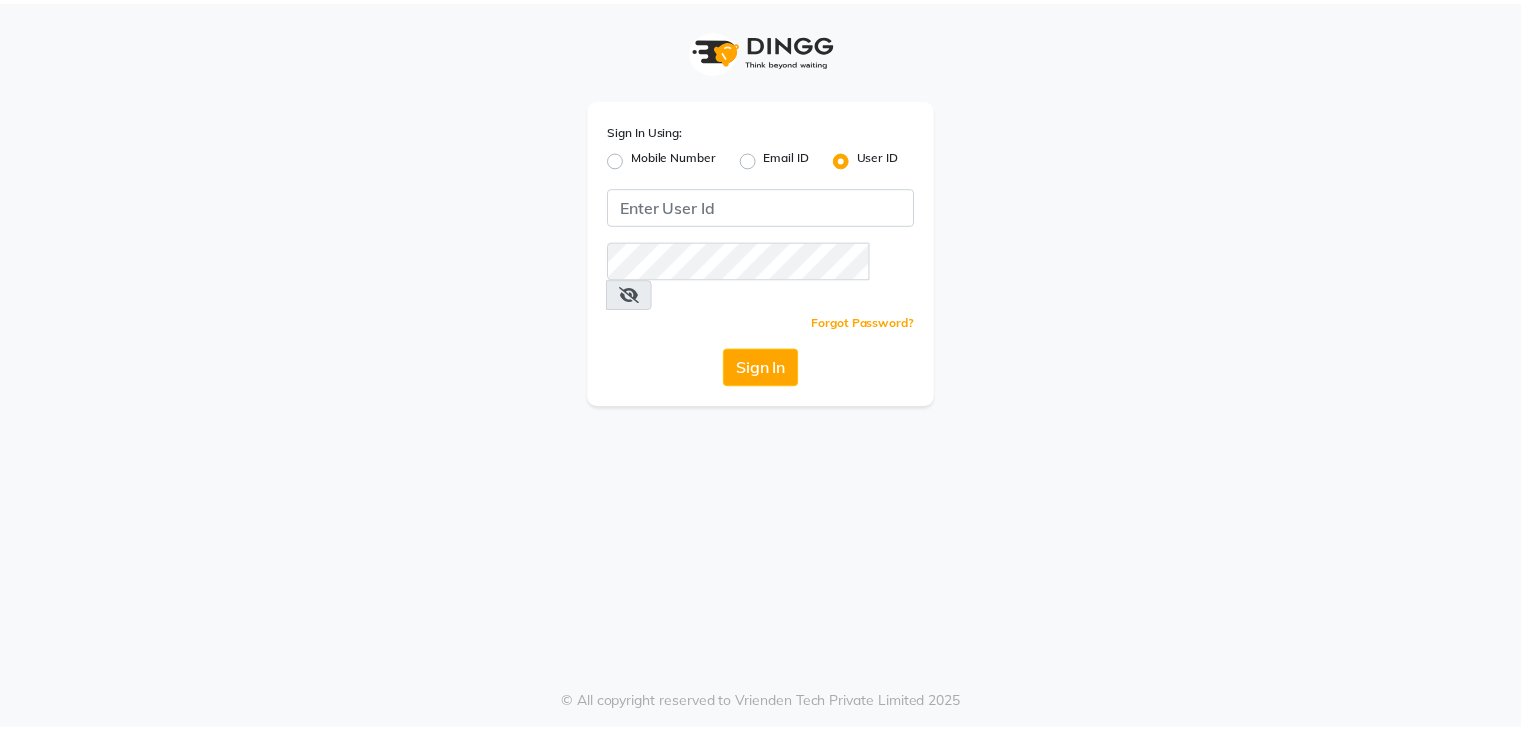 scroll, scrollTop: 0, scrollLeft: 0, axis: both 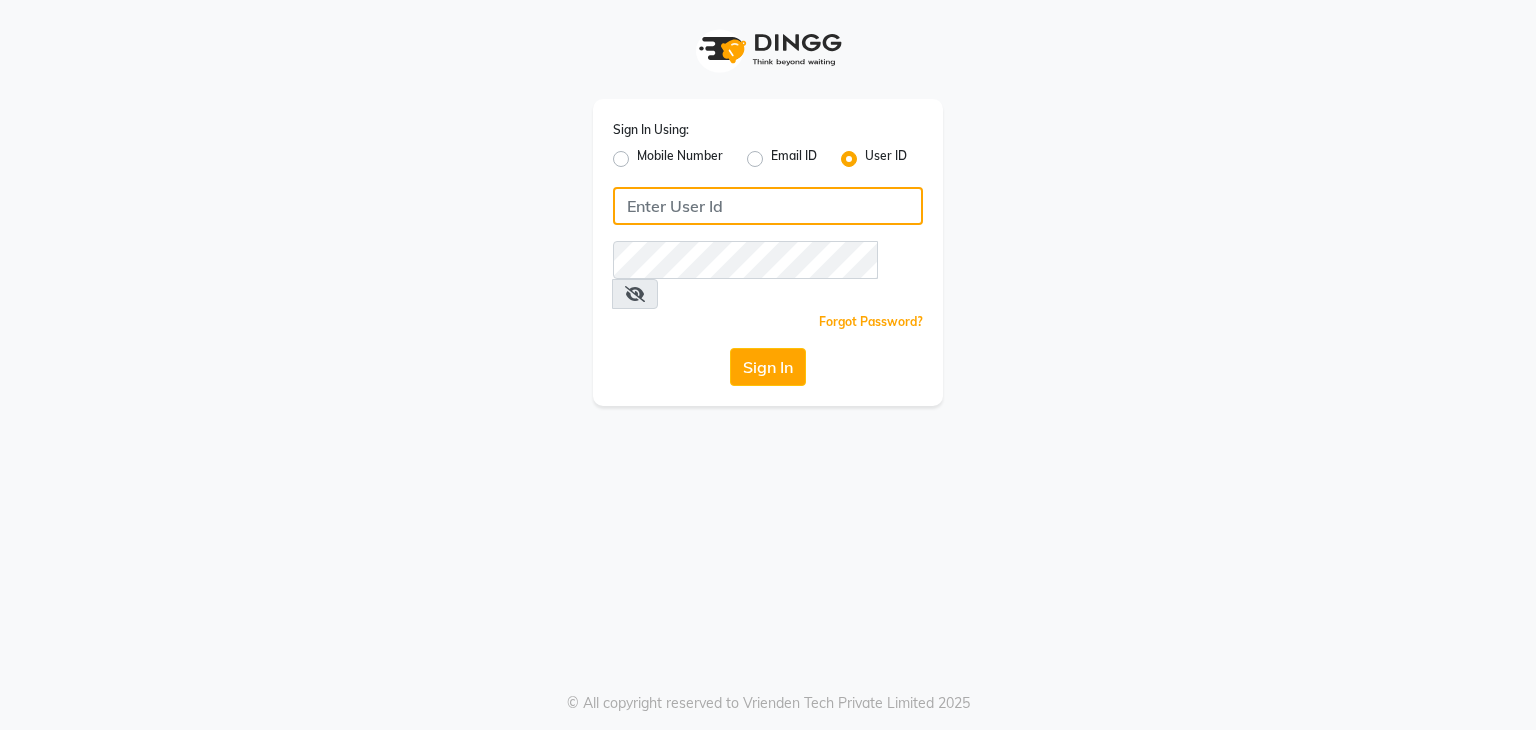 click 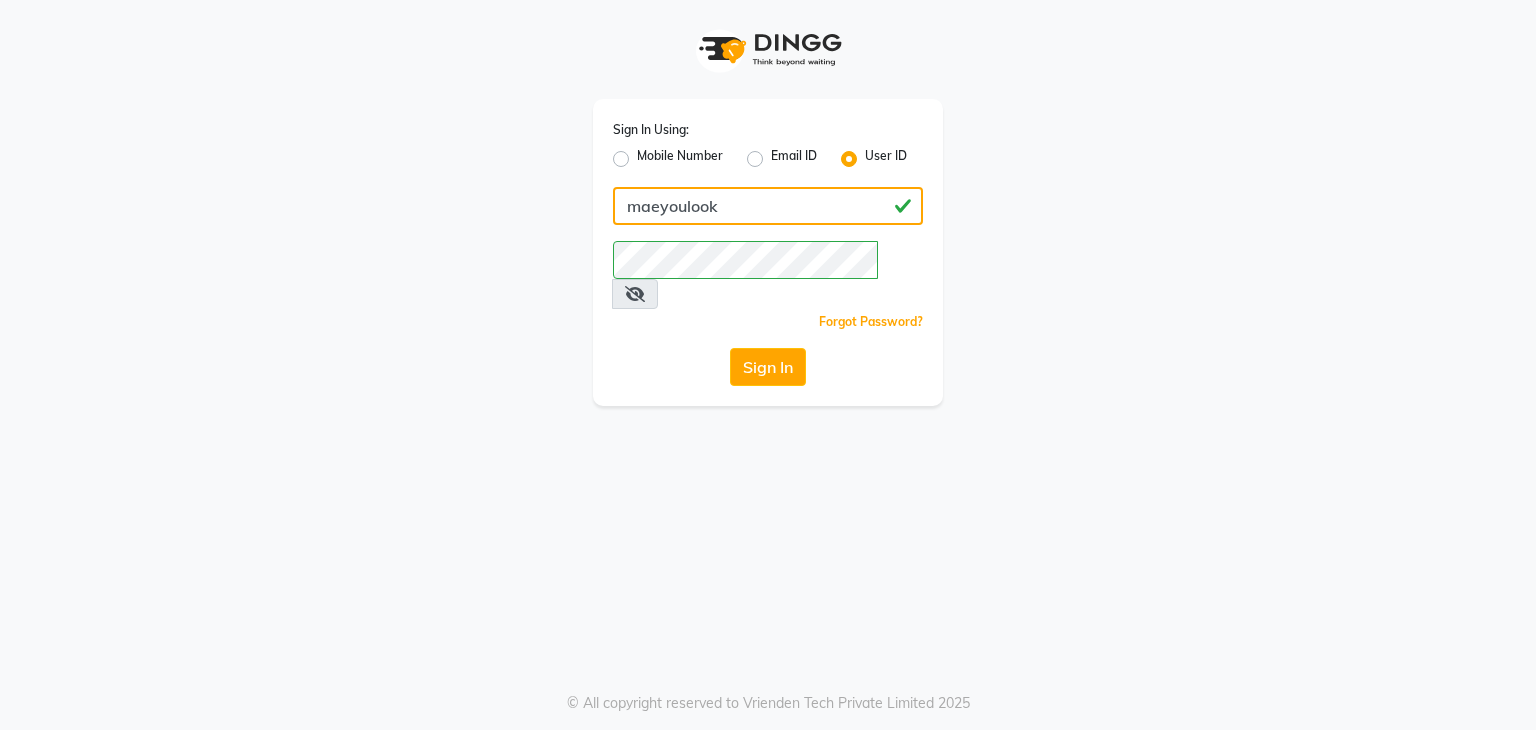 click on "maeyoulook" 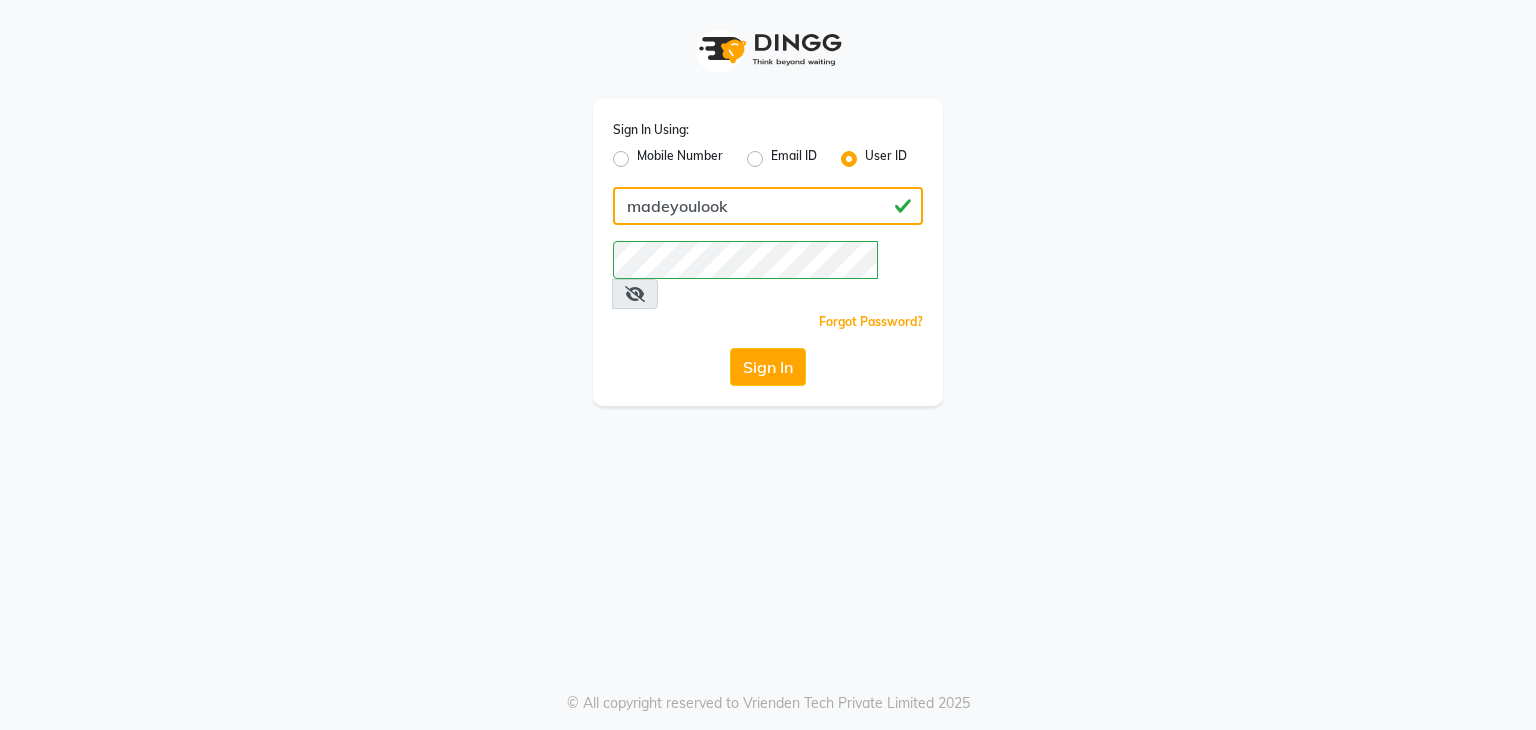 type on "madeyoulook" 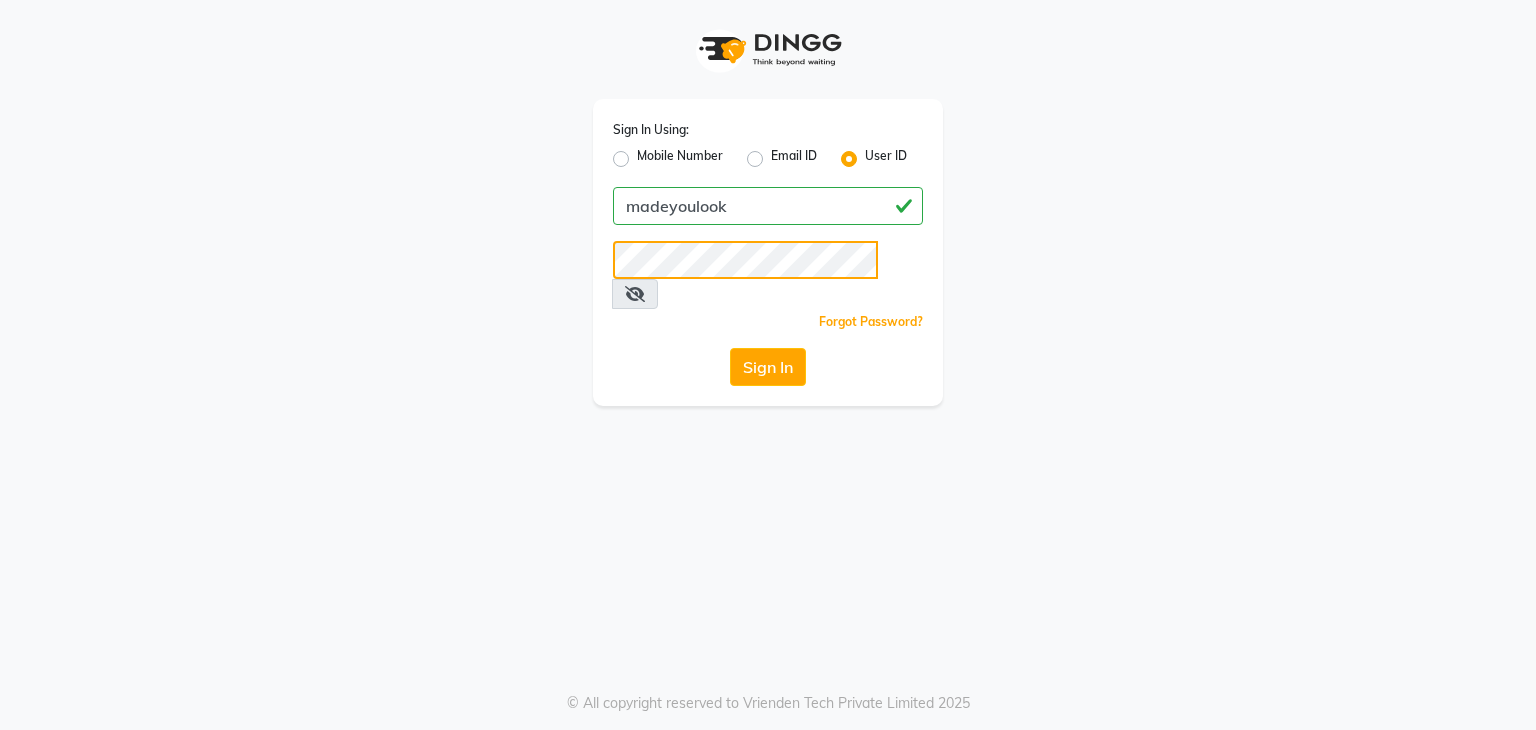 click on "Sign In" 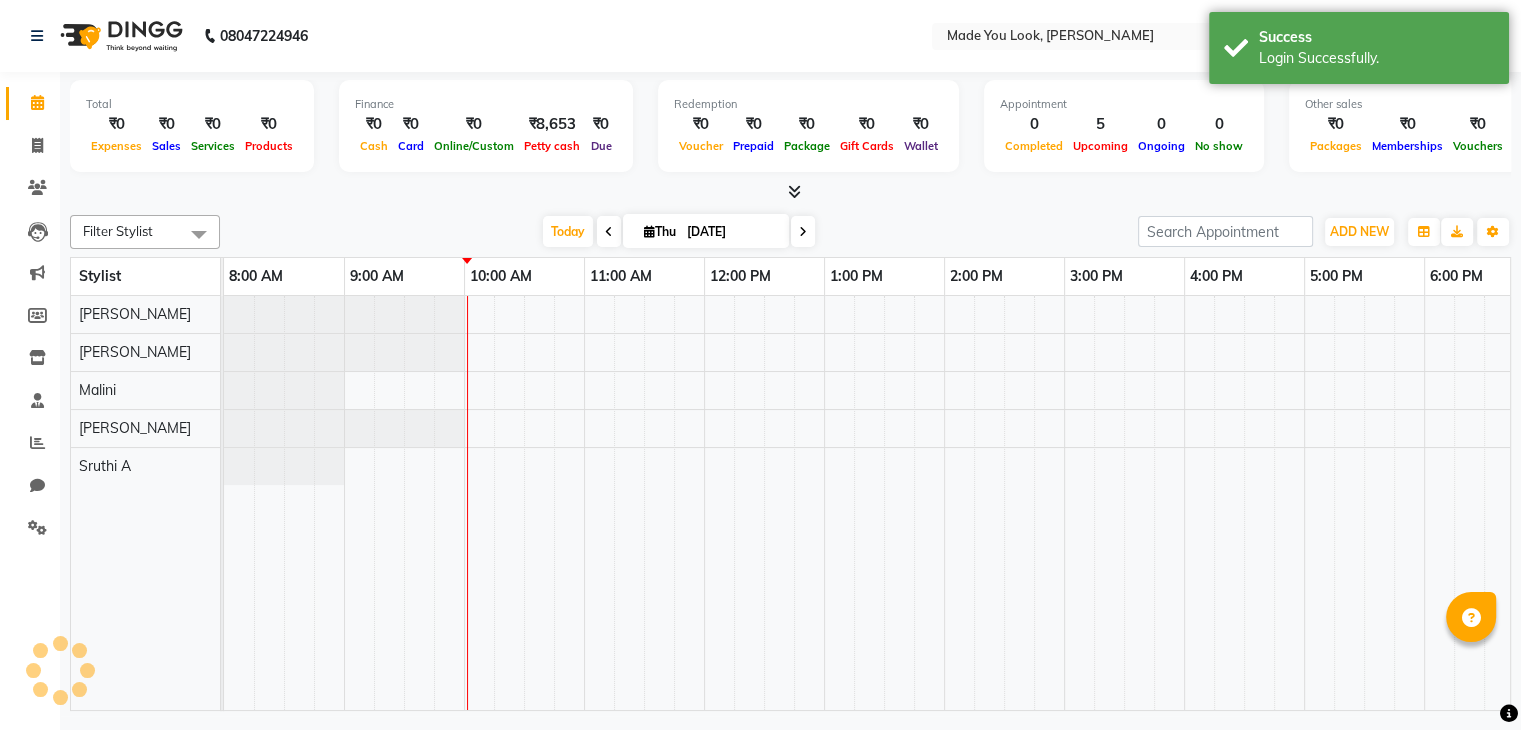 scroll, scrollTop: 0, scrollLeft: 0, axis: both 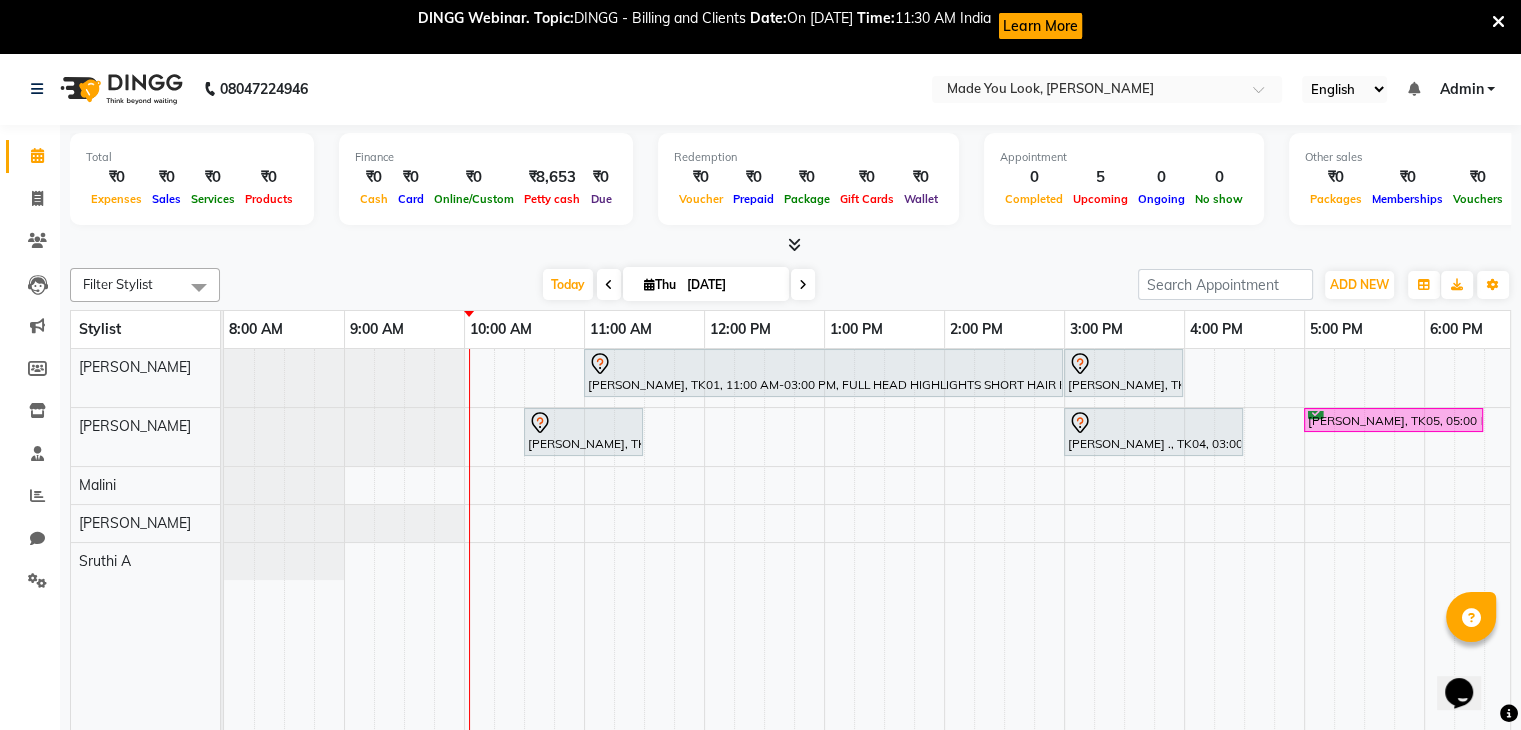 click at bounding box center [1498, 22] 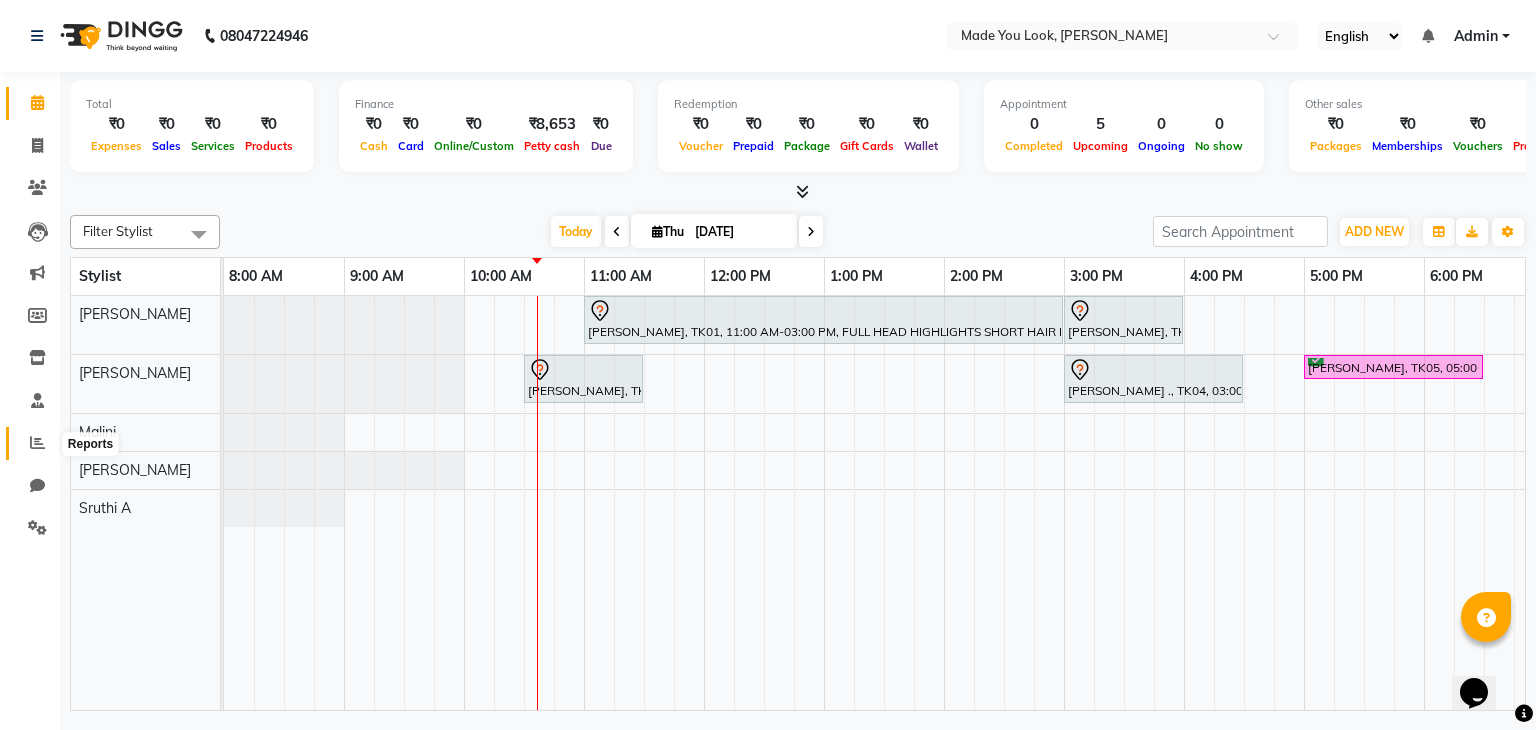 click 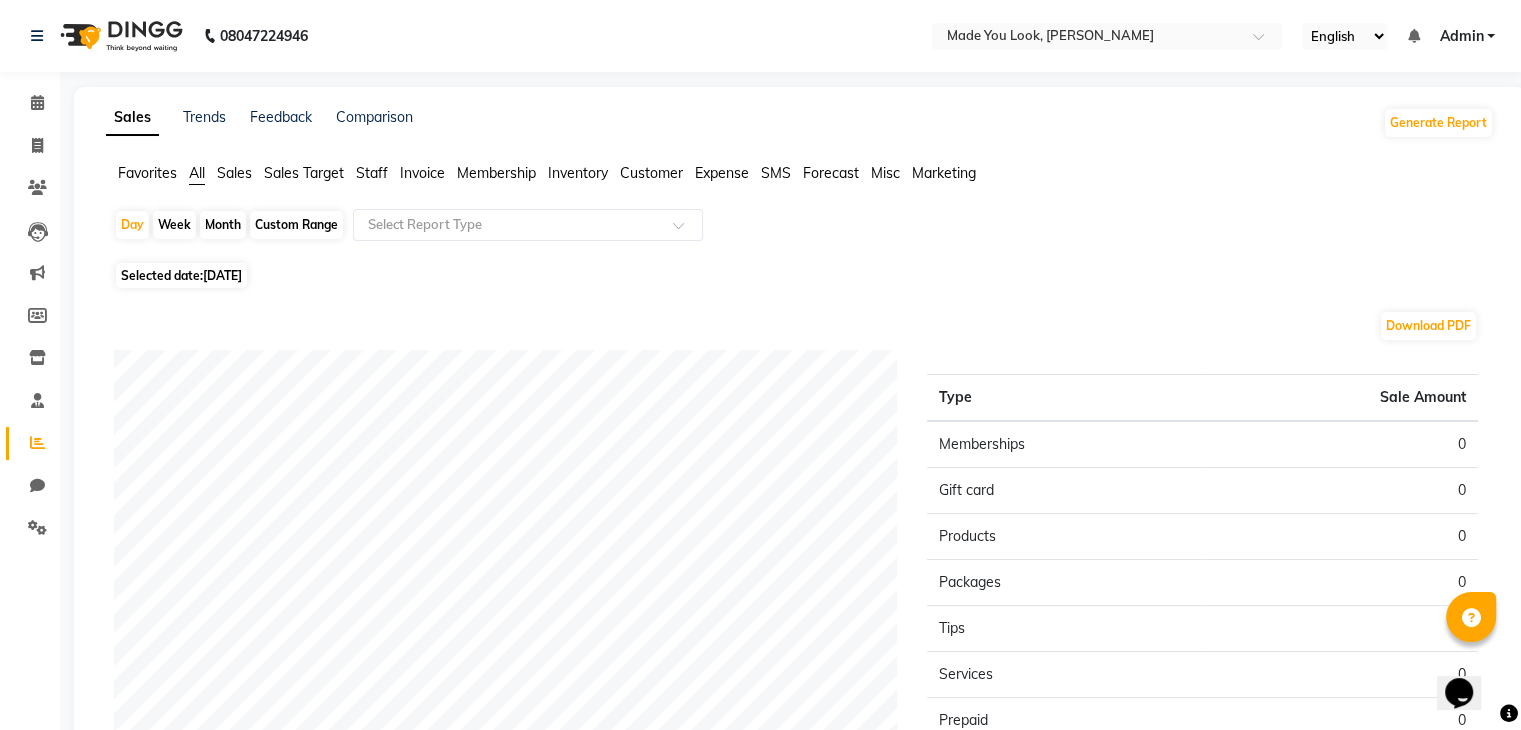 click on "Day   Week   Month   Custom Range  Select Report Type Selected date:  [DATE]  Download PDF Sales summary Type Sale Amount Memberships 0 Gift card 0 Products 0 Packages 0 Tips 0 Services 0 Prepaid 0 Vouchers 0 Fee 0 Total 0 ★ [PERSON_NAME] as Favorite  Choose how you'd like to save "" report to favorites  Save to Personal Favorites:   Only you can see this report in your favorites tab. Share with Organization:   Everyone in your organization can see this report in their favorites tab.  Save to Favorites" 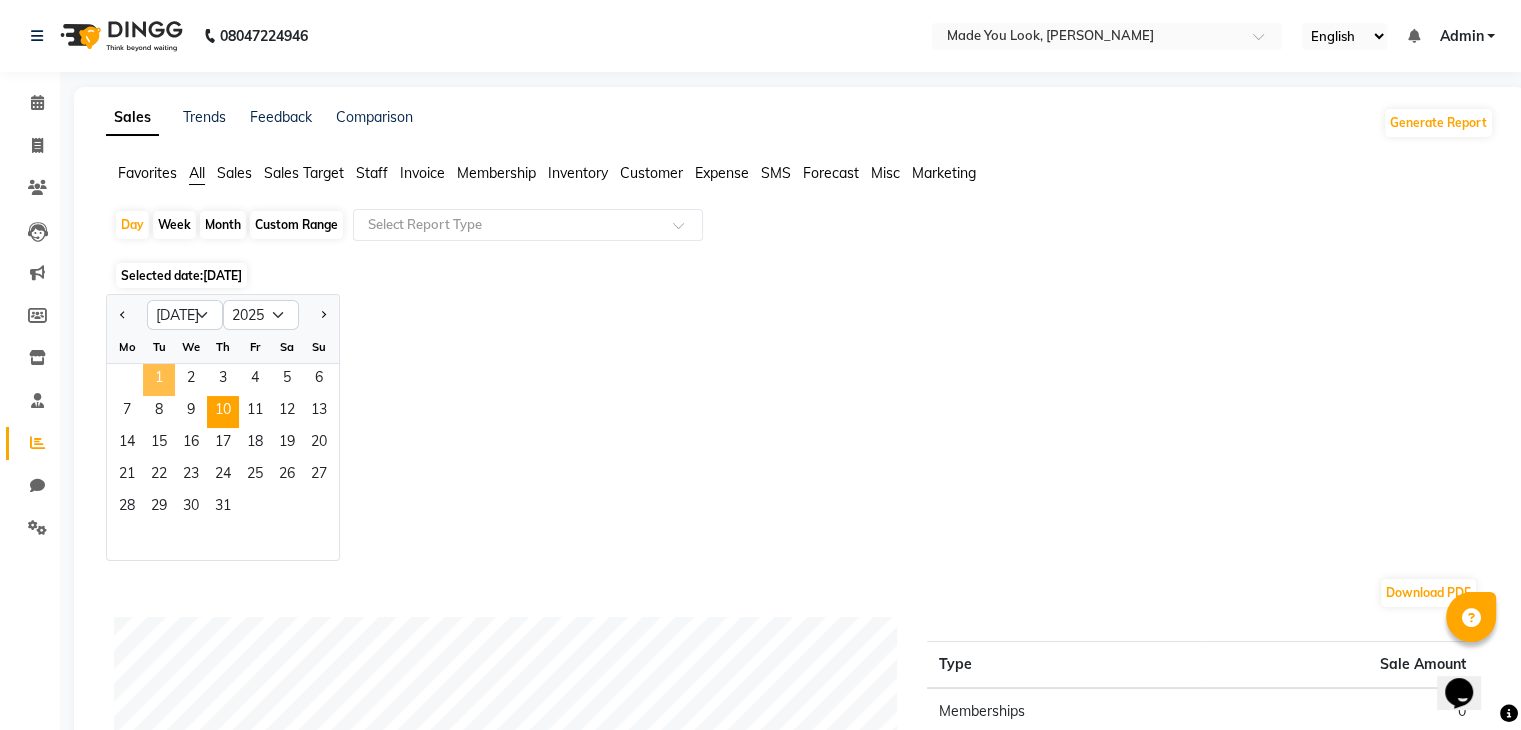 click on "1" 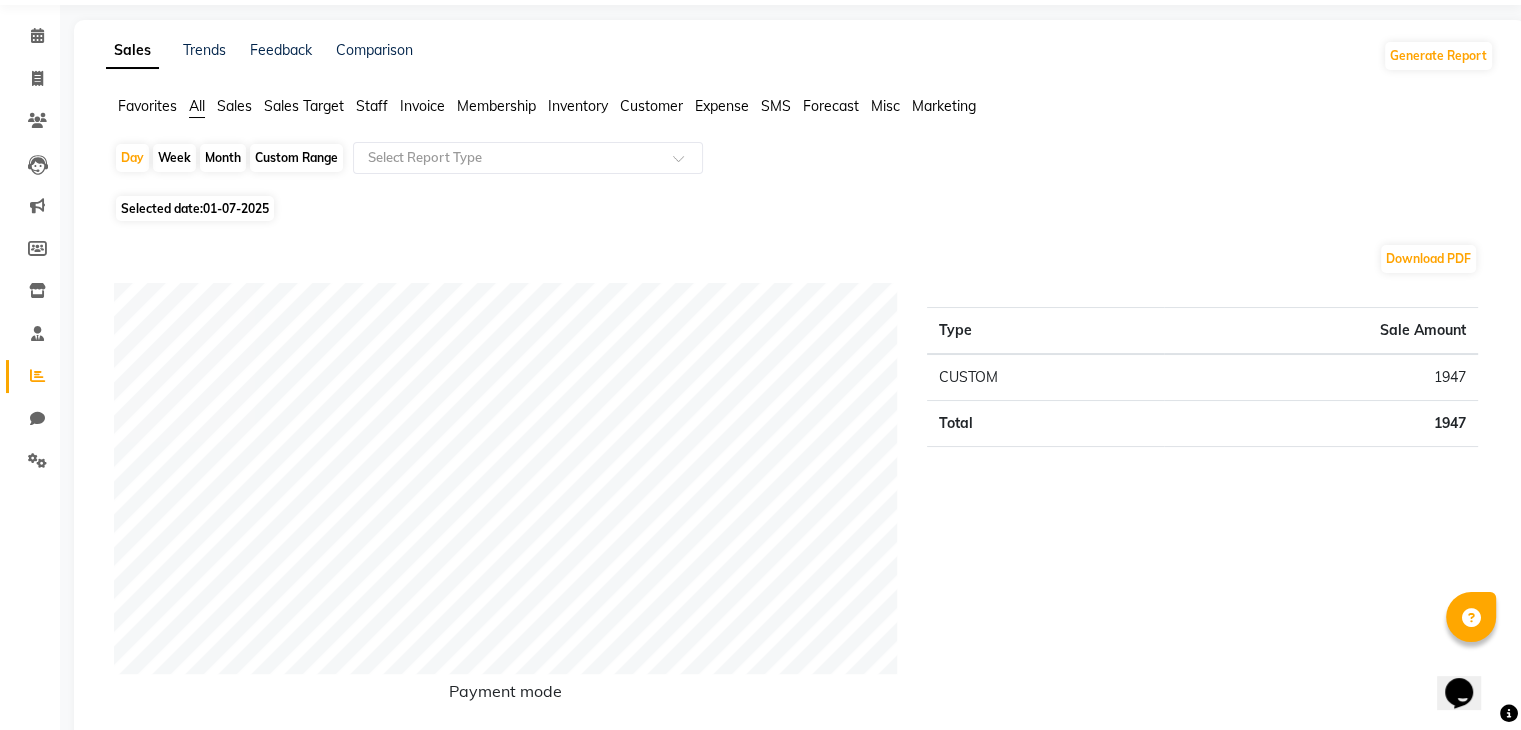 scroll, scrollTop: 0, scrollLeft: 0, axis: both 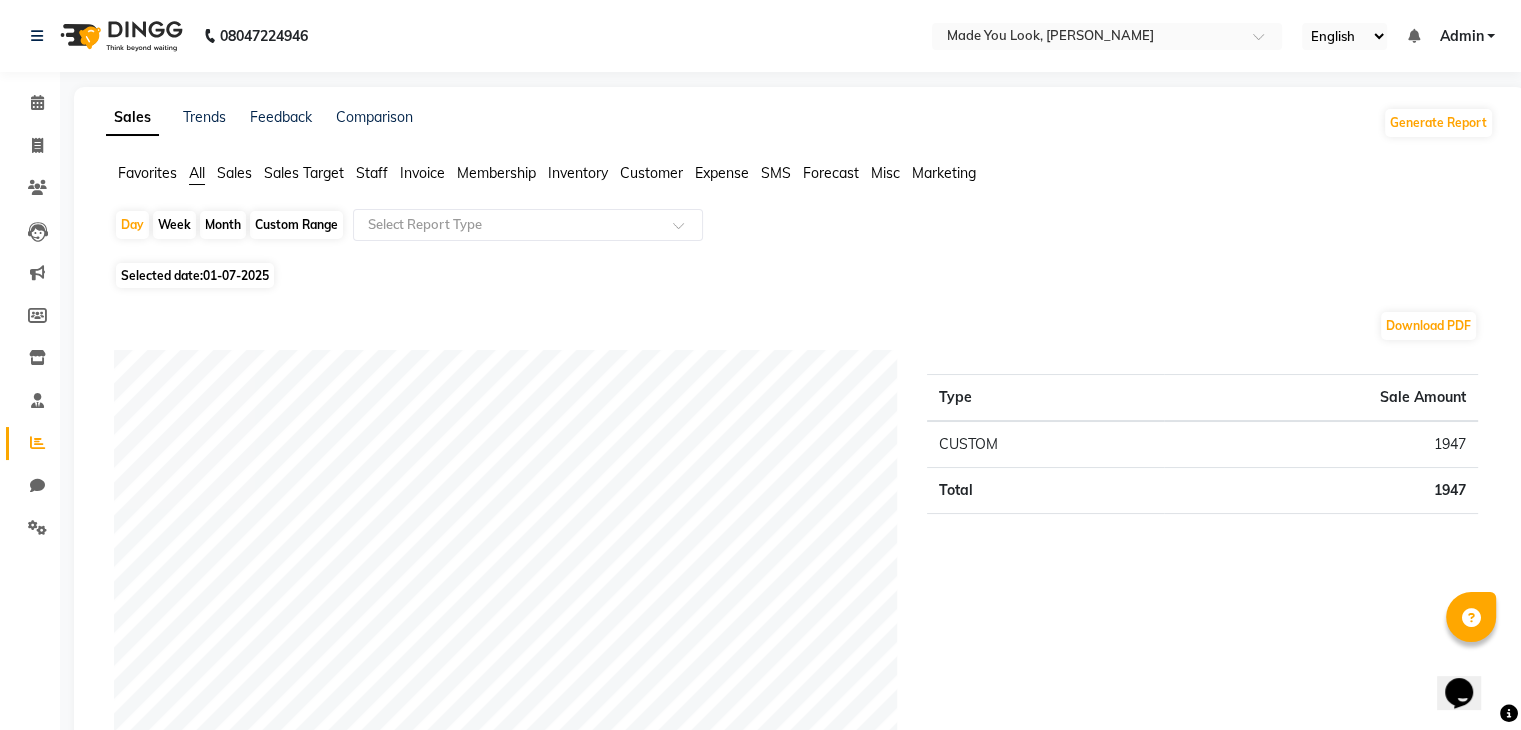 click on "Selected date:  [DATE]" 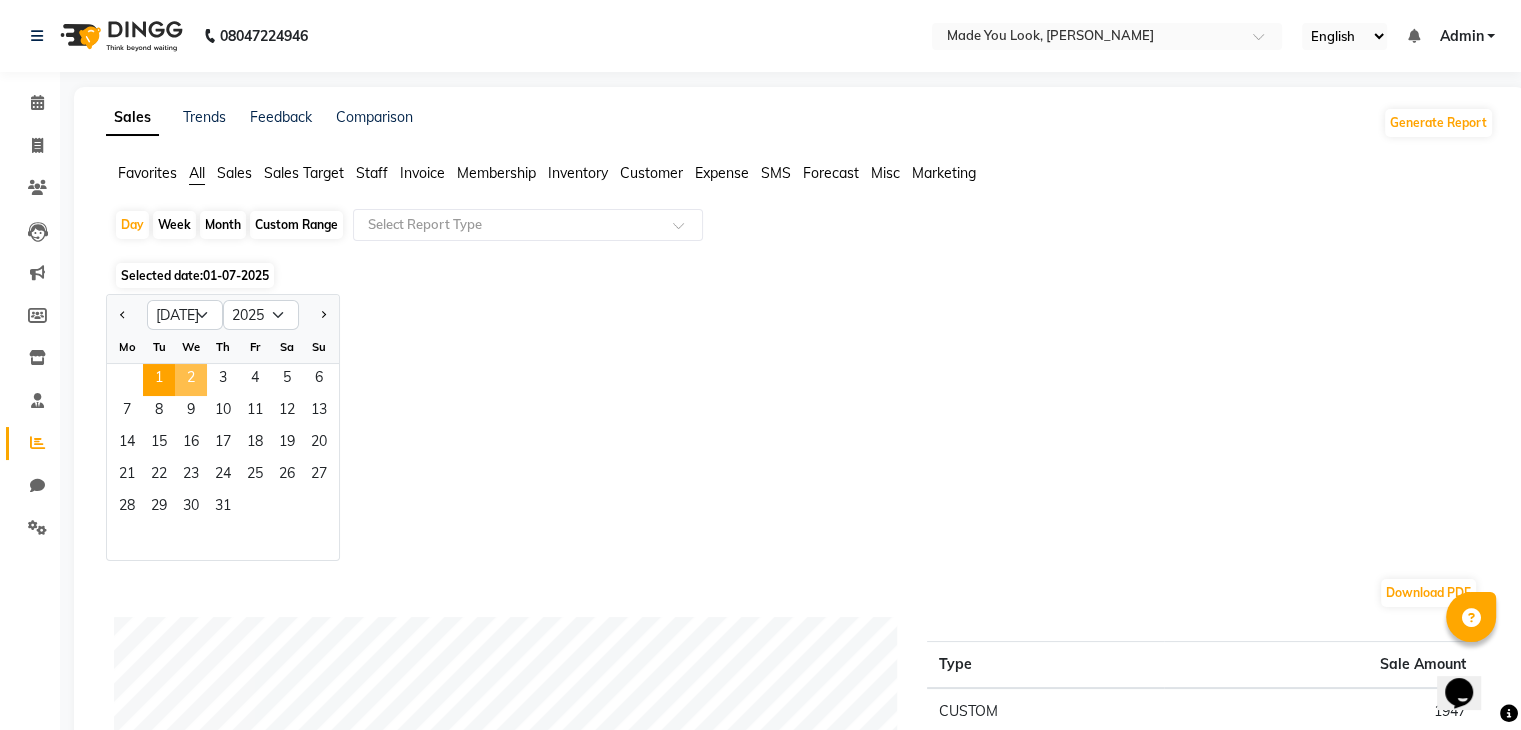 click on "2" 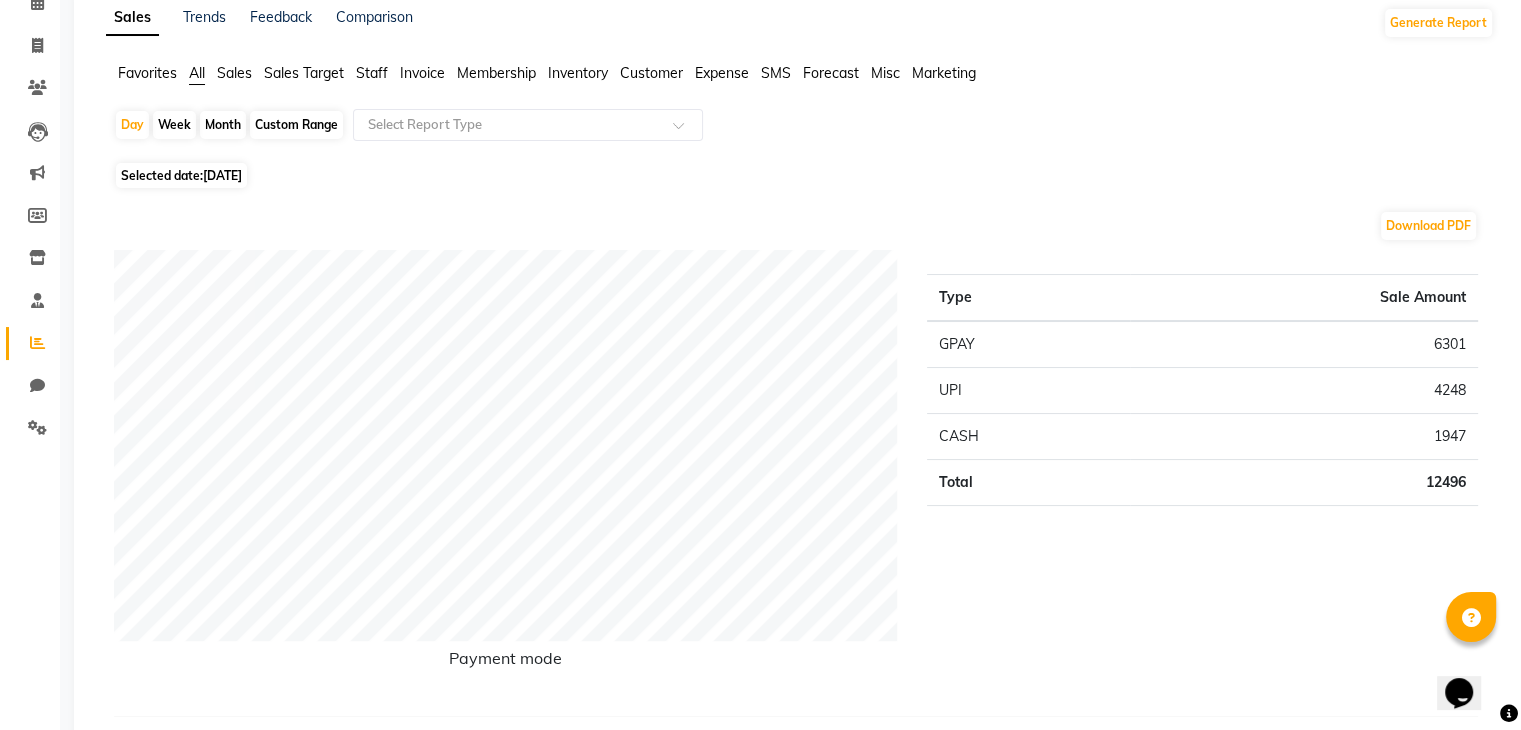 scroll, scrollTop: 200, scrollLeft: 0, axis: vertical 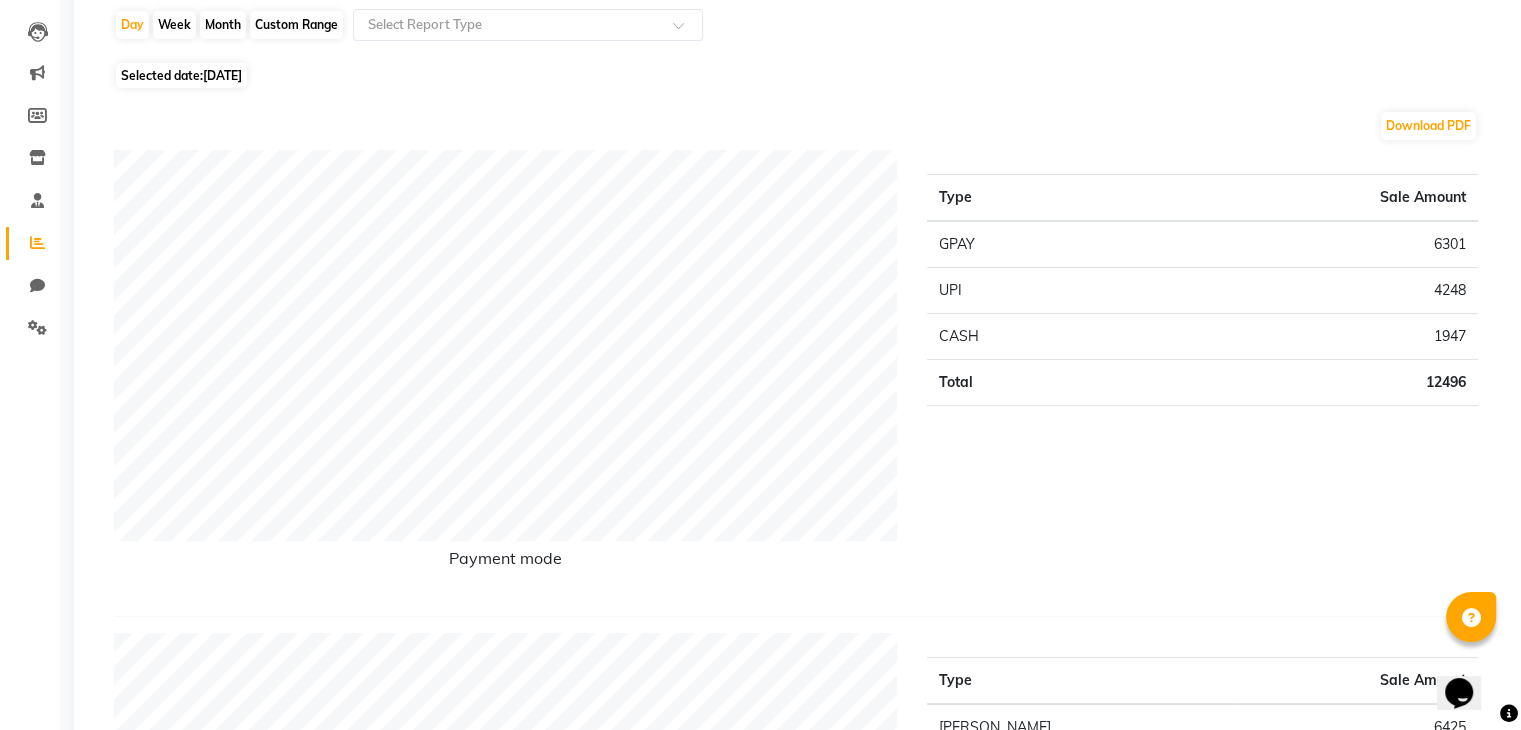 click on "Selected date:  [DATE]" 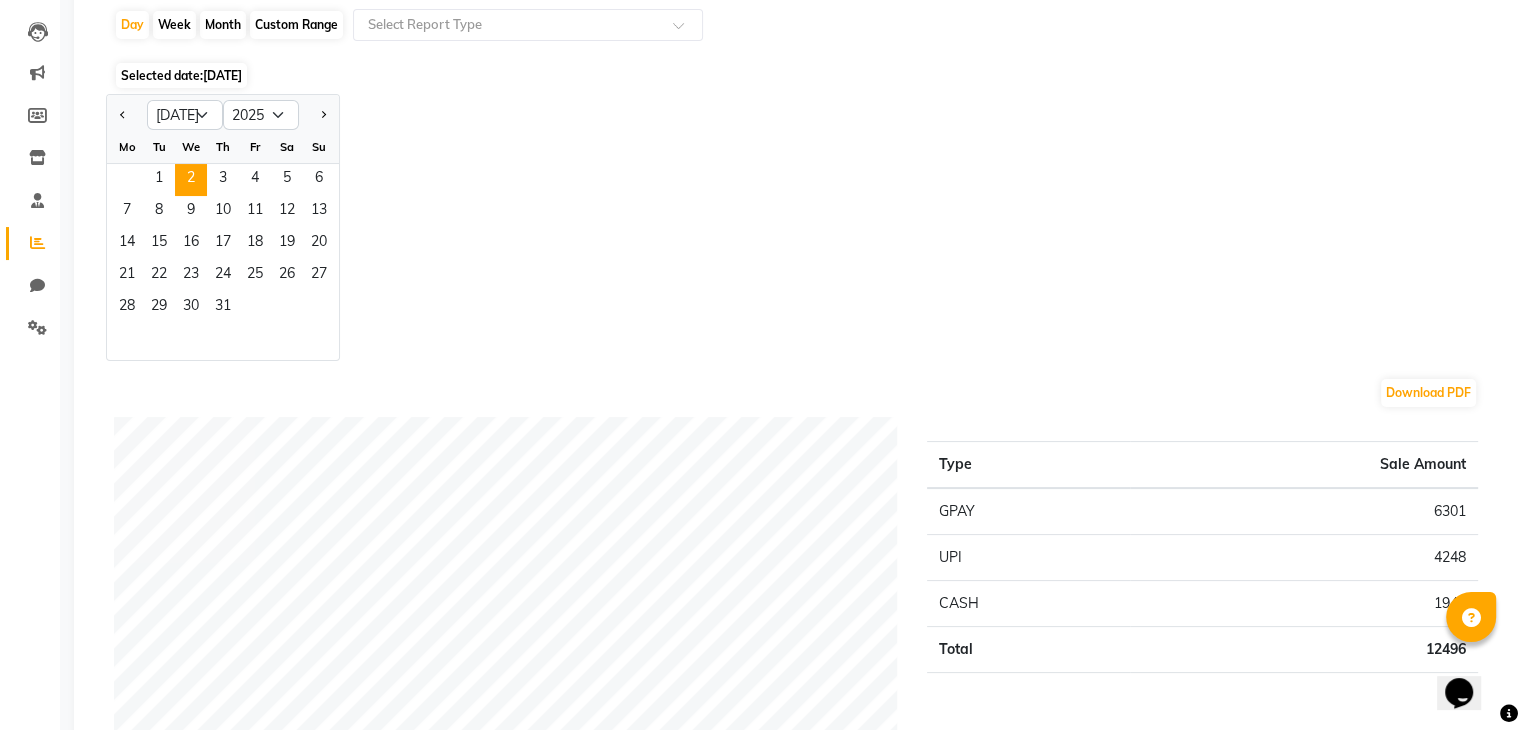 click on "Jan Feb Mar Apr May Jun [DATE] Aug Sep Oct Nov [DATE] 2016 2017 2018 2019 2020 2021 2022 2023 2024 2025 2026 2027 2028 2029 2030 2031 2032 2033 2034 2035 Mo Tu We Th Fr Sa Su  1   2   3   4   5   6   7   8   9   10   11   12   13   14   15   16   17   18   19   20   21   22   23   24   25   26   27   28   29   30   31" 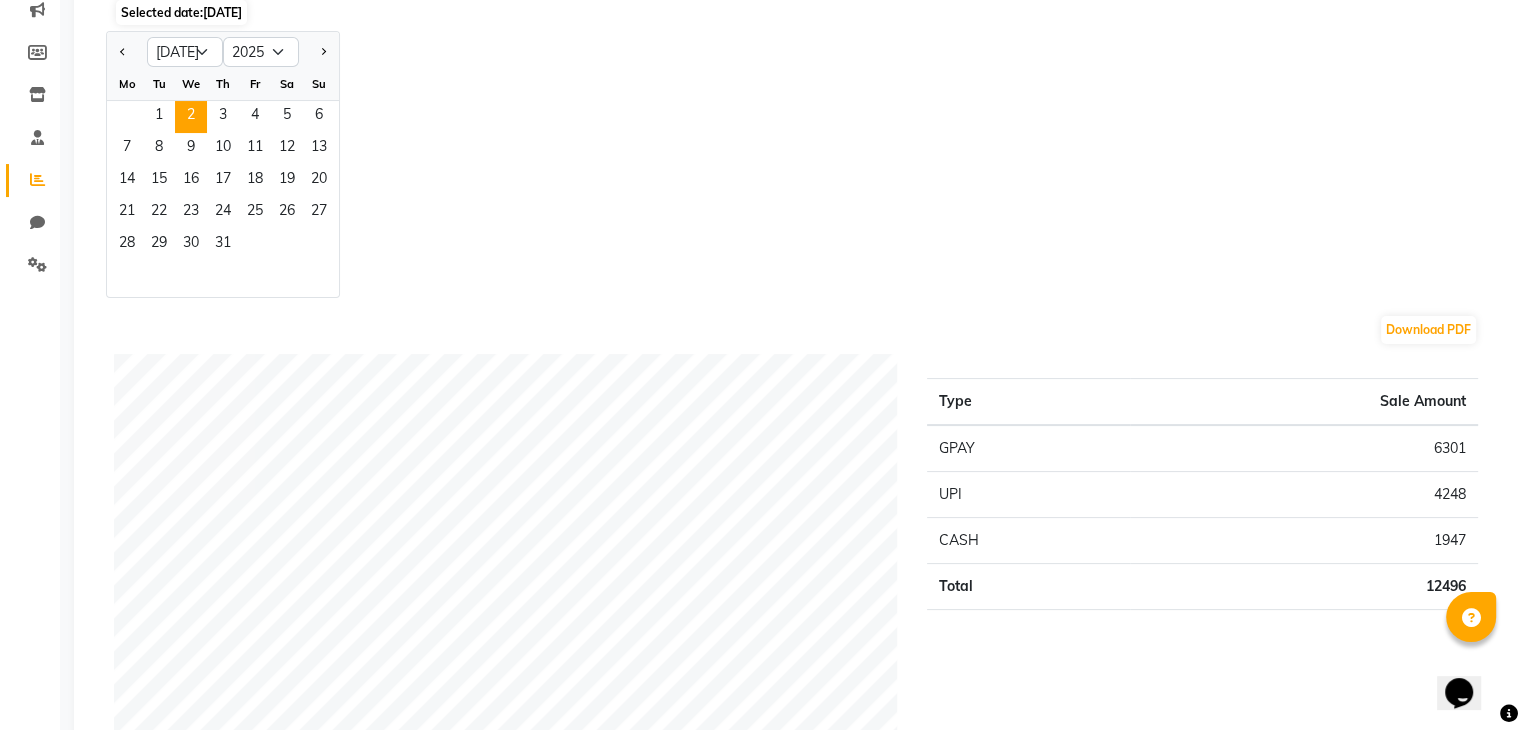 scroll, scrollTop: 0, scrollLeft: 0, axis: both 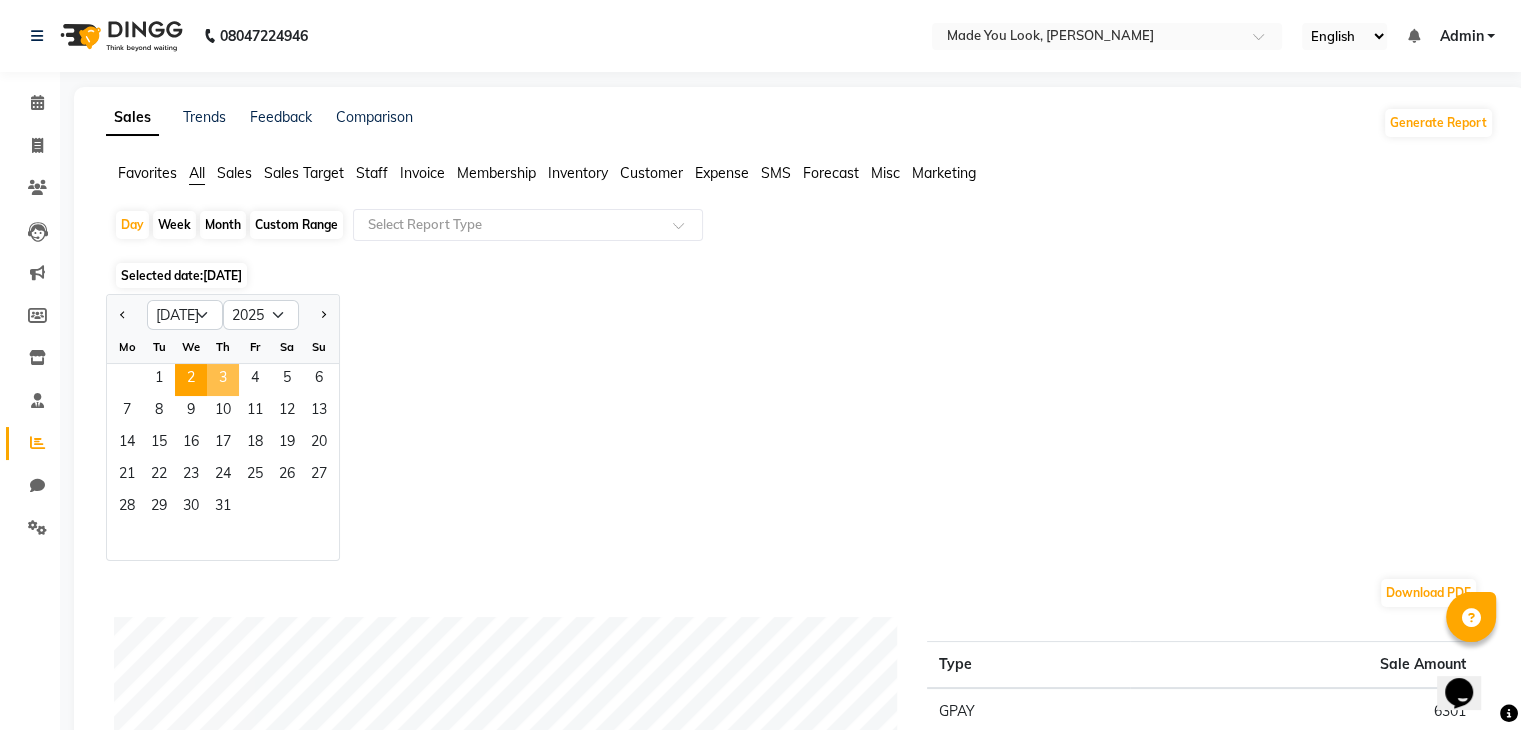 click on "3" 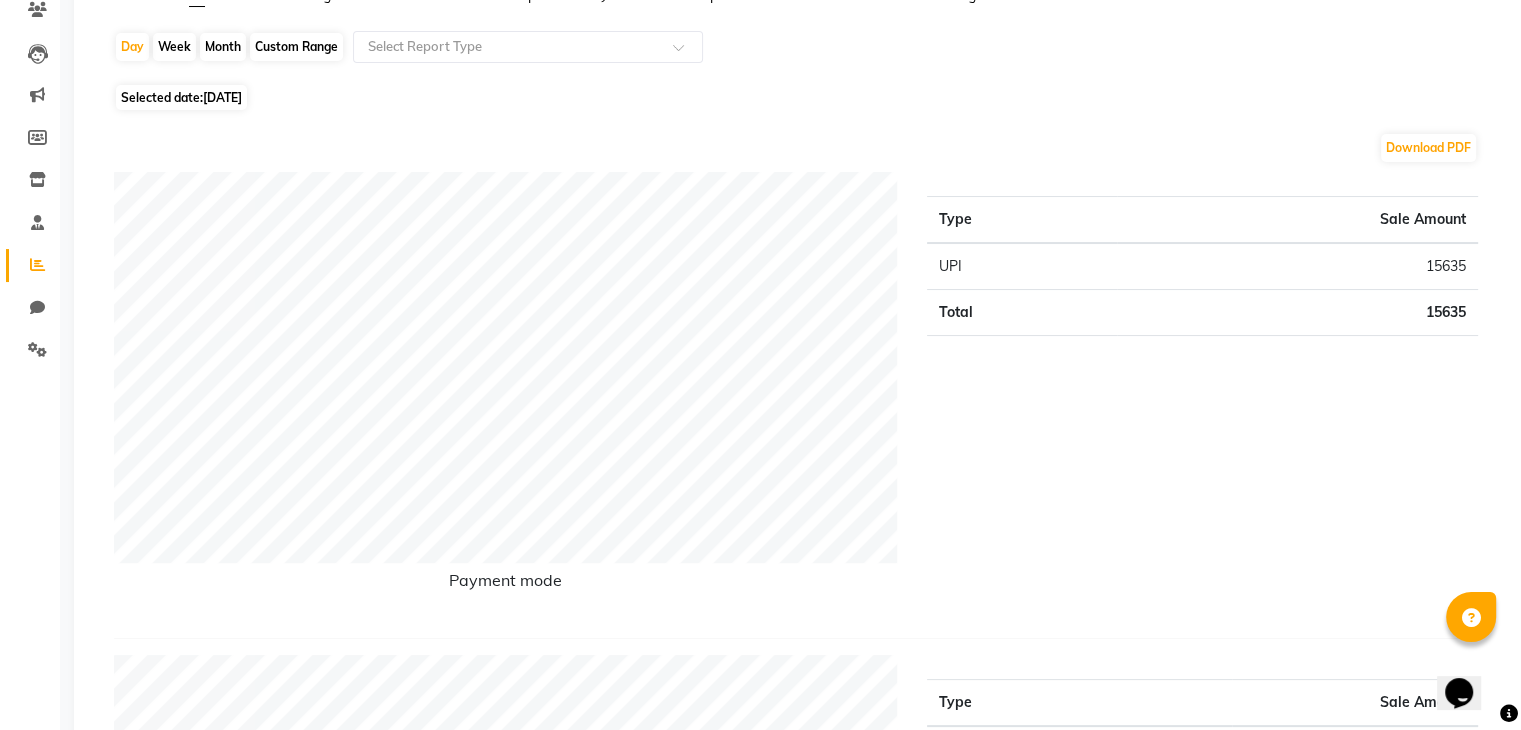 scroll, scrollTop: 0, scrollLeft: 0, axis: both 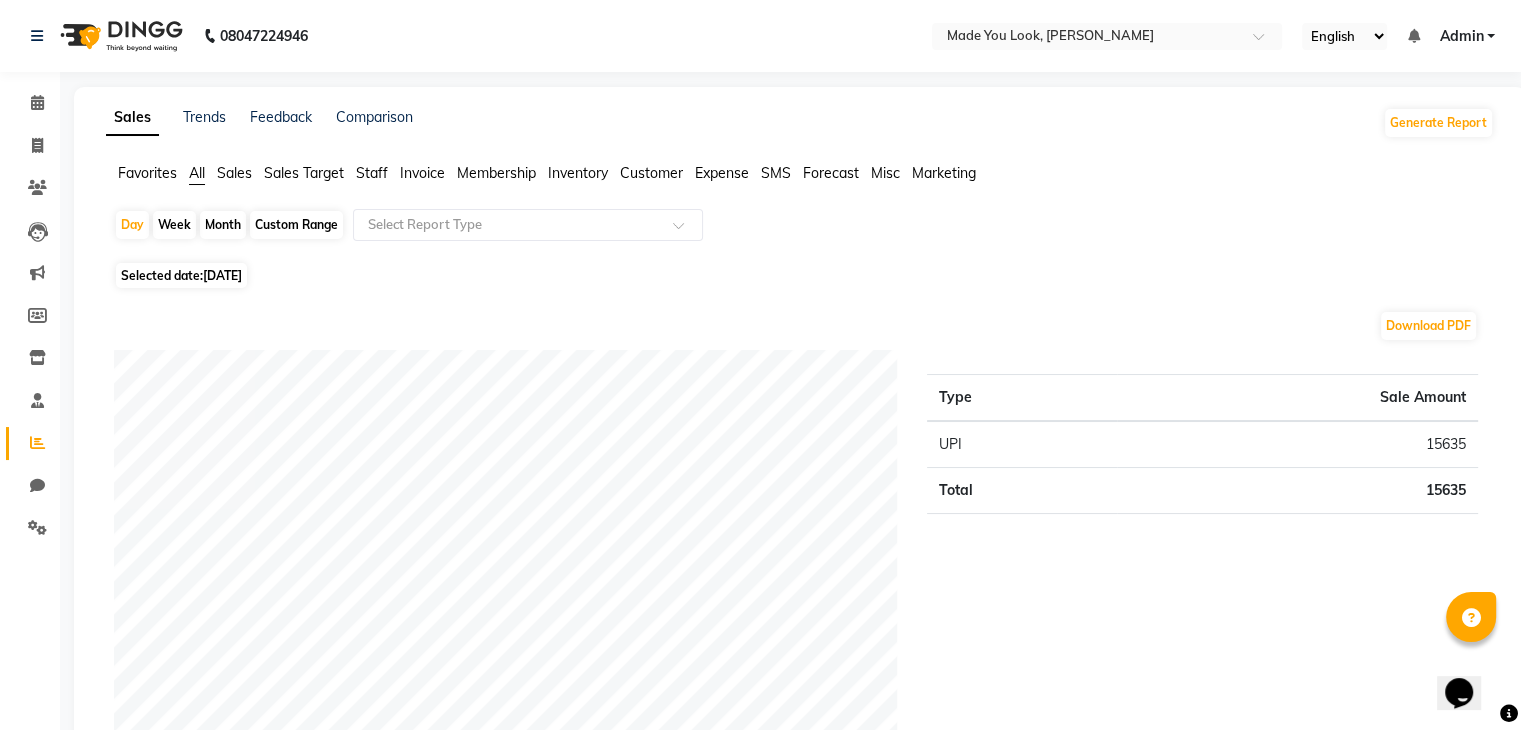 click on "Selected date:  [DATE]" 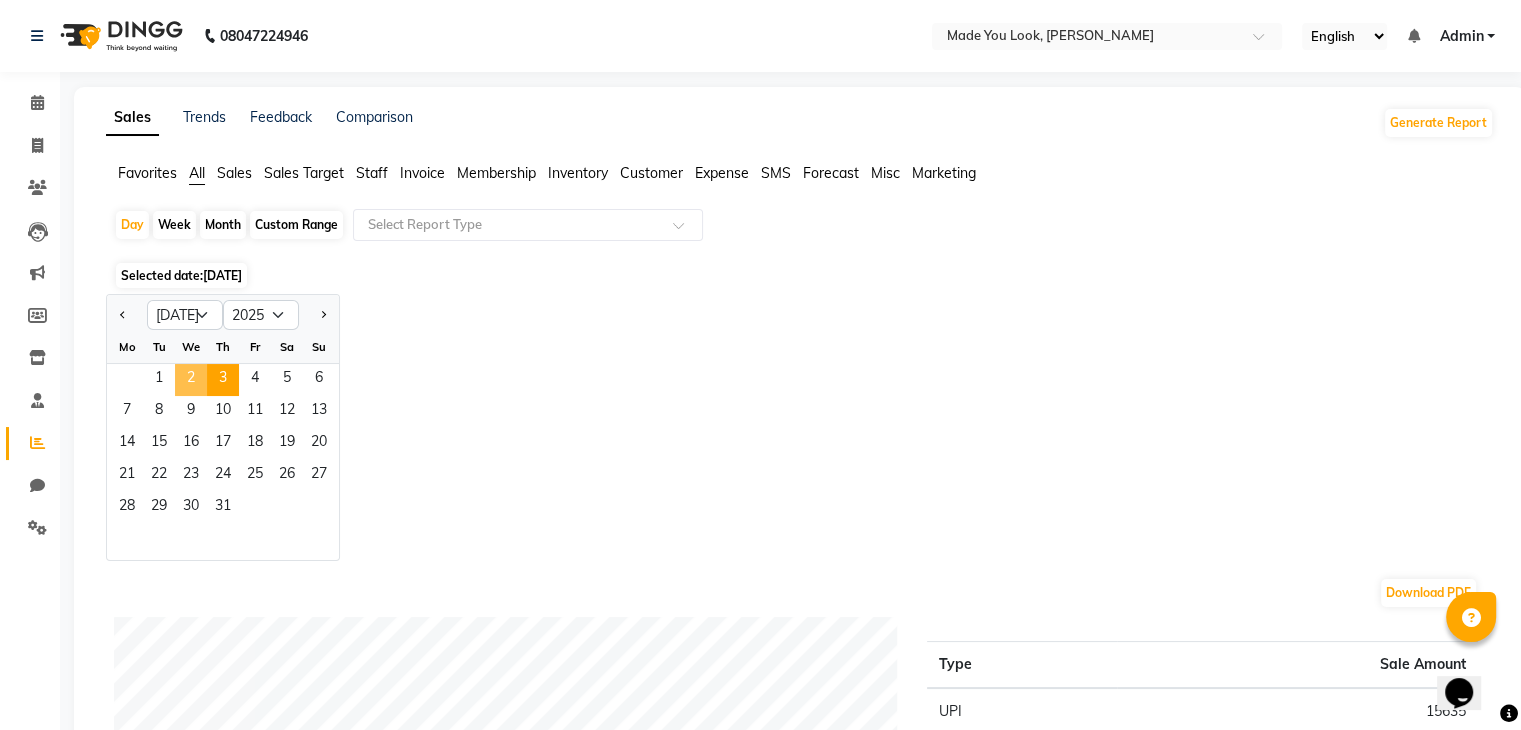 click on "2" 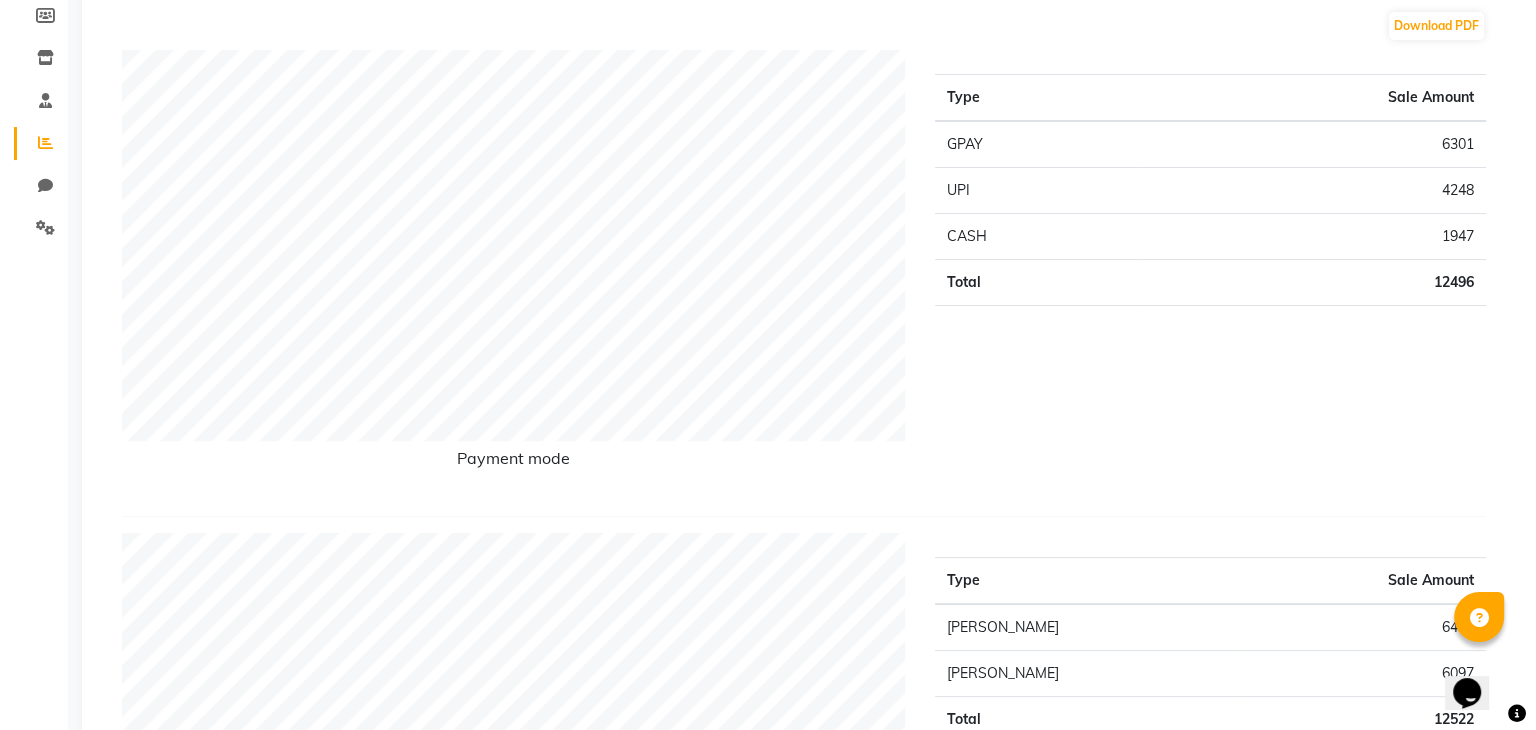 scroll, scrollTop: 0, scrollLeft: 0, axis: both 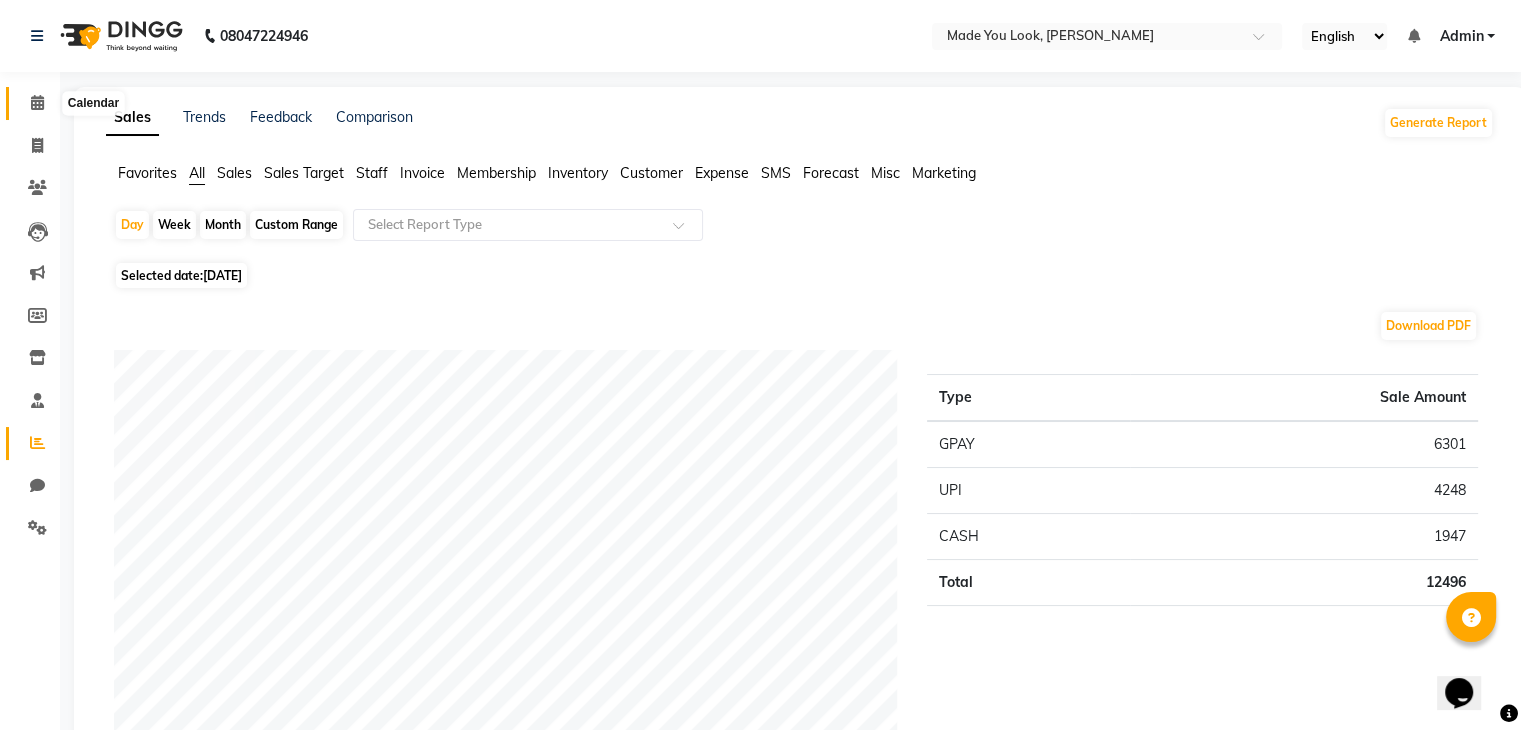 click 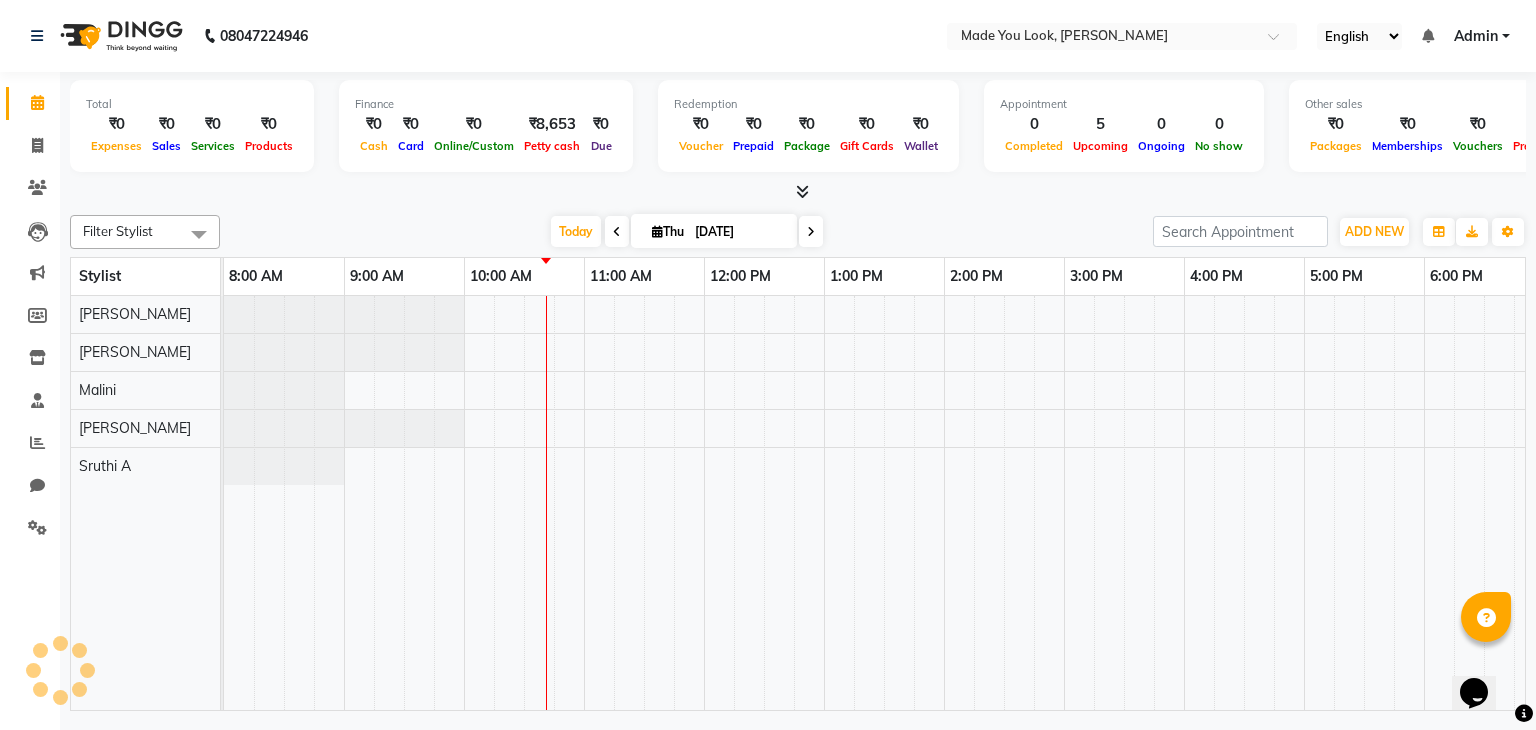 scroll, scrollTop: 0, scrollLeft: 0, axis: both 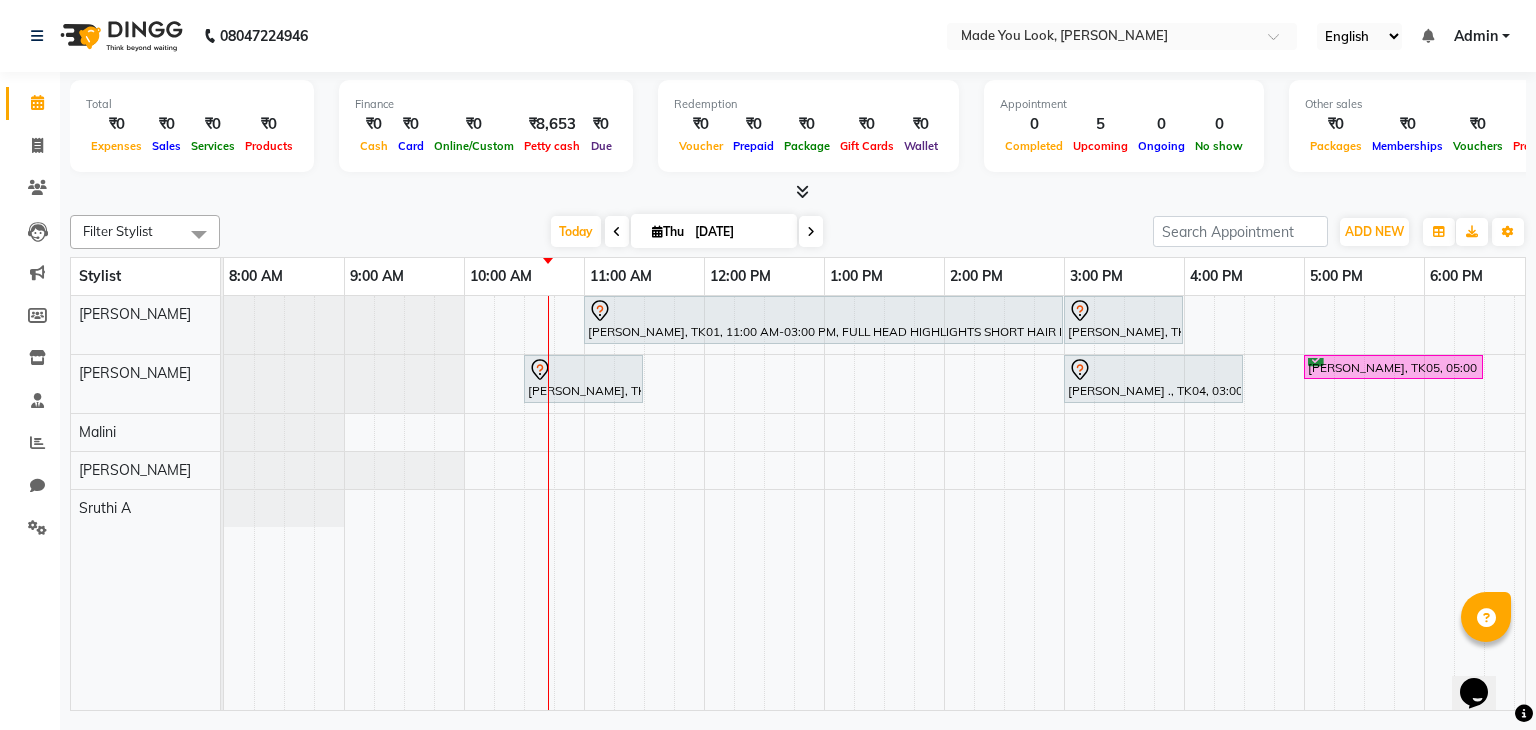 click on "[DATE]" at bounding box center (739, 232) 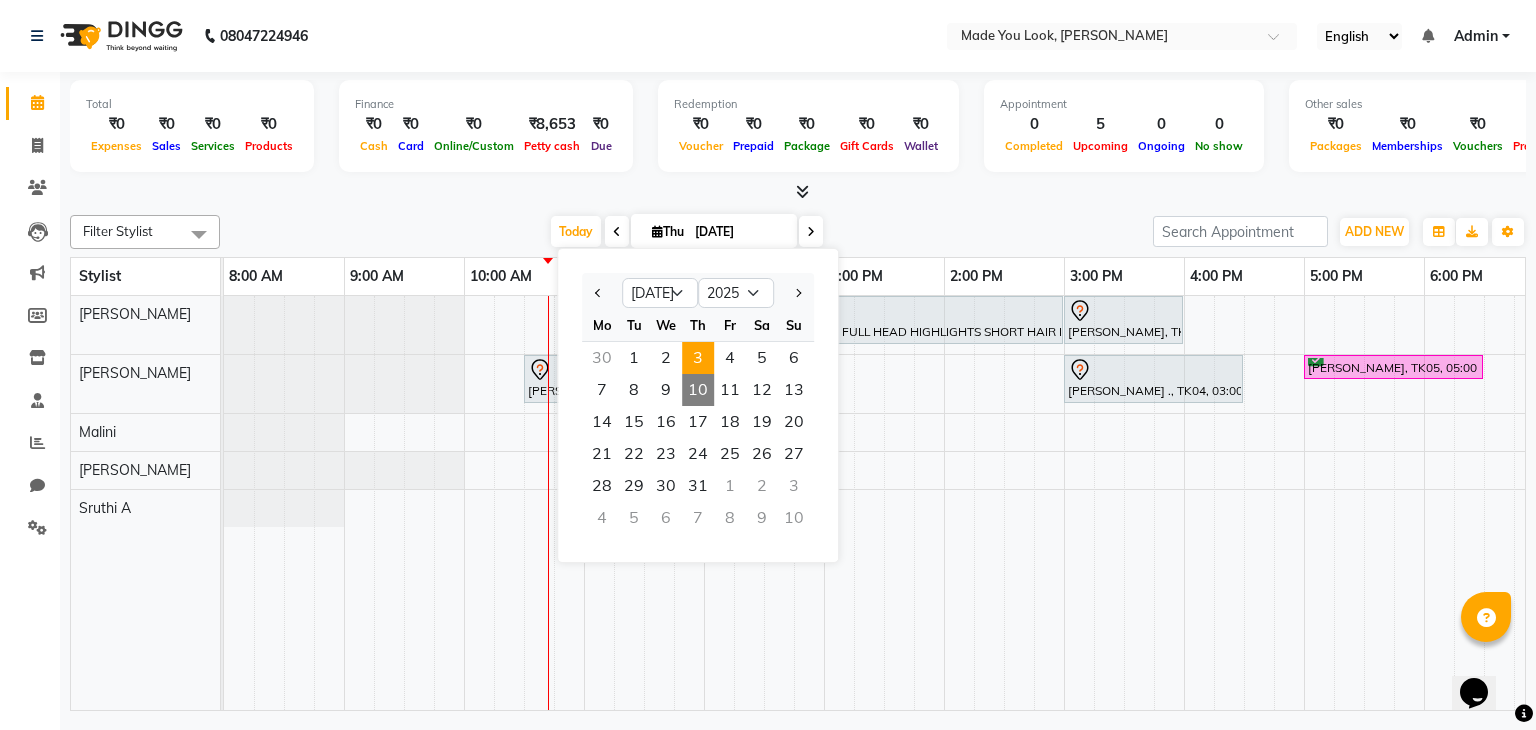 click on "3" at bounding box center [698, 358] 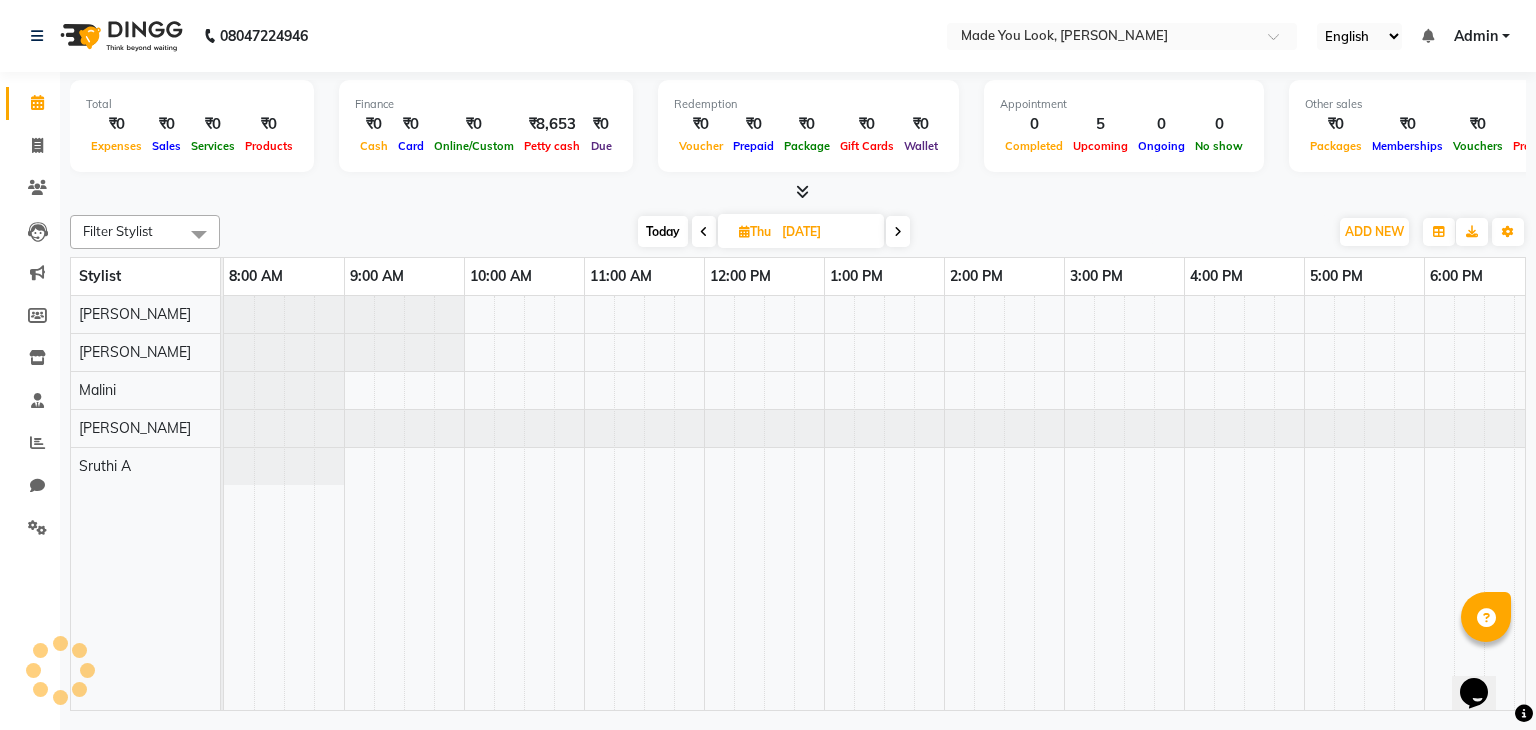 scroll, scrollTop: 0, scrollLeft: 240, axis: horizontal 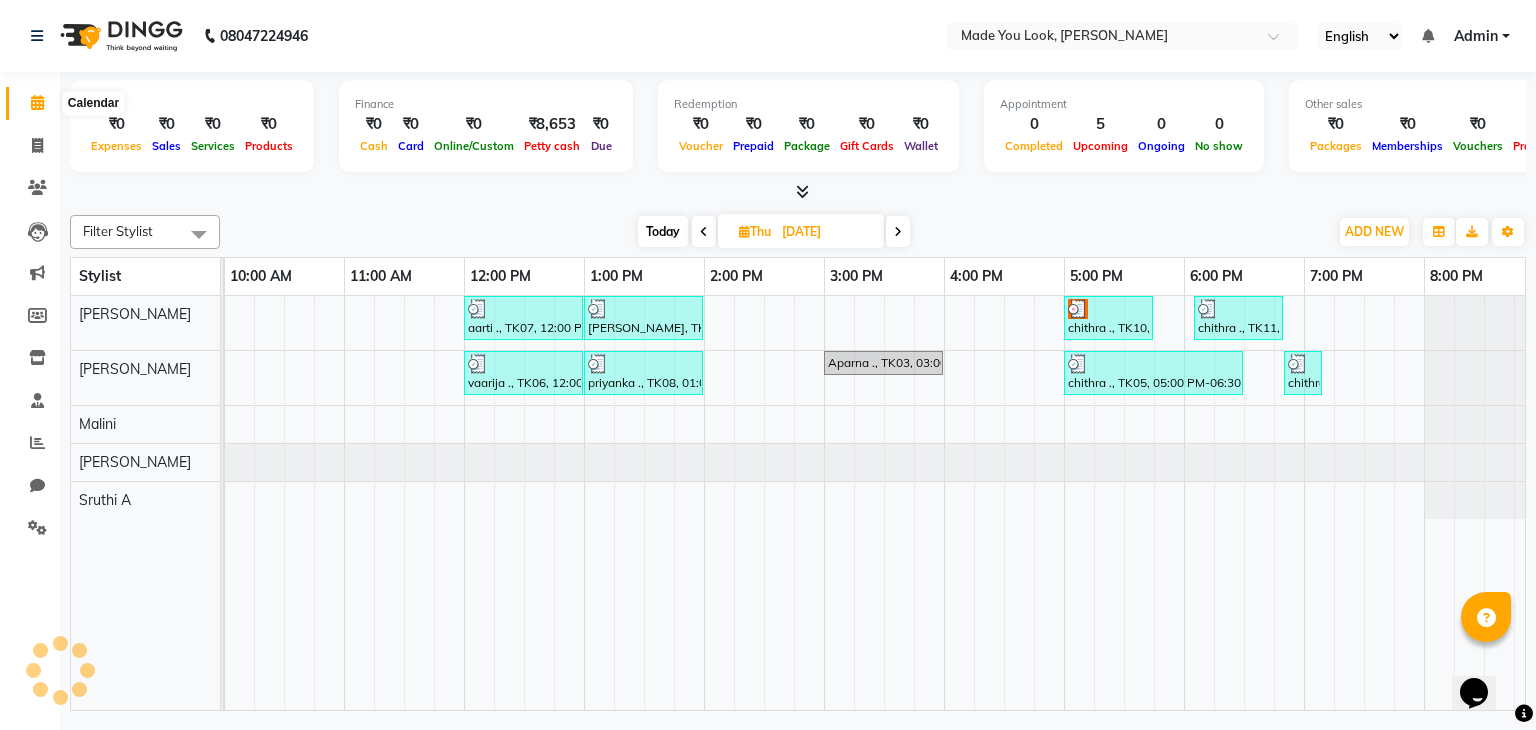 click 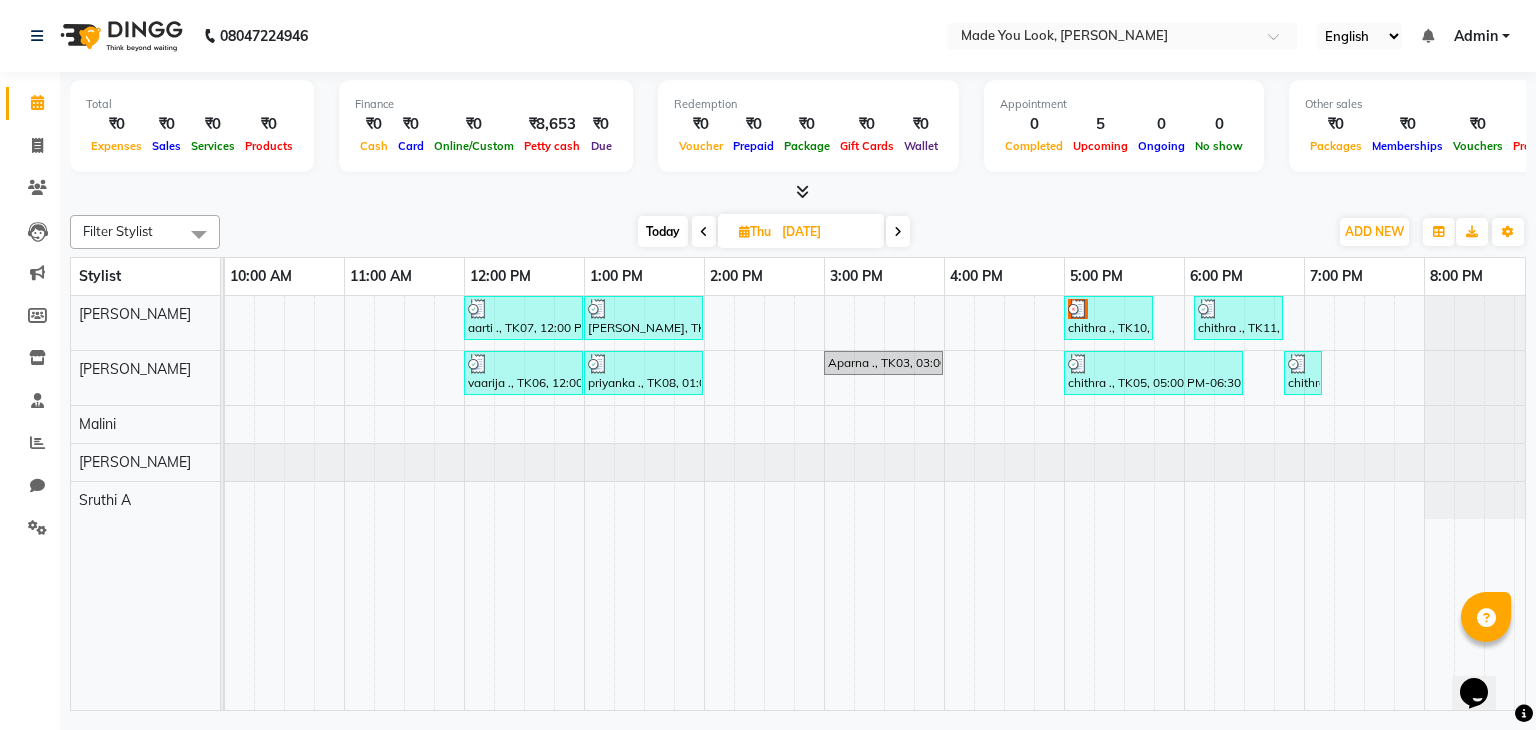 click at bounding box center [704, 232] 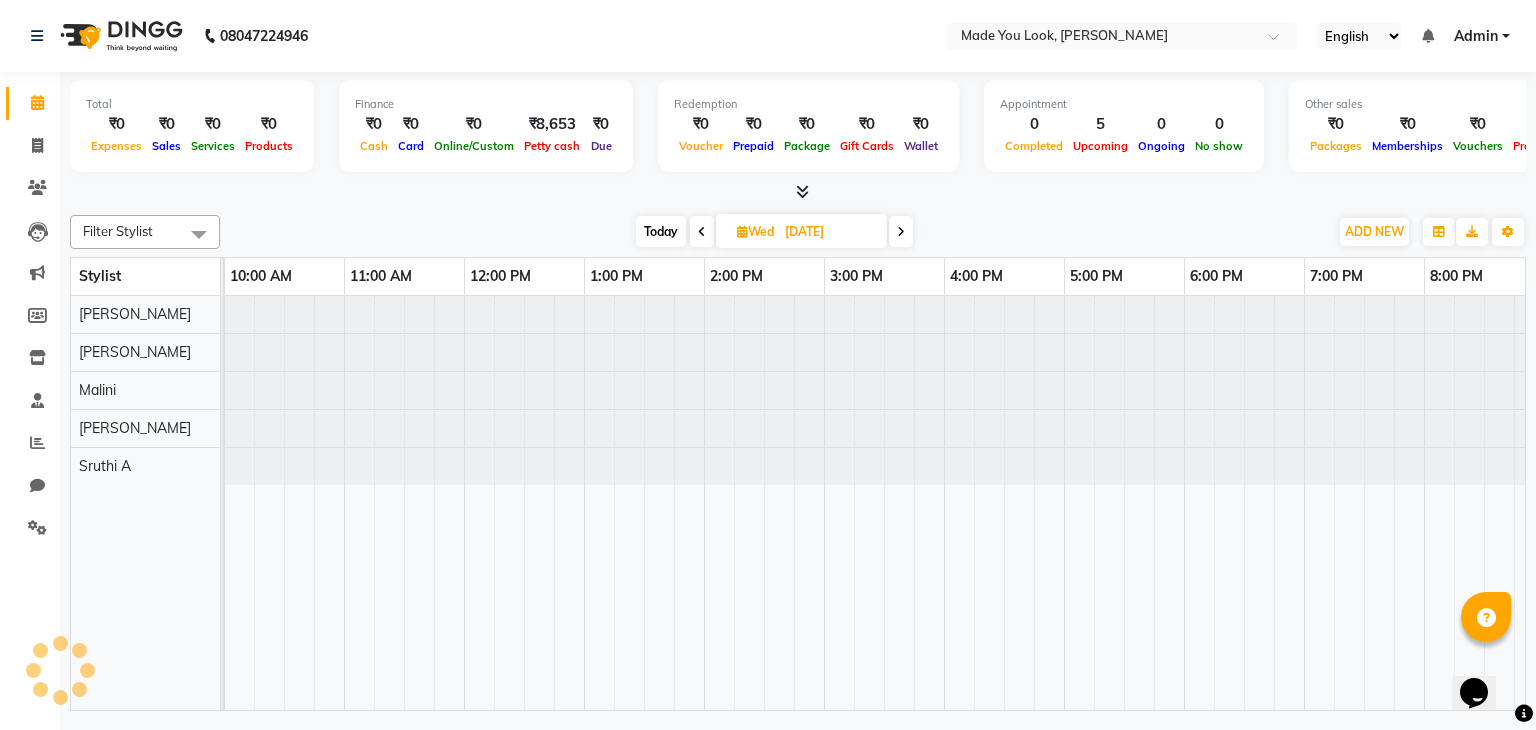 scroll, scrollTop: 0, scrollLeft: 0, axis: both 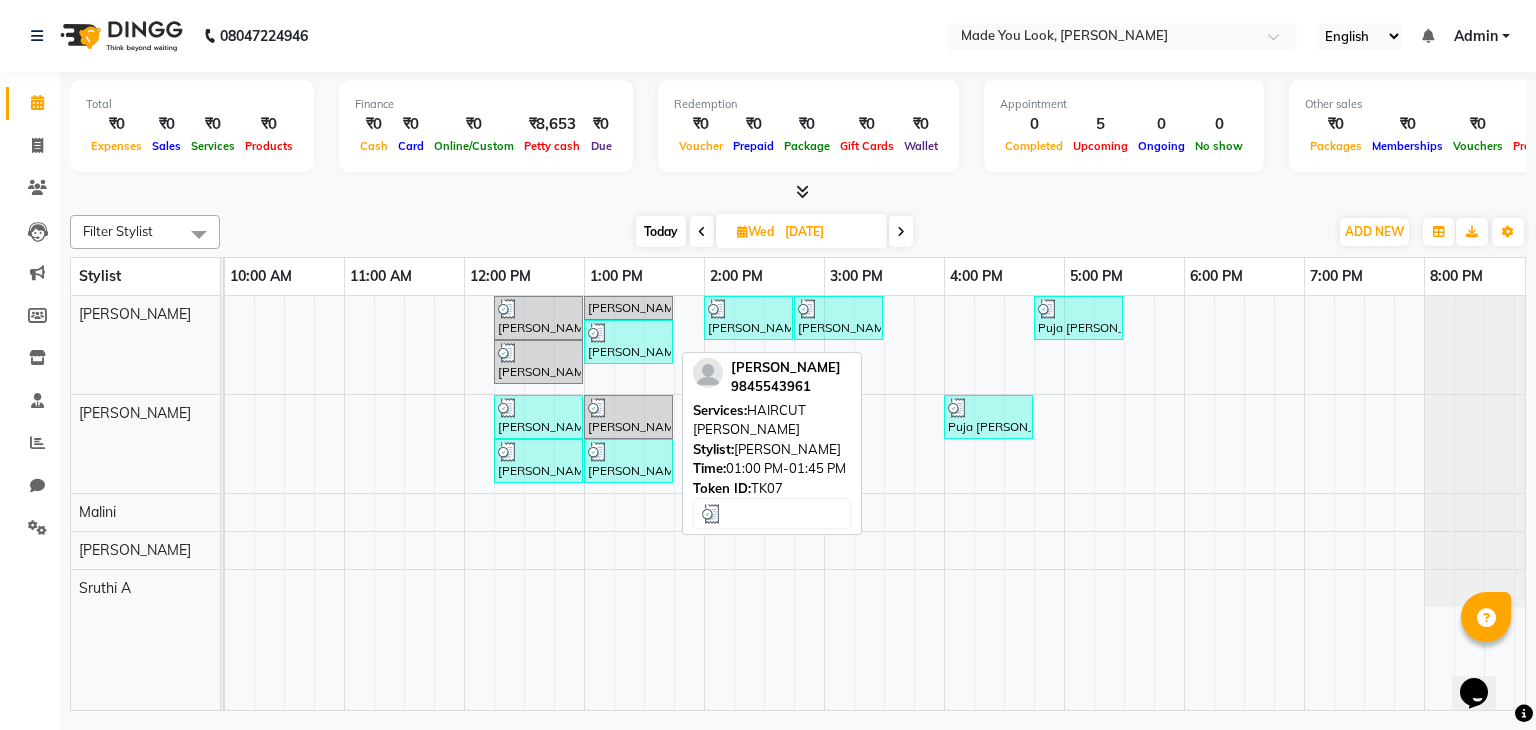 click at bounding box center (628, 333) 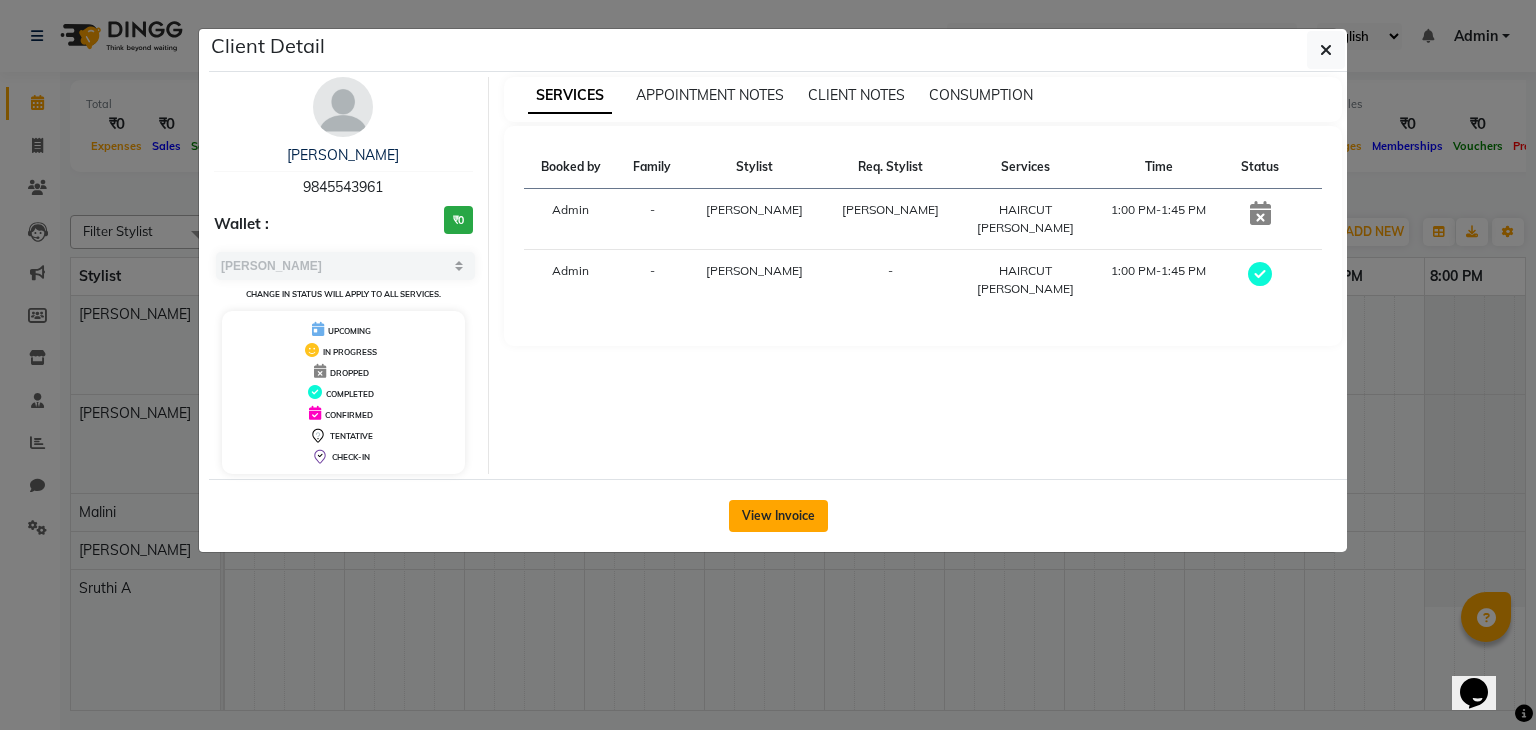 click on "View Invoice" 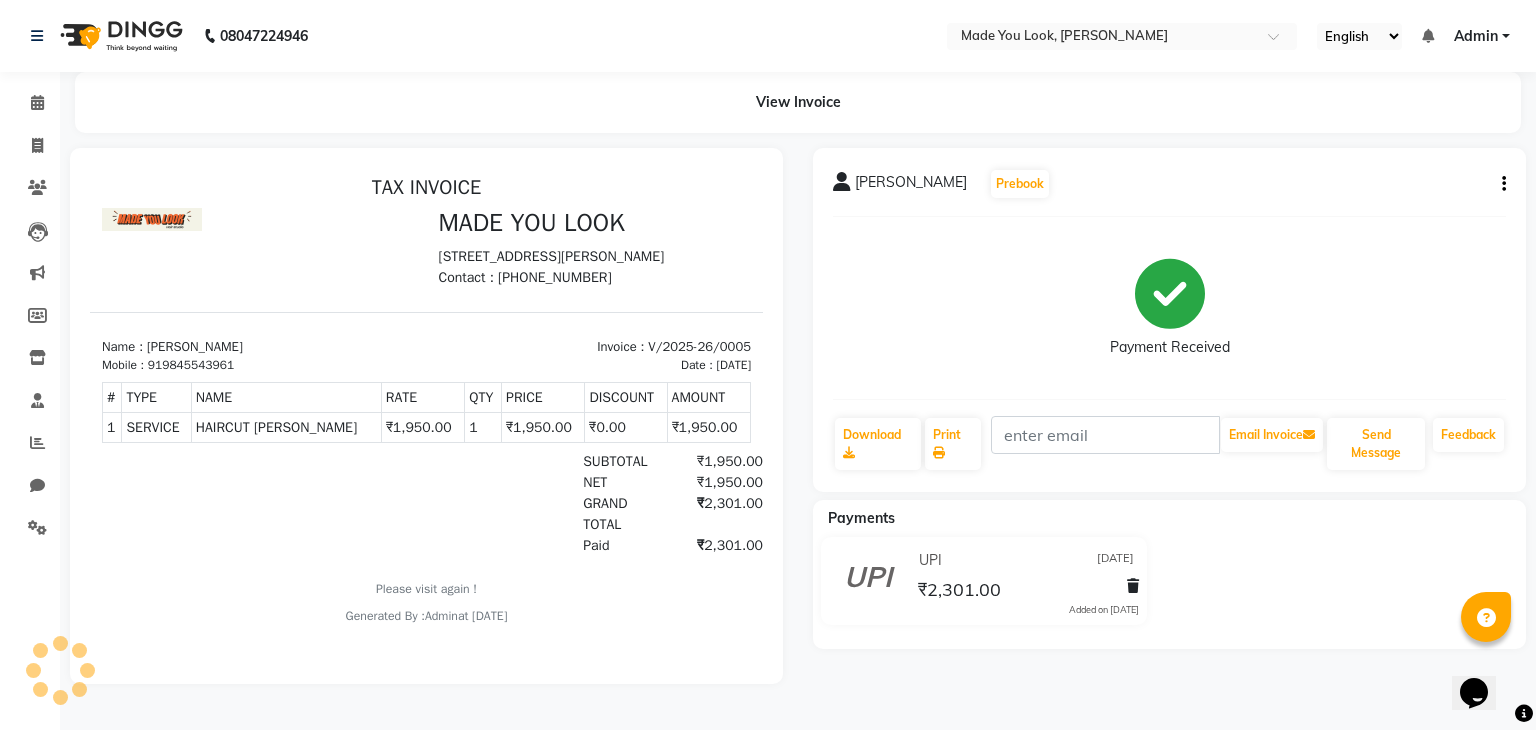 scroll, scrollTop: 0, scrollLeft: 0, axis: both 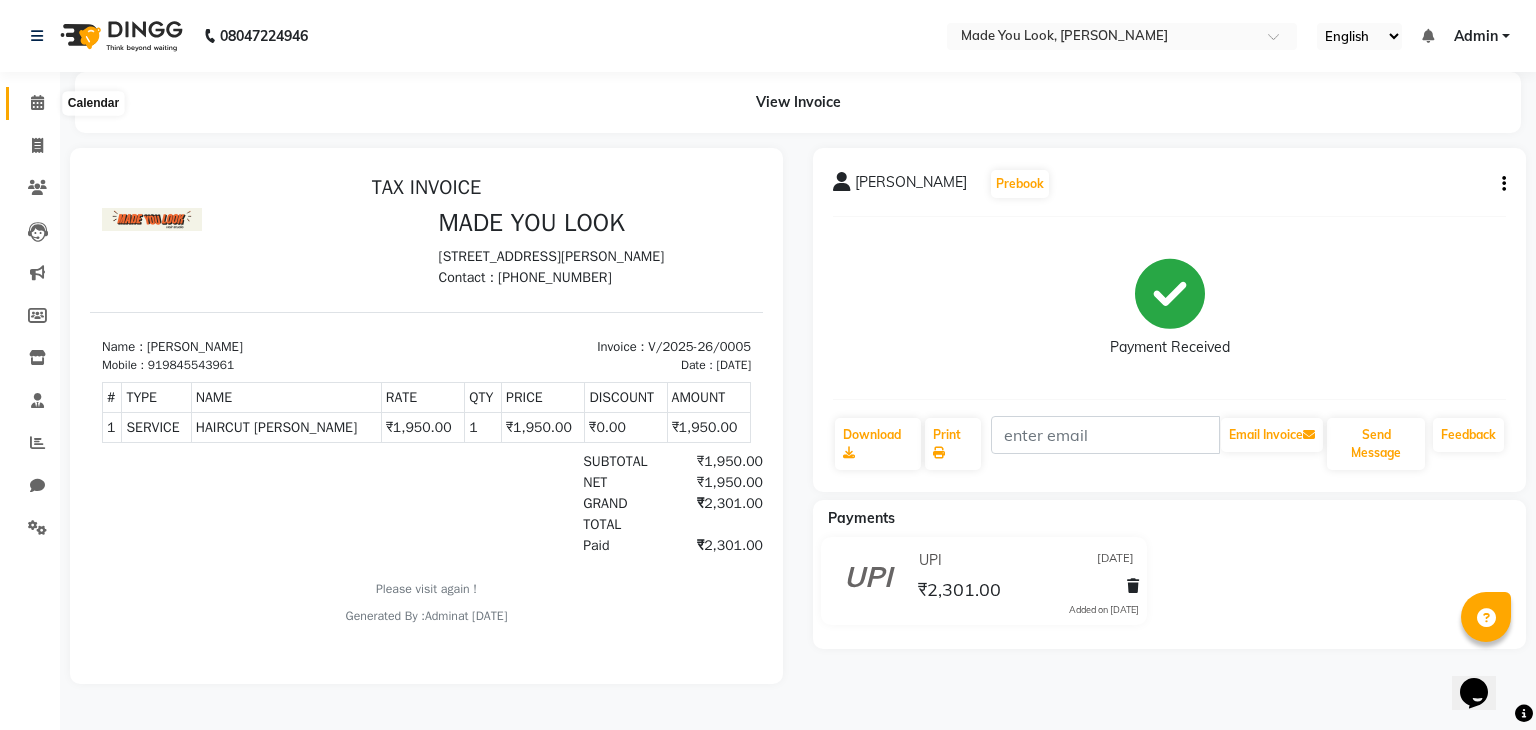 click 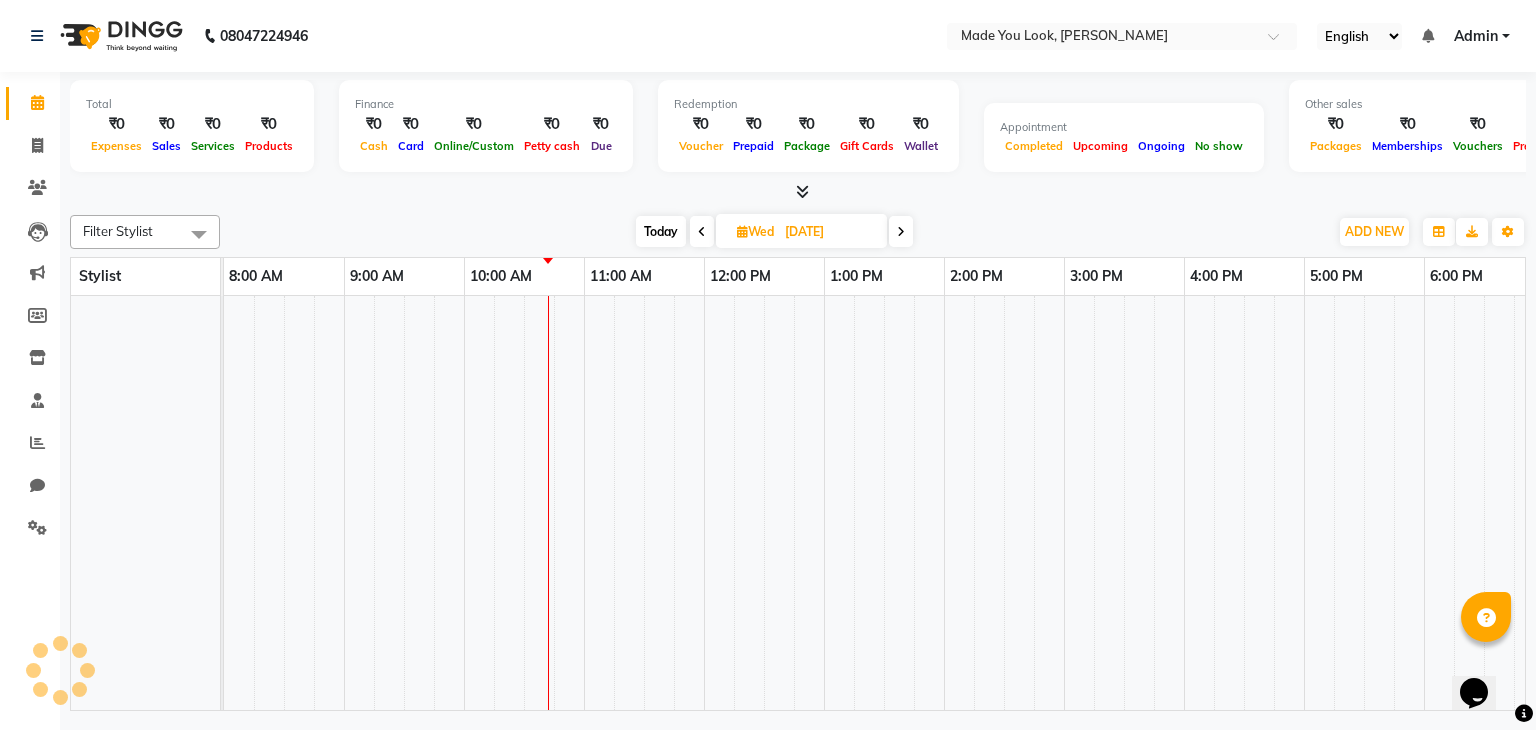 scroll, scrollTop: 0, scrollLeft: 0, axis: both 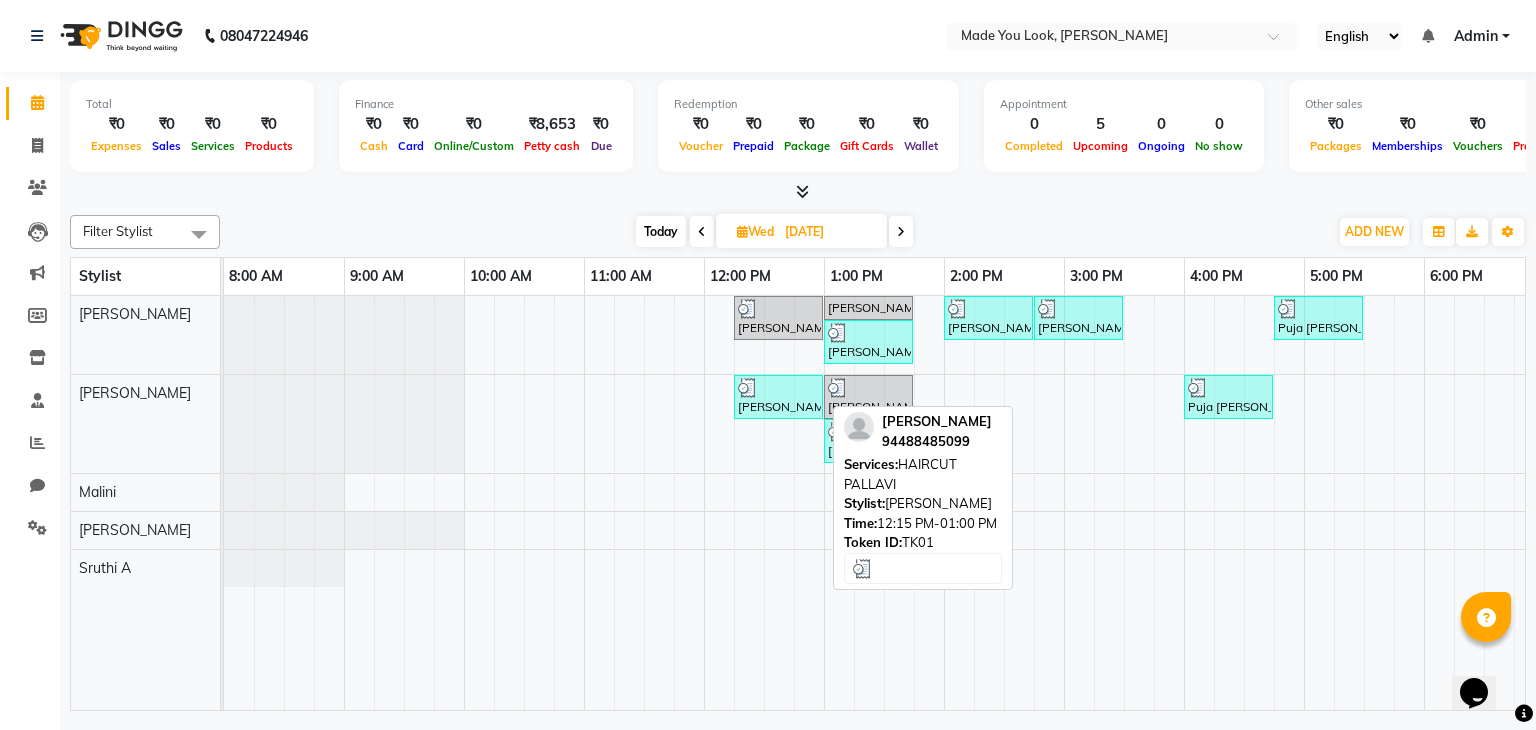 click at bounding box center [778, 388] 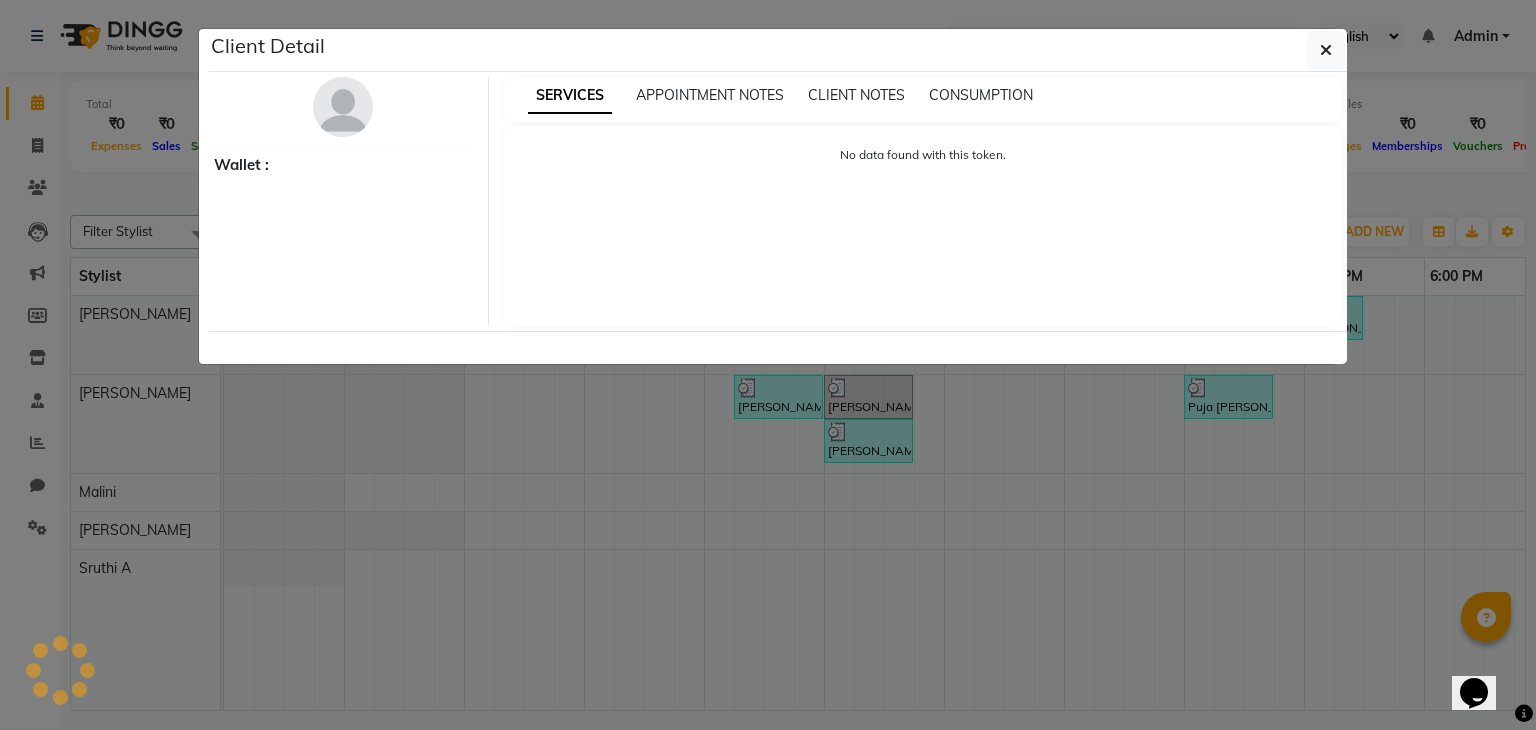 select on "3" 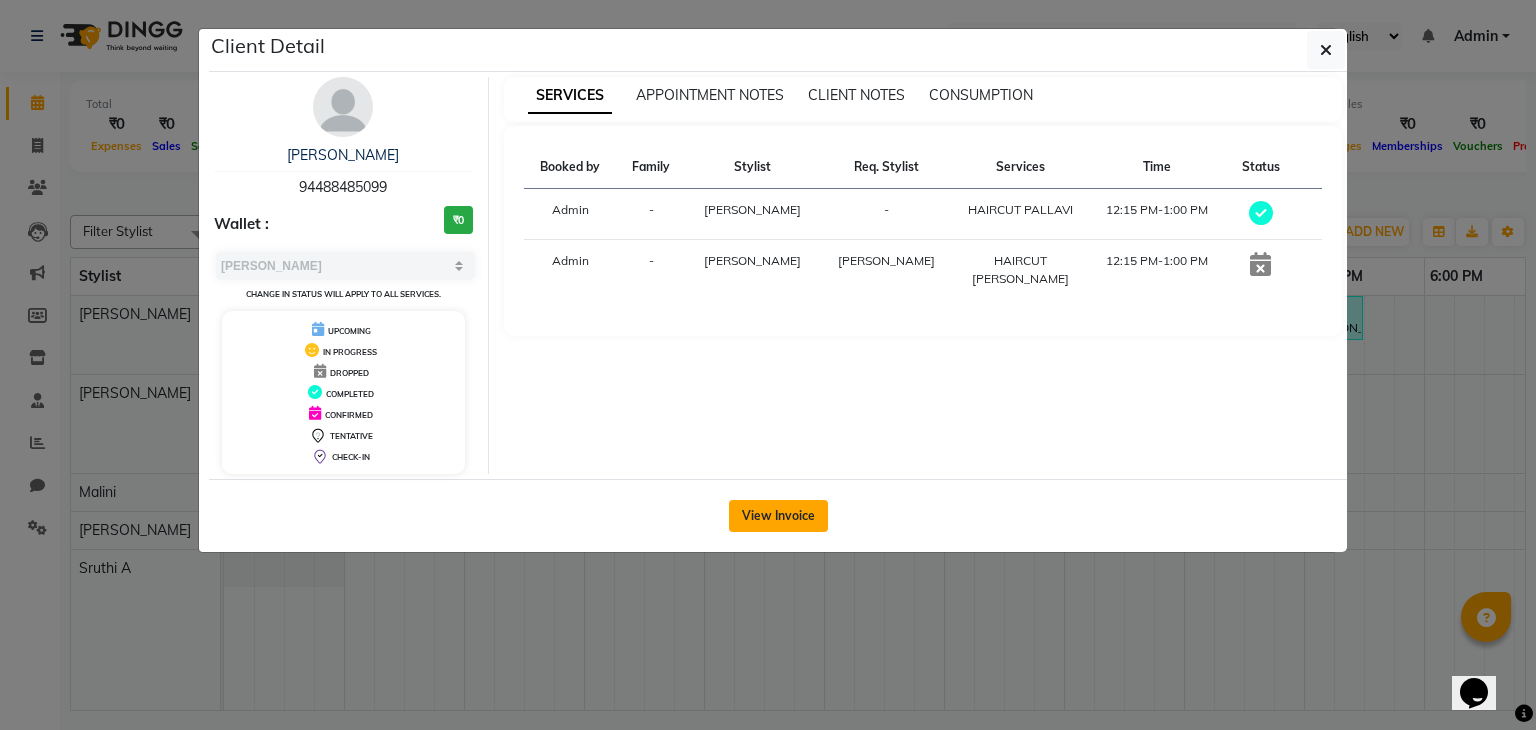 click on "View Invoice" 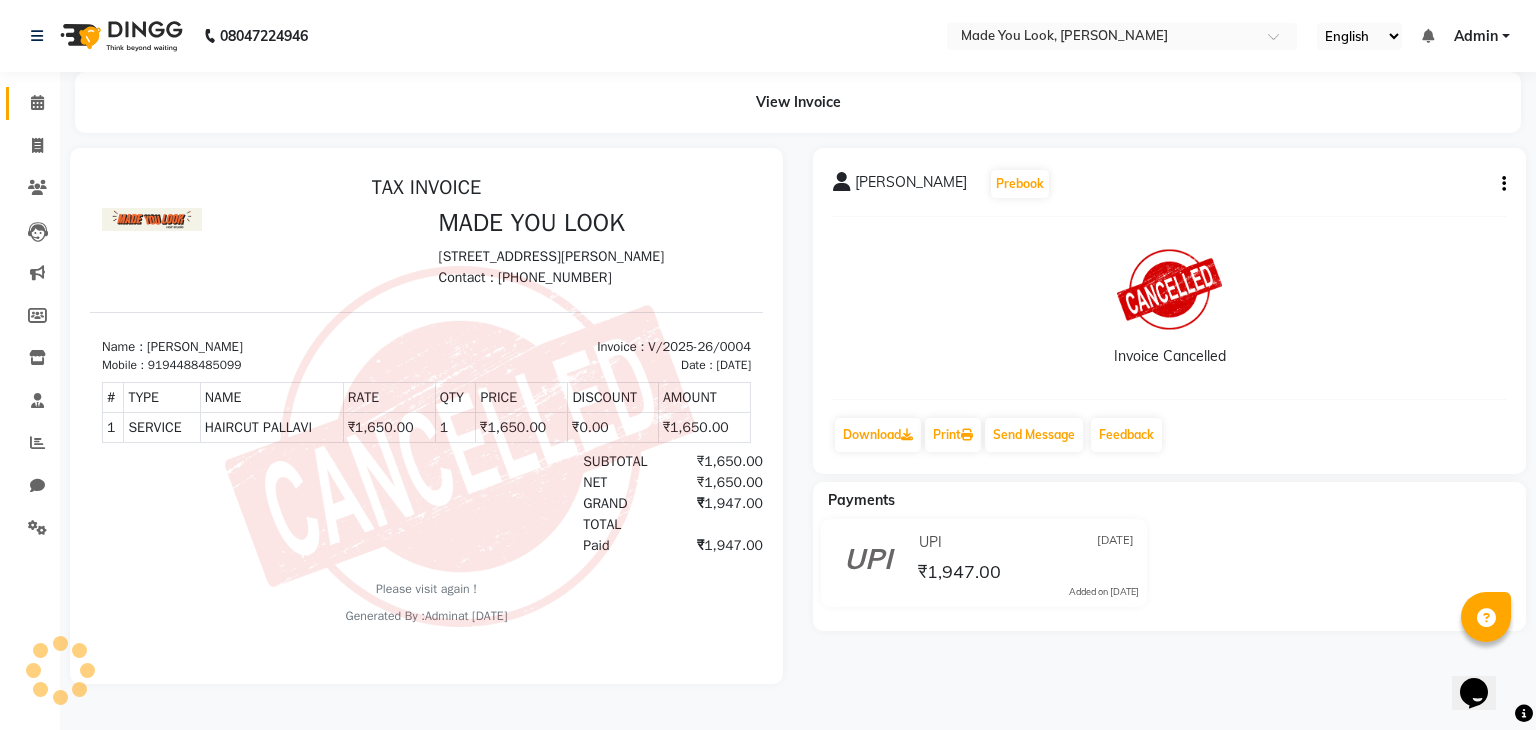 scroll, scrollTop: 0, scrollLeft: 0, axis: both 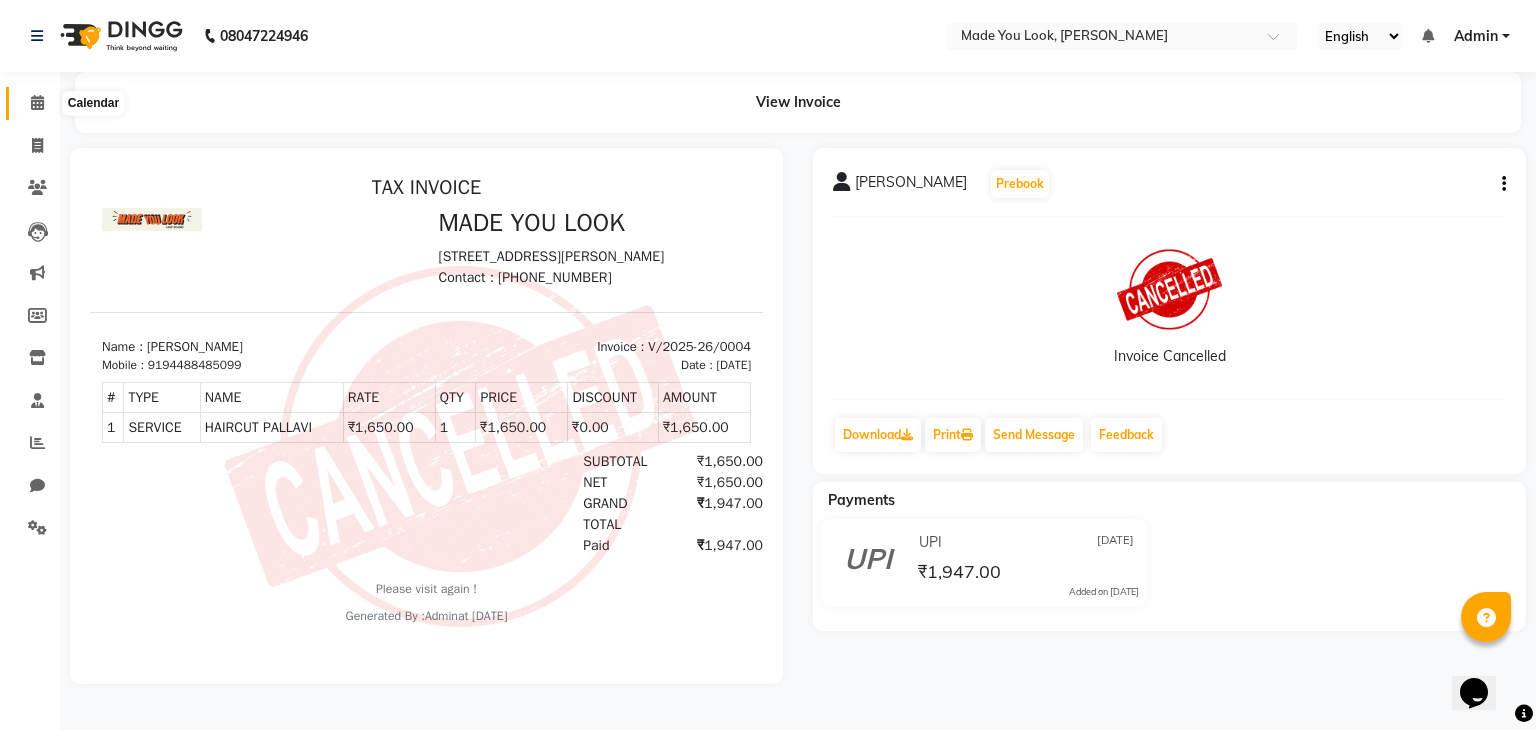 click 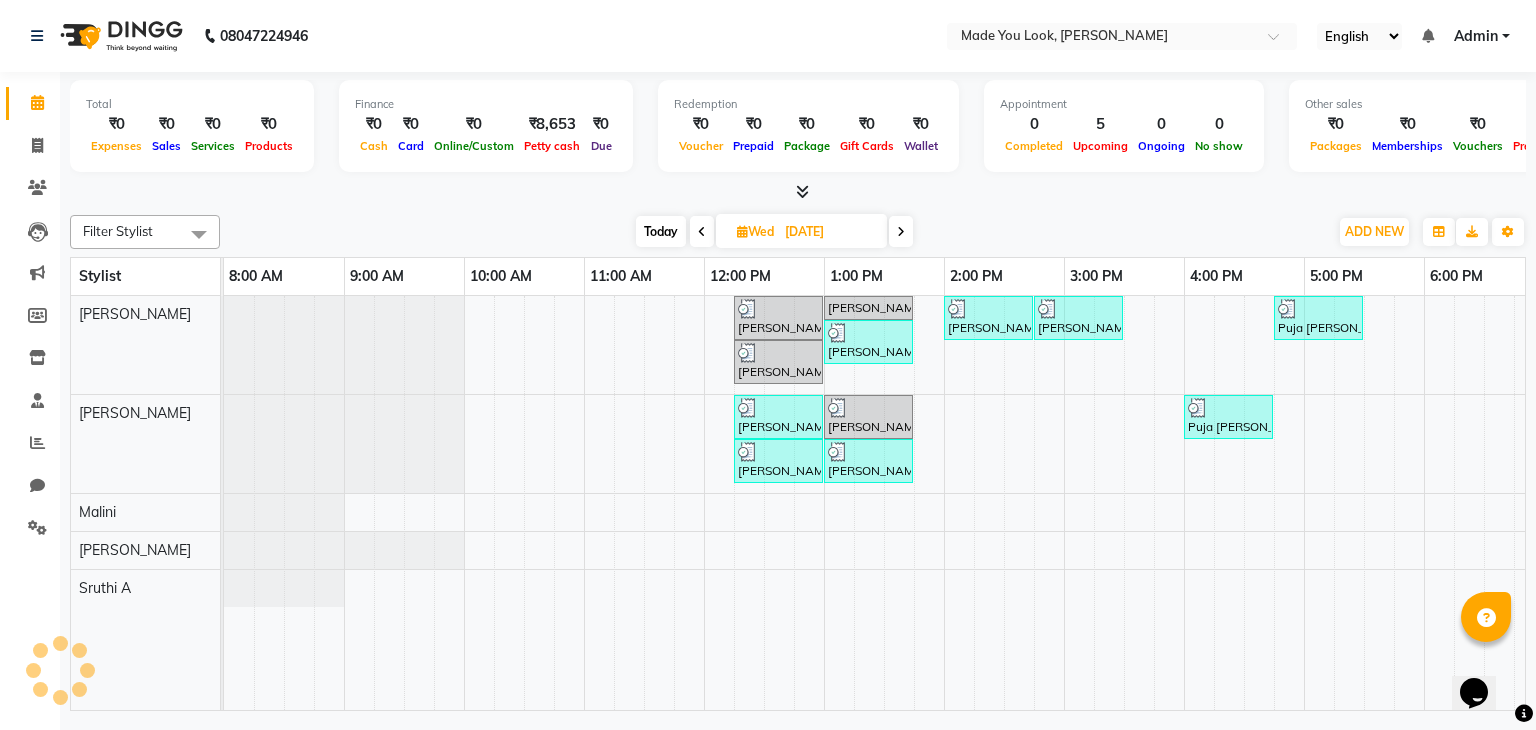 scroll, scrollTop: 0, scrollLeft: 0, axis: both 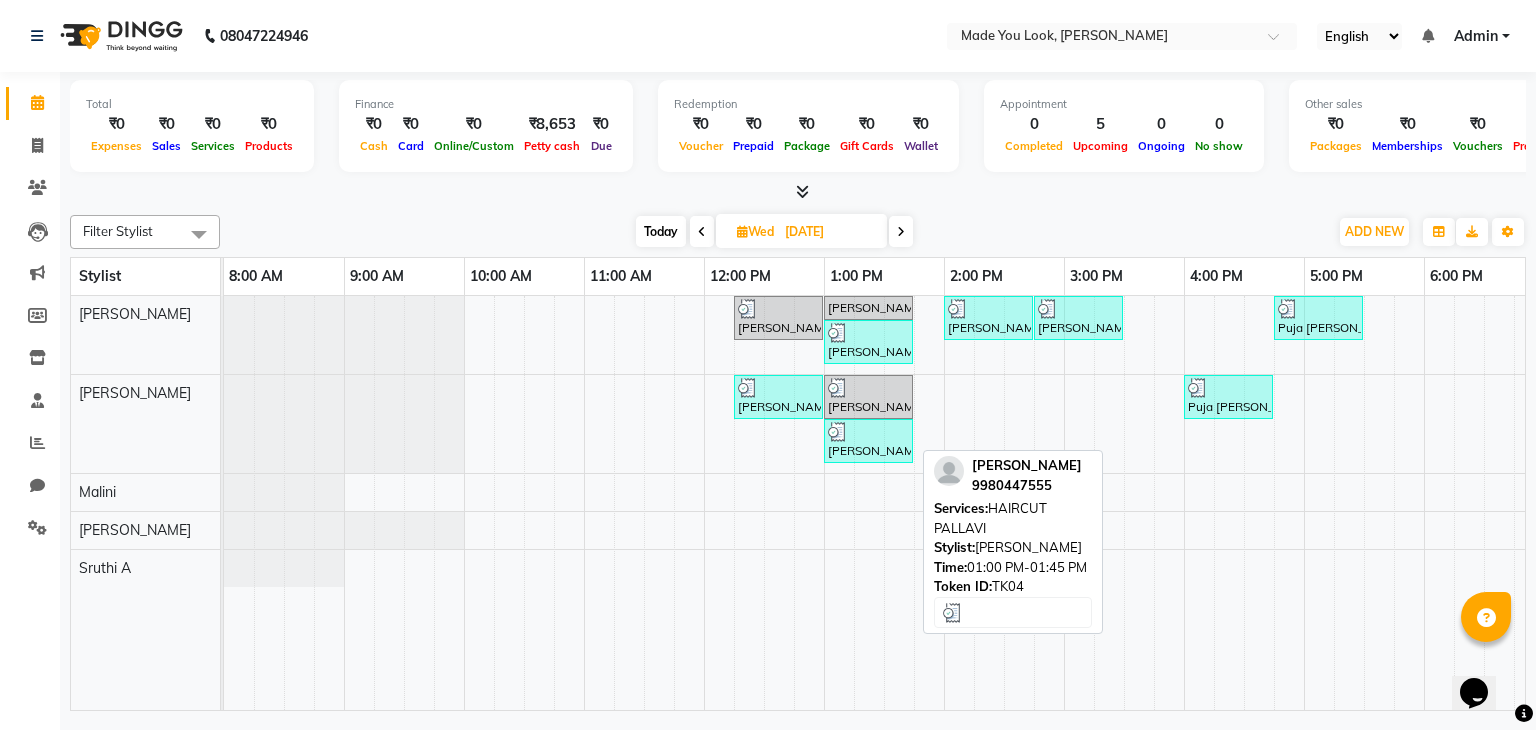click on "[PERSON_NAME], TK04, 01:00 PM-01:45 PM, HAIRCUT PALLAVI" at bounding box center (868, 441) 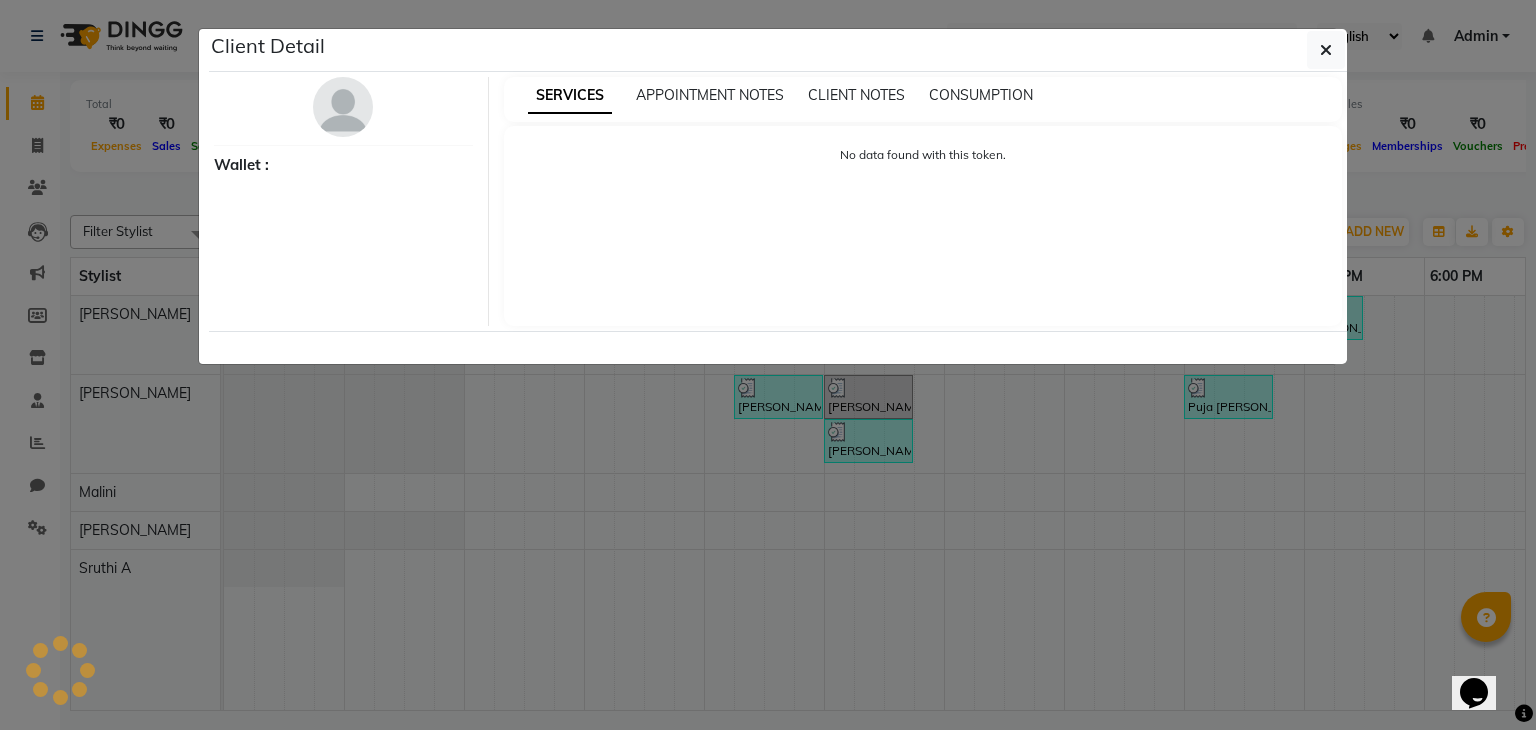 select on "3" 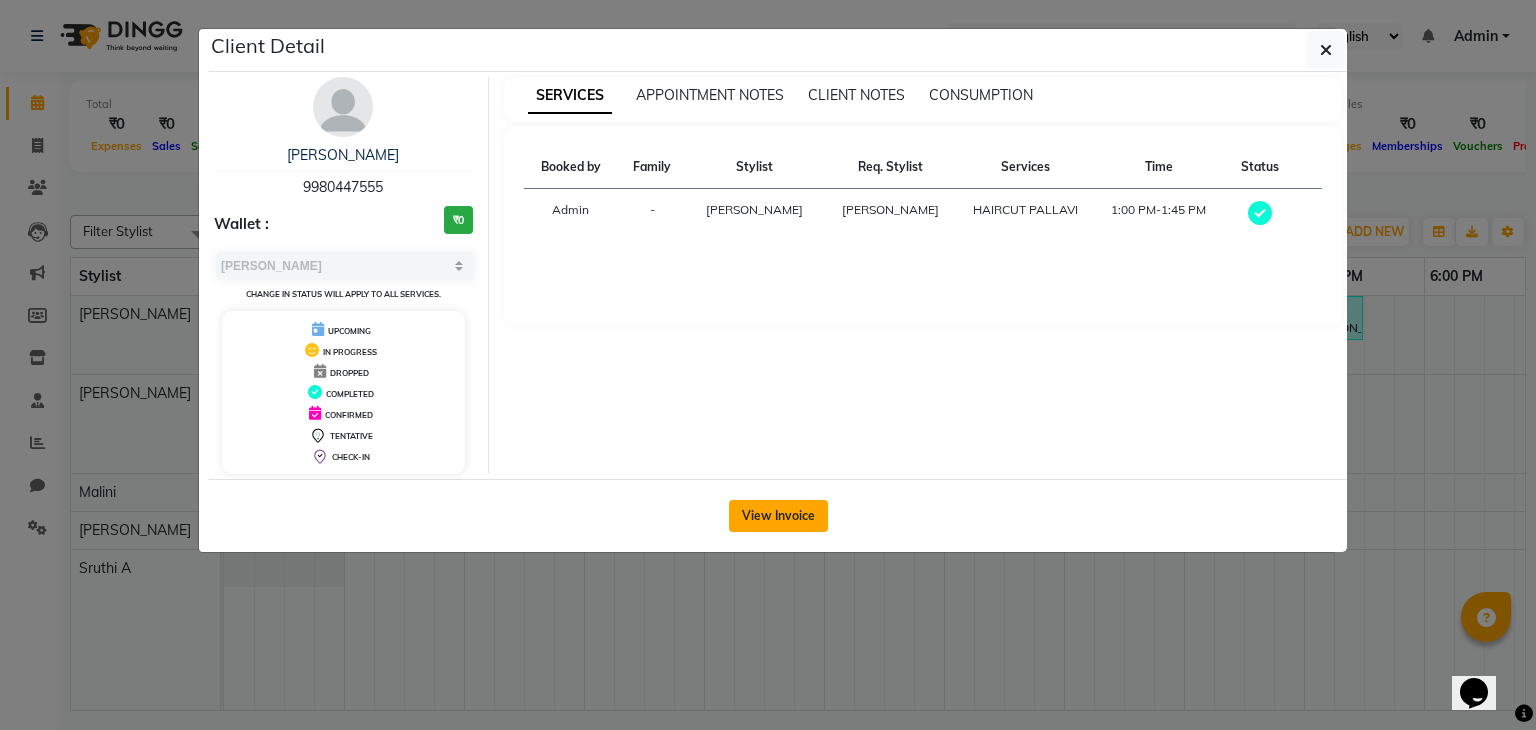 click on "View Invoice" 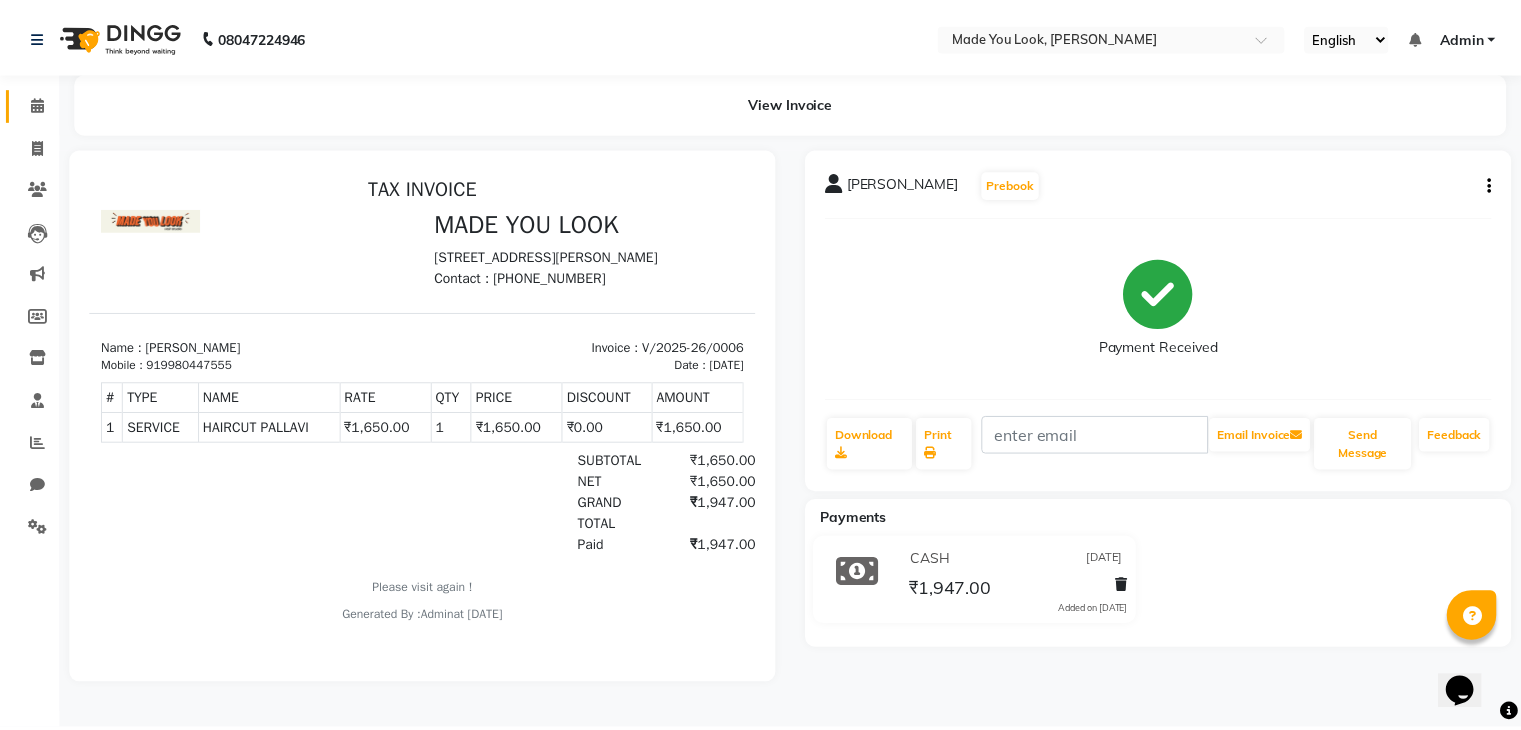 scroll, scrollTop: 0, scrollLeft: 0, axis: both 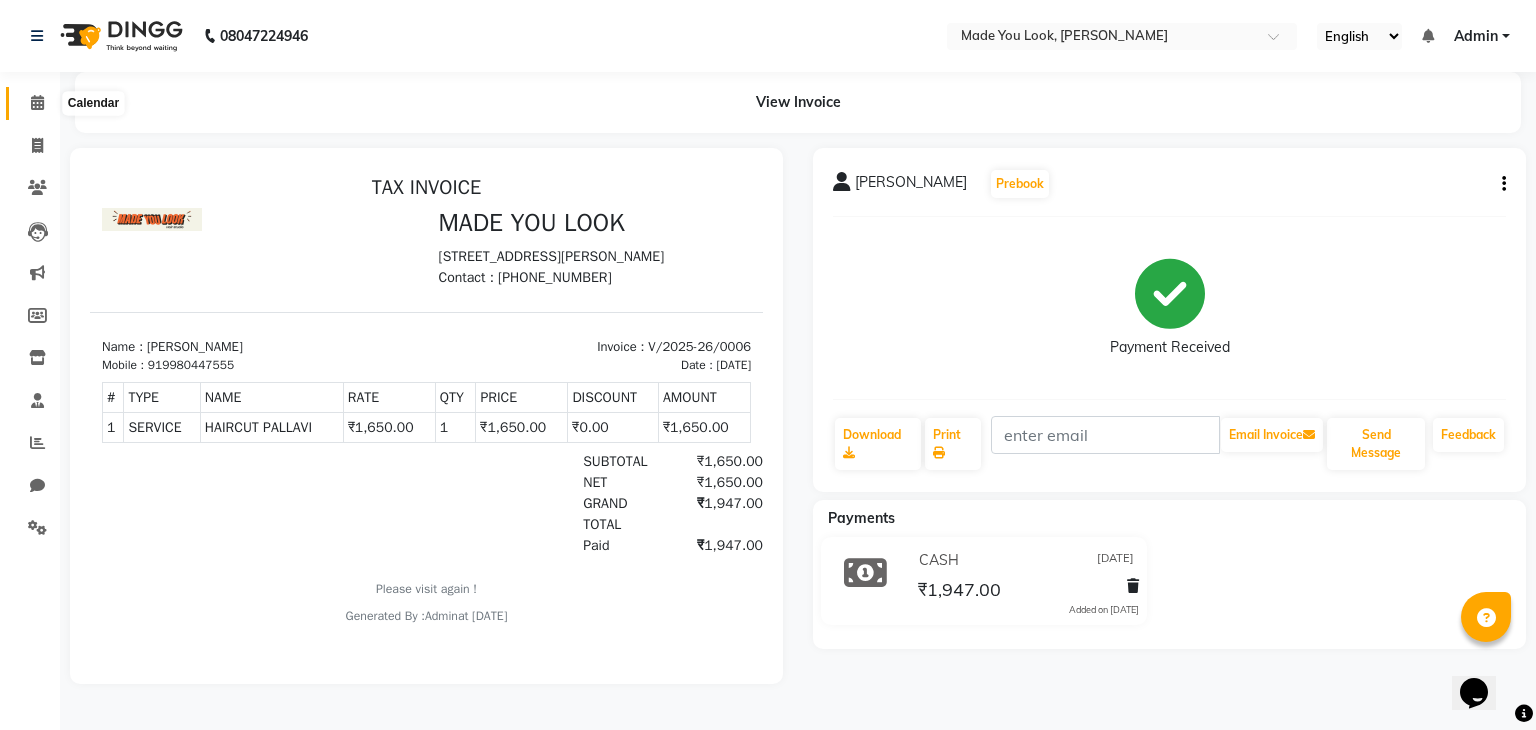 click 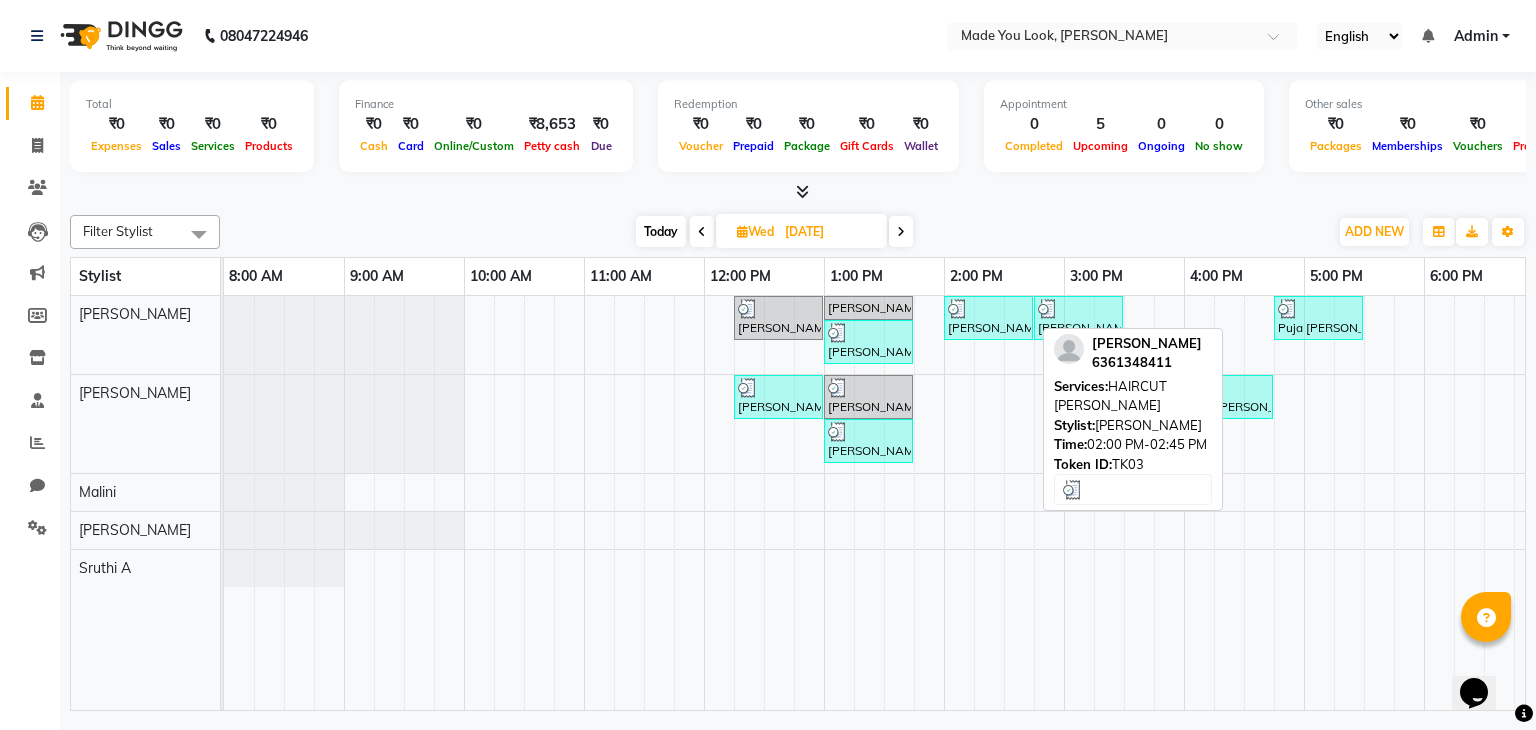 click at bounding box center (988, 309) 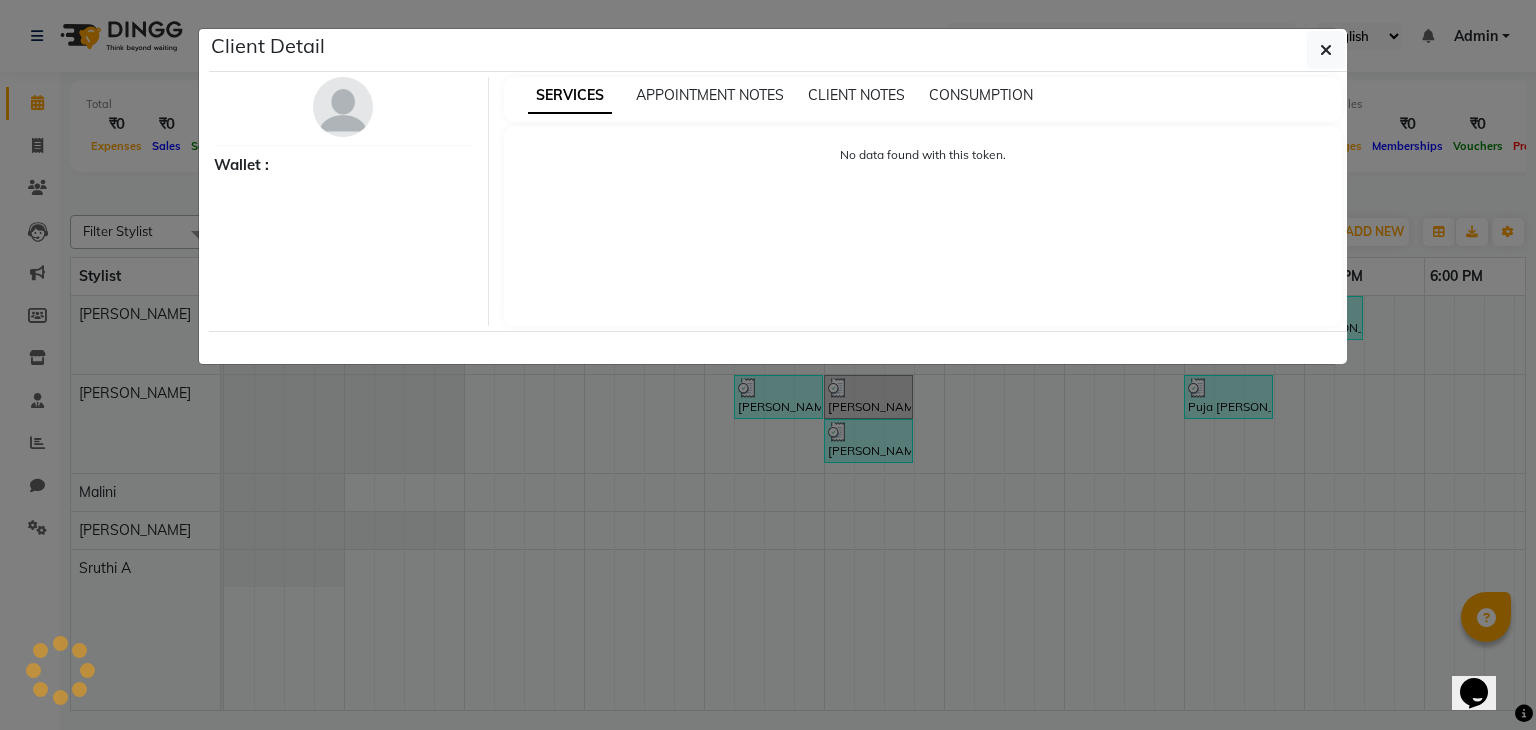 select on "3" 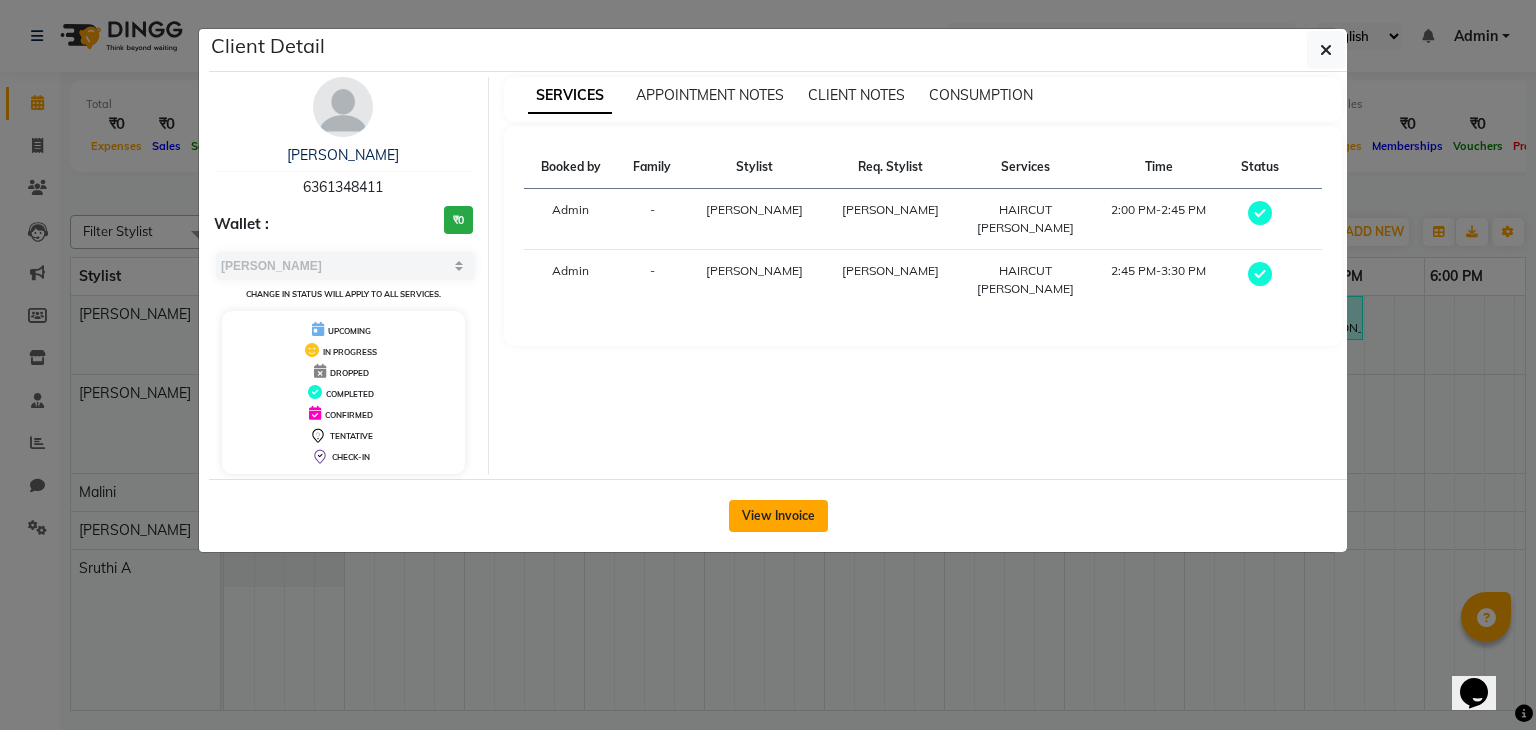 click on "View Invoice" 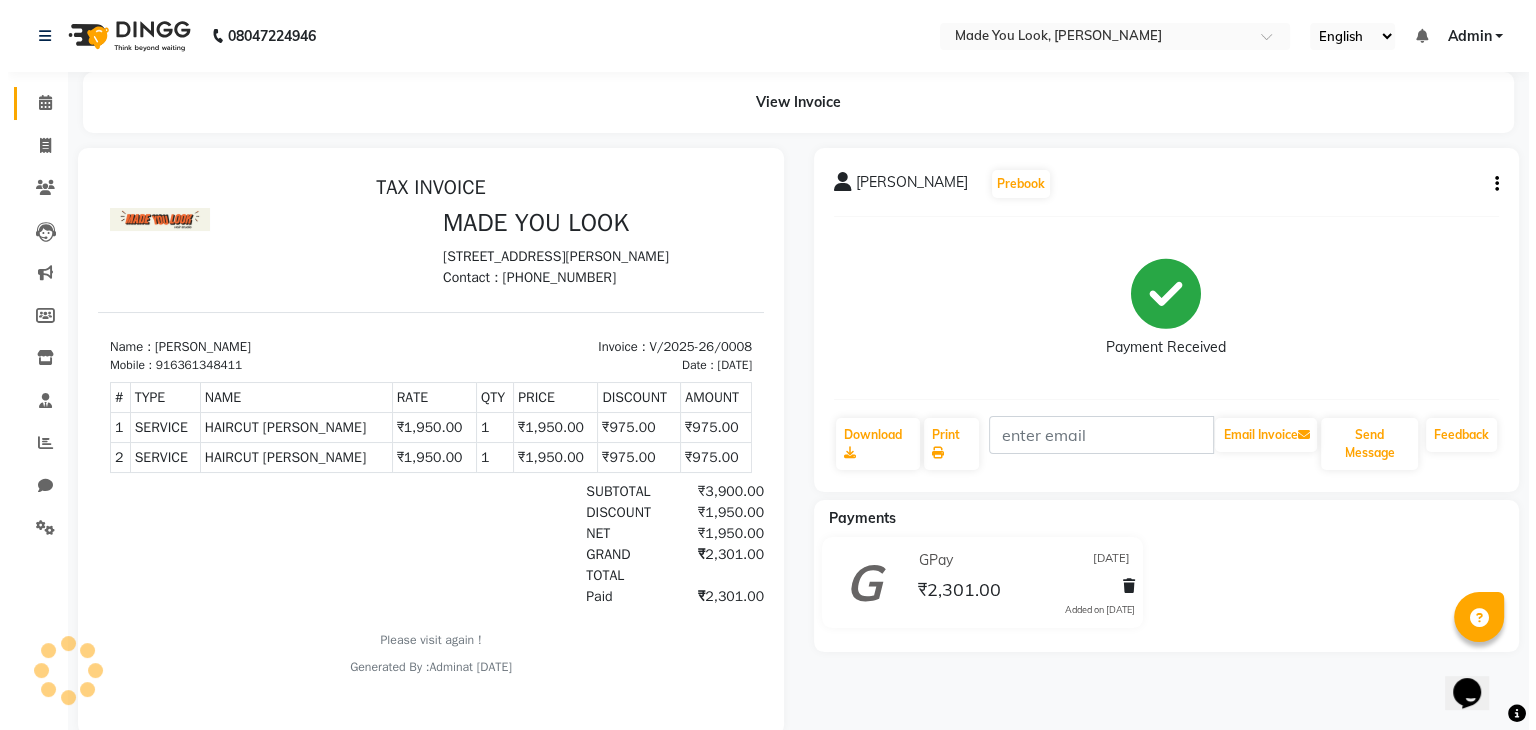 scroll, scrollTop: 0, scrollLeft: 0, axis: both 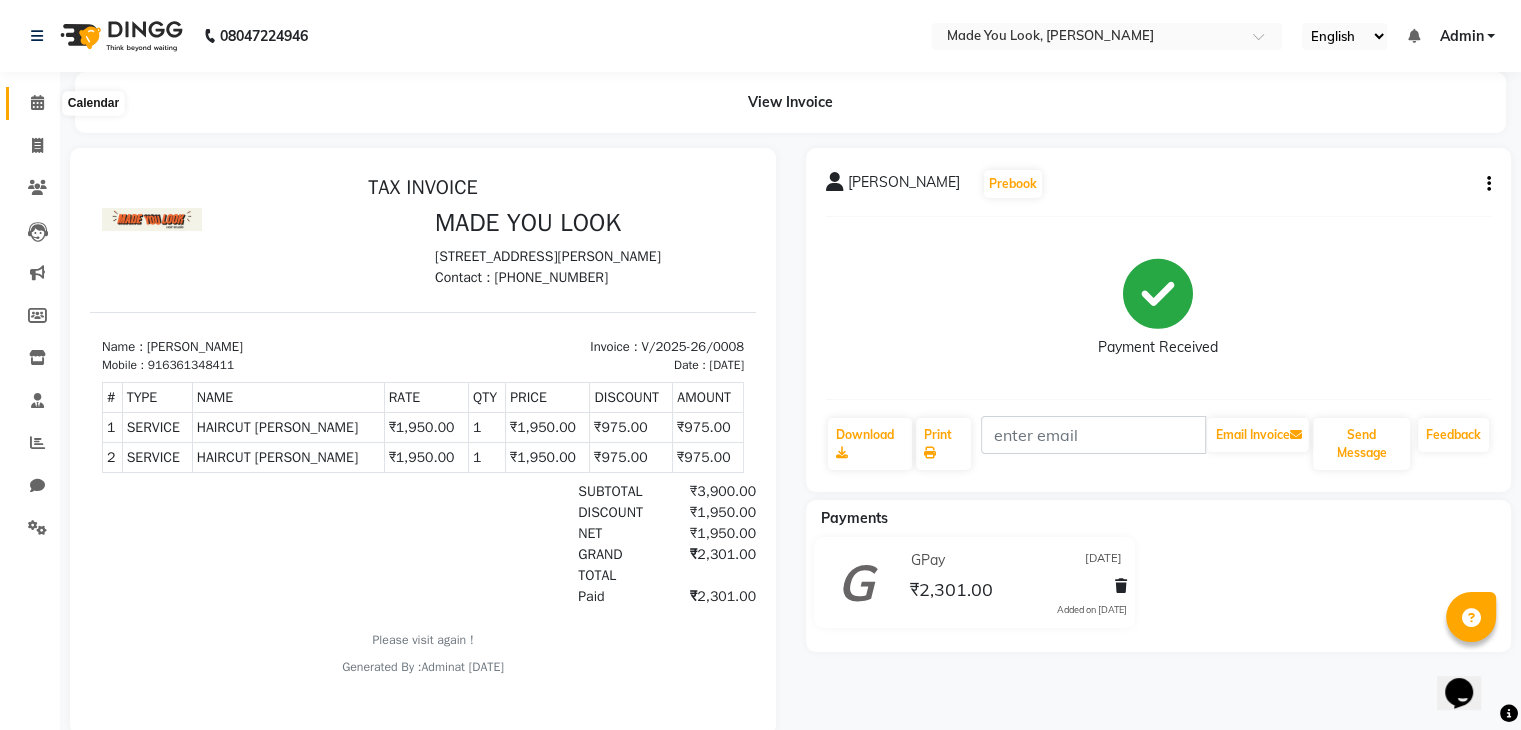 click 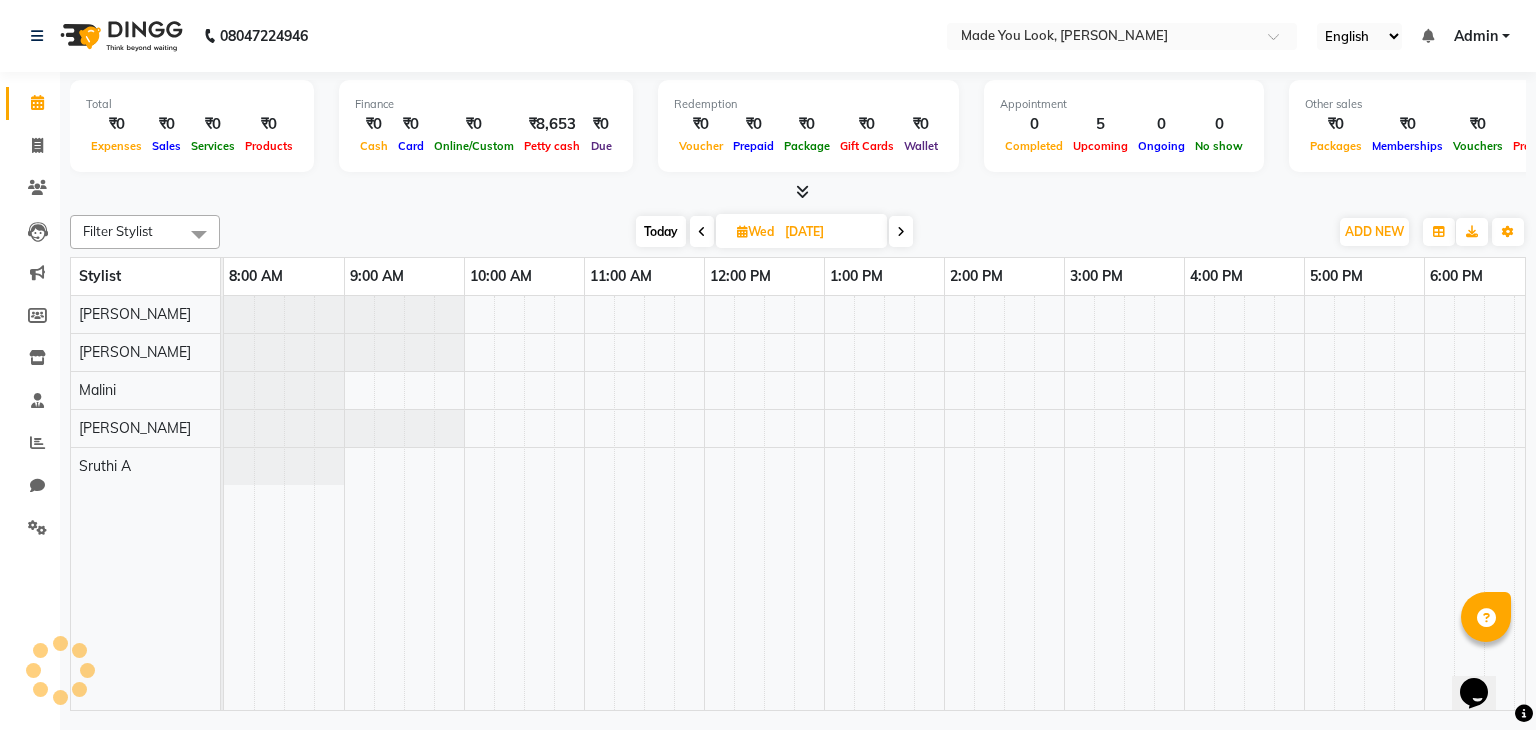 scroll, scrollTop: 0, scrollLeft: 240, axis: horizontal 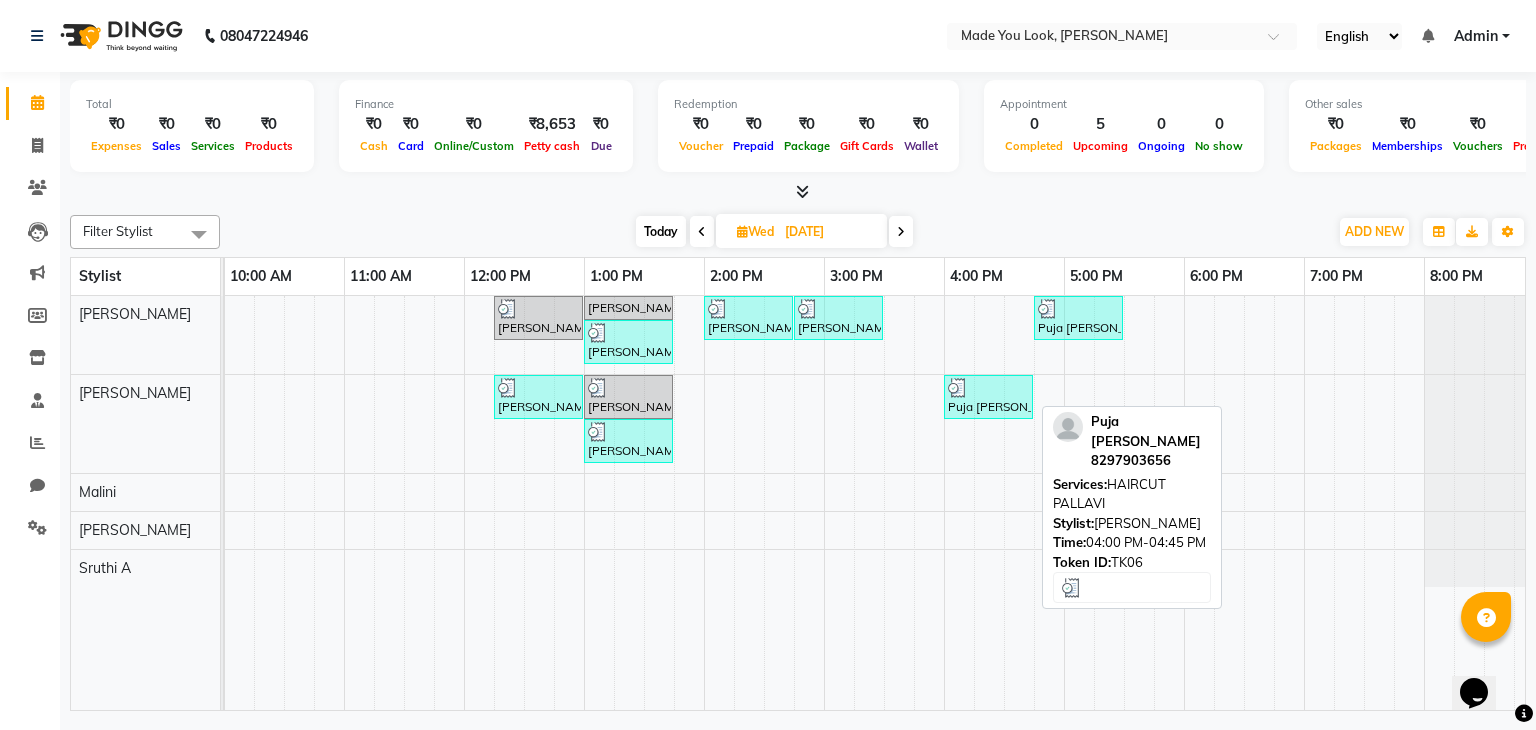 click at bounding box center (988, 388) 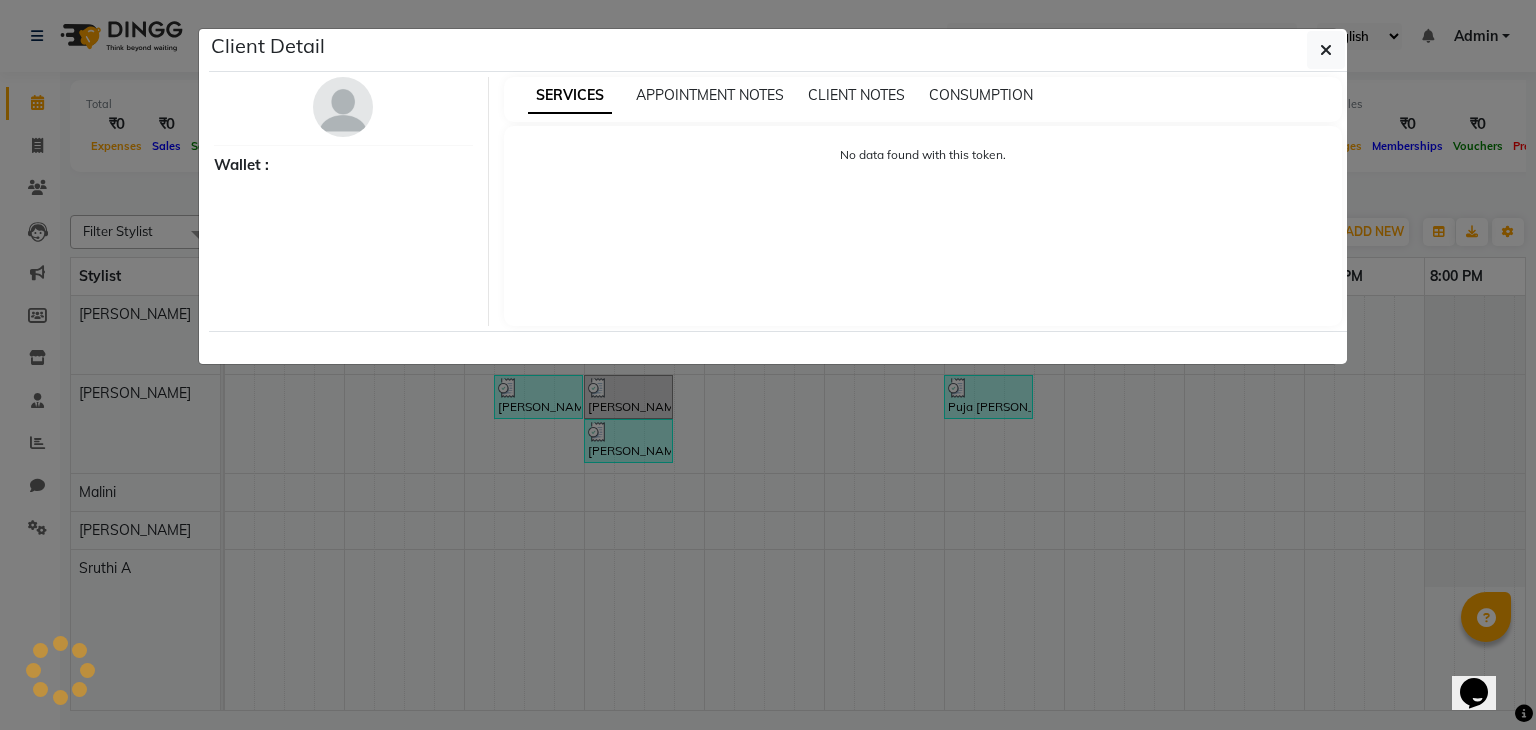 select on "3" 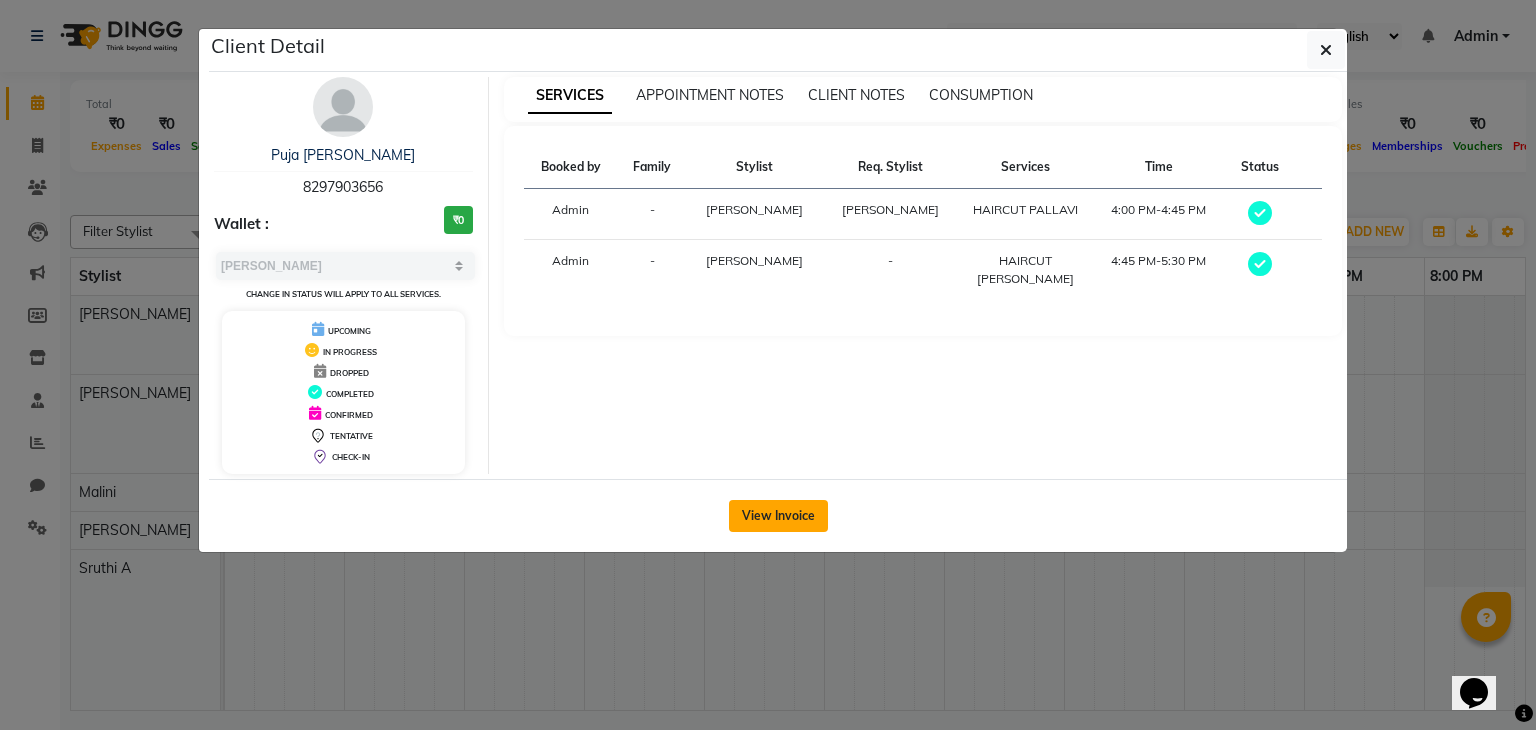 click on "View Invoice" 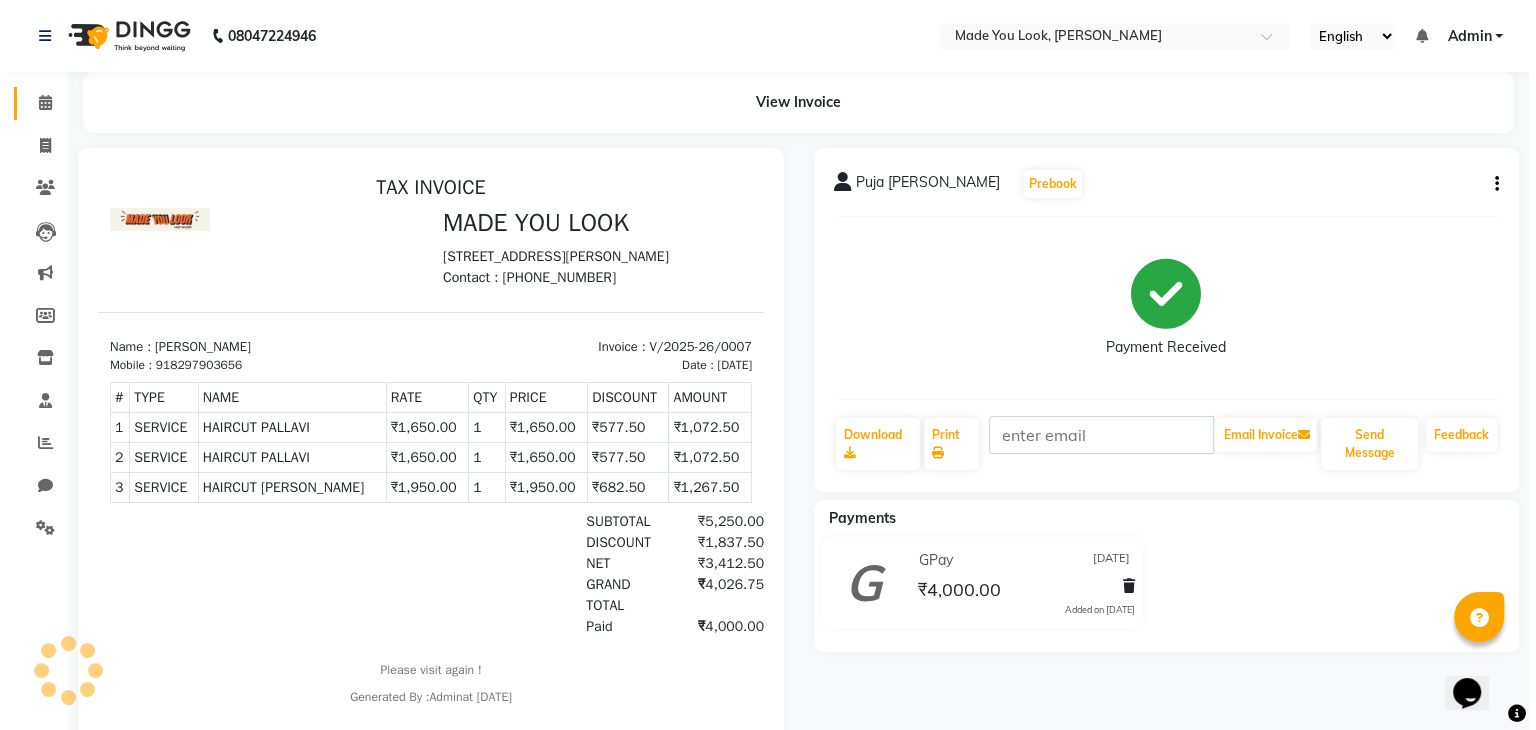 scroll, scrollTop: 0, scrollLeft: 0, axis: both 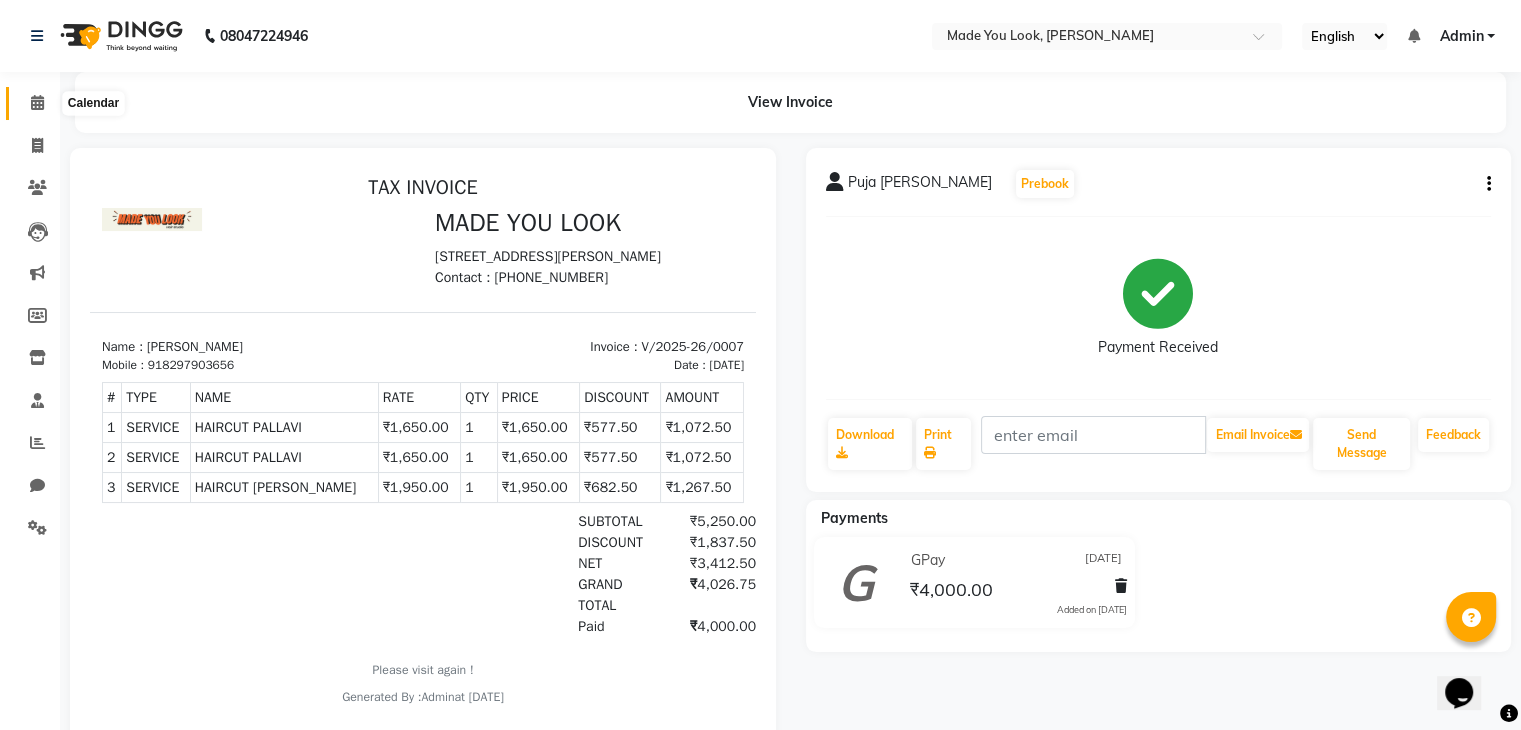 click 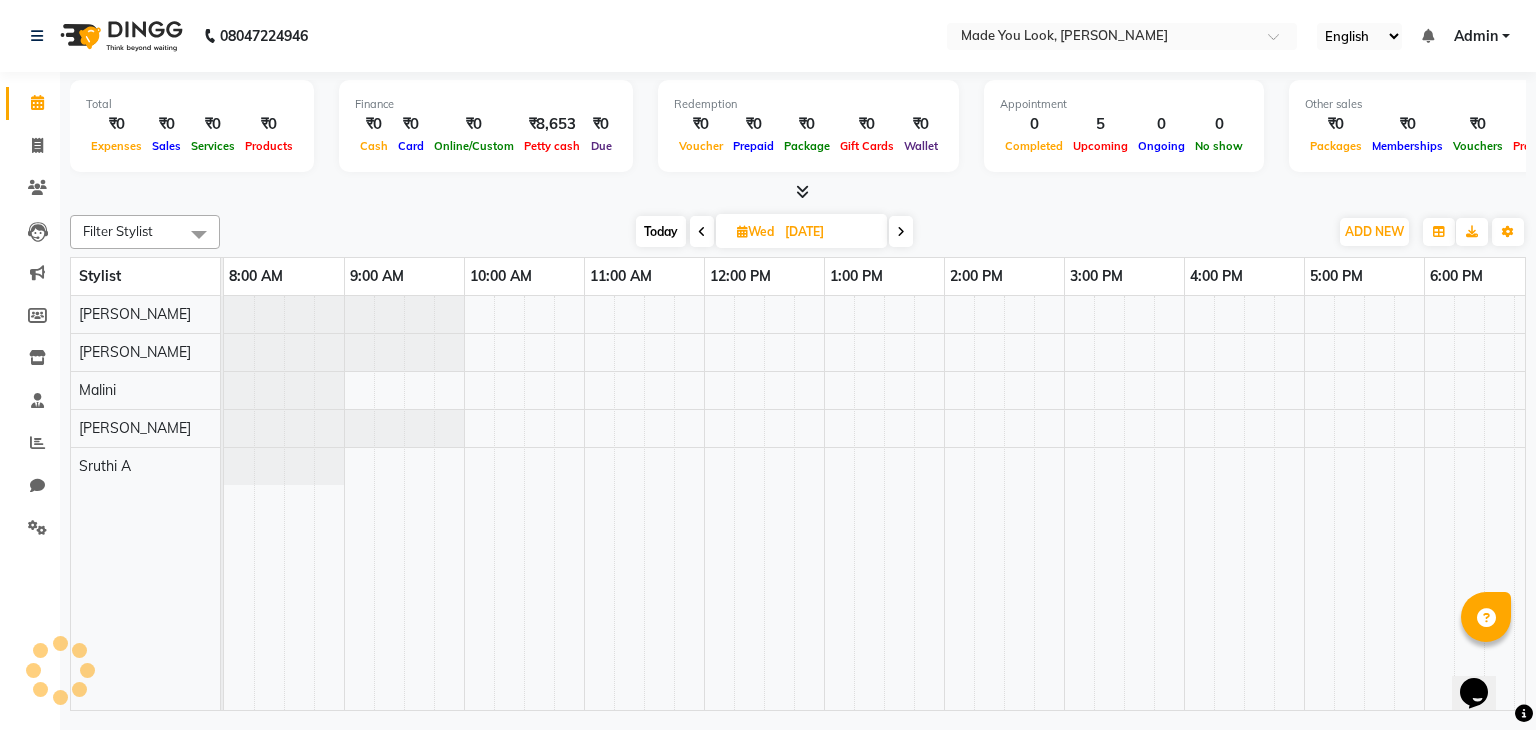 scroll, scrollTop: 0, scrollLeft: 0, axis: both 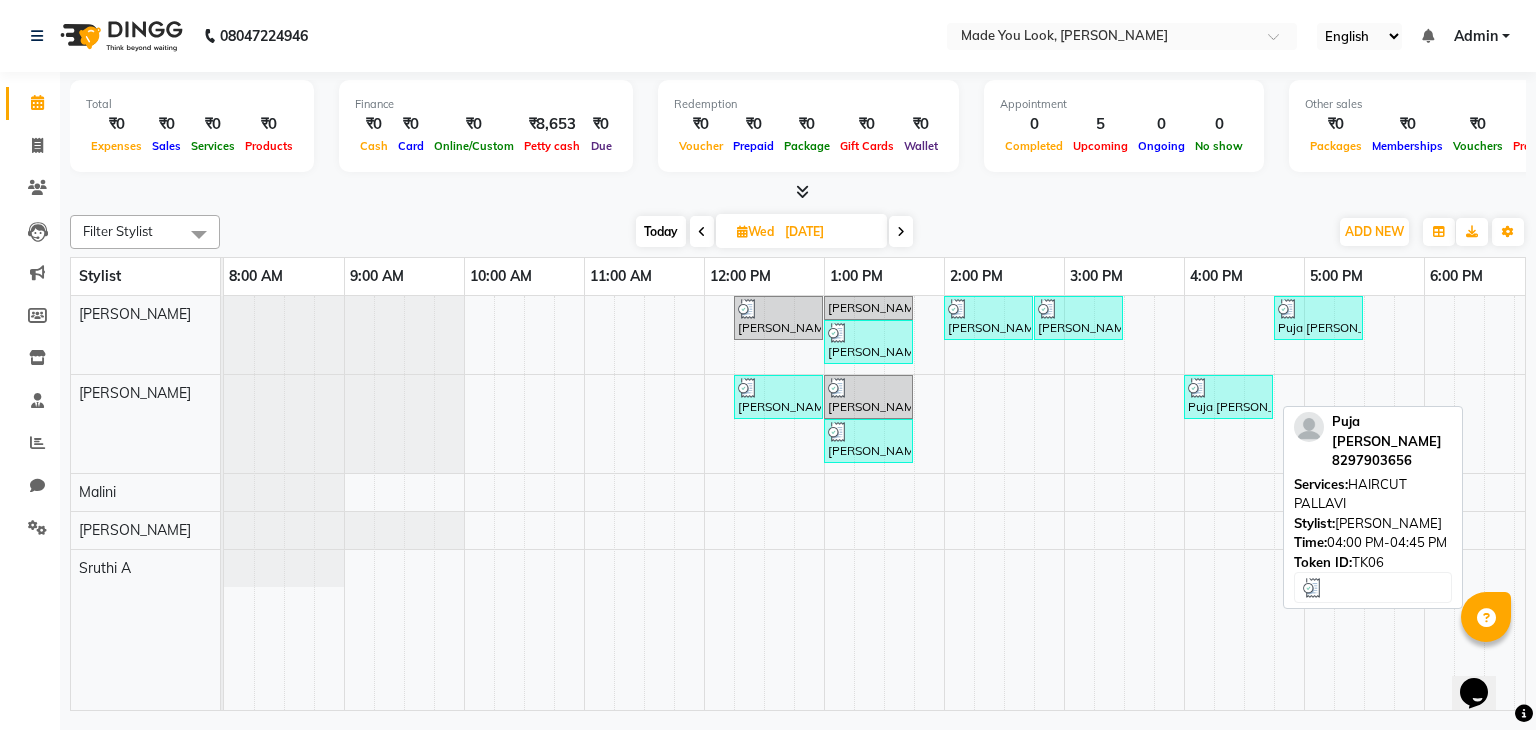 click on "Puja [PERSON_NAME], TK06, 04:00 PM-04:45 PM, HAIRCUT PALLAVI" at bounding box center (1228, 397) 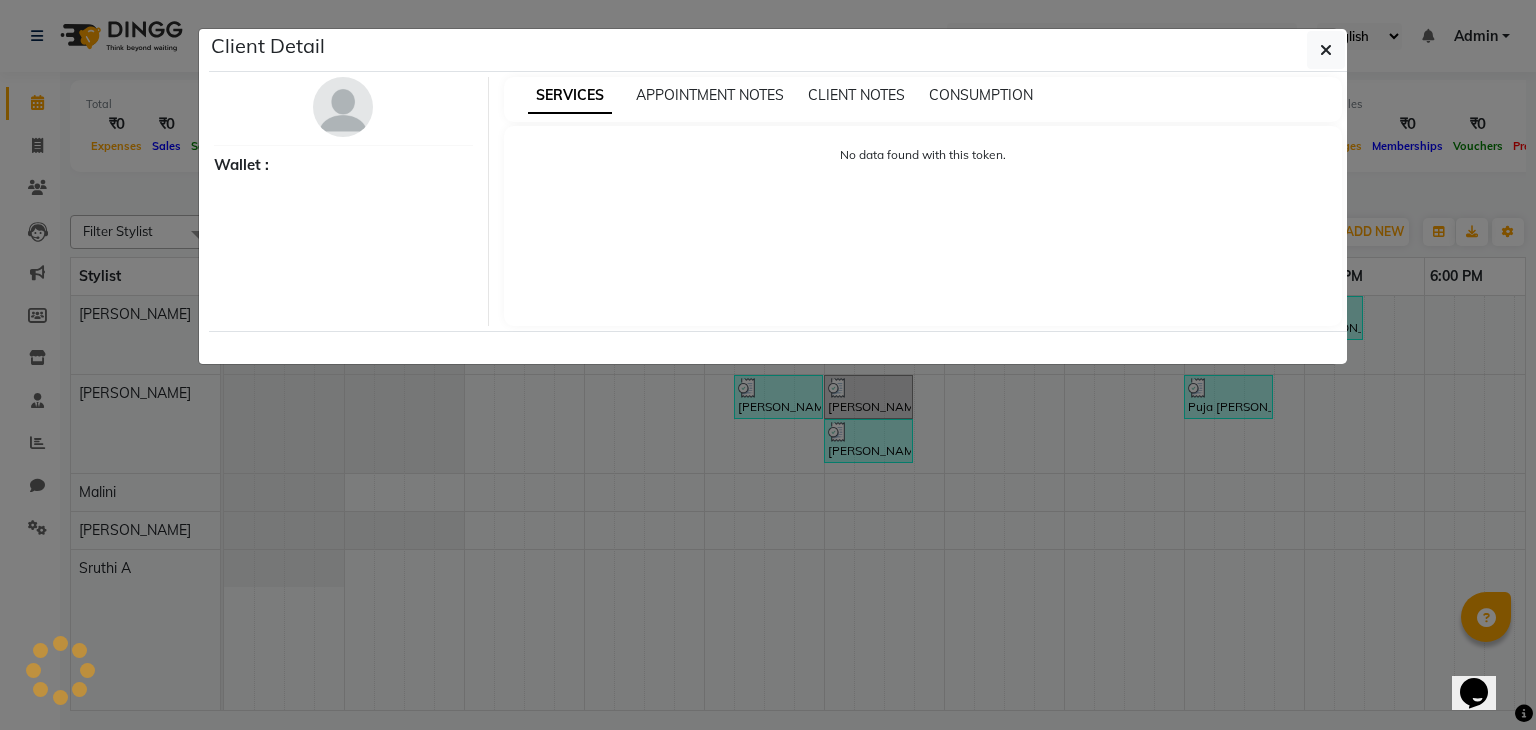select on "3" 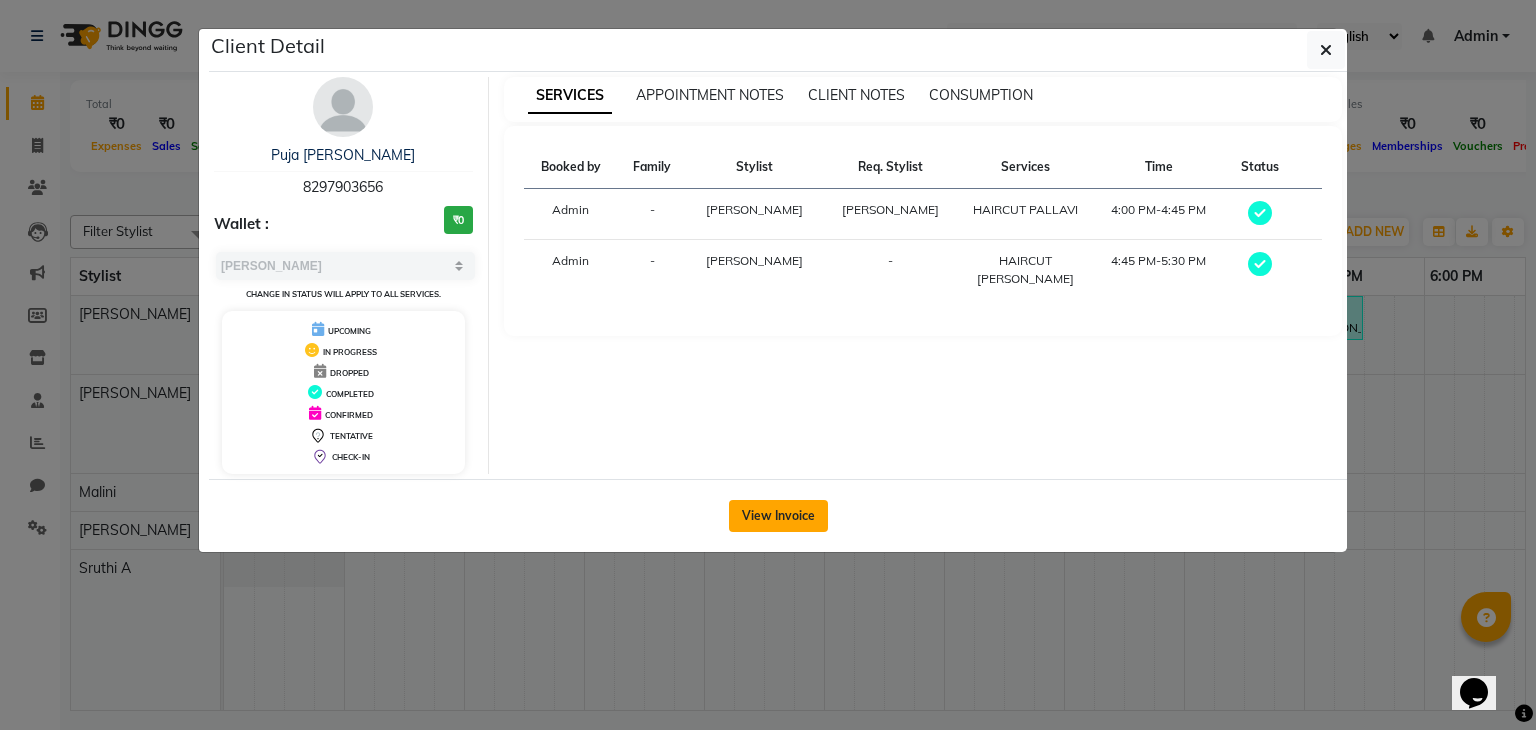 click on "View Invoice" 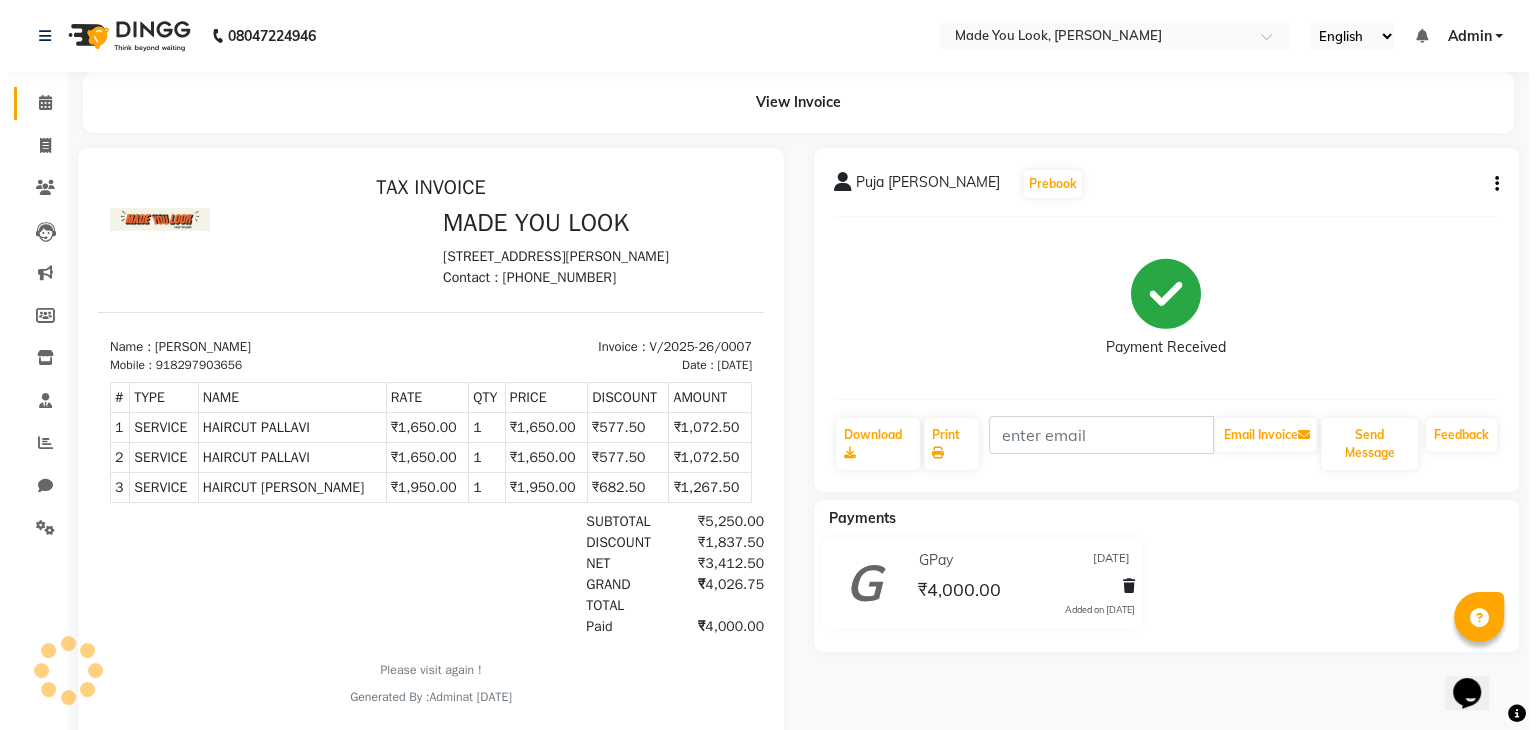scroll, scrollTop: 0, scrollLeft: 0, axis: both 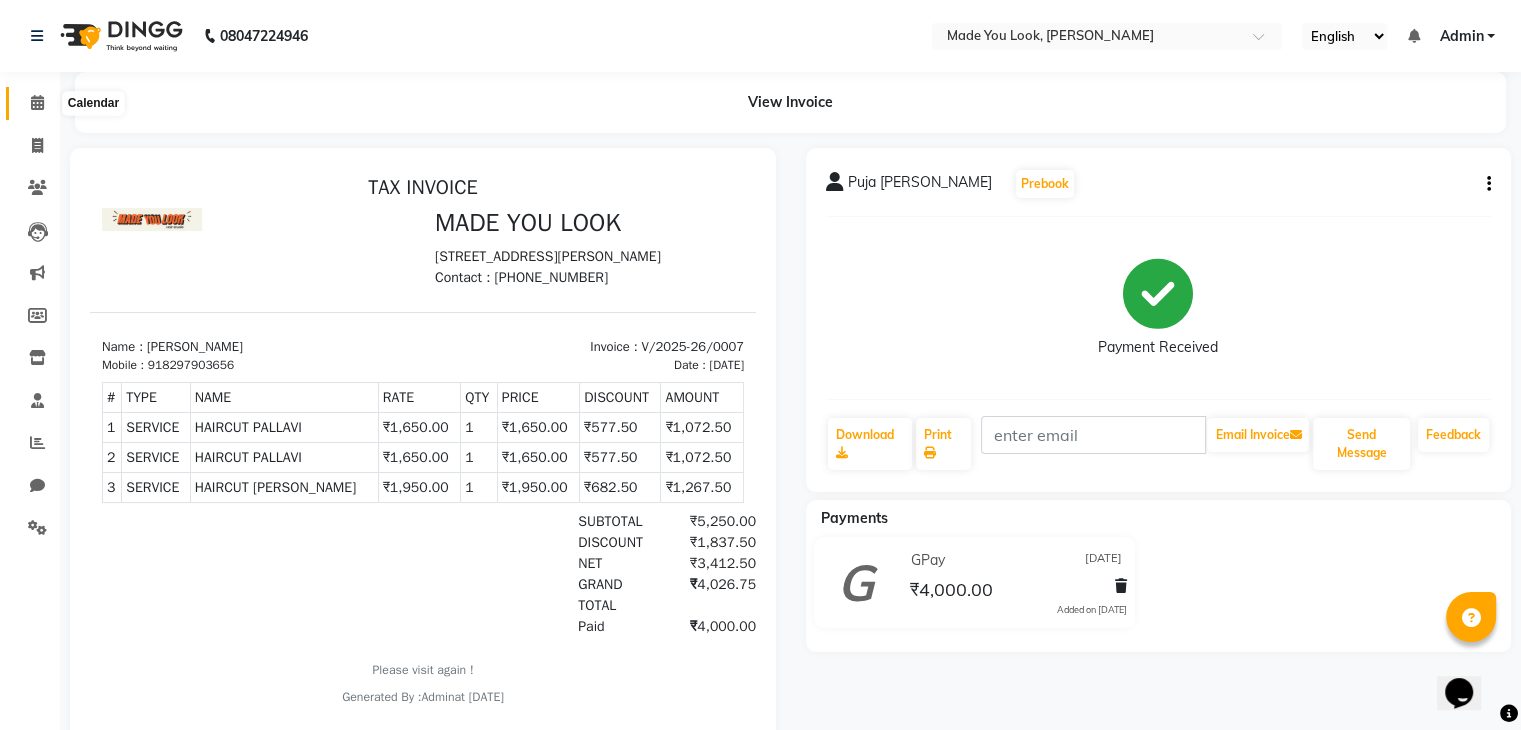 click 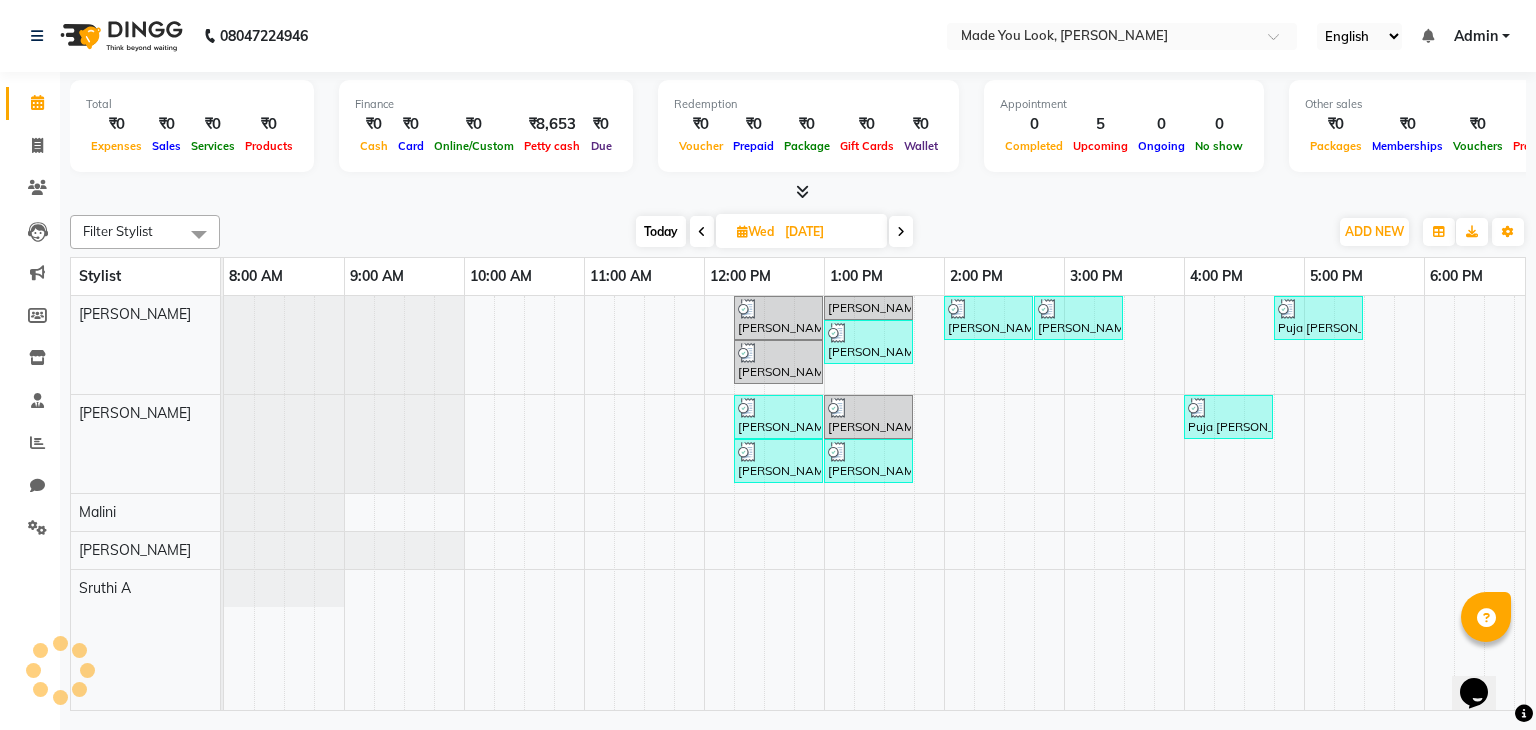 scroll, scrollTop: 0, scrollLeft: 0, axis: both 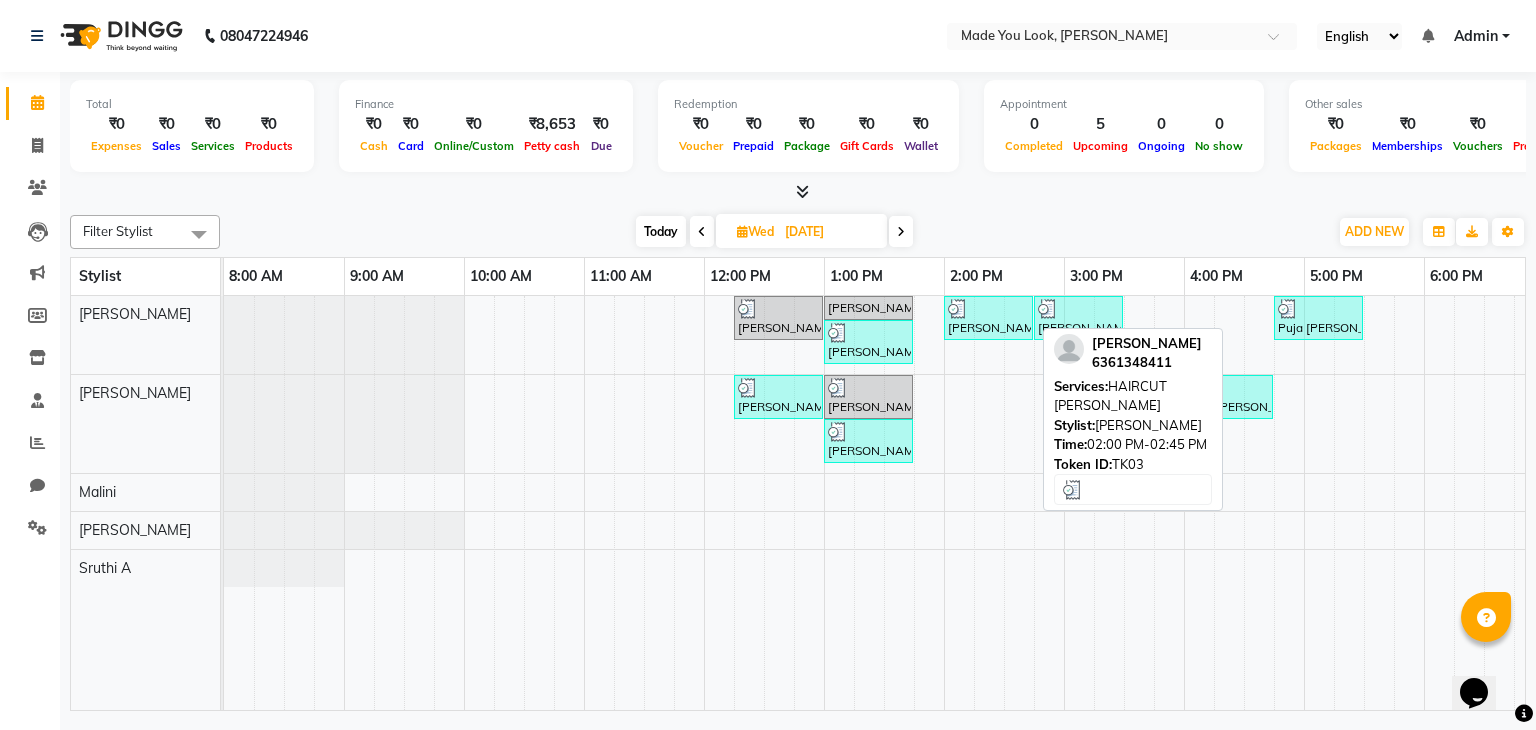 click at bounding box center (988, 309) 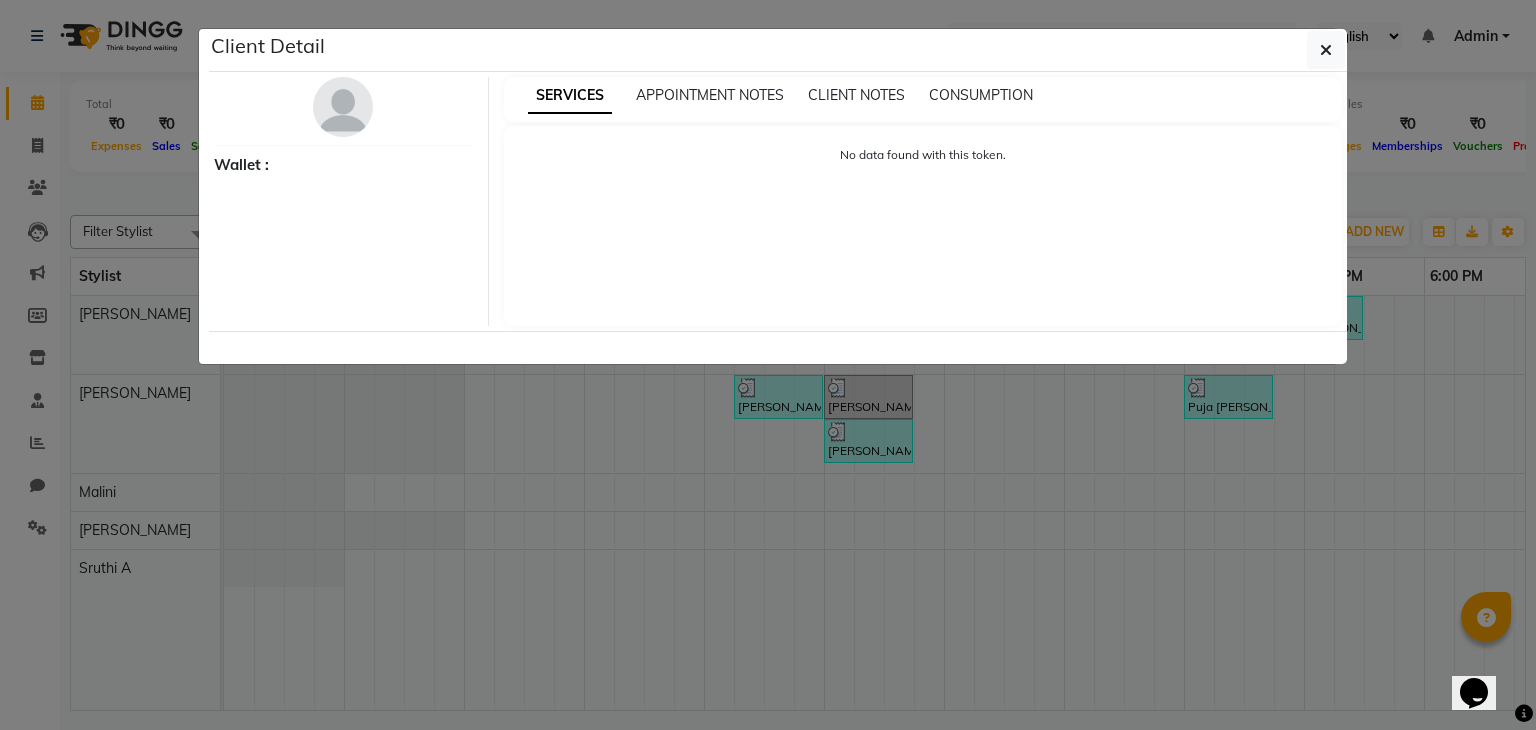 select on "3" 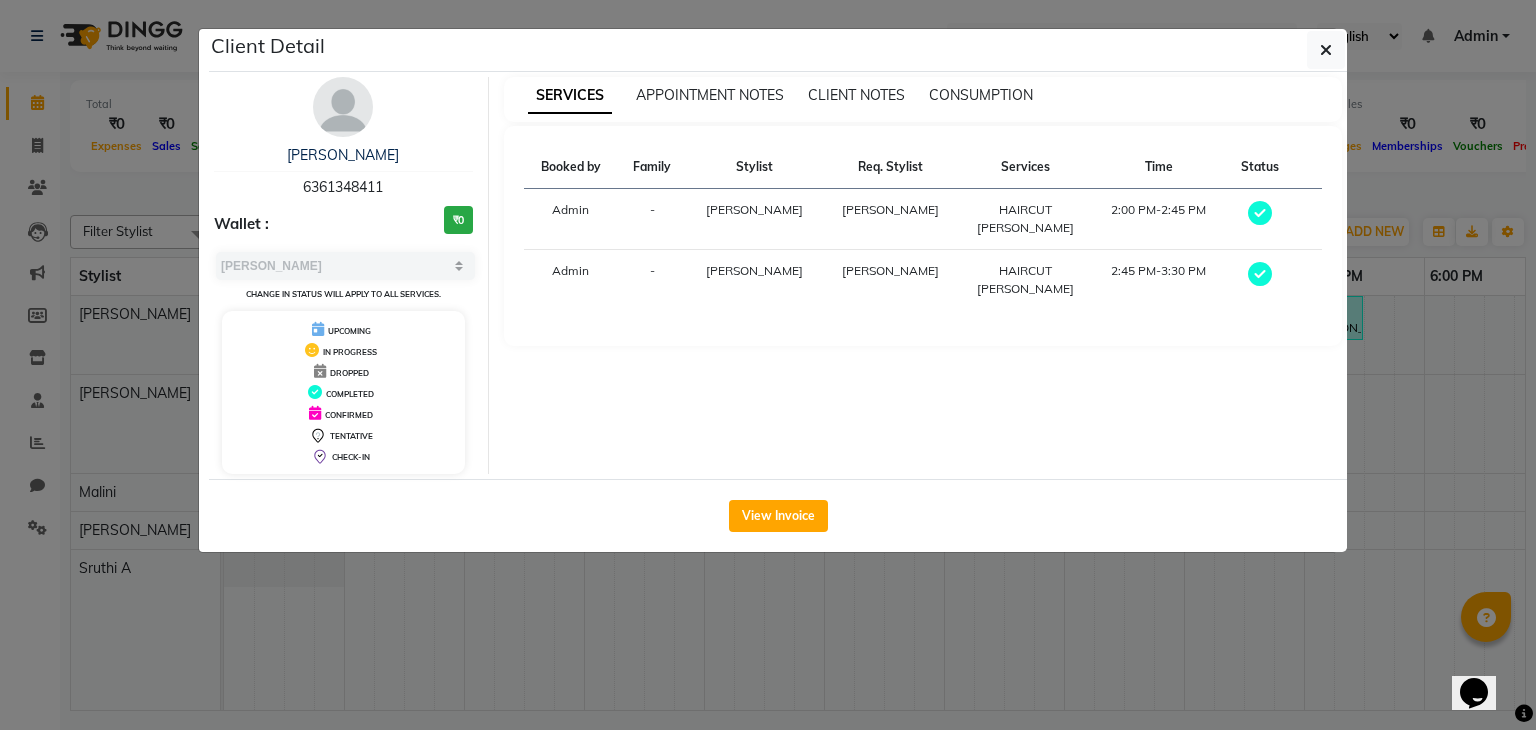 click on "View Invoice" 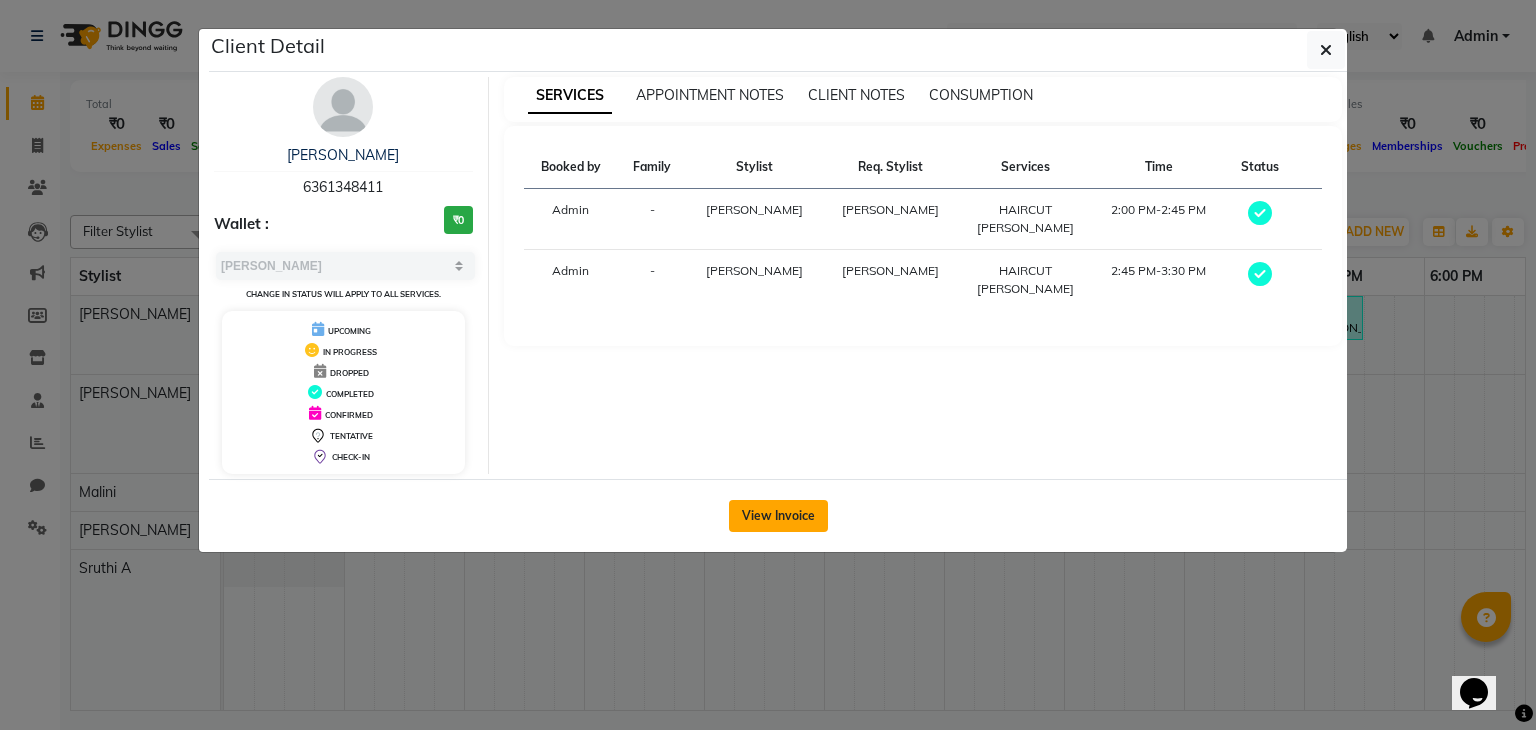 click on "View Invoice" 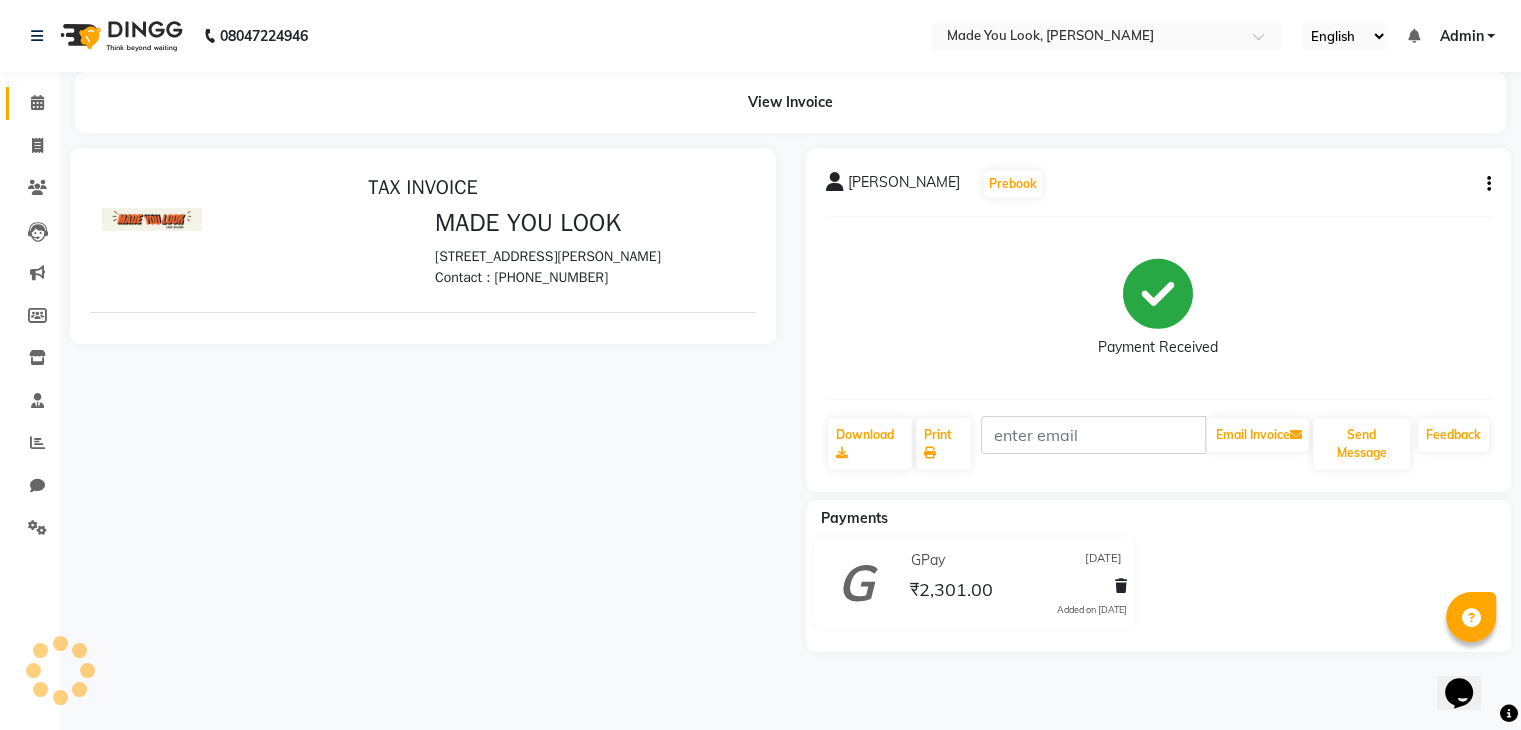 scroll, scrollTop: 0, scrollLeft: 0, axis: both 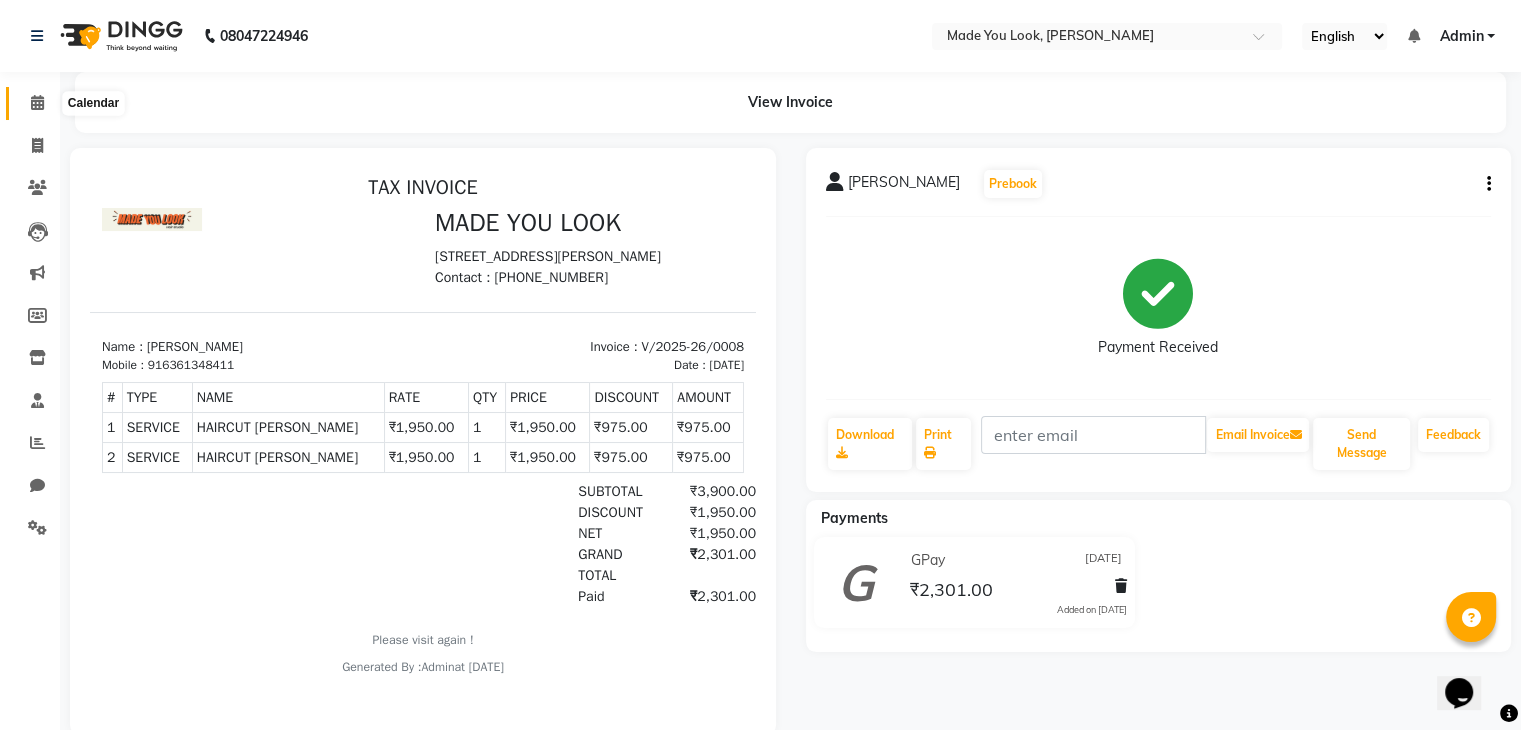 click on "Calendar" 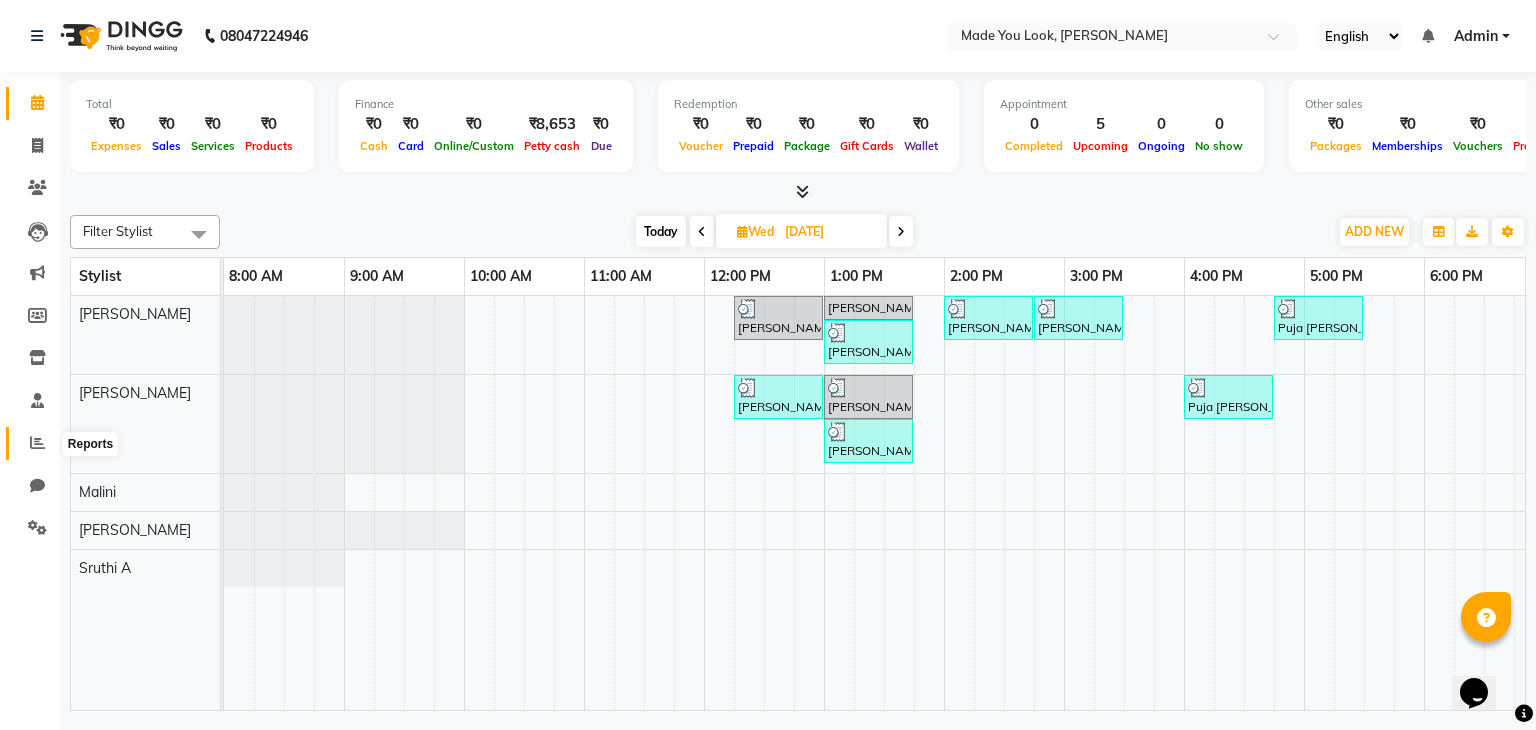click 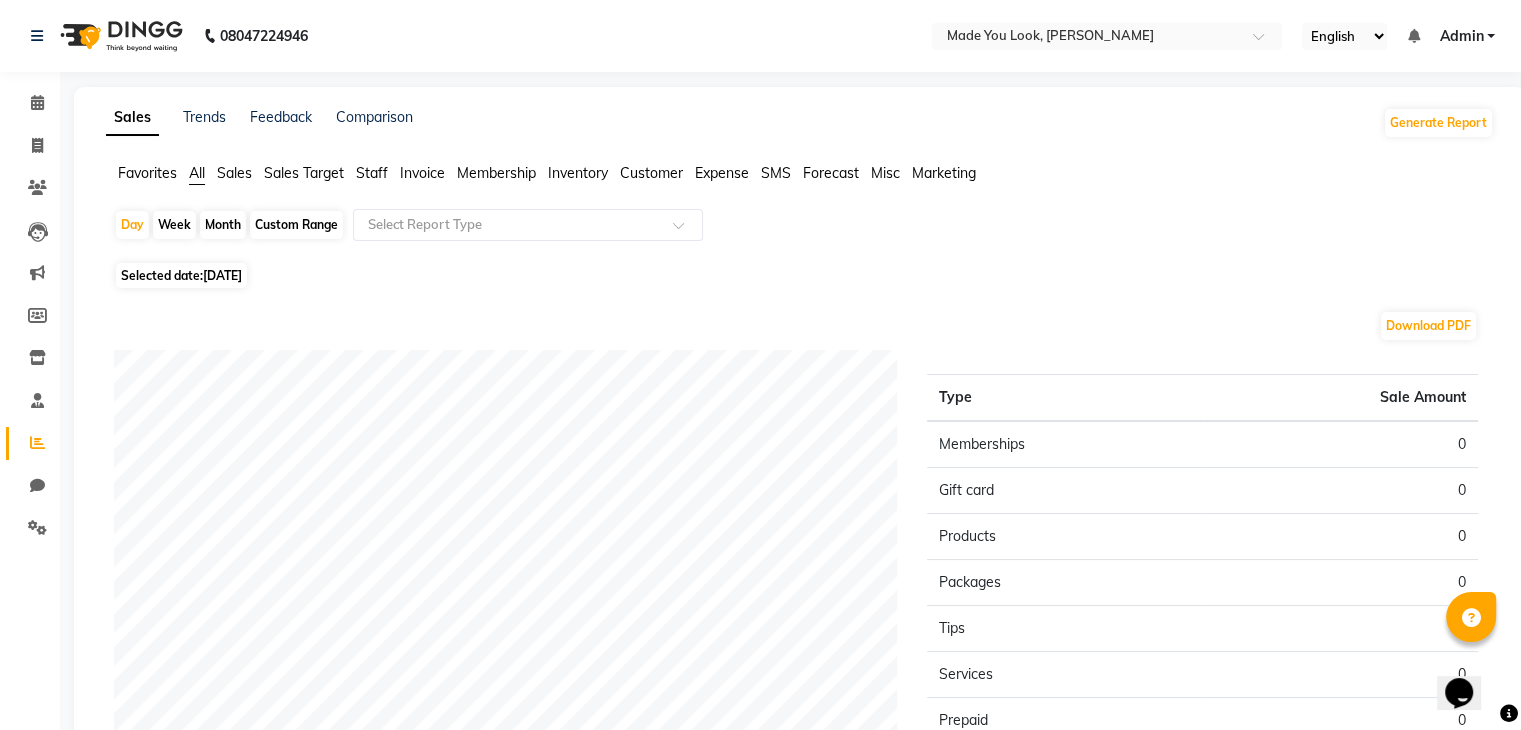 click on "Selected date:  [DATE]" 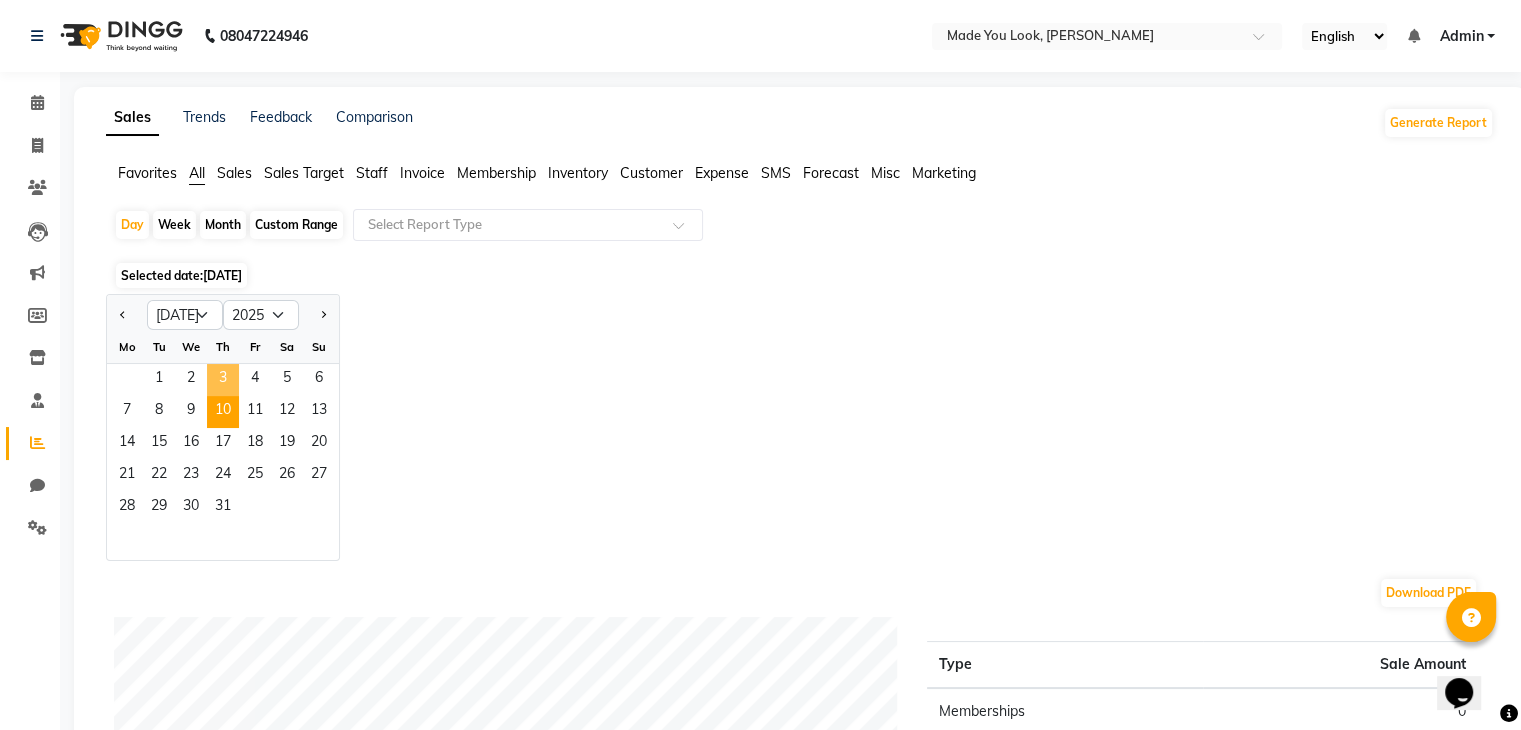click on "3" 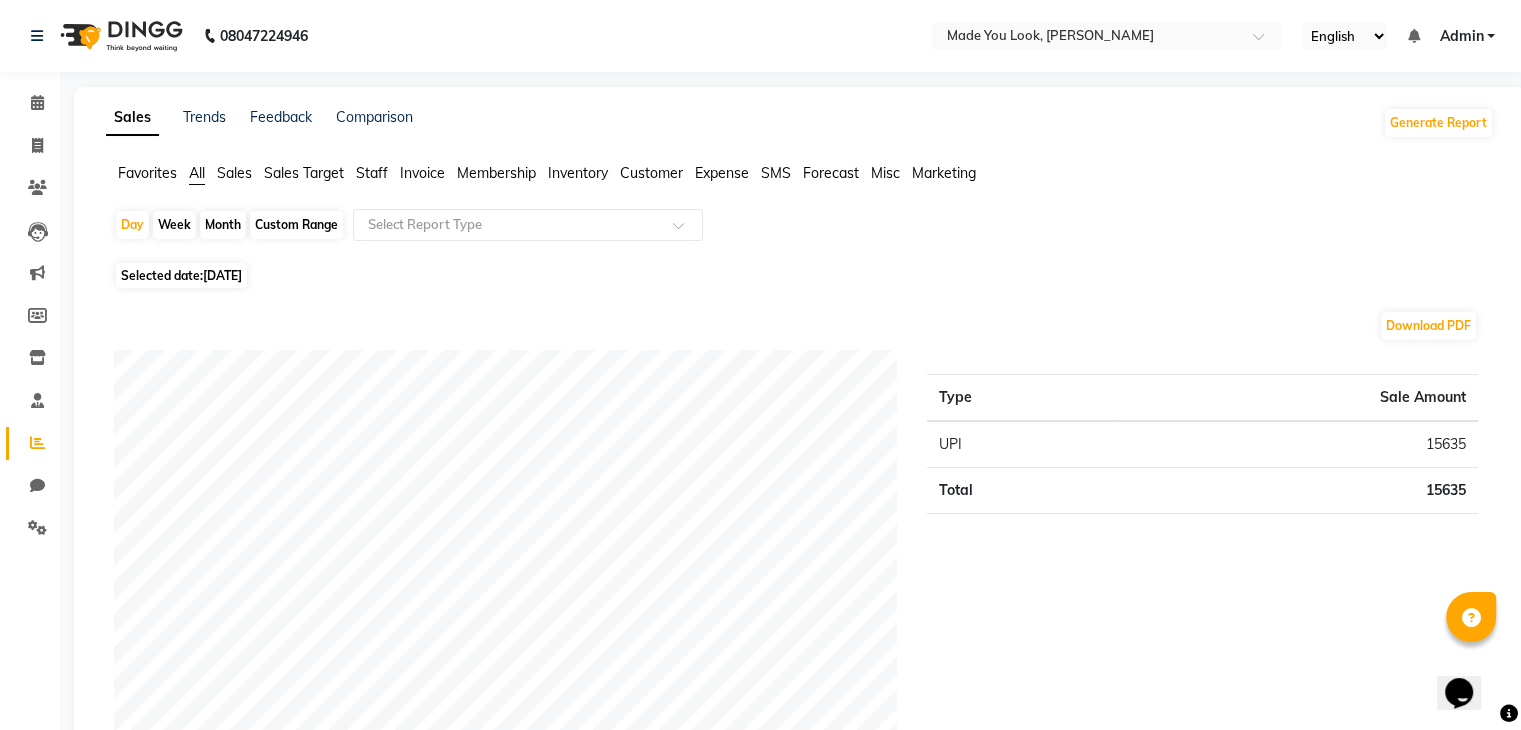 click on "Selected date:  [DATE]" 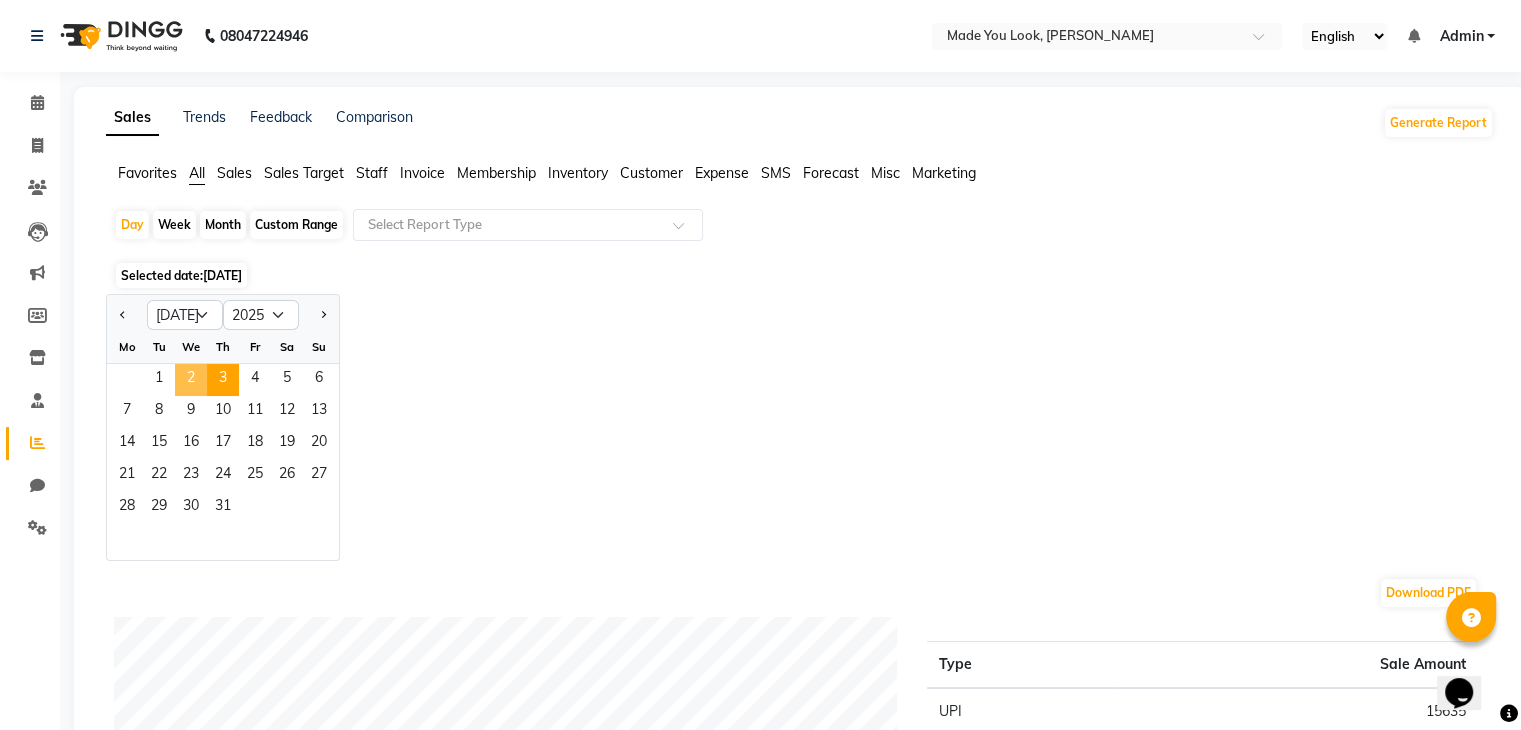 click on "2" 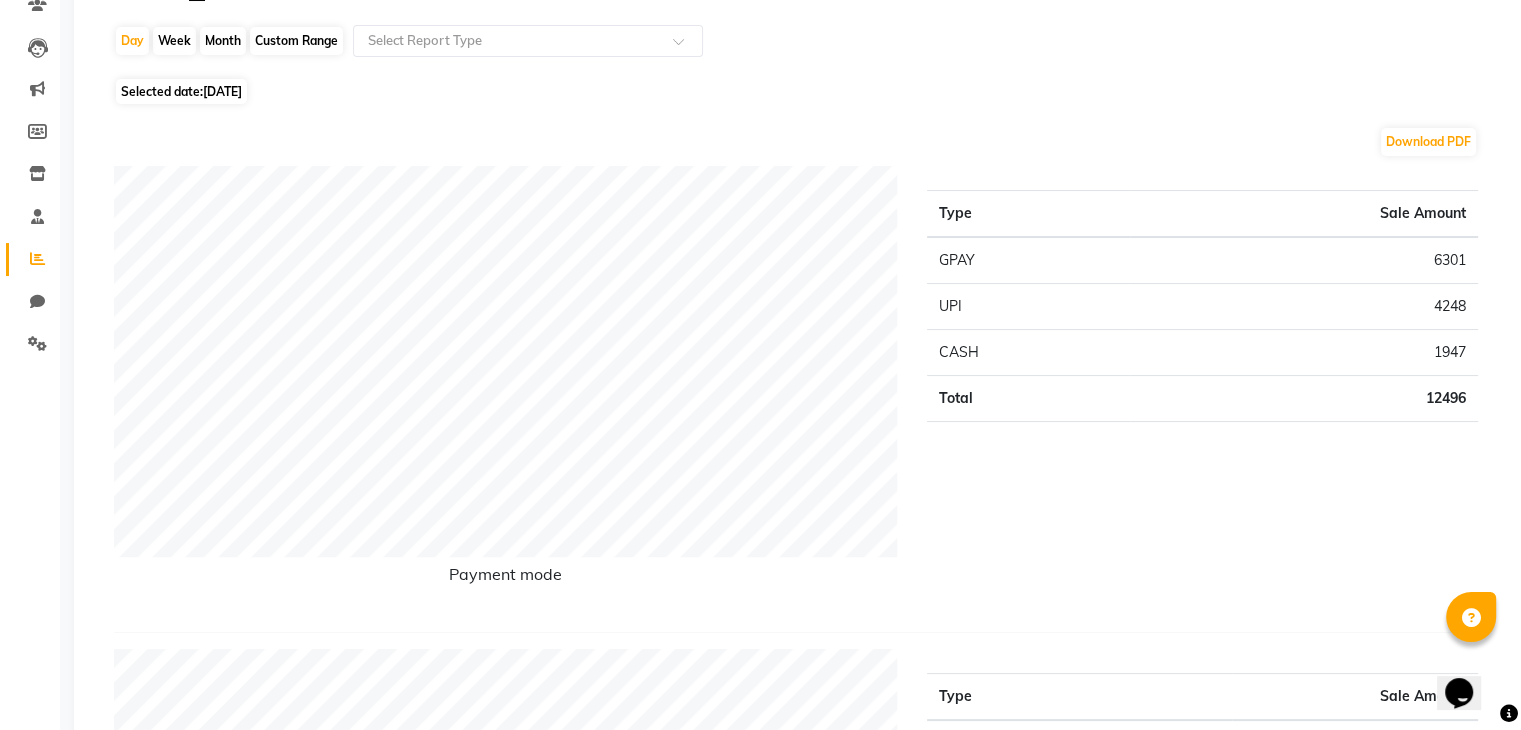scroll, scrollTop: 190, scrollLeft: 0, axis: vertical 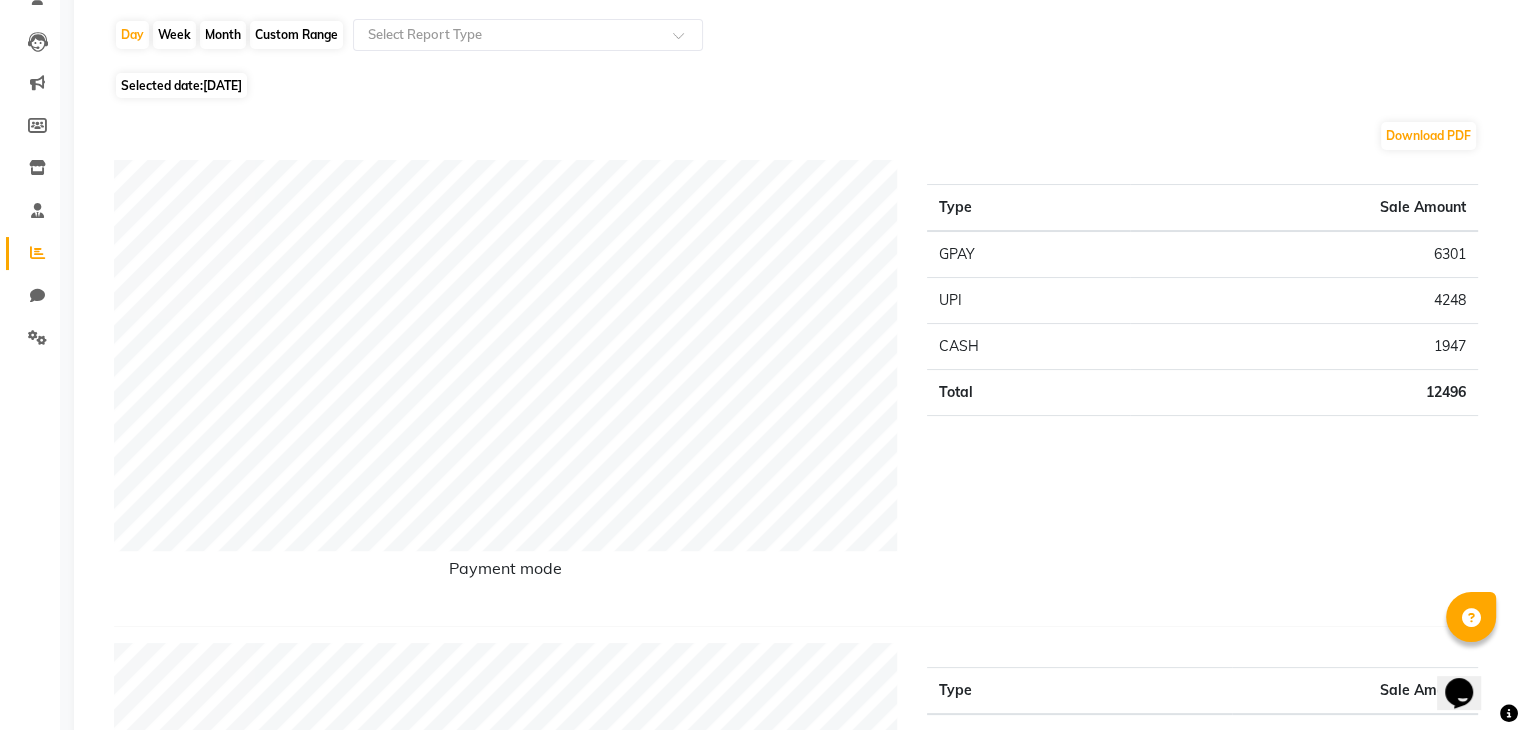 click on "[DATE]" 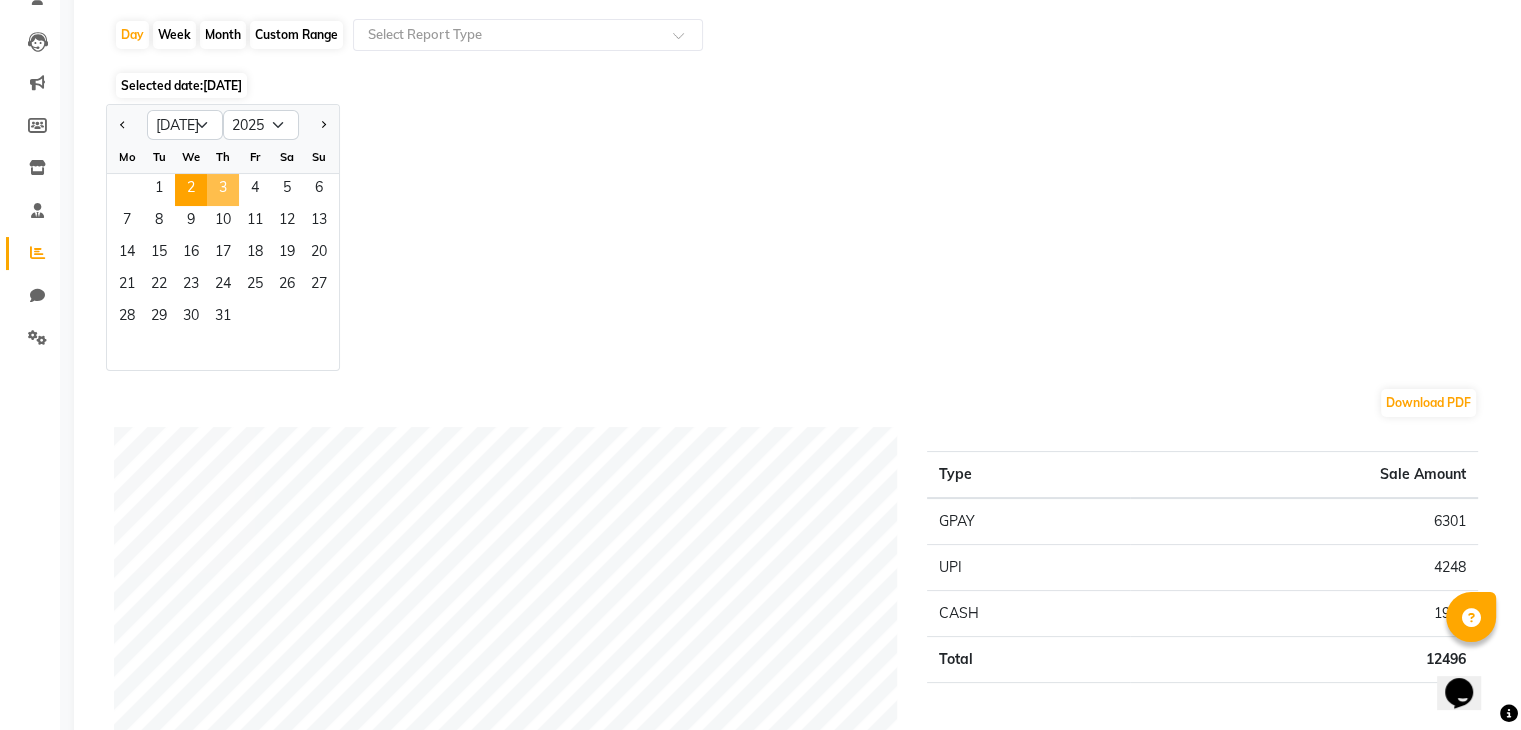 click on "3" 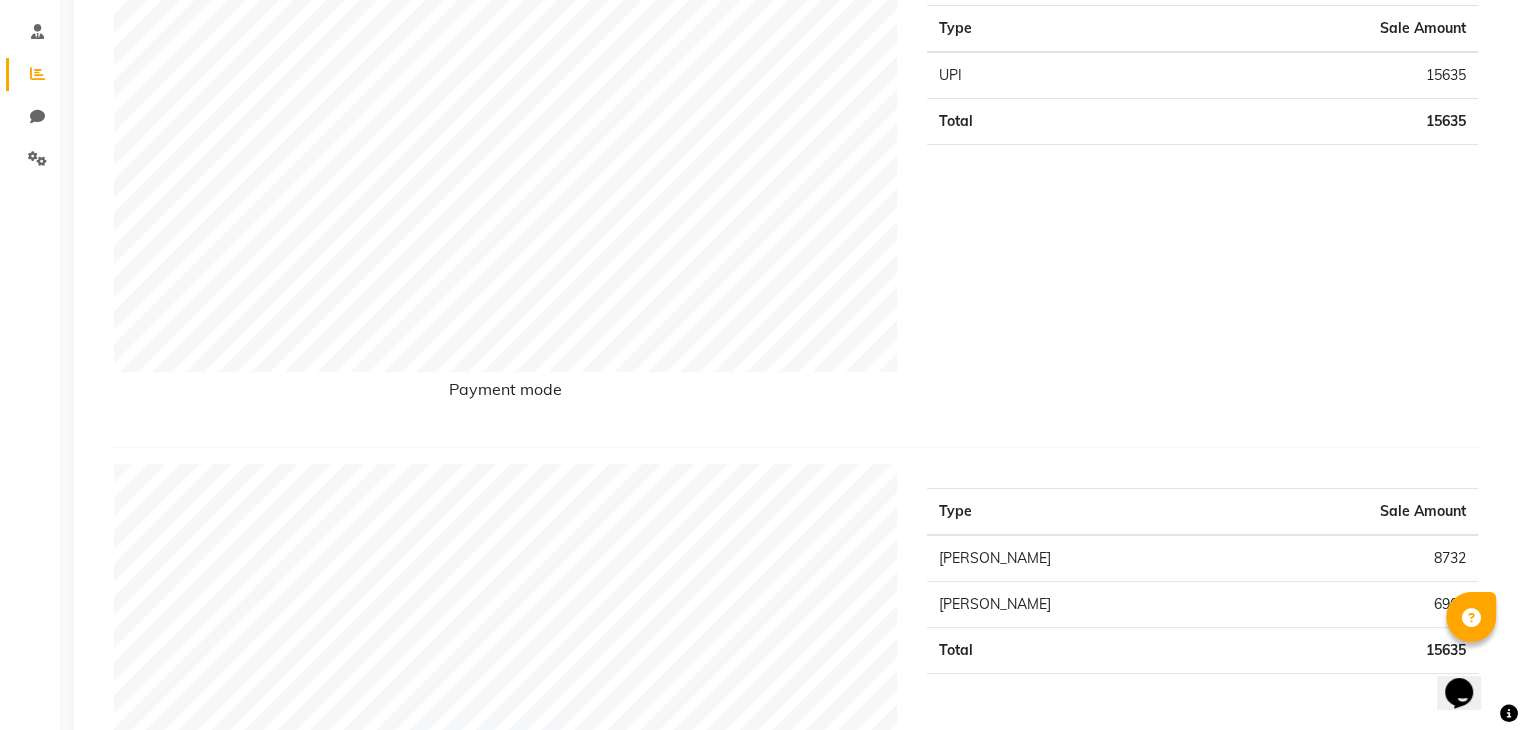 scroll, scrollTop: 0, scrollLeft: 0, axis: both 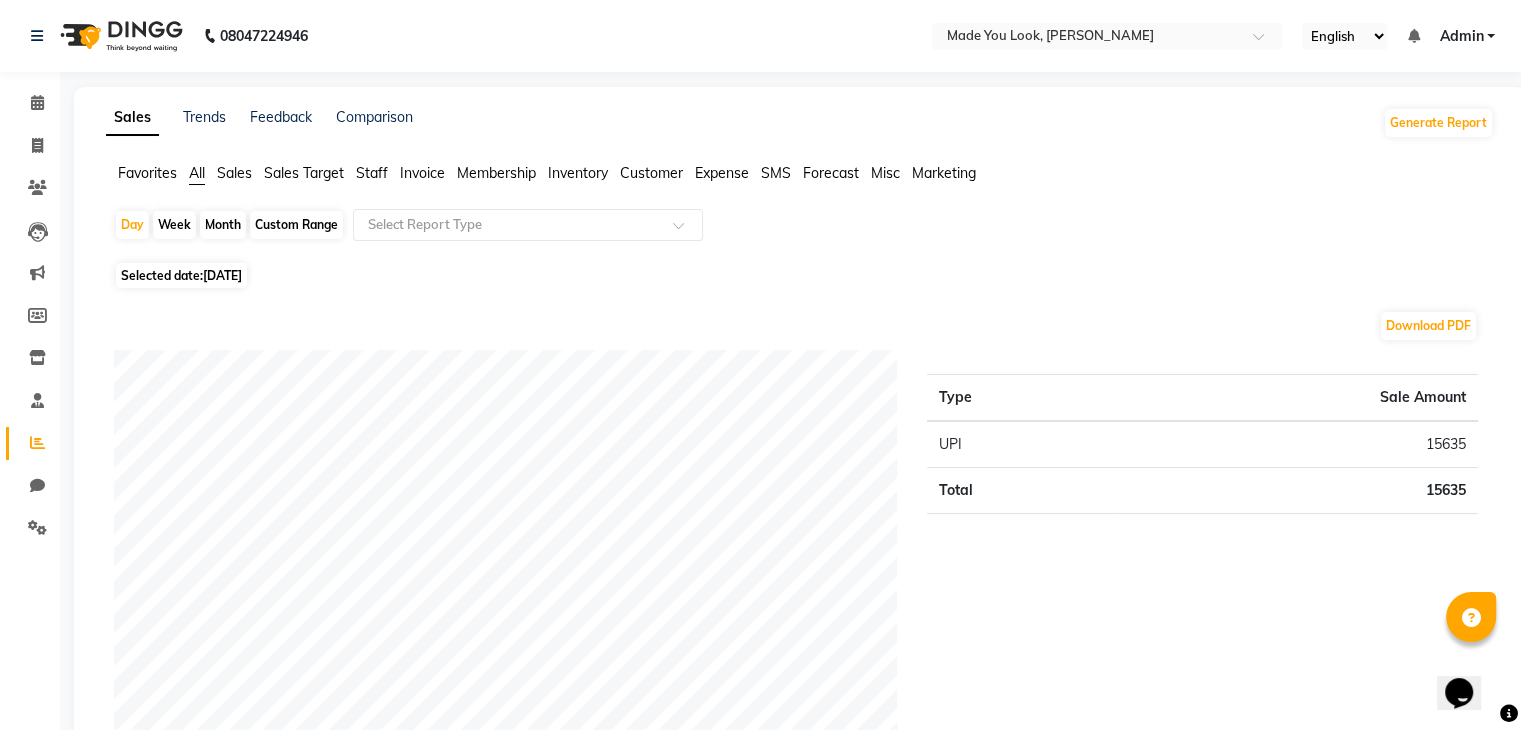 click on "[DATE]" 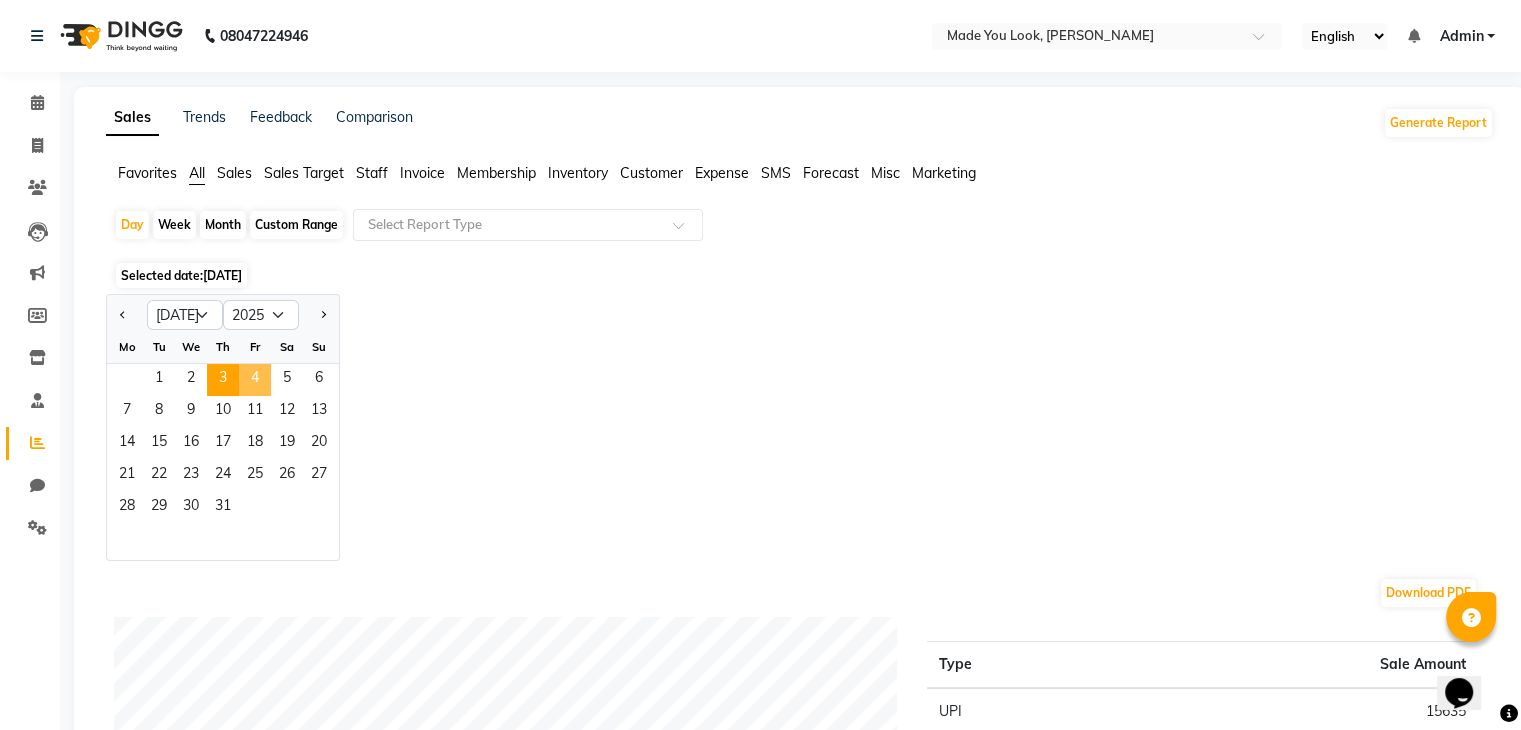 click on "4" 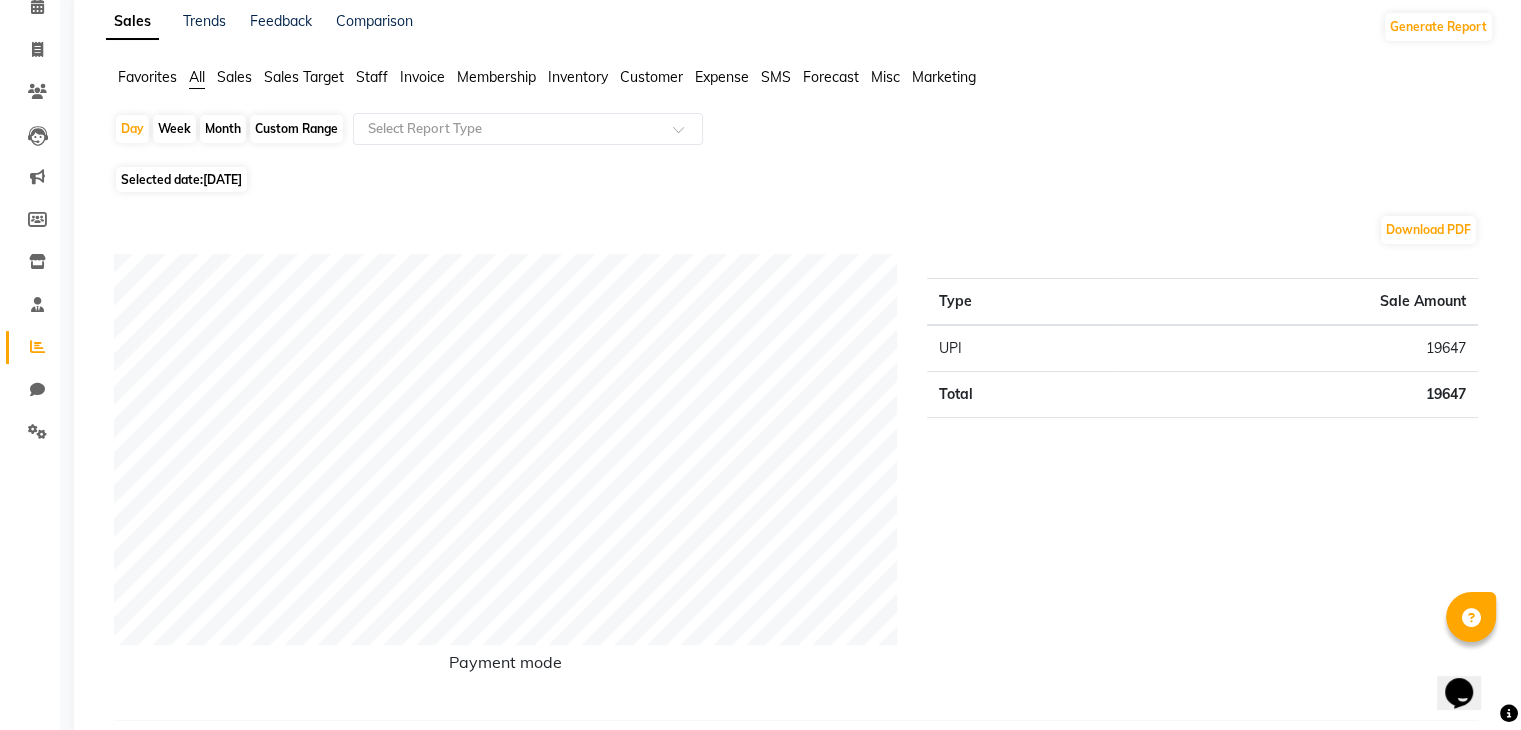 scroll, scrollTop: 0, scrollLeft: 0, axis: both 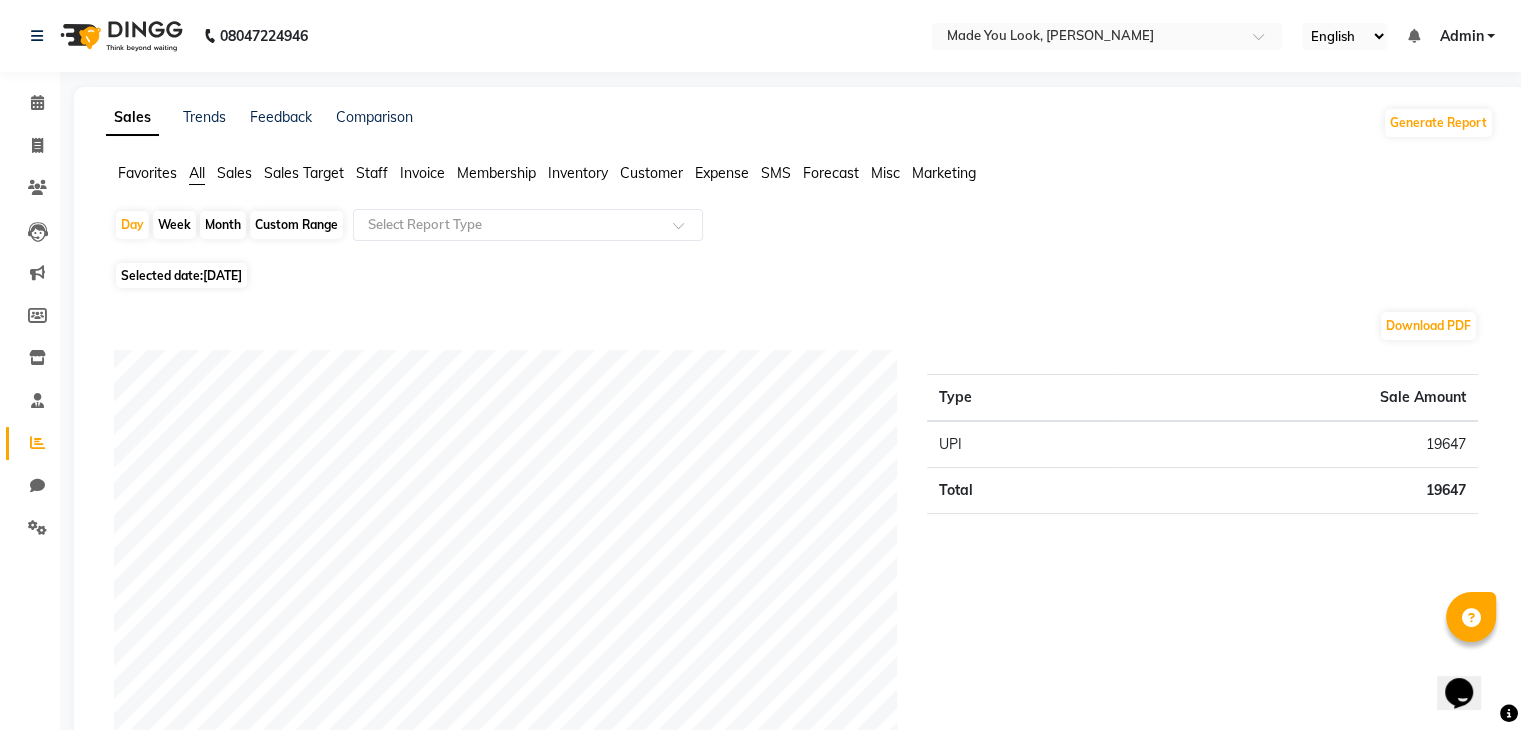 click on "[DATE]" 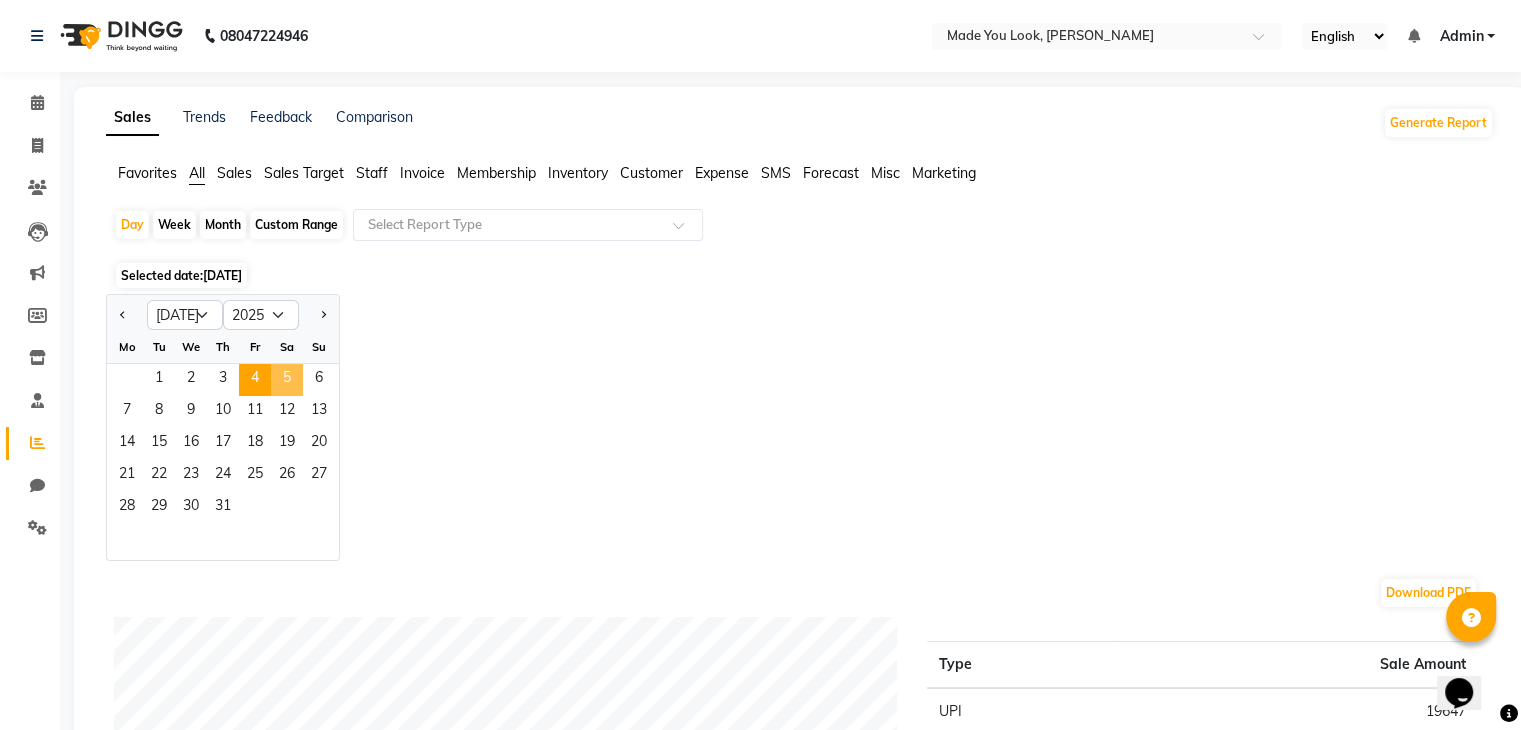 click on "5" 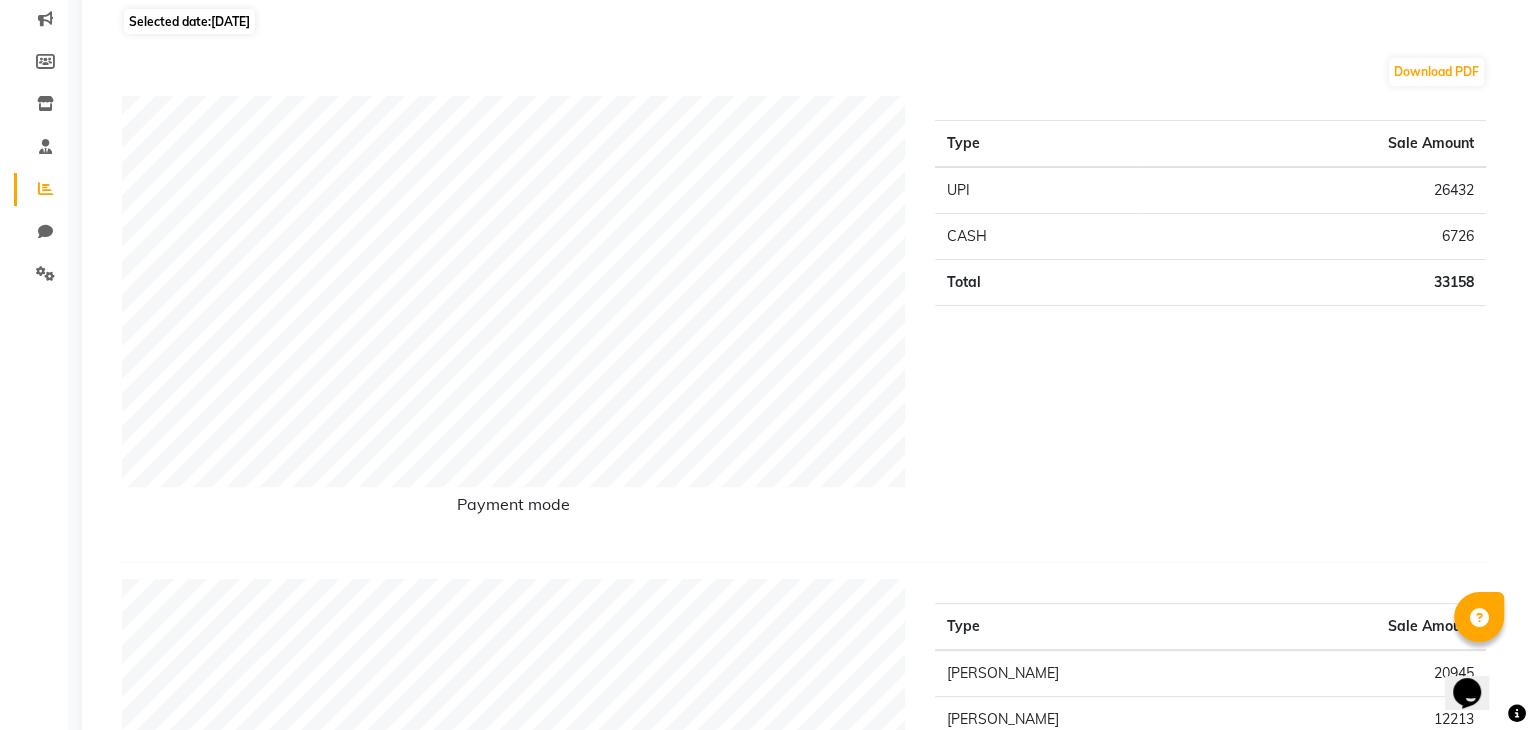 scroll, scrollTop: 0, scrollLeft: 0, axis: both 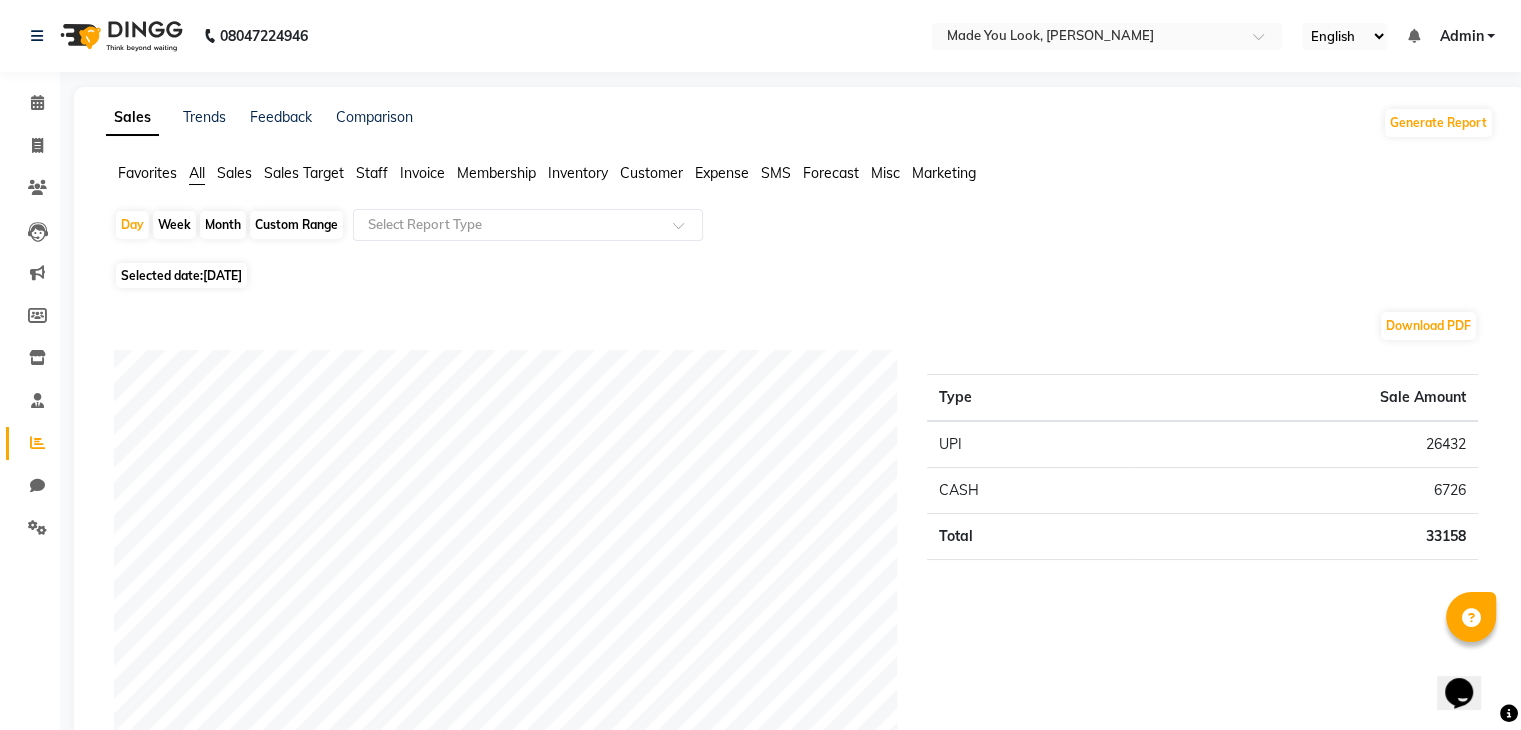 click on "Day   Week   Month   Custom Range  Select Report Type Selected date:  [DATE]  Download PDF Payment mode Type Sale Amount UPI 26432 CASH 6726 Total 33158 Staff summary Type Sale Amount [PERSON_NAME]  20945 [PERSON_NAME] 12213 Total 33158 Sales summary Type Sale Amount Memberships 0 Vouchers 0 Gift card 0 Products 0 Packages 0 Tips 0 Prepaid 0 Services 33158 Fee 0 Total 33158 Service by category Type Sale Amount CURL-CUT  19293 HAIRCUT 8142 OLAPLEX 2419 ROOT TOUCH UP 1947 OLAPLEX 4-IN-1 1357 Total 33158 Service sales Type Sale Amount CURL-CUT BELOW SHOULDER [PERSON_NAME] 9027 HAIRCUT PALLAVI 5841 CURL-CUT SHOULDER LENGTH PALLAVI 4602 CURL-CUT VERY LONG PALLAVI 3717 OLAPLEX ADD ON  2419 HAIRCUT [PERSON_NAME] 2301 ROOT TOUCH UP NORMAL REGROWTH STYLIST 3 1947 CURL-CUT ABOVE SHOULDER PALLAVI 1947 OLAPLEX 4-IN-1 SHORT HAIR 1357 Total 33158 ★ [PERSON_NAME] as Favorite  Choose how you'd like to save "" report to favorites  Save to Personal Favorites:   Only you can see this report in your favorites tab. Share with Organization:" 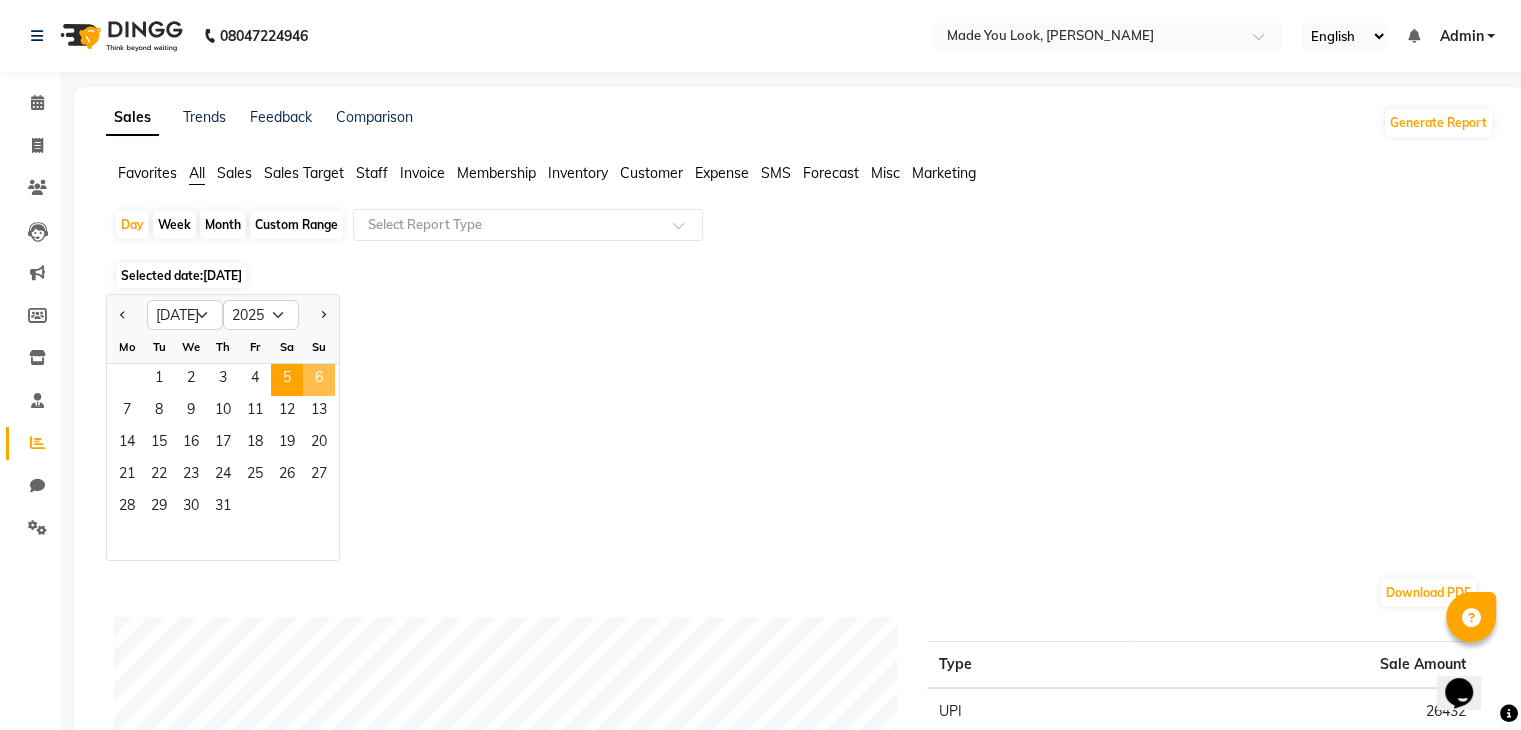 click on "6" 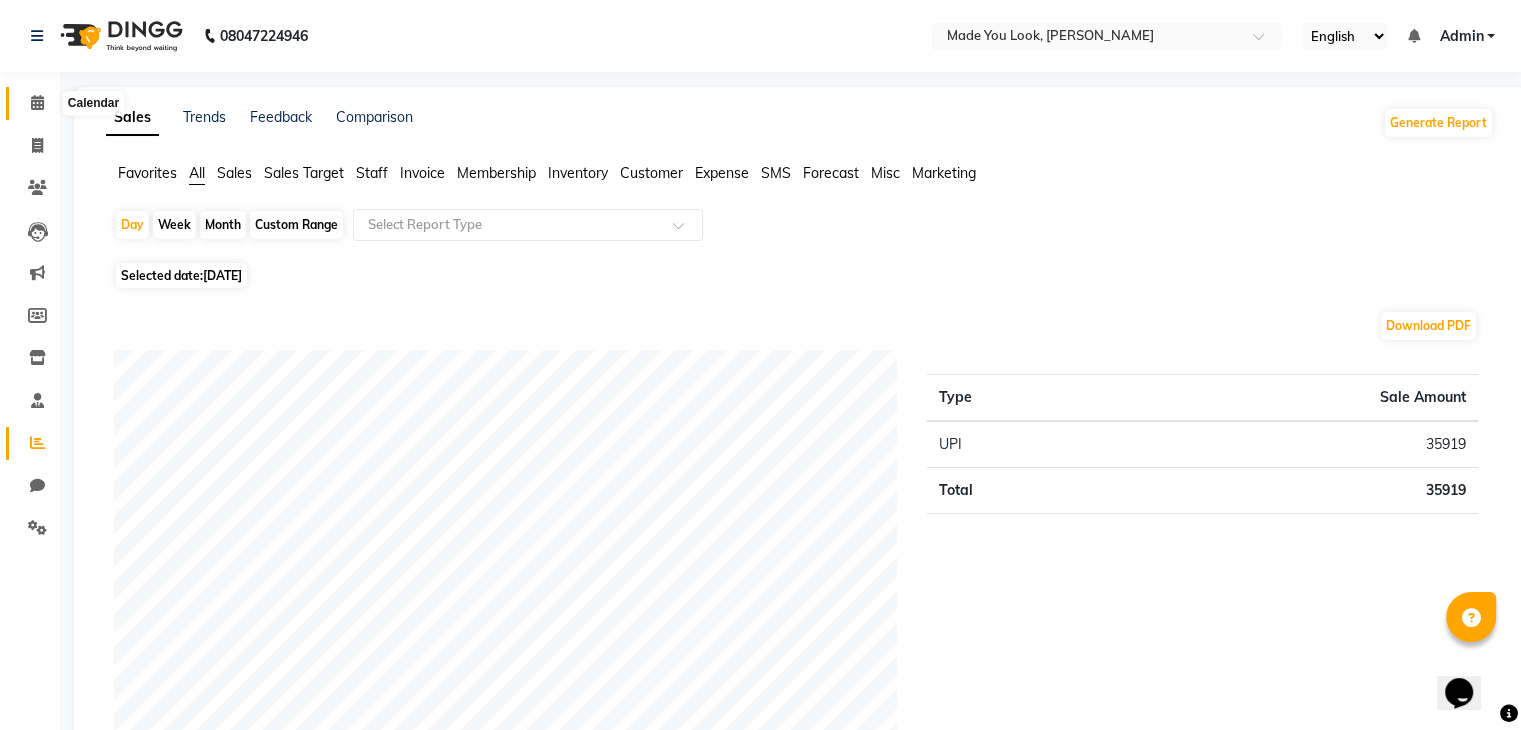 click 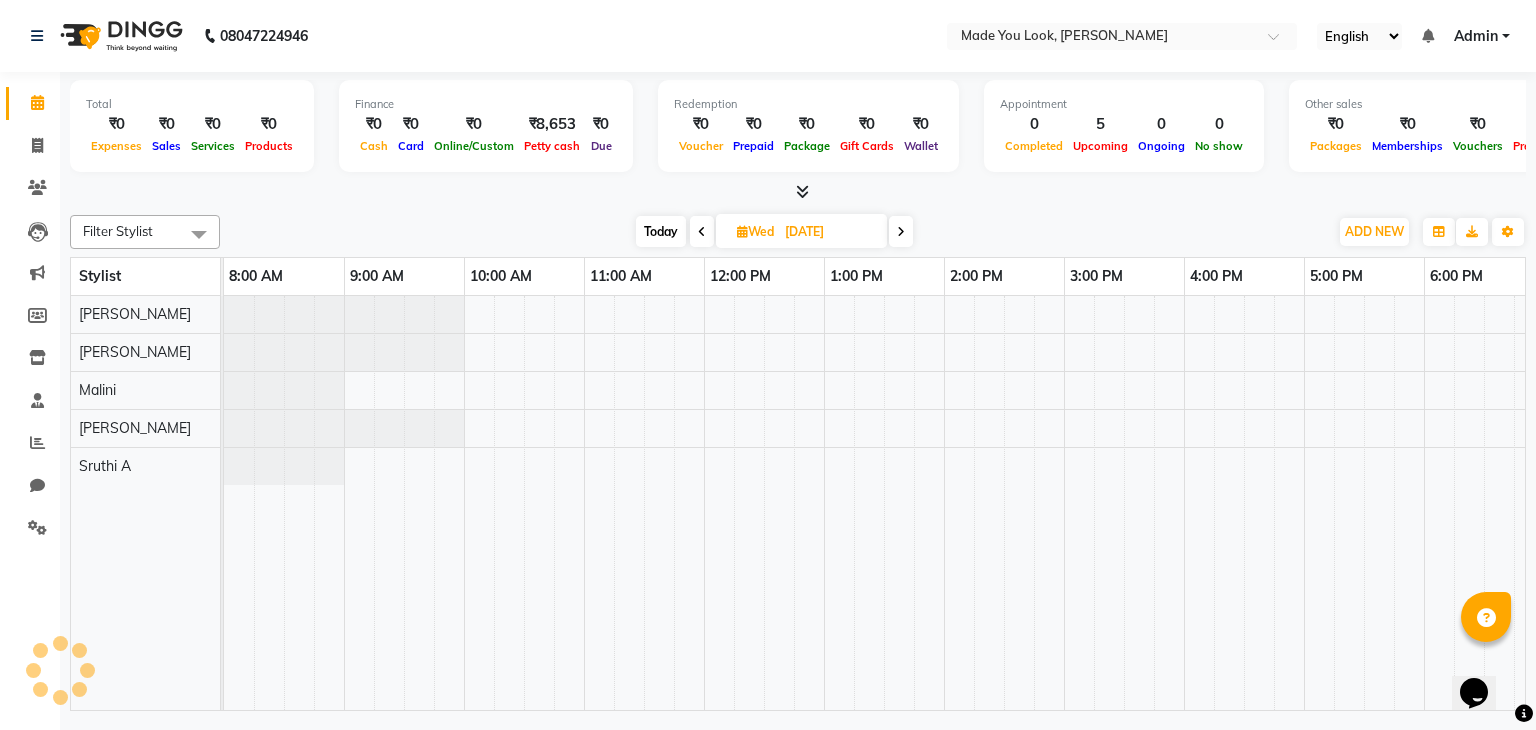 scroll, scrollTop: 0, scrollLeft: 0, axis: both 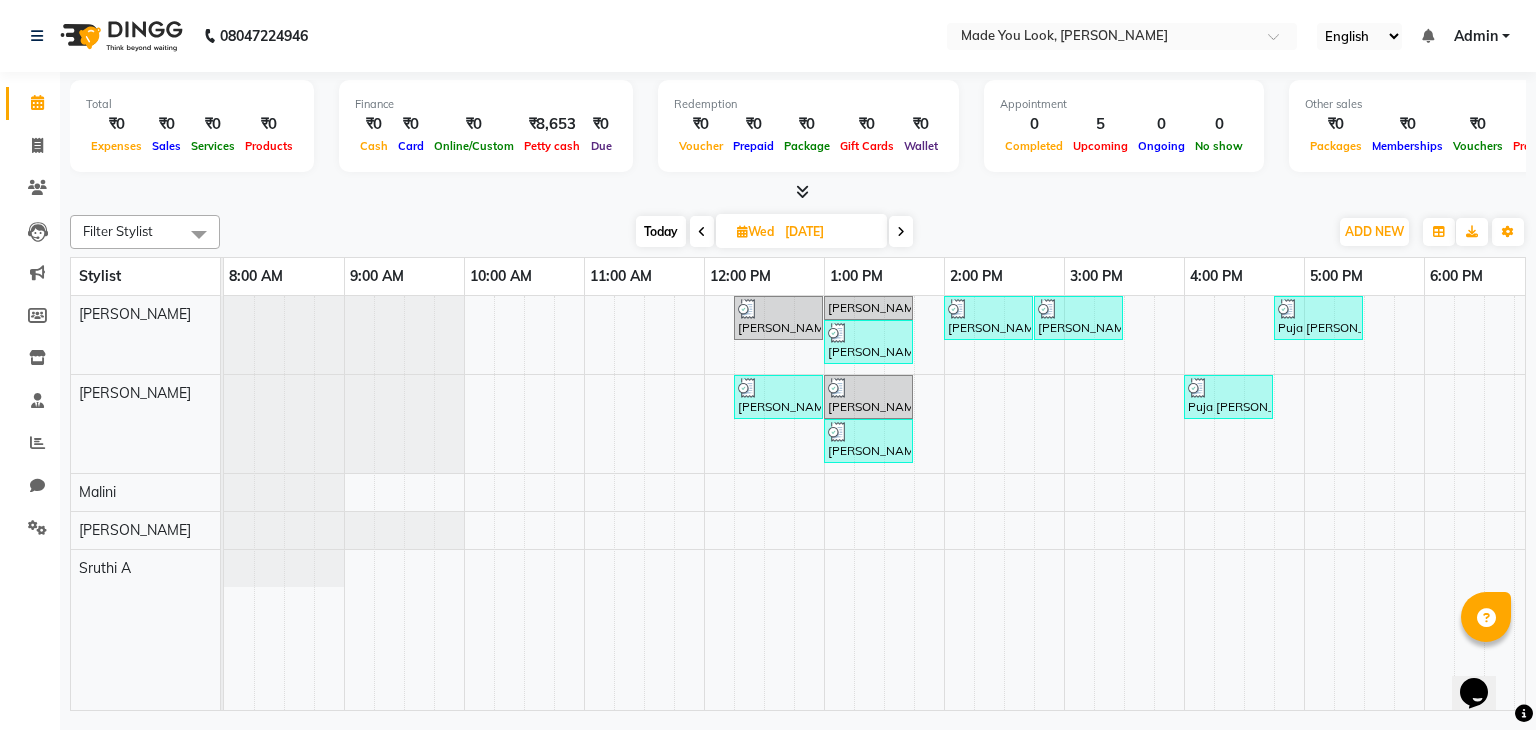 click on "Today" at bounding box center [661, 231] 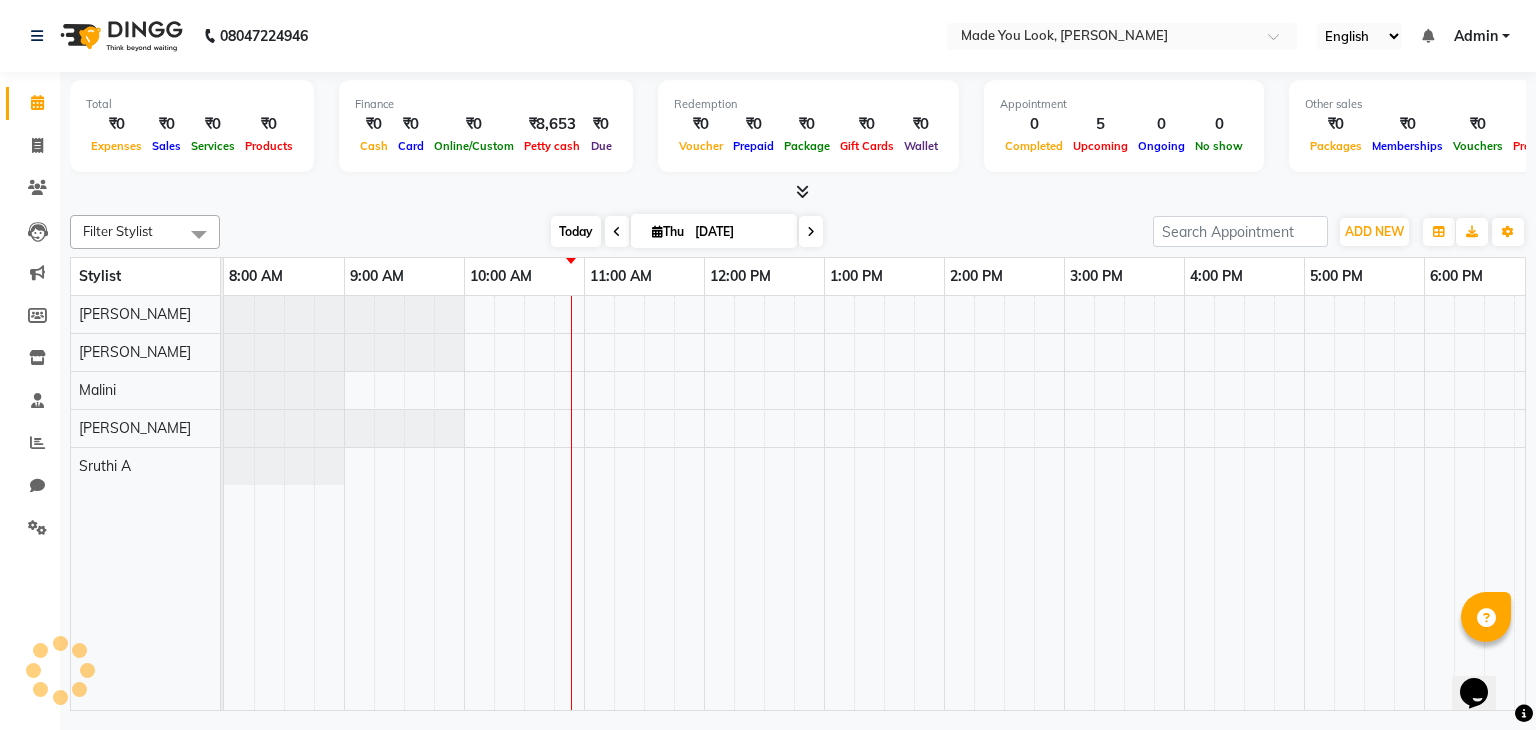 scroll, scrollTop: 0, scrollLeft: 240, axis: horizontal 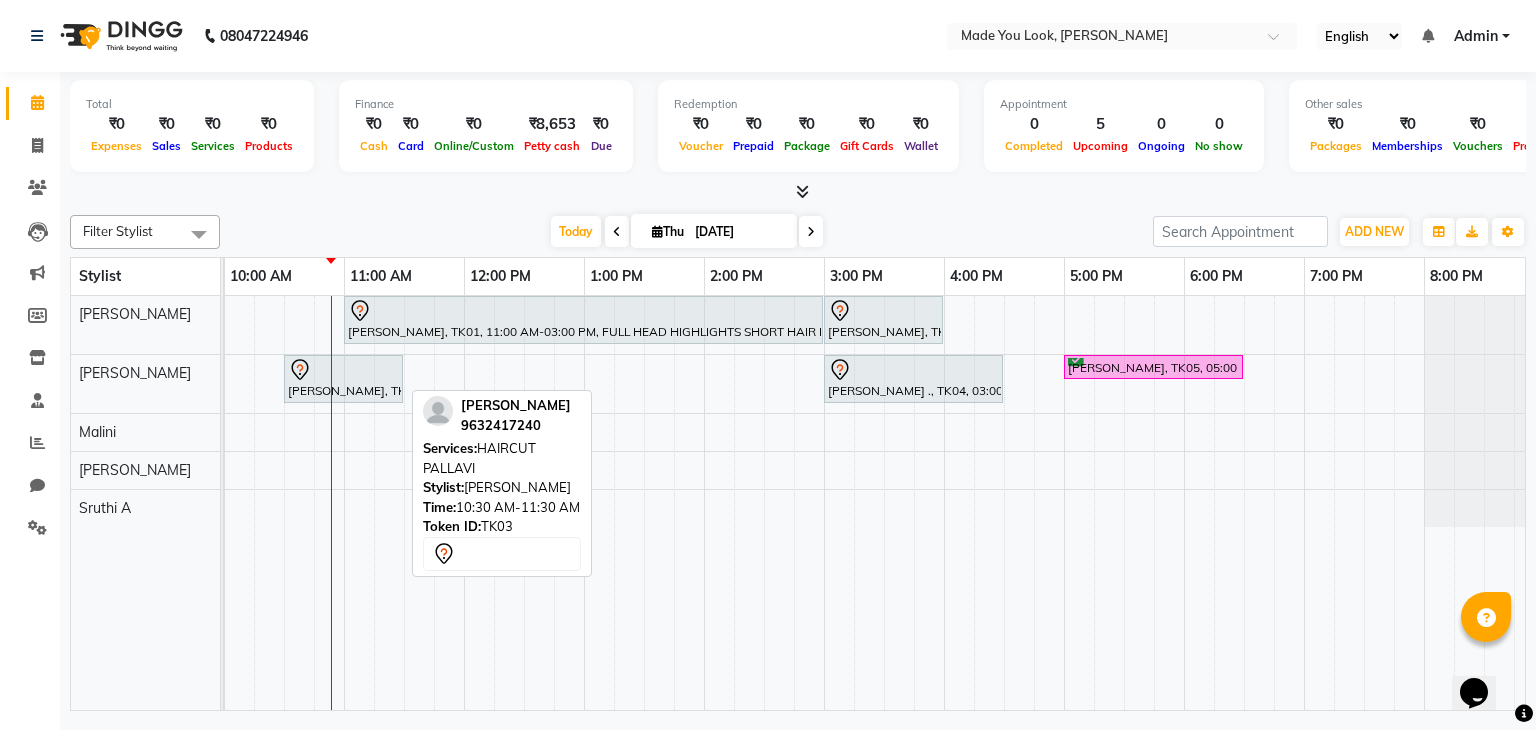 click at bounding box center (343, 370) 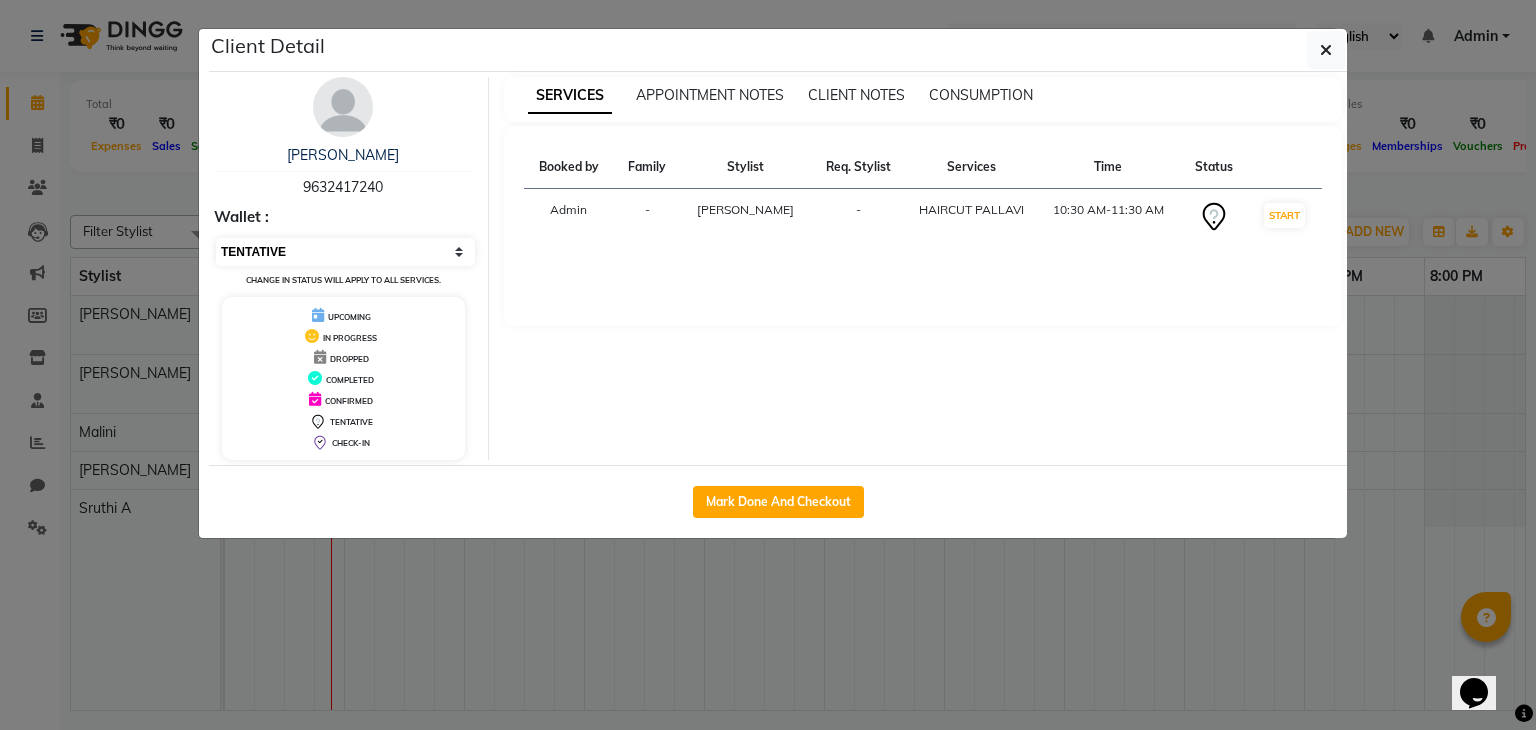 click on "Select IN SERVICE CONFIRMED TENTATIVE CHECK IN MARK DONE DROPPED UPCOMING" at bounding box center [345, 252] 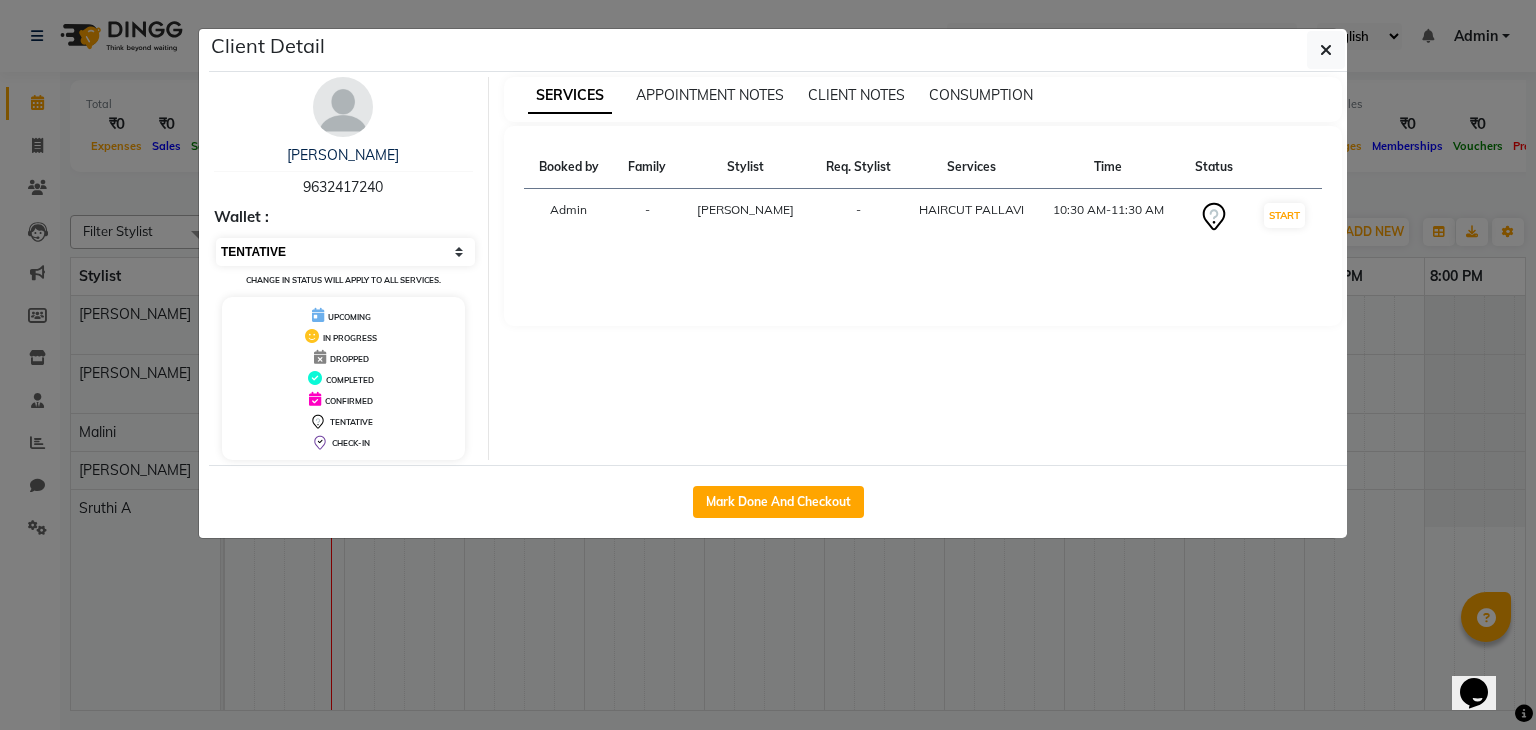 select on "1" 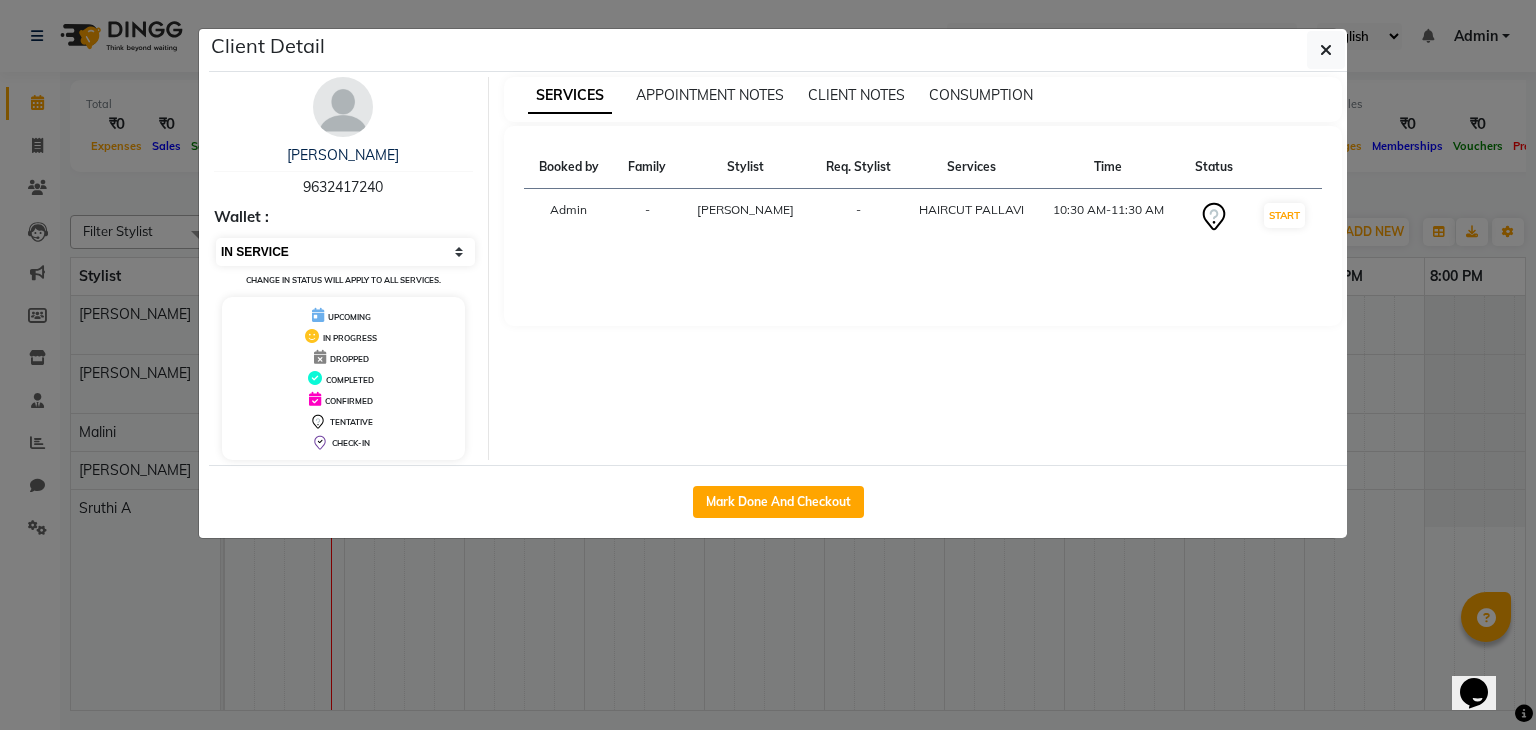 click on "Select IN SERVICE CONFIRMED TENTATIVE CHECK IN MARK DONE DROPPED UPCOMING" at bounding box center [345, 252] 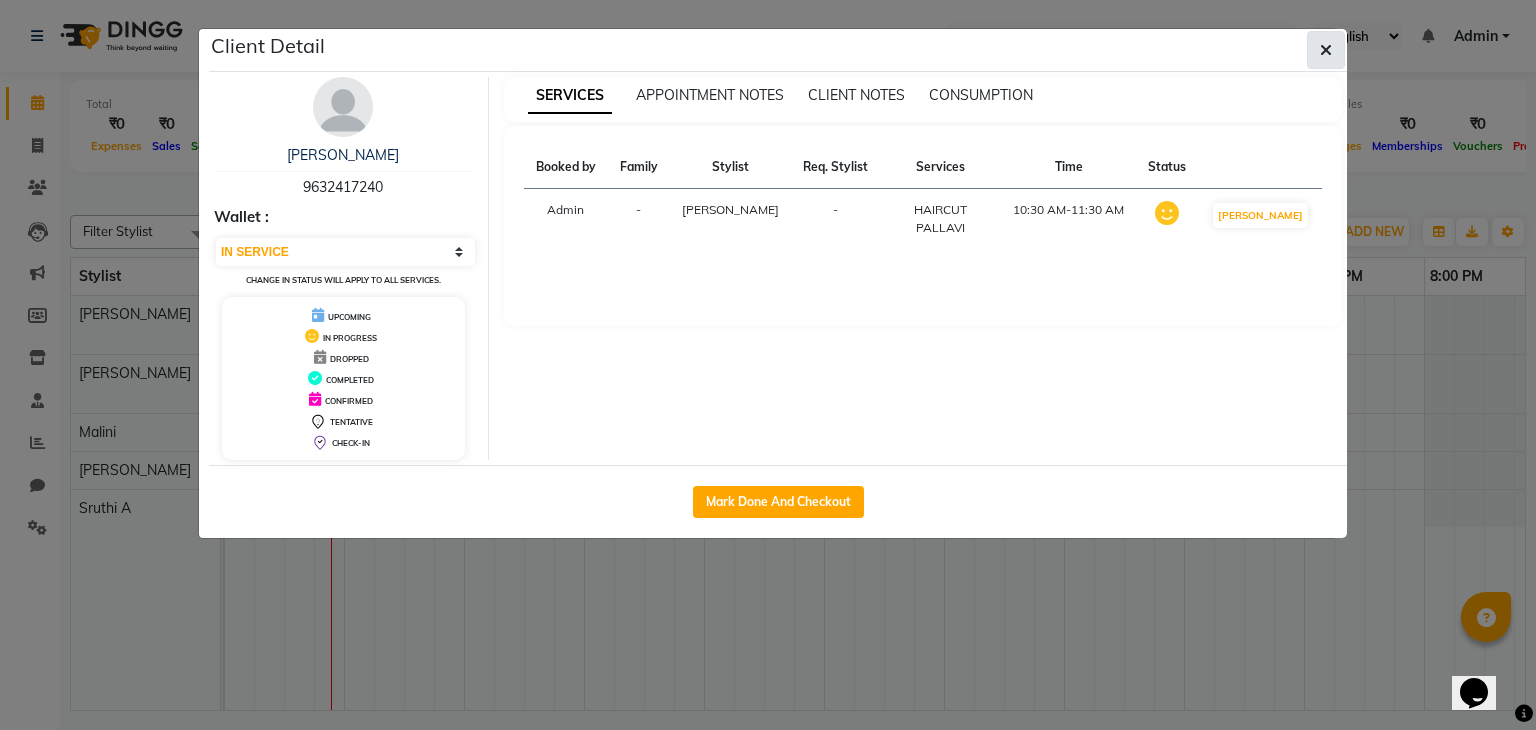 click 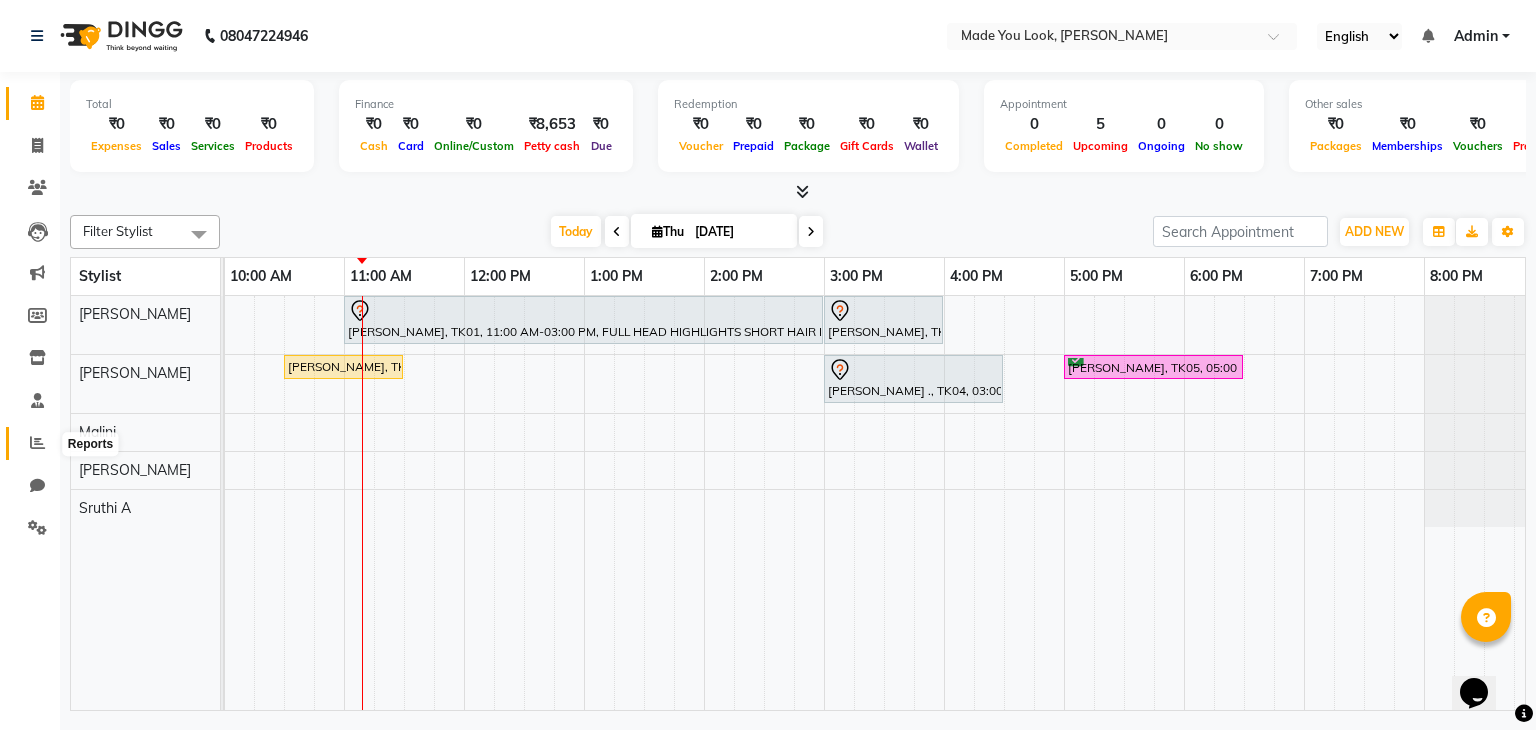 click 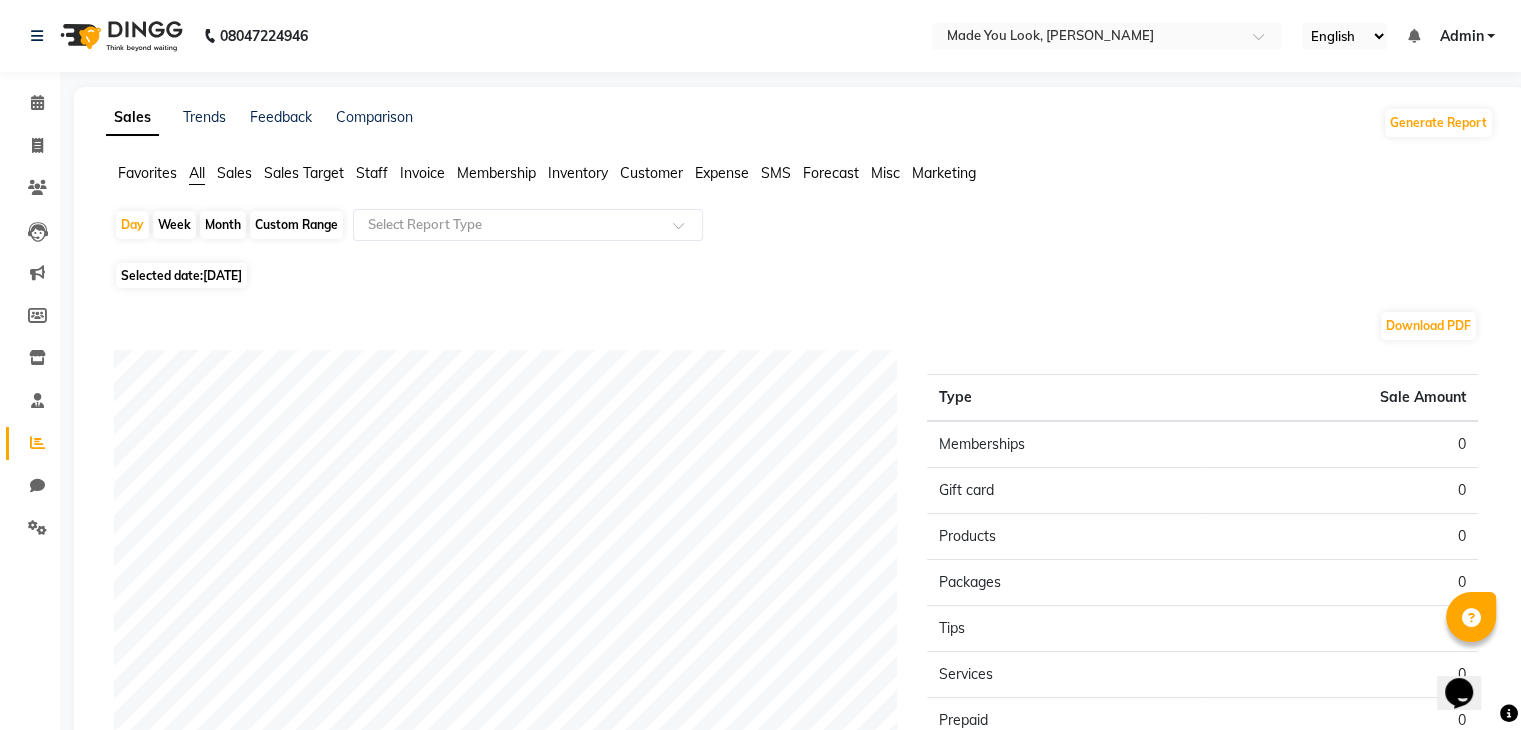 click on "Selected date:  [DATE]" 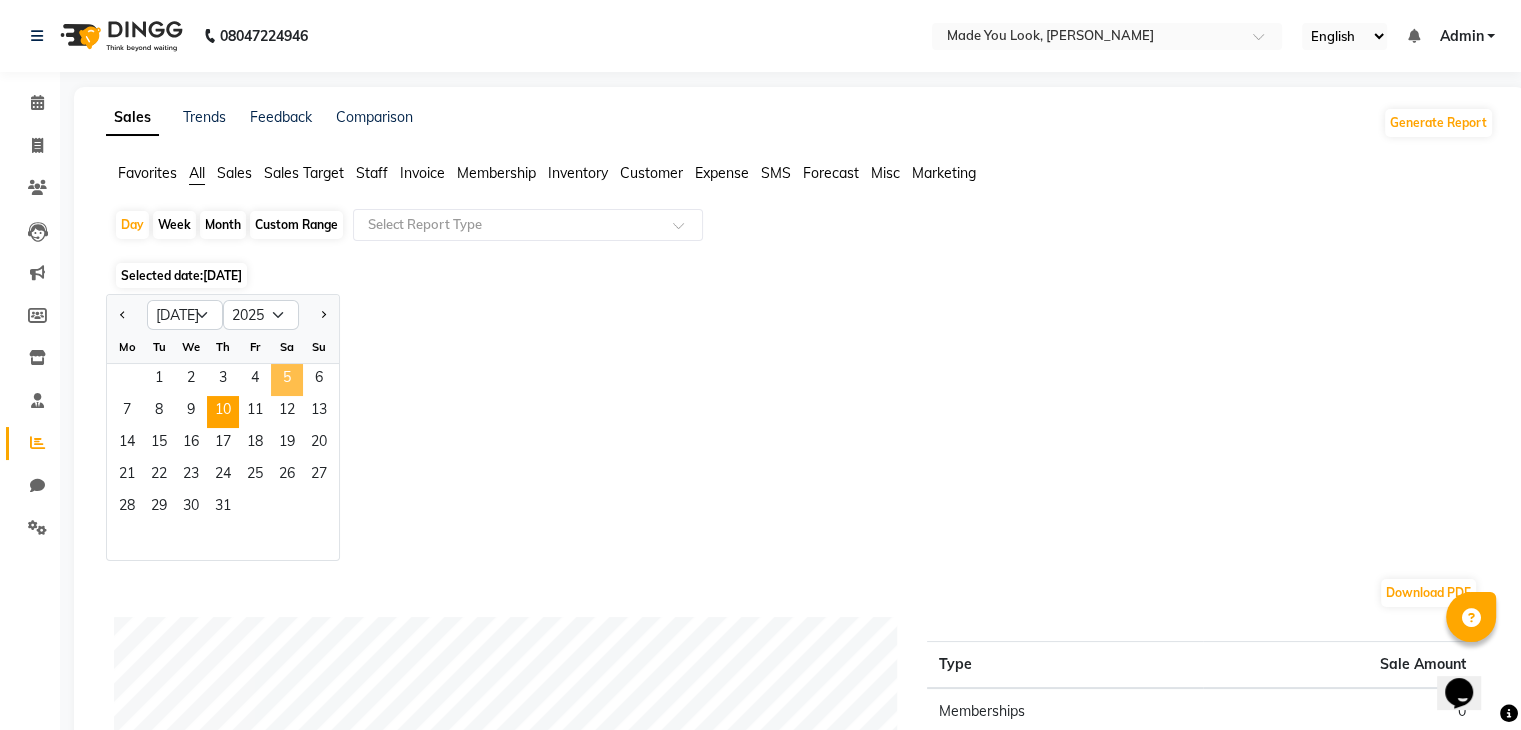click on "5" 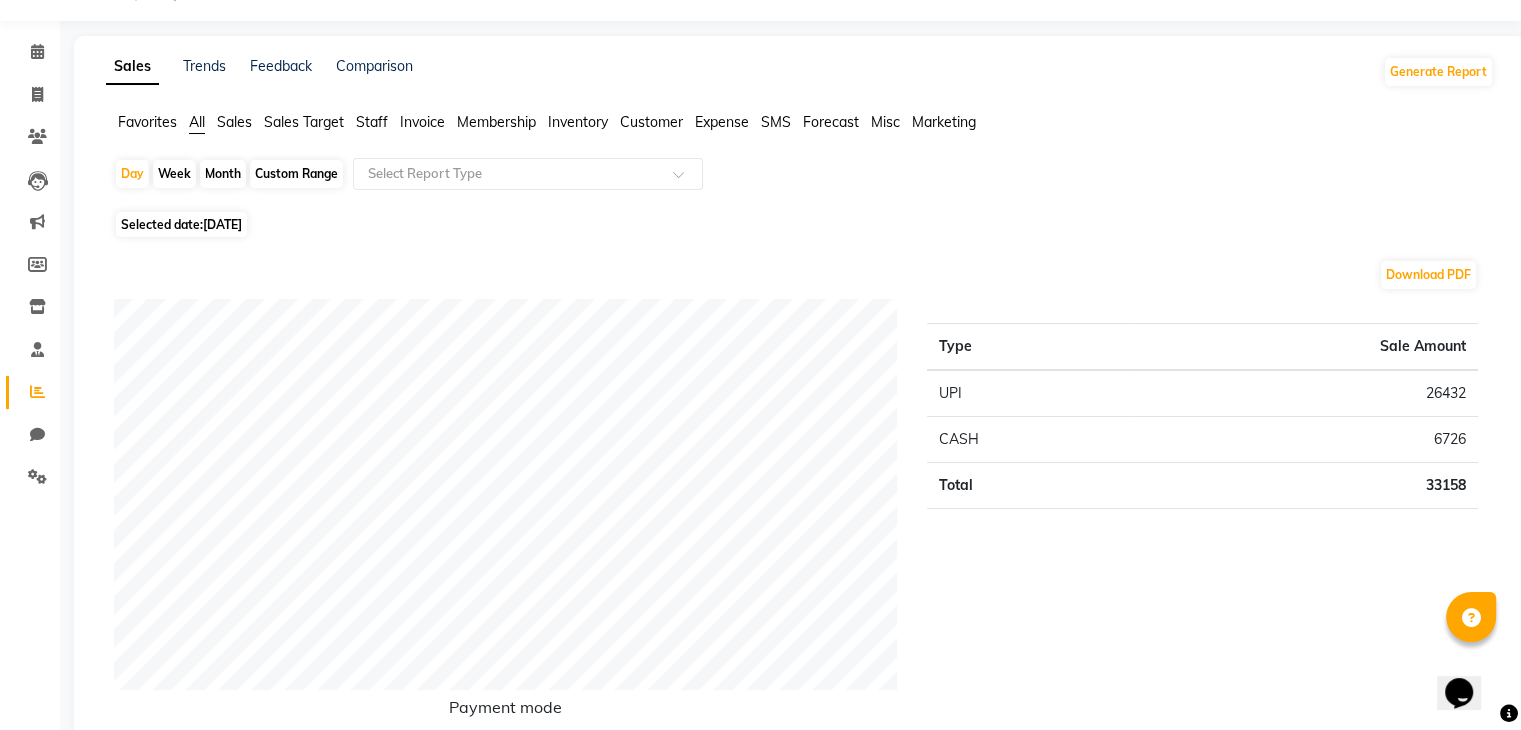 scroll, scrollTop: 0, scrollLeft: 0, axis: both 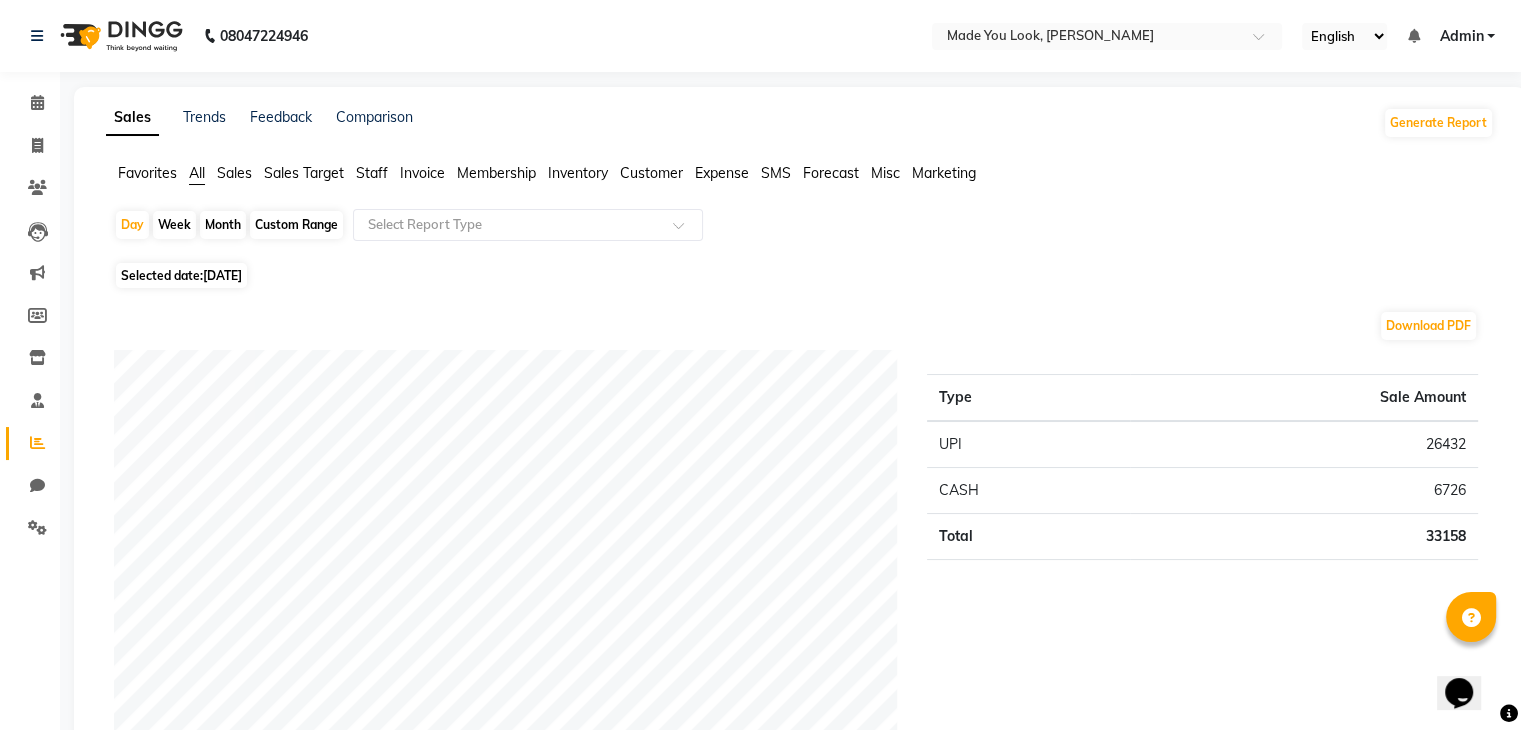 click on "[DATE]" 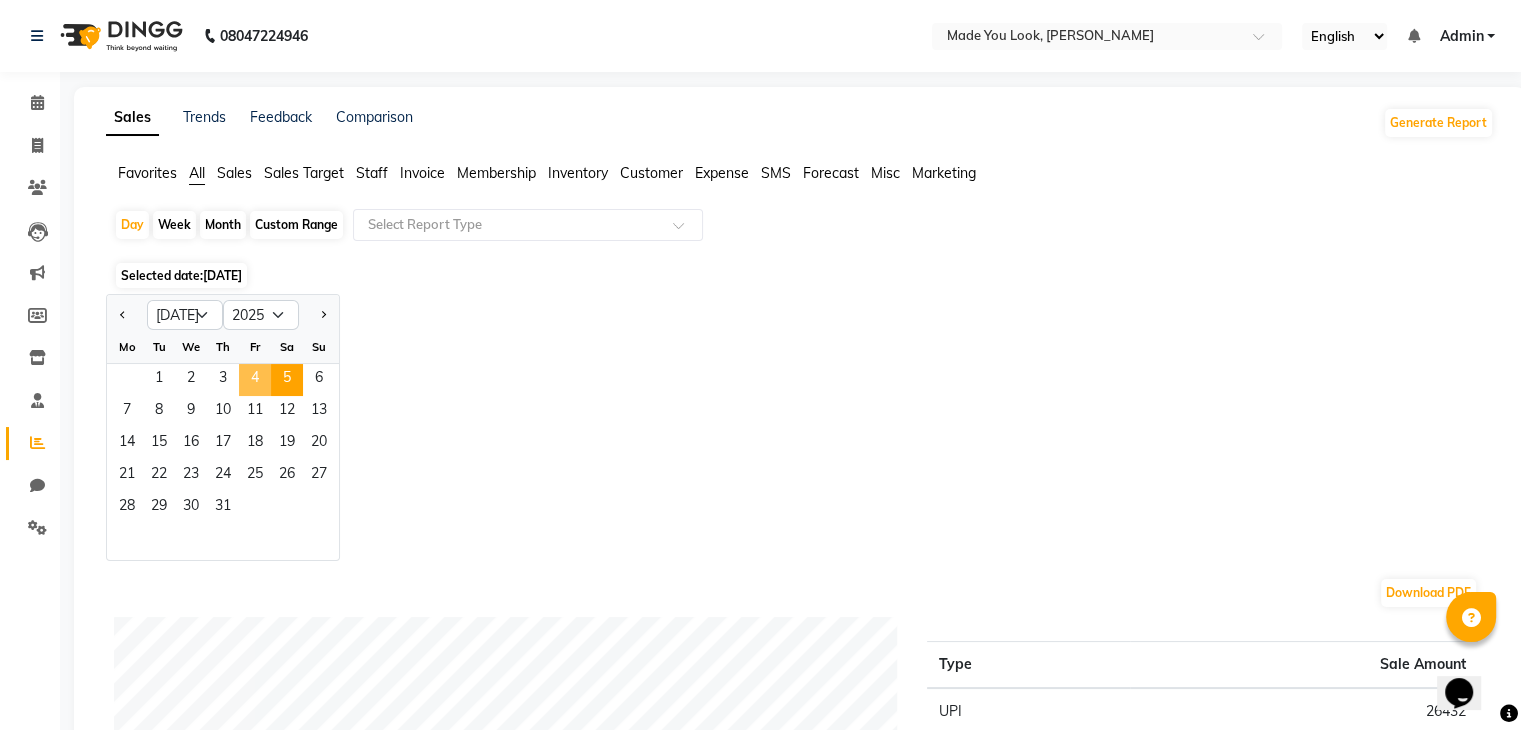 click on "4" 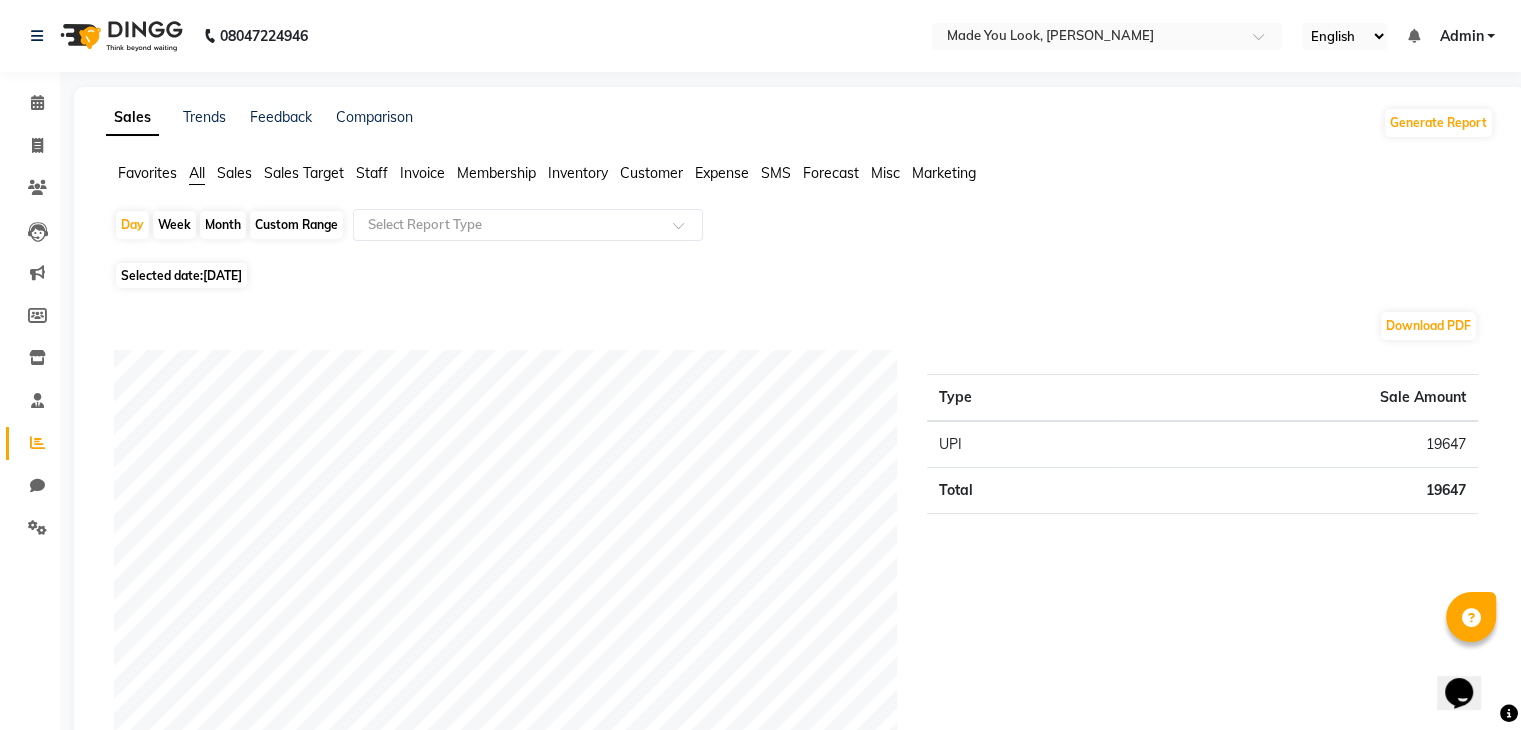 click on "[DATE]" 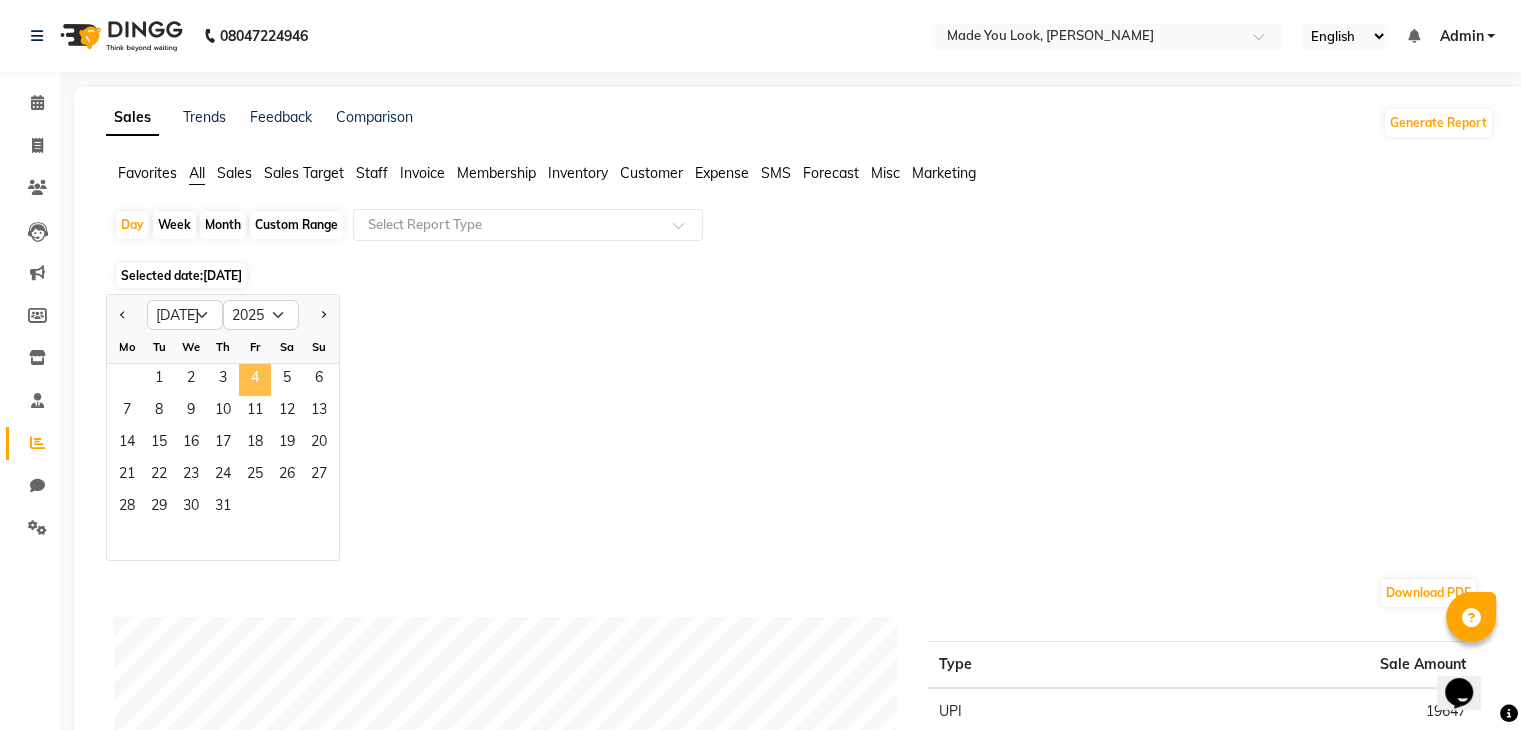 click on "4" 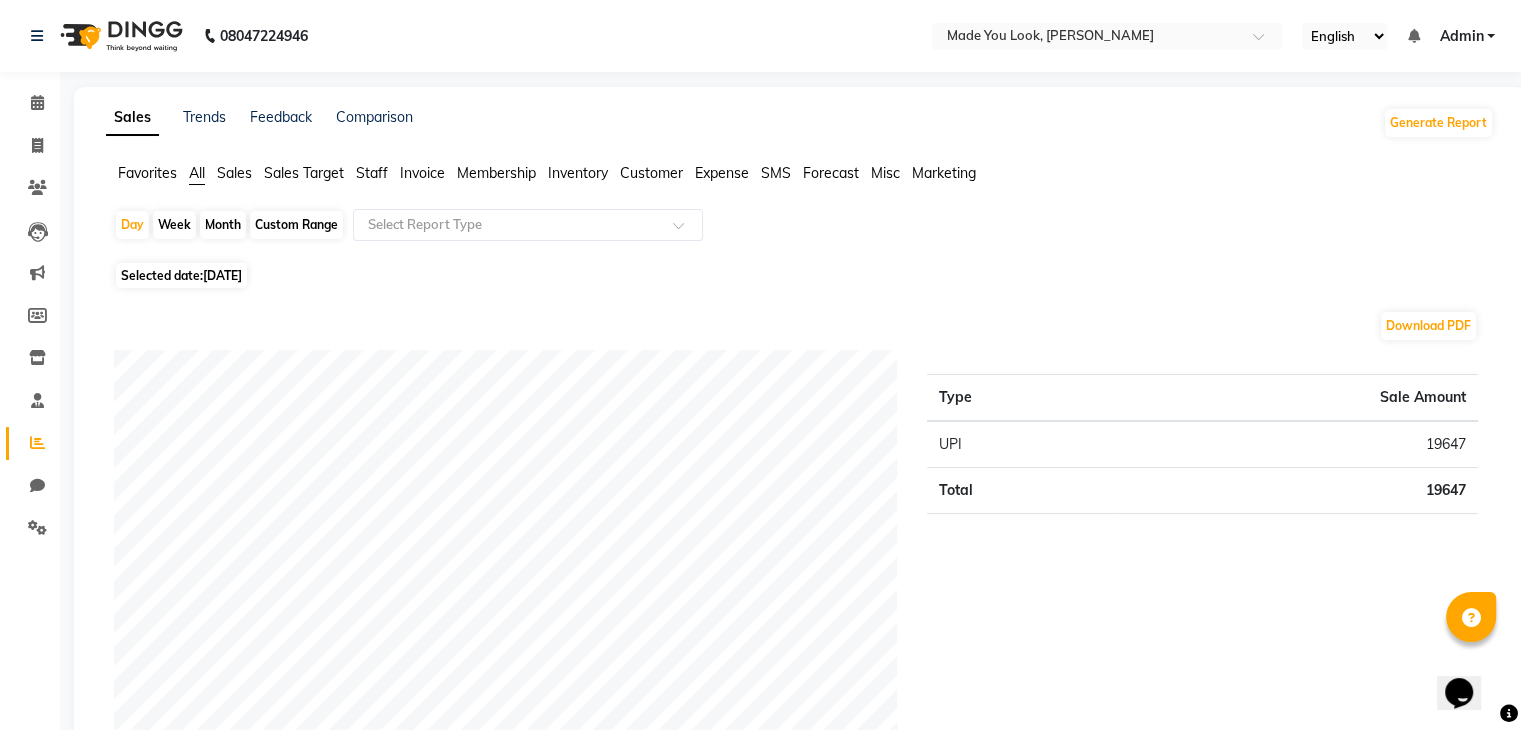 click on "[DATE]" 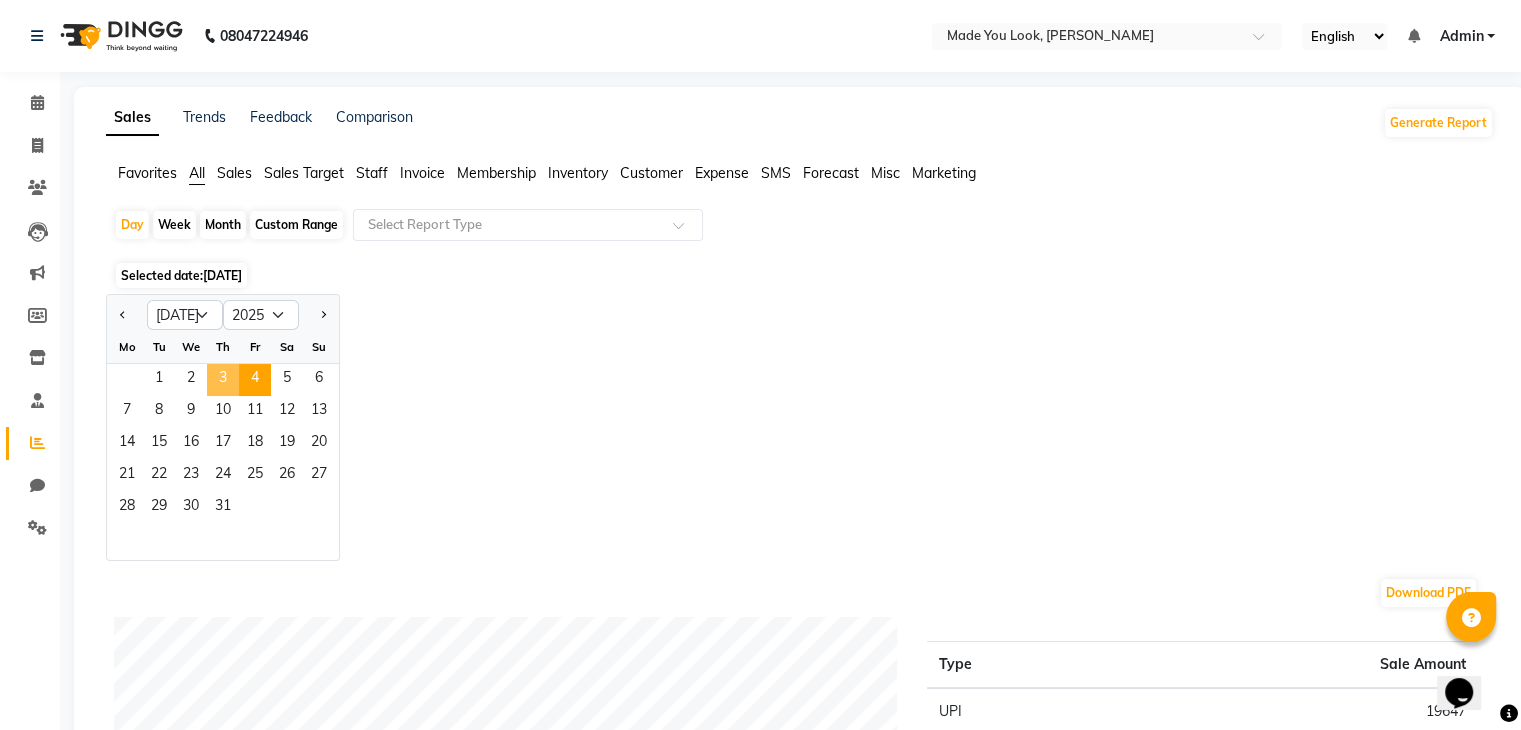 click on "3" 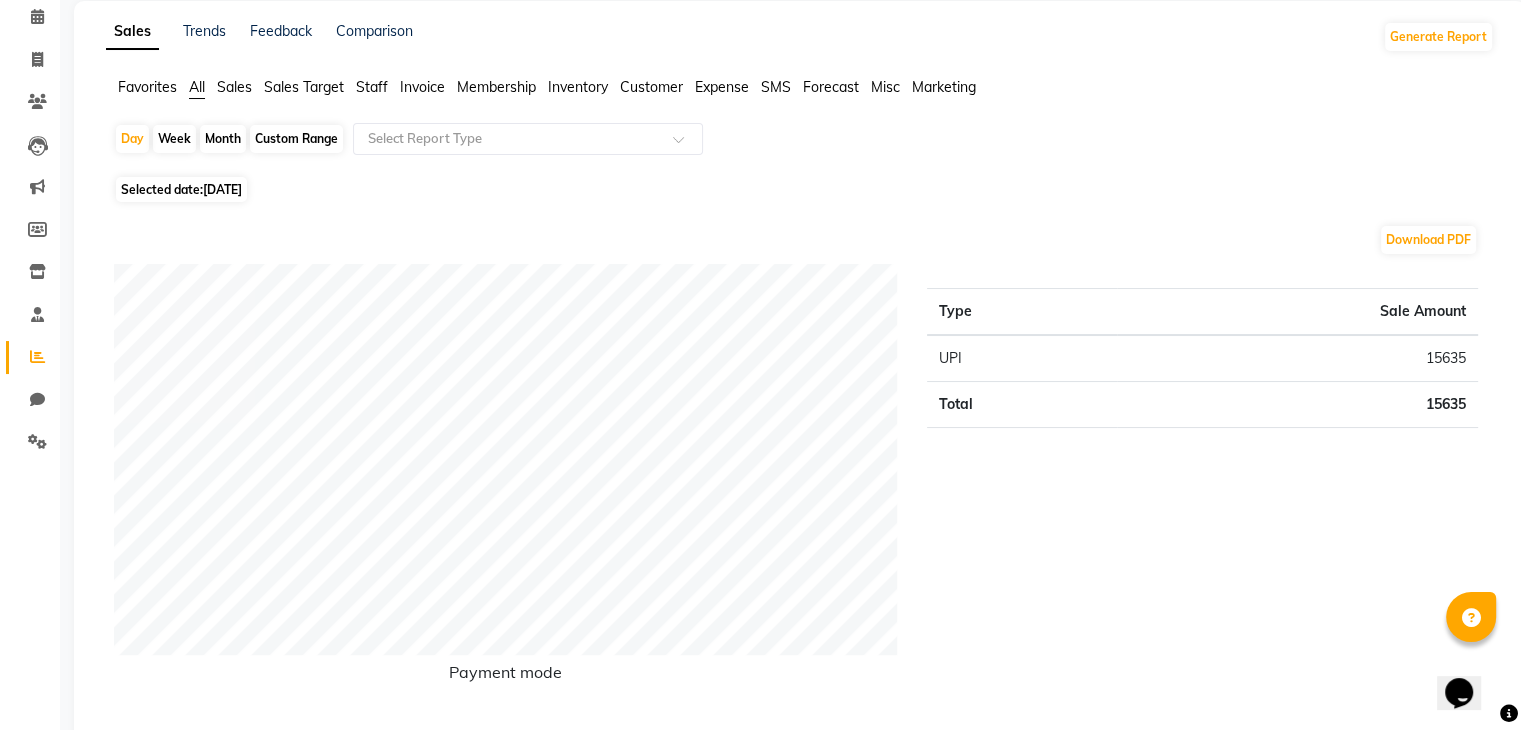 scroll, scrollTop: 0, scrollLeft: 0, axis: both 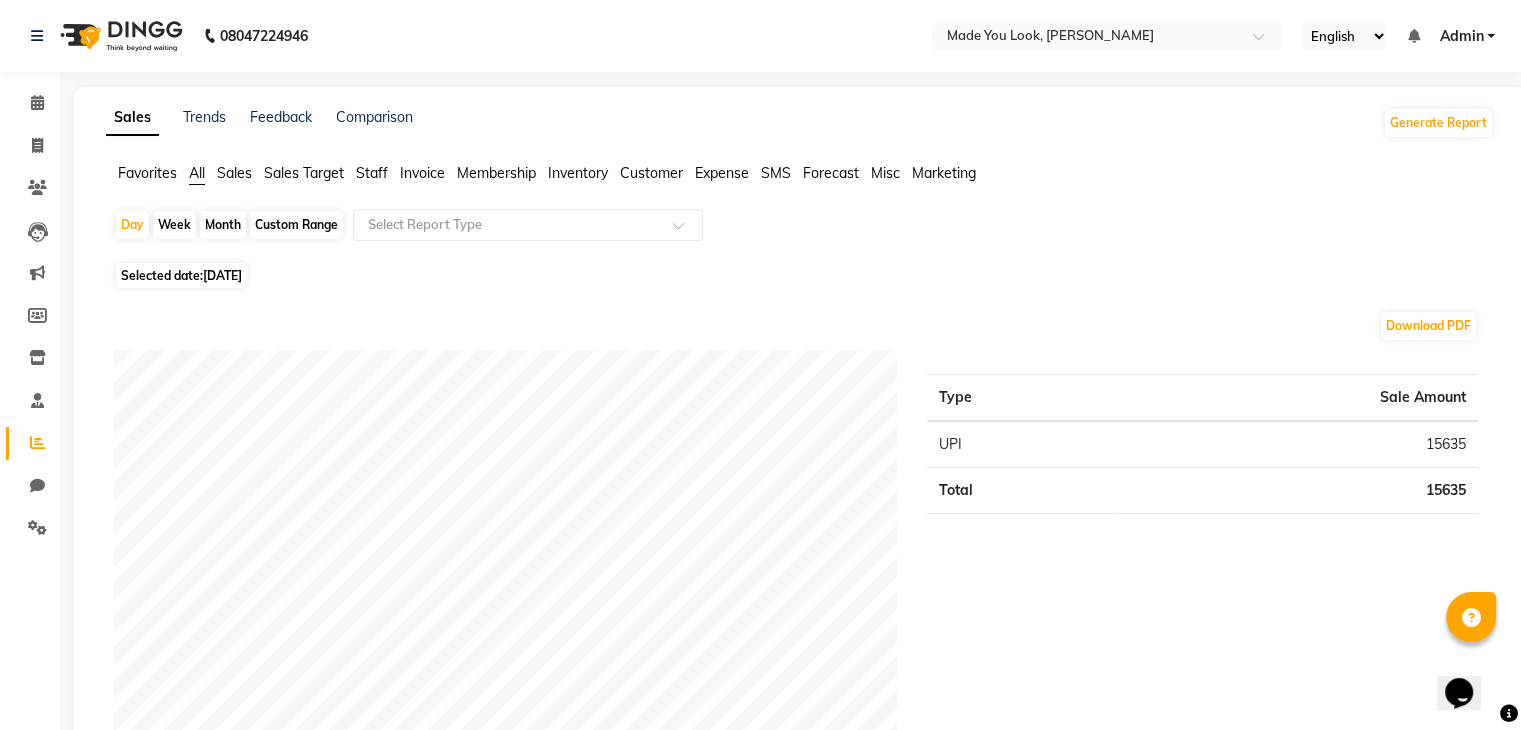 click on "Selected date:  [DATE]" 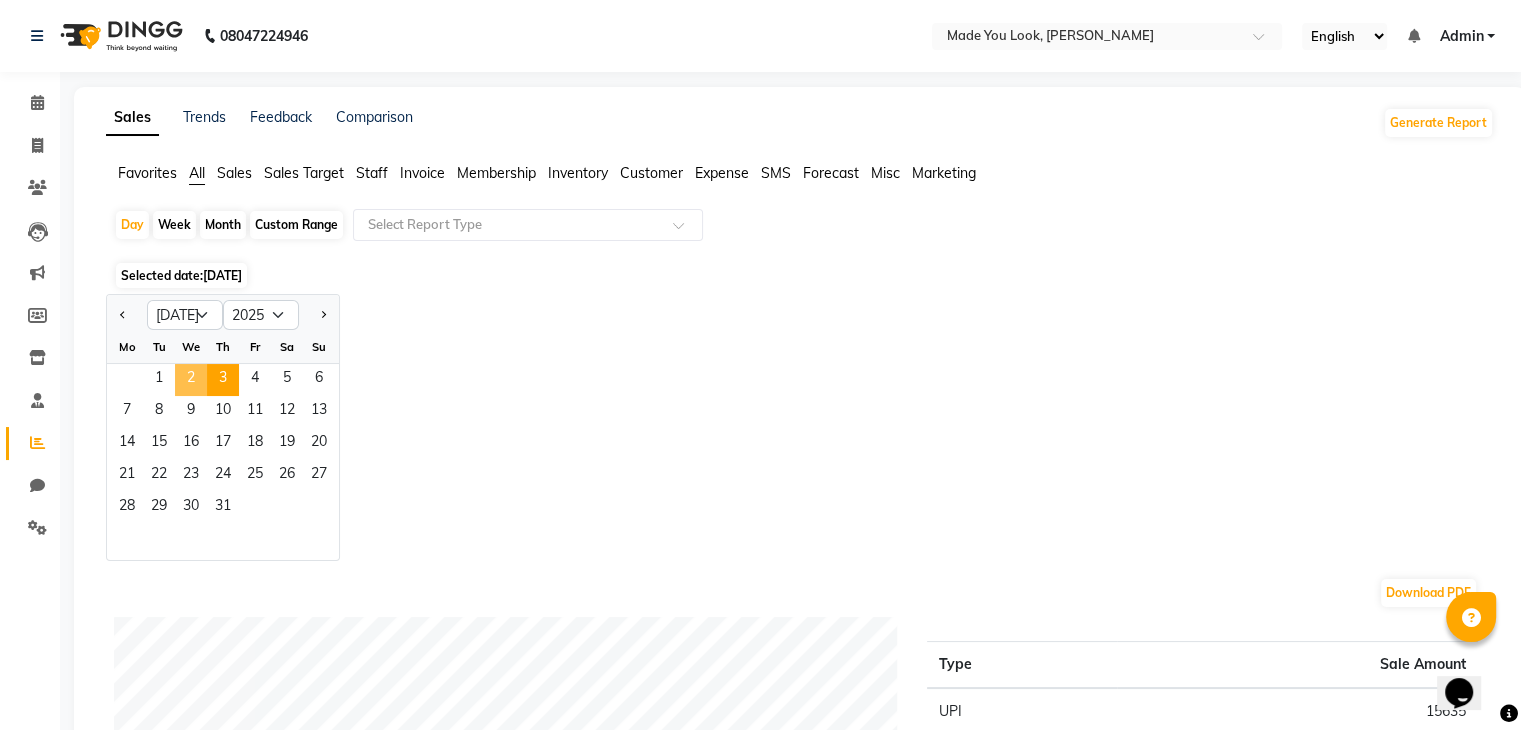 click on "2" 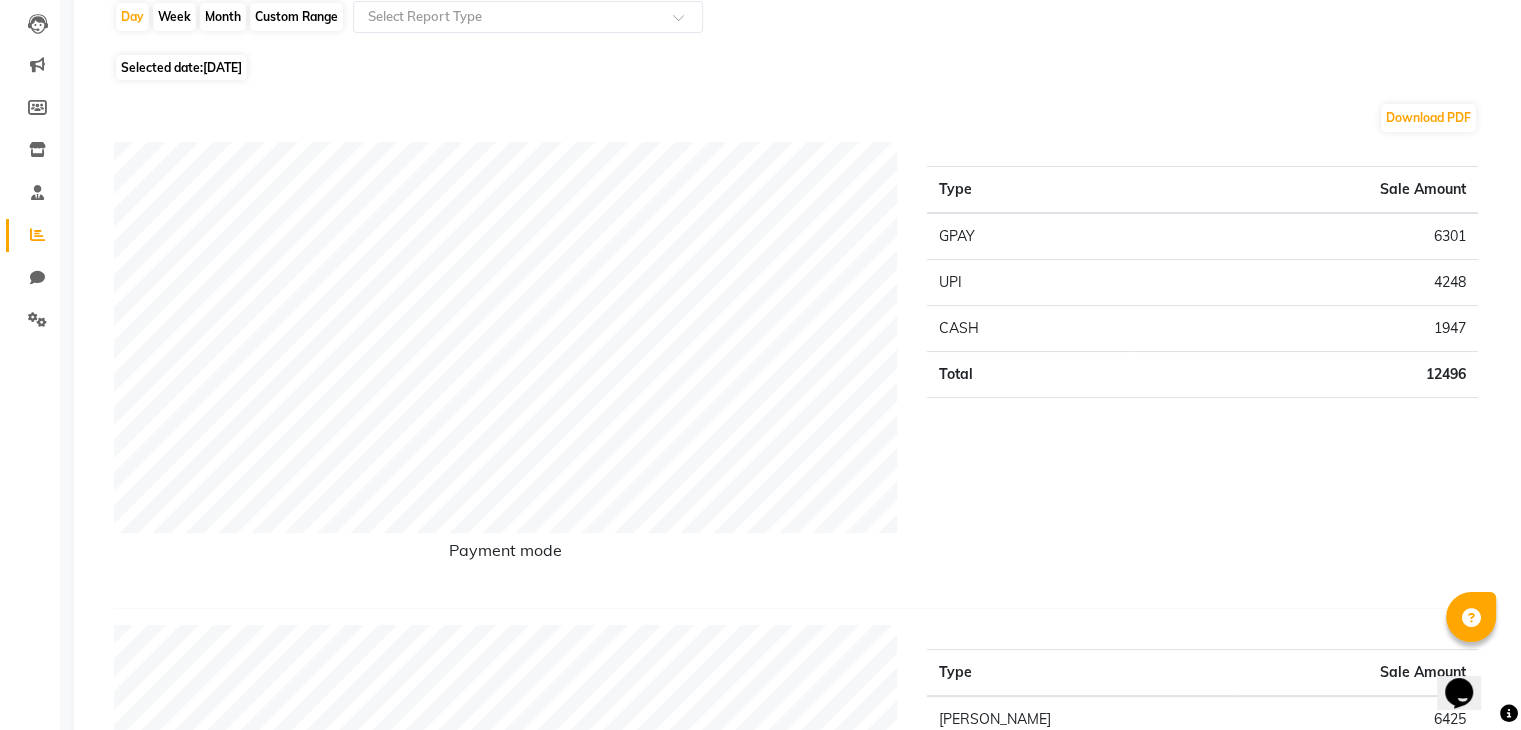 scroll, scrollTop: 0, scrollLeft: 0, axis: both 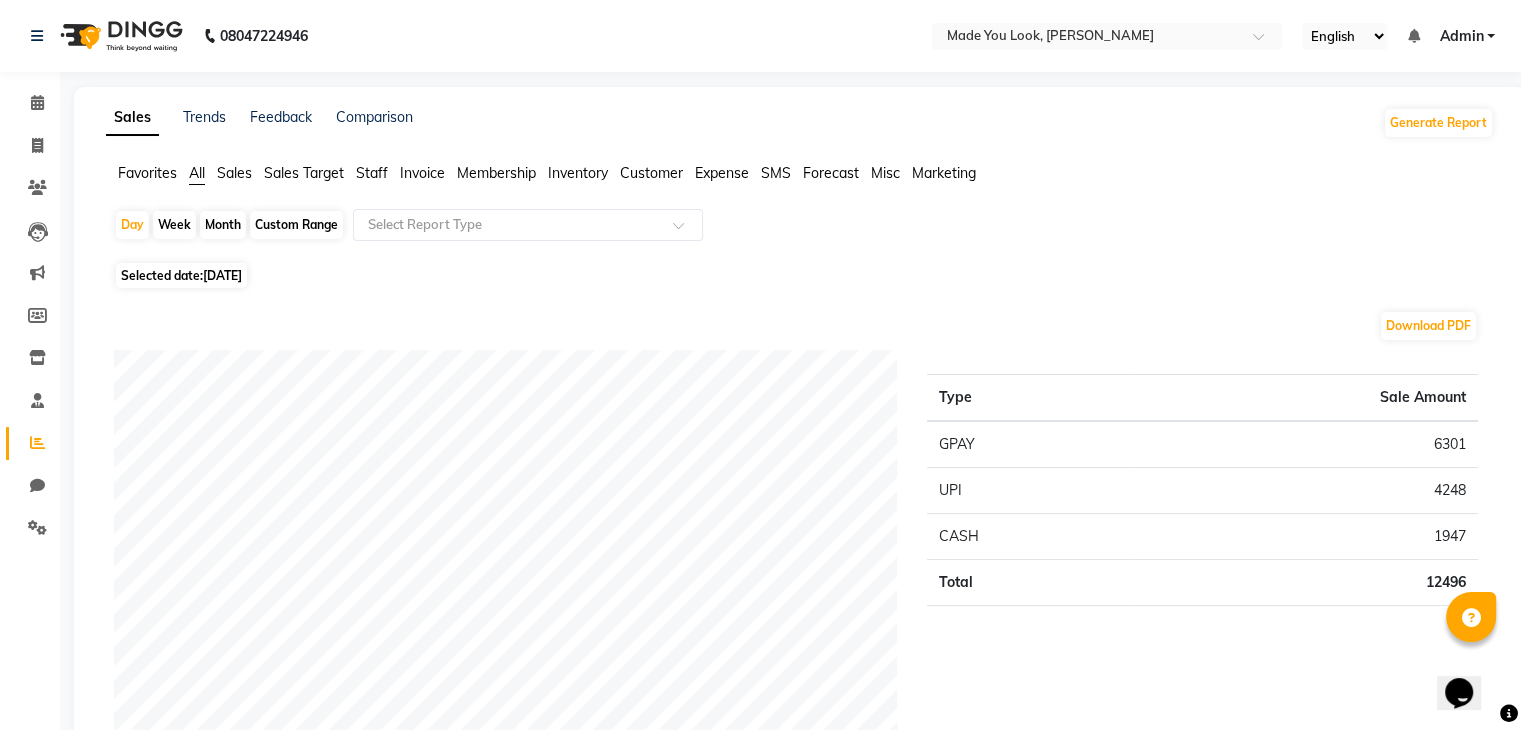 click on "[DATE]" 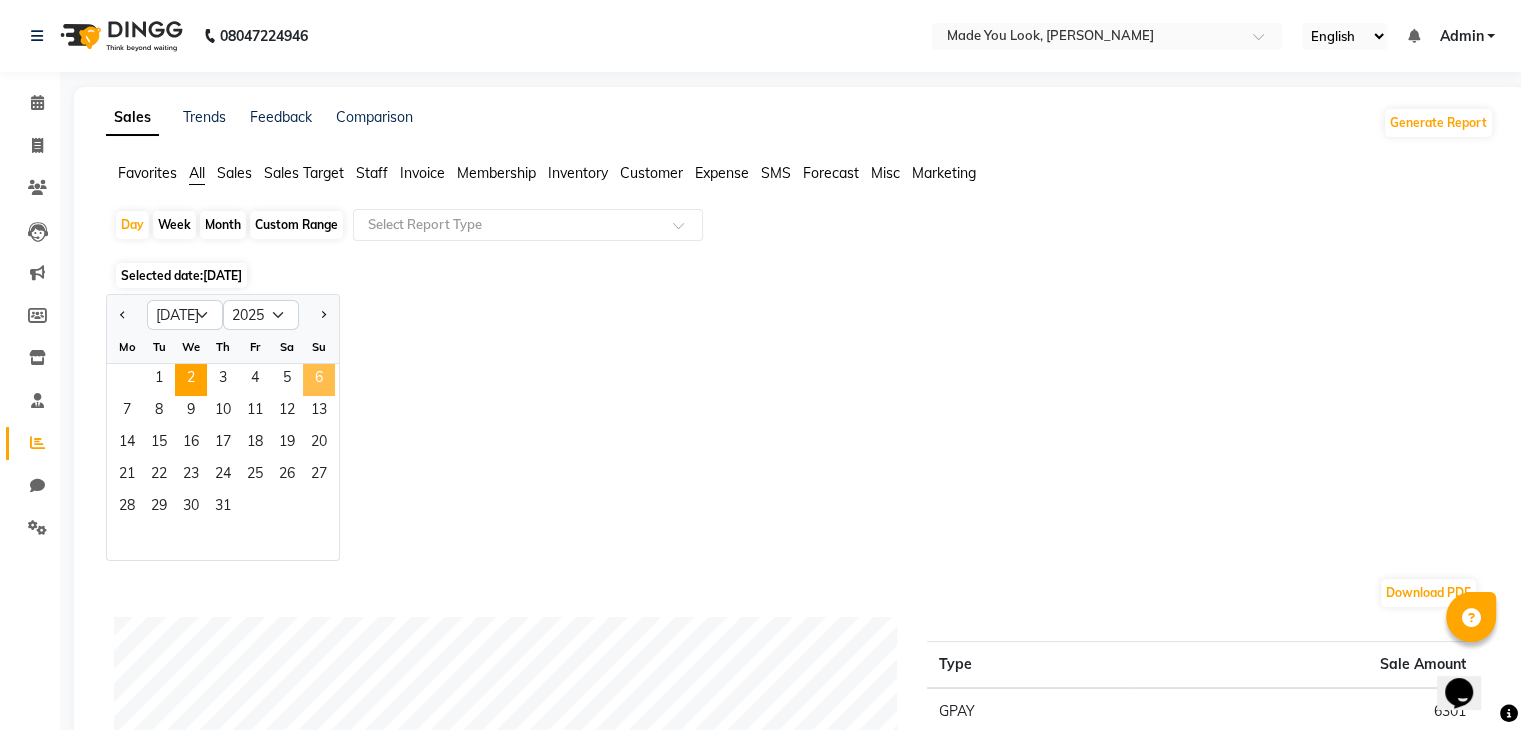 click on "6" 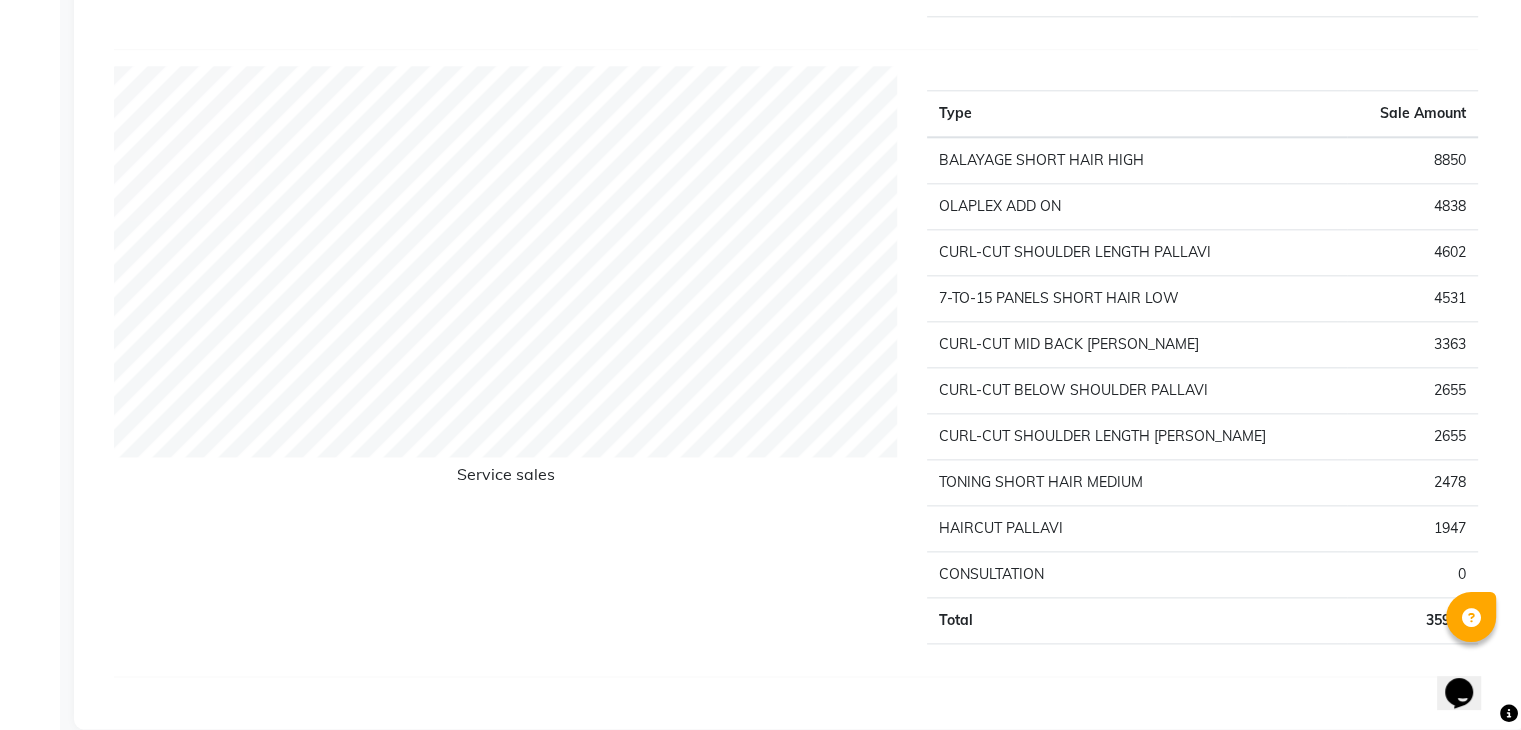 scroll, scrollTop: 2341, scrollLeft: 0, axis: vertical 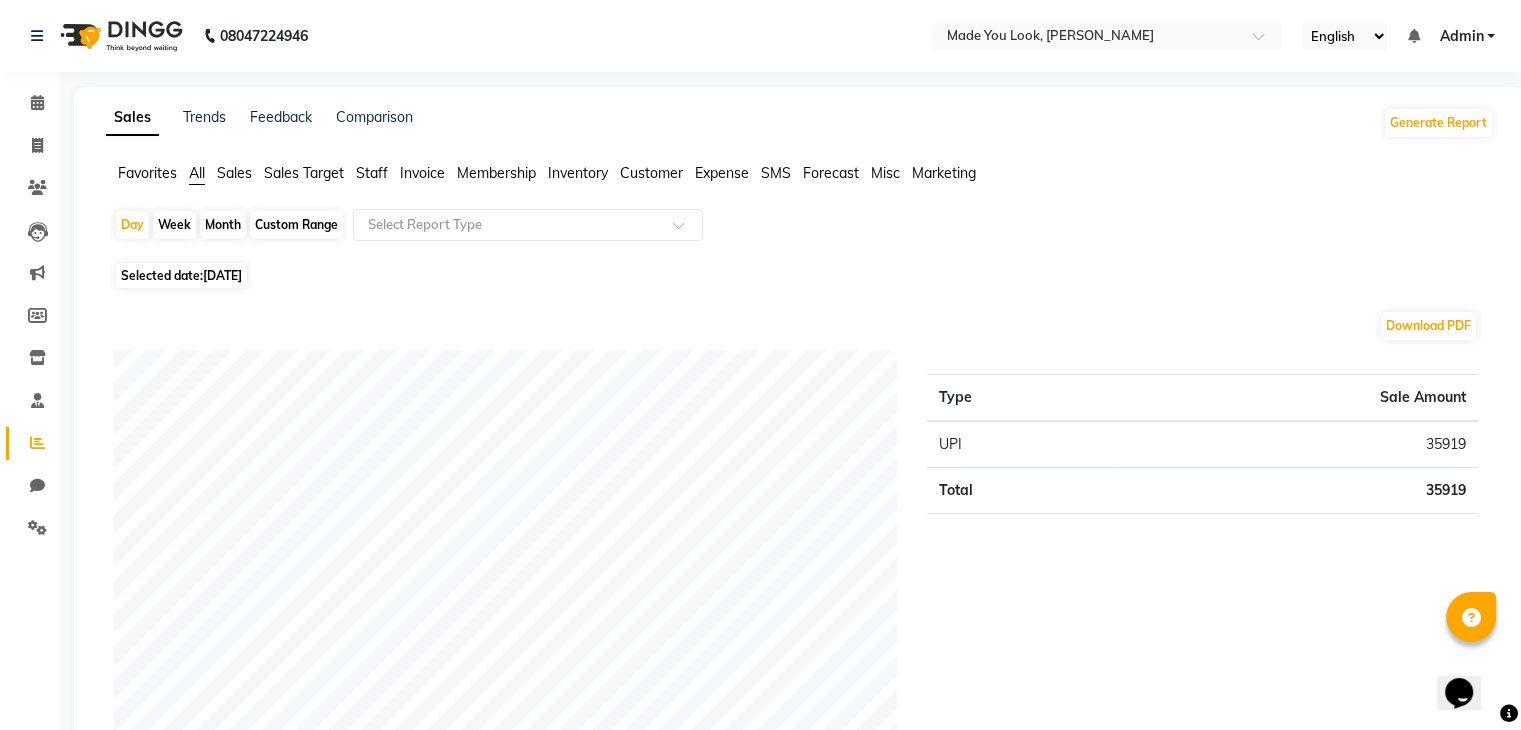 drag, startPoint x: 936, startPoint y: 373, endPoint x: 253, endPoint y: 280, distance: 689.30255 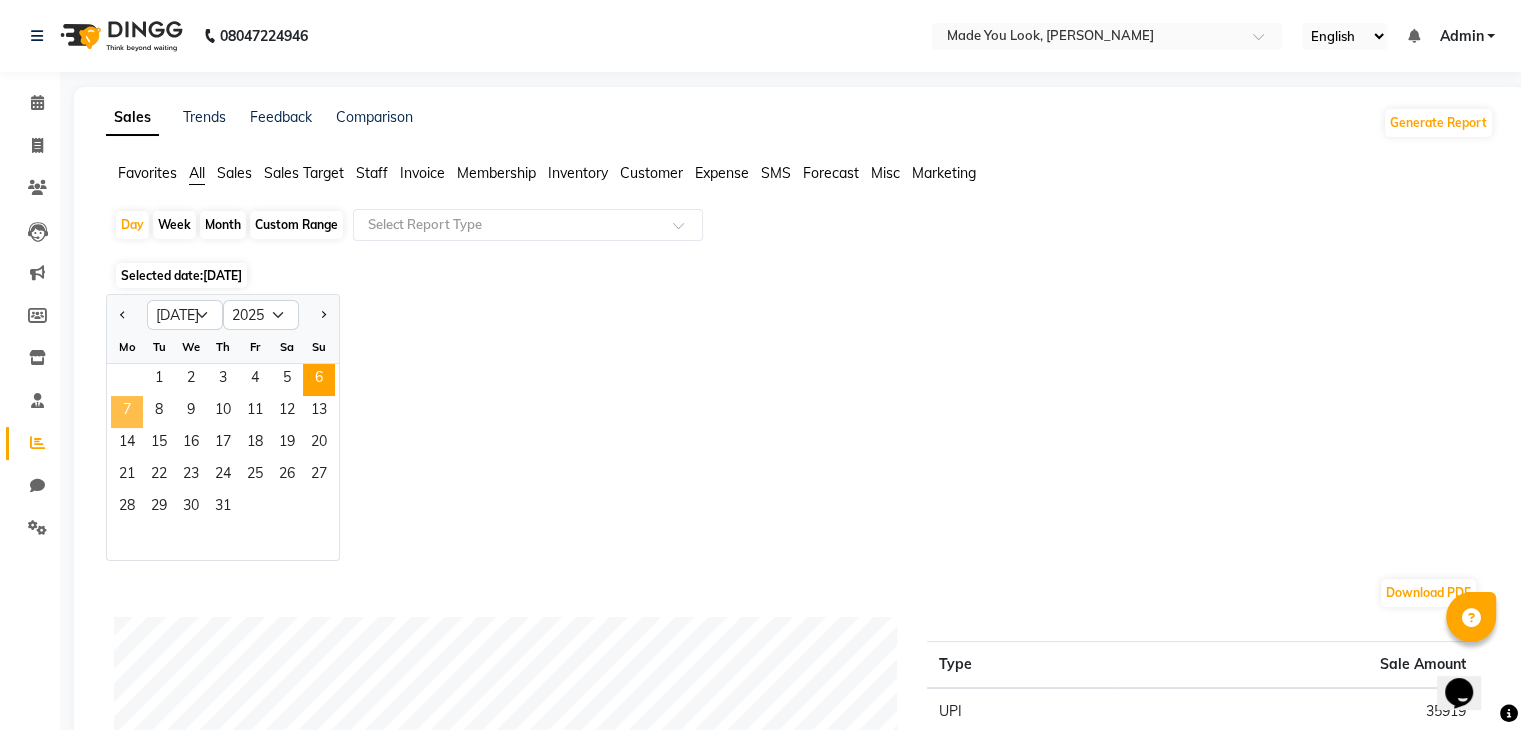 click on "7" 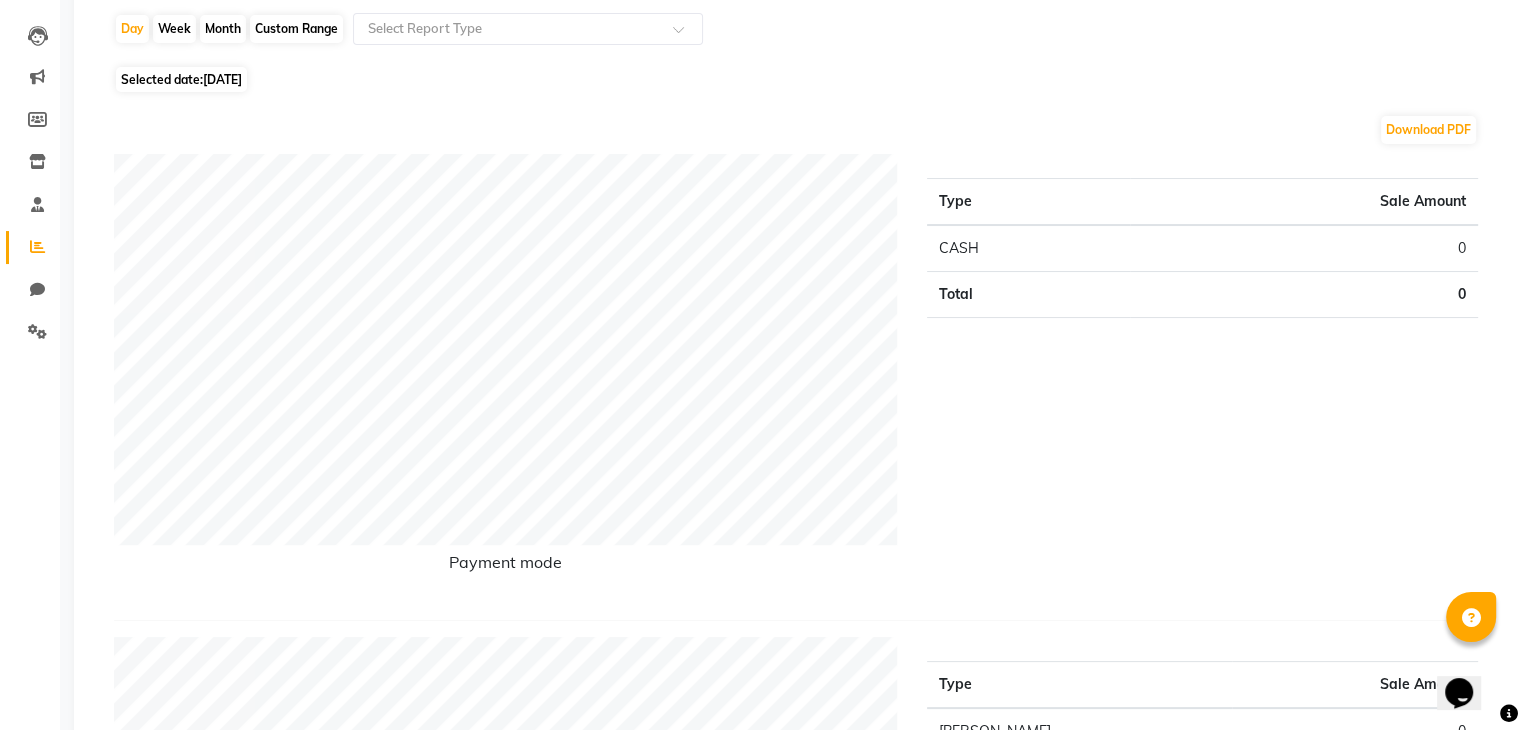 scroll, scrollTop: 0, scrollLeft: 0, axis: both 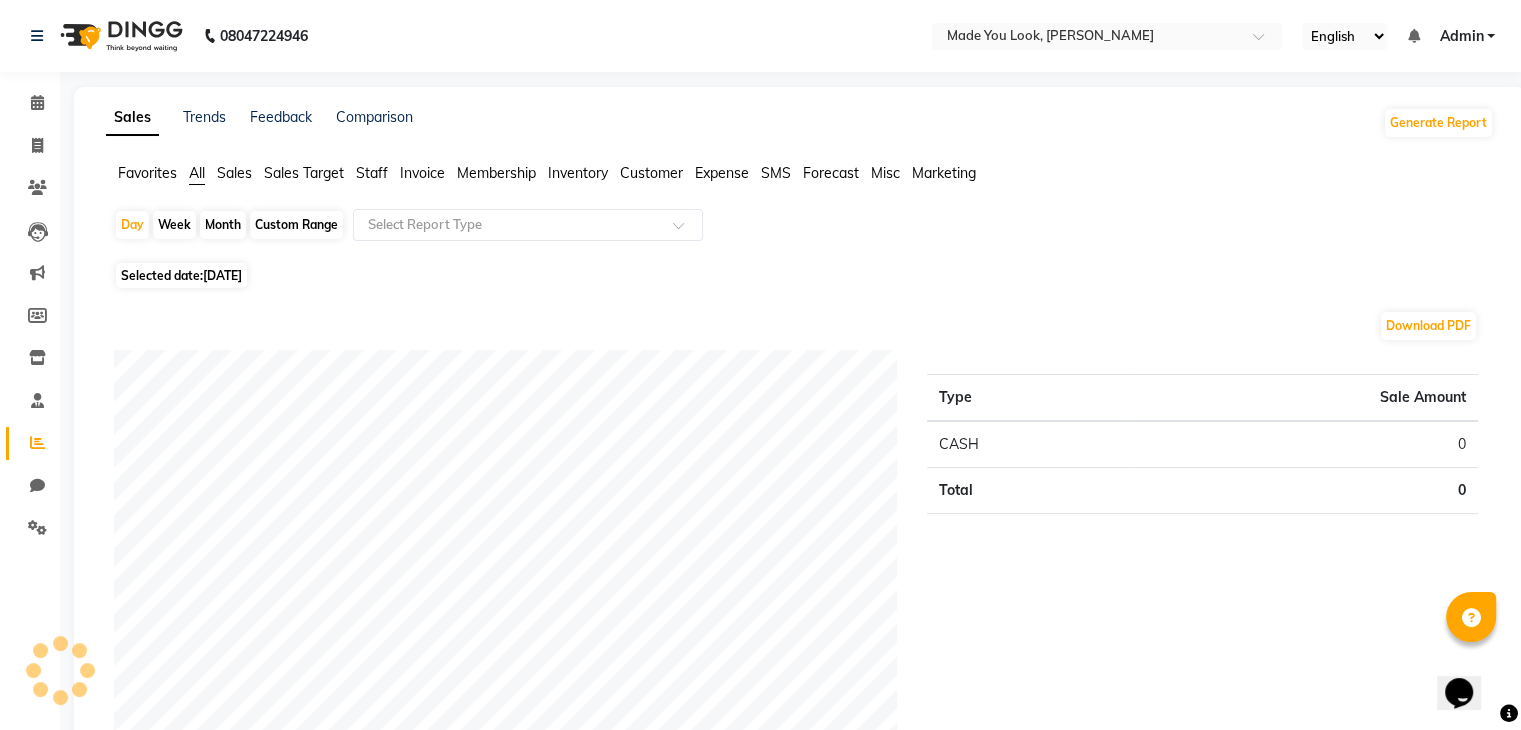 click on "Selected date:  [DATE]" 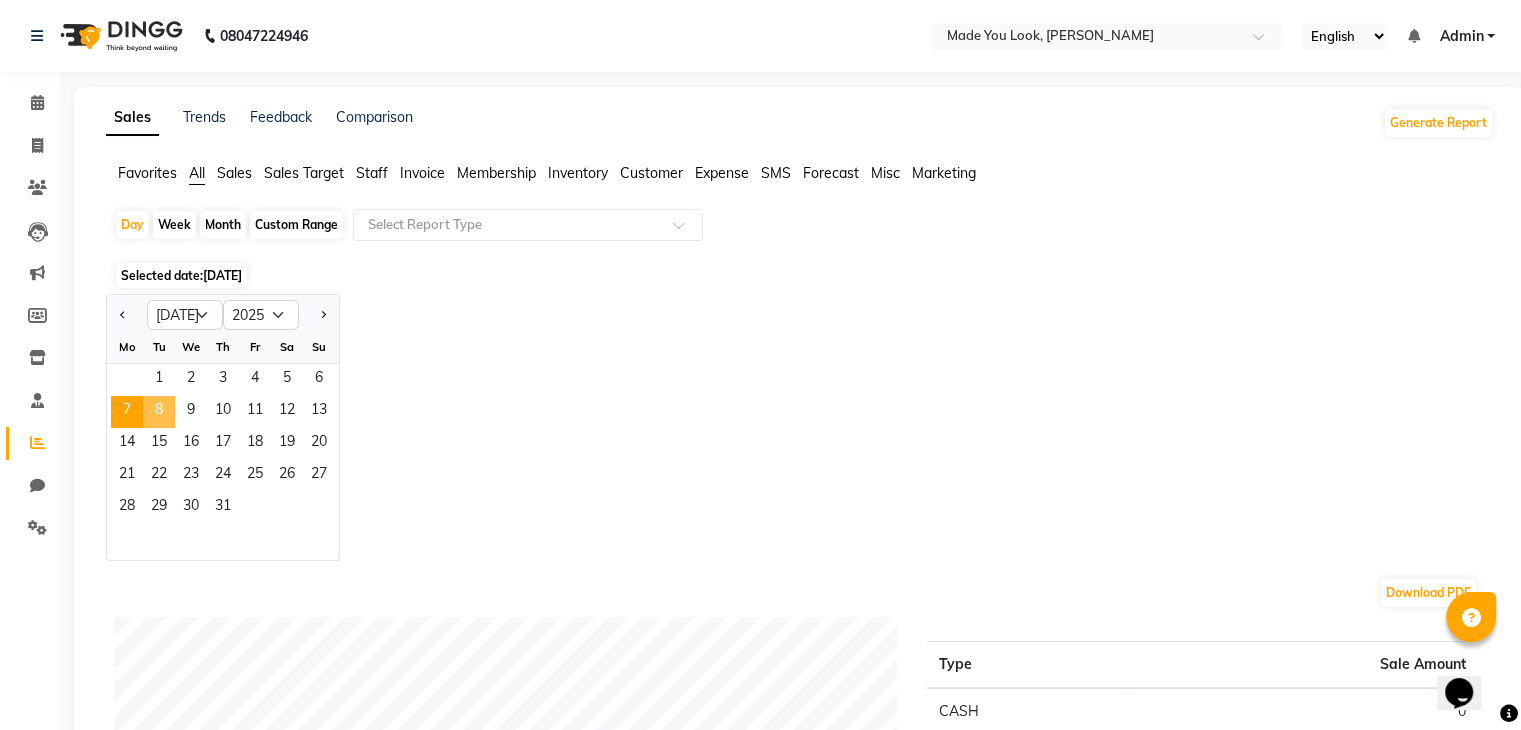 click on "8" 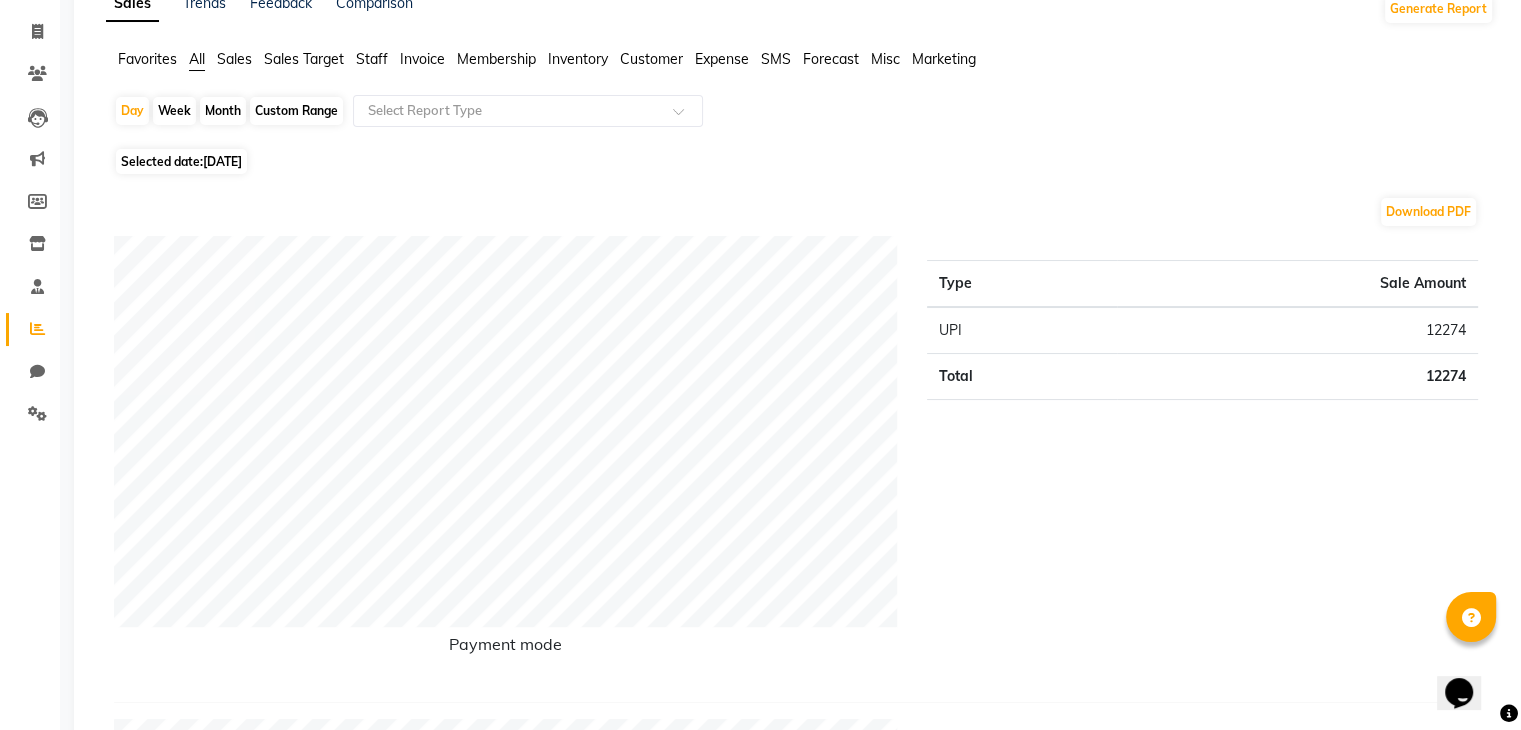 scroll, scrollTop: 0, scrollLeft: 0, axis: both 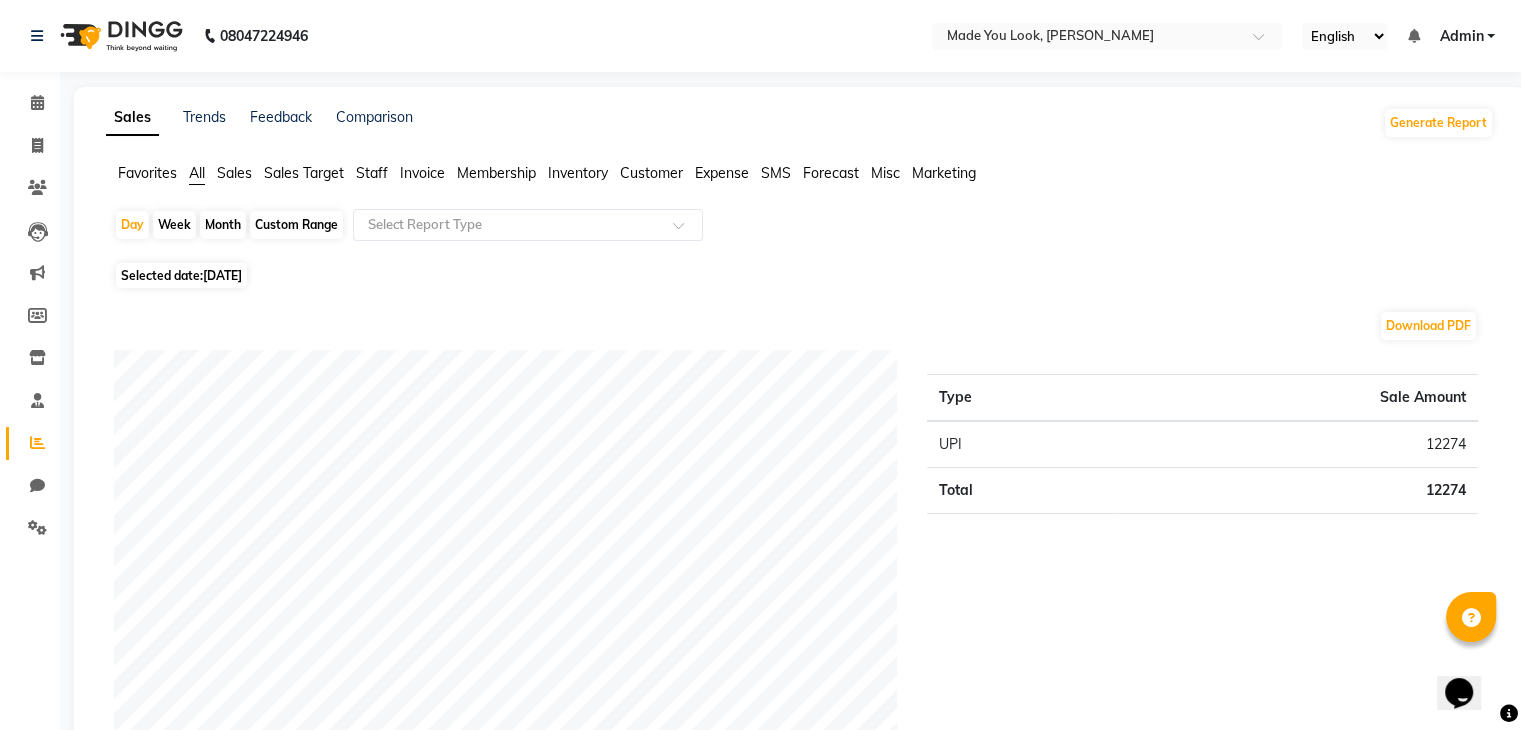 click on "Day   Week   Month   Custom Range  Select Report Type Selected date:  [DATE]  Download PDF Payment mode Type Sale Amount UPI 12274 Total 12274 Staff summary Type Sale Amount [PERSON_NAME] 9973 [PERSON_NAME]  2301 Total 12274 Sales summary Type Sale Amount Memberships 0 Vouchers 0 Gift card 0 Products 0 Packages 0 Tips 0 Prepaid 0 Services 12274 Fee 0 Total 12274 Service by category Type Sale Amount HAIRCUT 6256 CURL-CUT  6018 Total 12274 Service sales Type Sale Amount HAIRCUT [PERSON_NAME] 4602 CURL-CUT BELOW SHOULDER [PERSON_NAME] 3009 CURL-CUT MID BACK PALLAVI 3009 HAIRCUT PALLAVI 1654 Total 12274 ★ [PERSON_NAME] as Favorite  Choose how you'd like to save "" report to favorites  Save to Personal Favorites:   Only you can see this report in your favorites tab. Share with Organization:   Everyone in your organization can see this report in their favorites tab.  Save to Favorites" 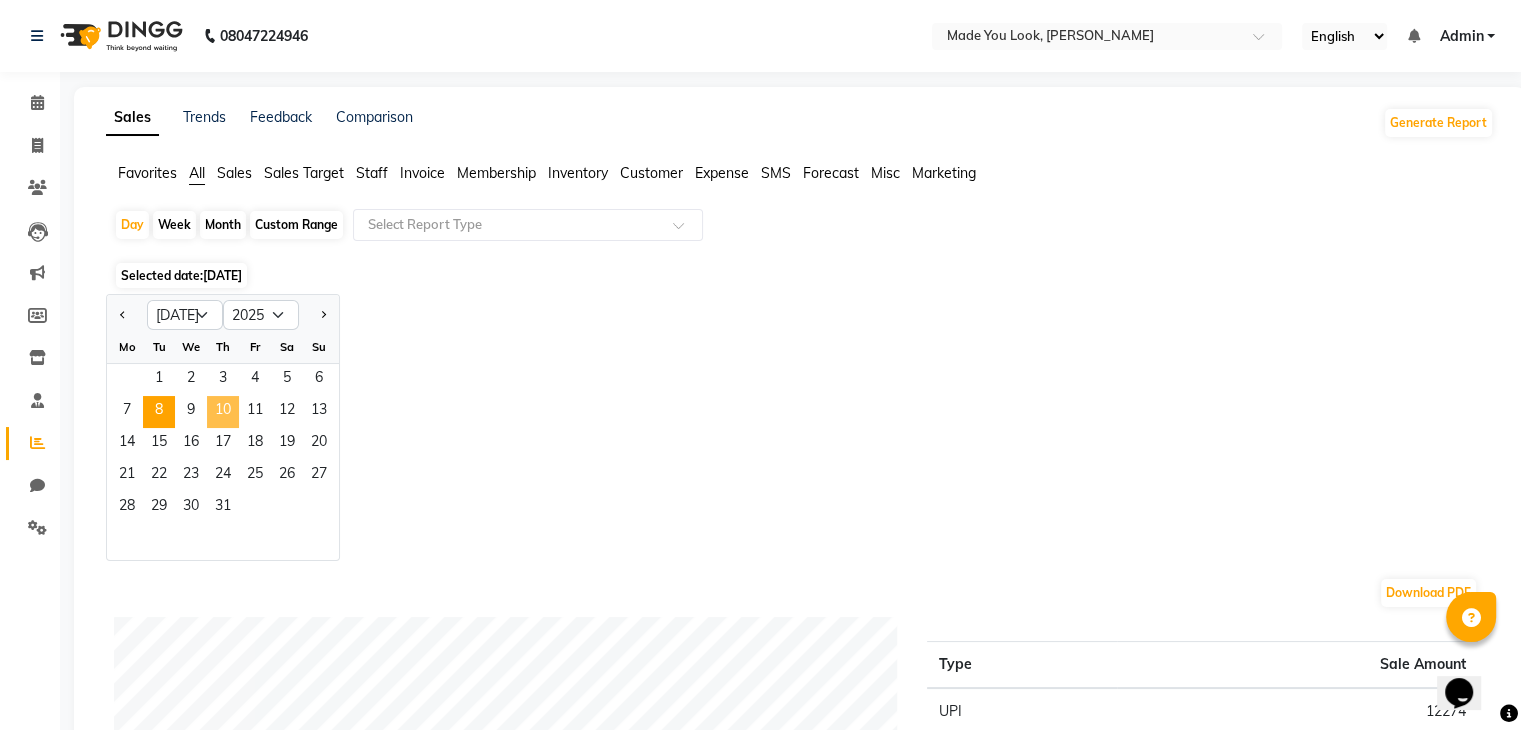 click on "10" 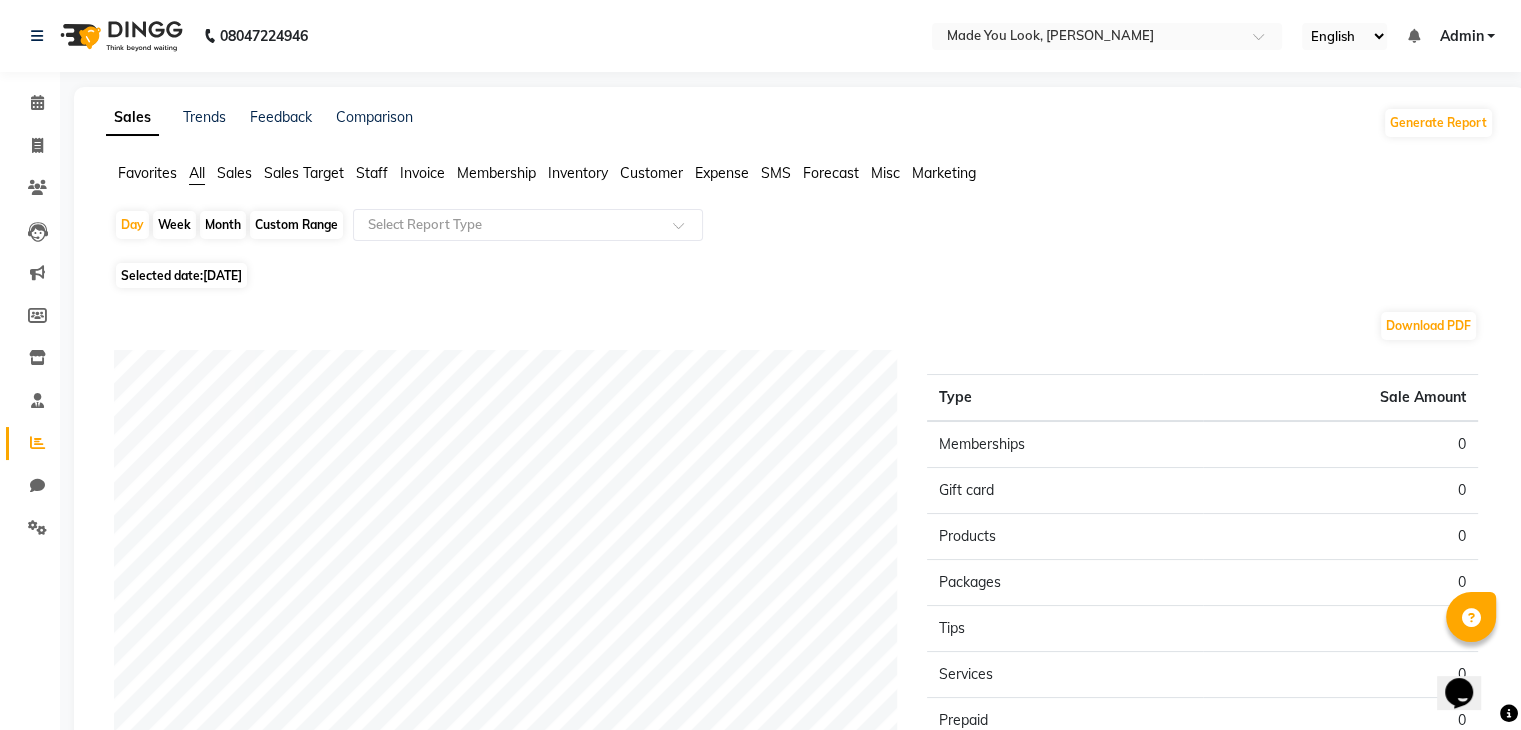 click on "[DATE]" 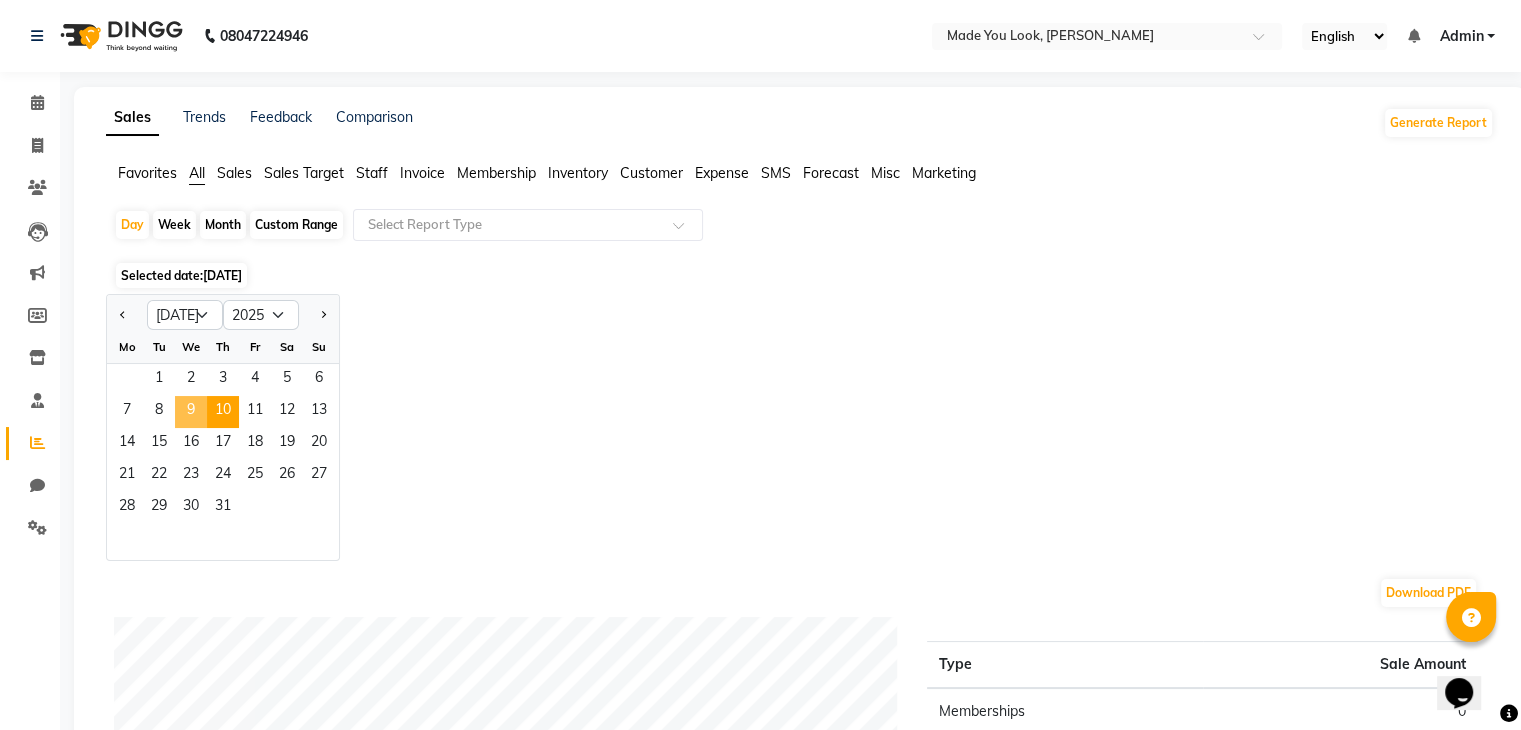 click on "9" 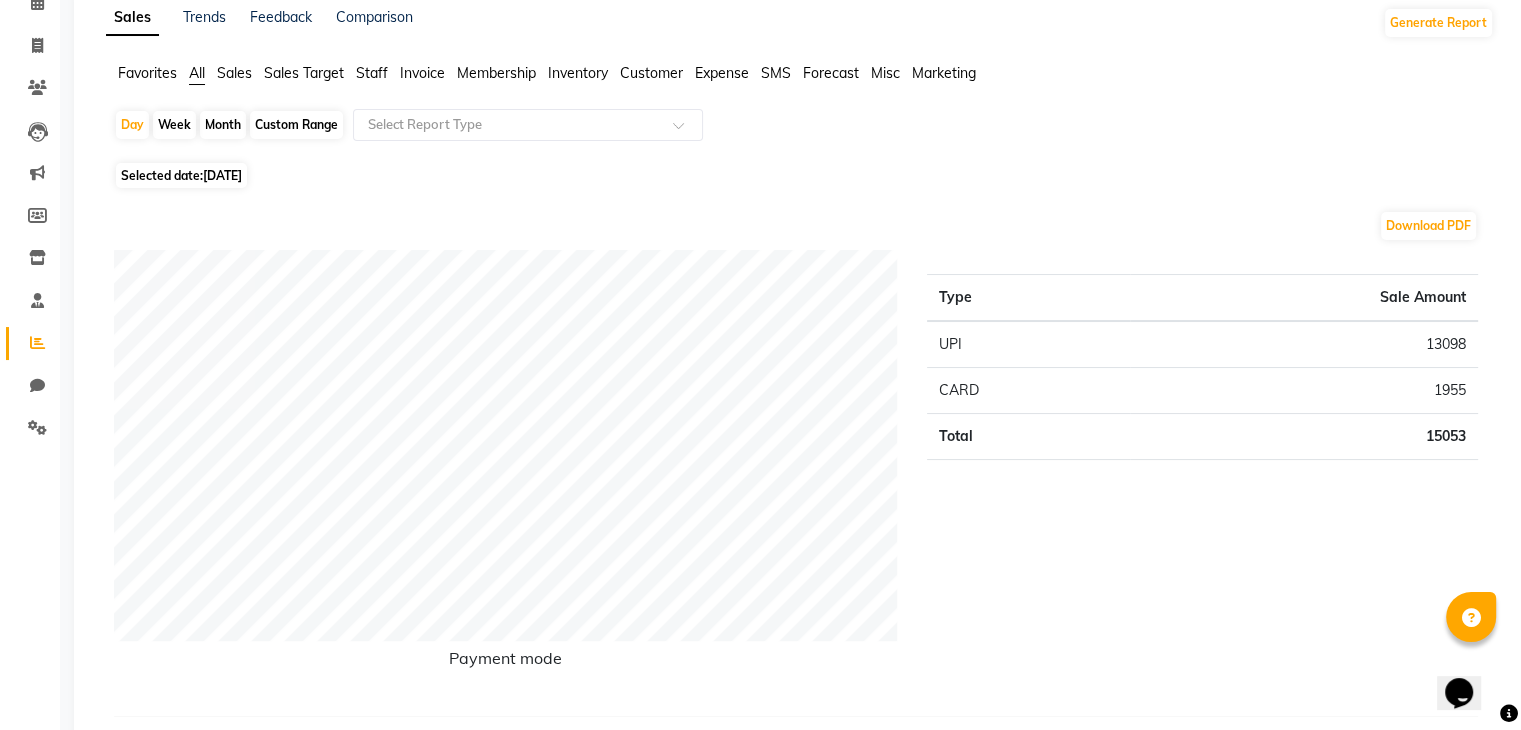 scroll, scrollTop: 0, scrollLeft: 0, axis: both 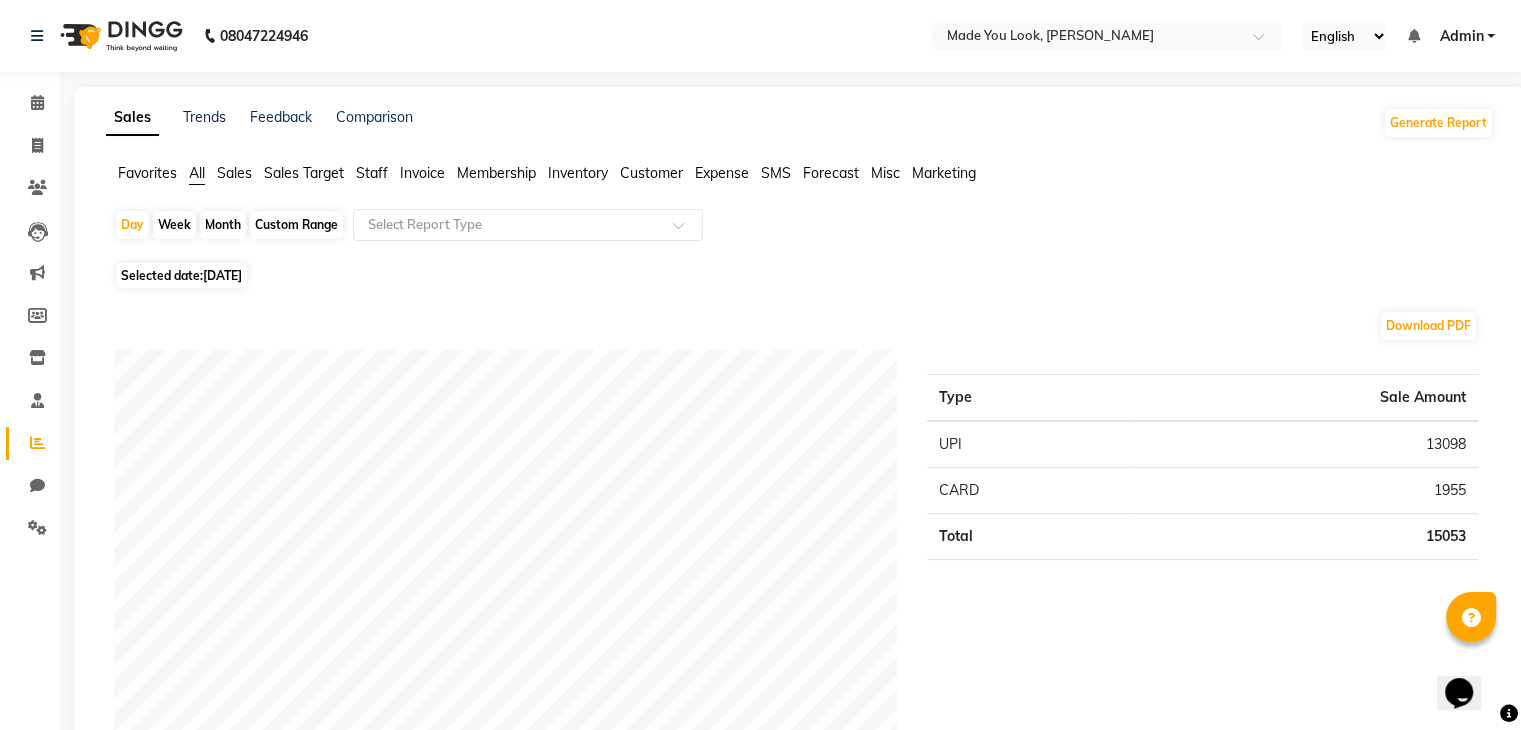 click on "Selected date:  [DATE]" 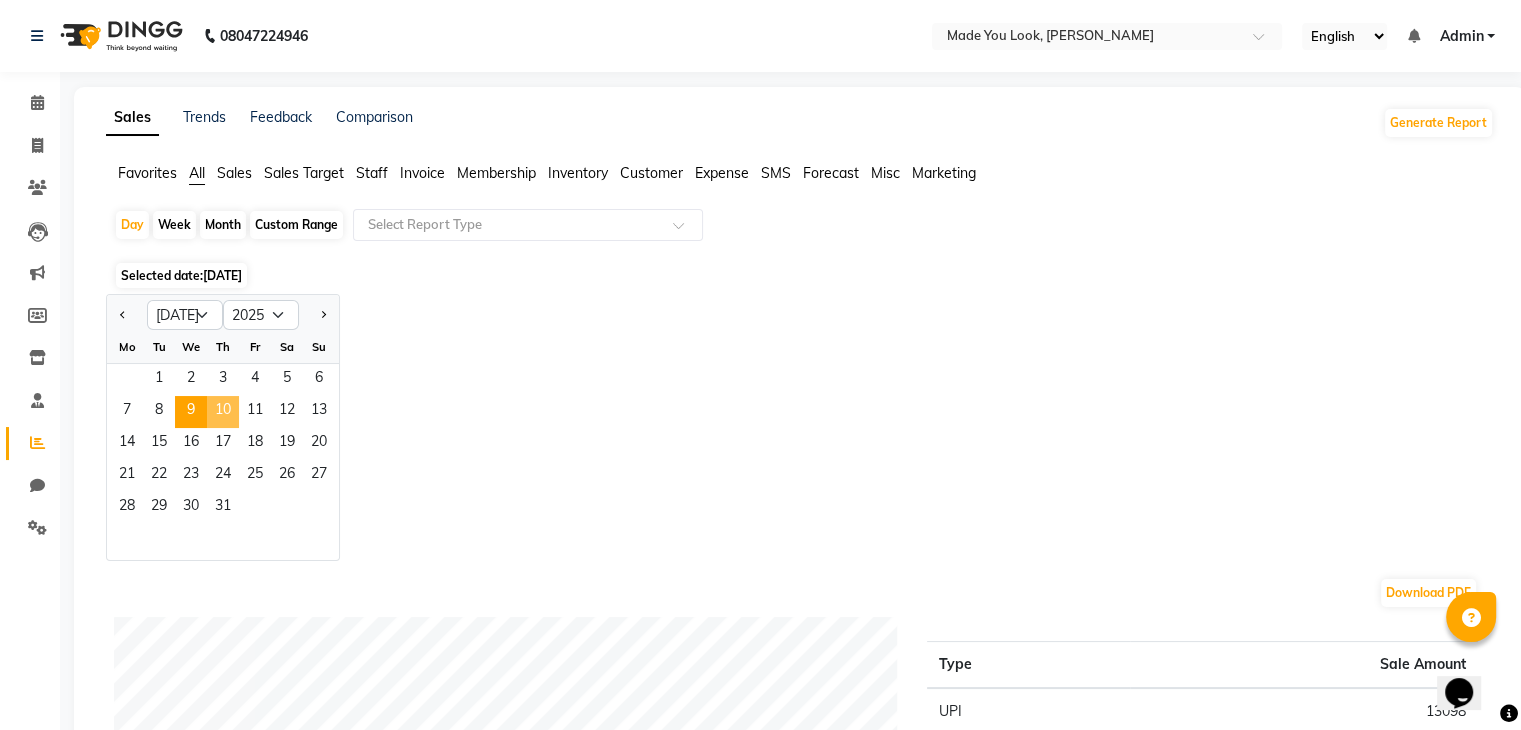 click on "10" 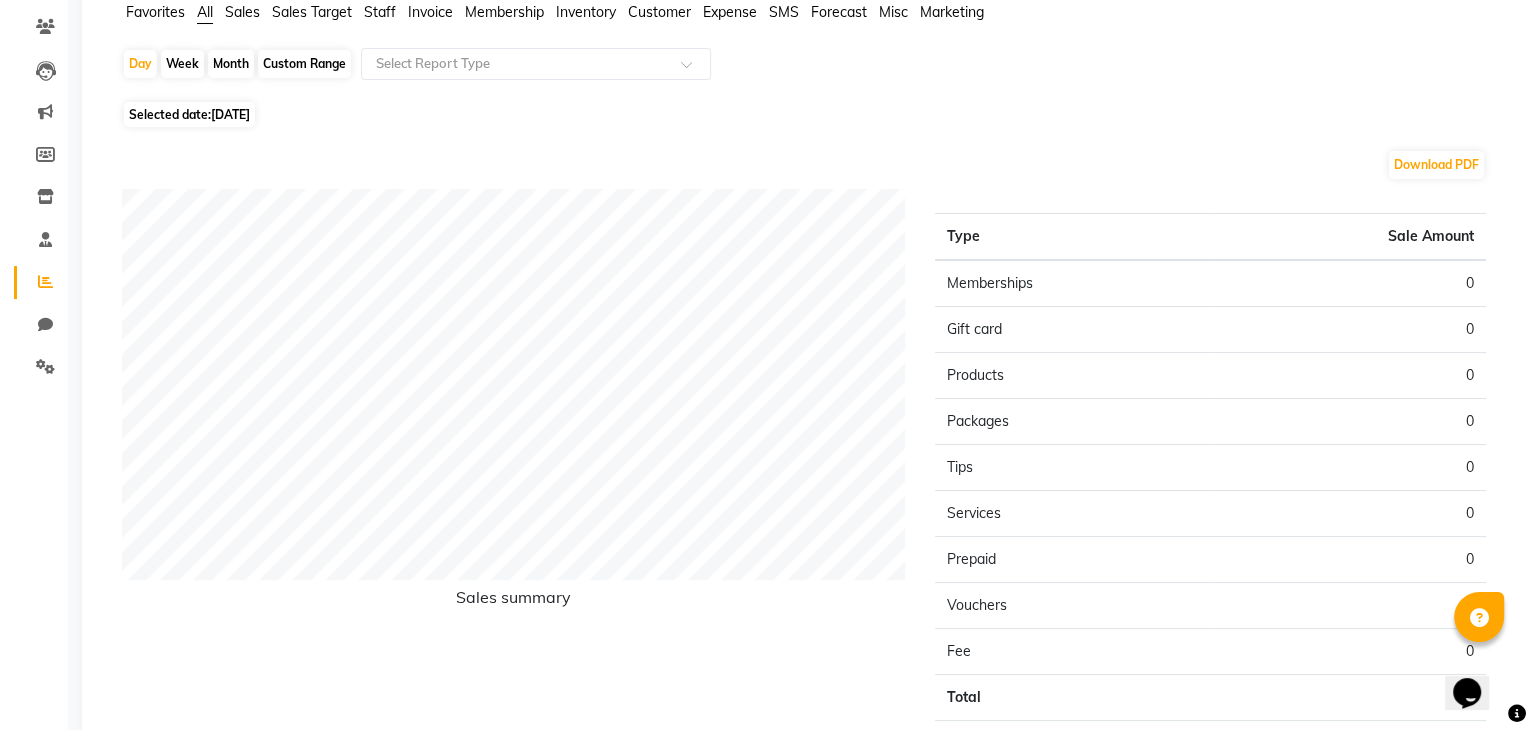 scroll, scrollTop: 0, scrollLeft: 0, axis: both 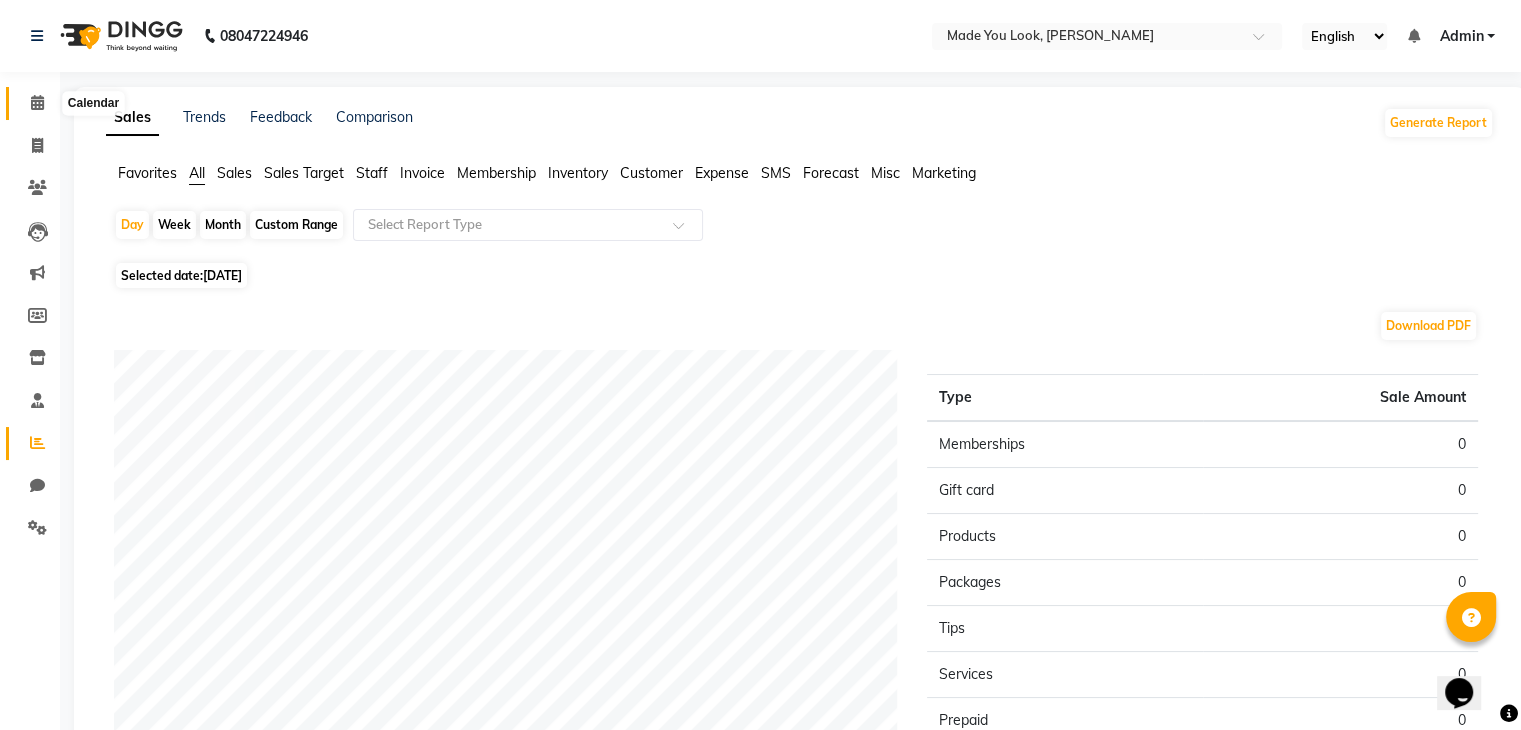 click 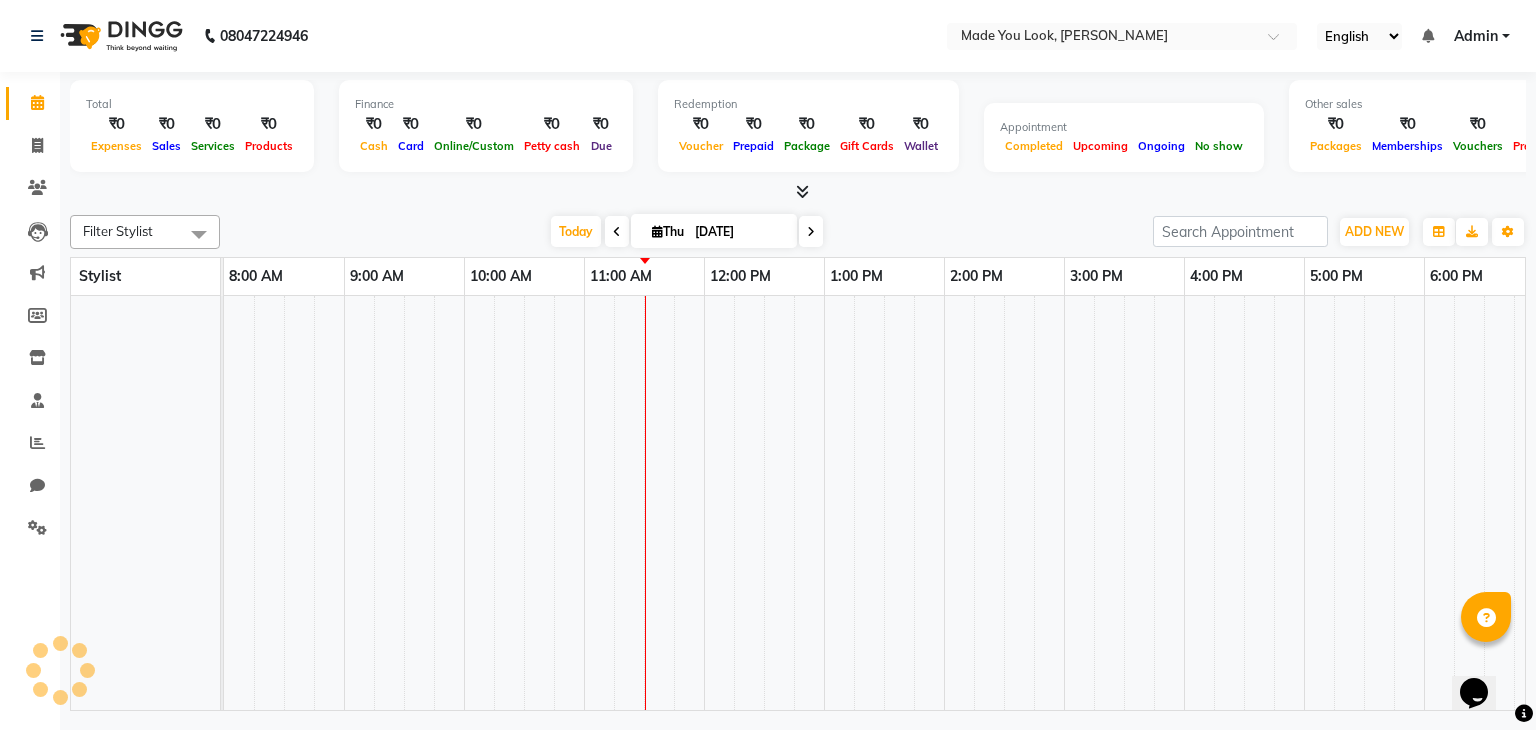 scroll, scrollTop: 0, scrollLeft: 258, axis: horizontal 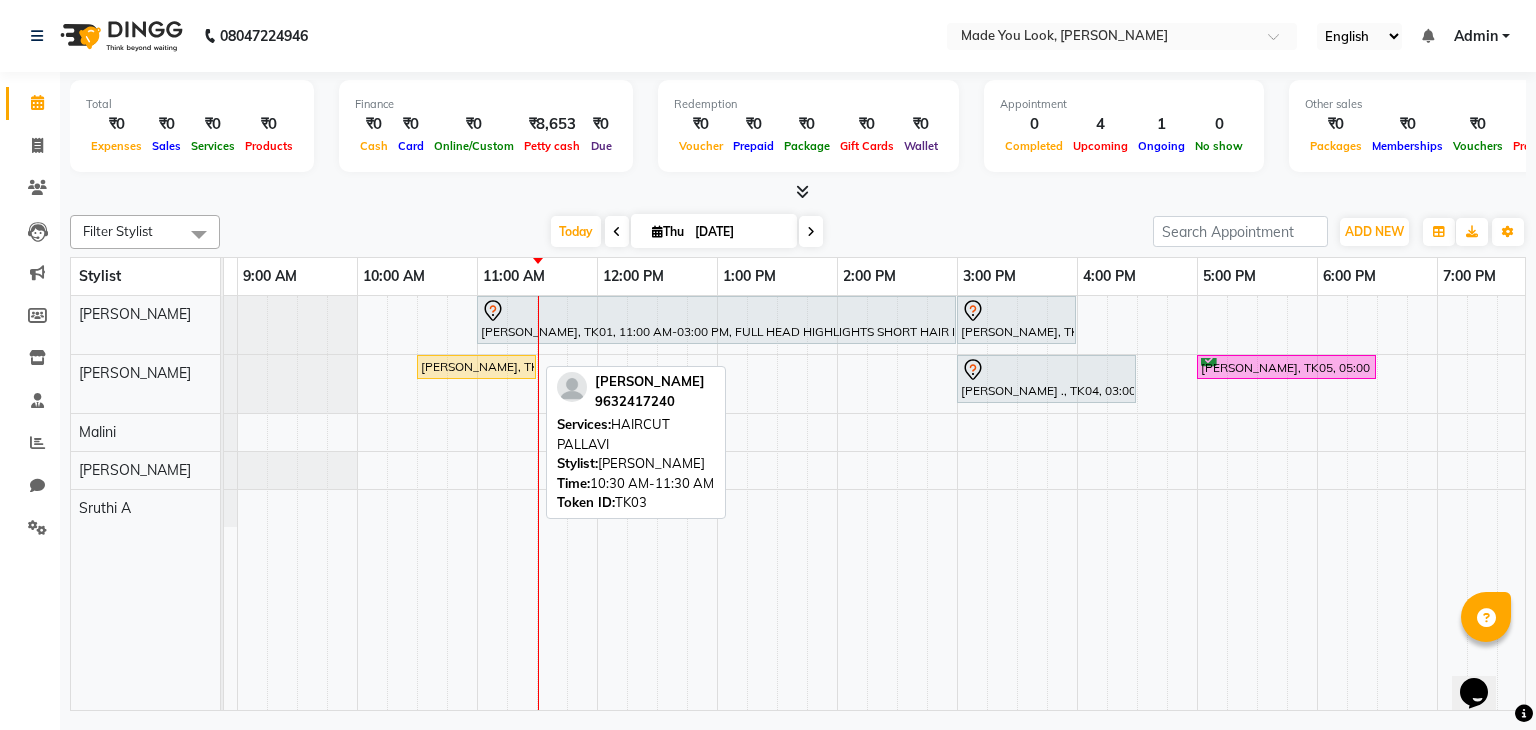 click on "[PERSON_NAME], TK03, 10:30 AM-11:30 AM, HAIRCUT PALLAVI" at bounding box center (476, 367) 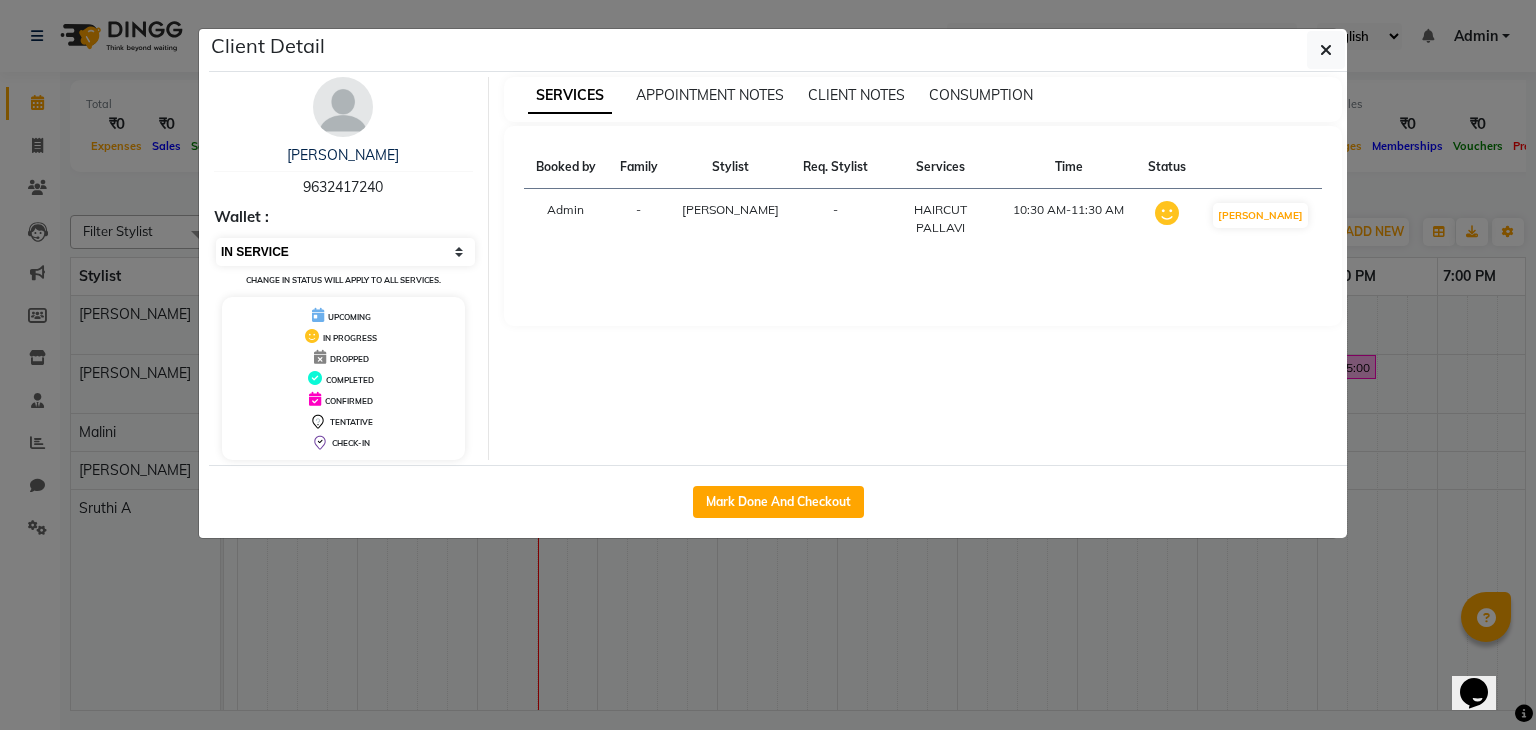 click on "Select IN SERVICE CONFIRMED TENTATIVE CHECK IN MARK DONE DROPPED UPCOMING" at bounding box center [345, 252] 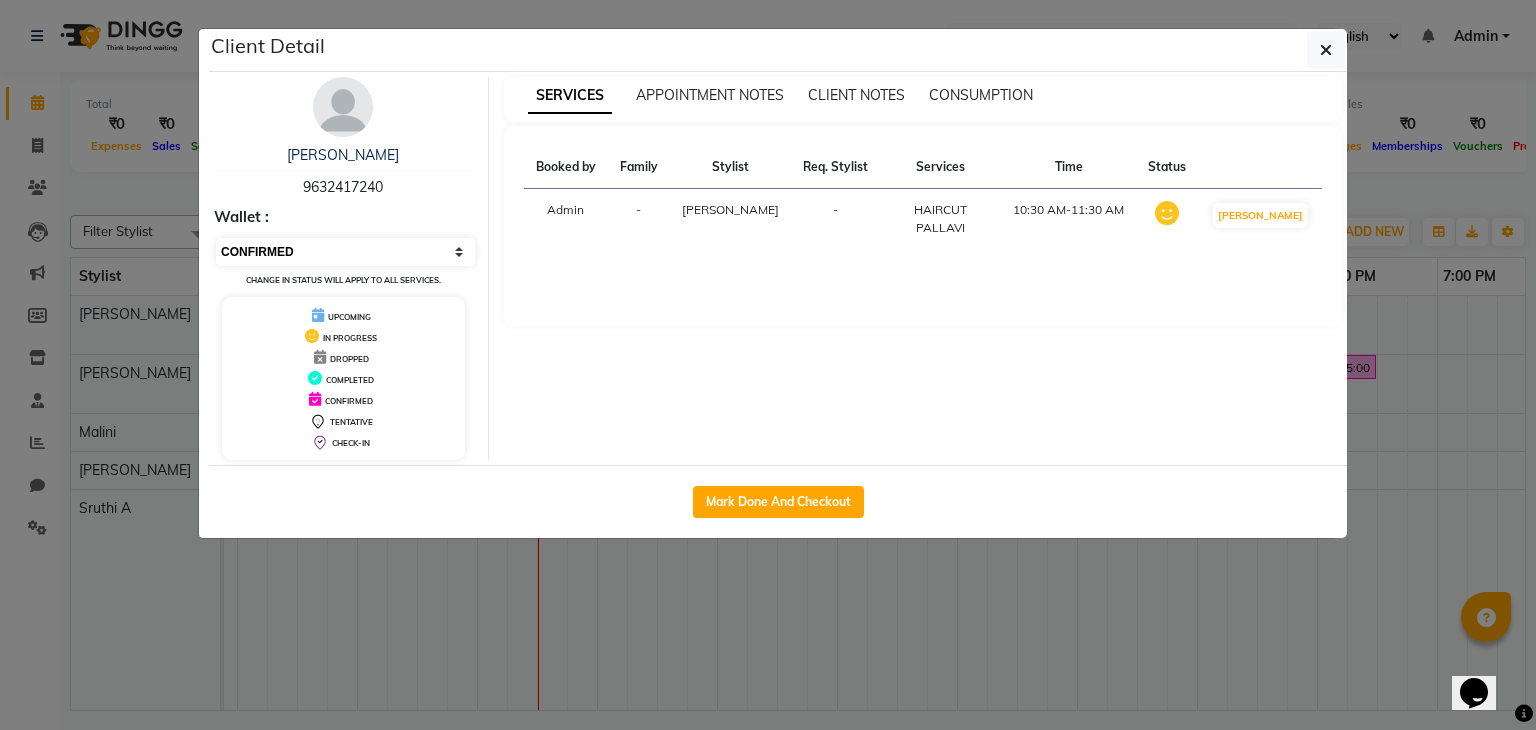 click on "Select IN SERVICE CONFIRMED TENTATIVE CHECK IN MARK DONE DROPPED UPCOMING" at bounding box center [345, 252] 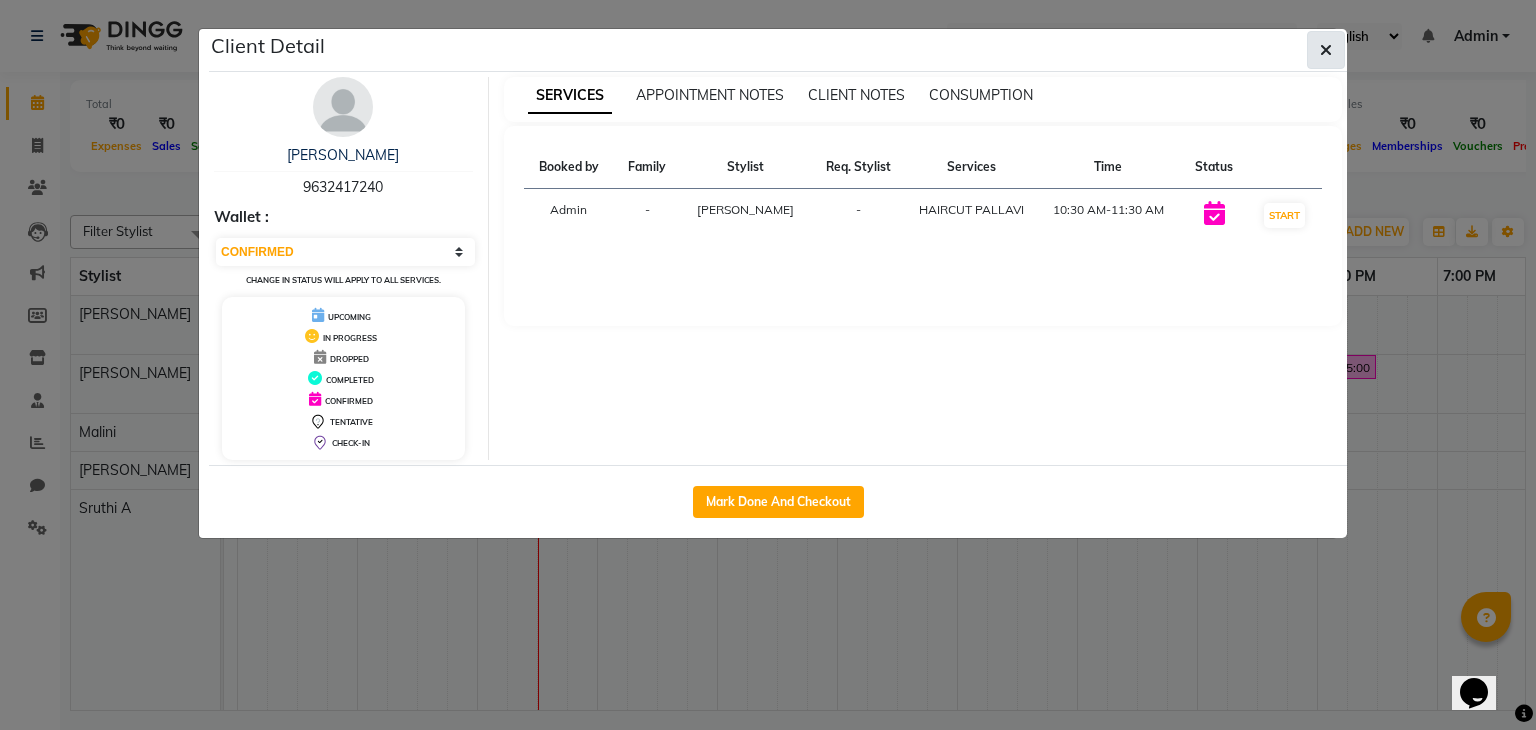 click 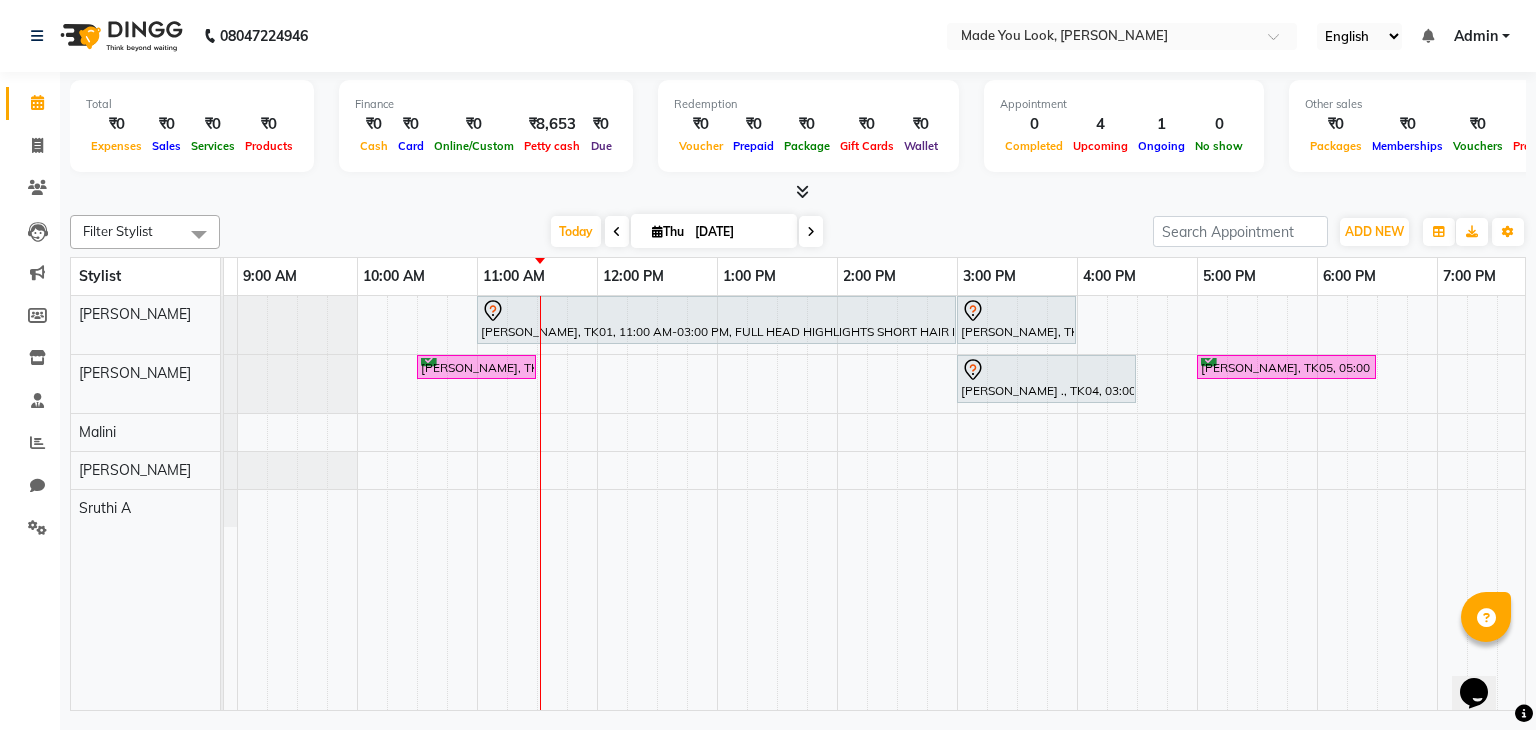 click at bounding box center [811, 231] 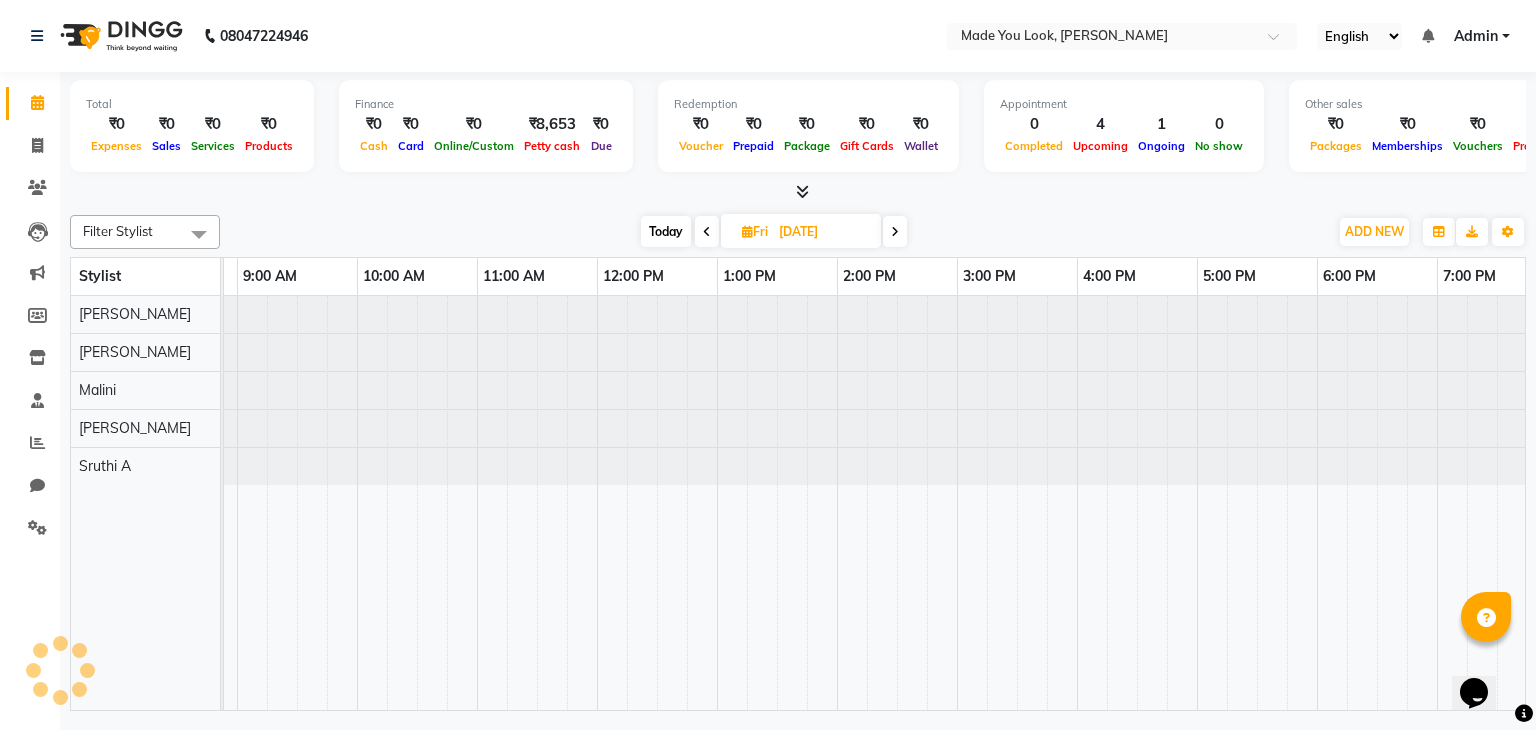 scroll, scrollTop: 0, scrollLeft: 0, axis: both 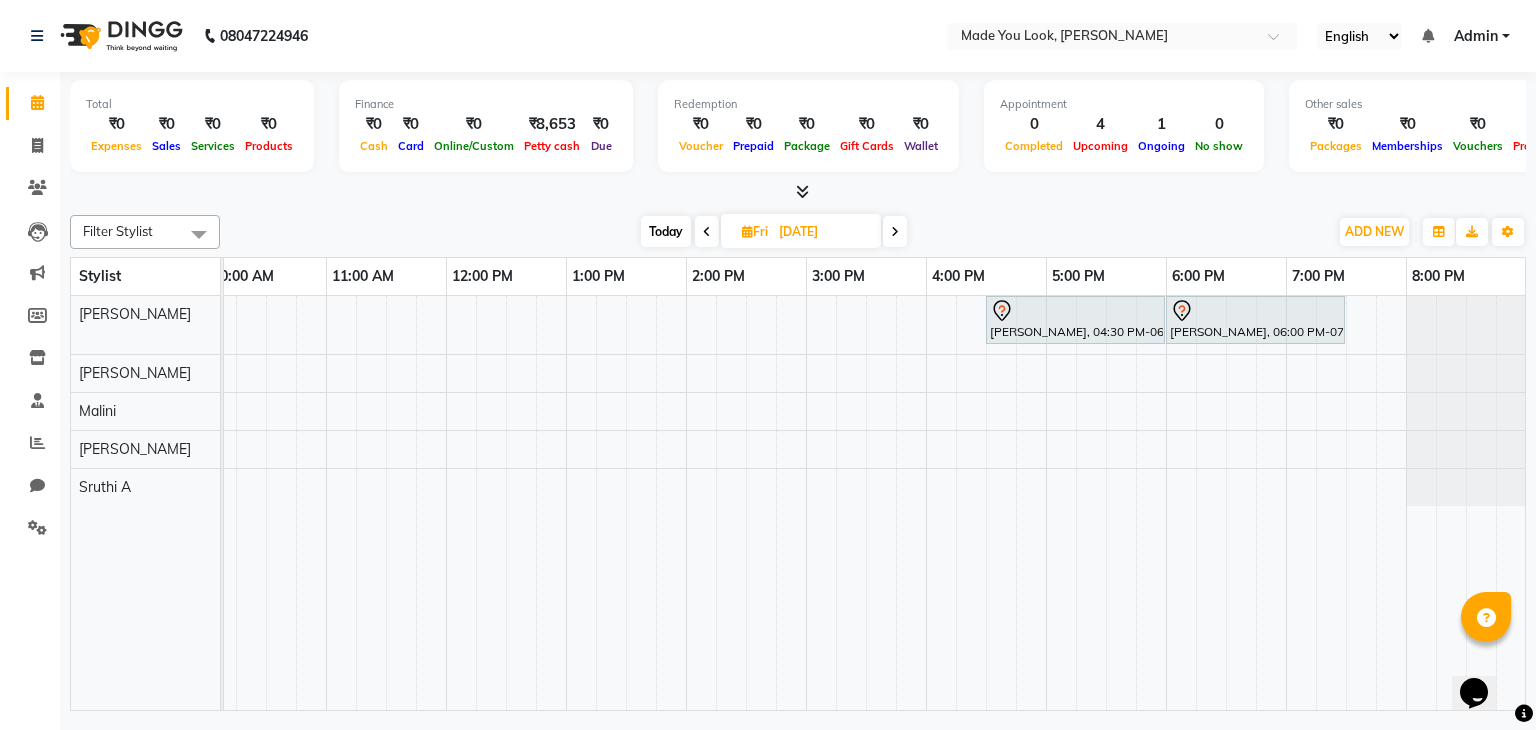 click at bounding box center [707, 231] 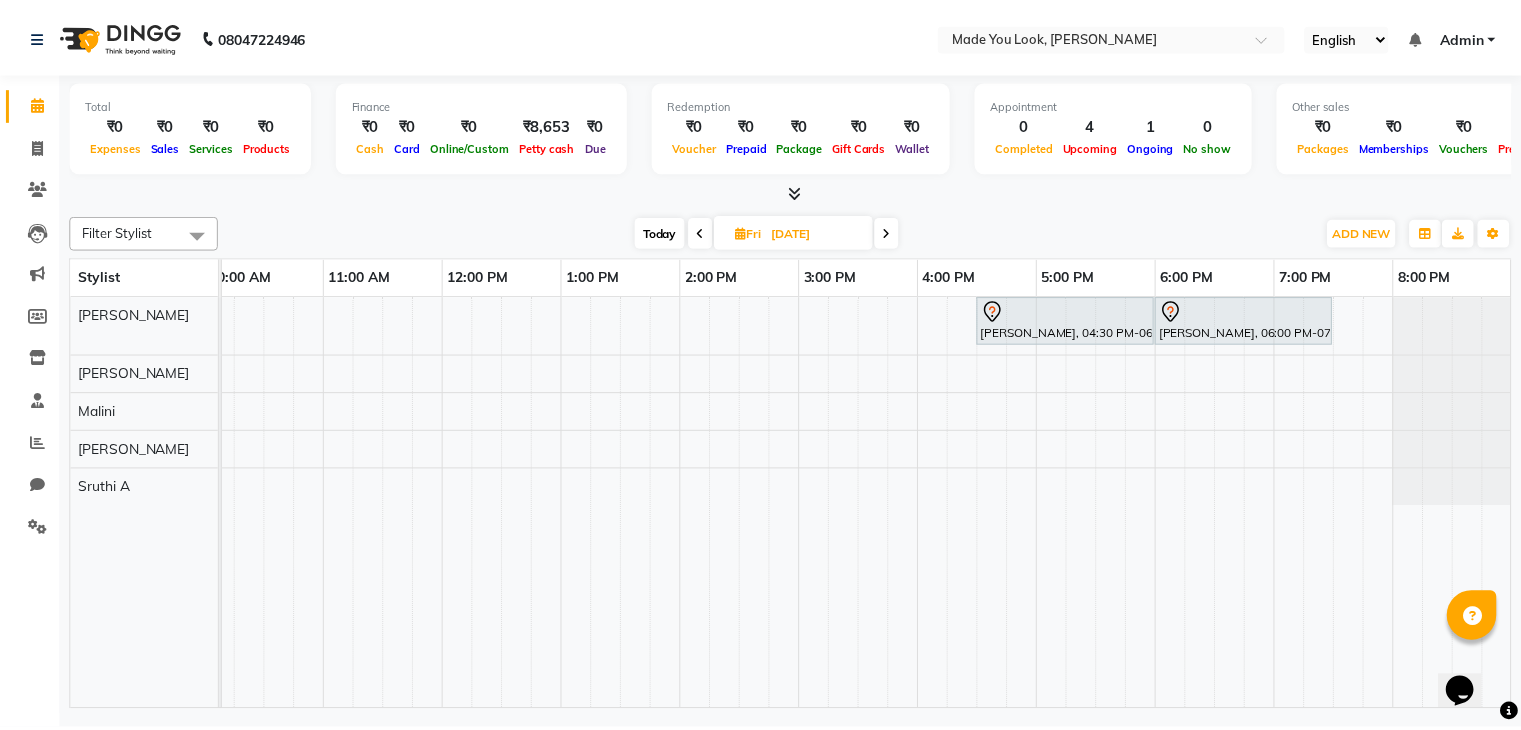 scroll, scrollTop: 0, scrollLeft: 258, axis: horizontal 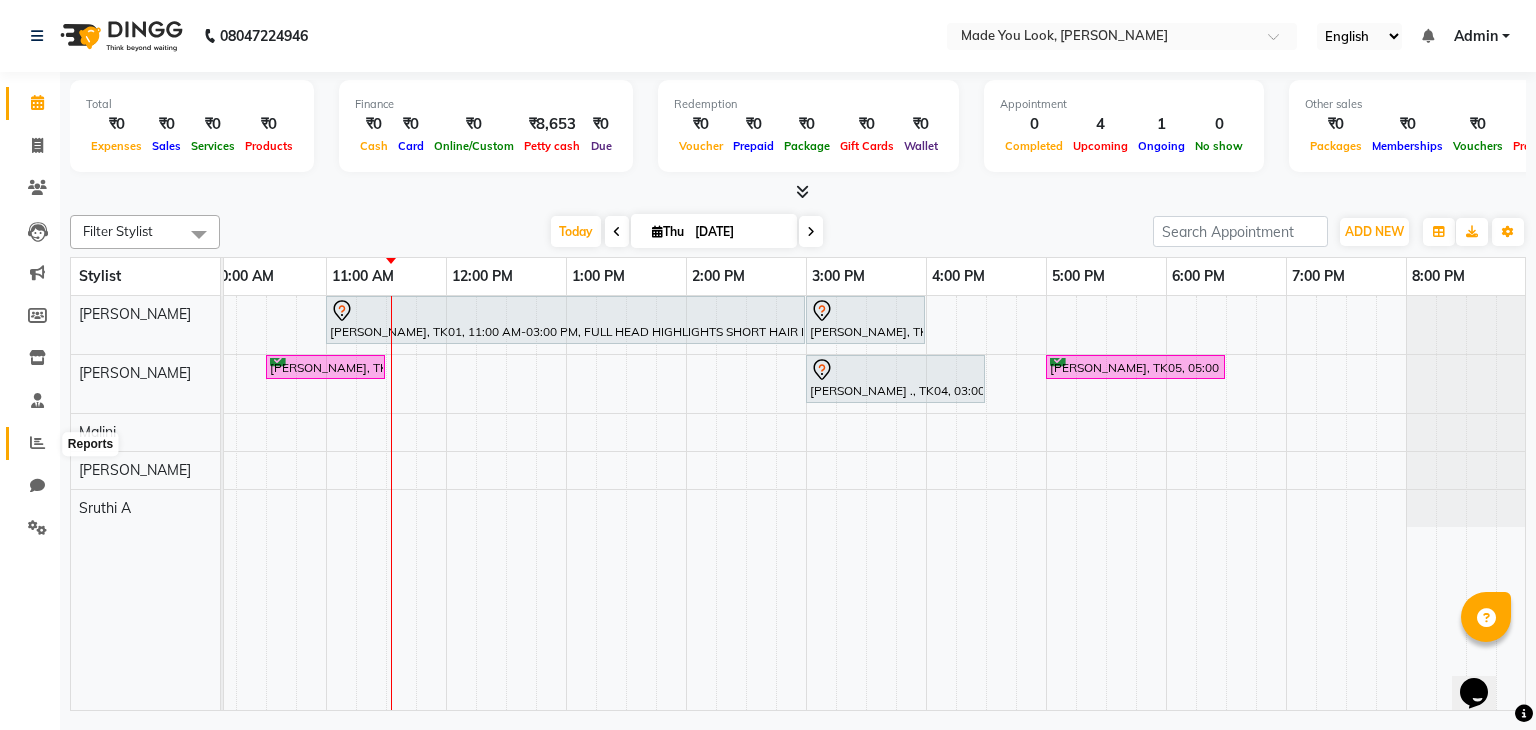 click 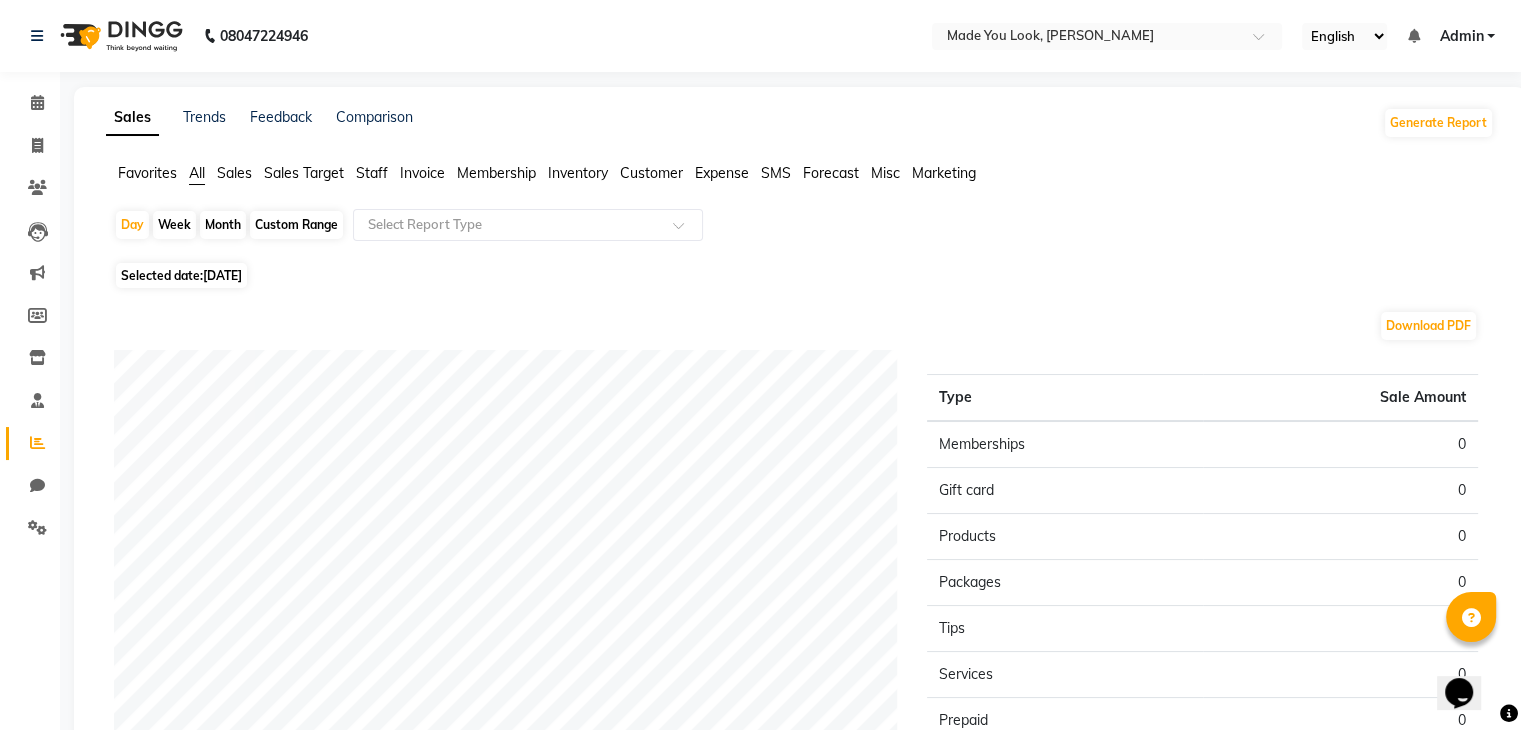 click on "Selected date:  [DATE]" 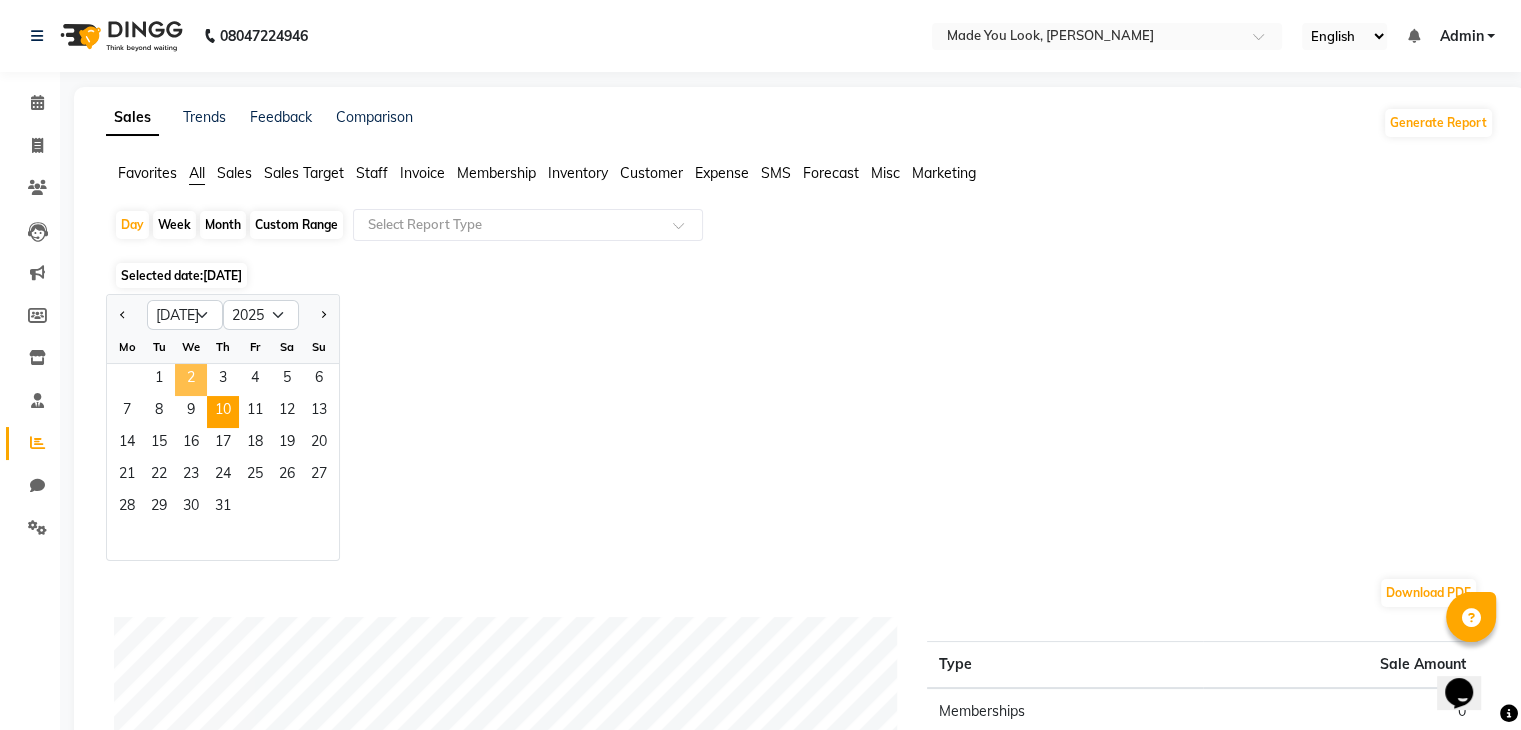 click on "2" 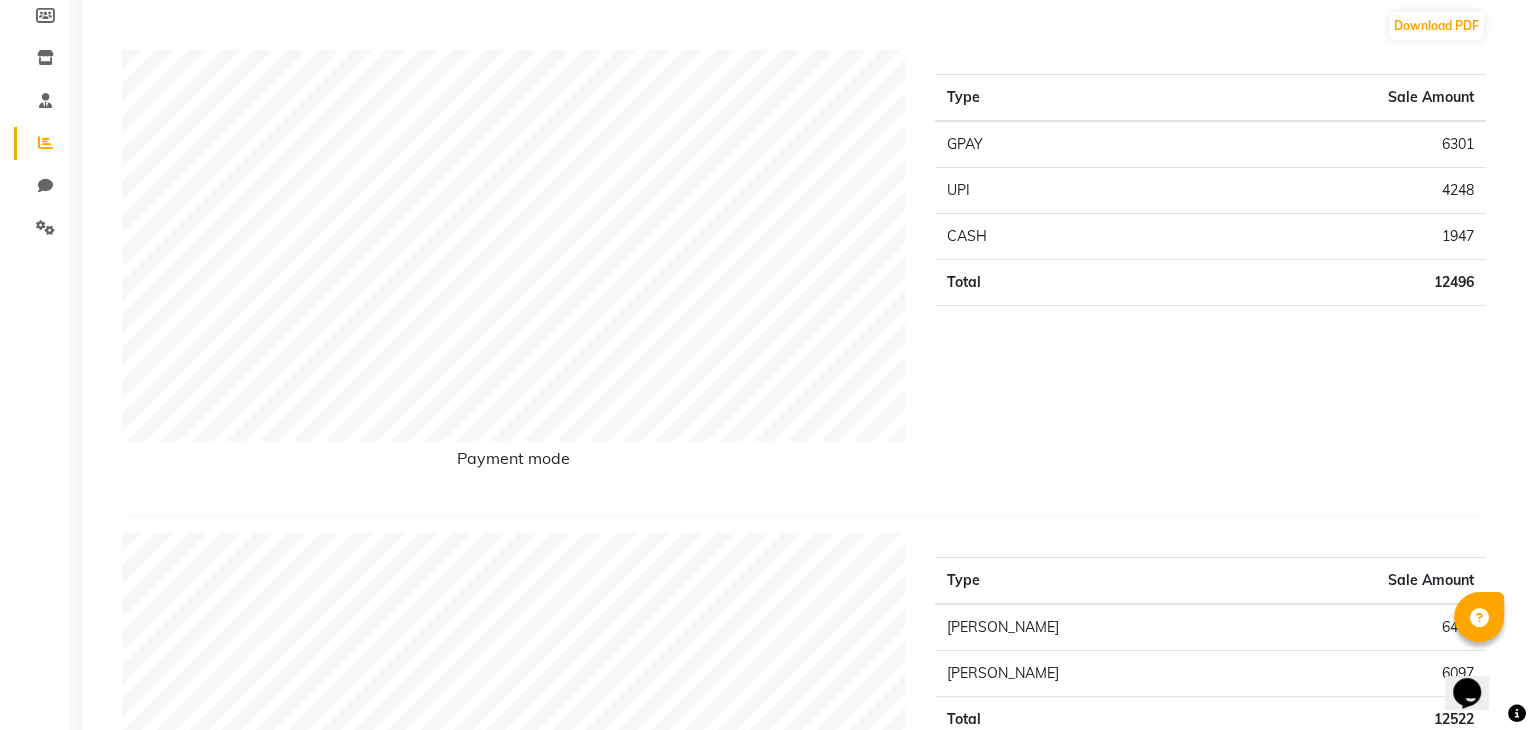 scroll, scrollTop: 0, scrollLeft: 0, axis: both 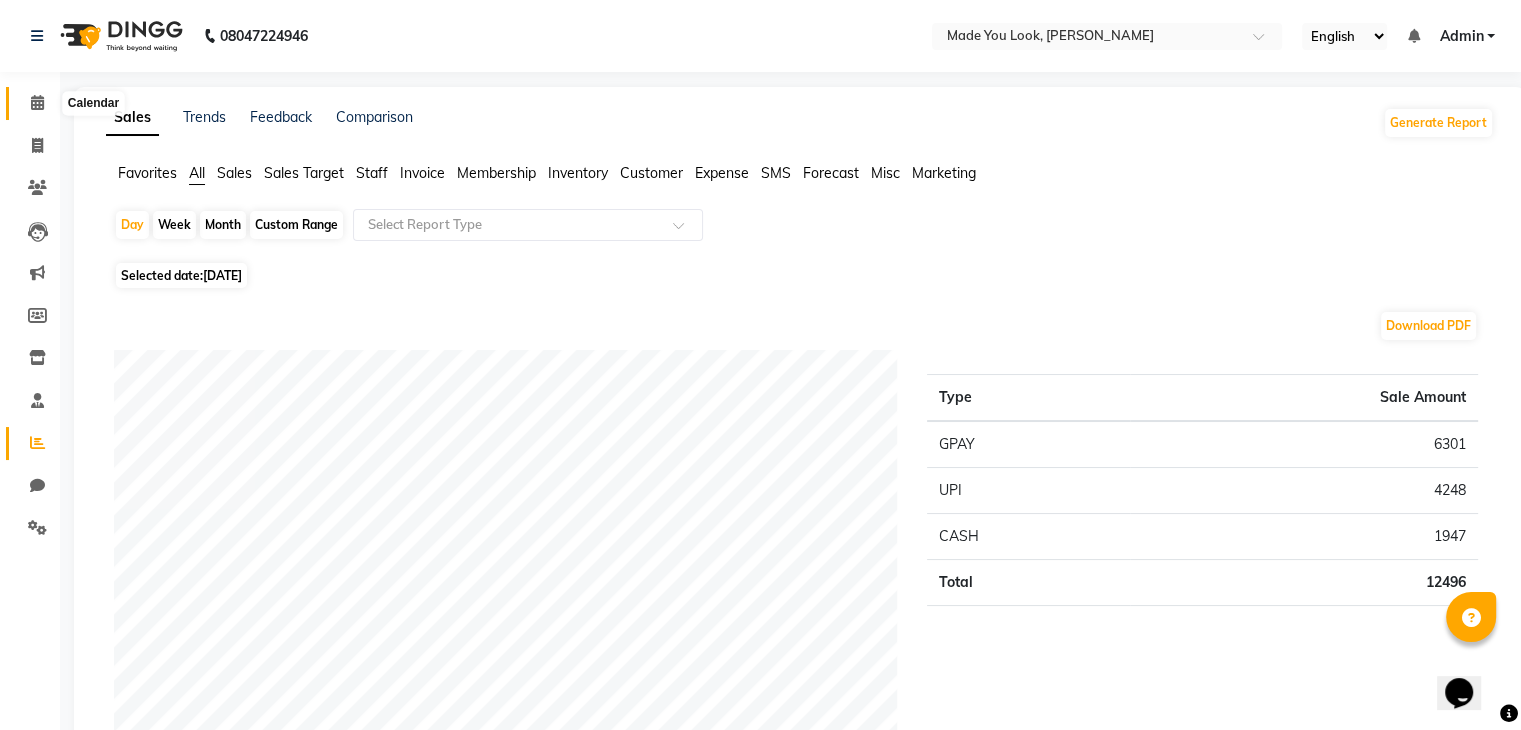 click 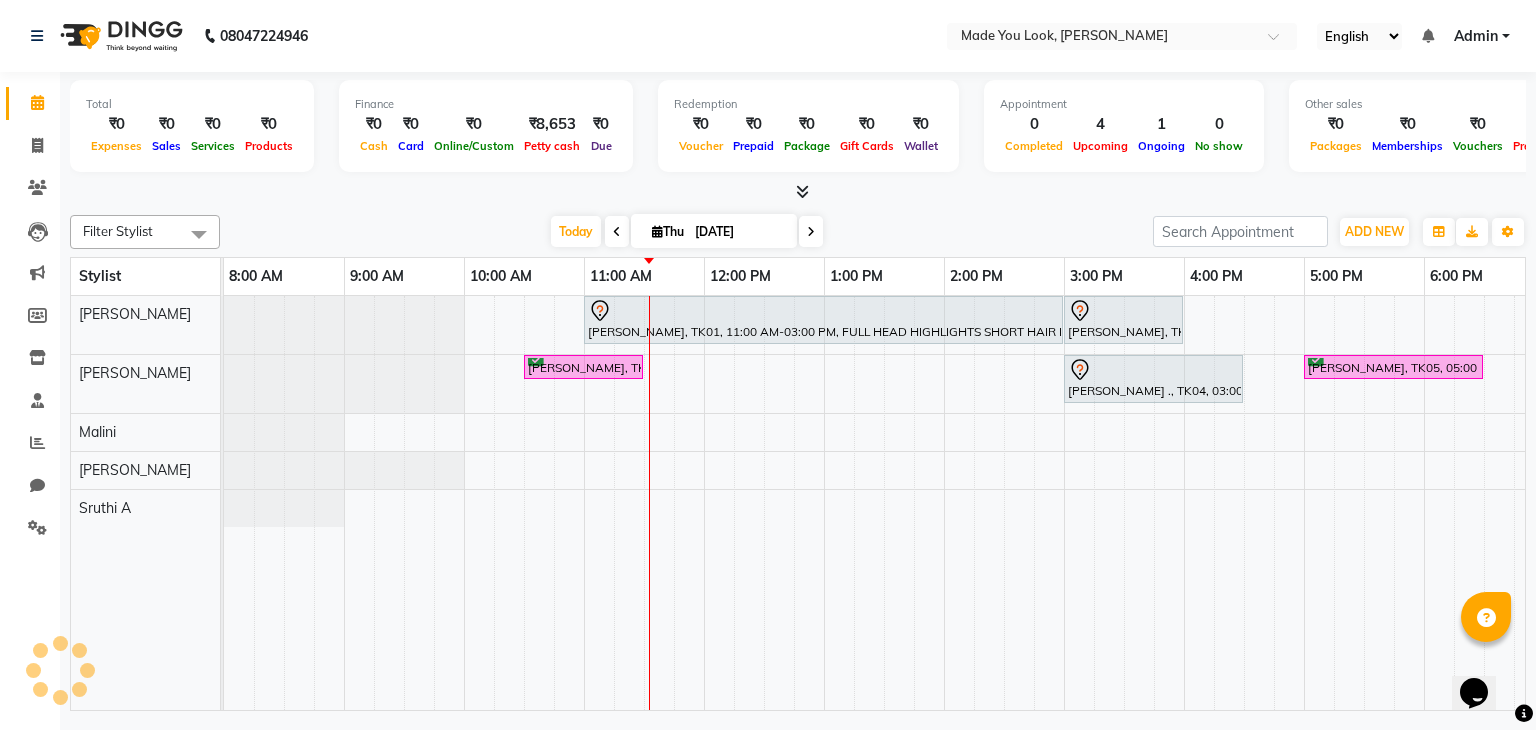 scroll, scrollTop: 0, scrollLeft: 0, axis: both 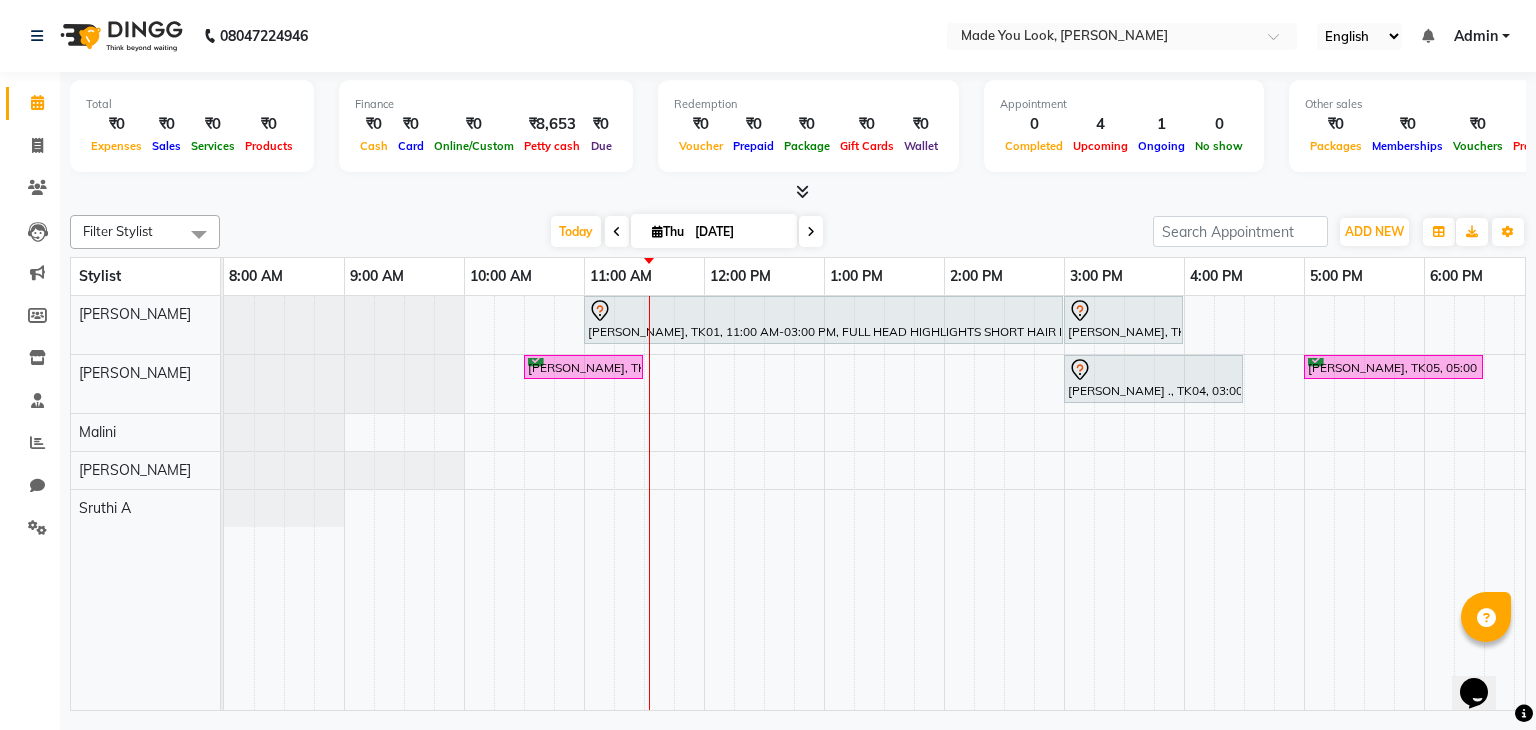 click on "[DATE]" at bounding box center [739, 232] 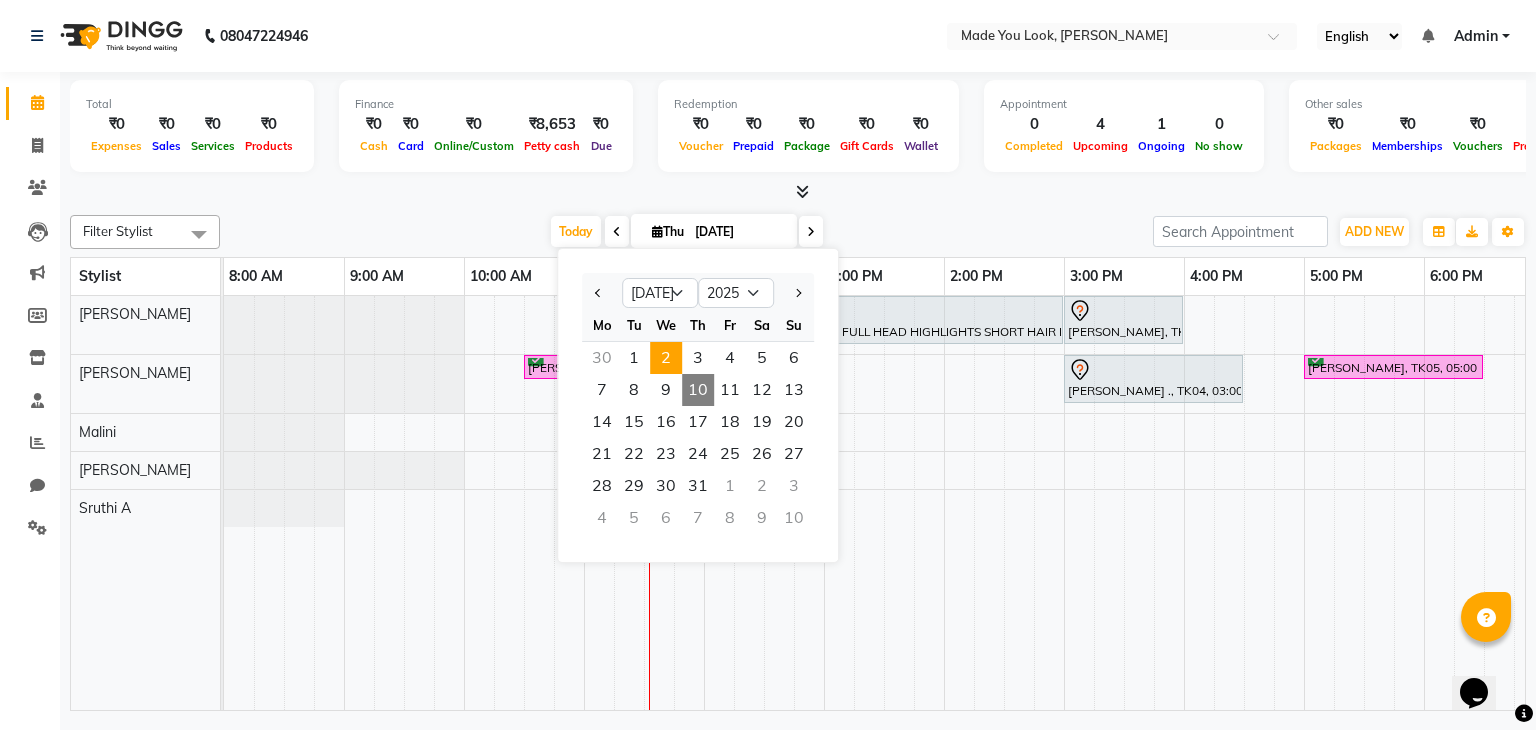 click on "2" at bounding box center [666, 358] 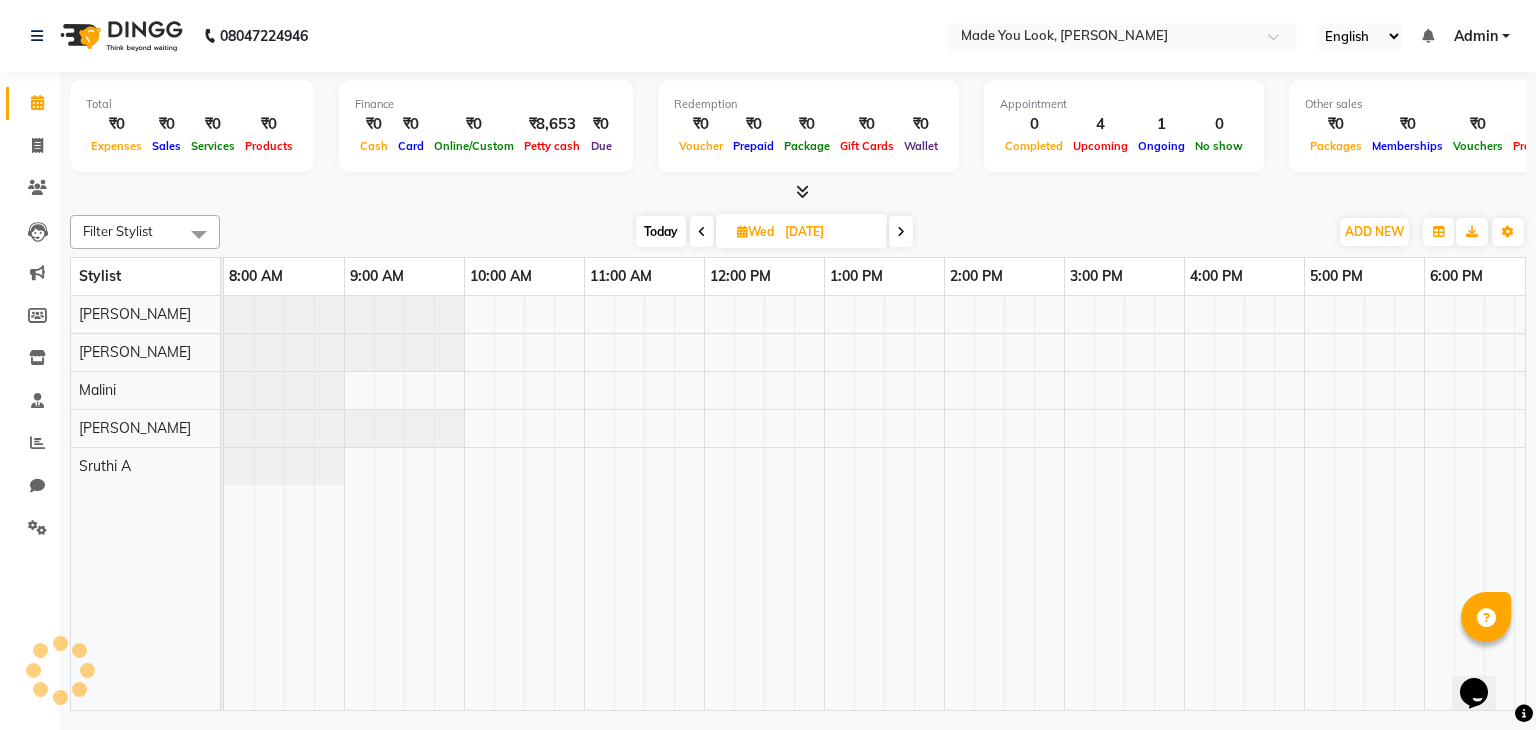 scroll, scrollTop: 0, scrollLeft: 258, axis: horizontal 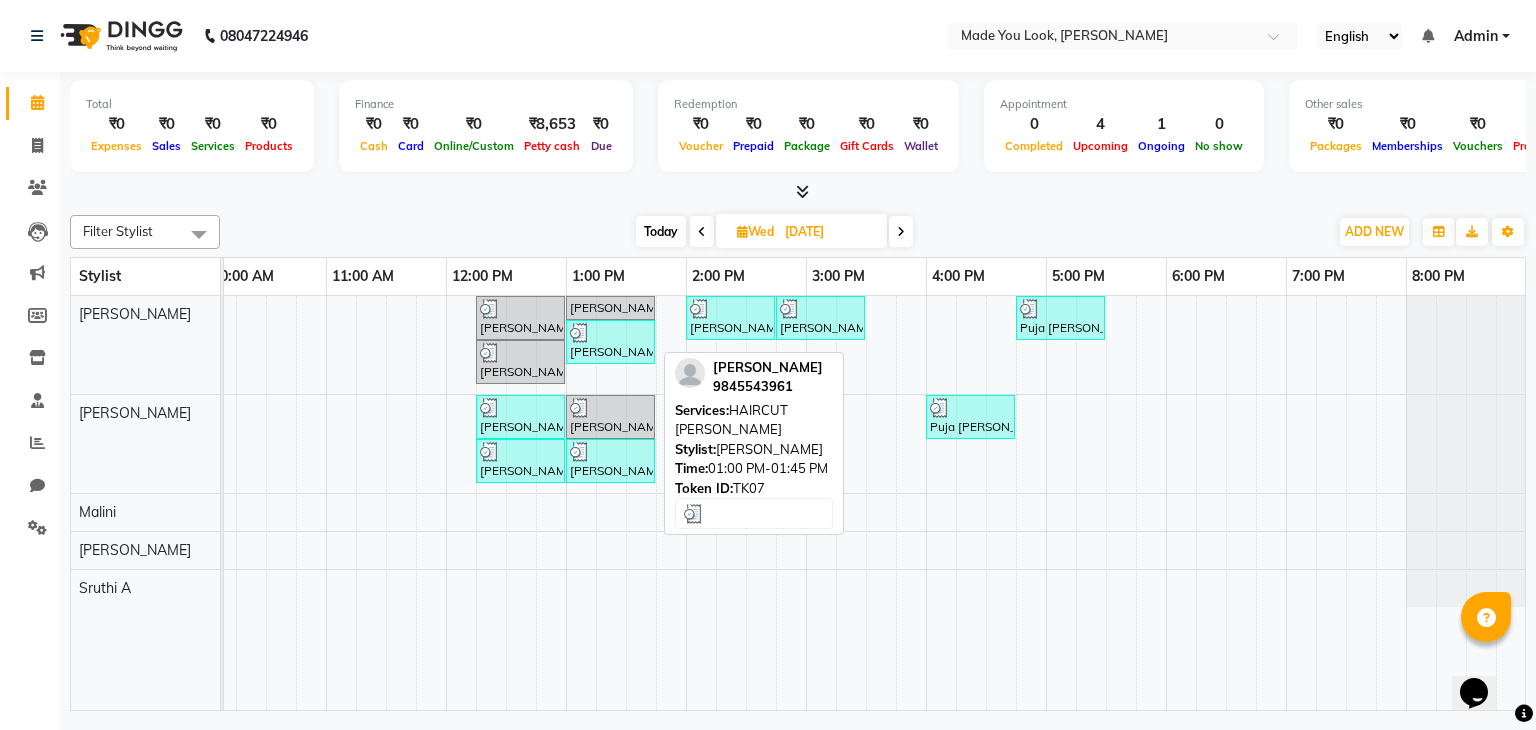 click on "[PERSON_NAME], TK07, 01:00 PM-01:45 PM, HAIRCUT [PERSON_NAME]" at bounding box center [610, 342] 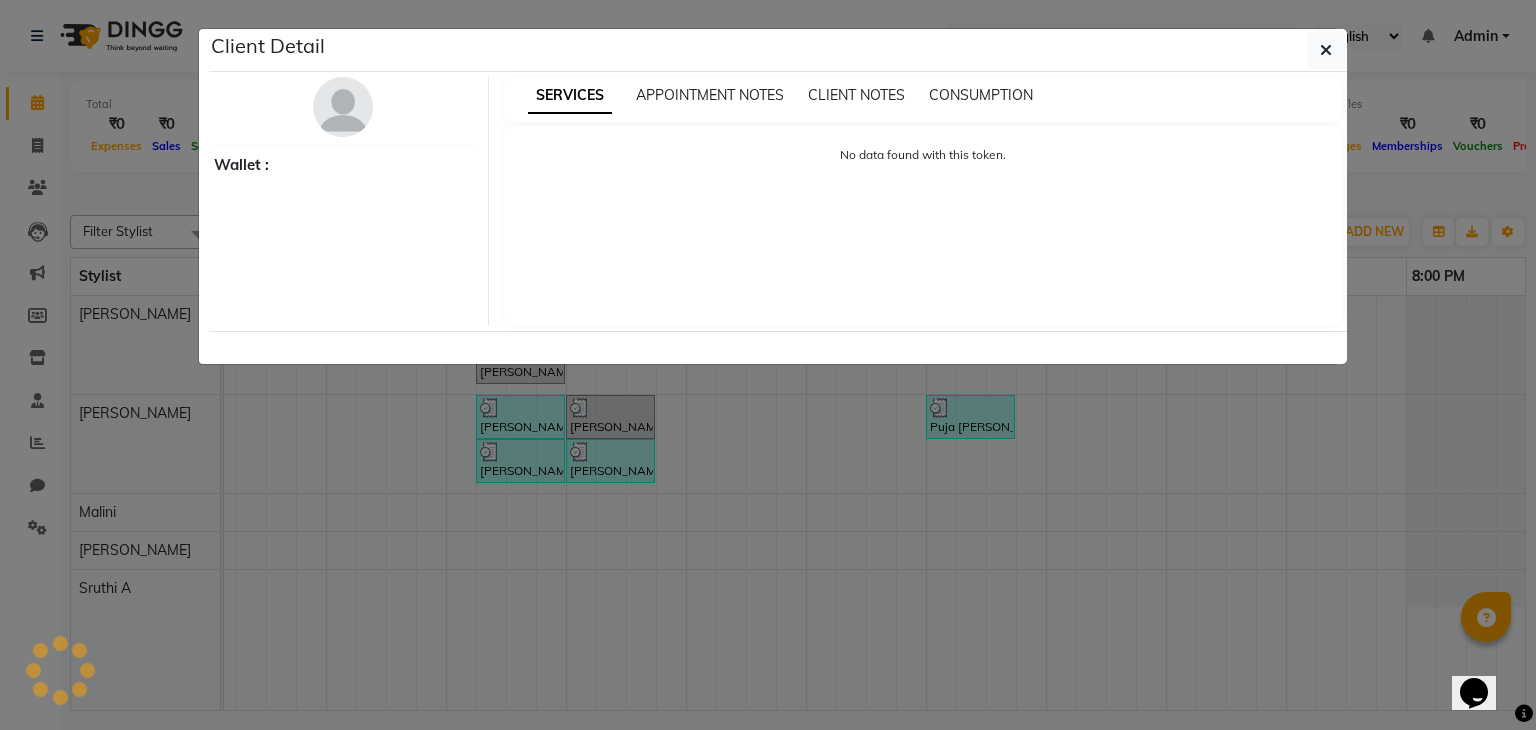 select on "3" 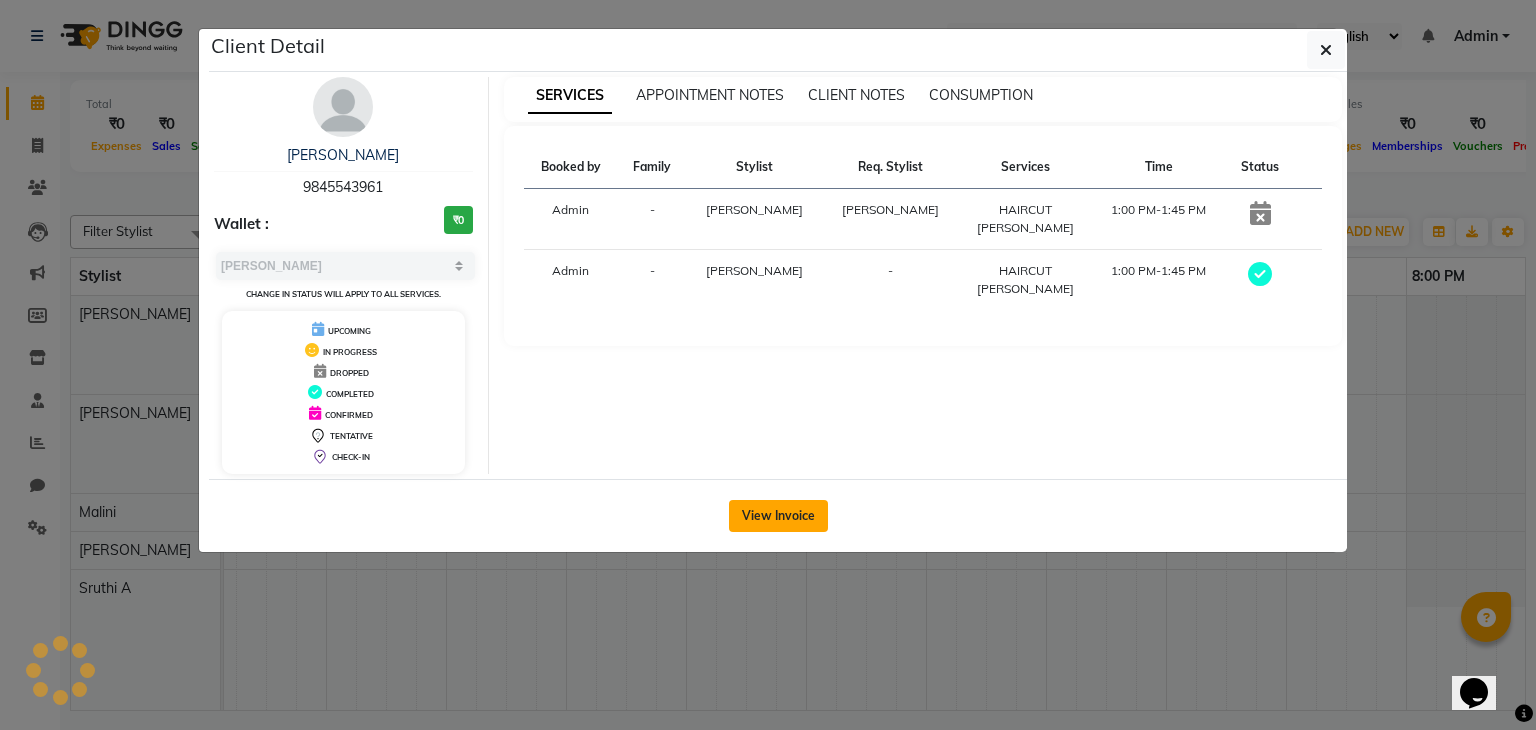 click on "View Invoice" 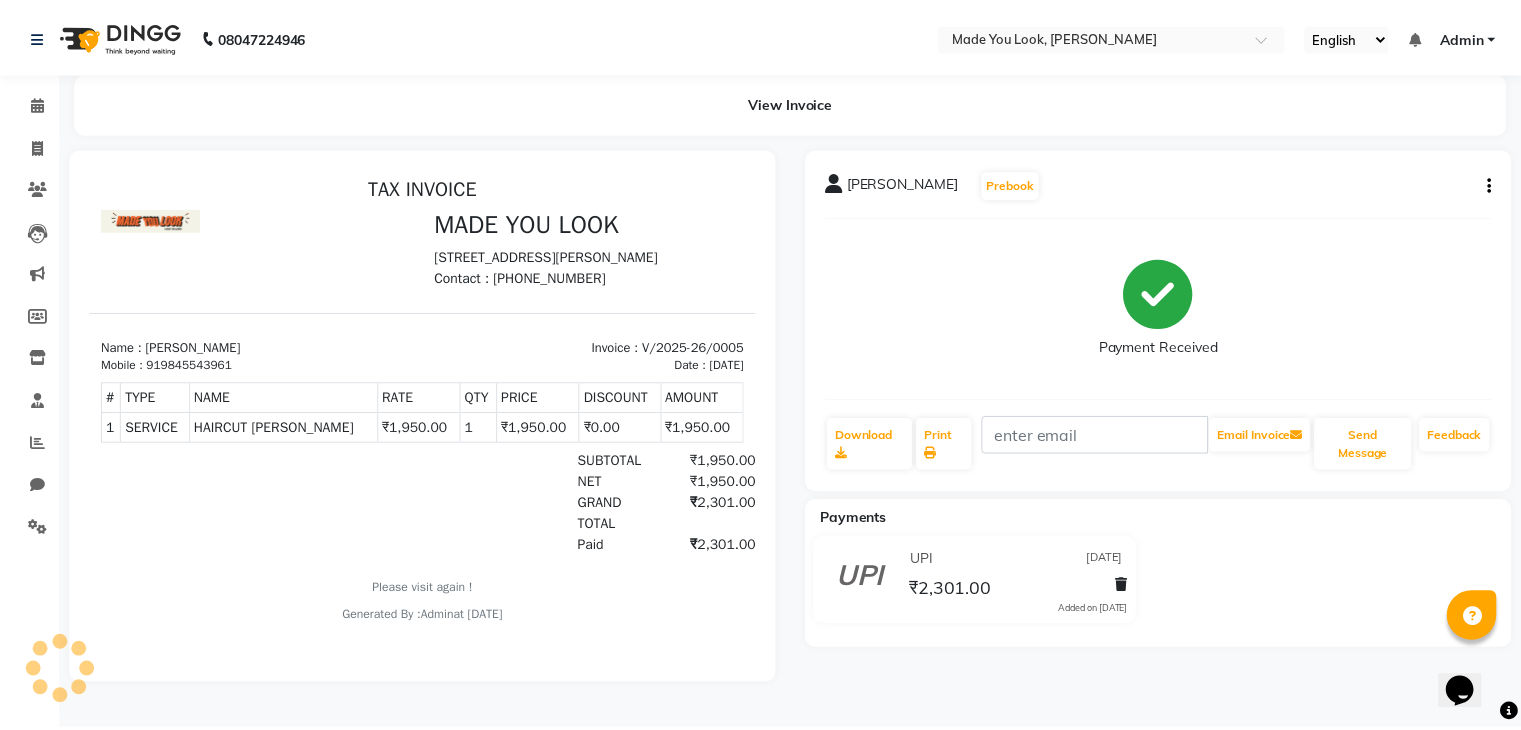 scroll, scrollTop: 0, scrollLeft: 0, axis: both 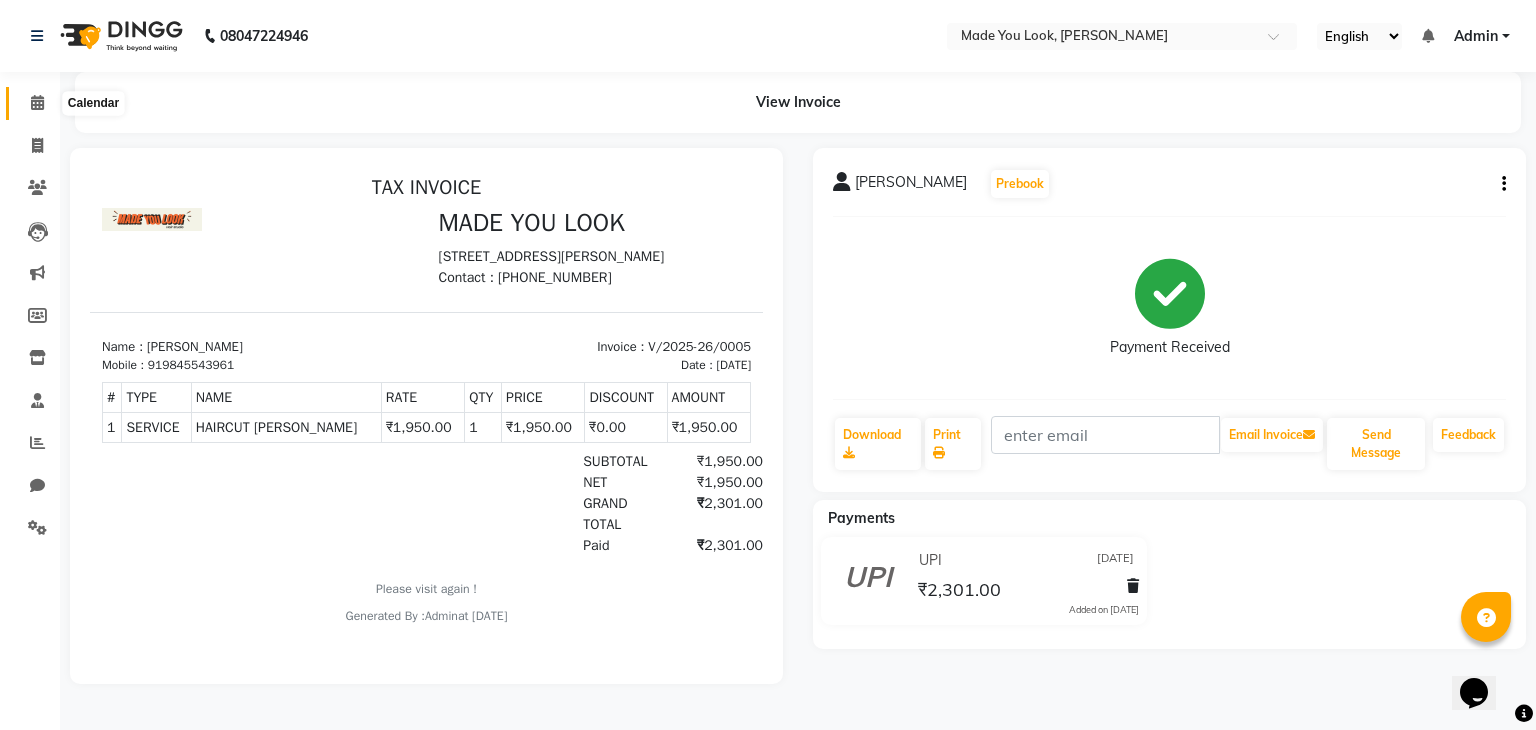 click 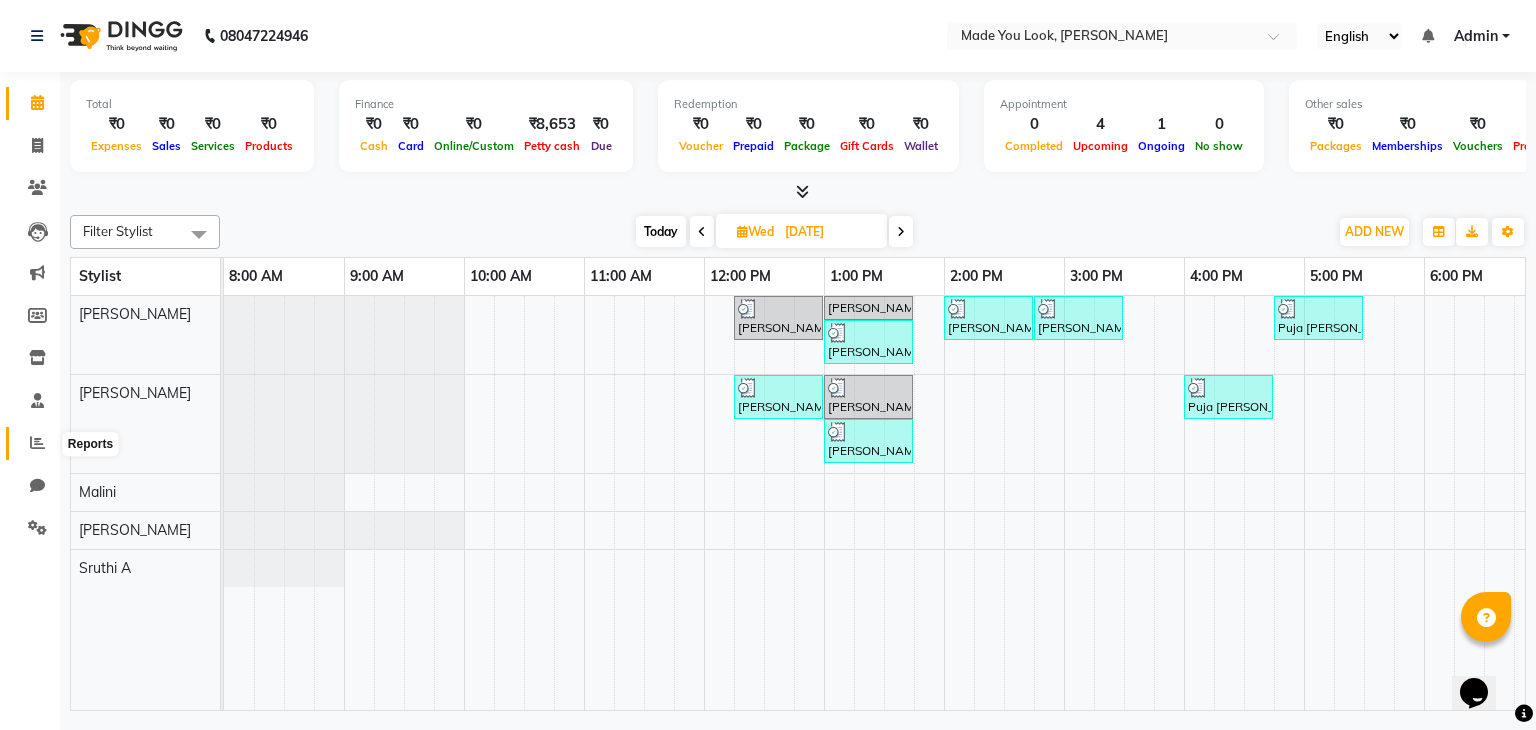 click 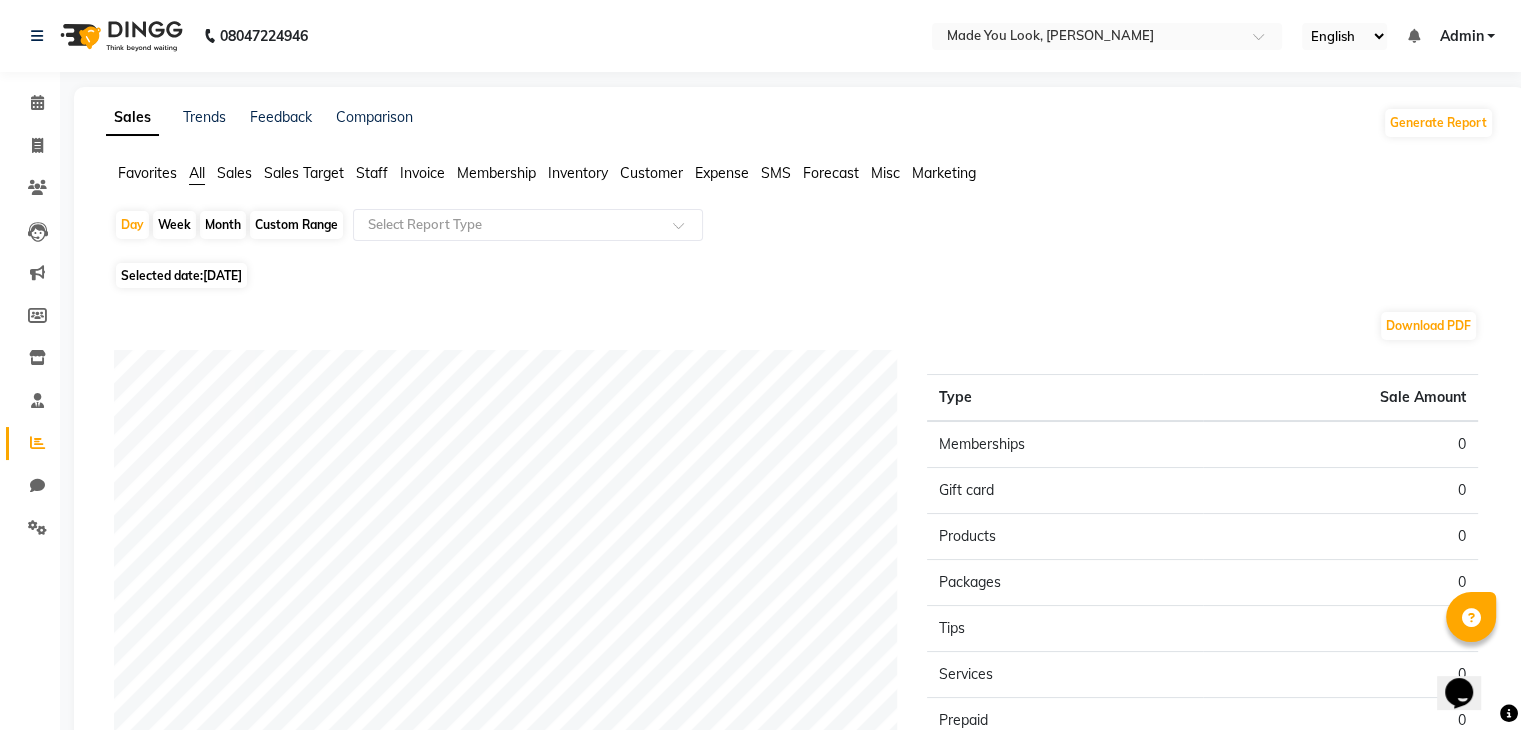 click on "[DATE]" 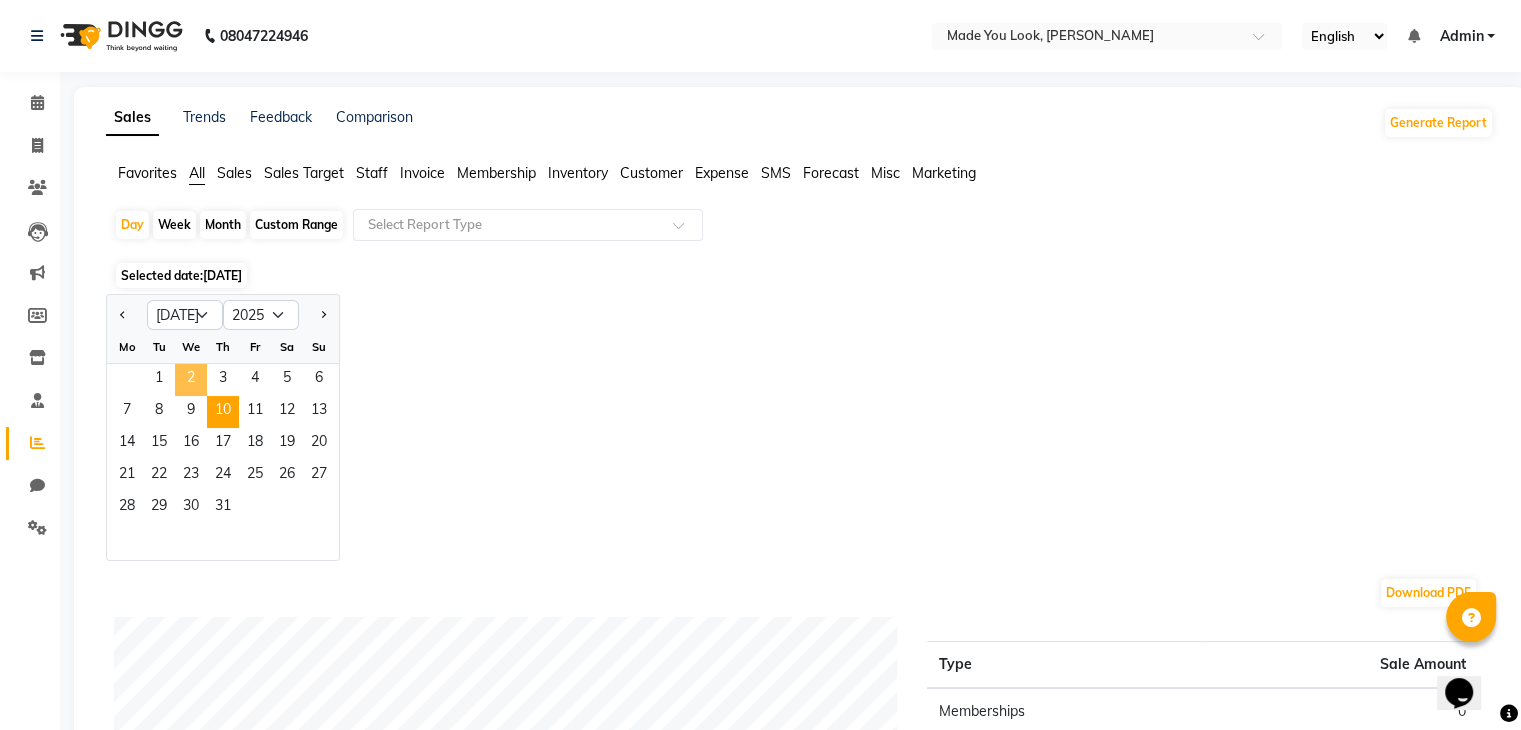 click on "2" 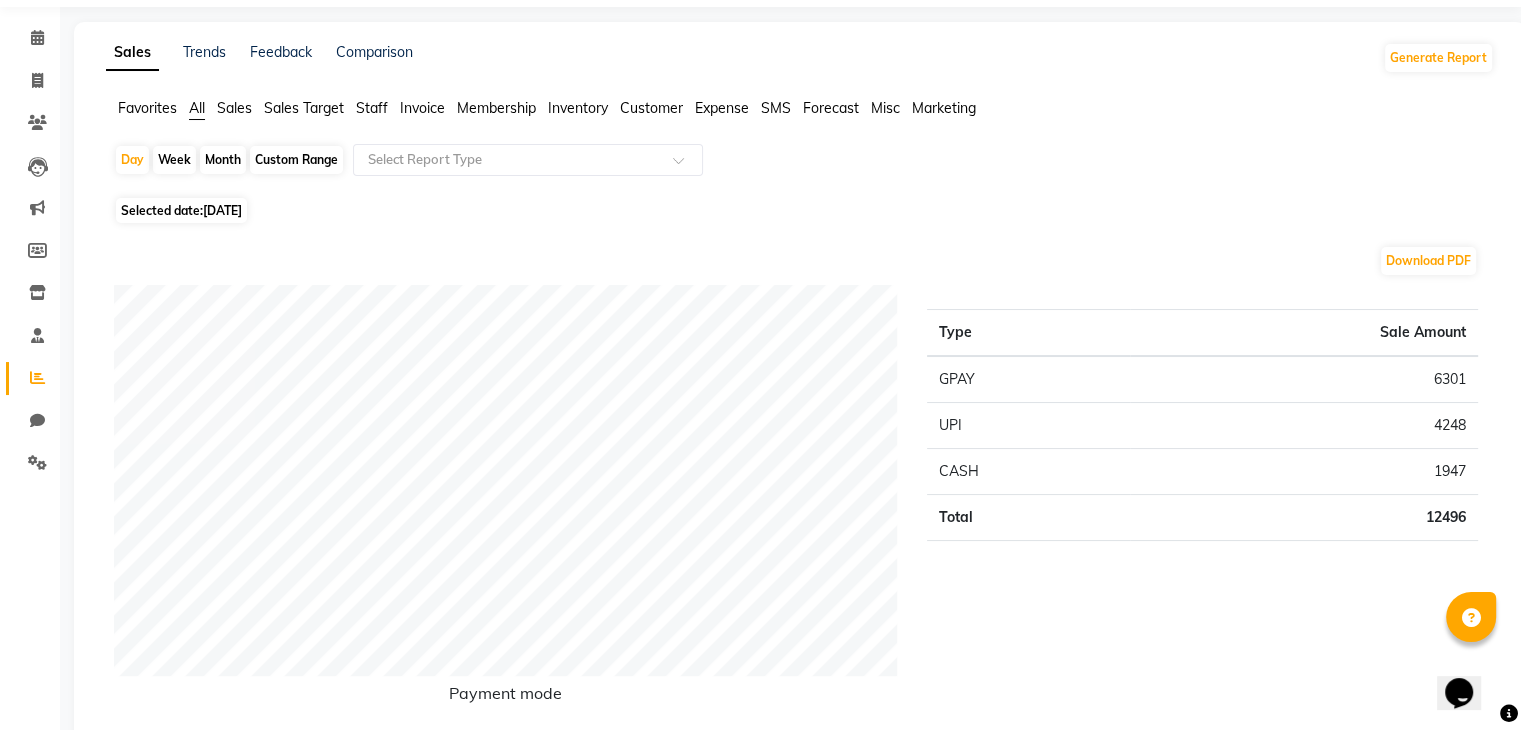 scroll, scrollTop: 100, scrollLeft: 0, axis: vertical 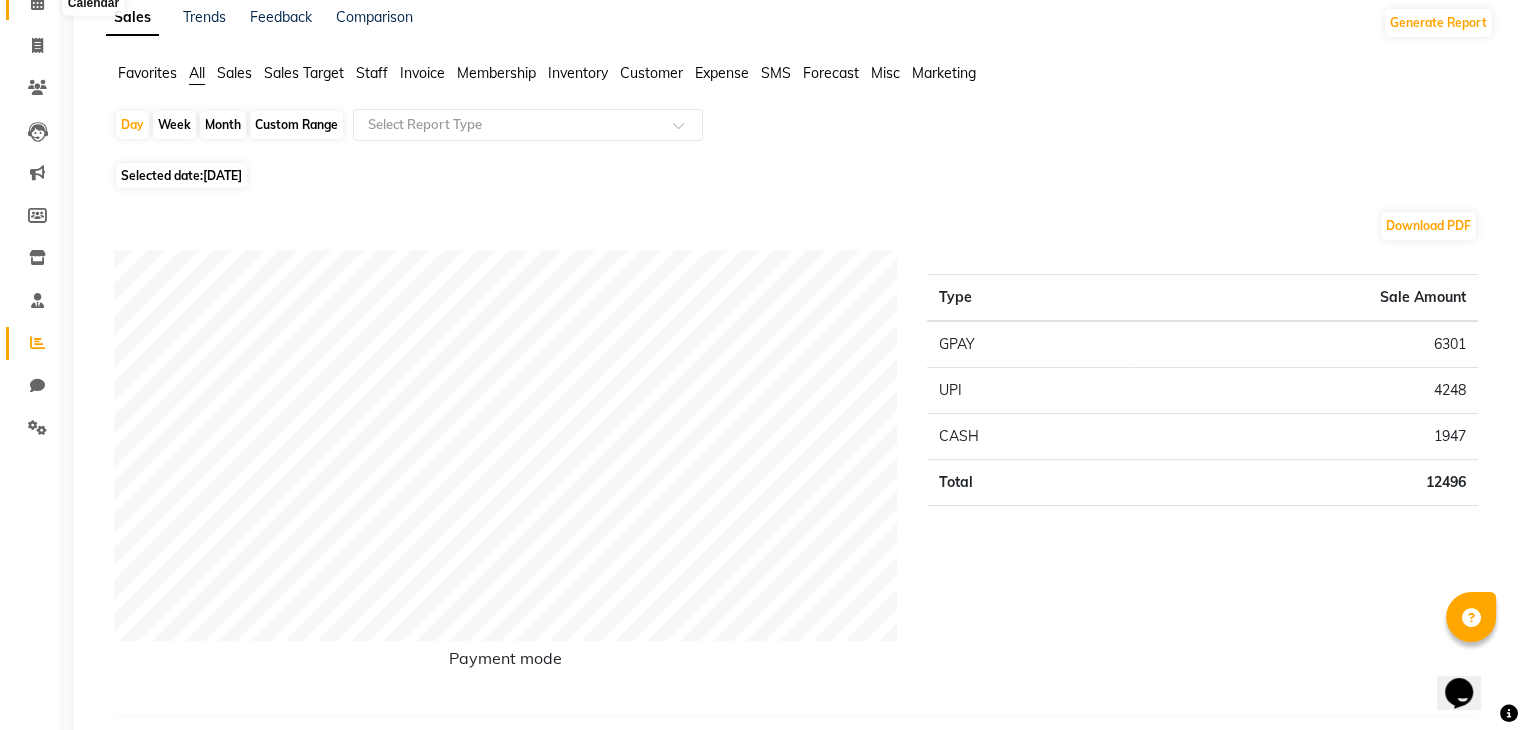 click 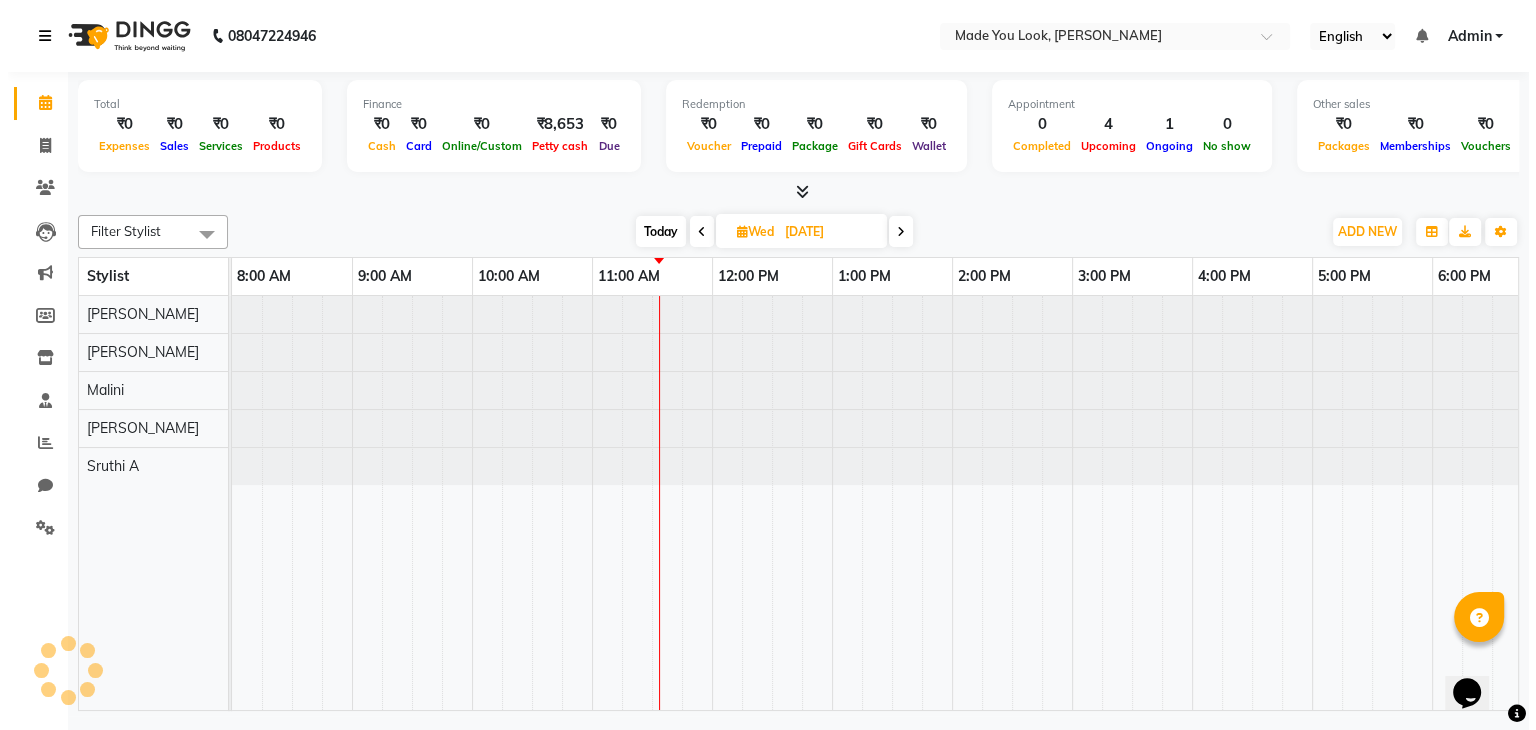 scroll, scrollTop: 0, scrollLeft: 0, axis: both 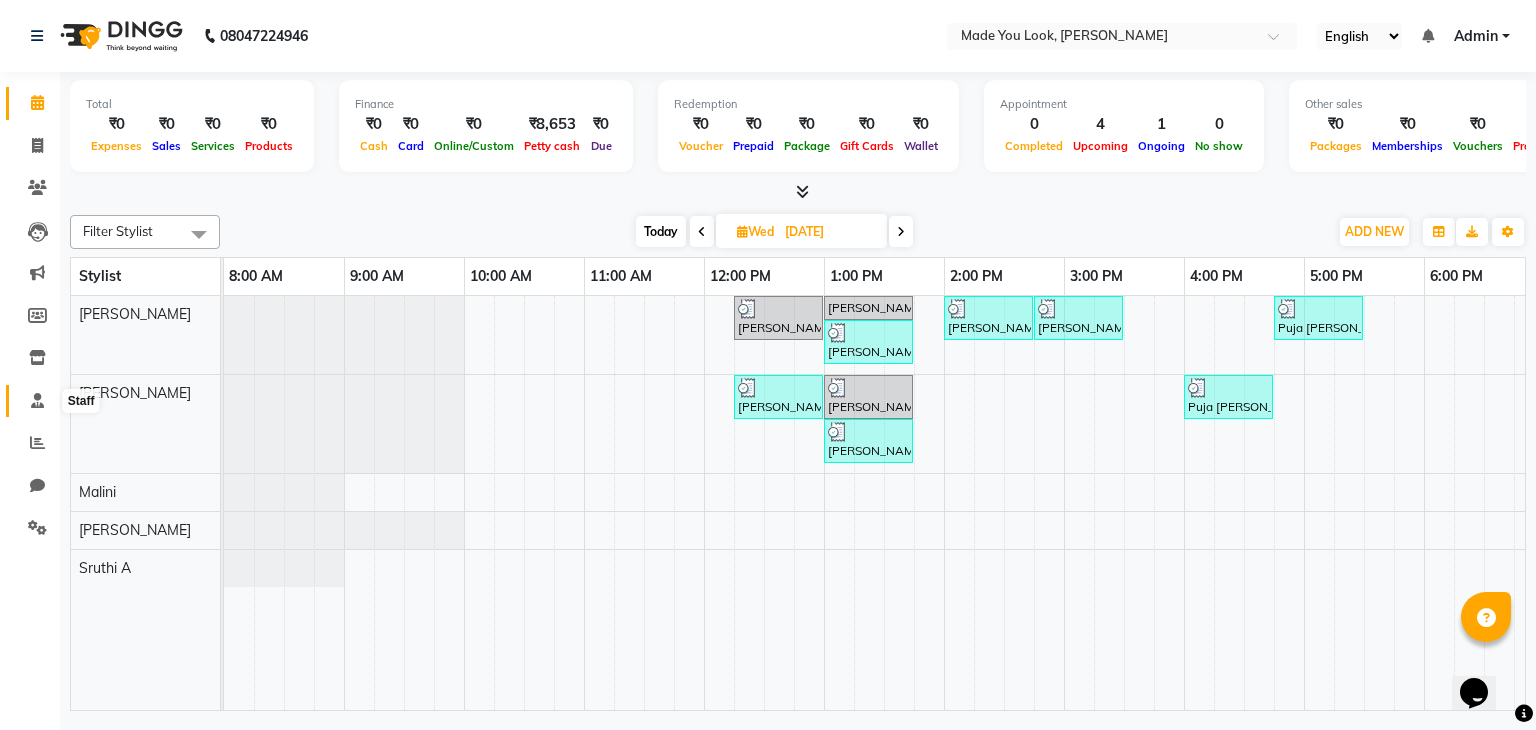 click 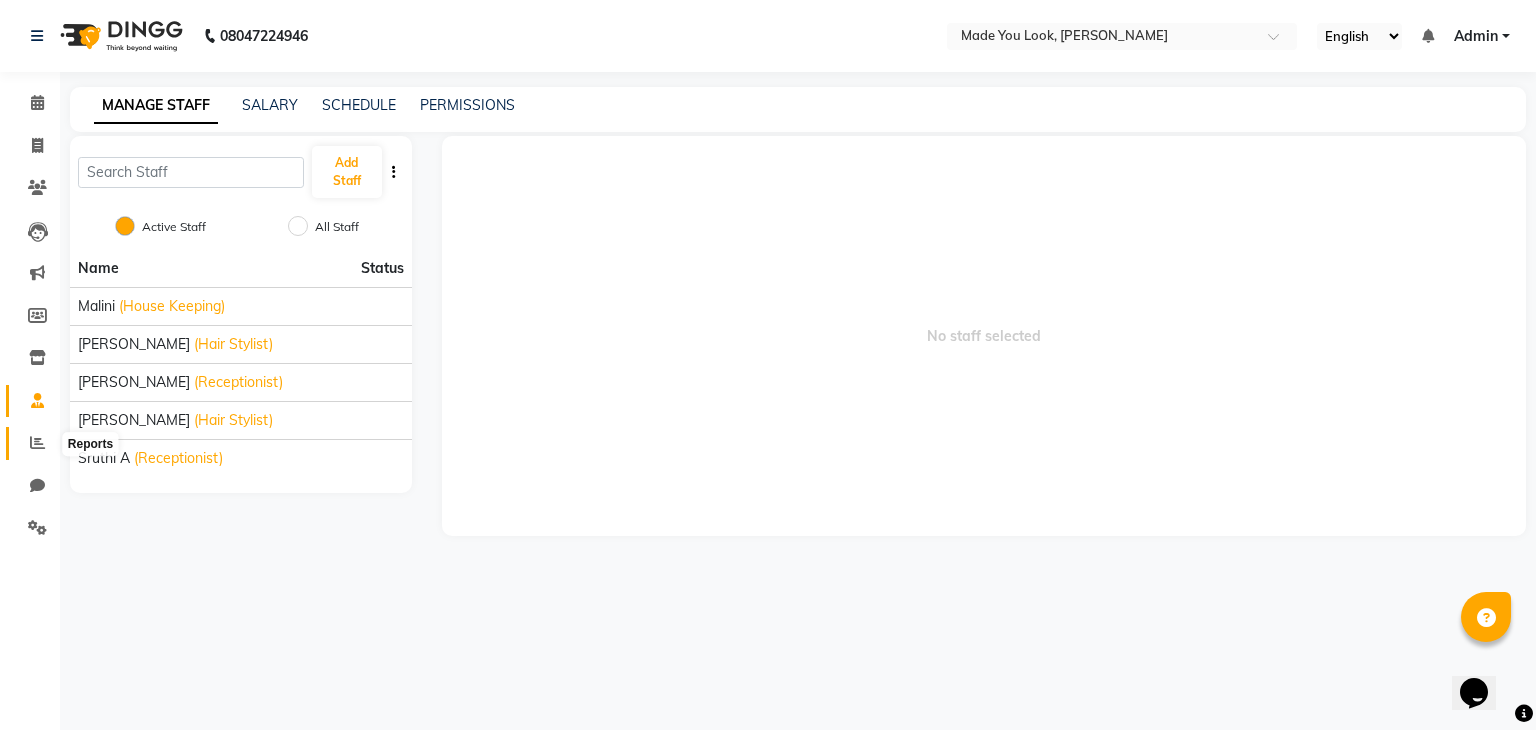 click 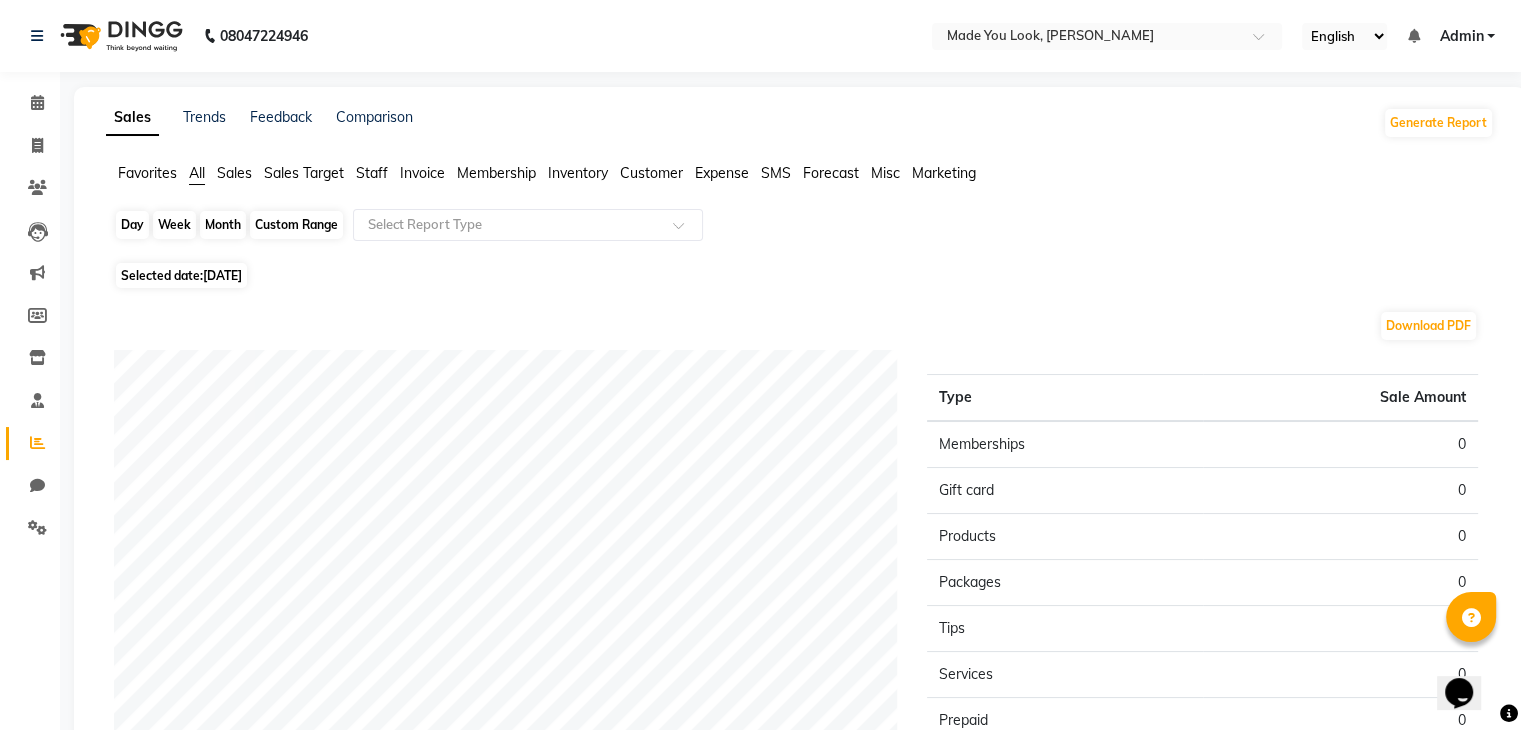 click on "Day" 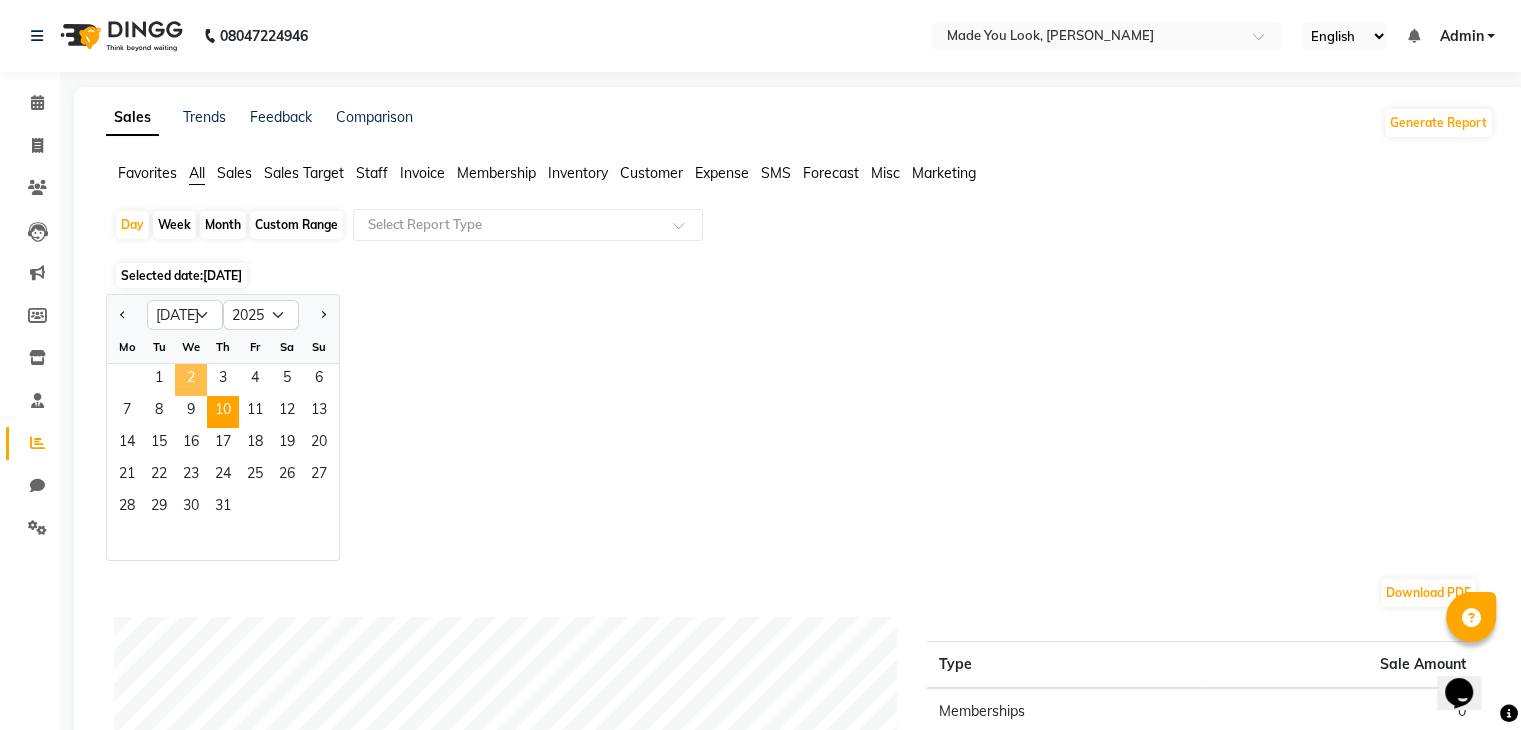 click on "2" 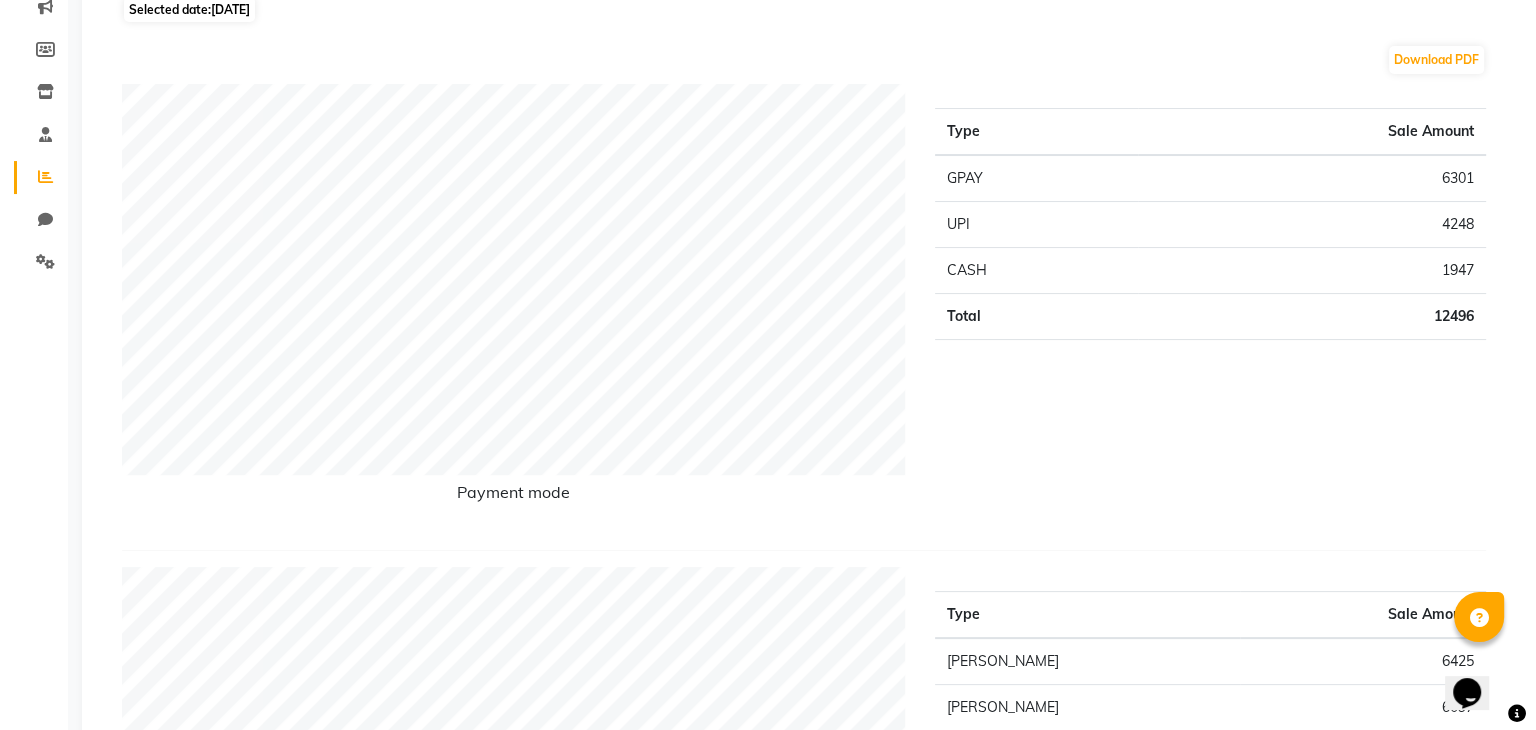 scroll, scrollTop: 0, scrollLeft: 0, axis: both 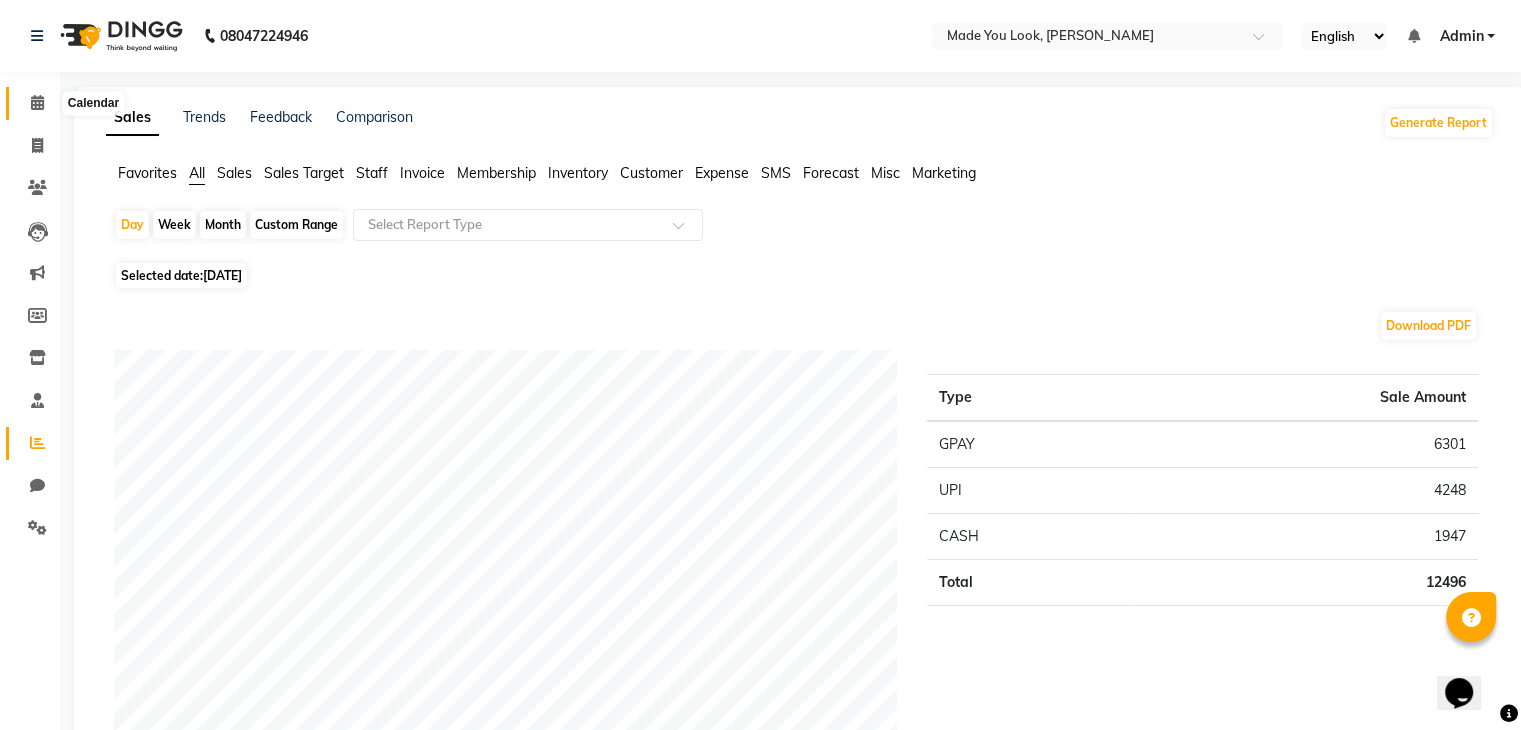 click 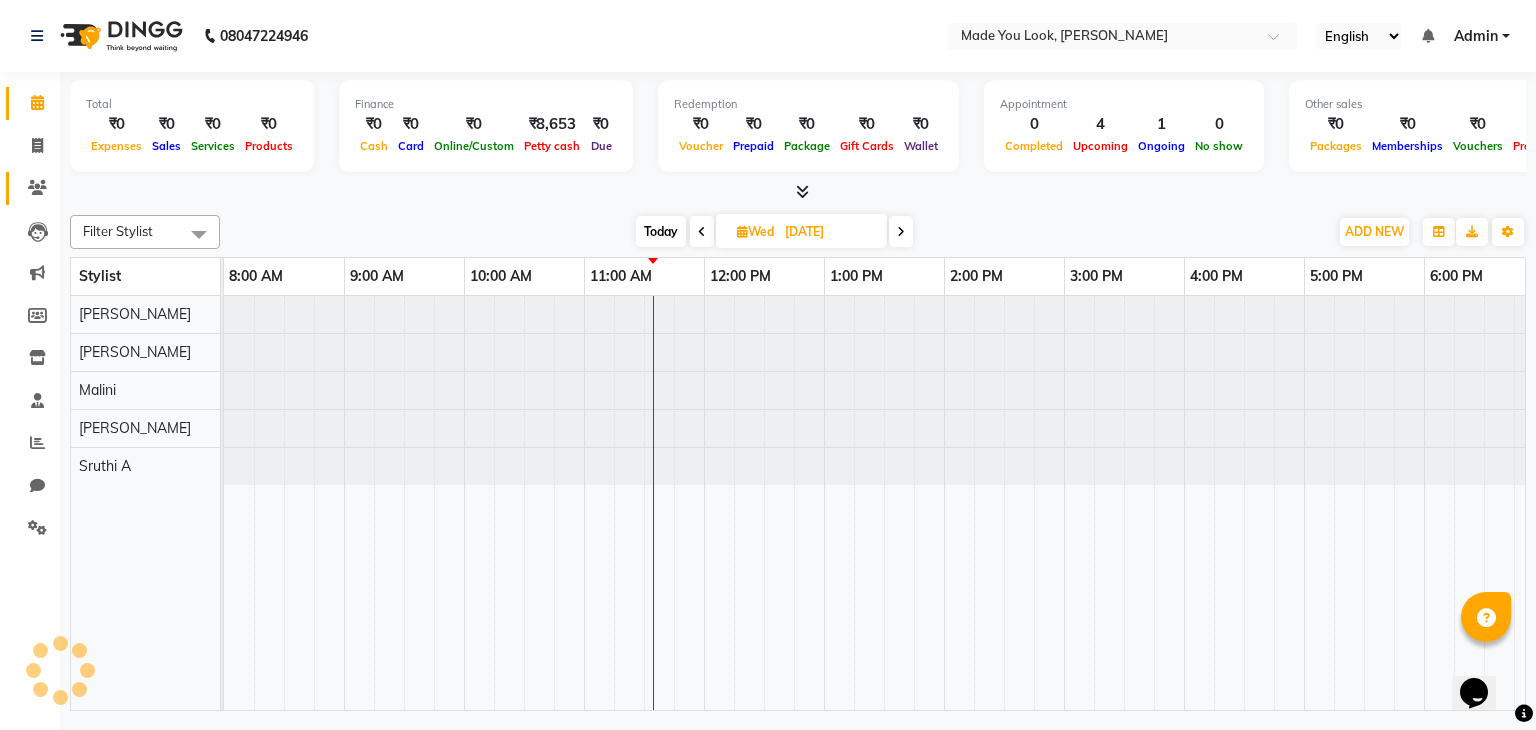 scroll, scrollTop: 0, scrollLeft: 0, axis: both 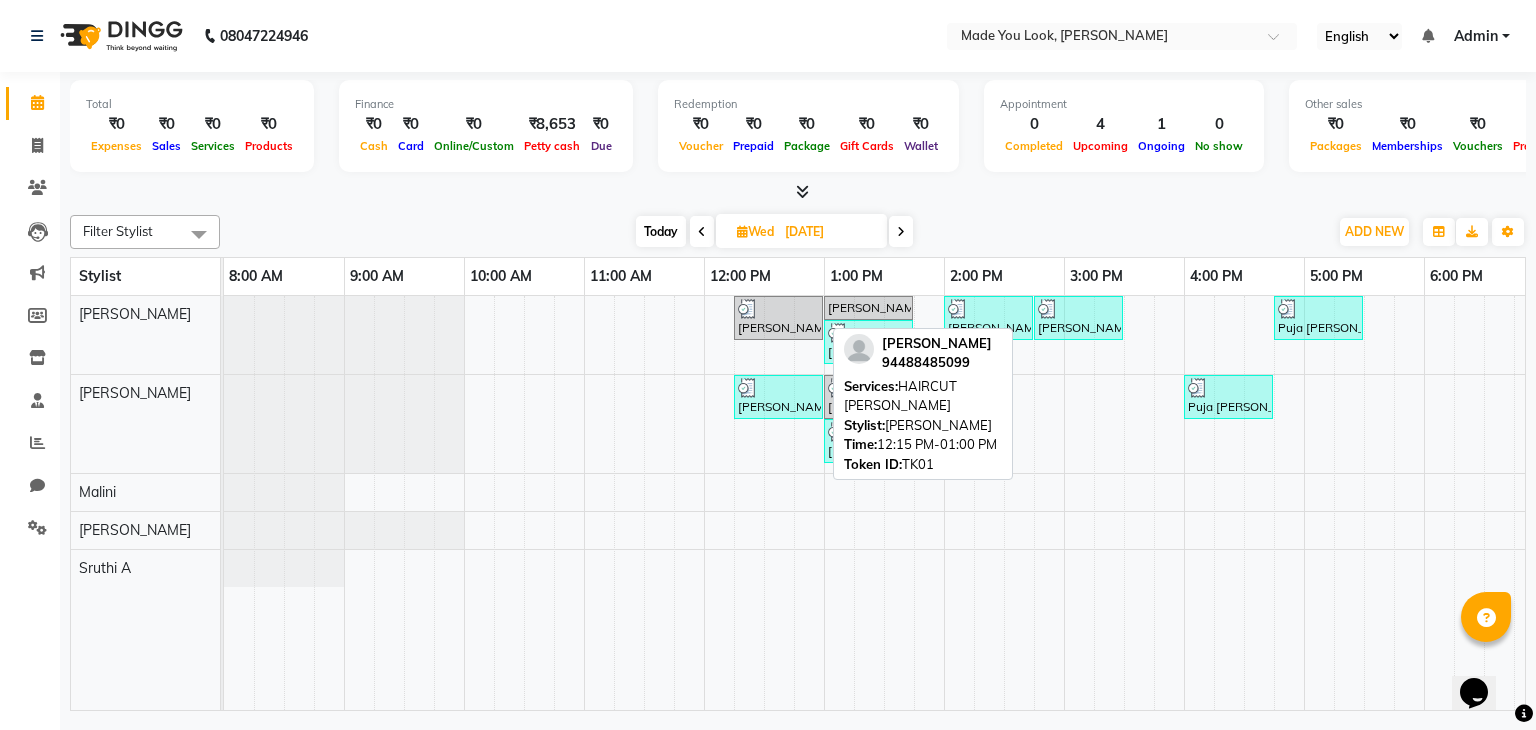 click at bounding box center [778, 309] 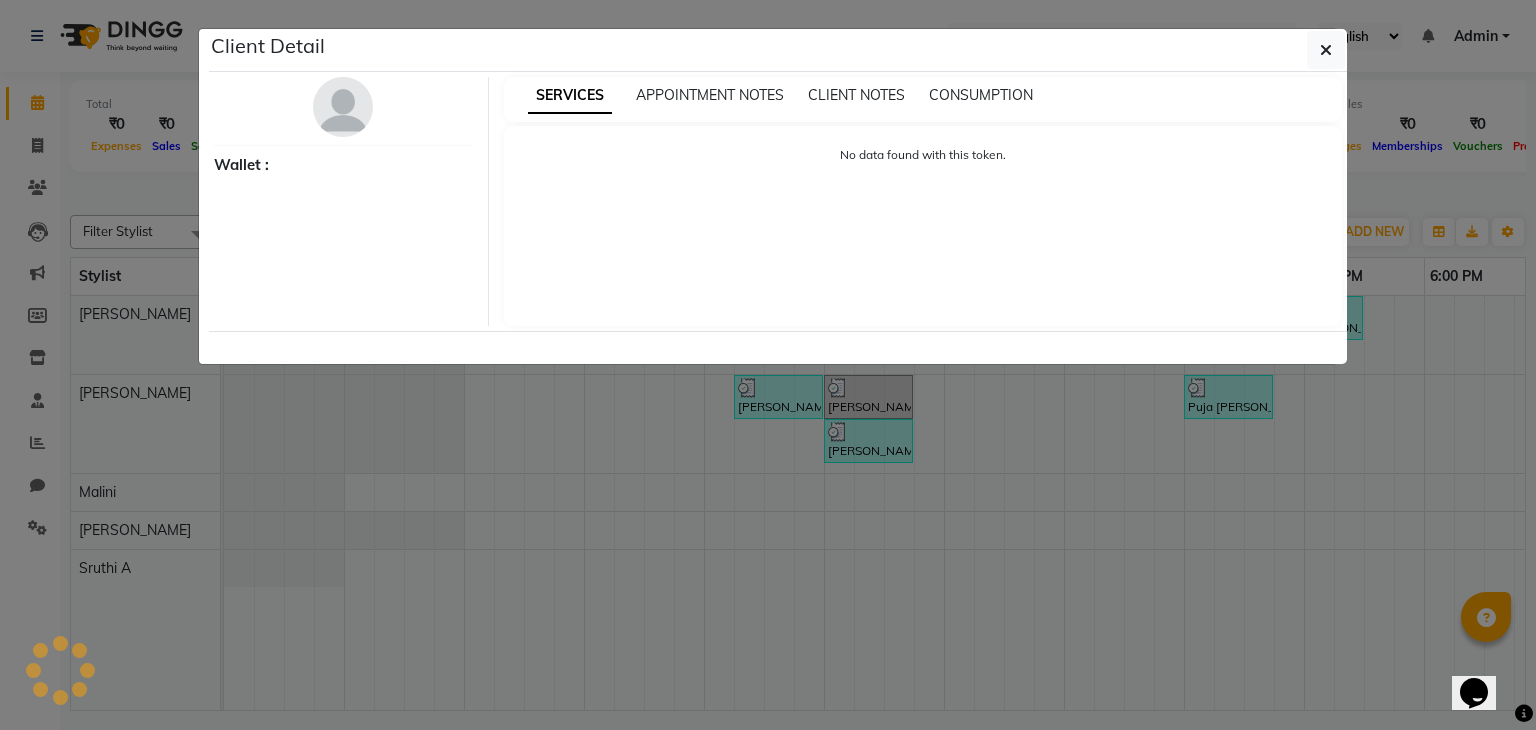 select on "3" 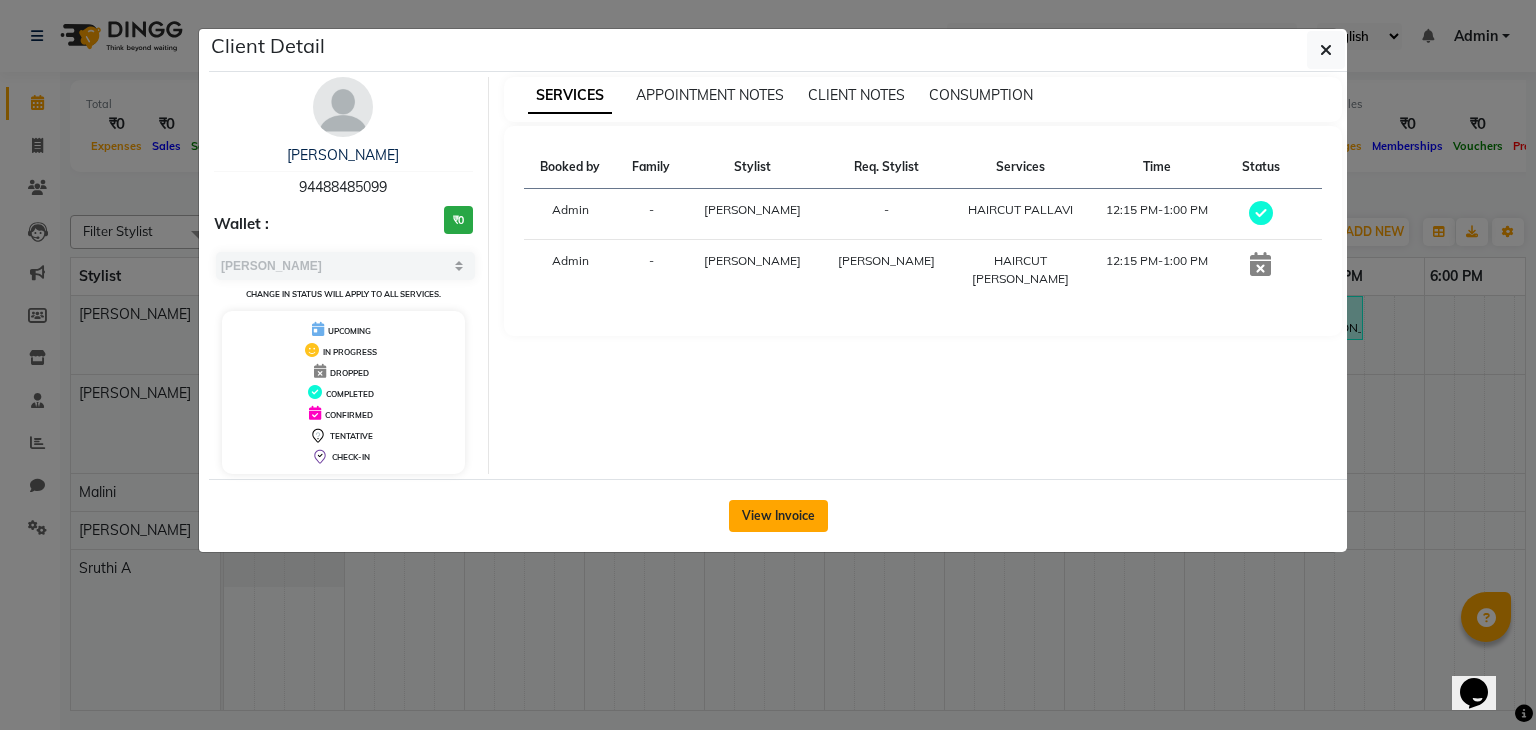 click on "View Invoice" 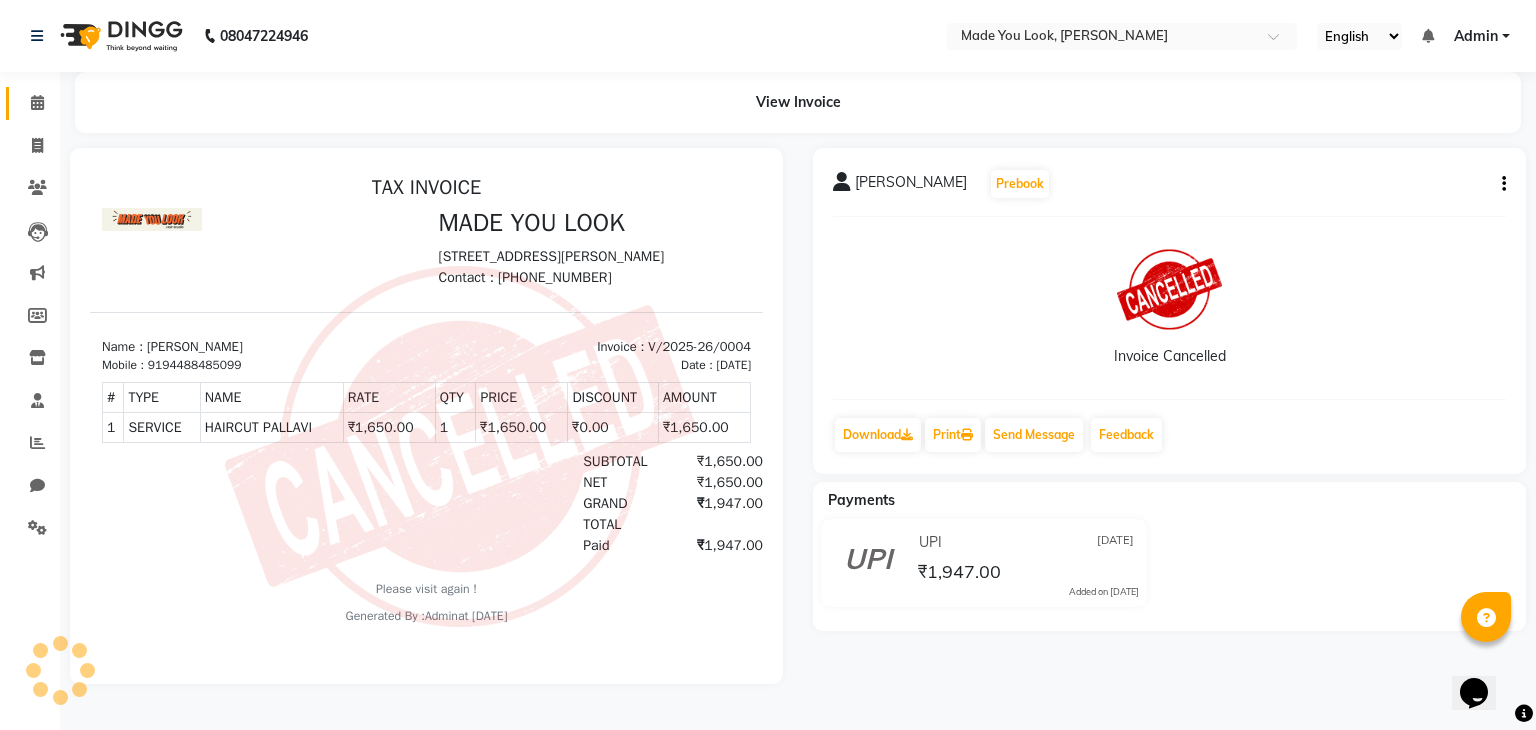 scroll, scrollTop: 0, scrollLeft: 0, axis: both 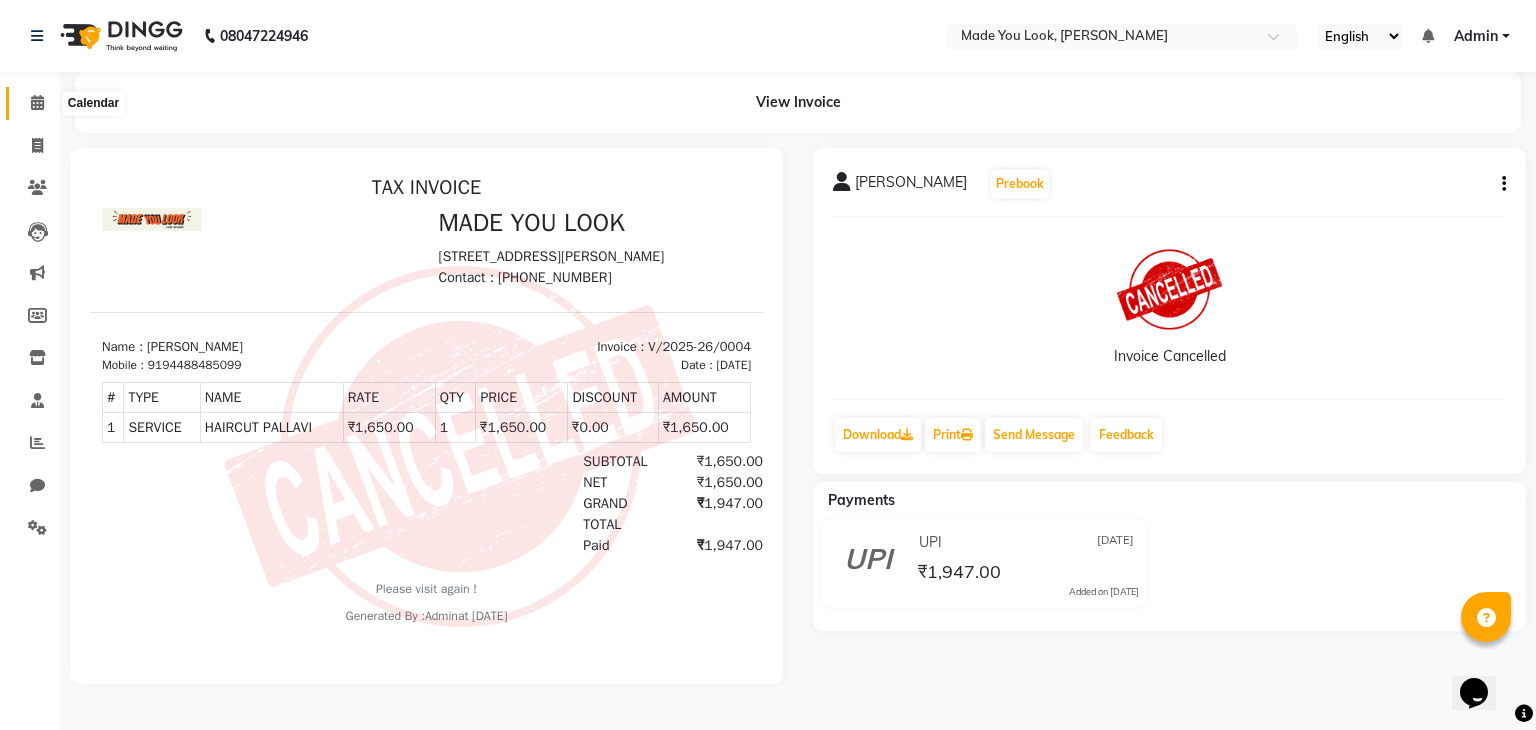 click 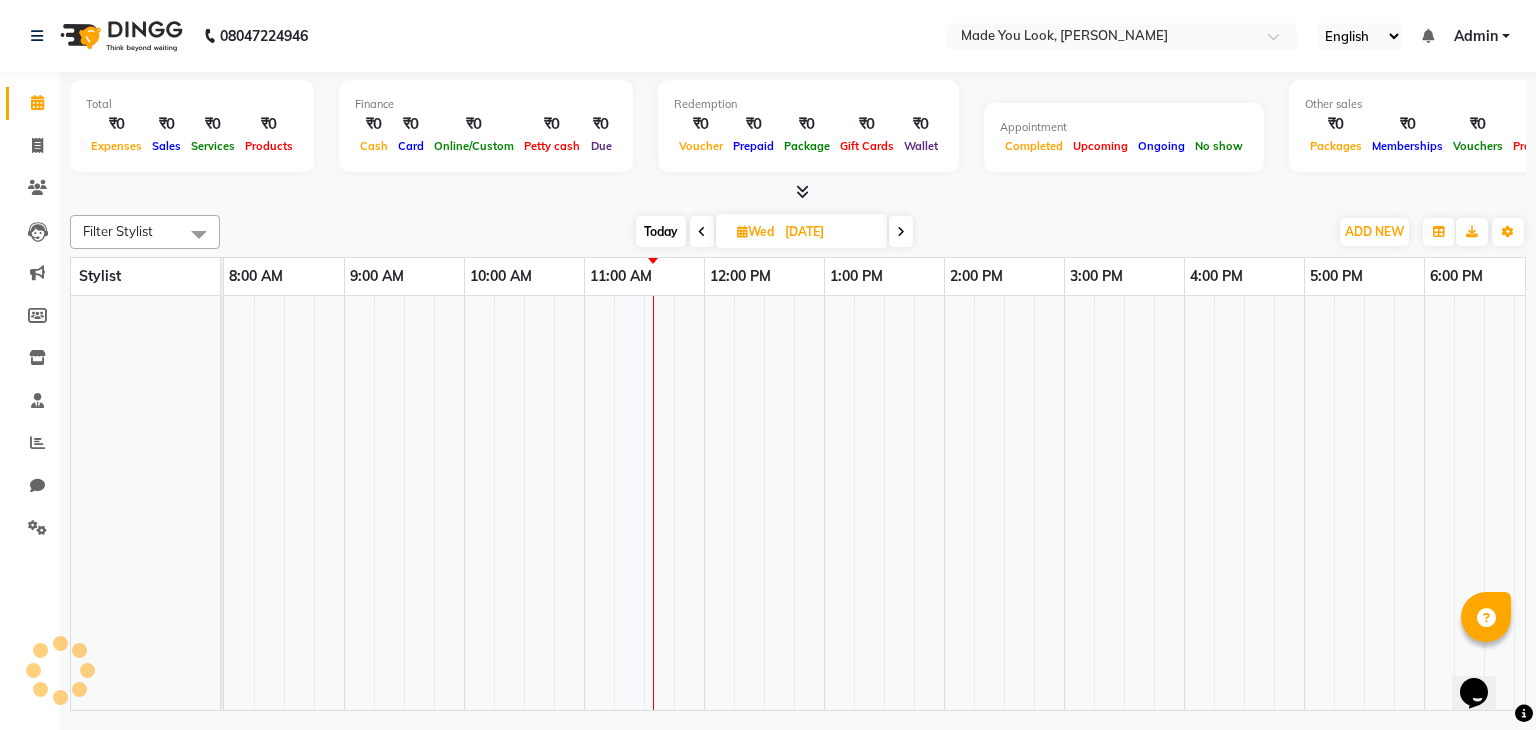 scroll, scrollTop: 0, scrollLeft: 0, axis: both 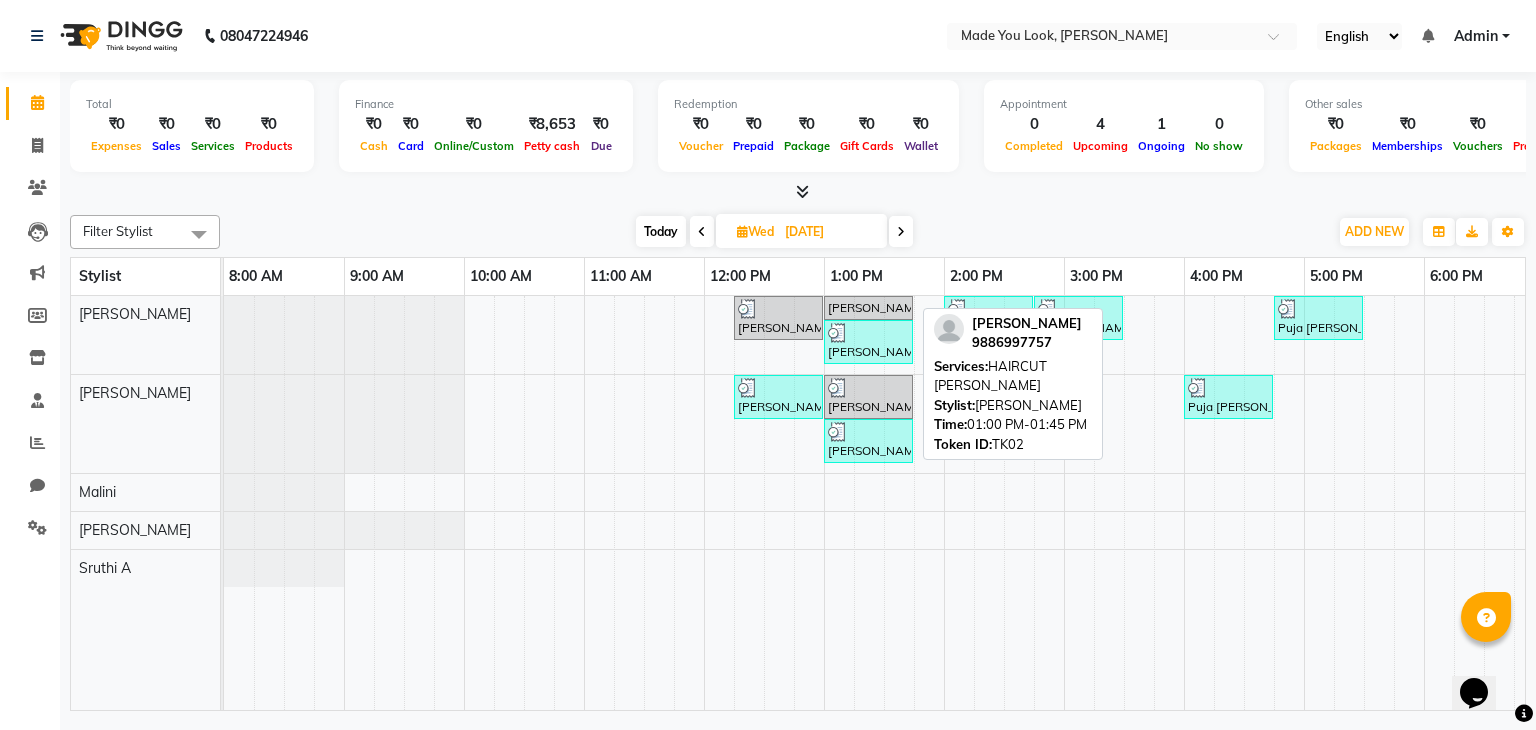 click on "[PERSON_NAME], TK02, 01:00 PM-01:45 PM, HAIRCUT [PERSON_NAME]" at bounding box center [868, 308] 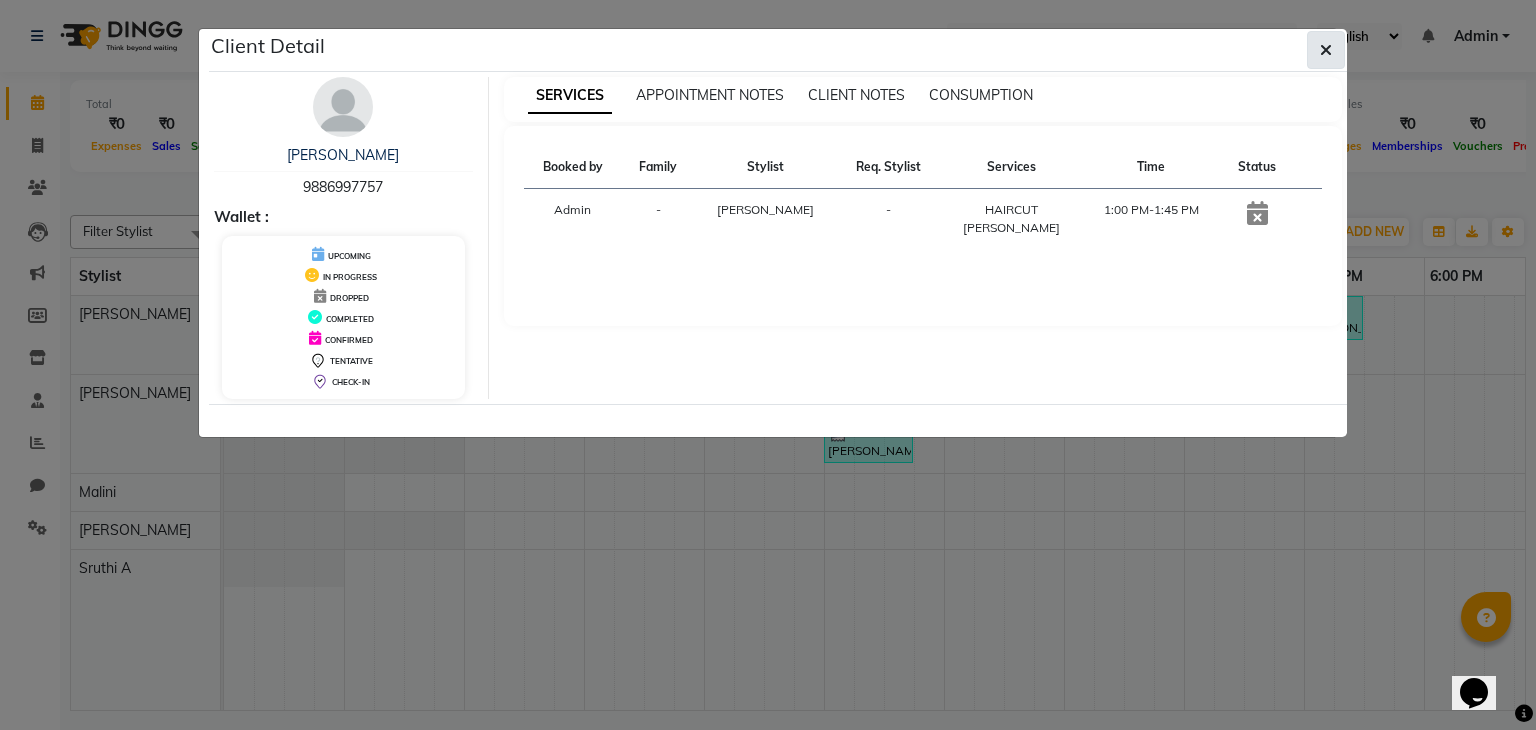 click 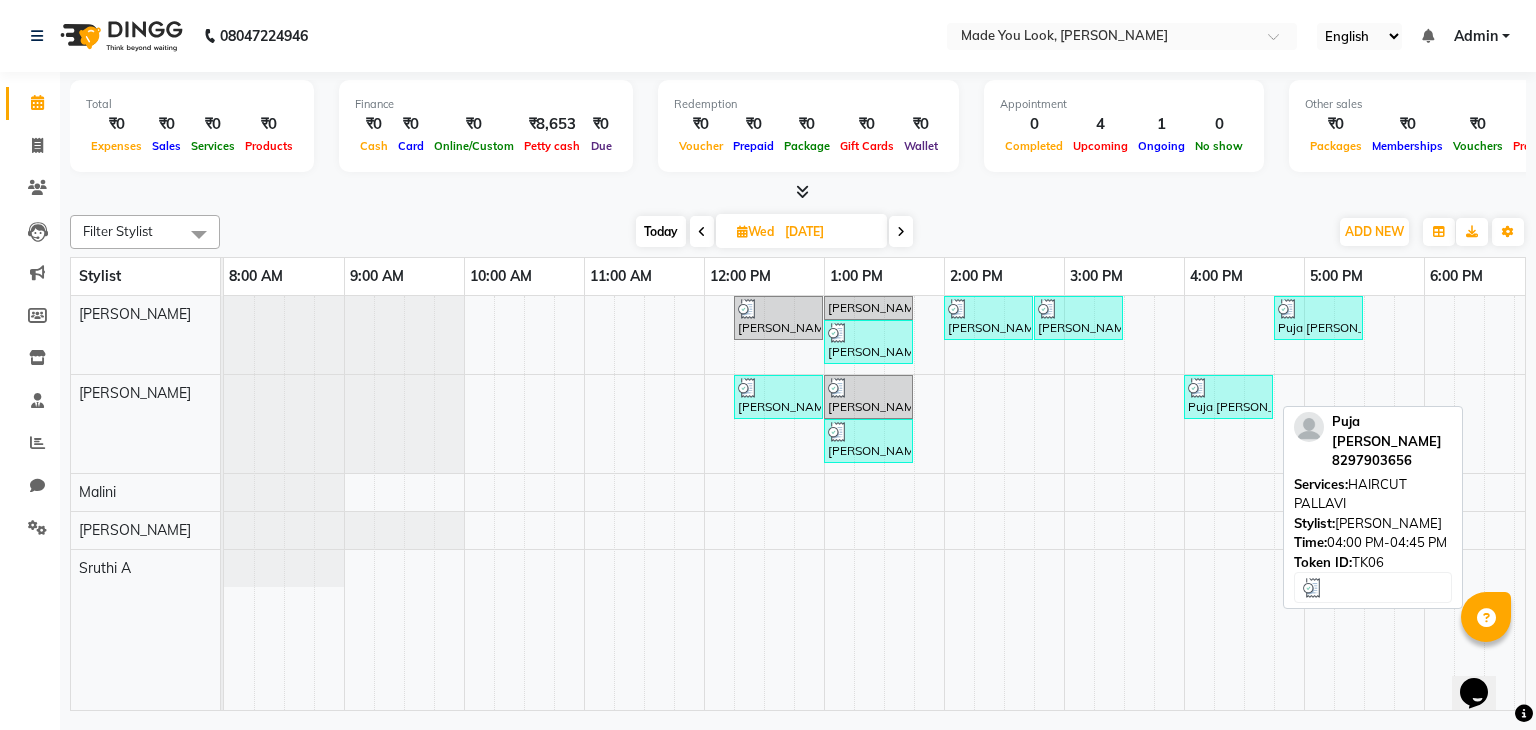 click at bounding box center [1228, 388] 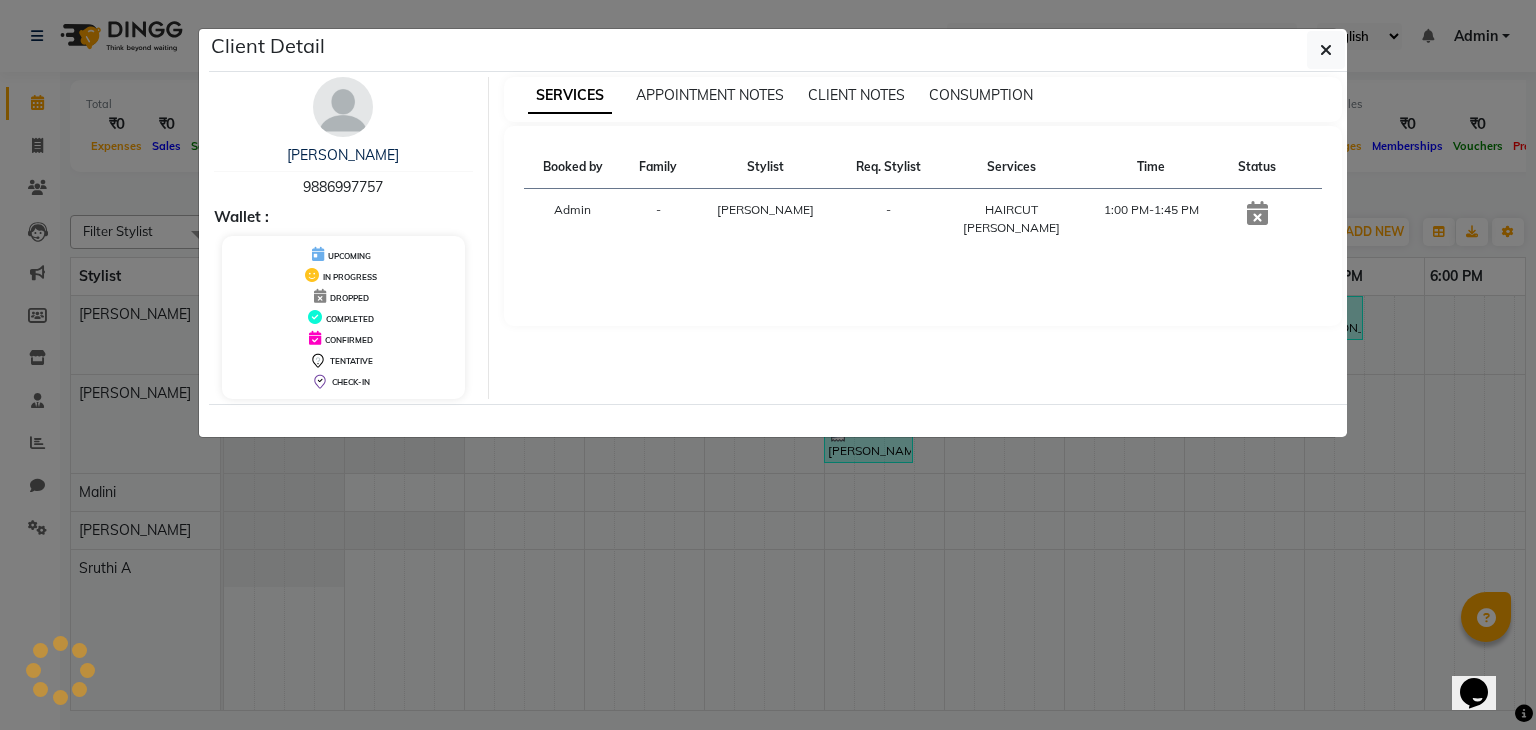 select on "3" 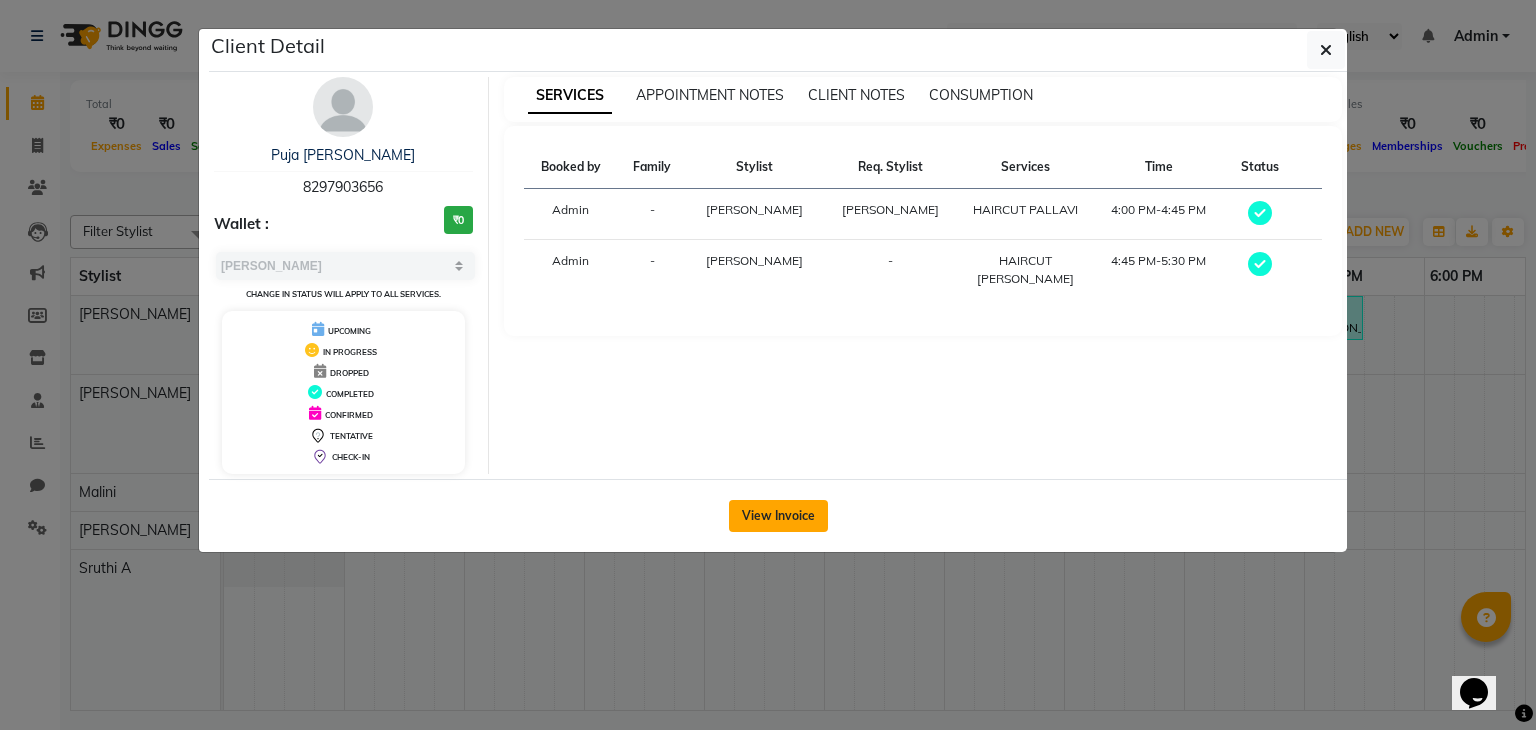 click on "View Invoice" 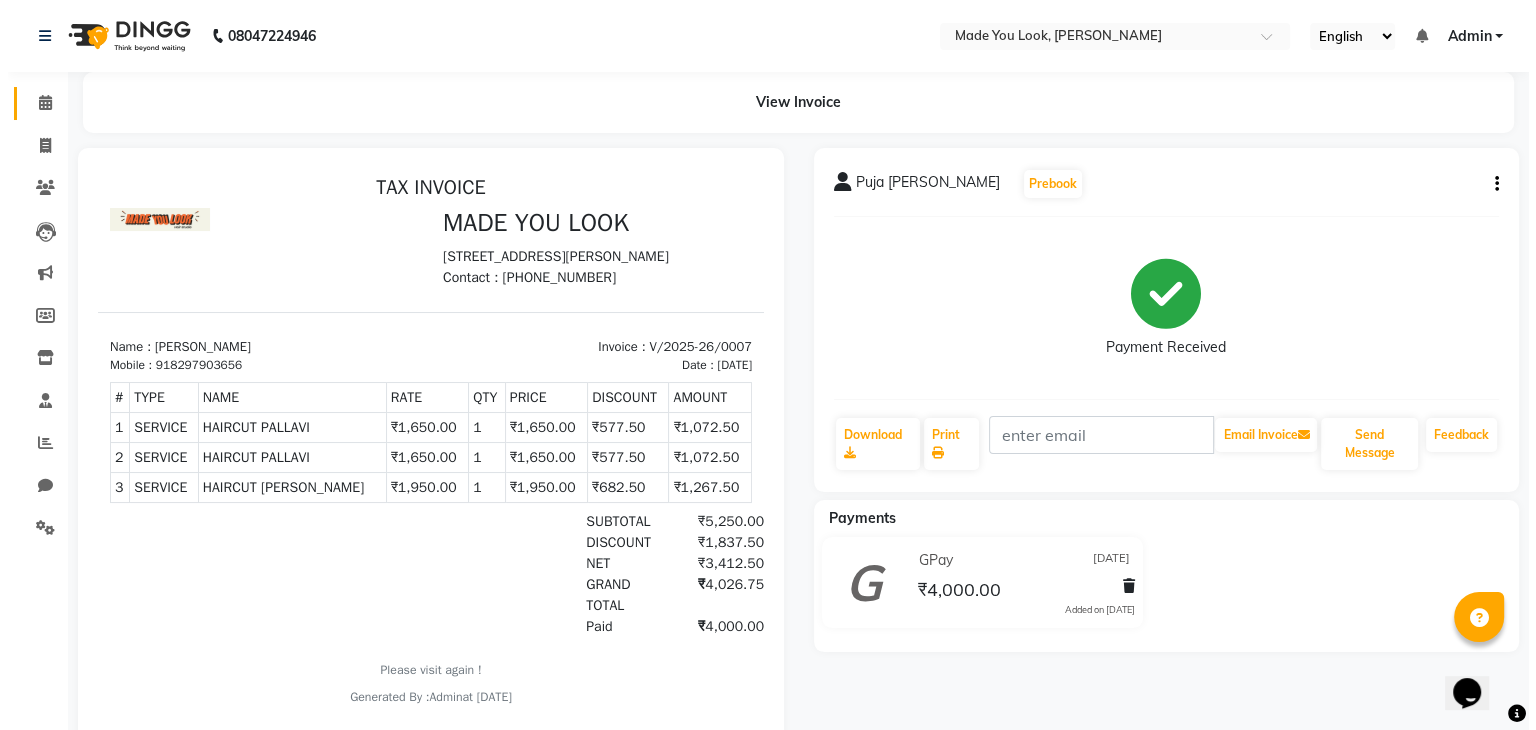 scroll, scrollTop: 0, scrollLeft: 0, axis: both 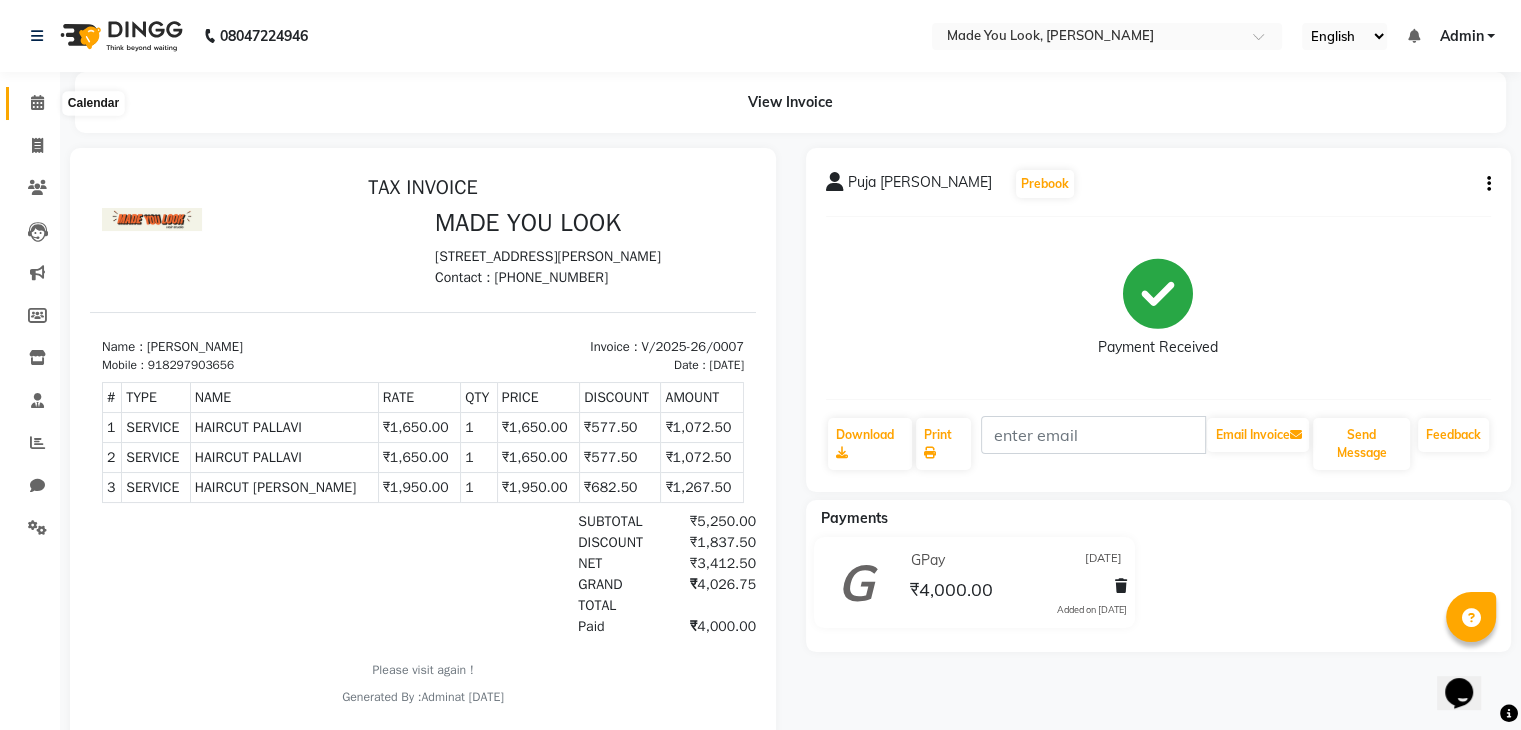 click 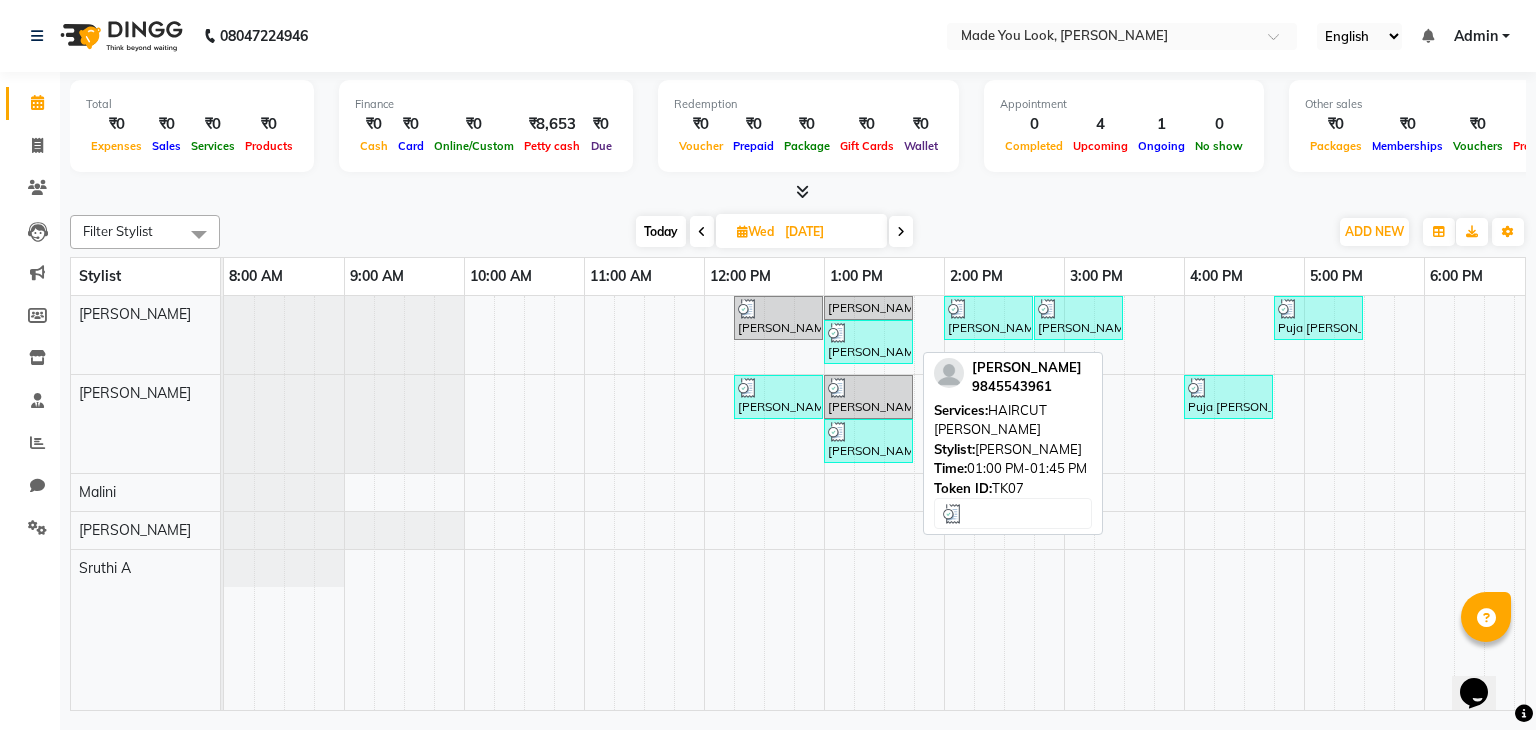 click on "[PERSON_NAME], TK07, 01:00 PM-01:45 PM, HAIRCUT [PERSON_NAME]" at bounding box center (868, 342) 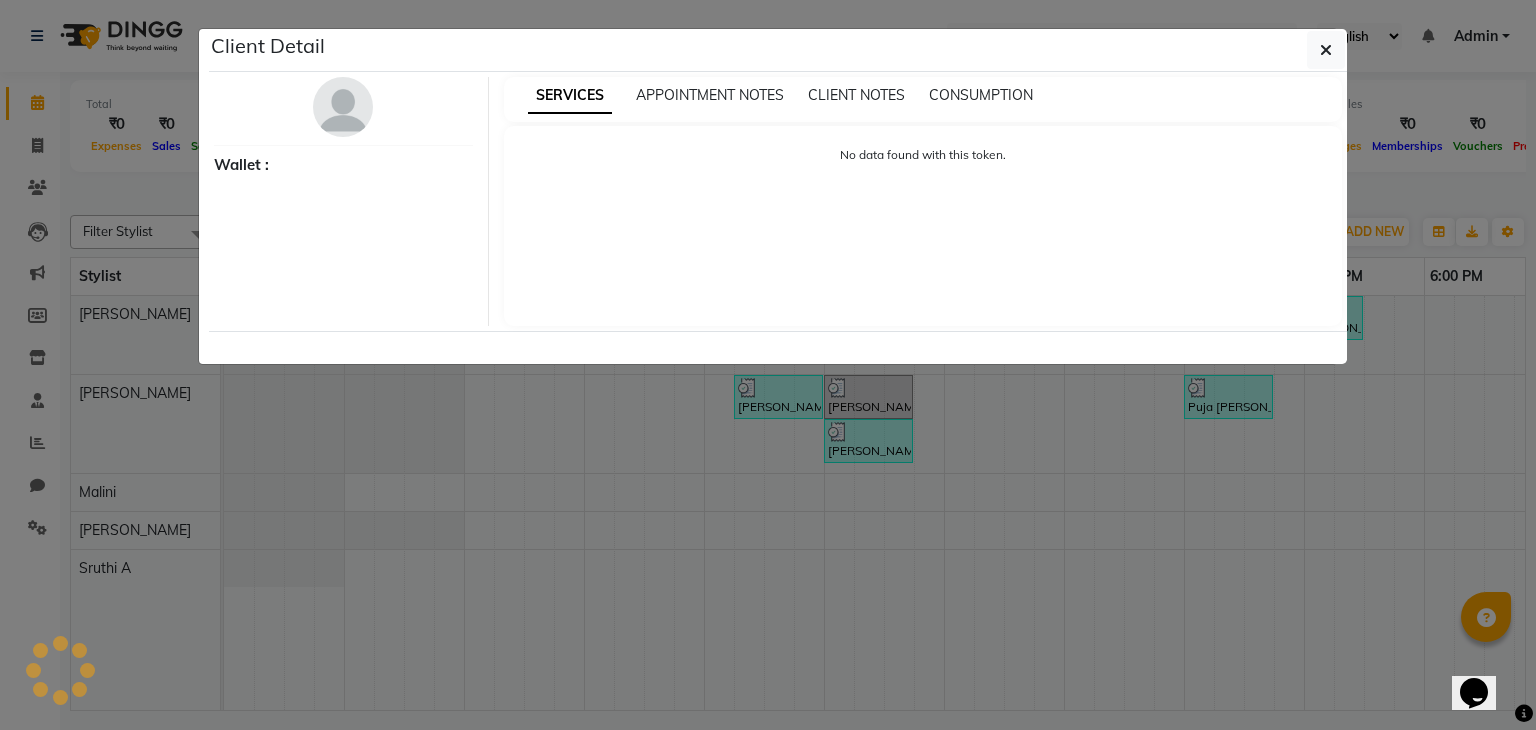 select on "3" 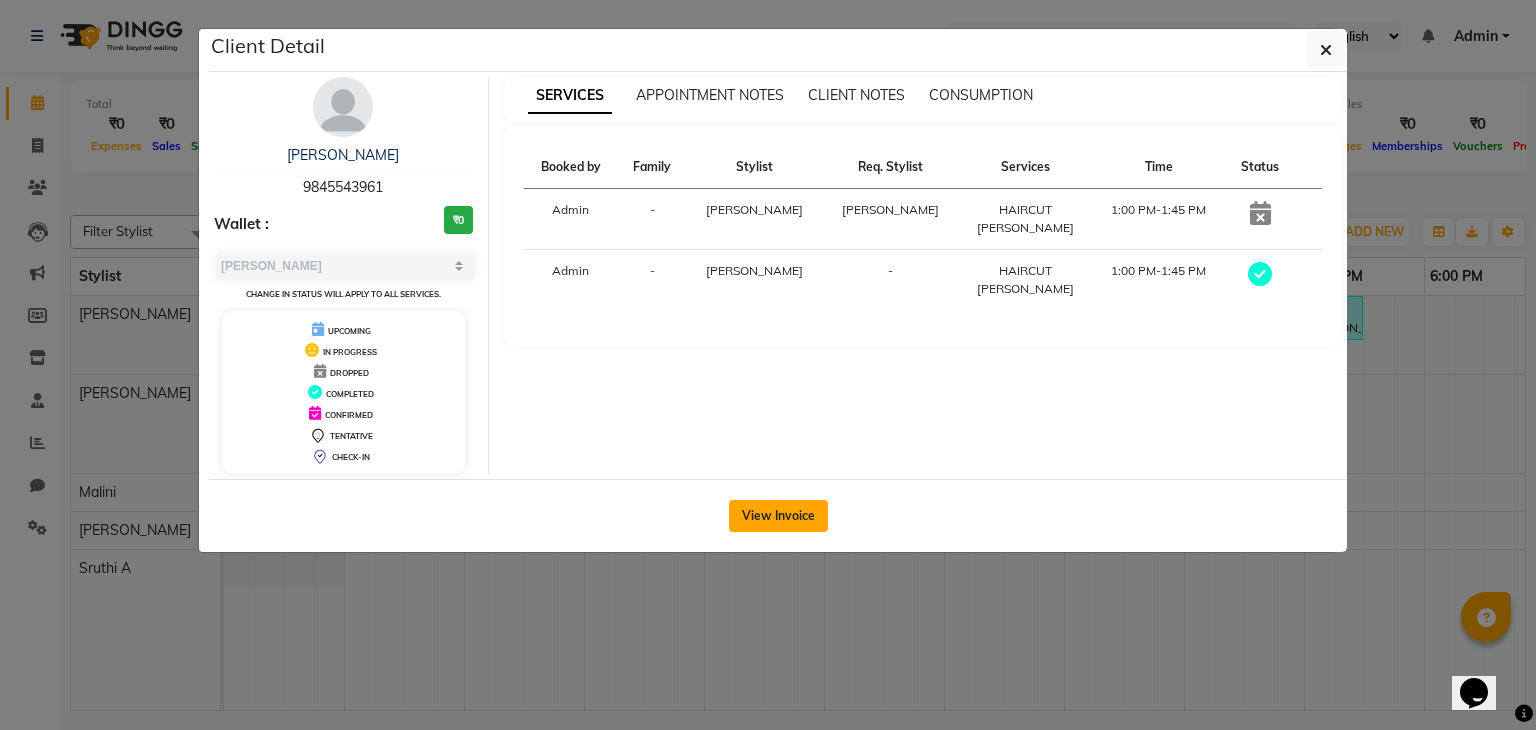 click on "View Invoice" 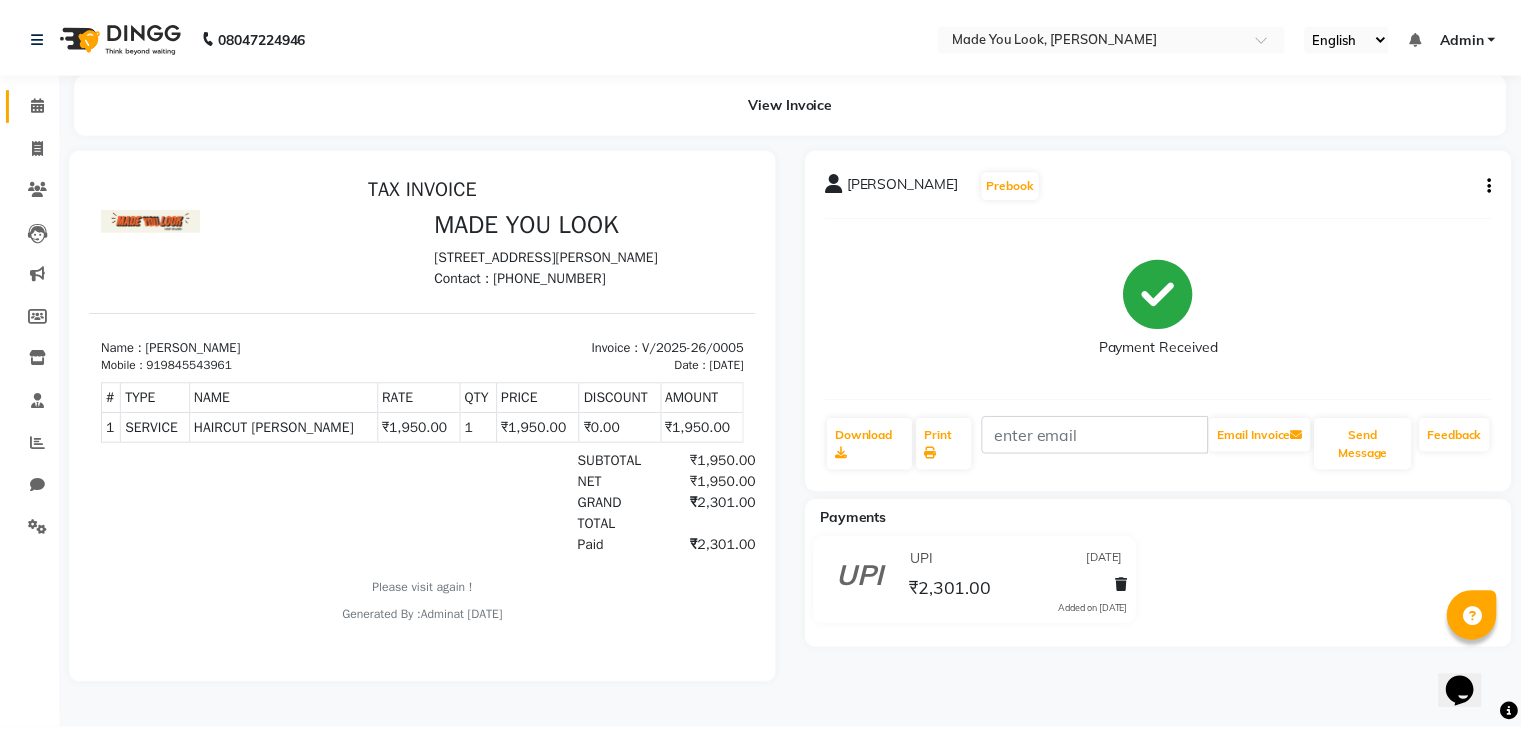 scroll, scrollTop: 0, scrollLeft: 0, axis: both 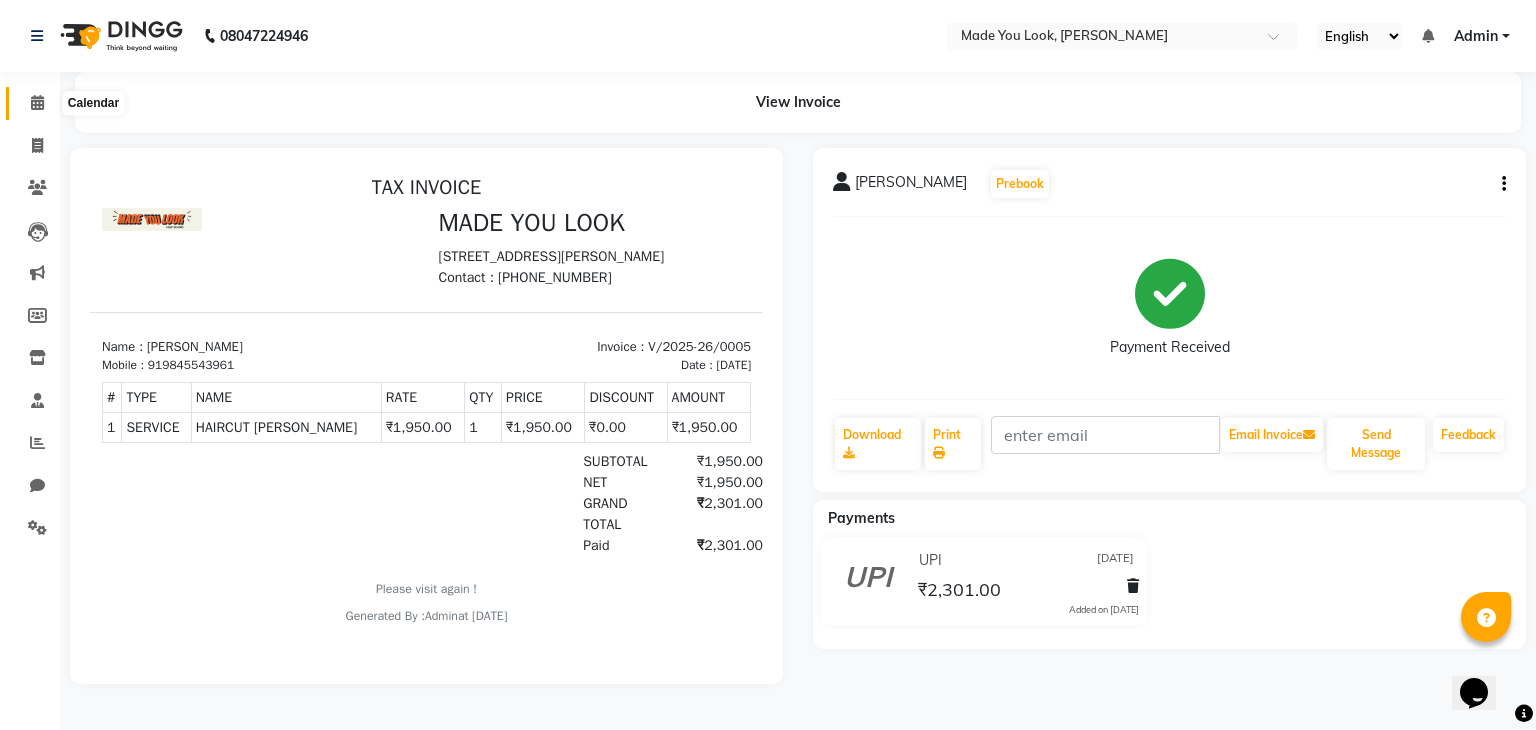 click 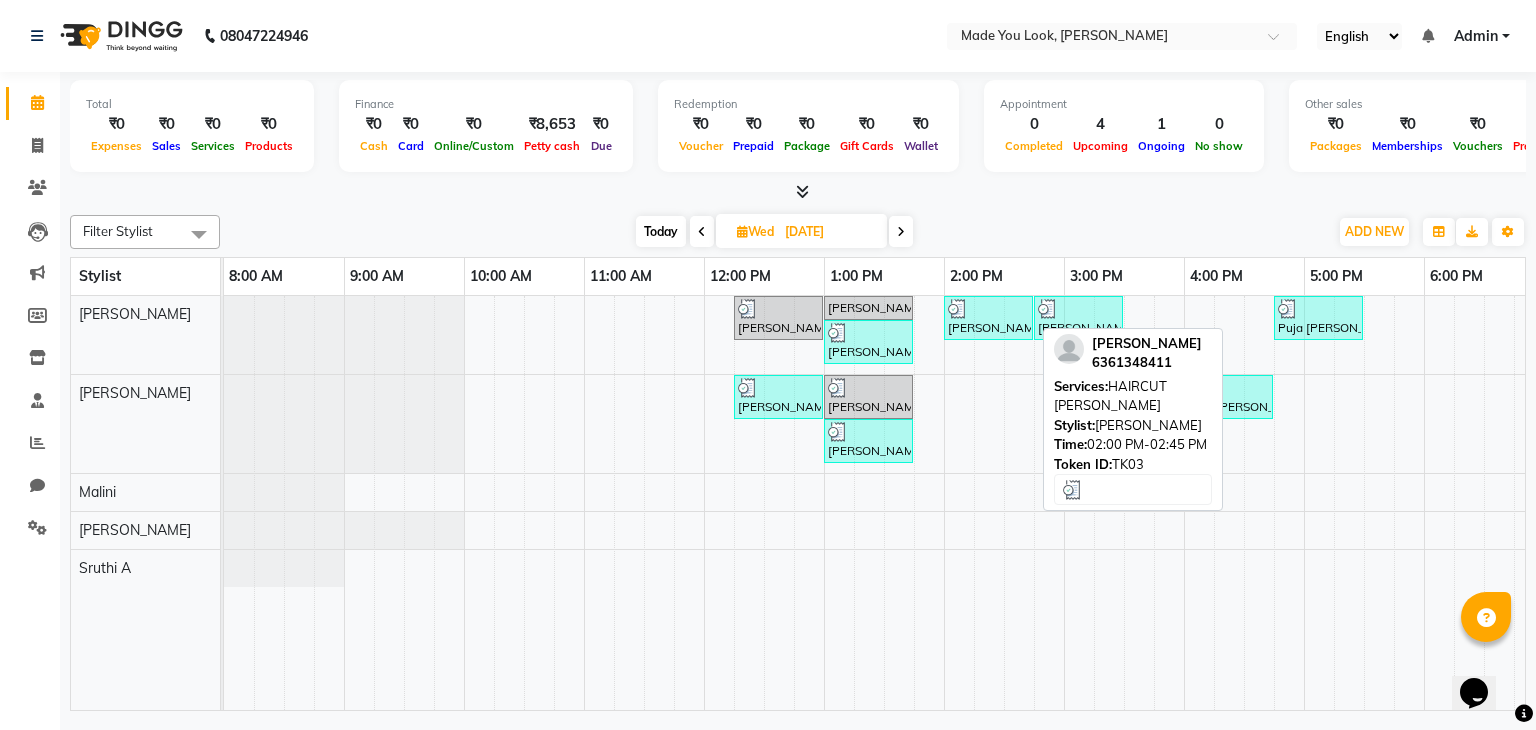 click on "[PERSON_NAME], TK03, 02:00 PM-02:45 PM, HAIRCUT [PERSON_NAME]" at bounding box center (988, 318) 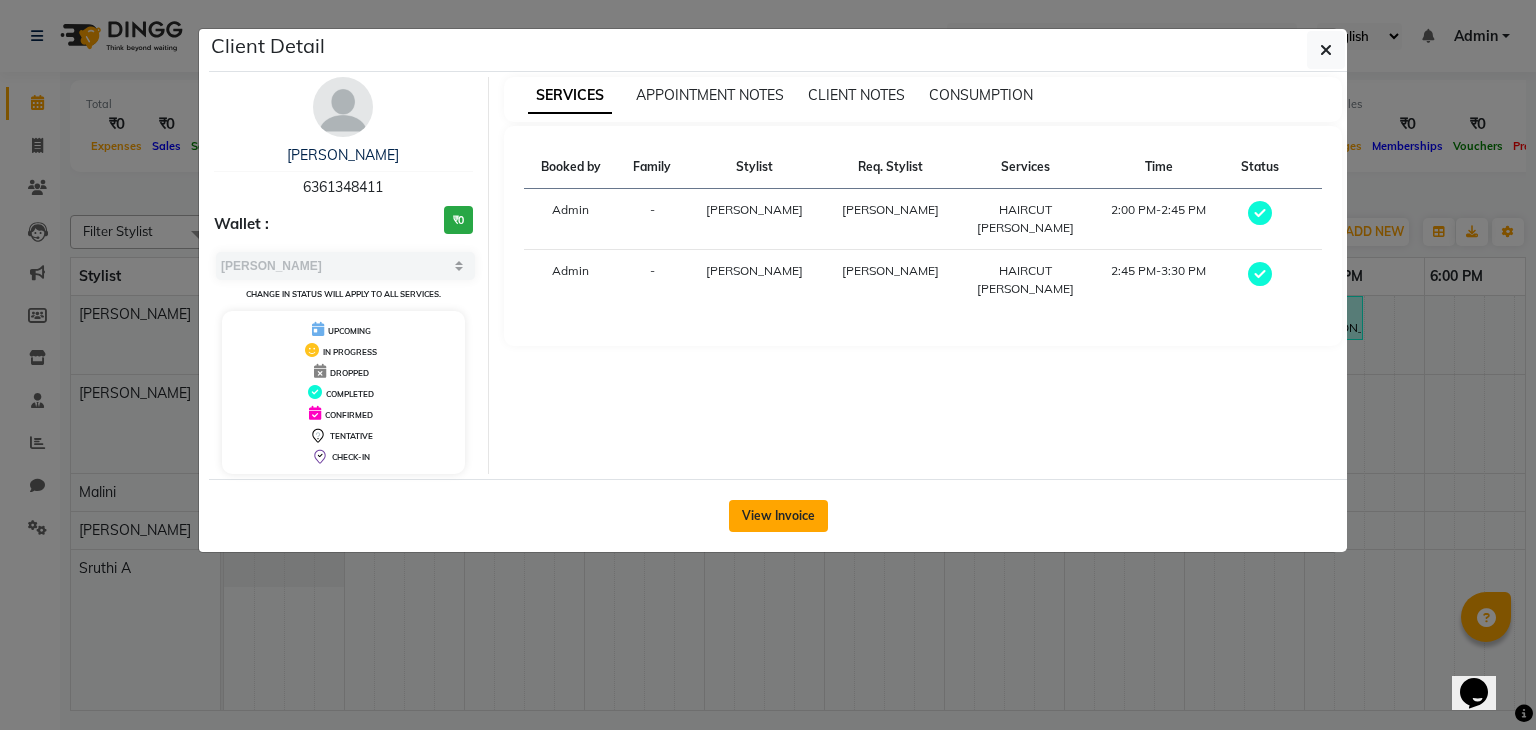 click on "View Invoice" 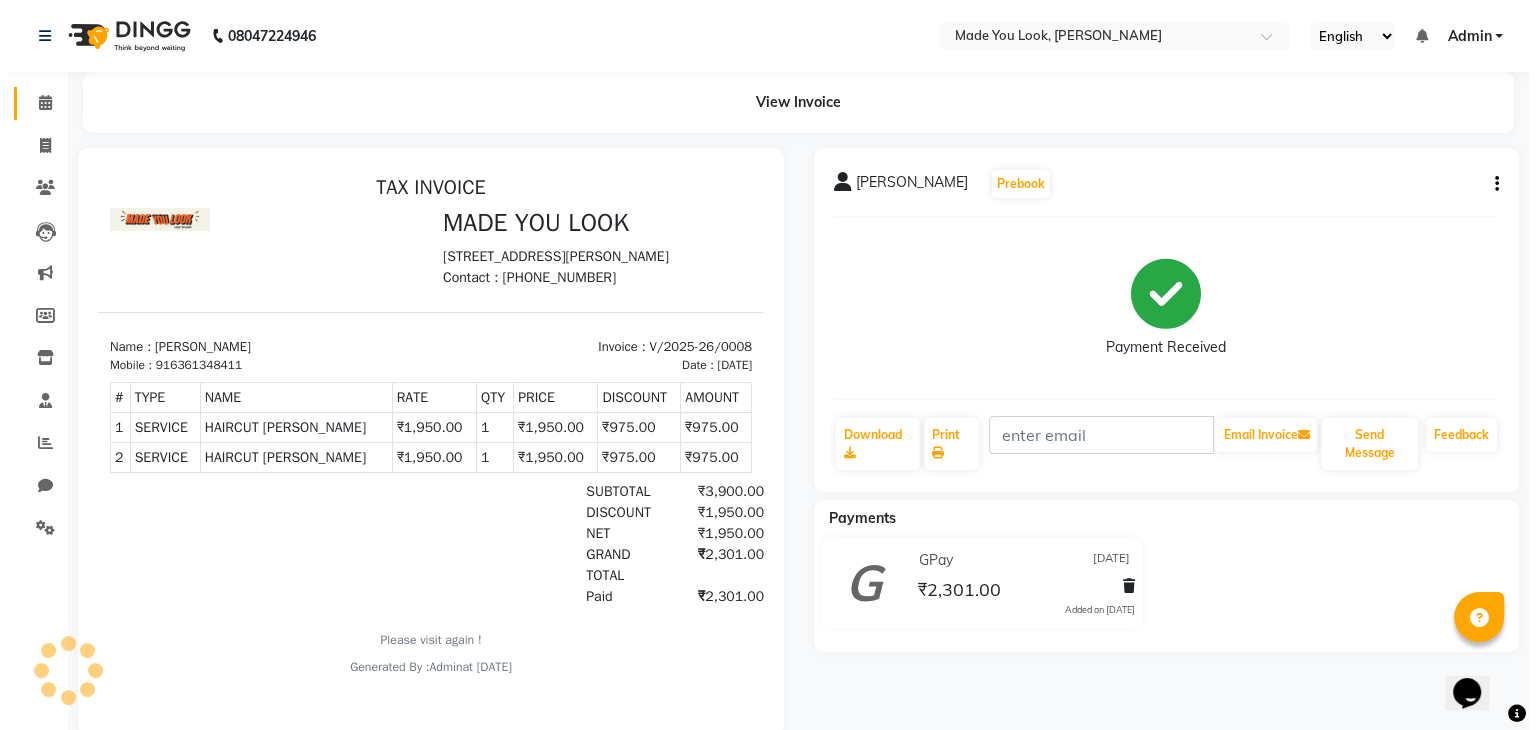 scroll, scrollTop: 0, scrollLeft: 0, axis: both 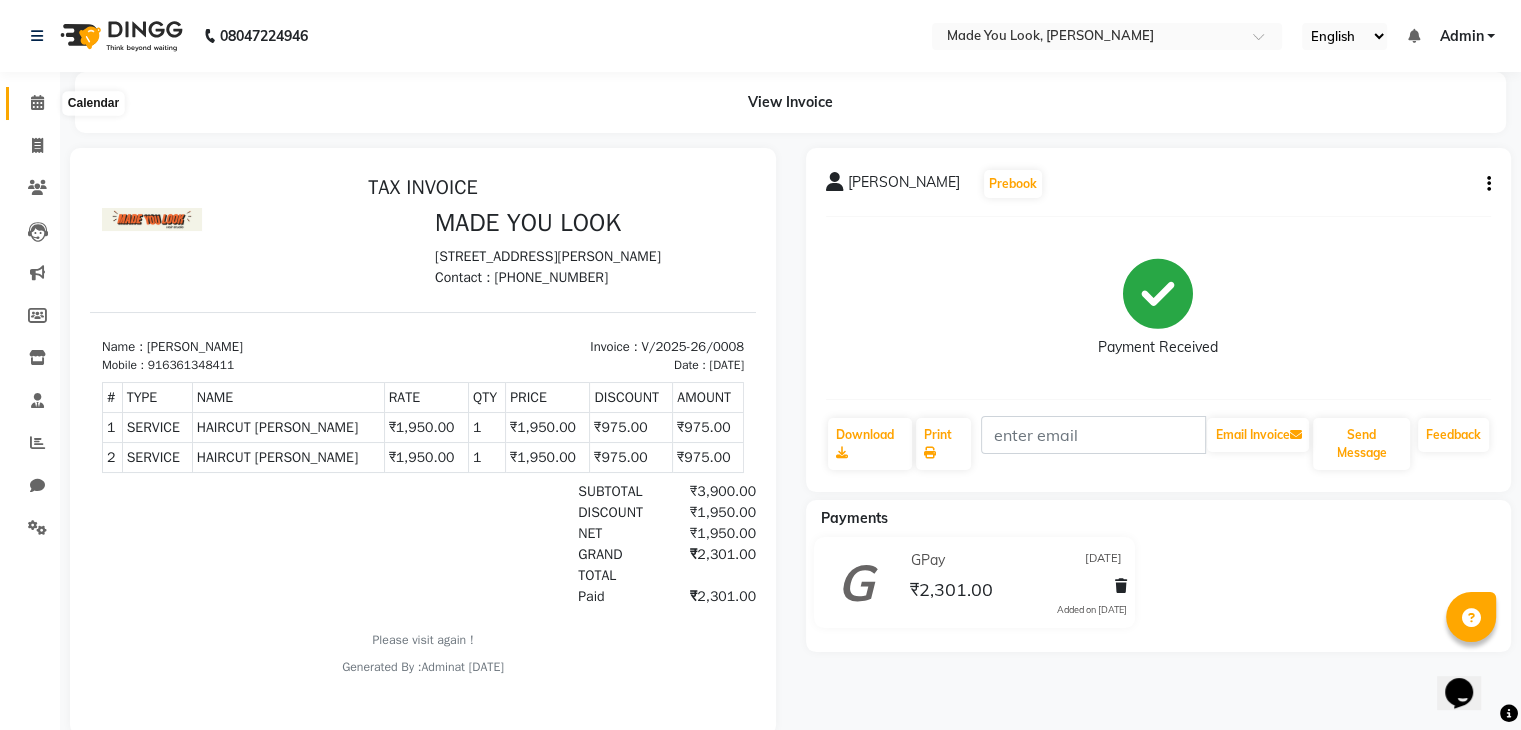 click 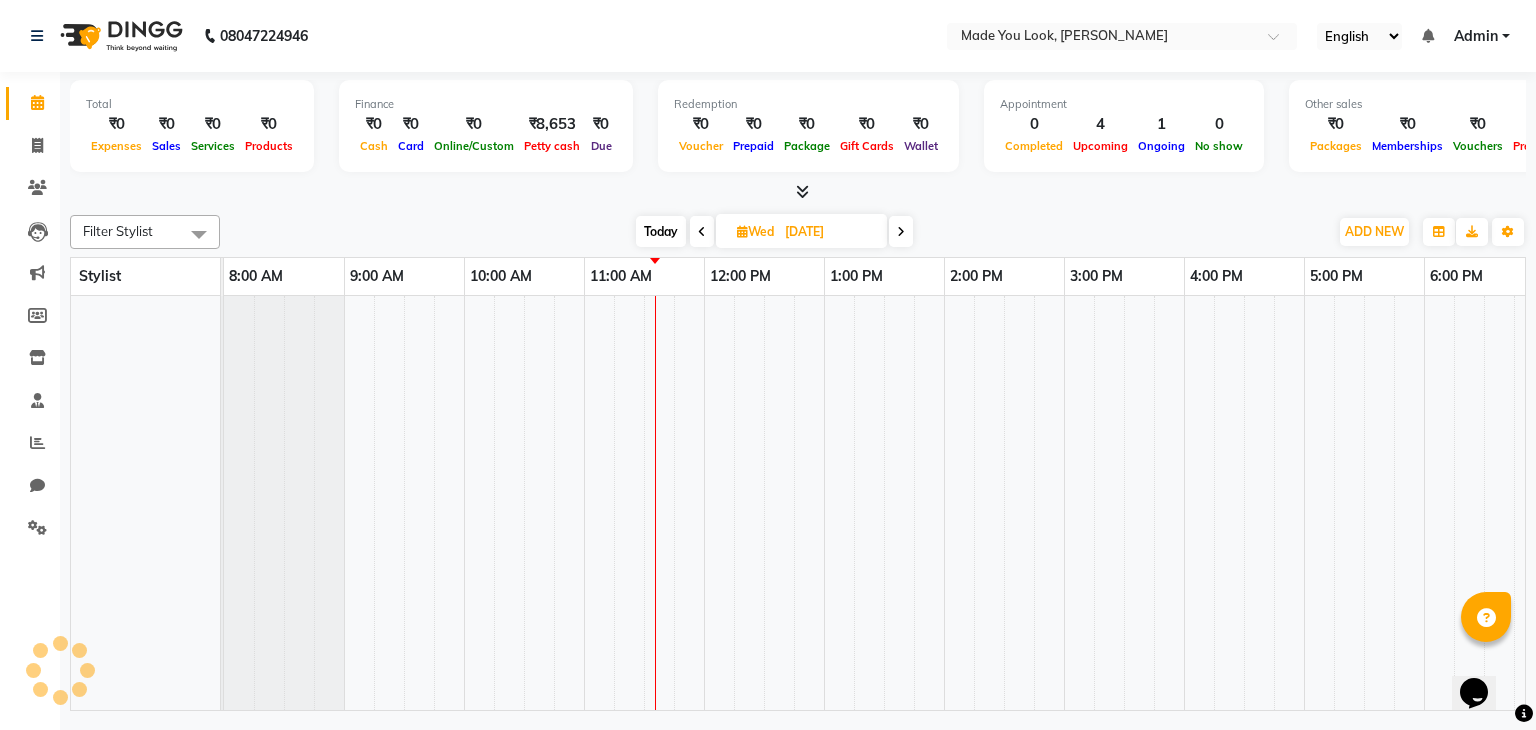 scroll, scrollTop: 0, scrollLeft: 0, axis: both 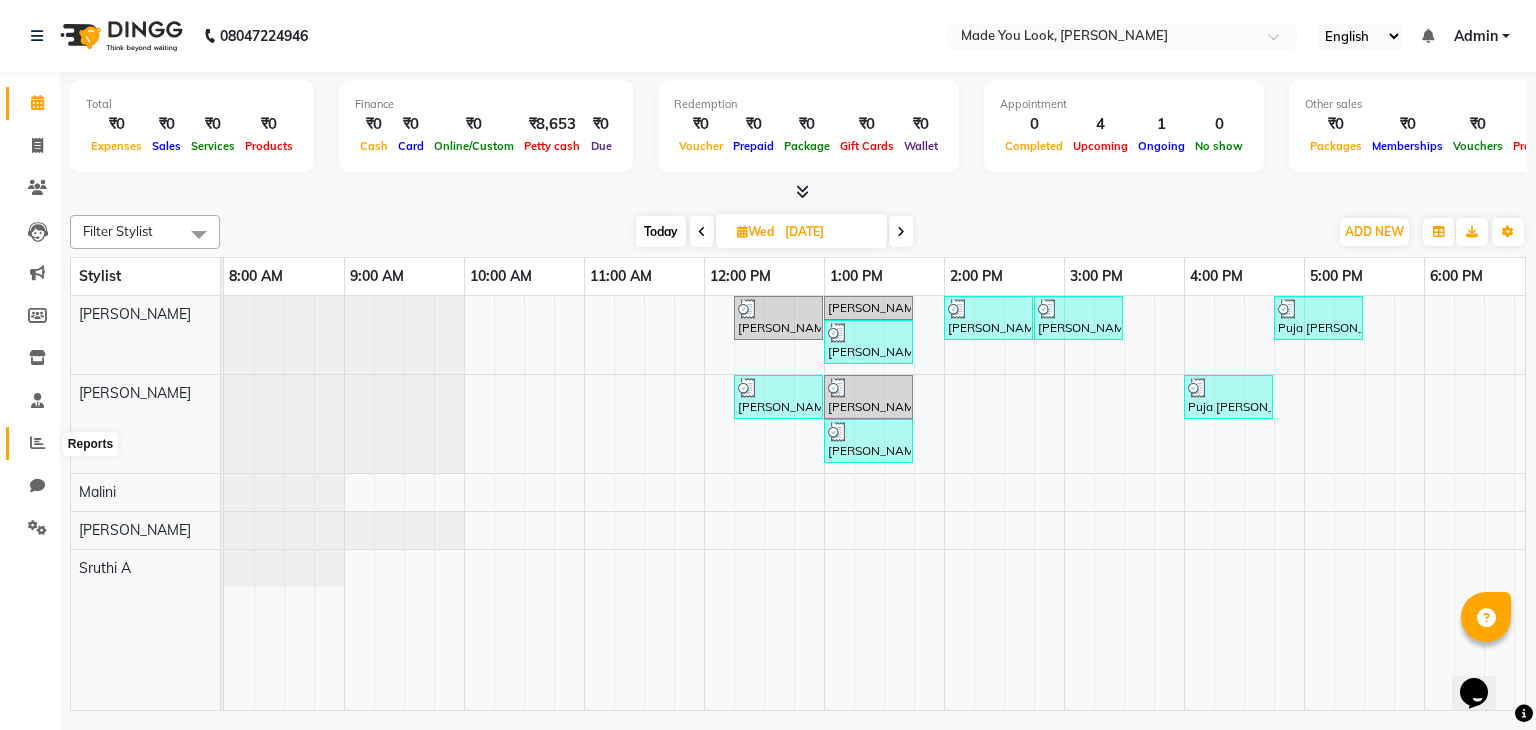 click 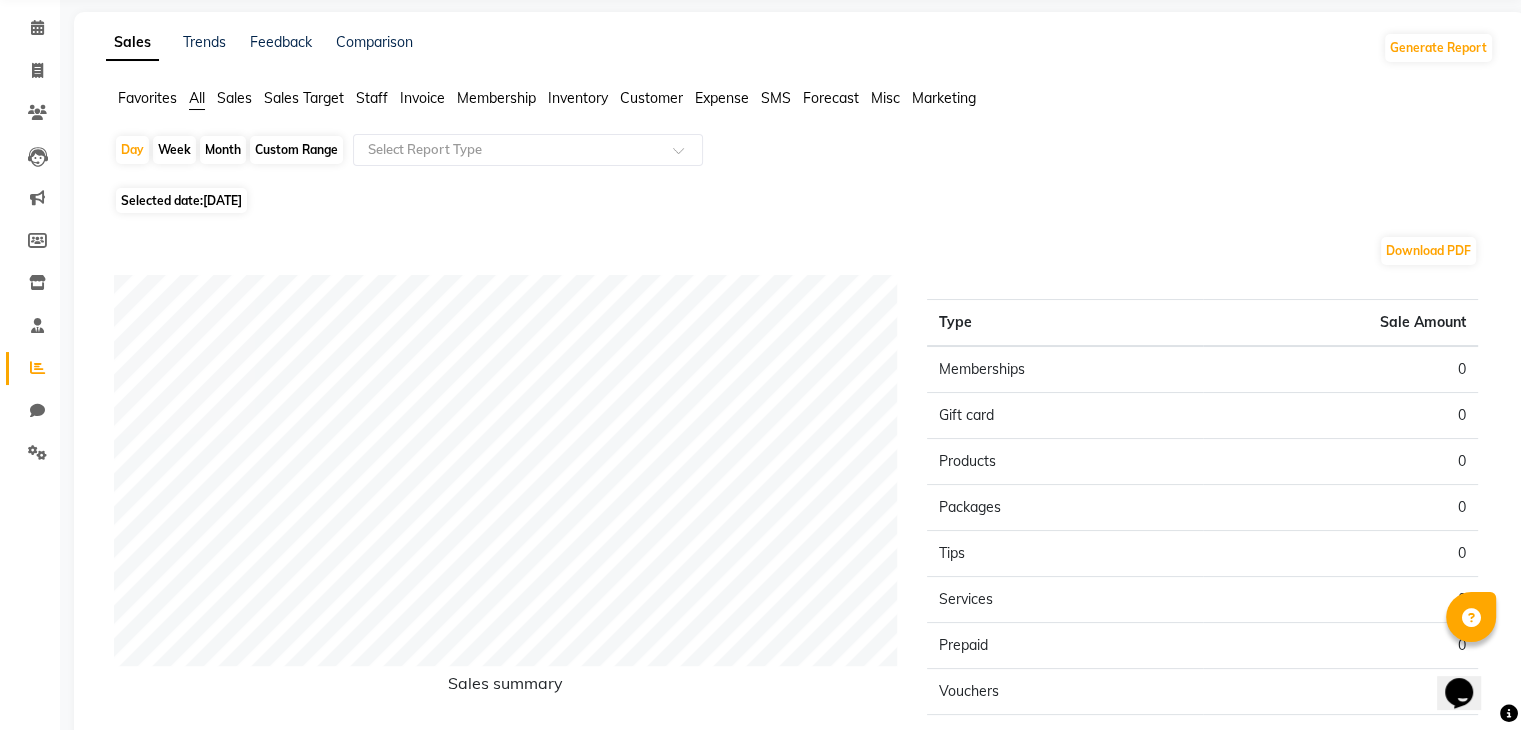 scroll, scrollTop: 0, scrollLeft: 0, axis: both 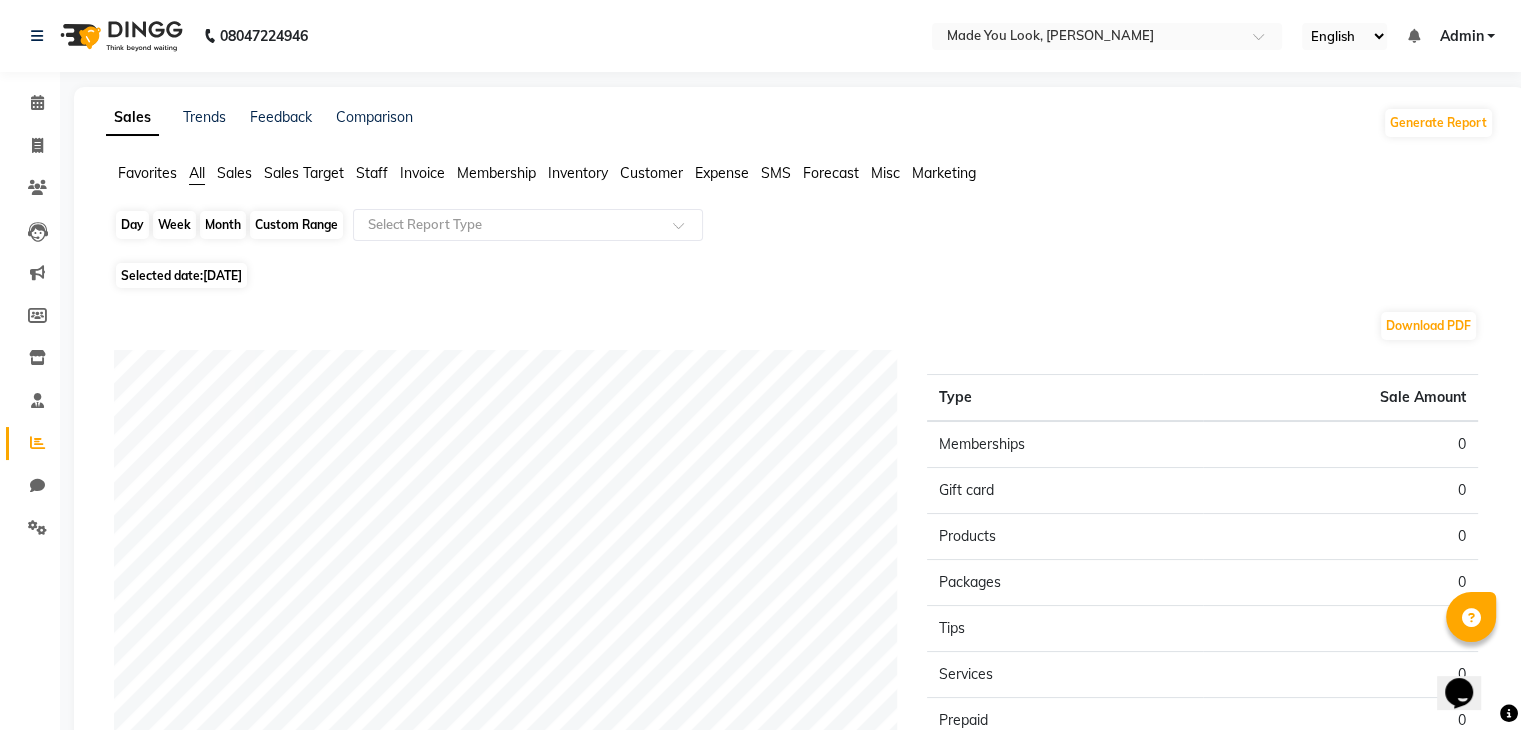 click on "Day" 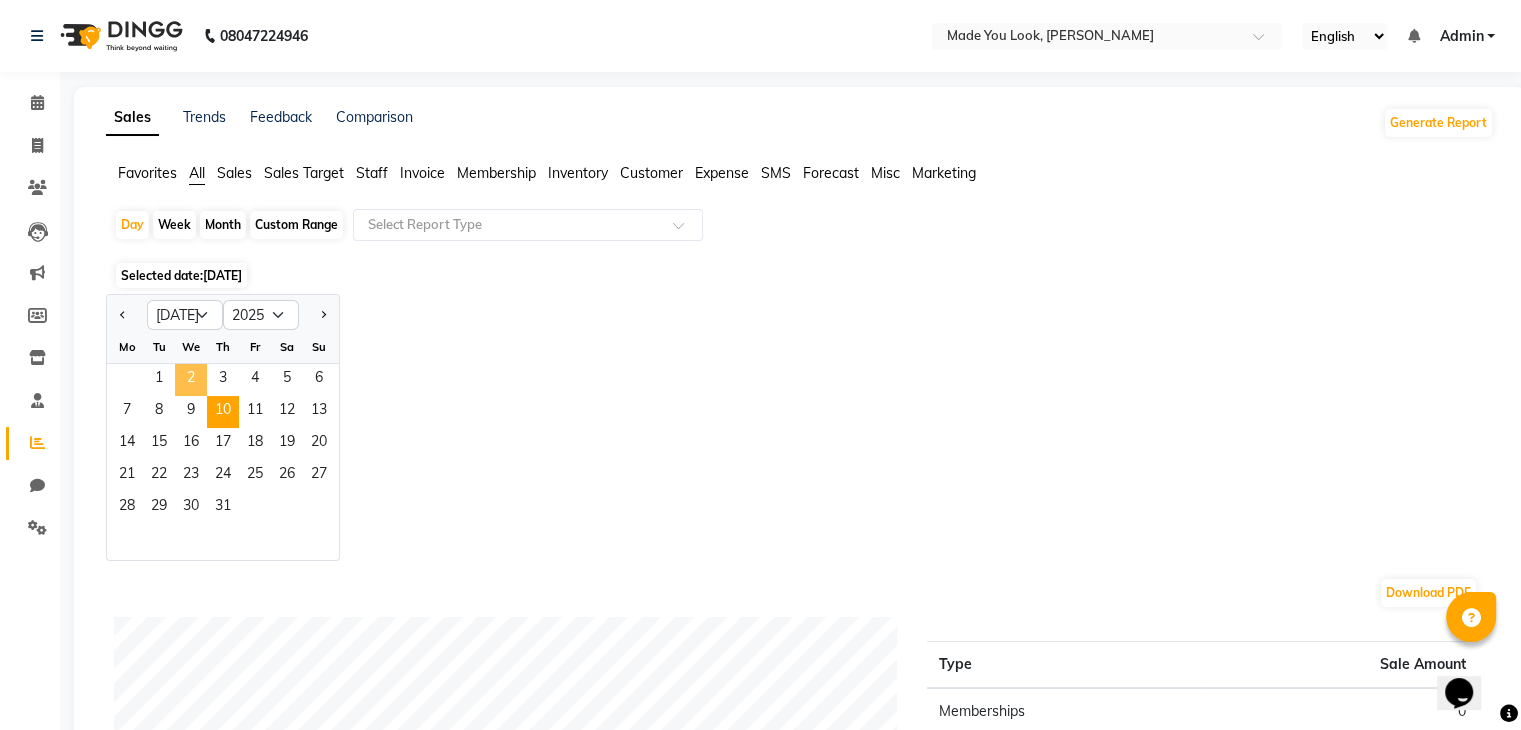 click on "2" 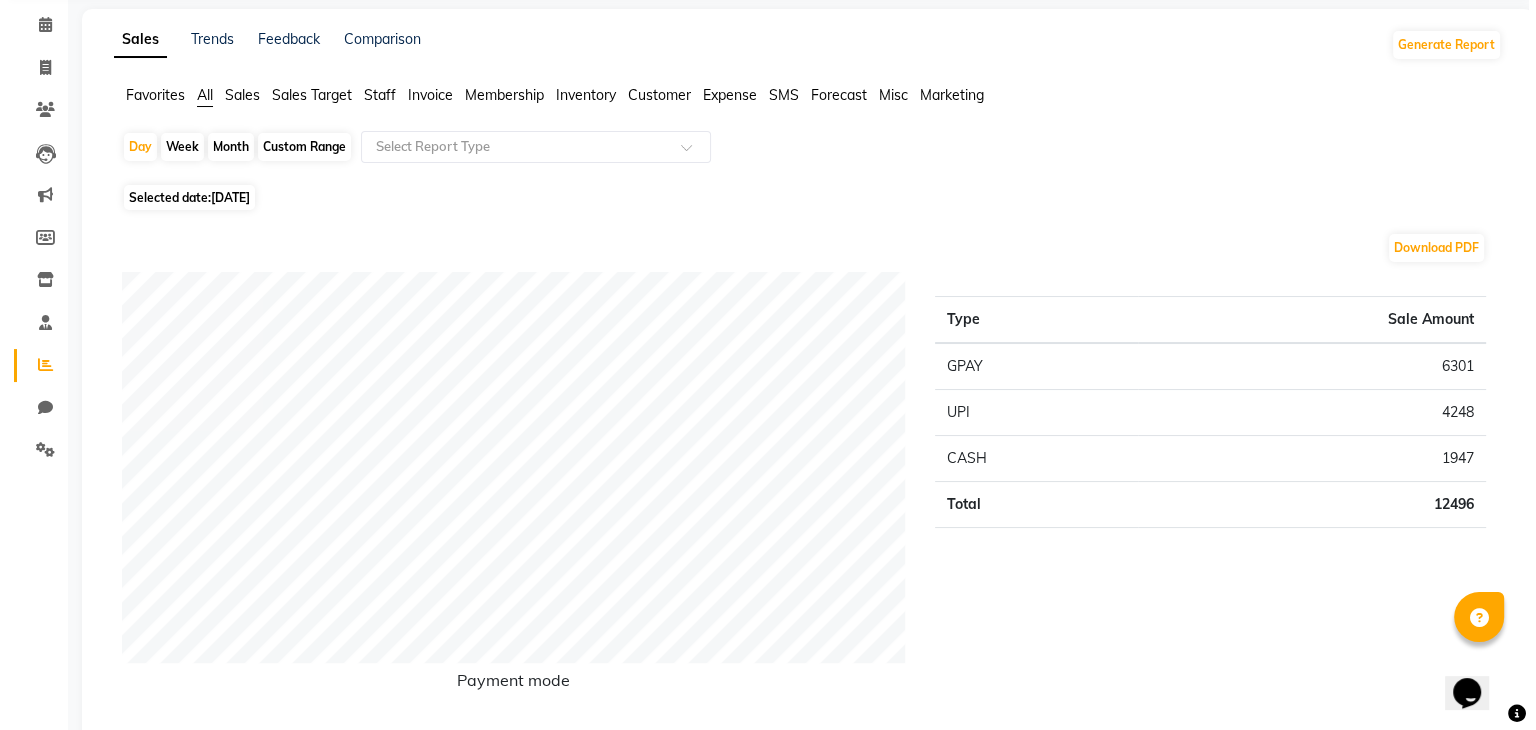scroll, scrollTop: 0, scrollLeft: 0, axis: both 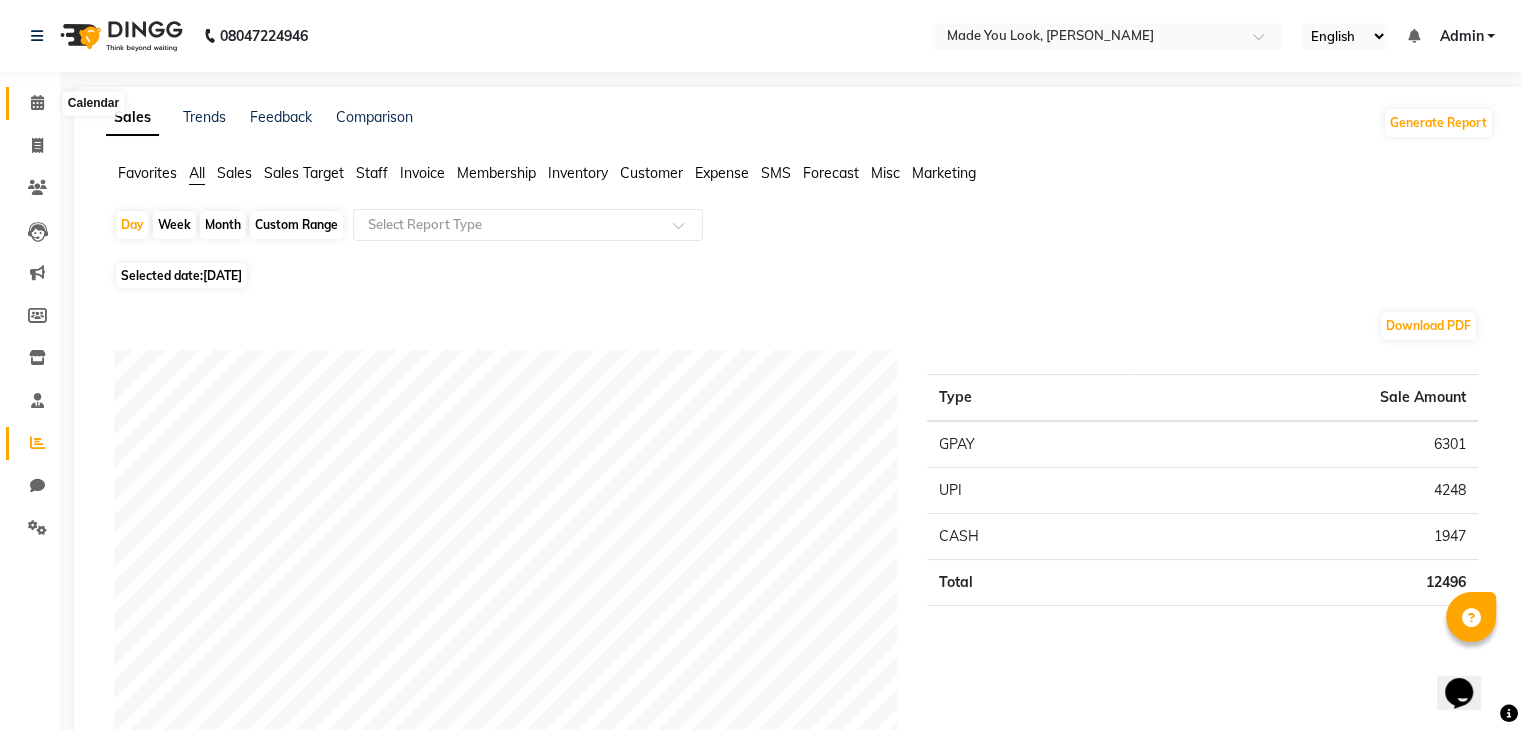 click 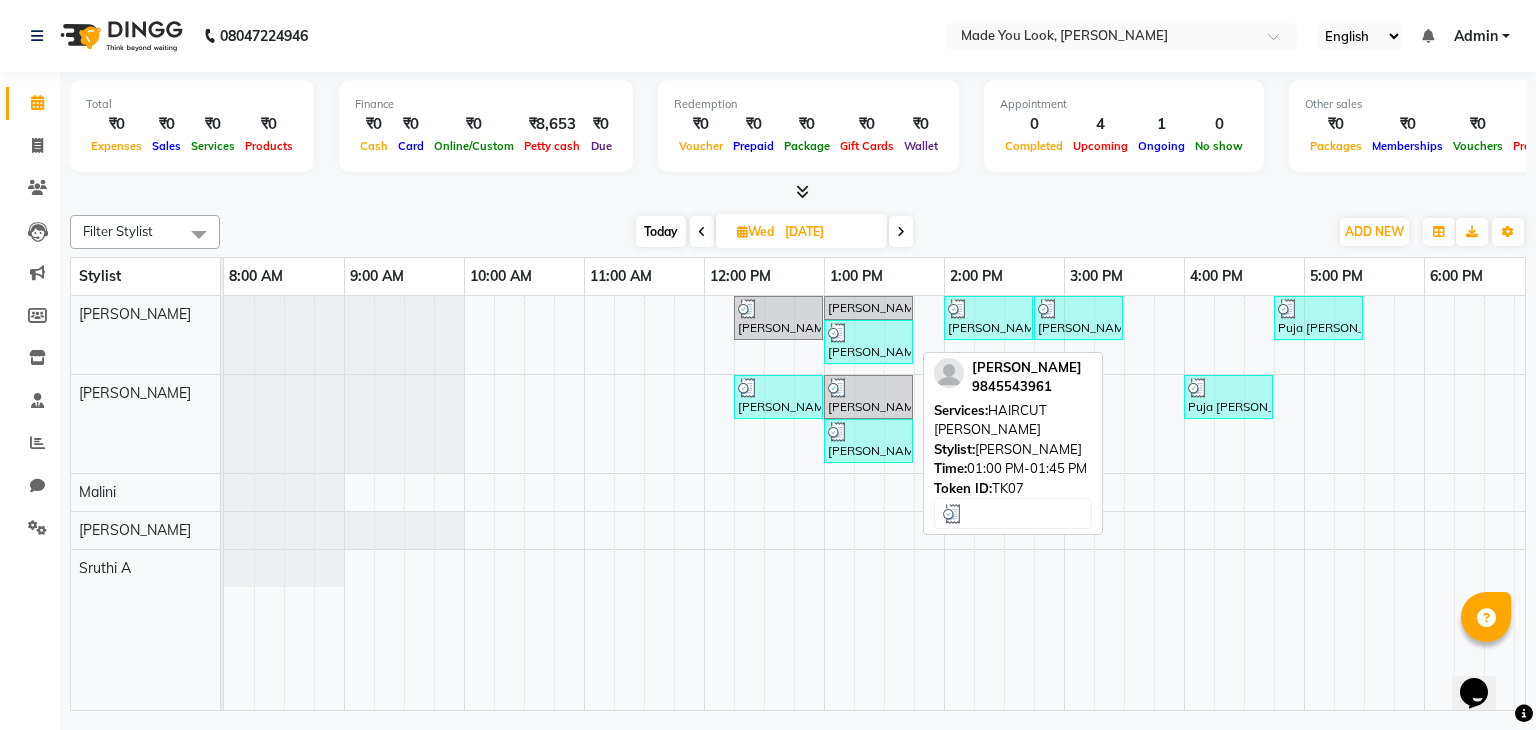 click at bounding box center [868, 333] 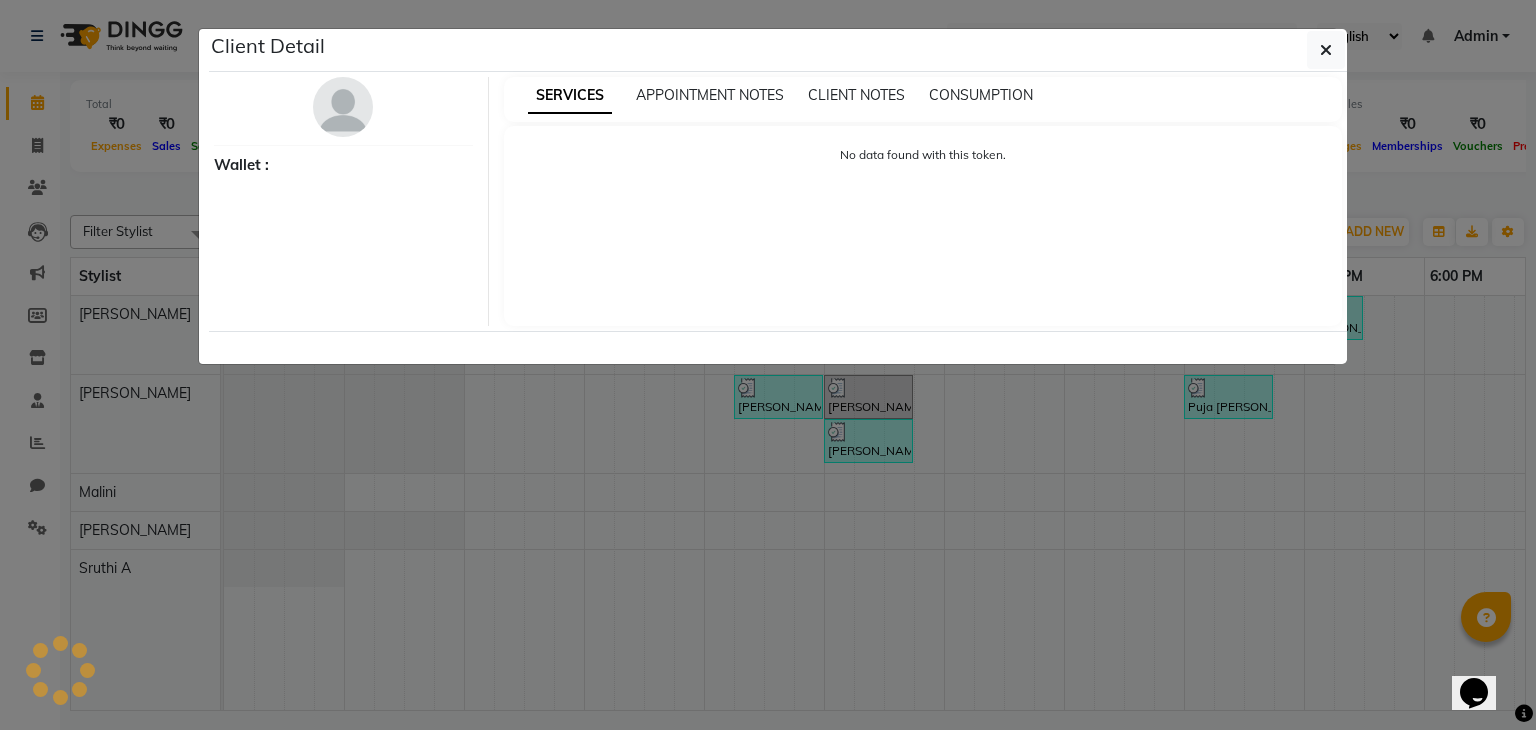 select on "3" 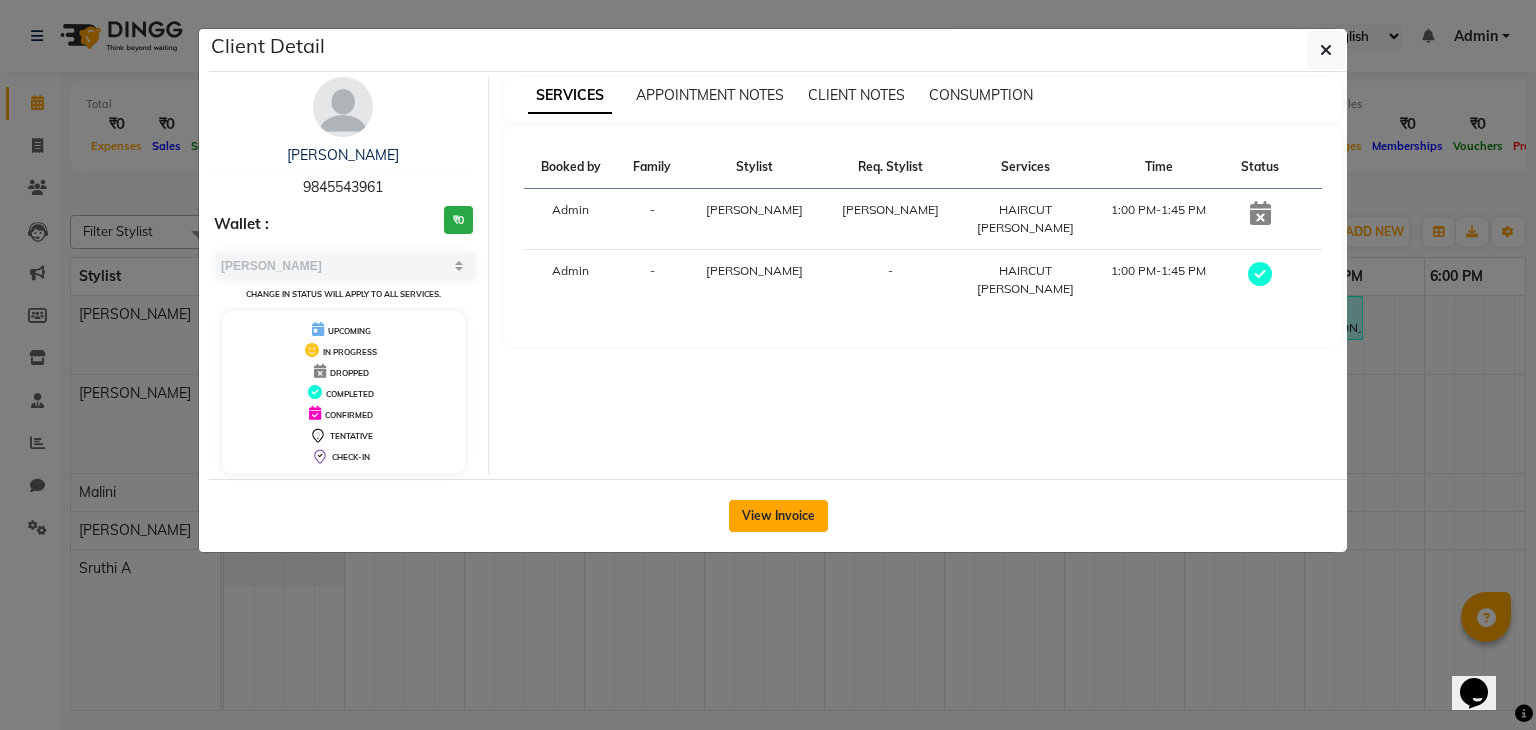 click on "View Invoice" 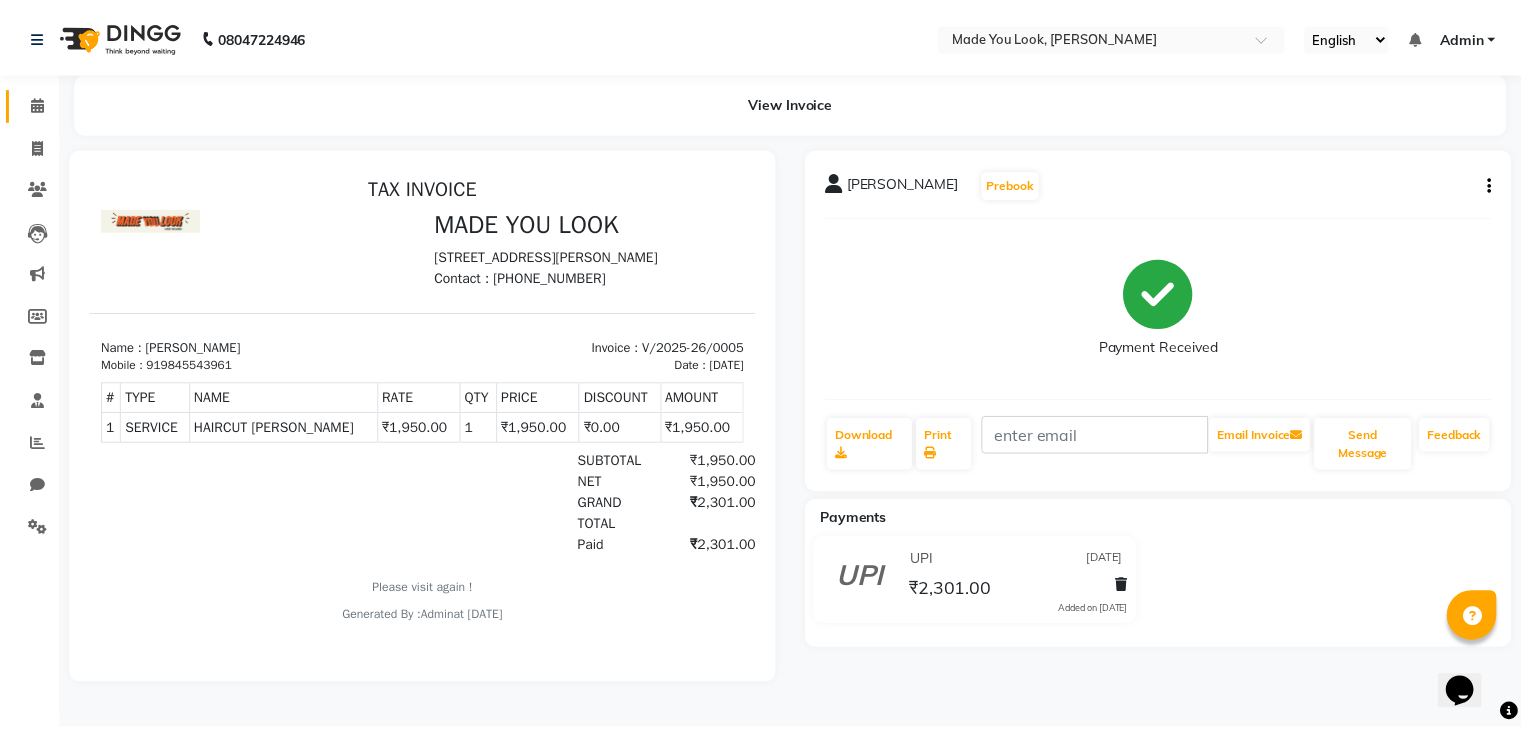 scroll, scrollTop: 0, scrollLeft: 0, axis: both 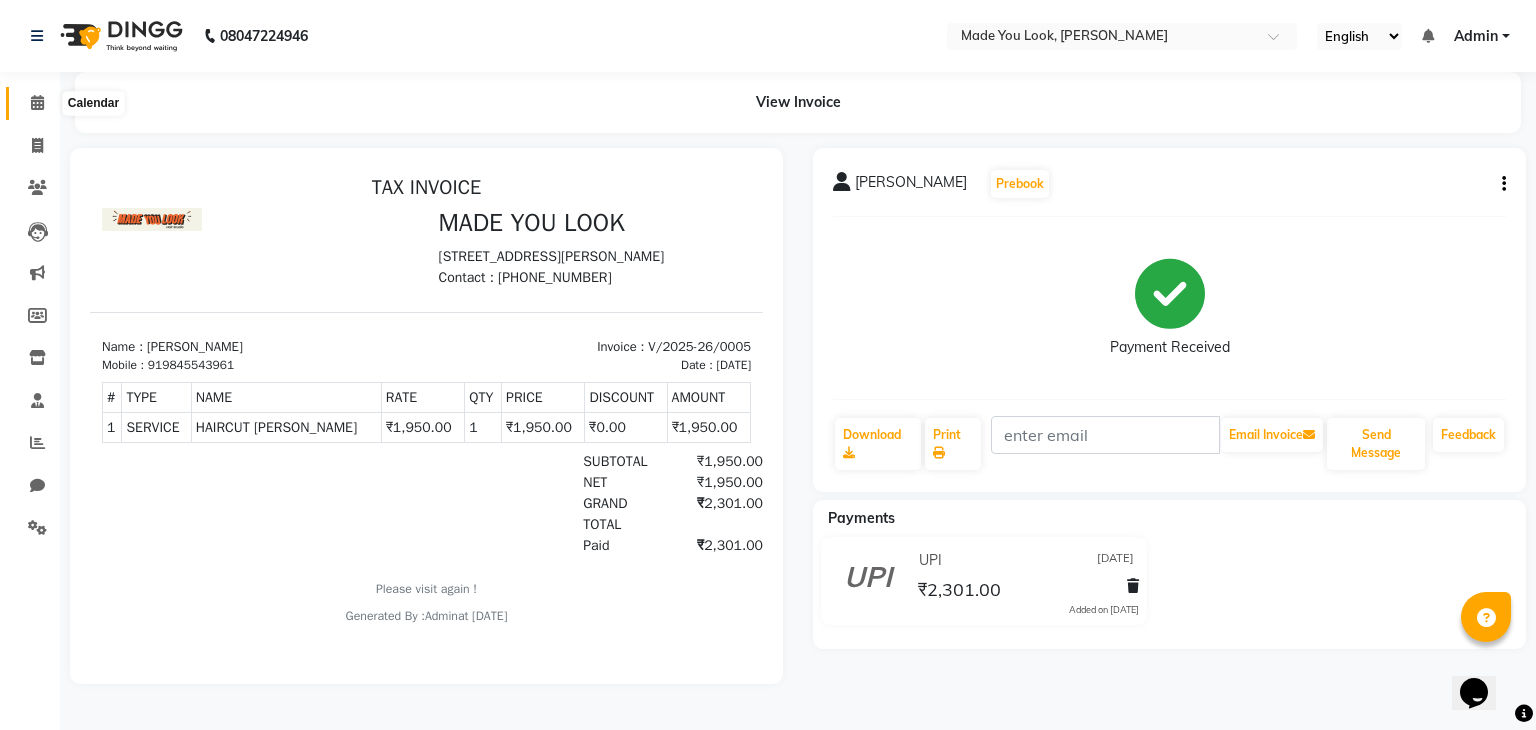 click 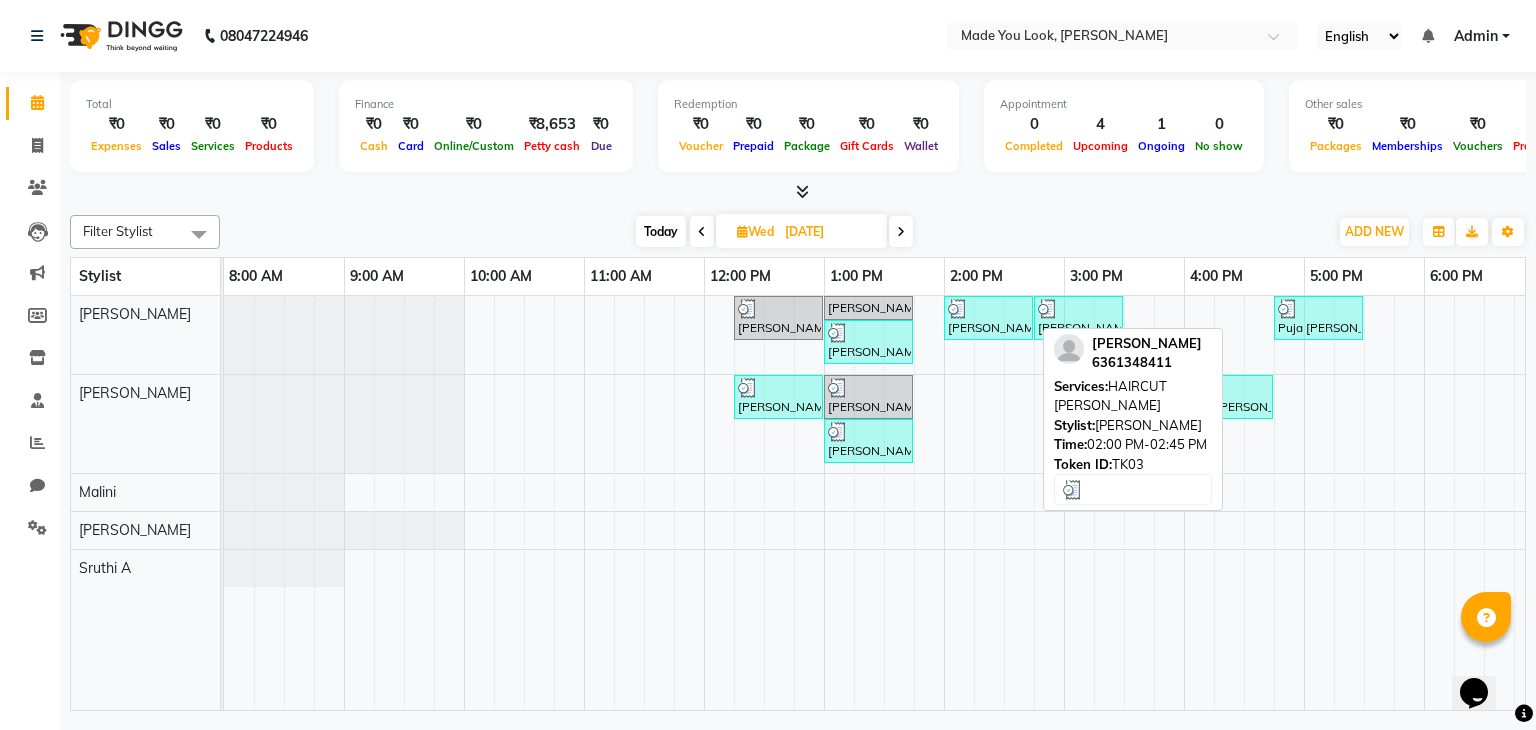 click on "[PERSON_NAME], TK03, 02:00 PM-02:45 PM, HAIRCUT [PERSON_NAME]" at bounding box center (988, 318) 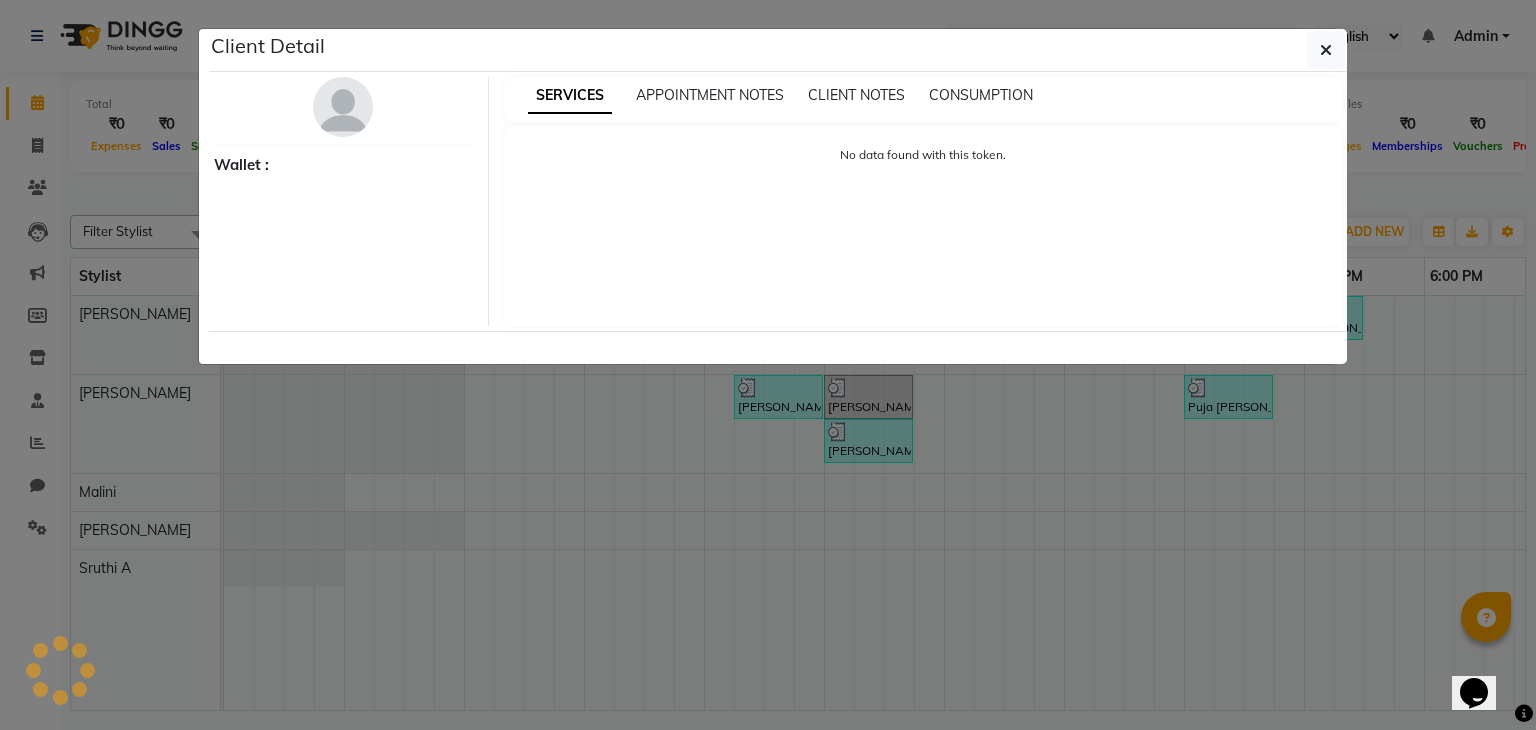 select on "3" 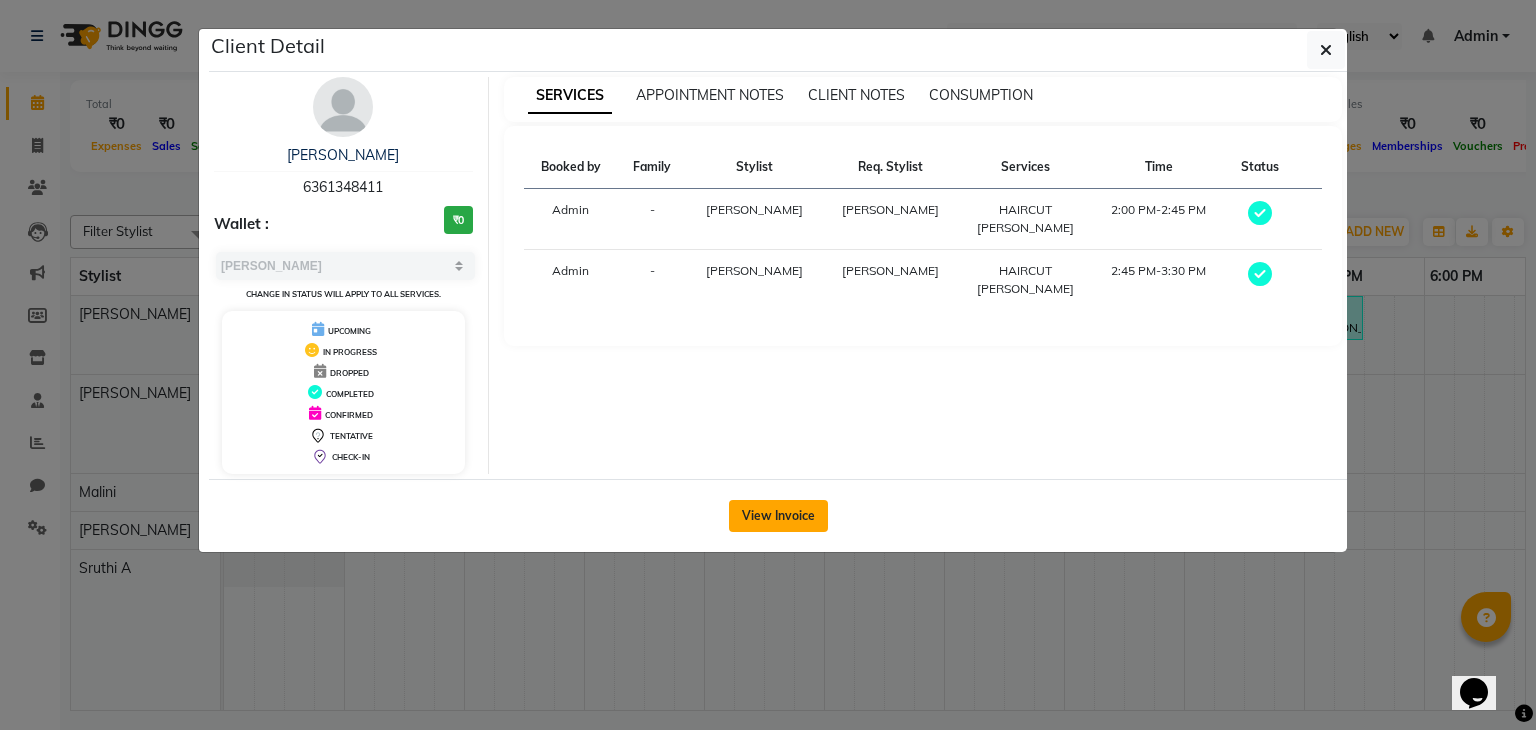 click on "View Invoice" 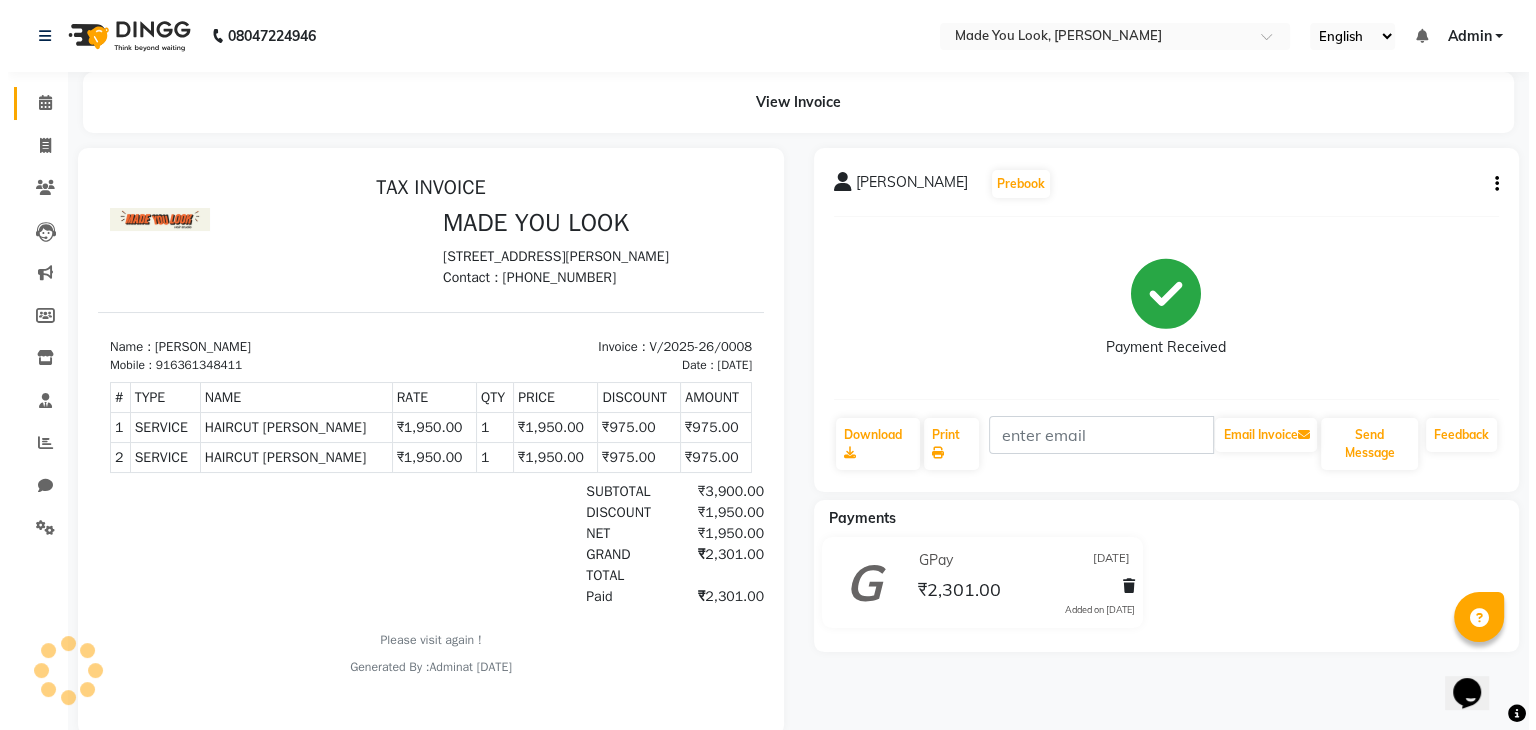 scroll, scrollTop: 0, scrollLeft: 0, axis: both 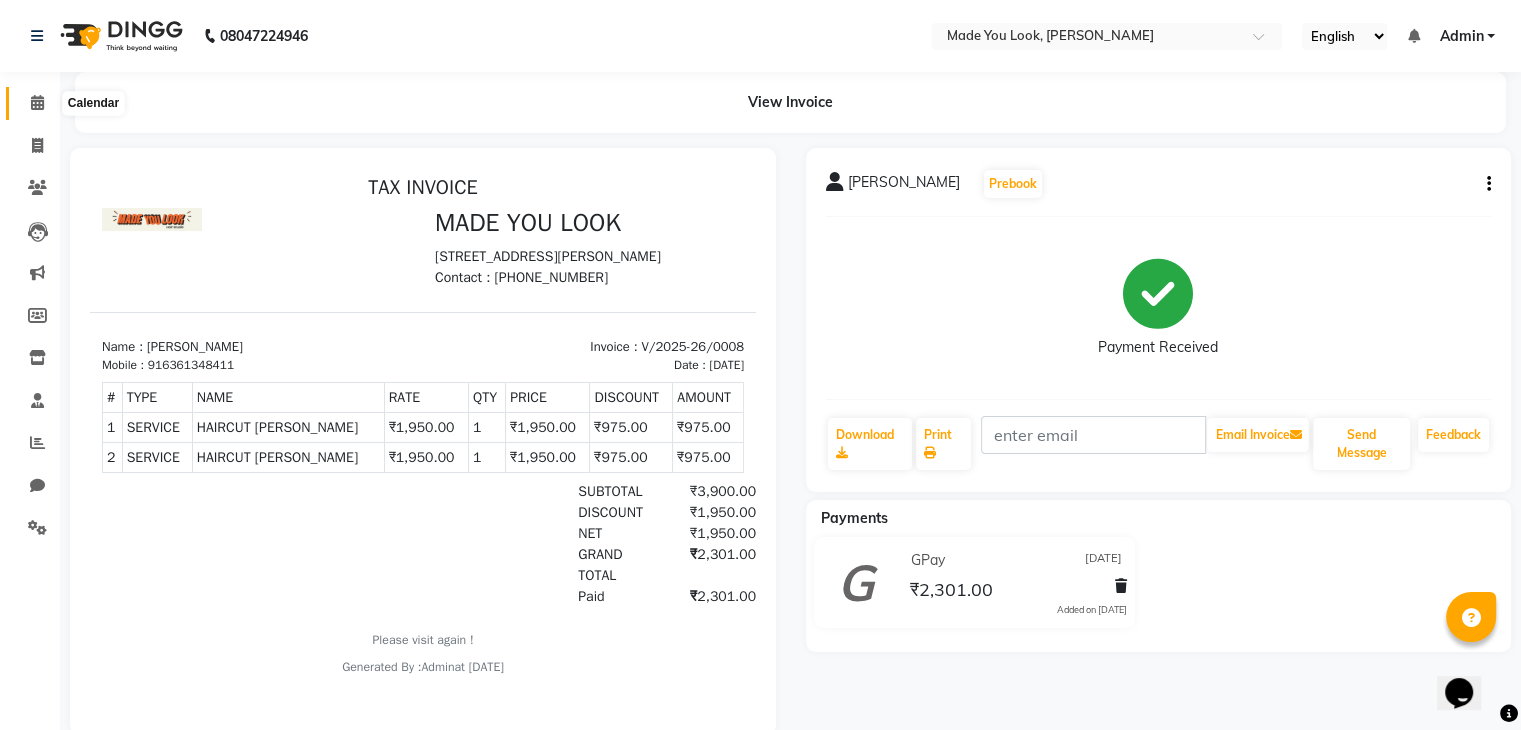 click 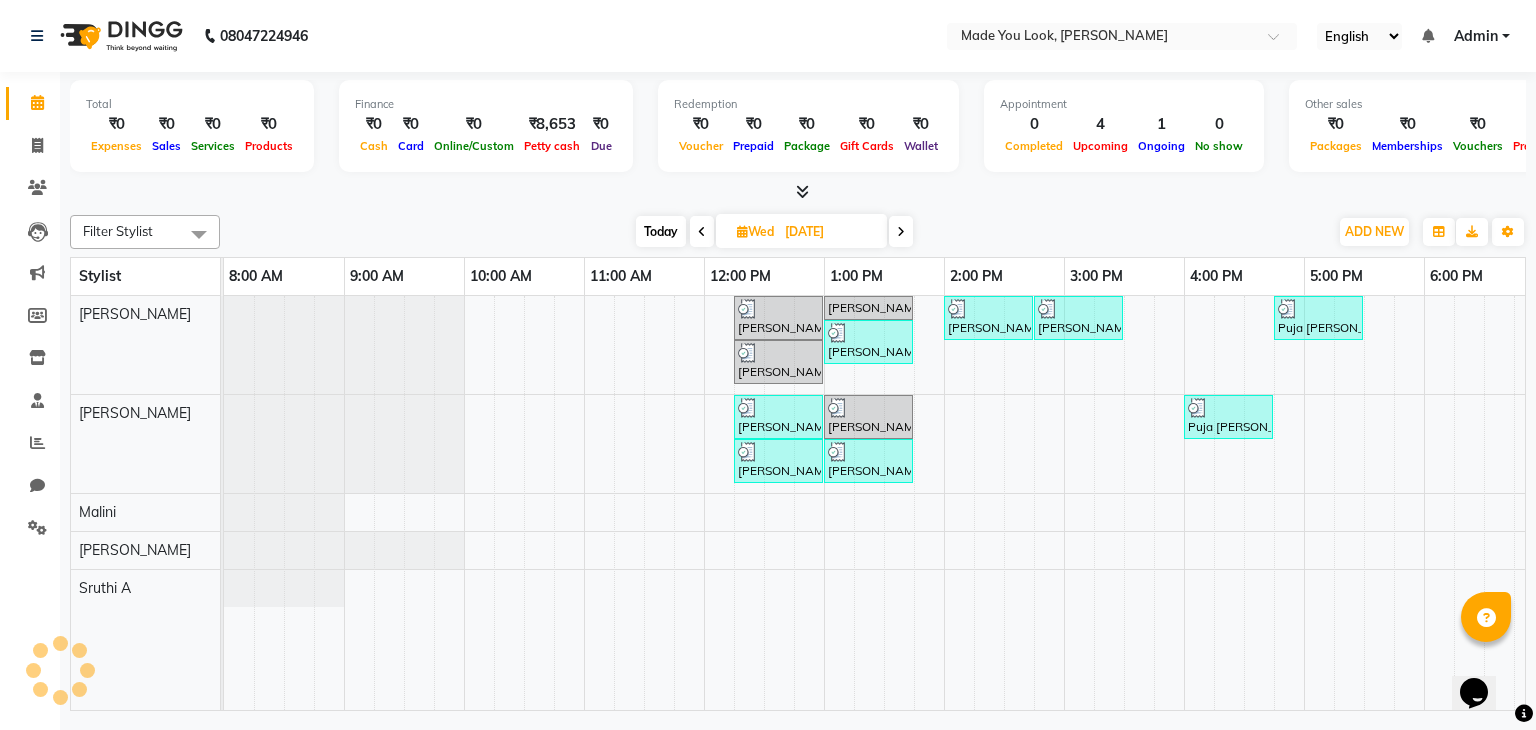 scroll, scrollTop: 0, scrollLeft: 0, axis: both 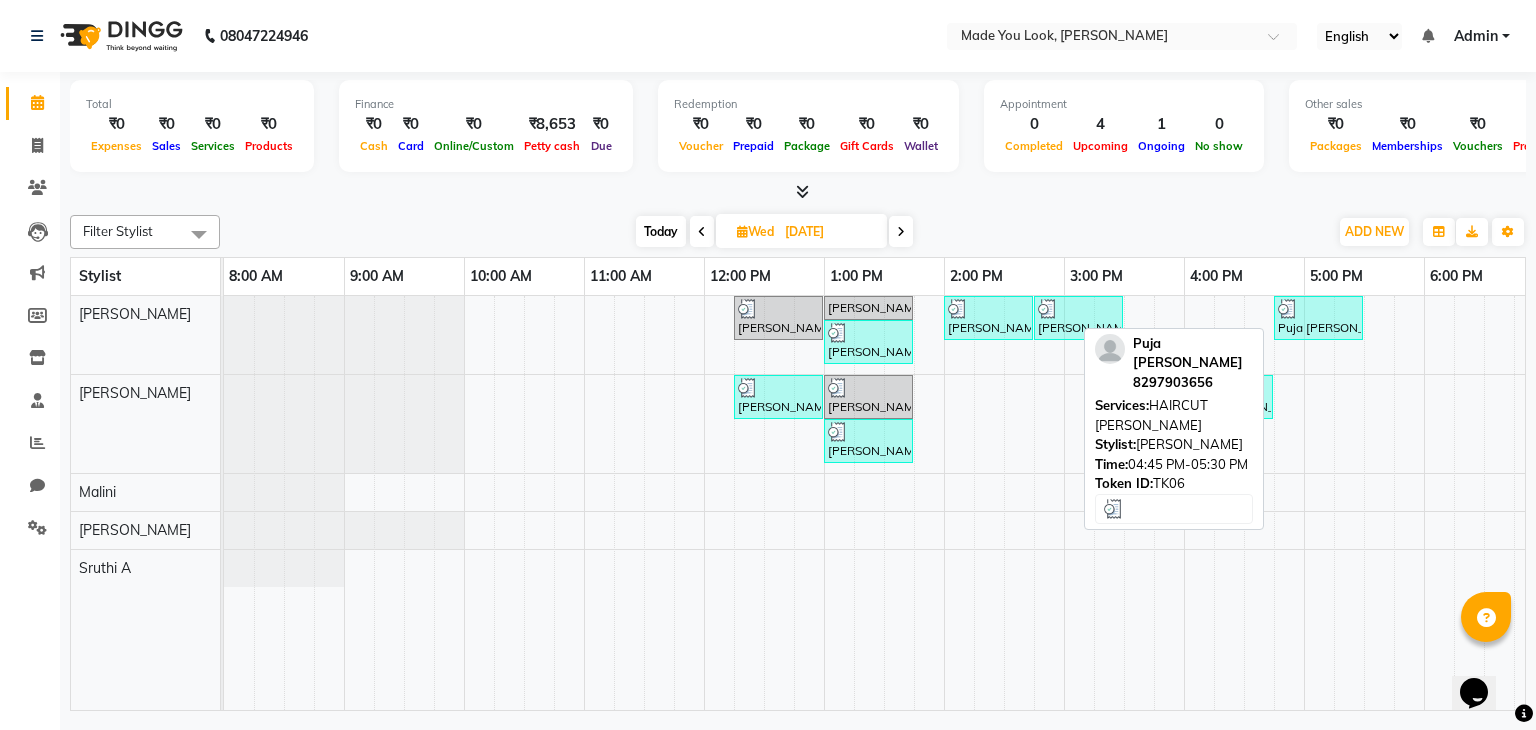 click on "Puja [PERSON_NAME], TK06, 04:45 PM-05:30 PM, HAIRCUT [PERSON_NAME]" at bounding box center (1318, 318) 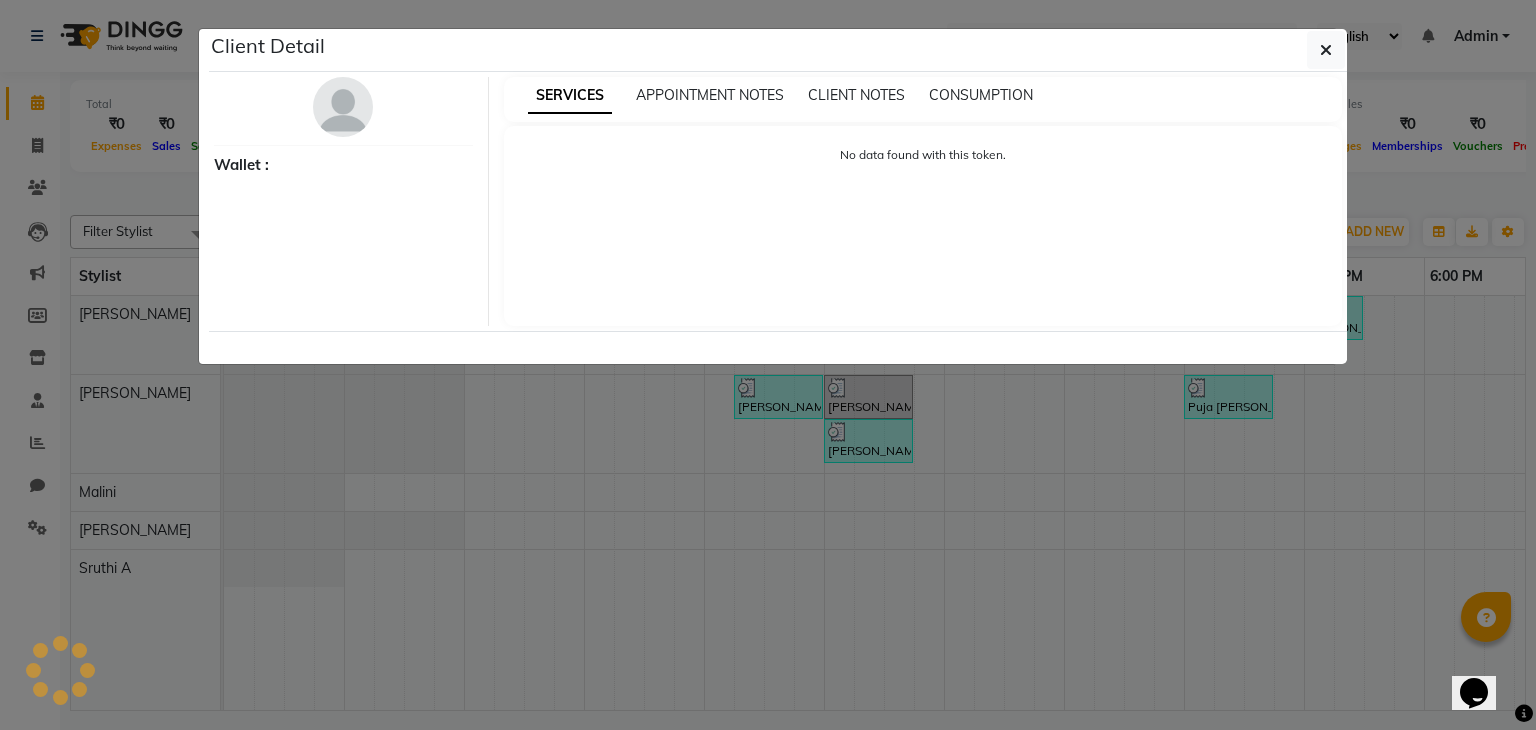 select on "3" 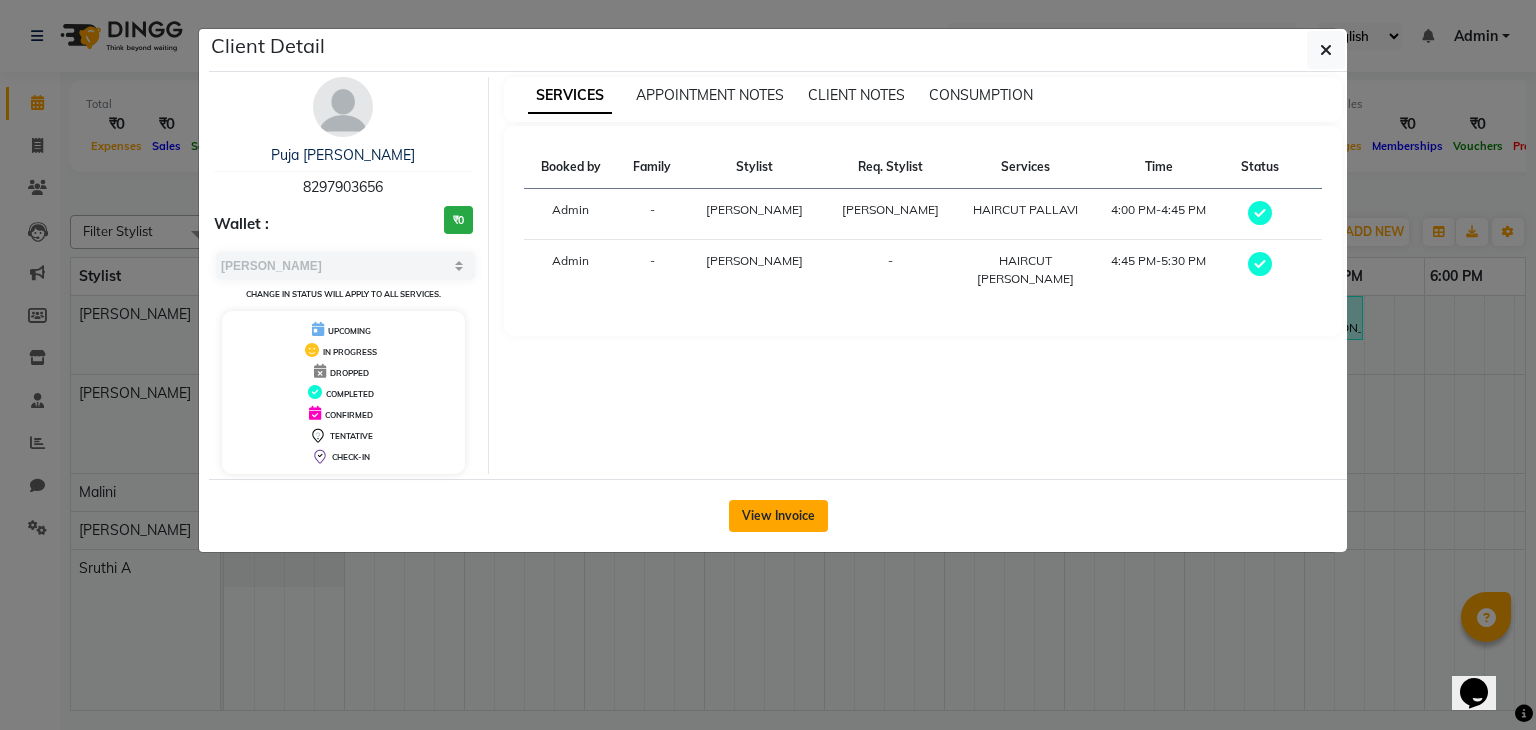 click on "View Invoice" 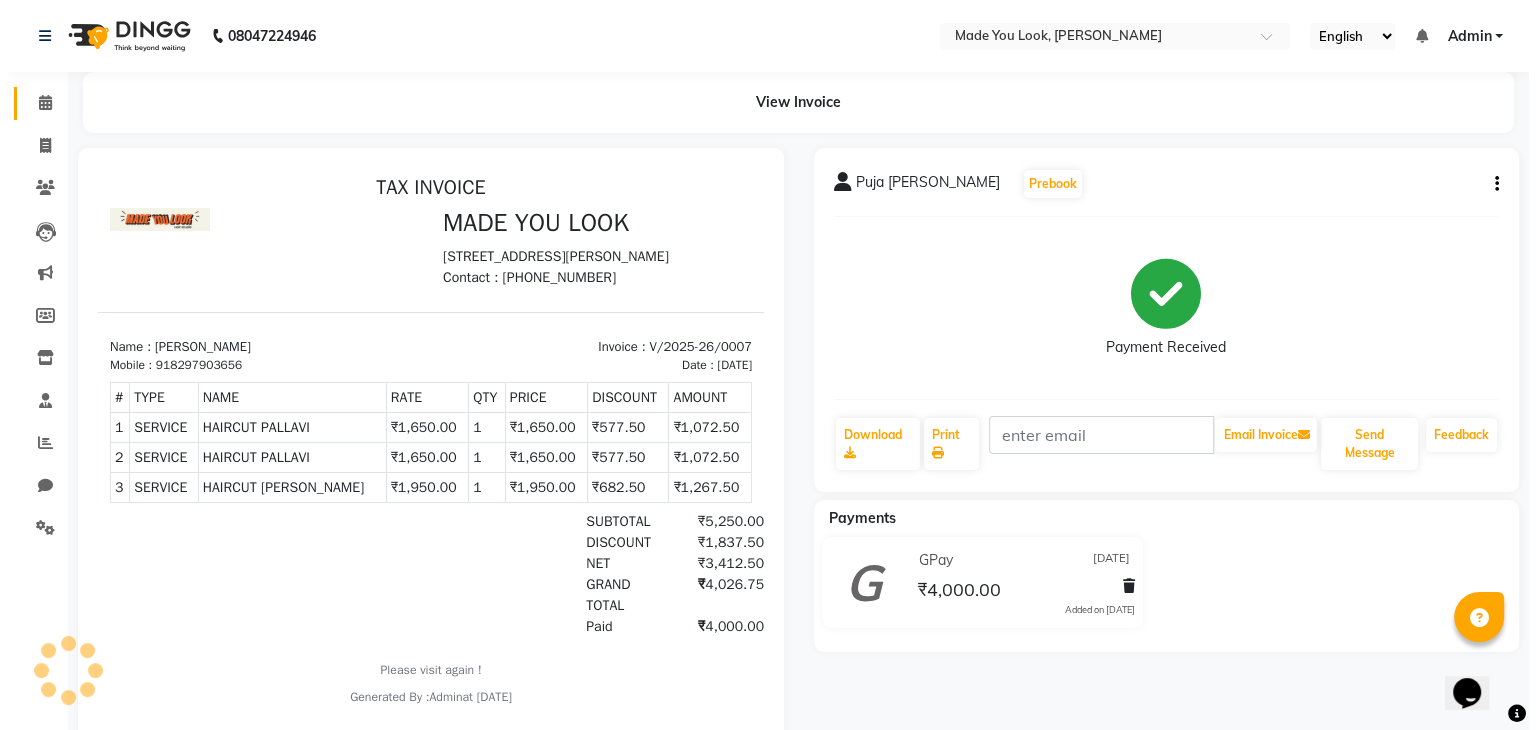 scroll, scrollTop: 0, scrollLeft: 0, axis: both 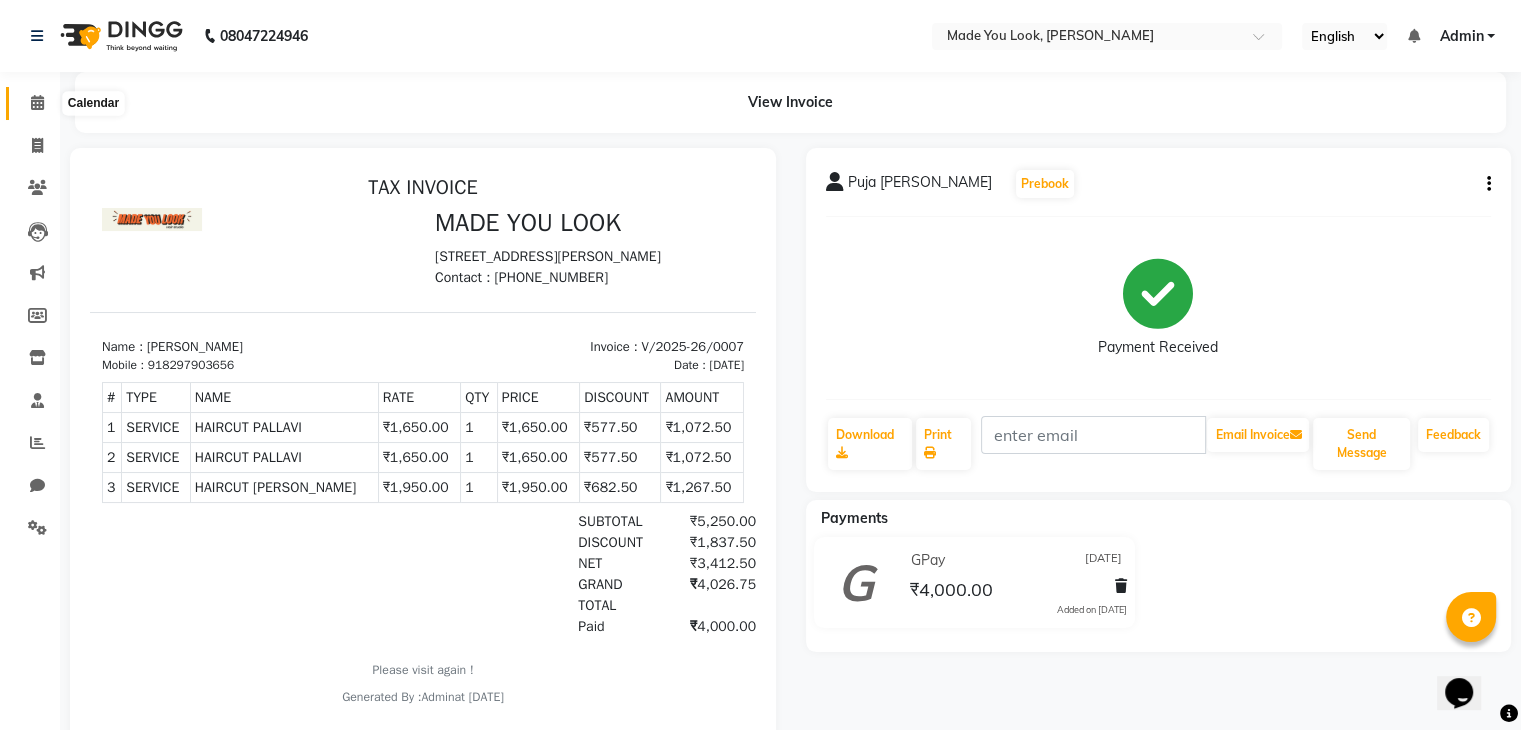 click 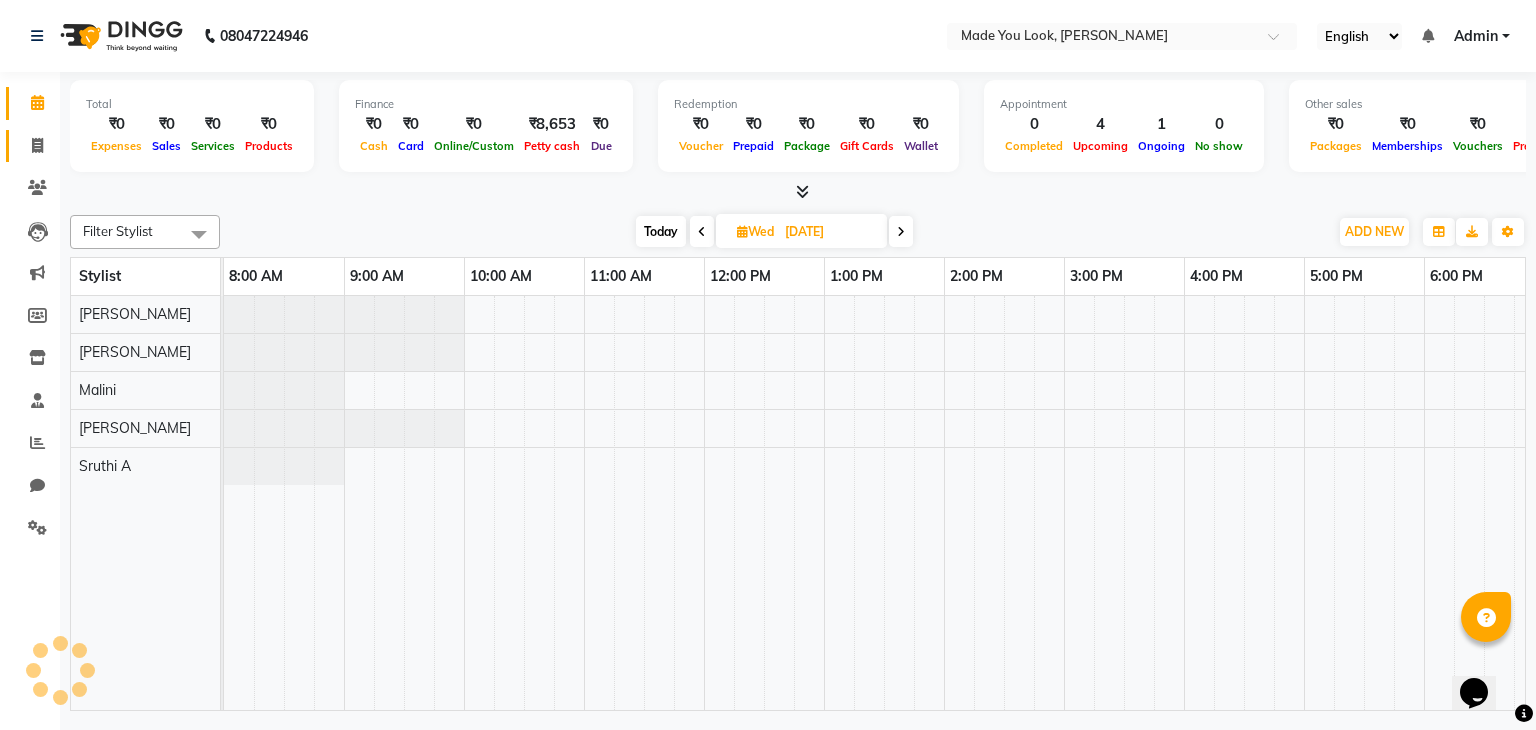scroll, scrollTop: 0, scrollLeft: 258, axis: horizontal 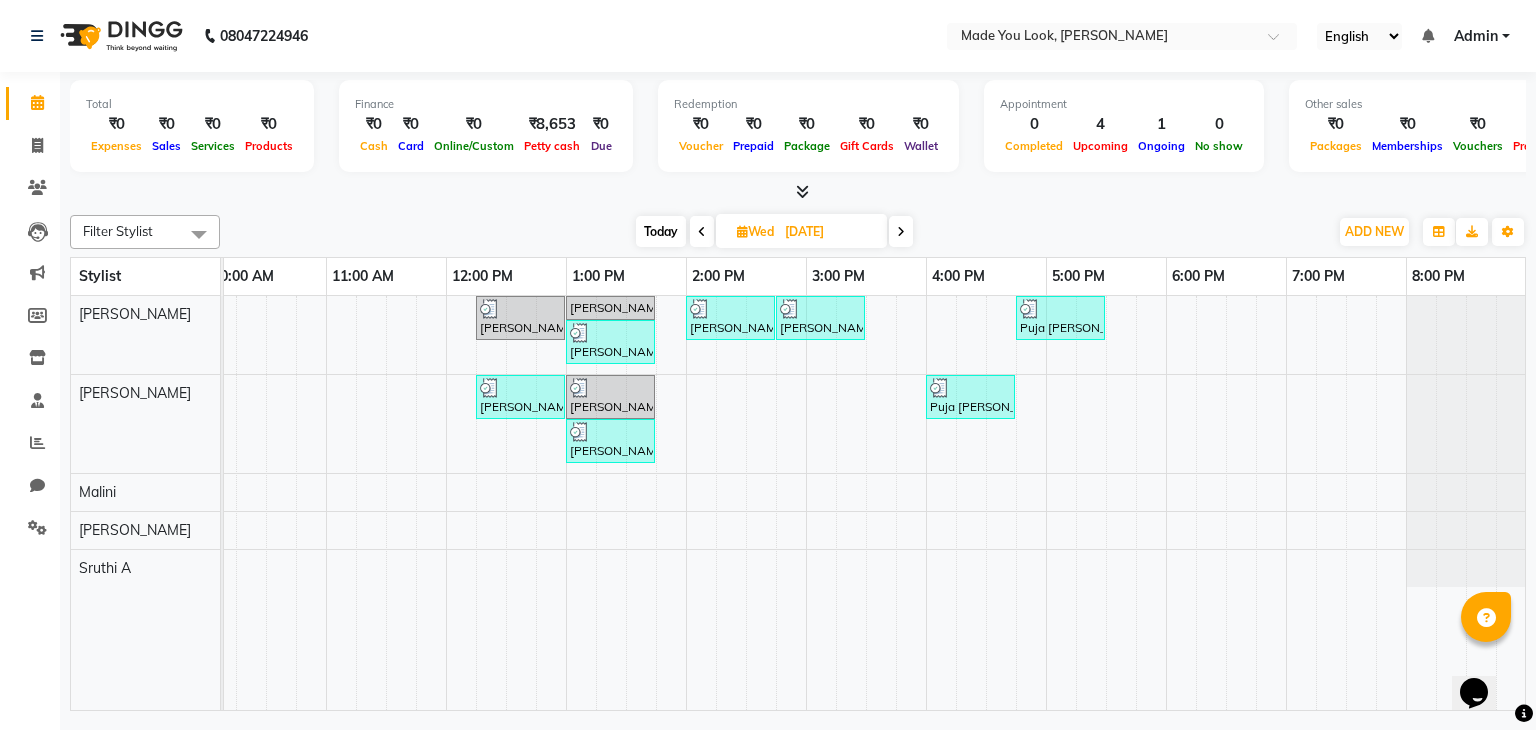 click on "[DATE]" at bounding box center [829, 232] 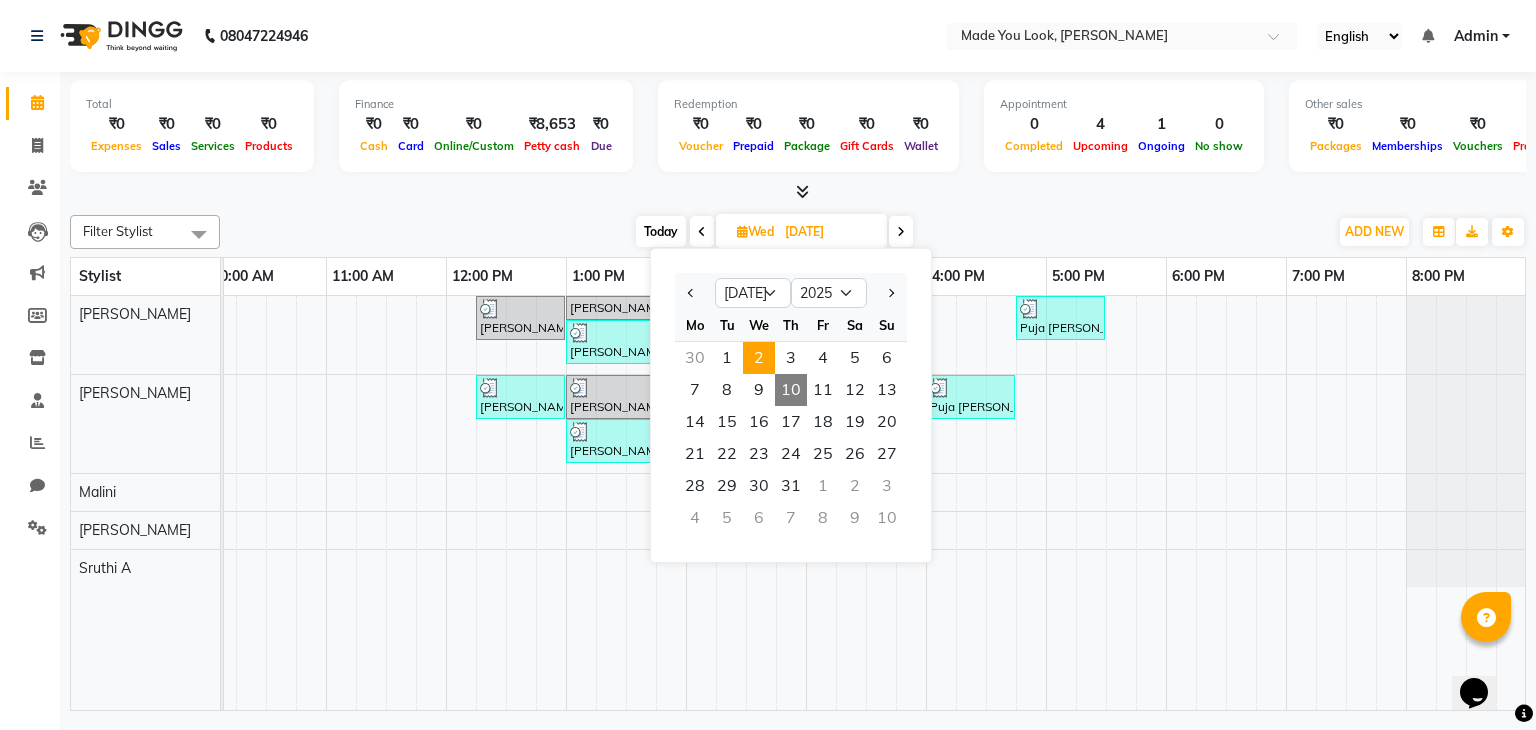 click on "10" at bounding box center [791, 390] 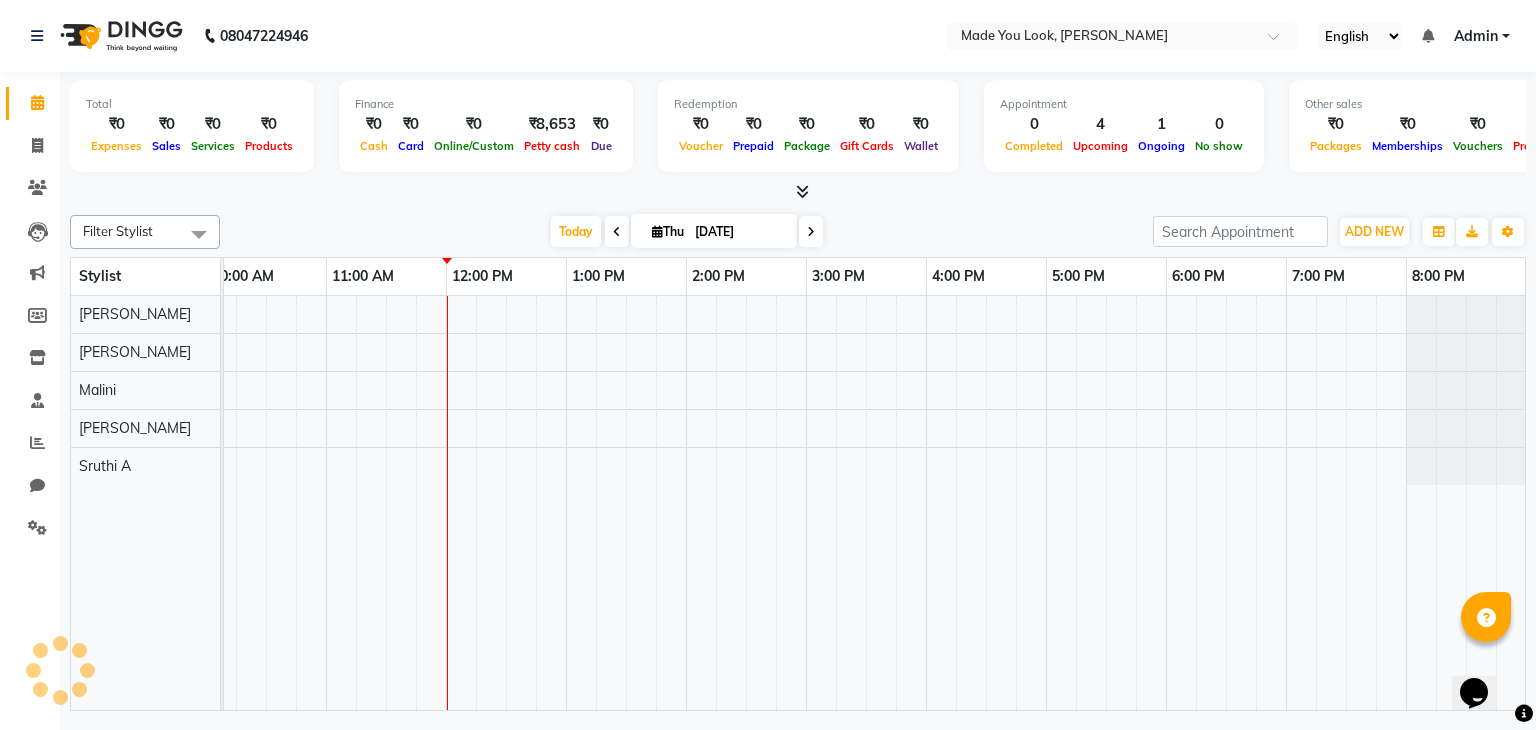 scroll, scrollTop: 0, scrollLeft: 258, axis: horizontal 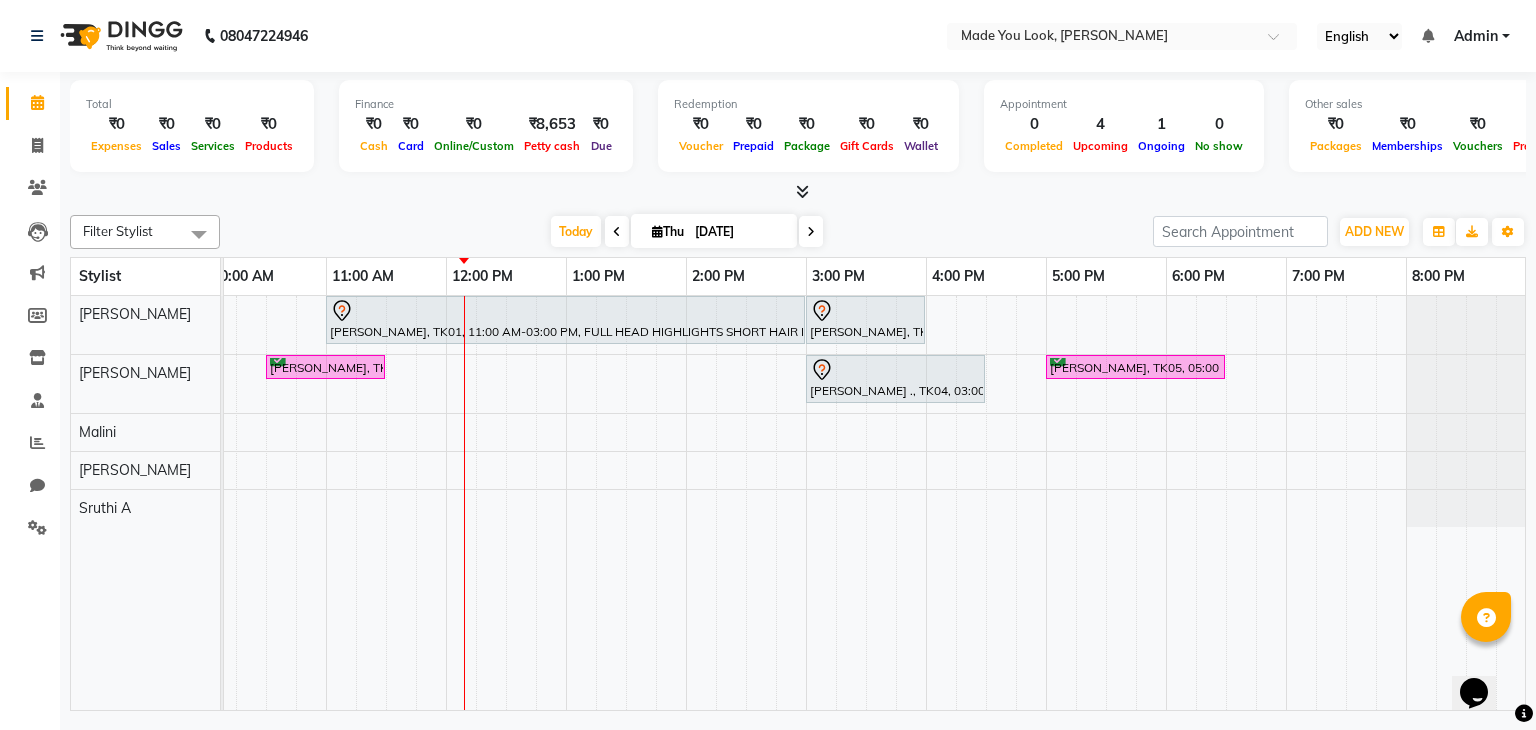 click on "[PERSON_NAME], TK01, 11:00 AM-03:00 PM, FULL HEAD HIGHLIGHTS SHORT HAIR BASE             [PERSON_NAME], TK02, 03:00 PM-04:00 PM, HAIRCUT [PERSON_NAME] mahadimame, TK03, 10:30 AM-11:30 AM, HAIRCUT PALLAVI             greshma ., TK04, 03:00 PM-04:30 PM, CURL-CUT ABOVE SHOULDER PALLAVI     [PERSON_NAME], TK05, 05:00 PM-06:30 PM, HAIRCUT PALLAVI" at bounding box center [746, 503] 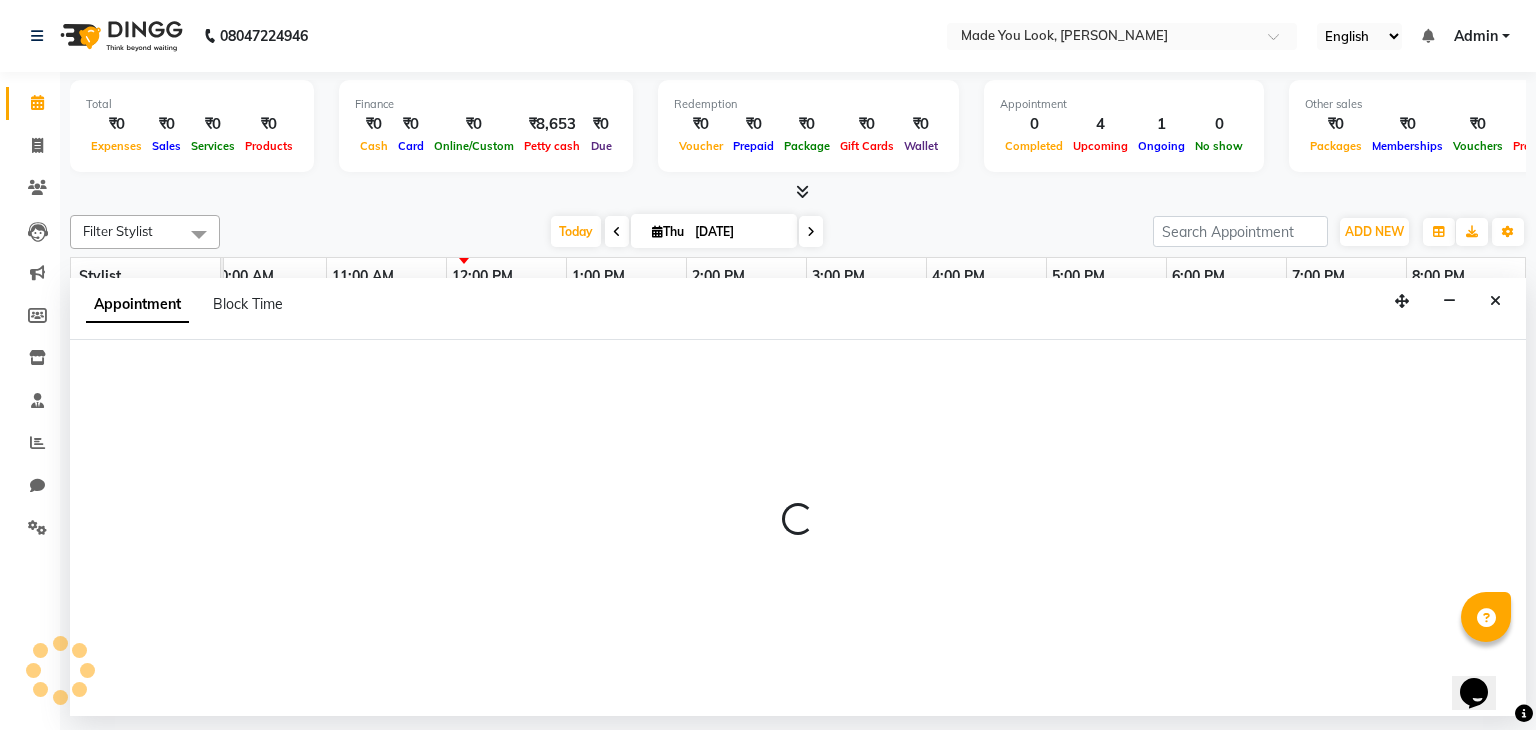 select on "84244" 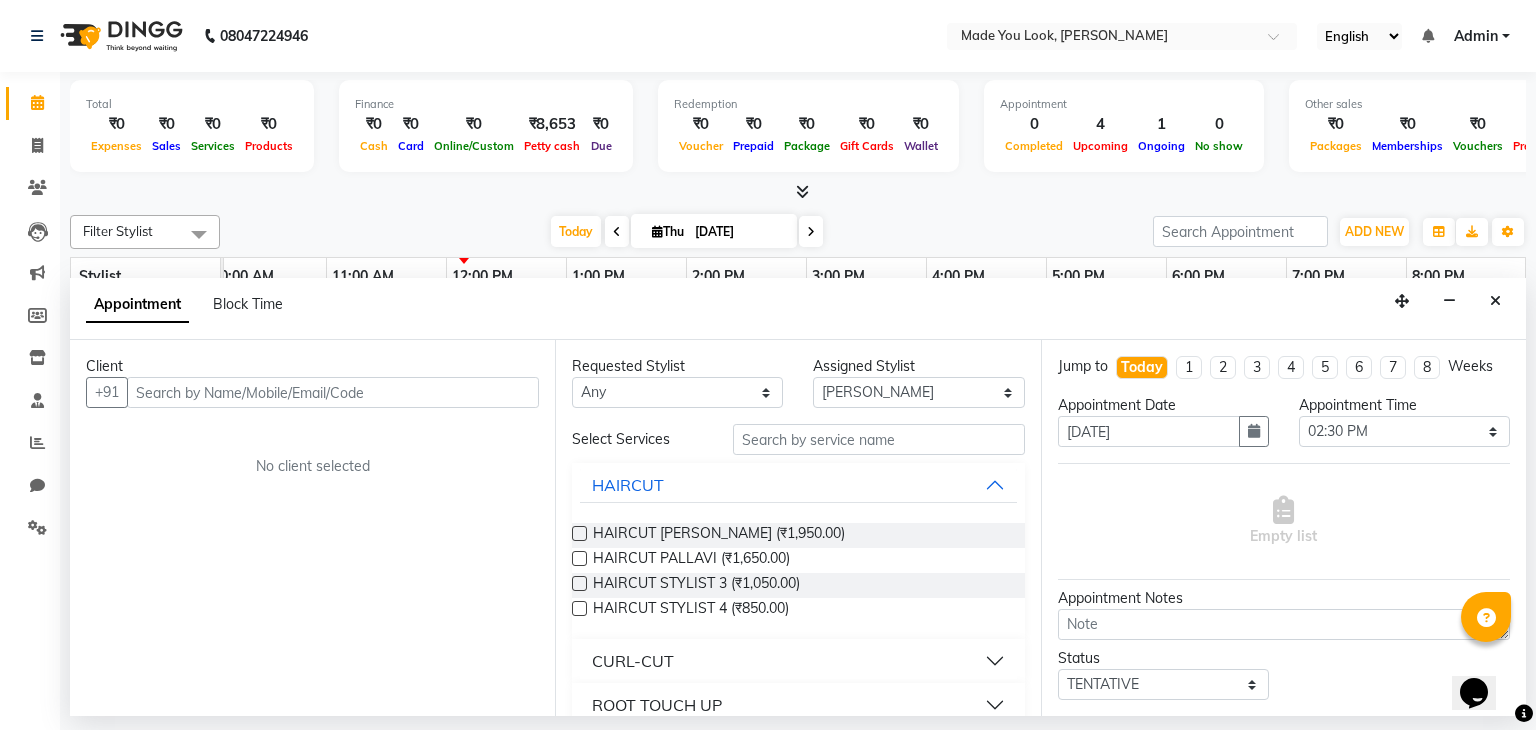 click on "Appointment Block Time" at bounding box center [798, 309] 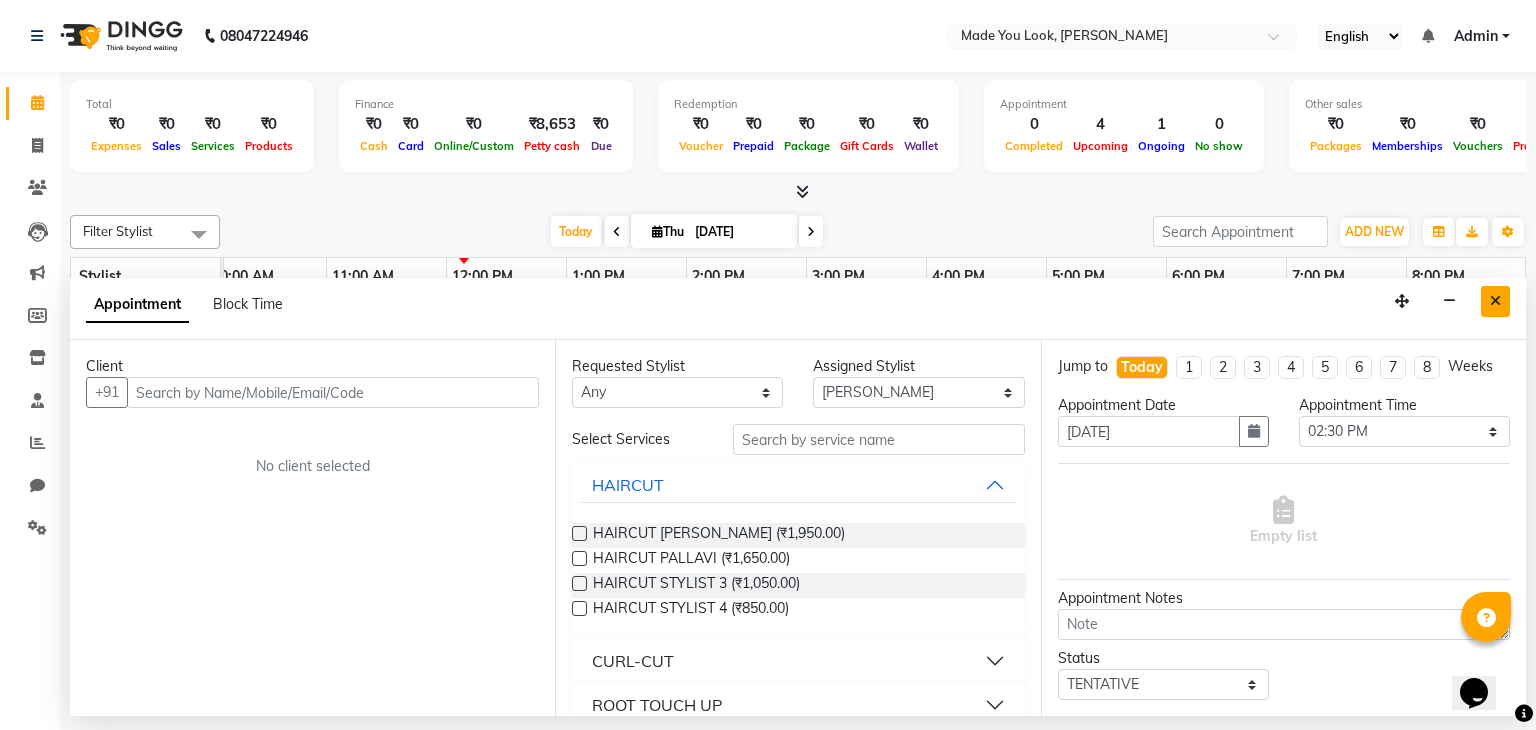 click at bounding box center [1495, 301] 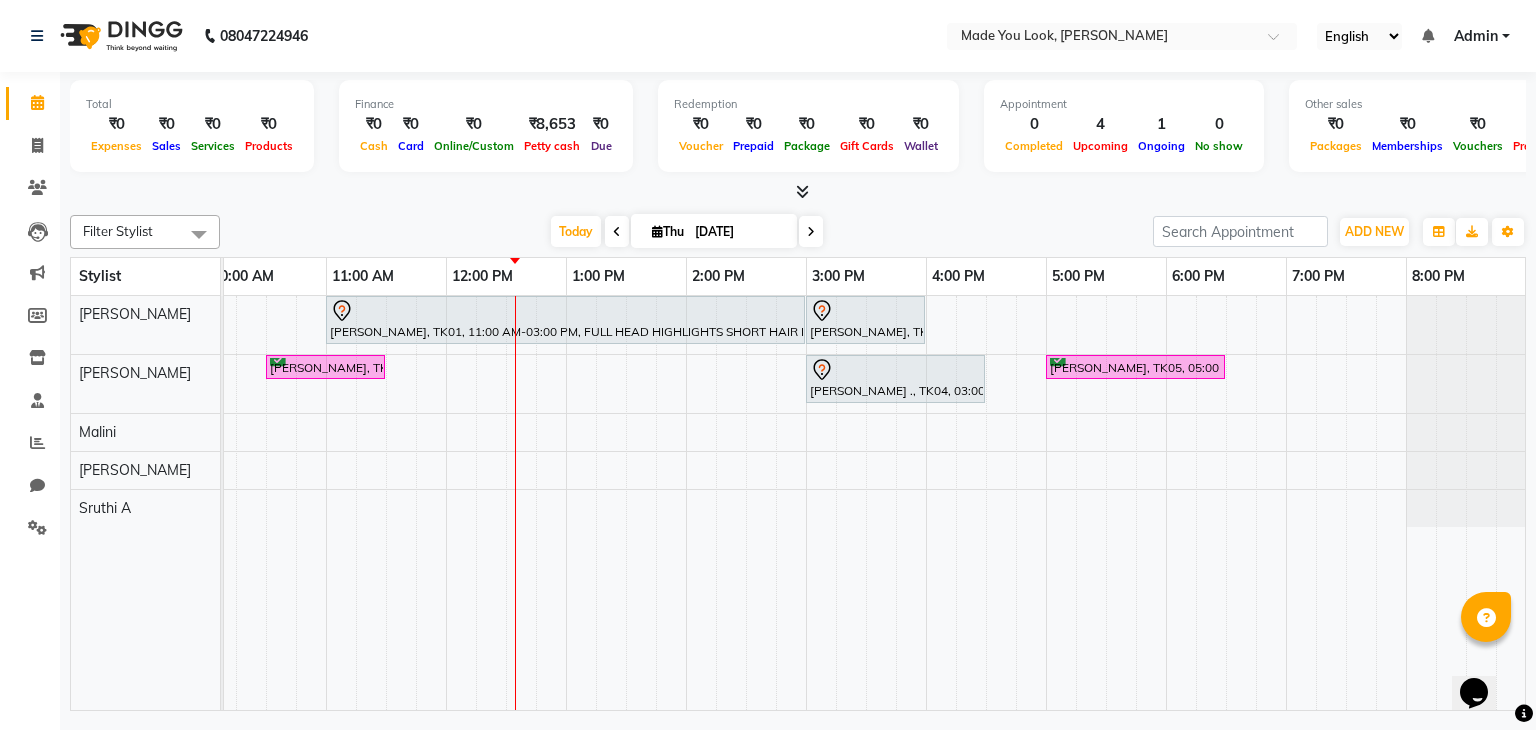 click on "[DATE]" at bounding box center [714, 231] 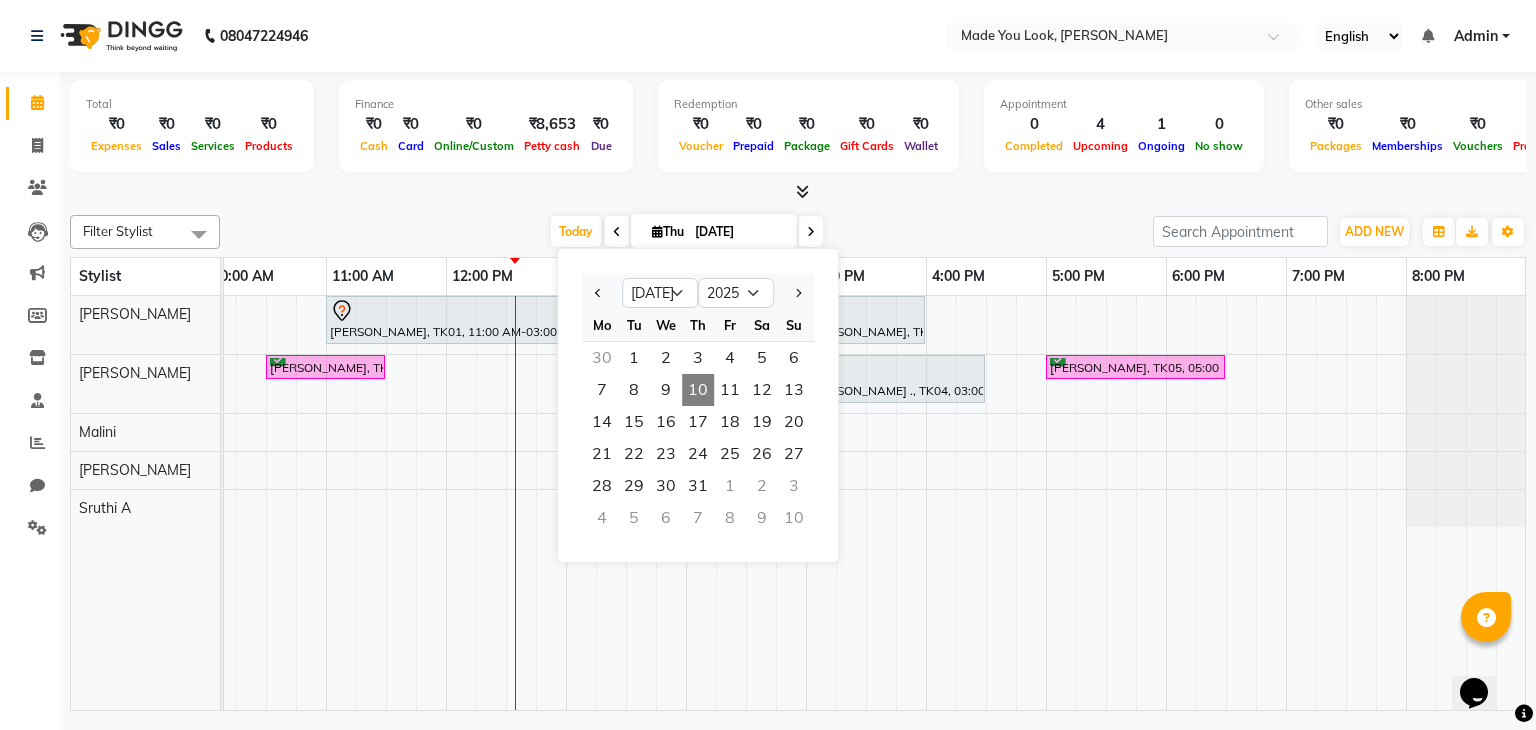 click on "10" at bounding box center (698, 390) 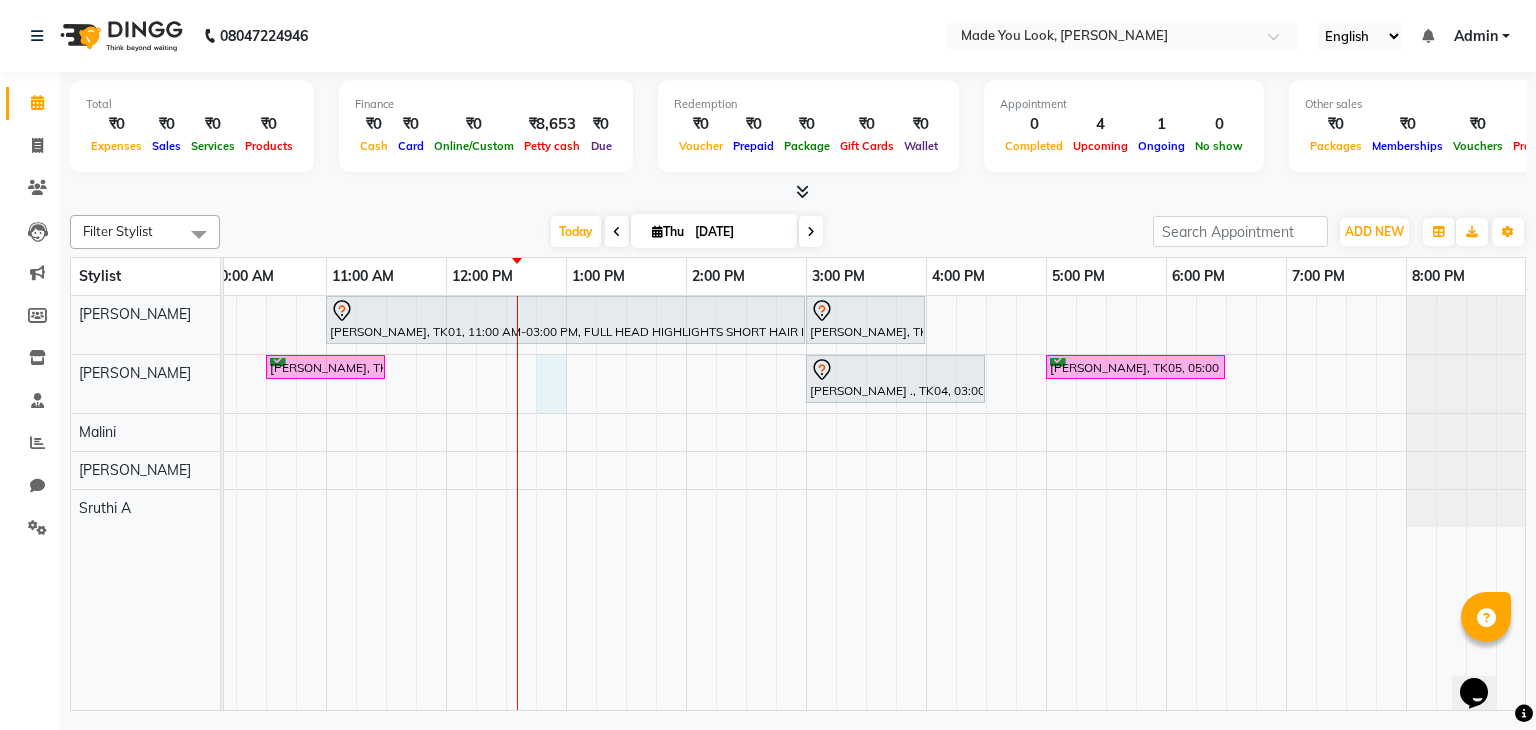 click on "[PERSON_NAME], TK01, 11:00 AM-03:00 PM, FULL HEAD HIGHLIGHTS SHORT HAIR BASE             [PERSON_NAME], TK02, 03:00 PM-04:00 PM, HAIRCUT [PERSON_NAME] mahadimame, TK03, 10:30 AM-11:30 AM, HAIRCUT PALLAVI             greshma ., TK04, 03:00 PM-04:30 PM, CURL-CUT ABOVE SHOULDER PALLAVI     [PERSON_NAME], TK05, 05:00 PM-06:30 PM, HAIRCUT PALLAVI" at bounding box center [746, 503] 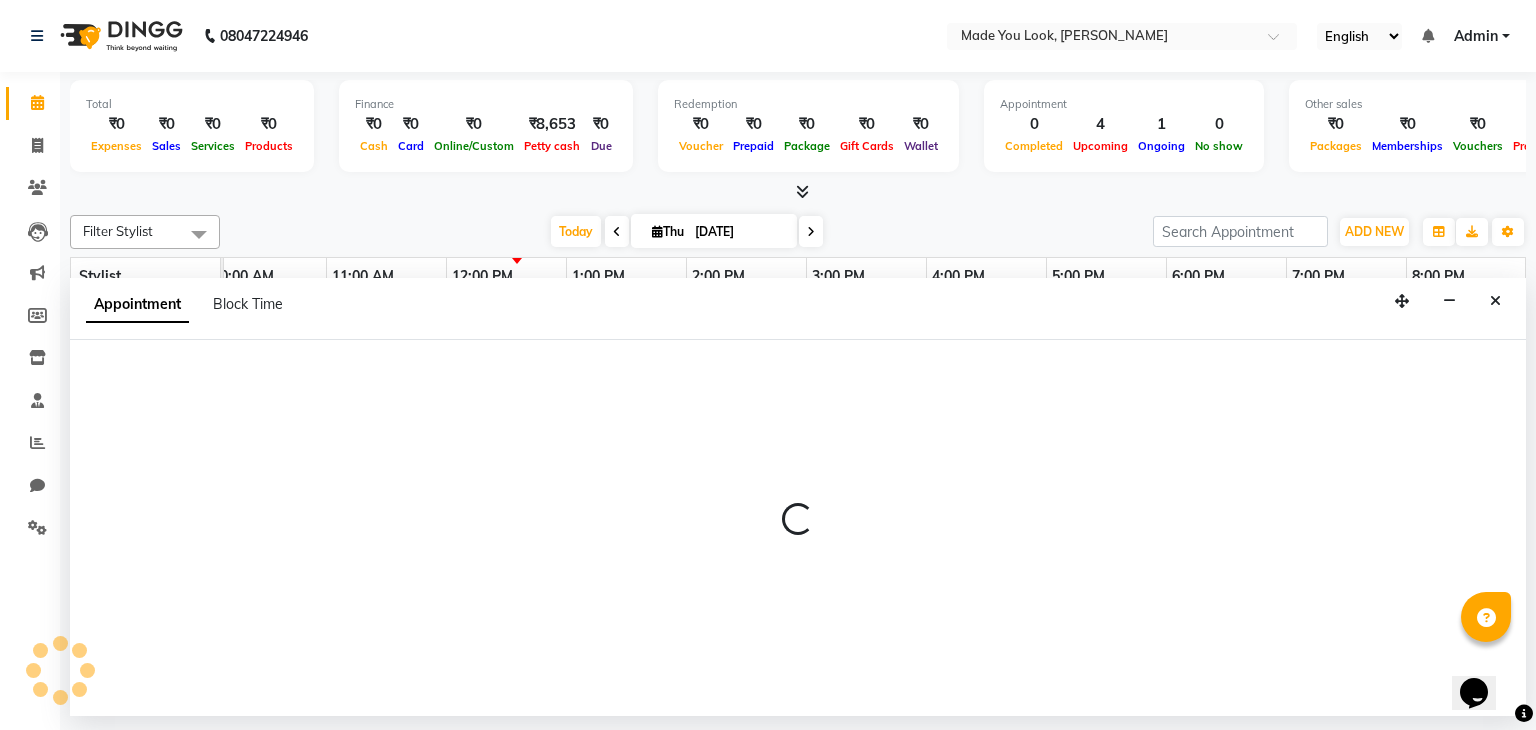 select on "83313" 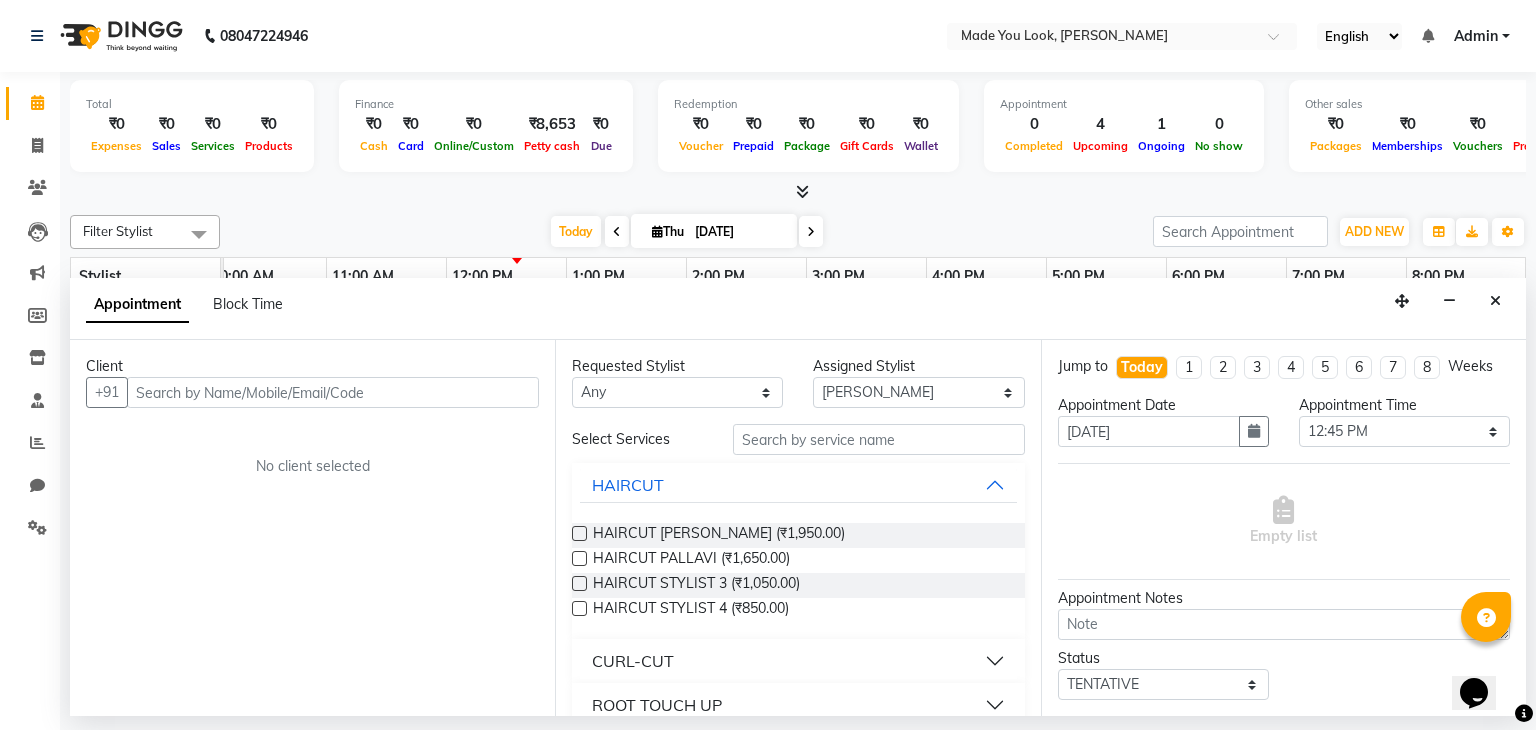 click at bounding box center (333, 392) 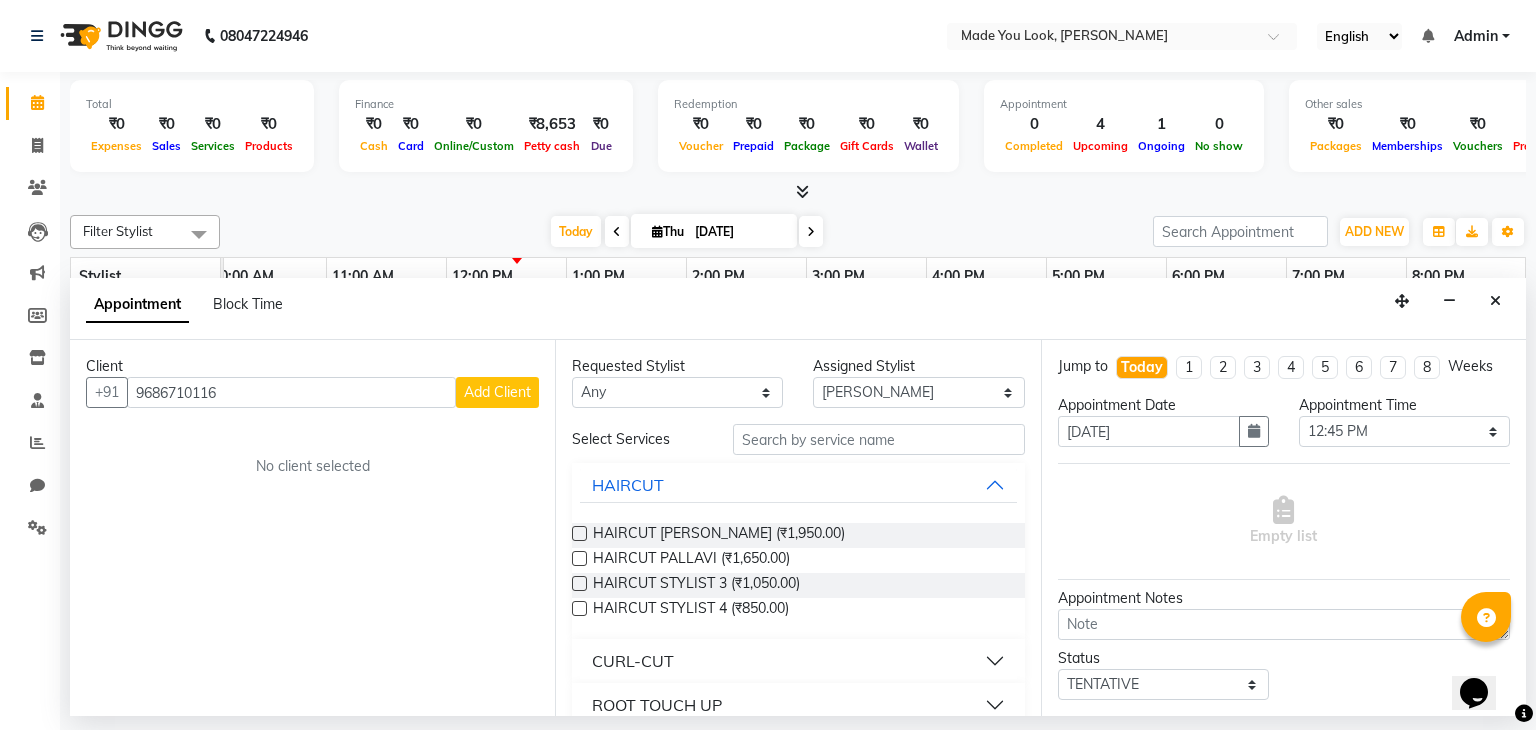 type on "9686710116" 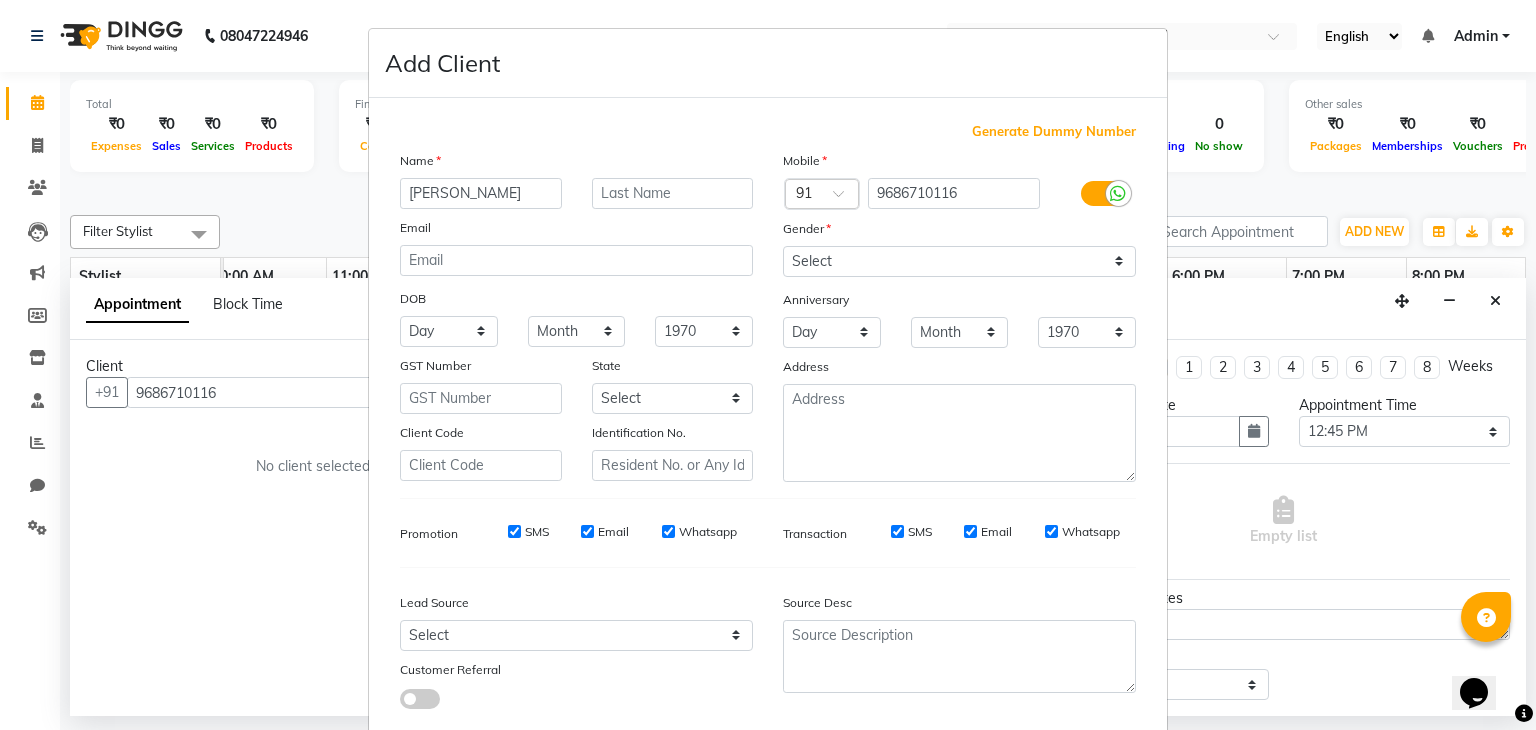 type on "[PERSON_NAME]" 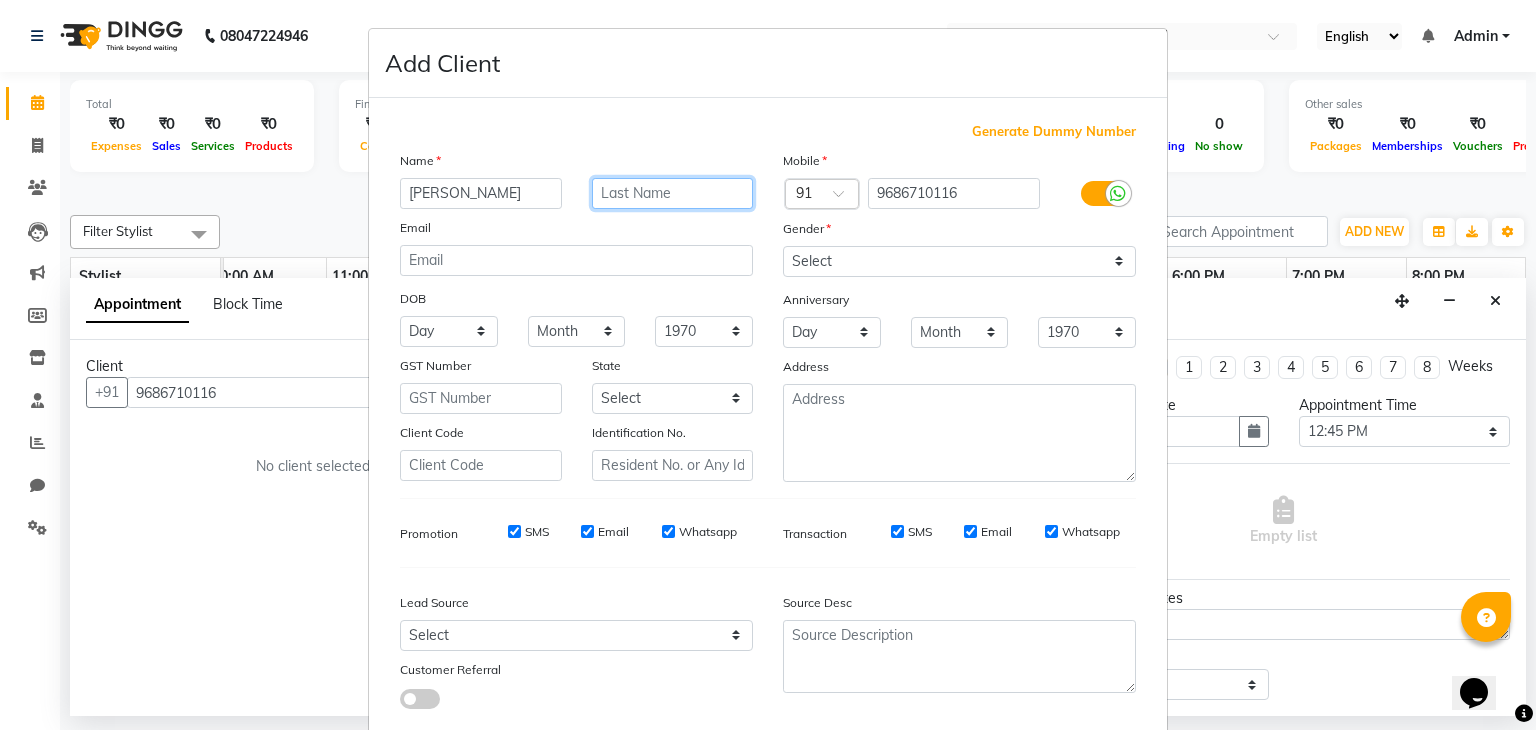 click at bounding box center [673, 193] 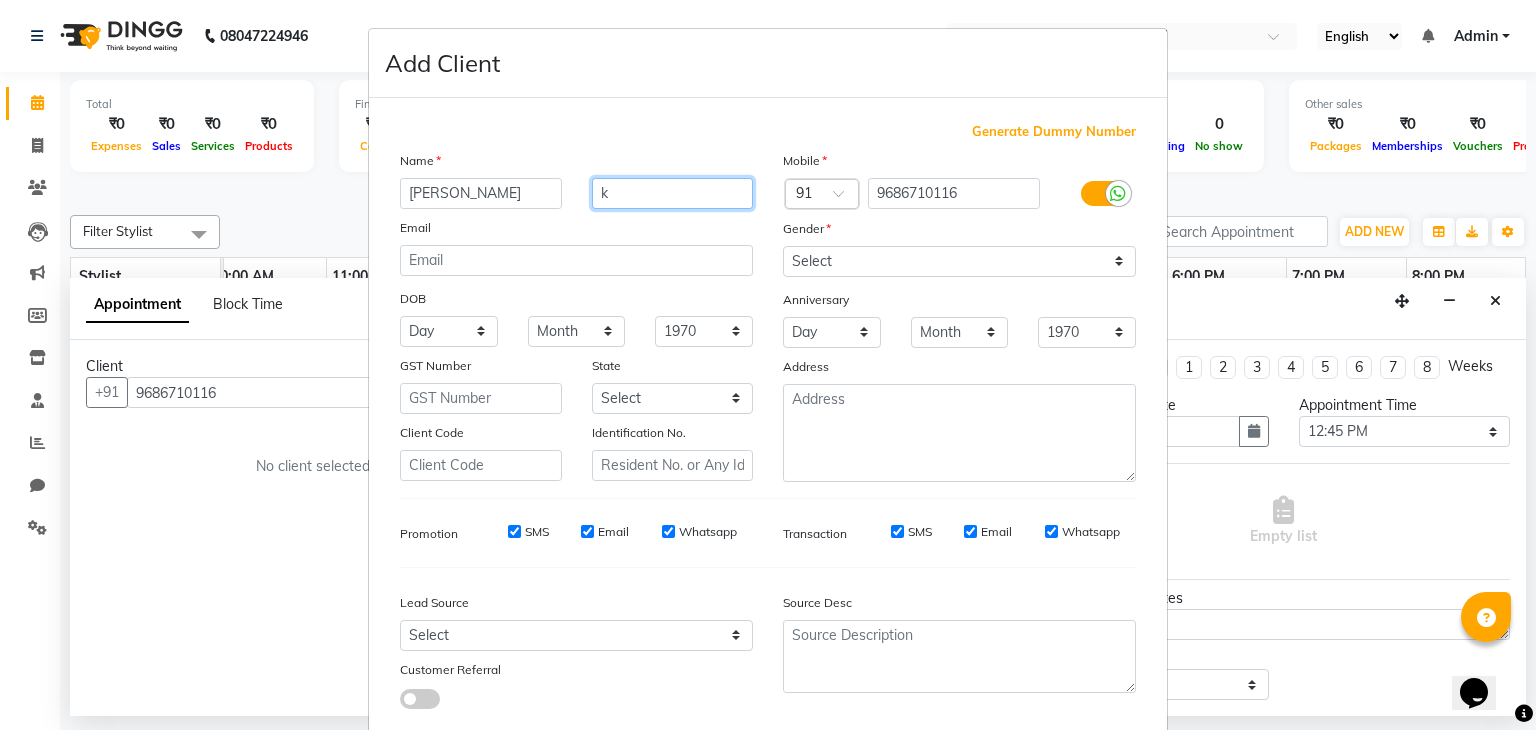 type on "k" 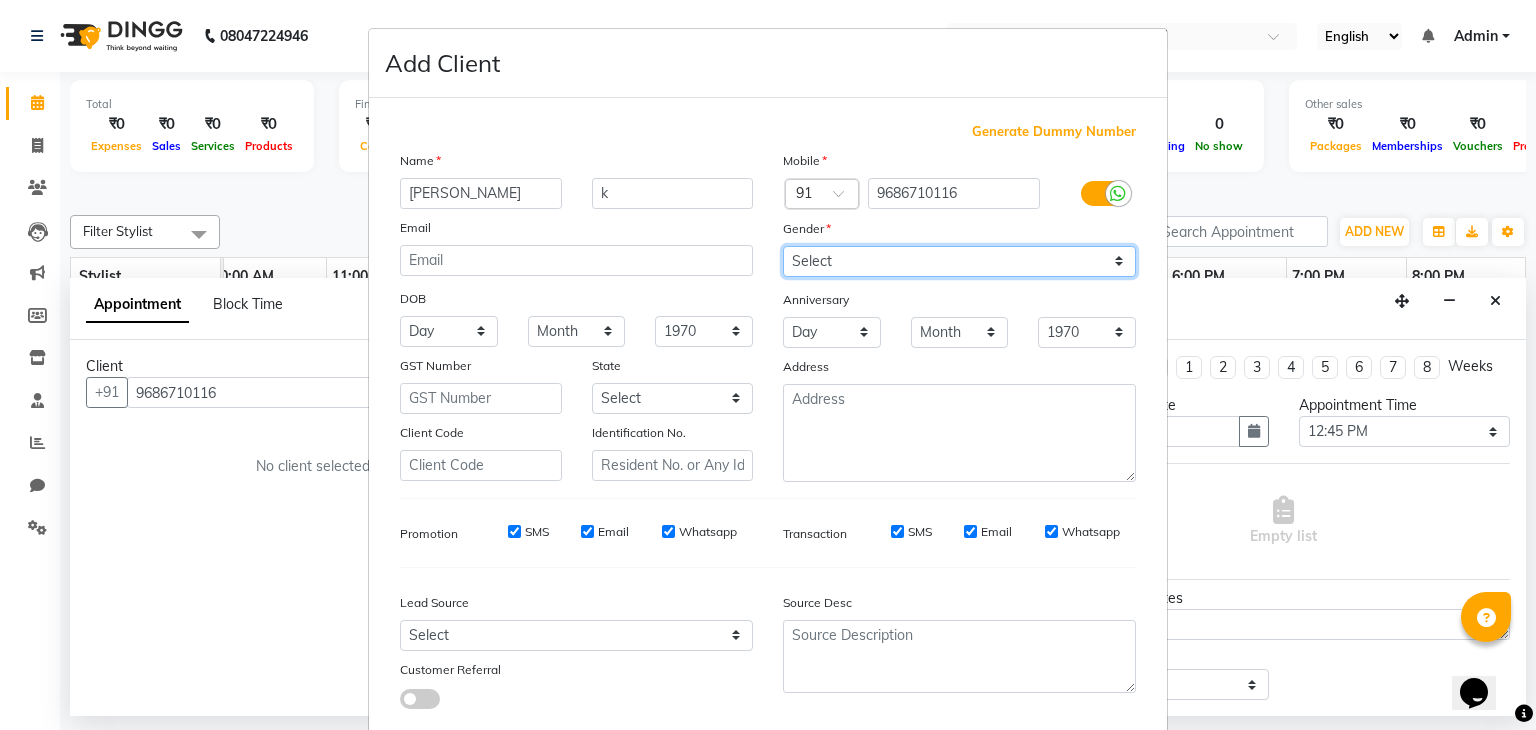 click on "Select [DEMOGRAPHIC_DATA] [DEMOGRAPHIC_DATA] Other Prefer Not To Say" at bounding box center (959, 261) 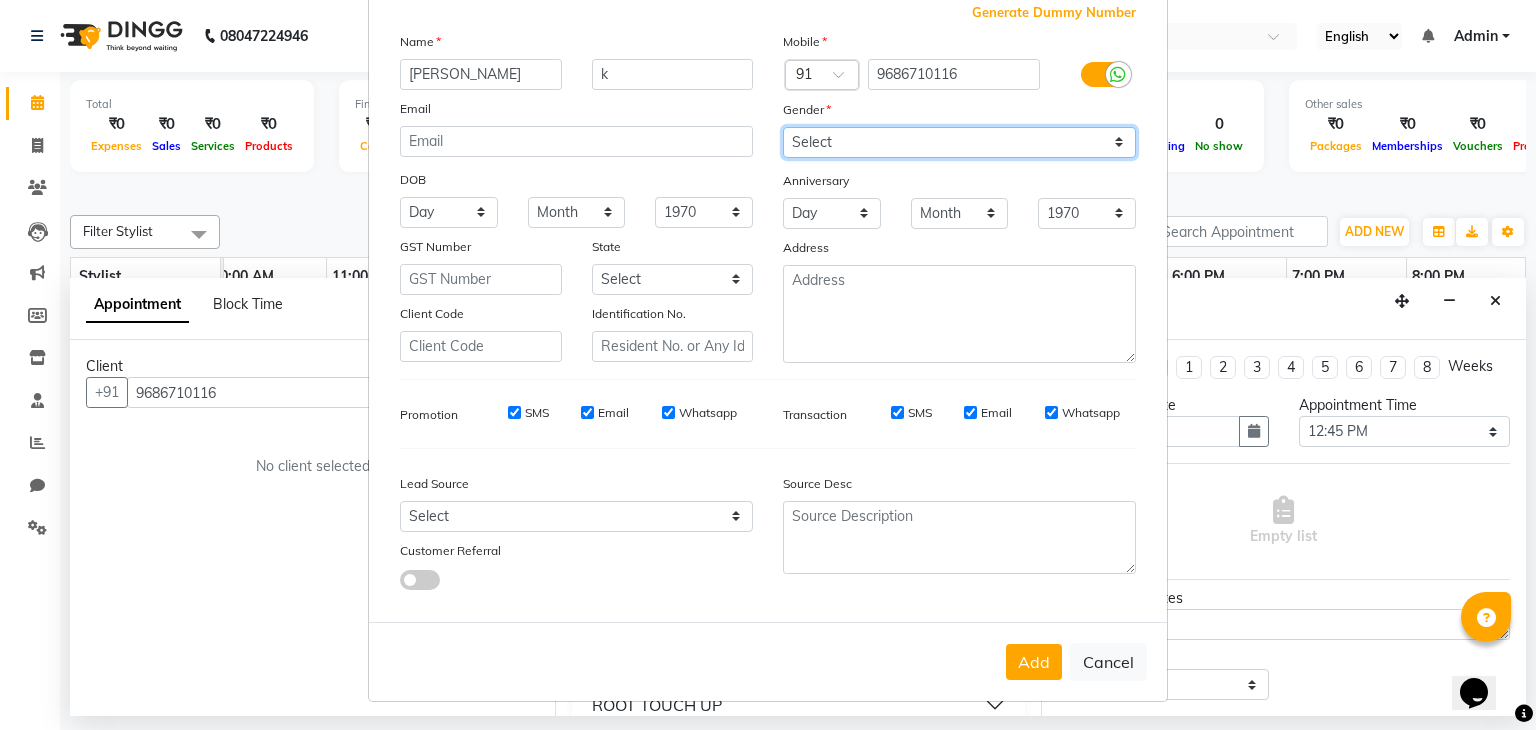 scroll, scrollTop: 126, scrollLeft: 0, axis: vertical 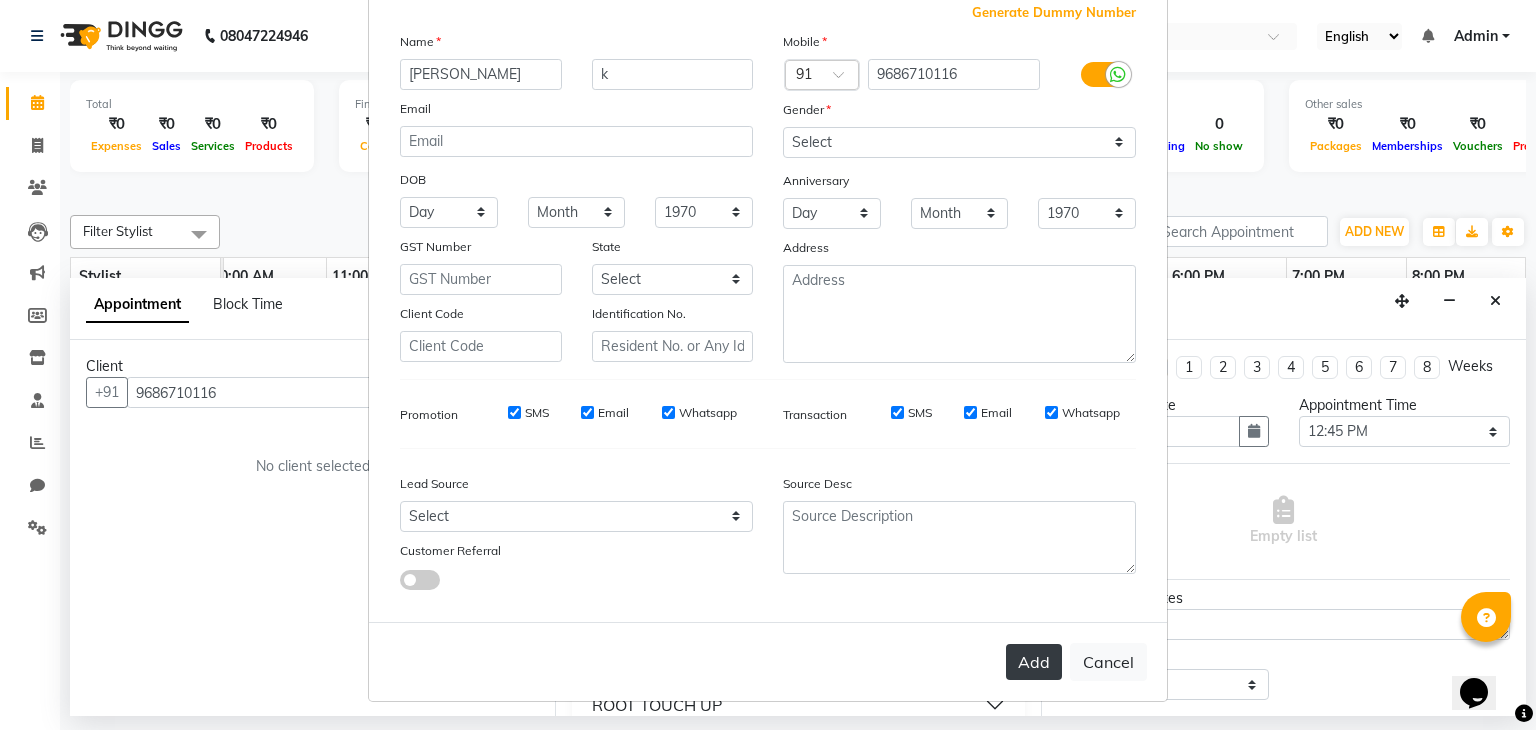 click on "Add" at bounding box center [1034, 662] 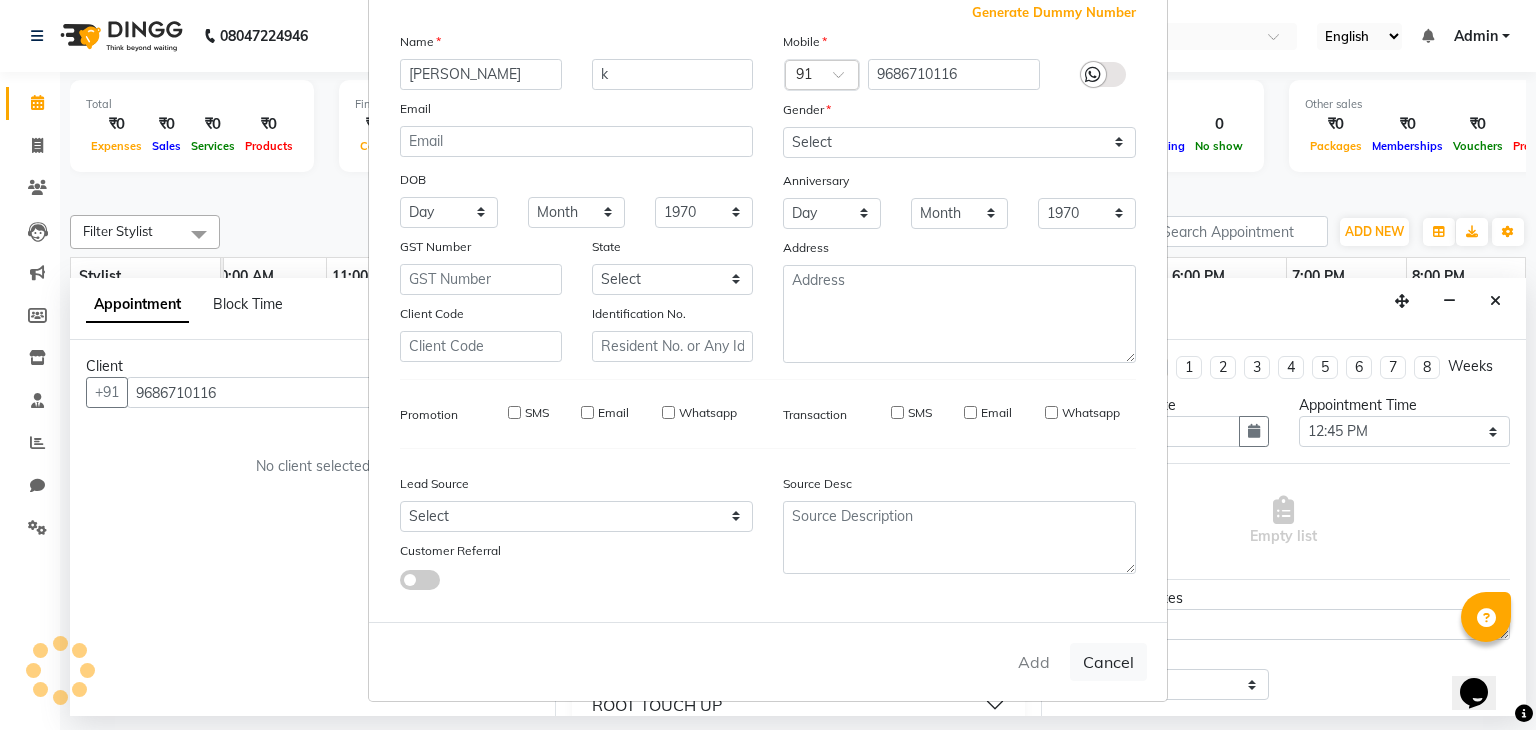 type 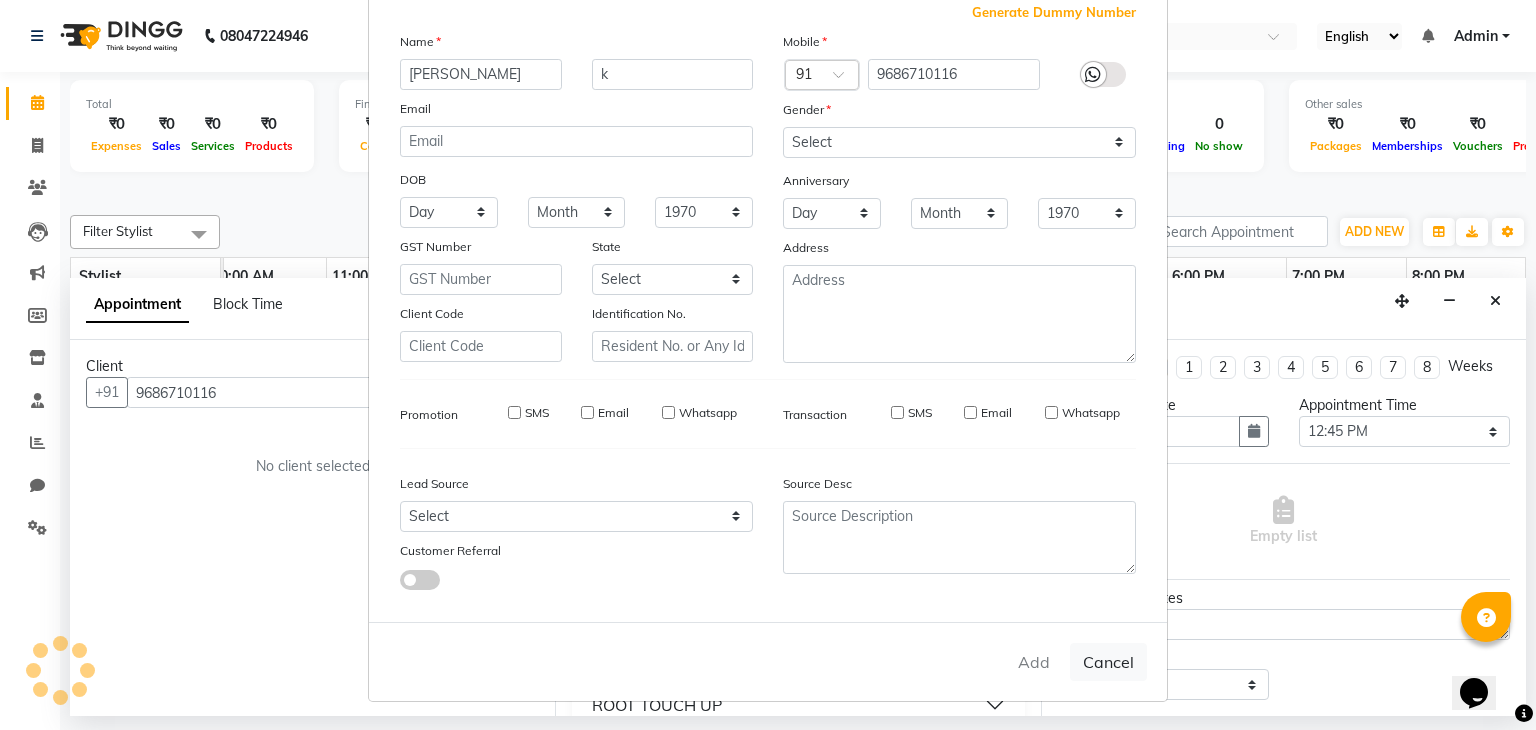 type 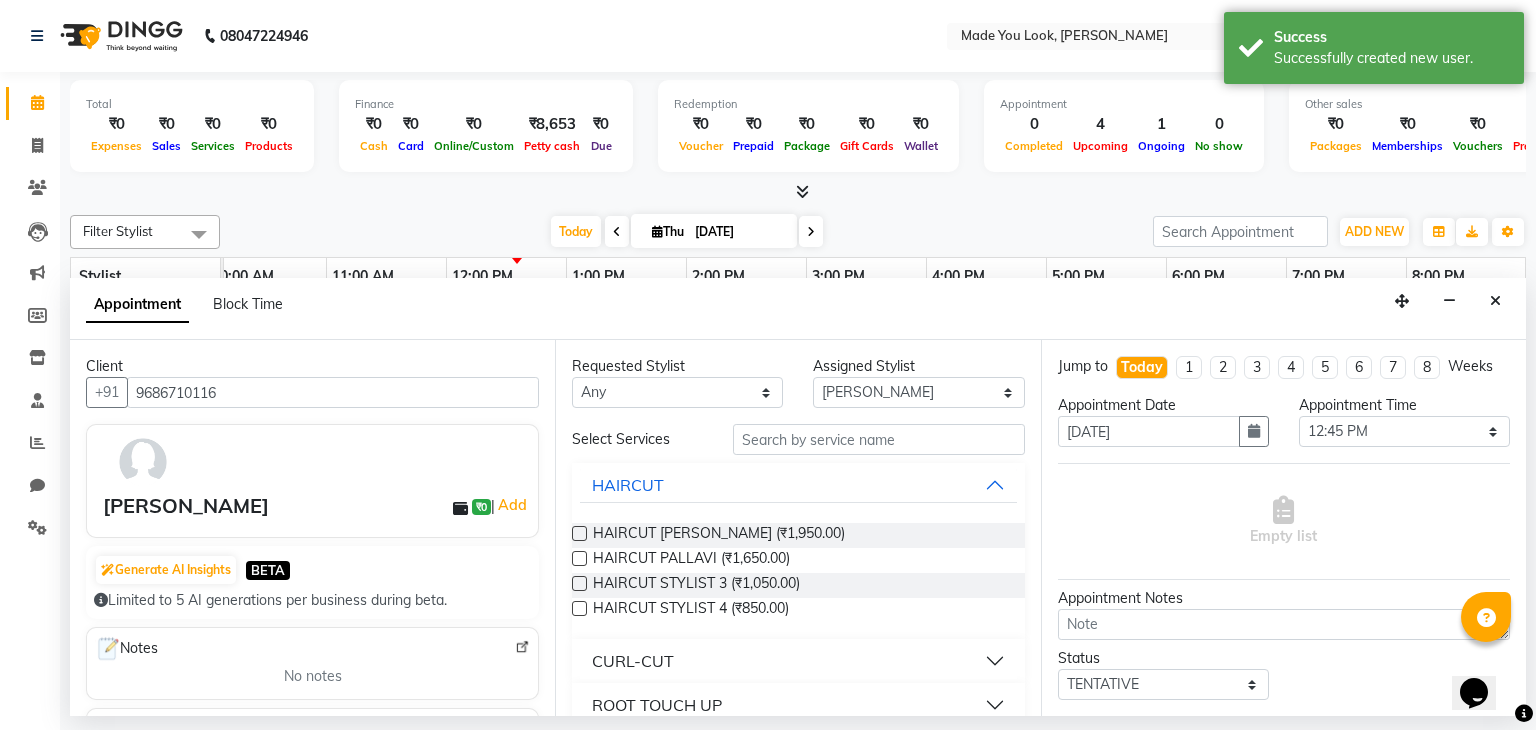 click at bounding box center [579, 558] 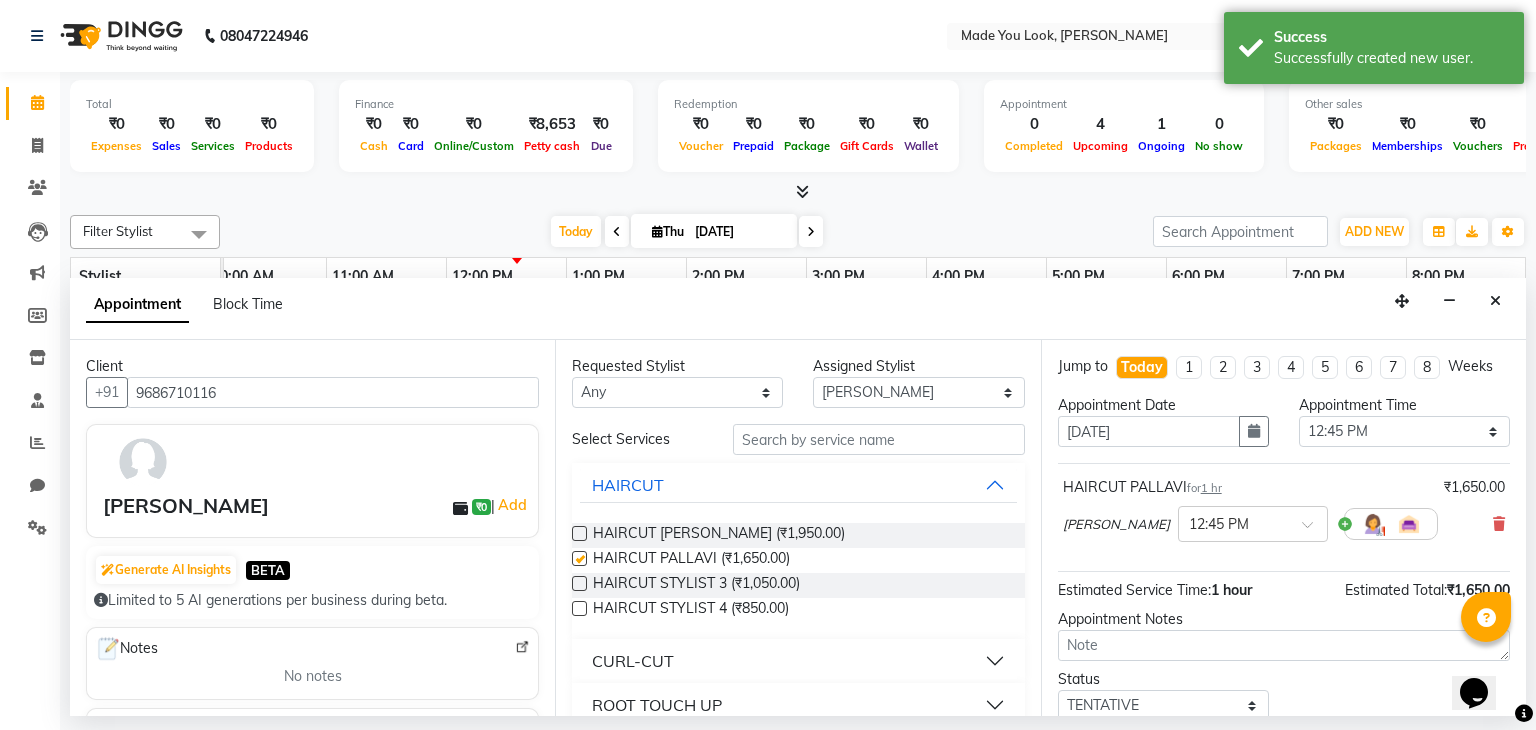 checkbox on "false" 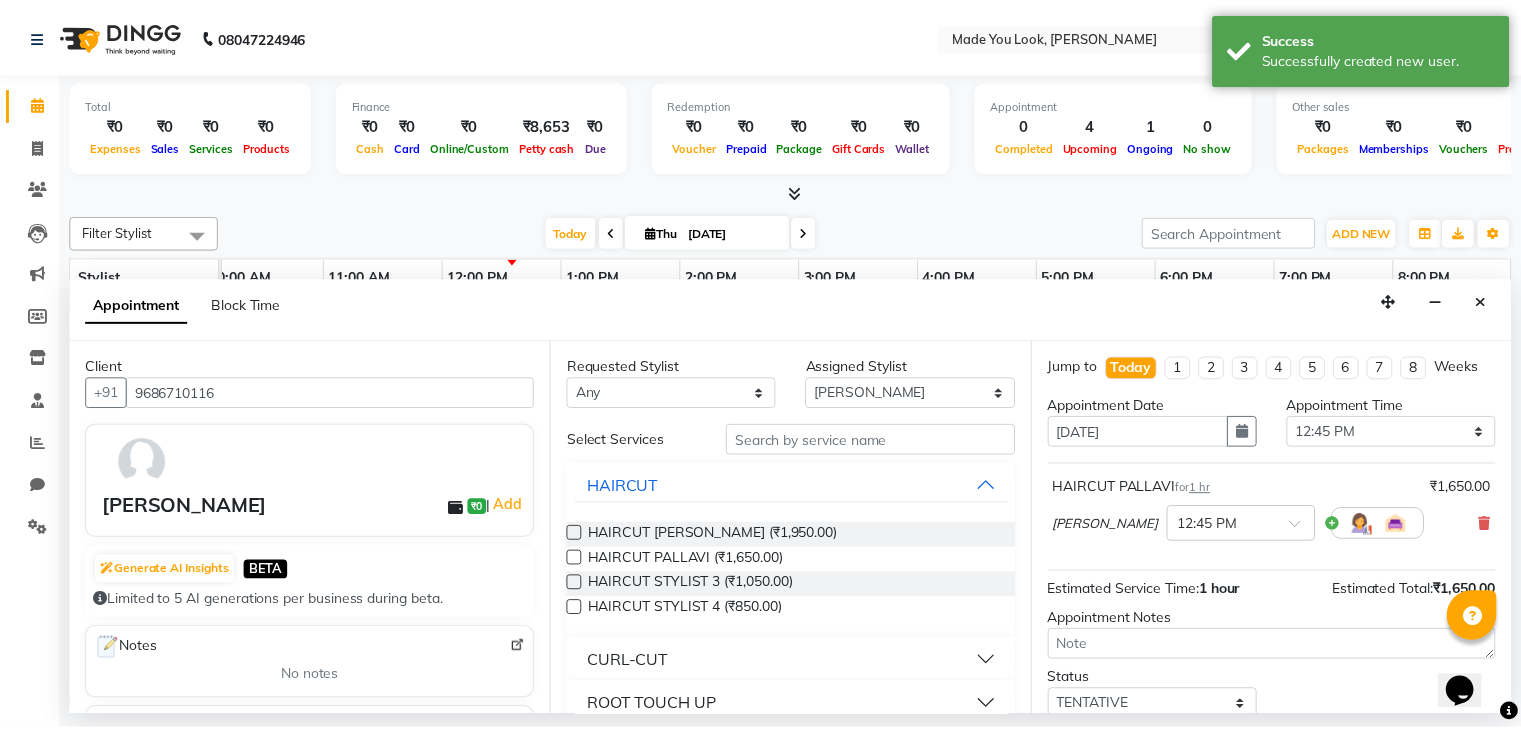 scroll, scrollTop: 130, scrollLeft: 0, axis: vertical 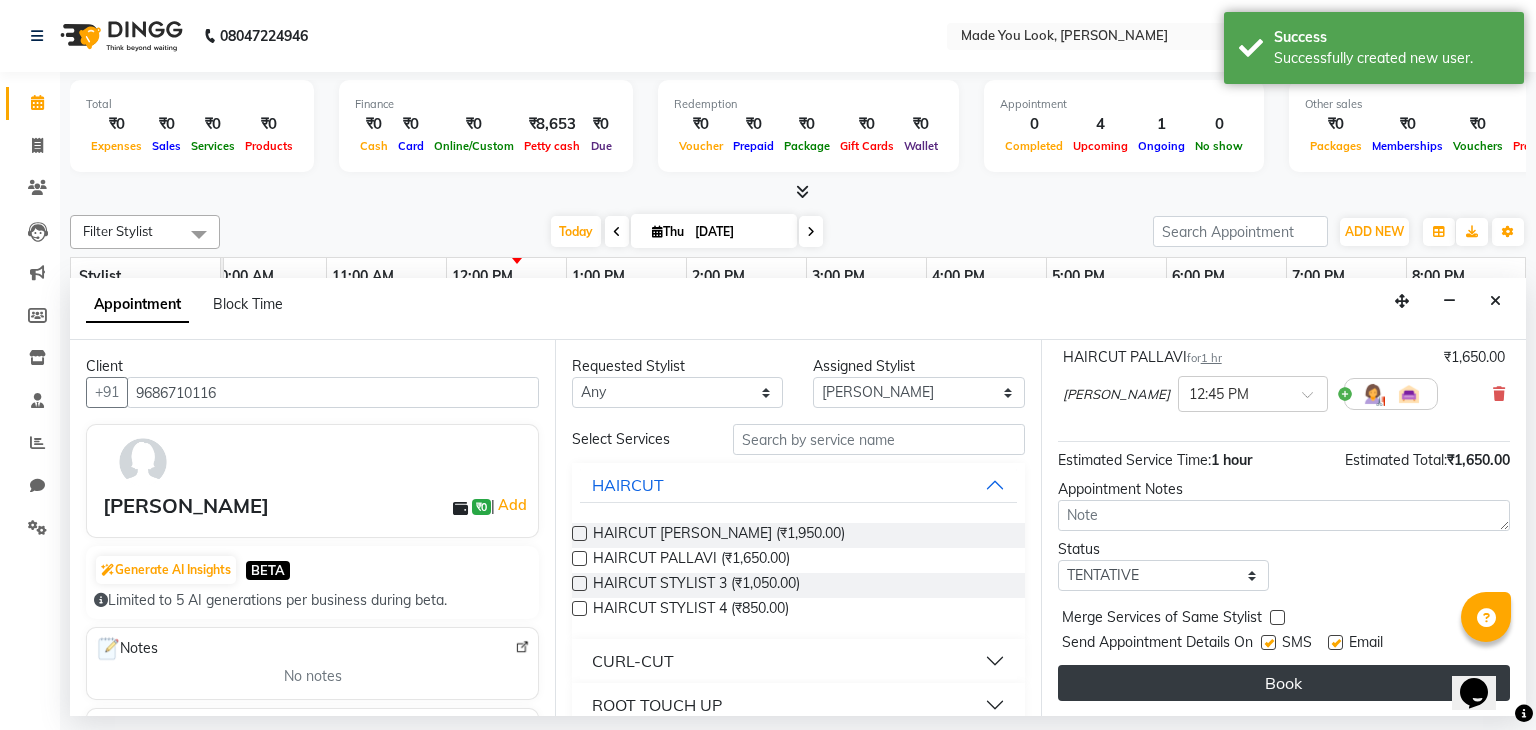 click on "Book" at bounding box center [1284, 683] 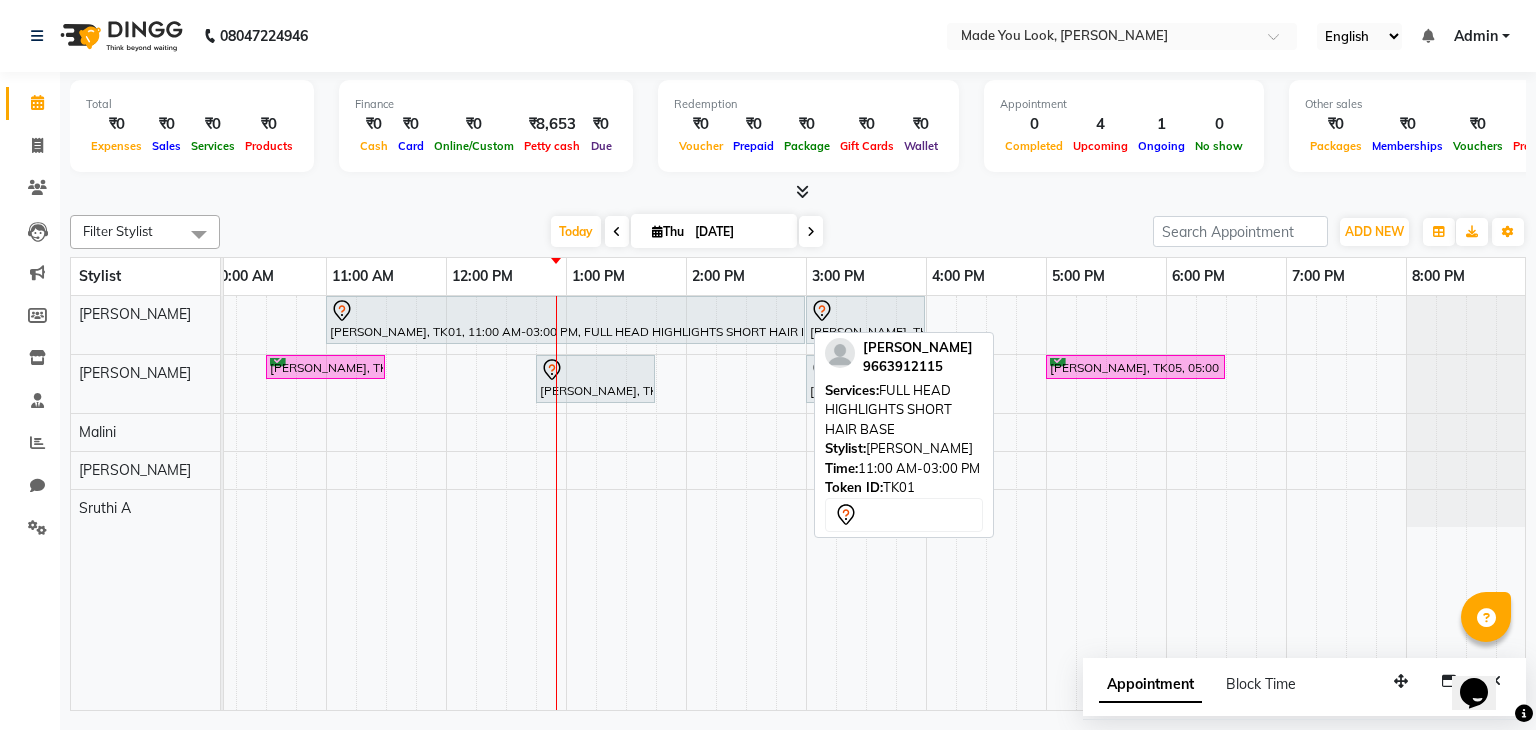 click on "[PERSON_NAME], TK01, 11:00 AM-03:00 PM, FULL HEAD HIGHLIGHTS SHORT HAIR BASE" at bounding box center [565, 320] 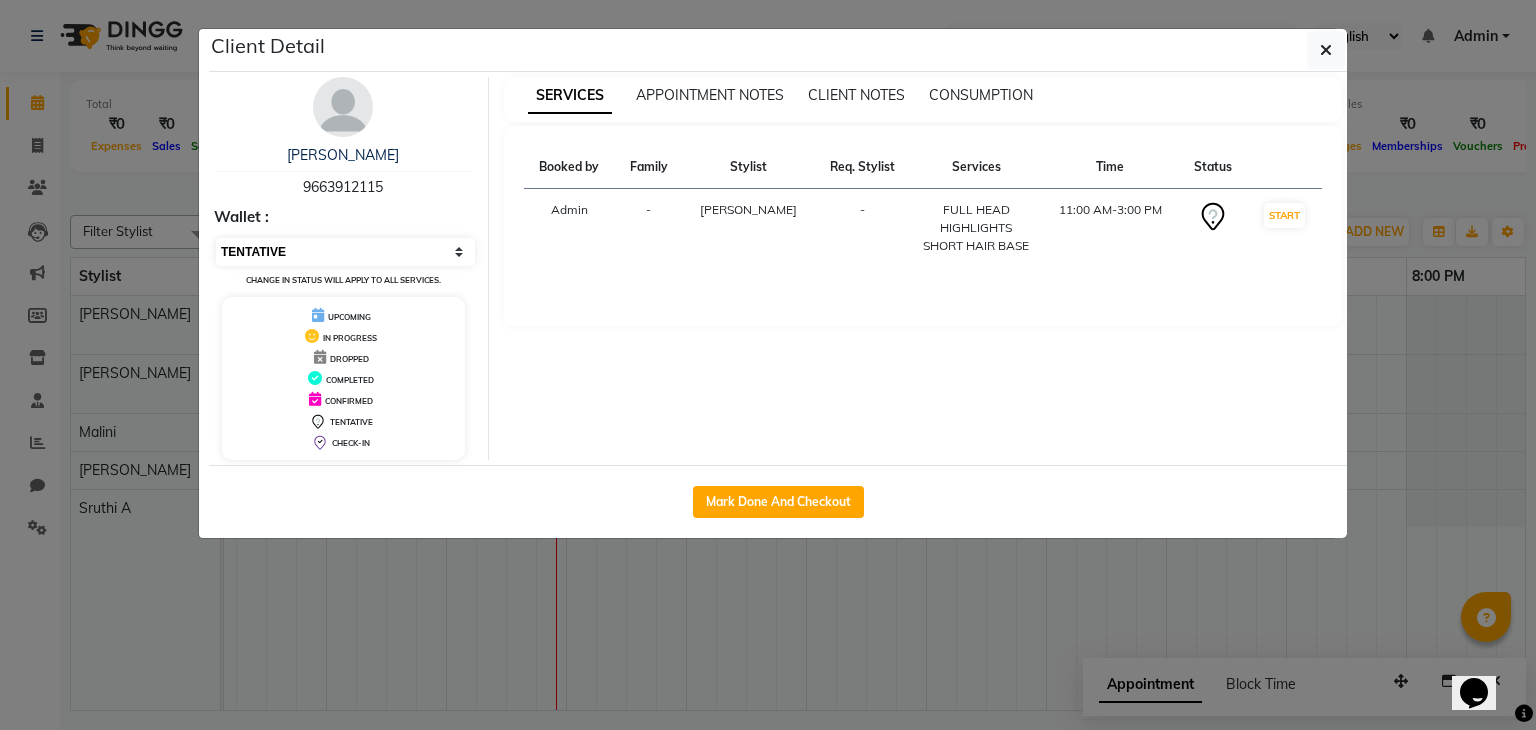 click on "Select IN SERVICE CONFIRMED TENTATIVE CHECK IN MARK DONE DROPPED UPCOMING" at bounding box center (345, 252) 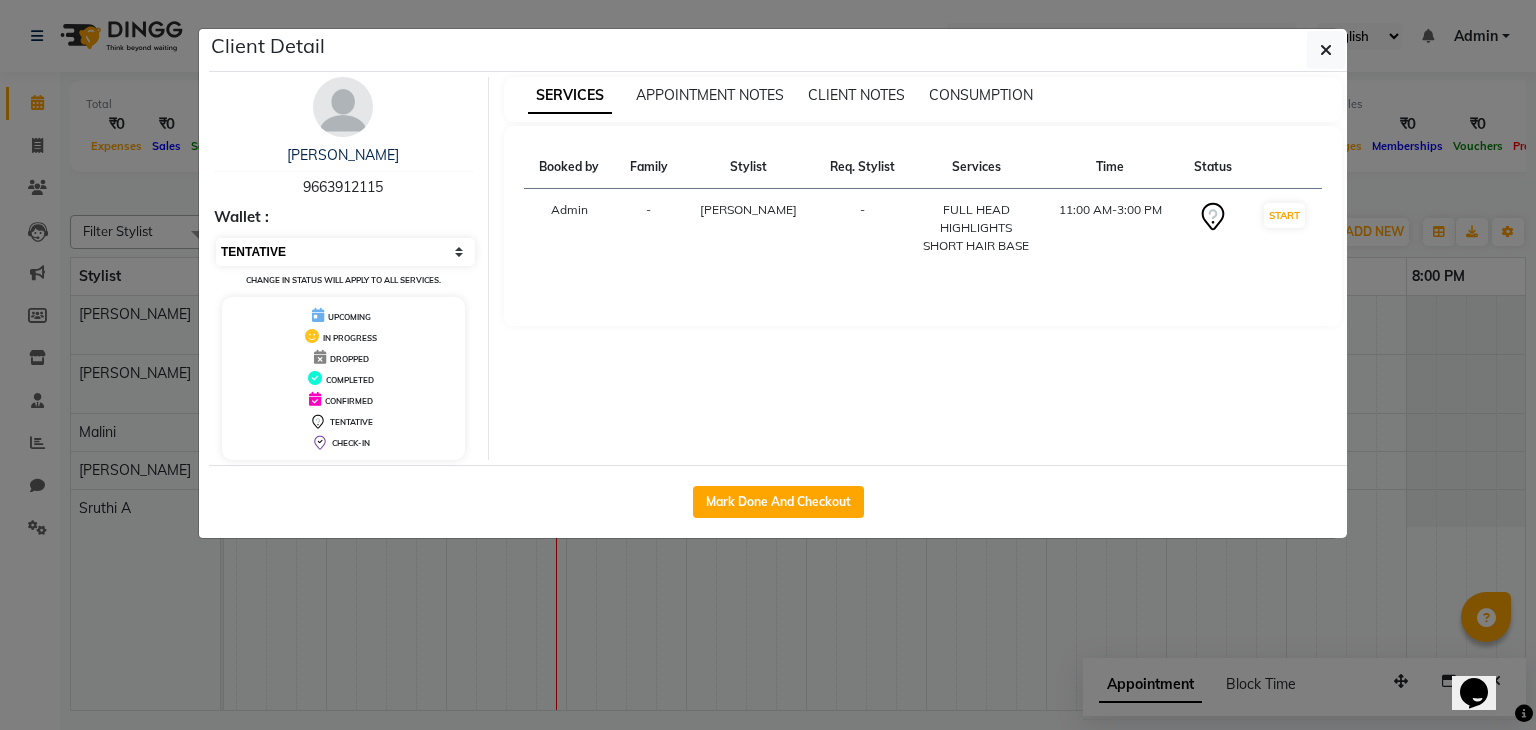 select on "8" 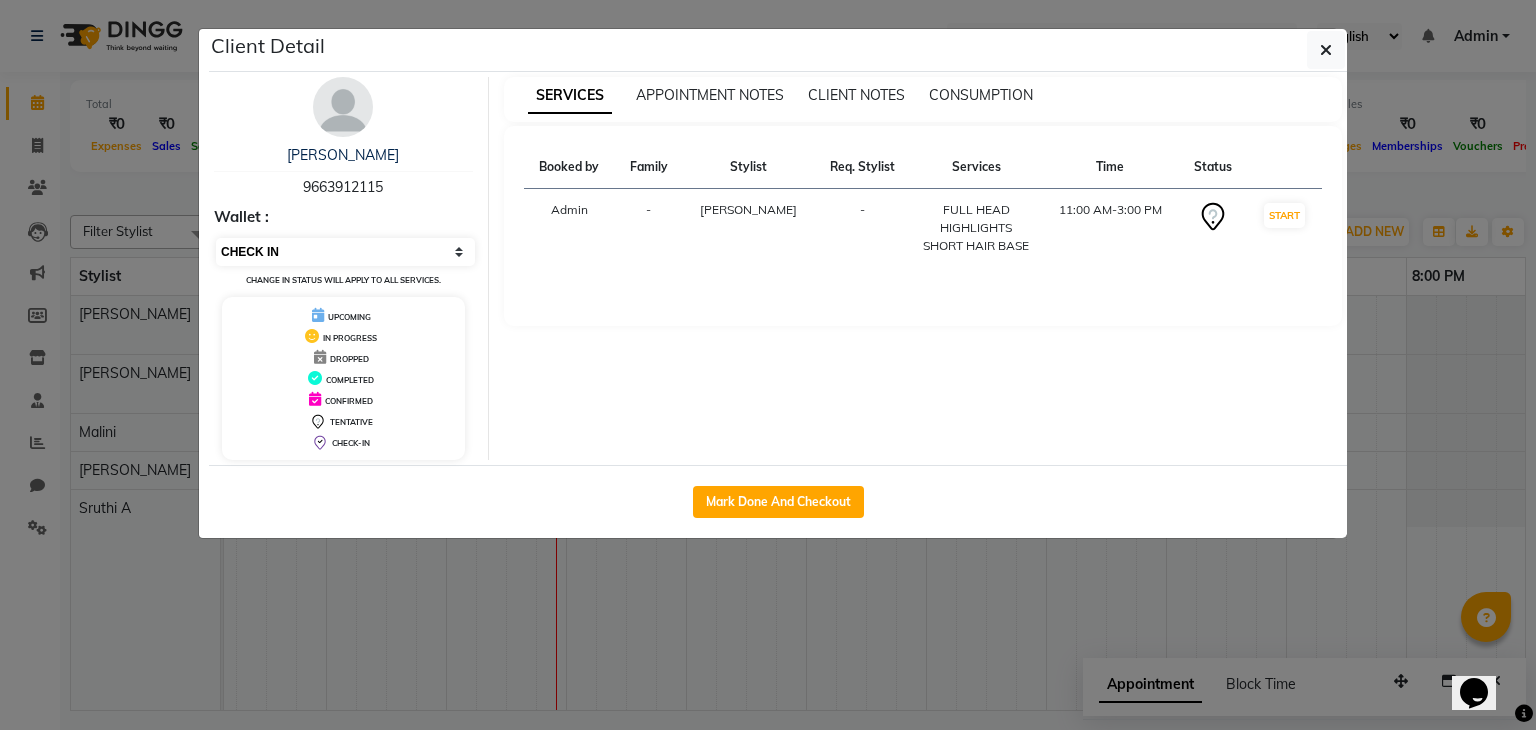 click on "Select IN SERVICE CONFIRMED TENTATIVE CHECK IN MARK DONE DROPPED UPCOMING" at bounding box center [345, 252] 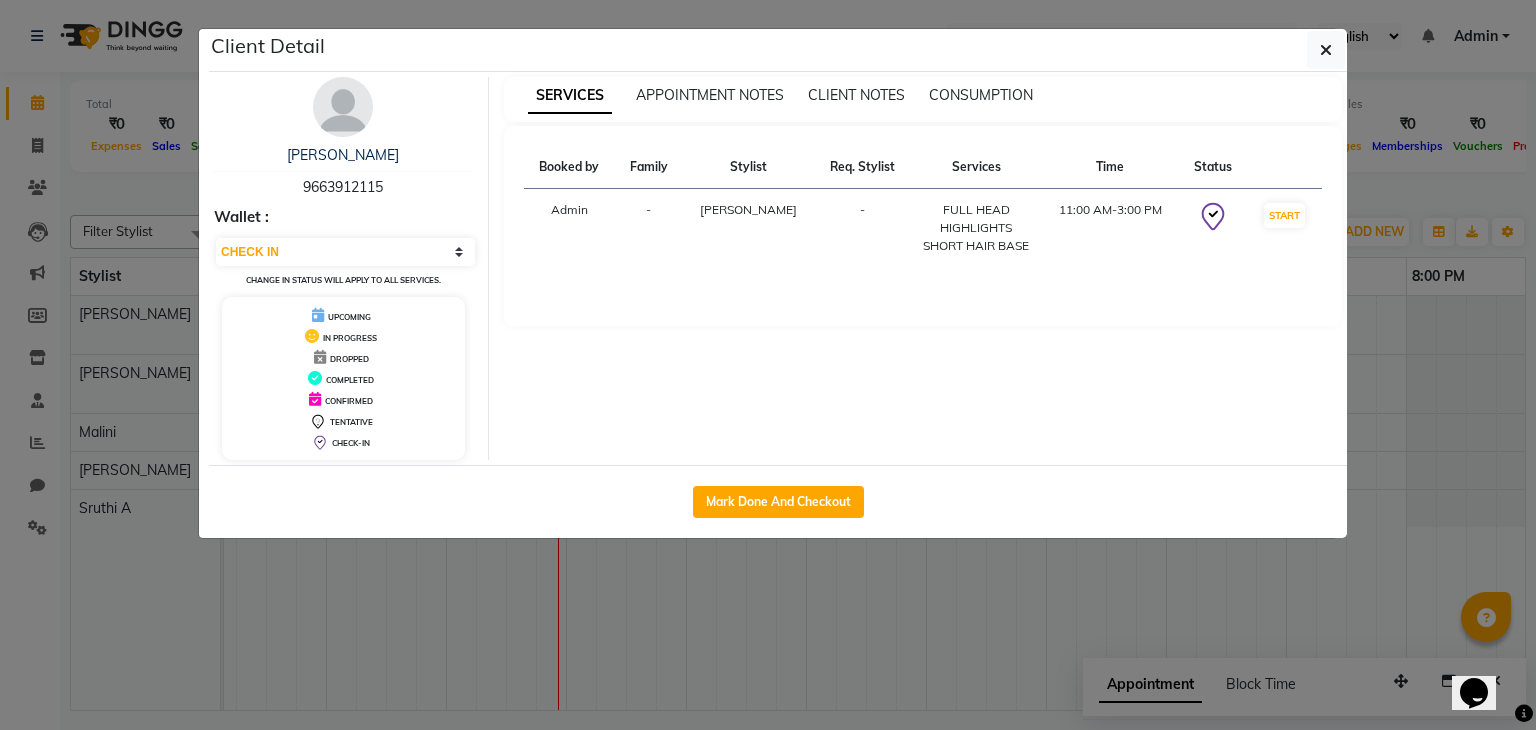 click on "Client Detail" 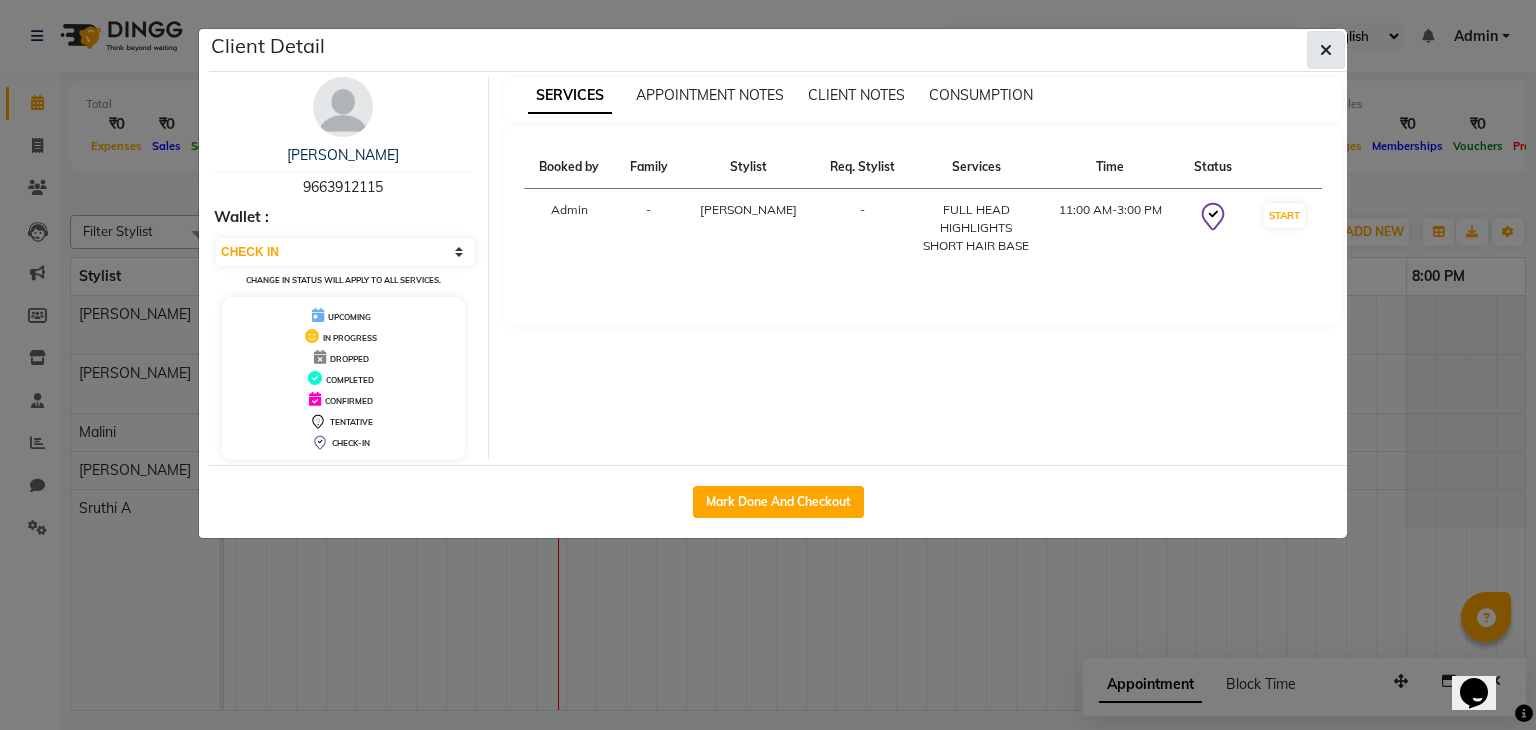 click 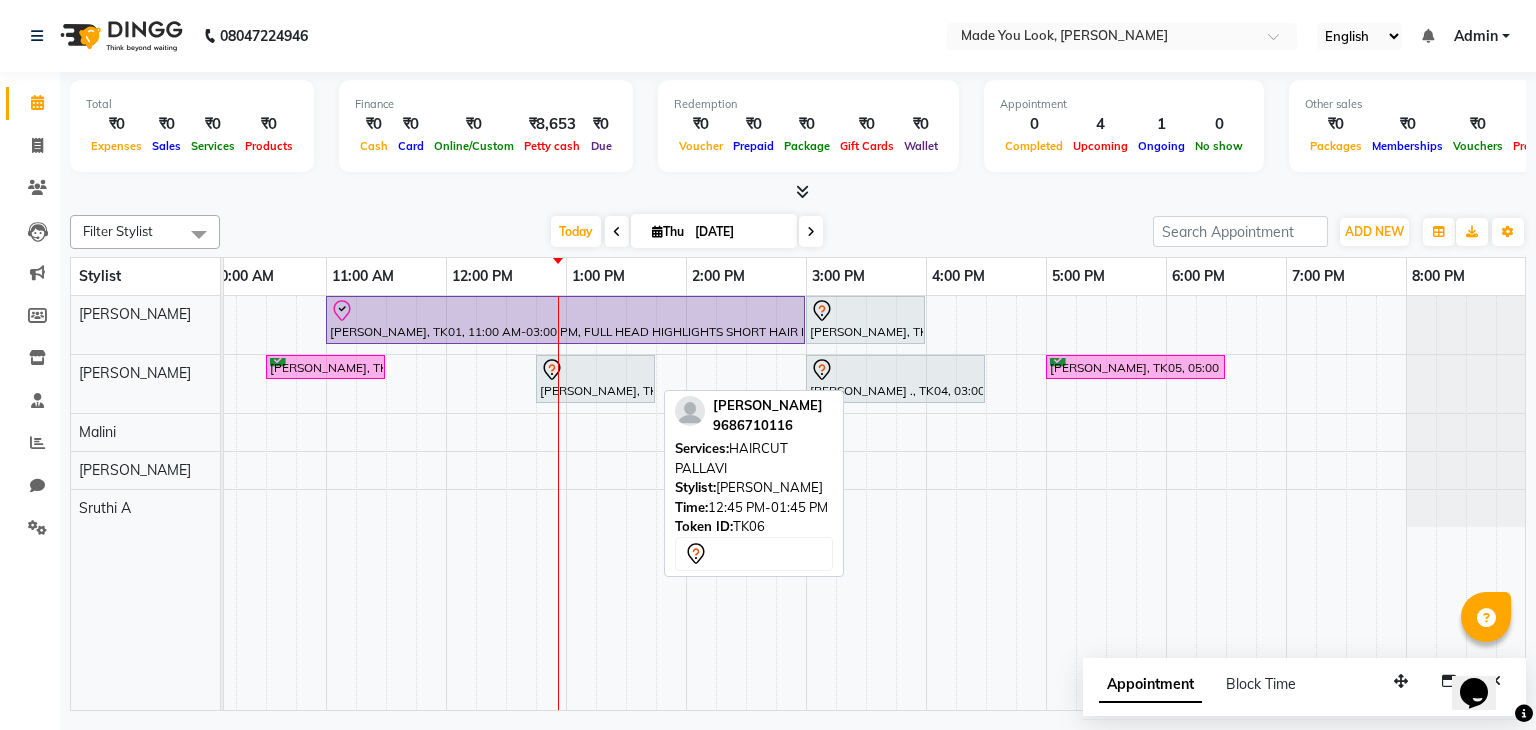 click at bounding box center [595, 370] 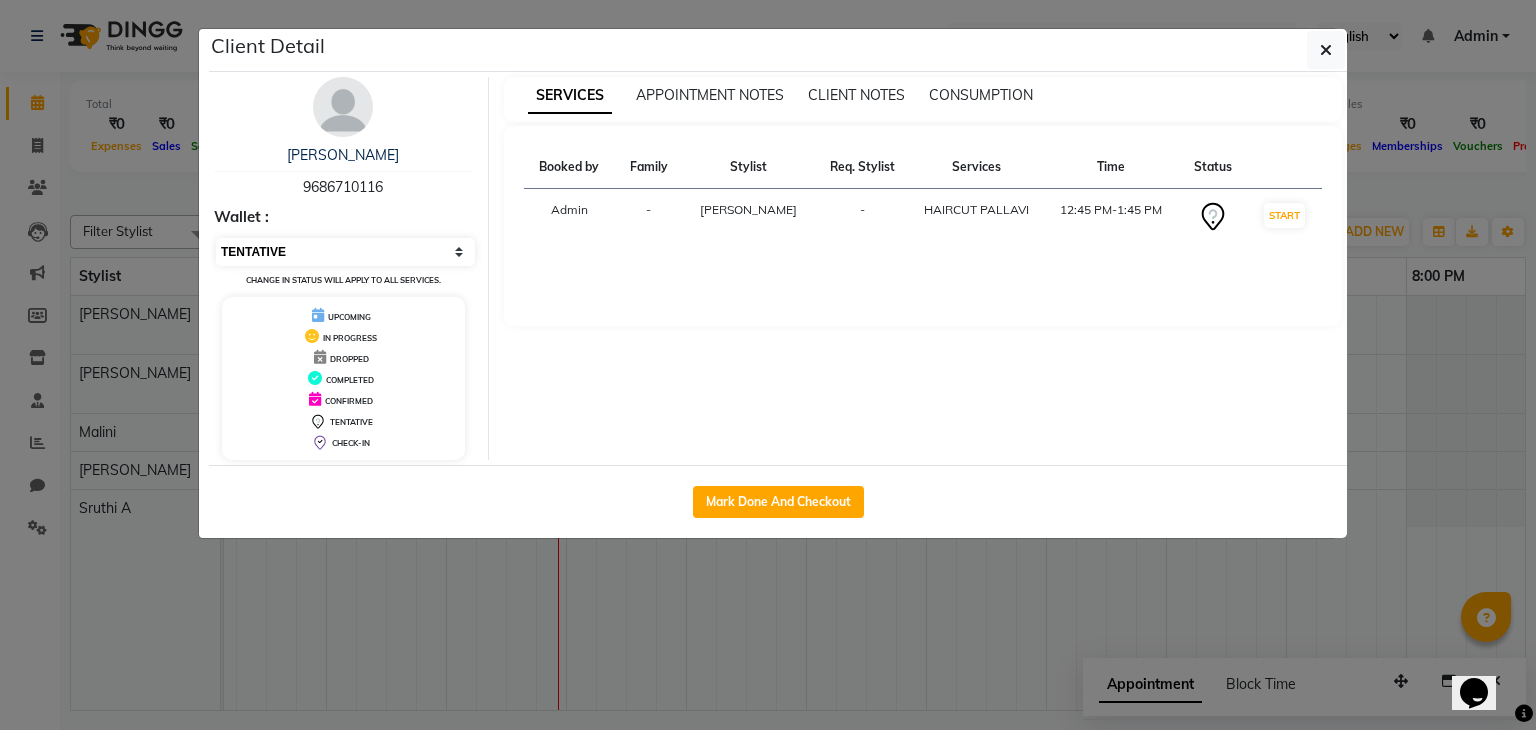 click on "Select IN SERVICE CONFIRMED TENTATIVE CHECK IN MARK DONE DROPPED UPCOMING" at bounding box center (345, 252) 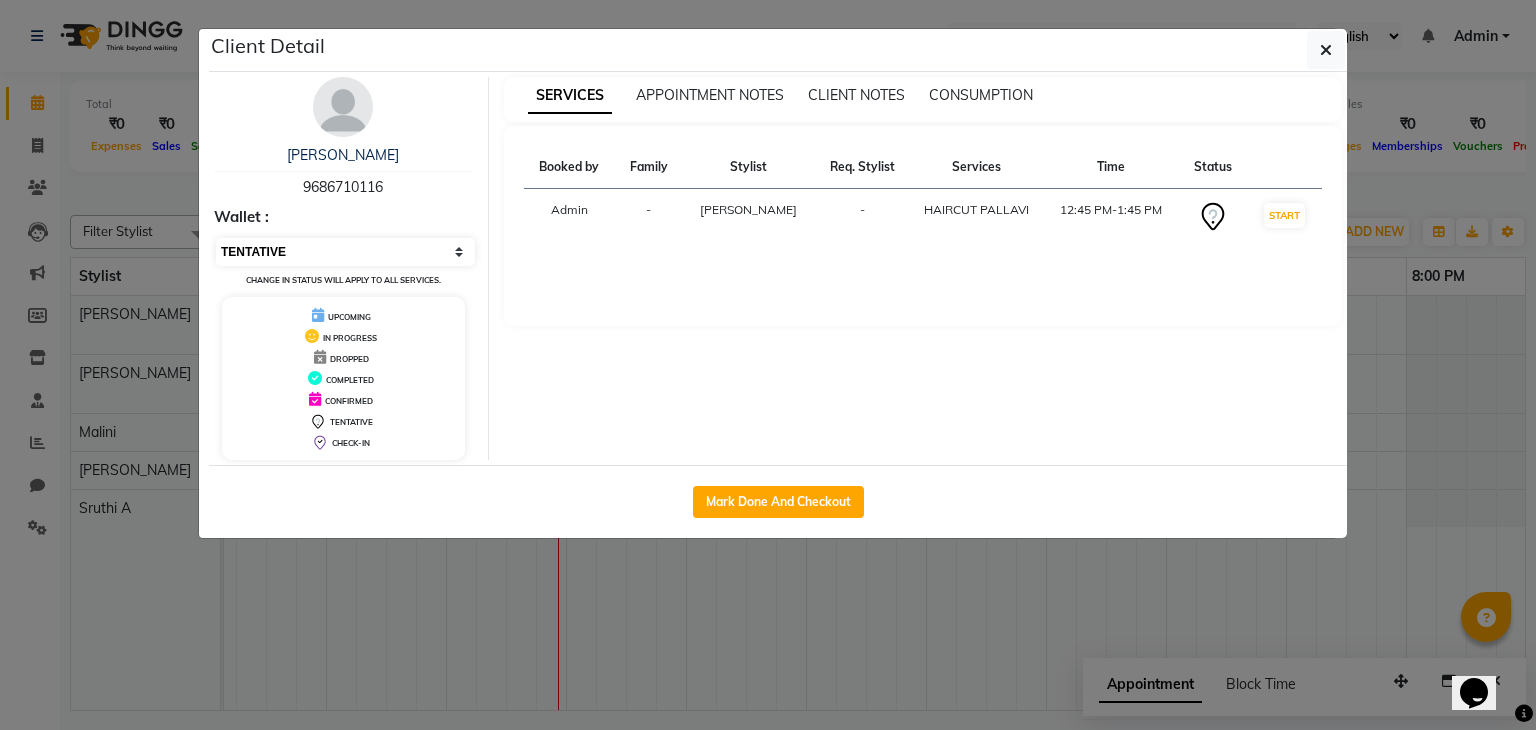 select on "8" 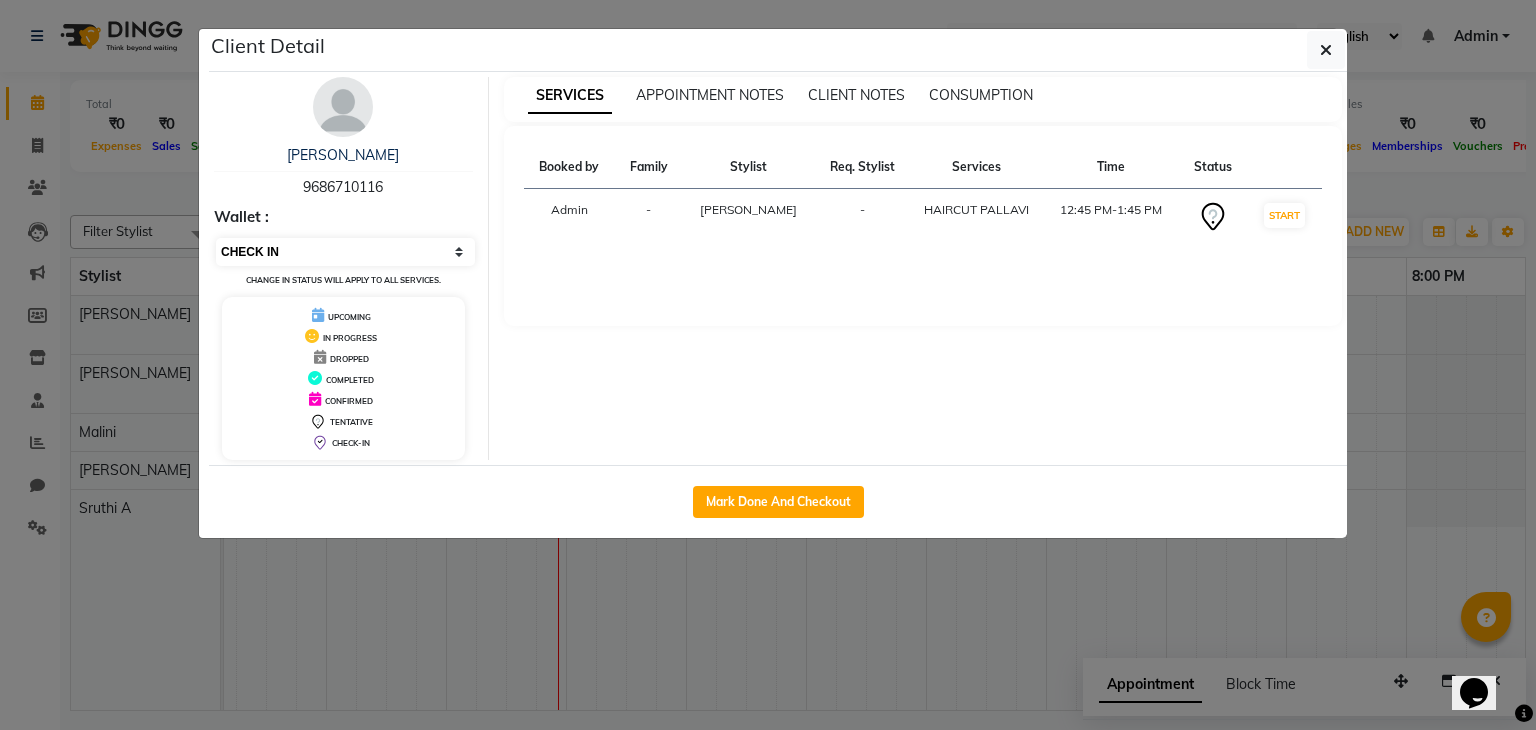 click on "Select IN SERVICE CONFIRMED TENTATIVE CHECK IN MARK DONE DROPPED UPCOMING" at bounding box center [345, 252] 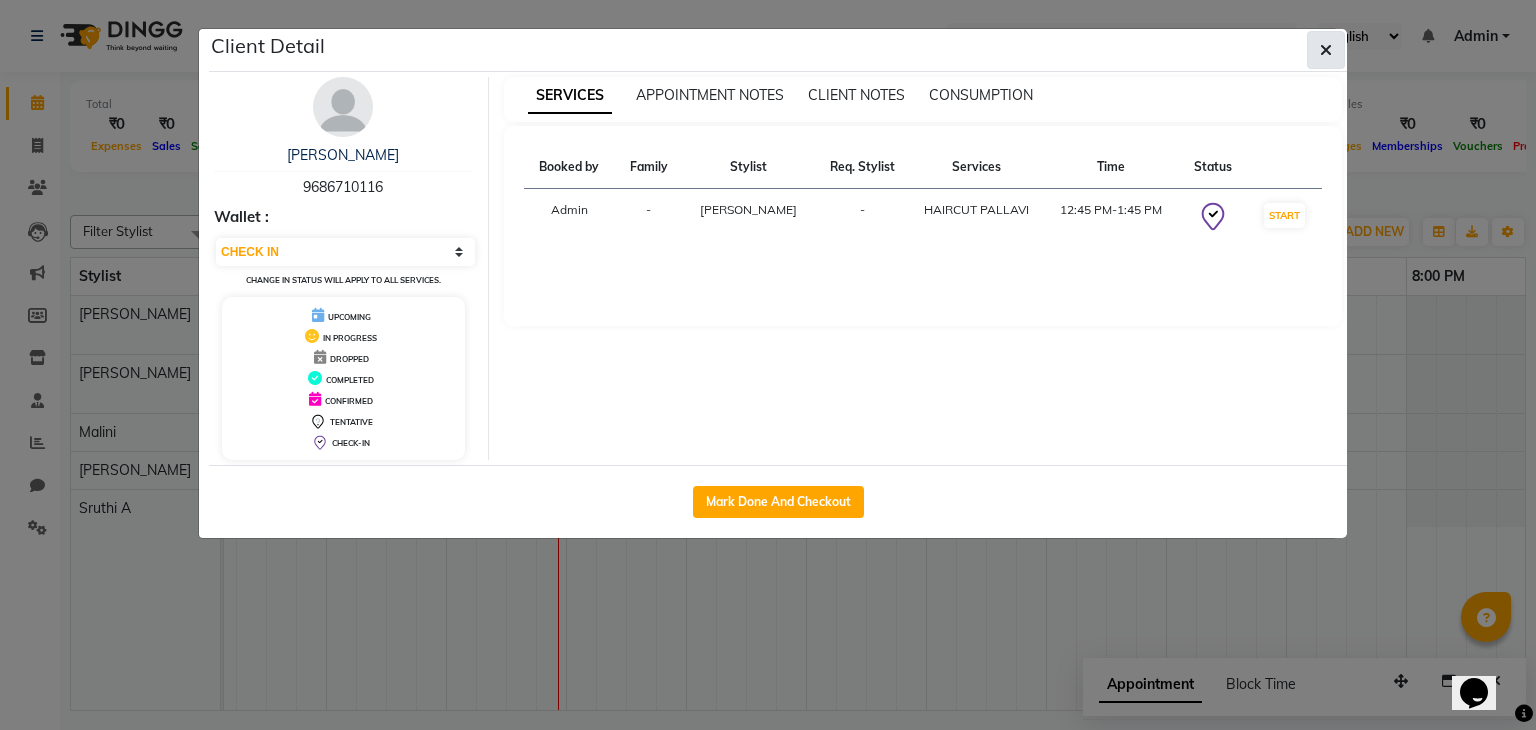 click 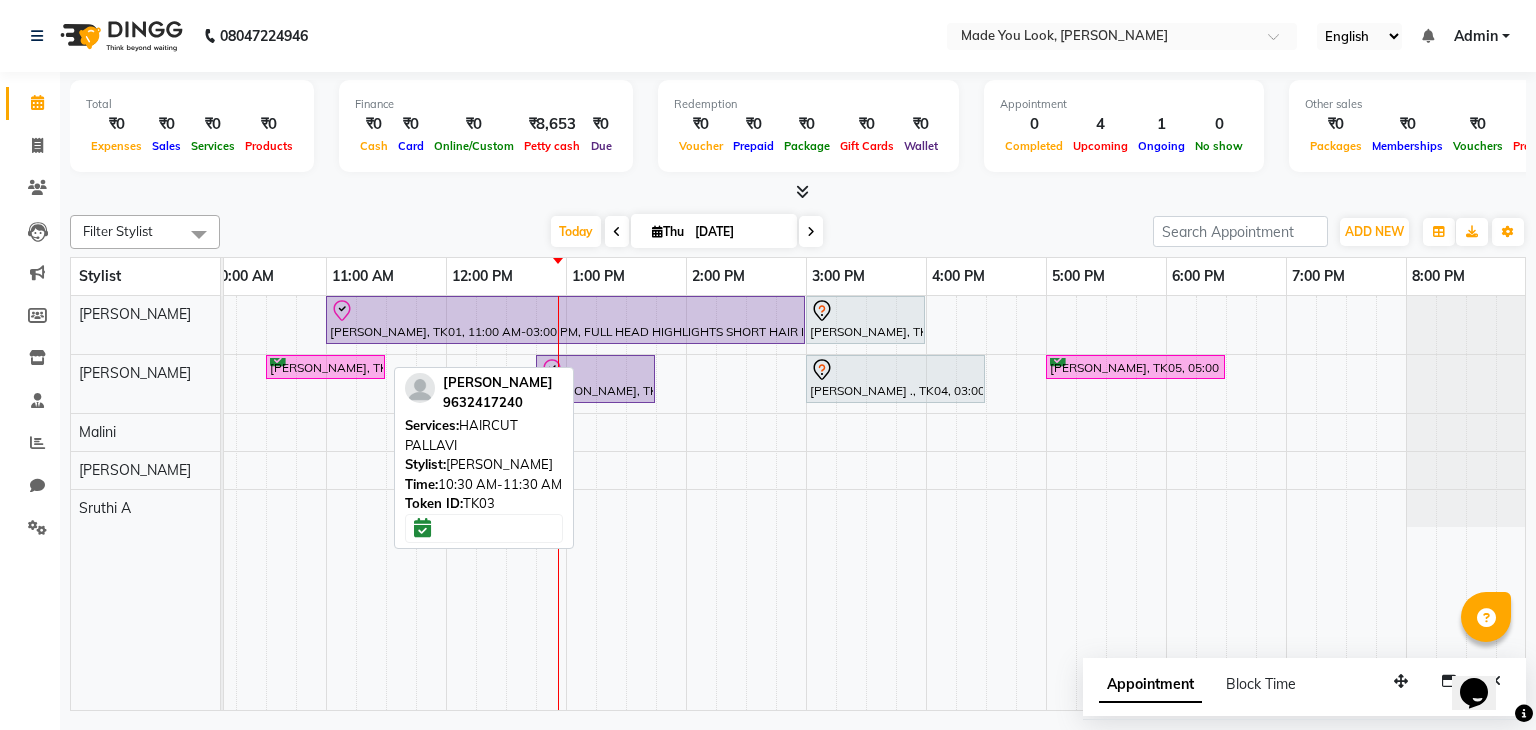 click on "[PERSON_NAME], TK03, 10:30 AM-11:30 AM, HAIRCUT PALLAVI" at bounding box center (325, 367) 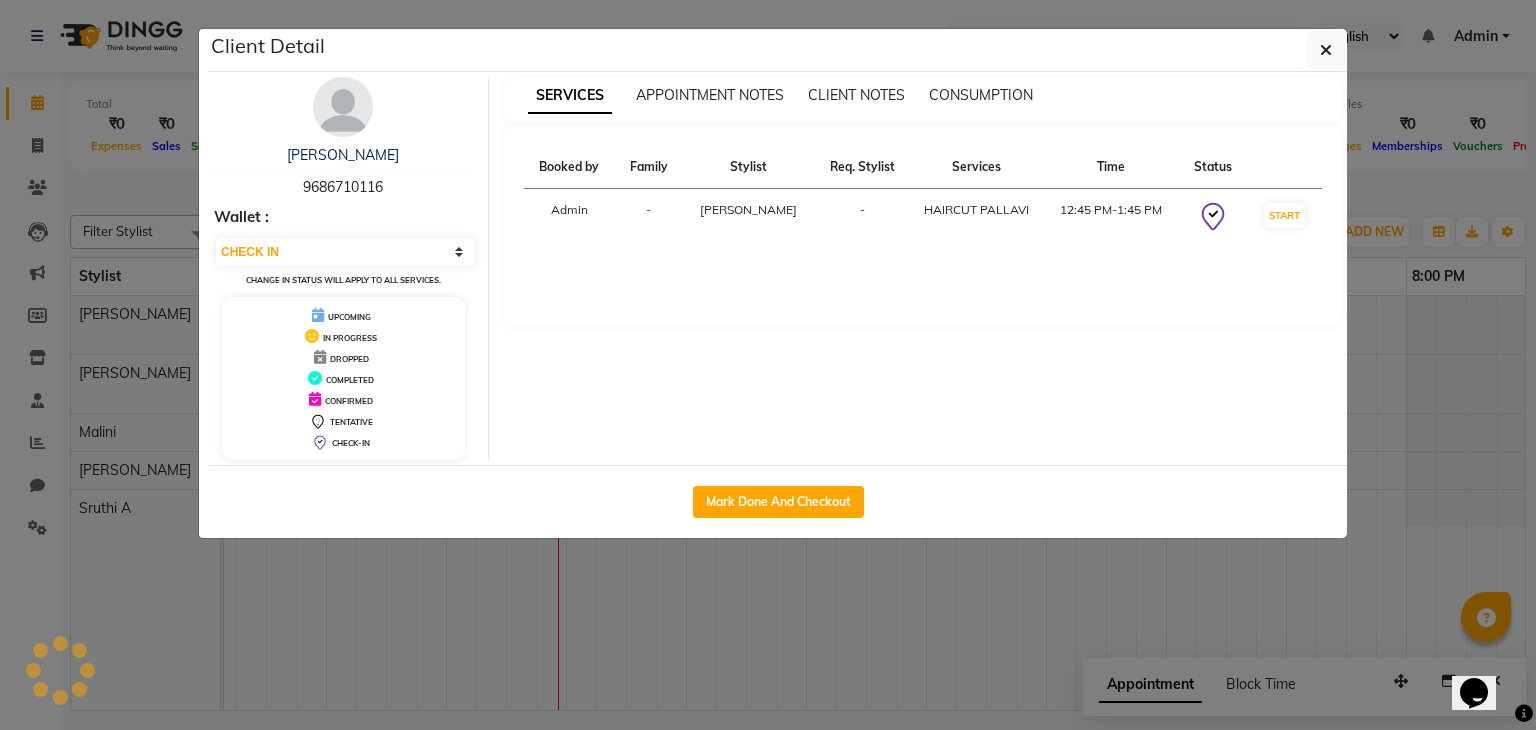 select on "6" 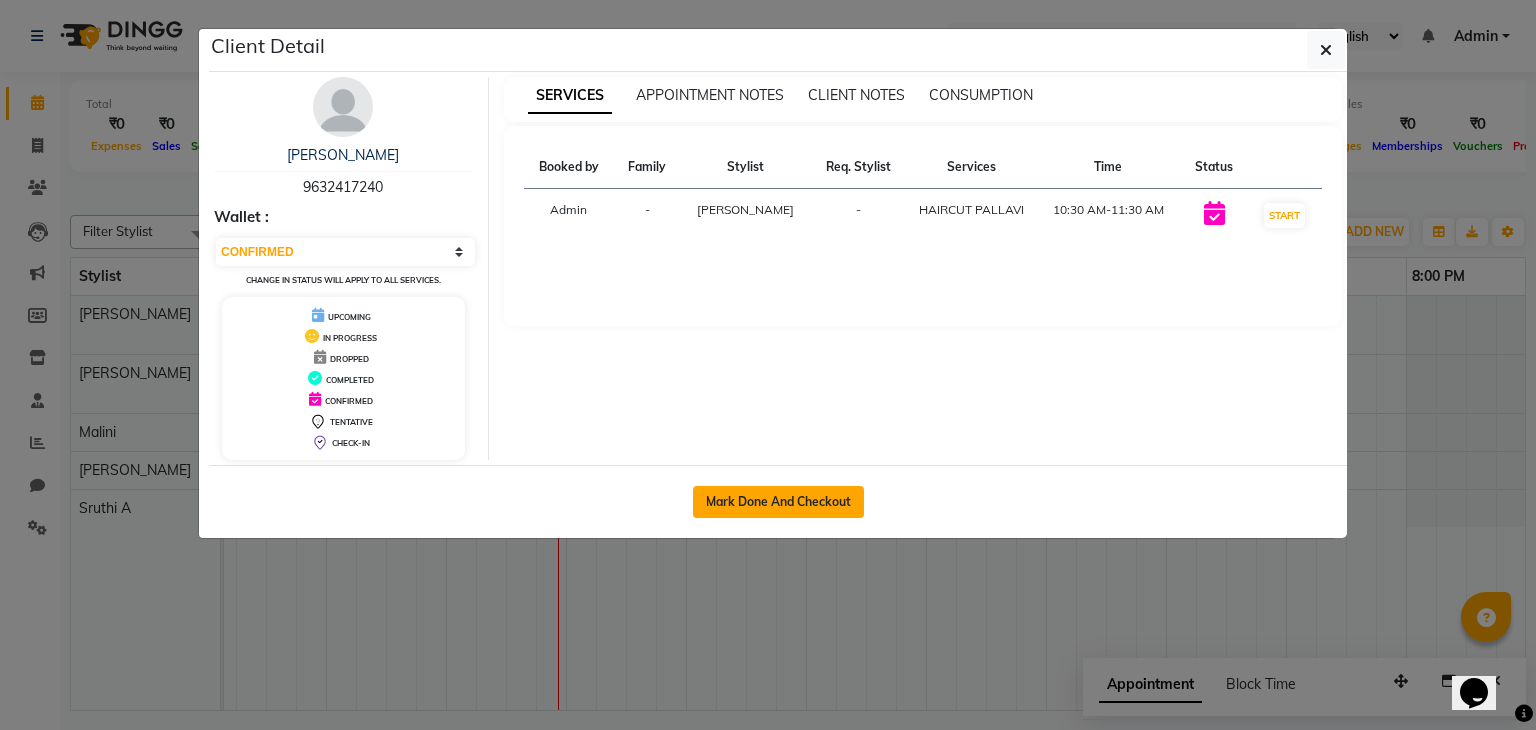 click on "Mark Done And Checkout" 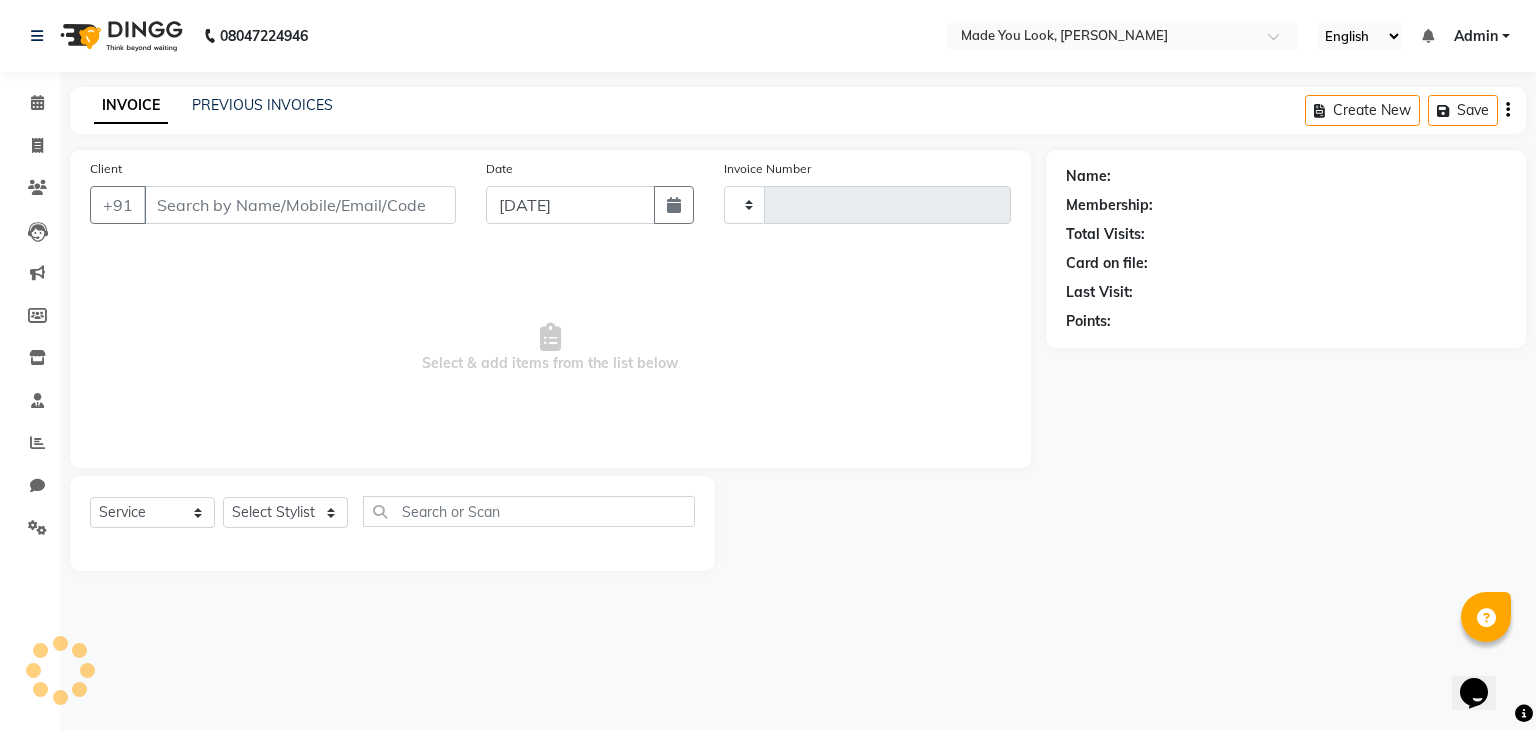 type on "0052" 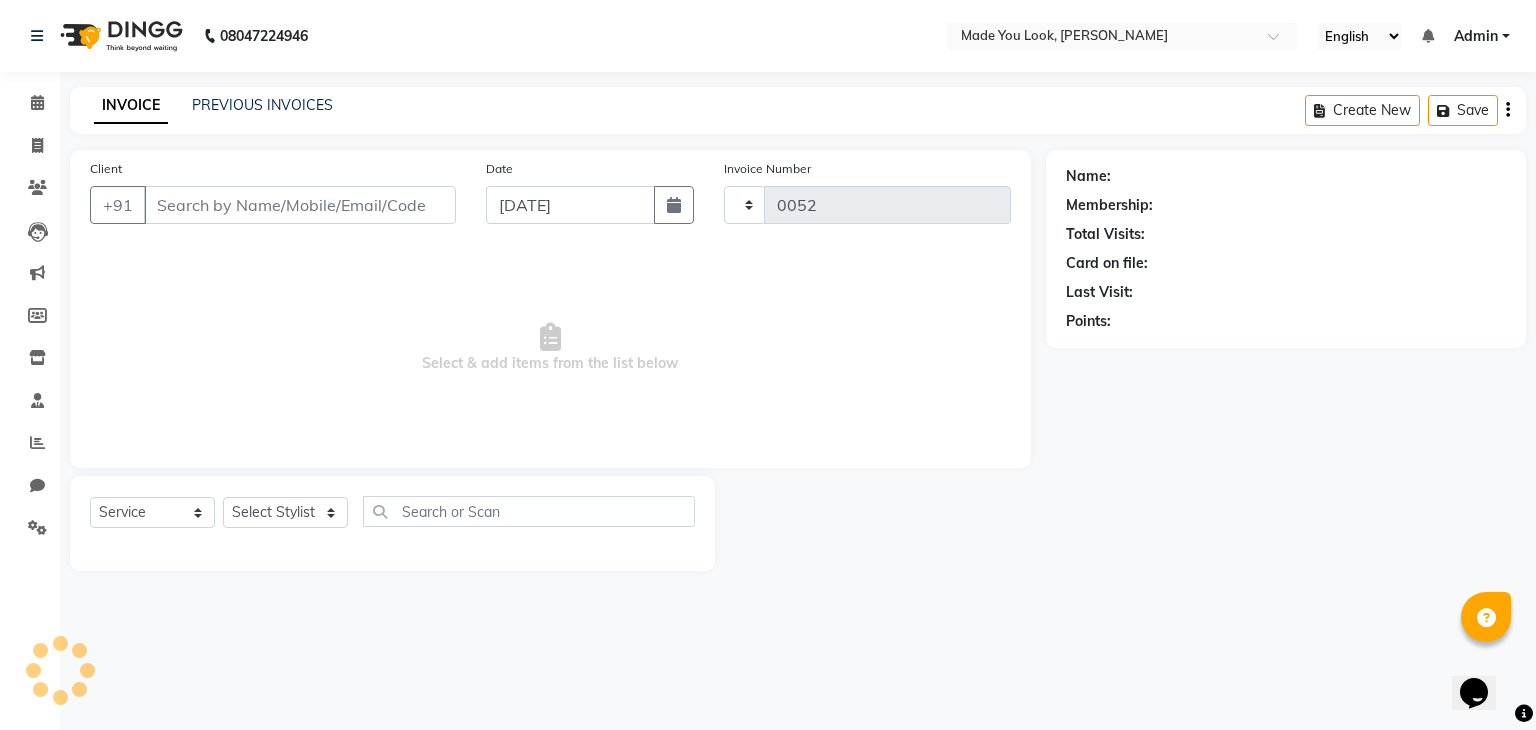 select on "8181" 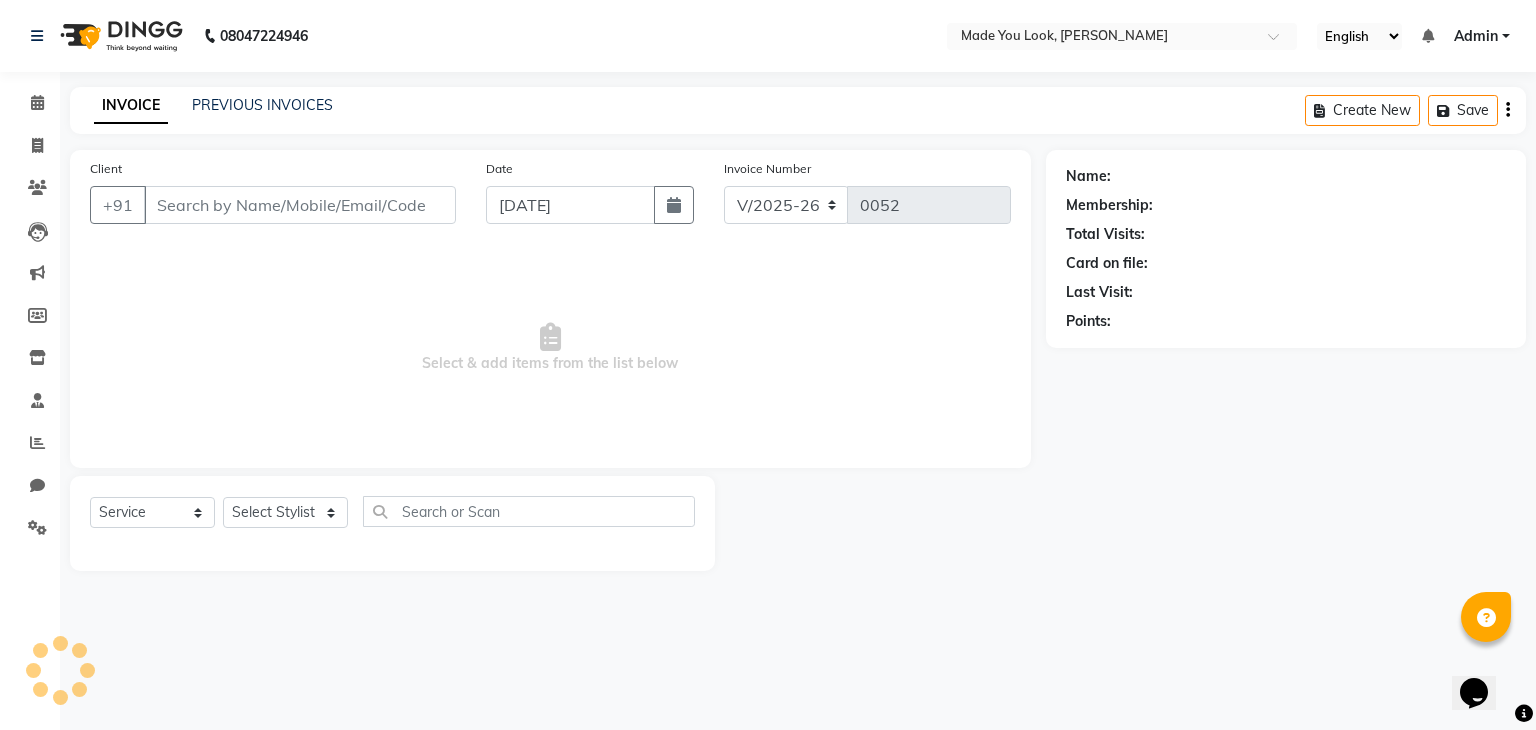 type on "9632417240" 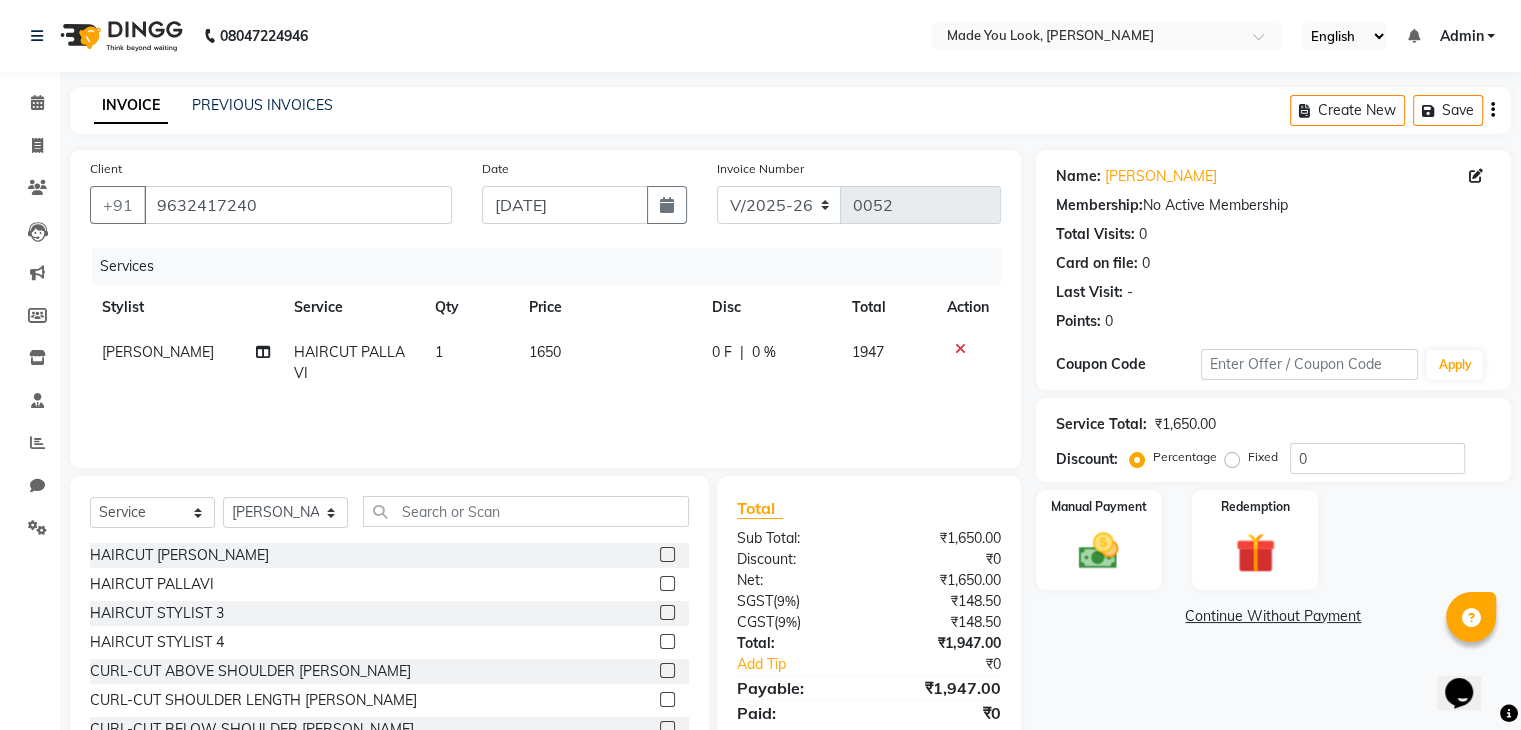 scroll, scrollTop: 72, scrollLeft: 0, axis: vertical 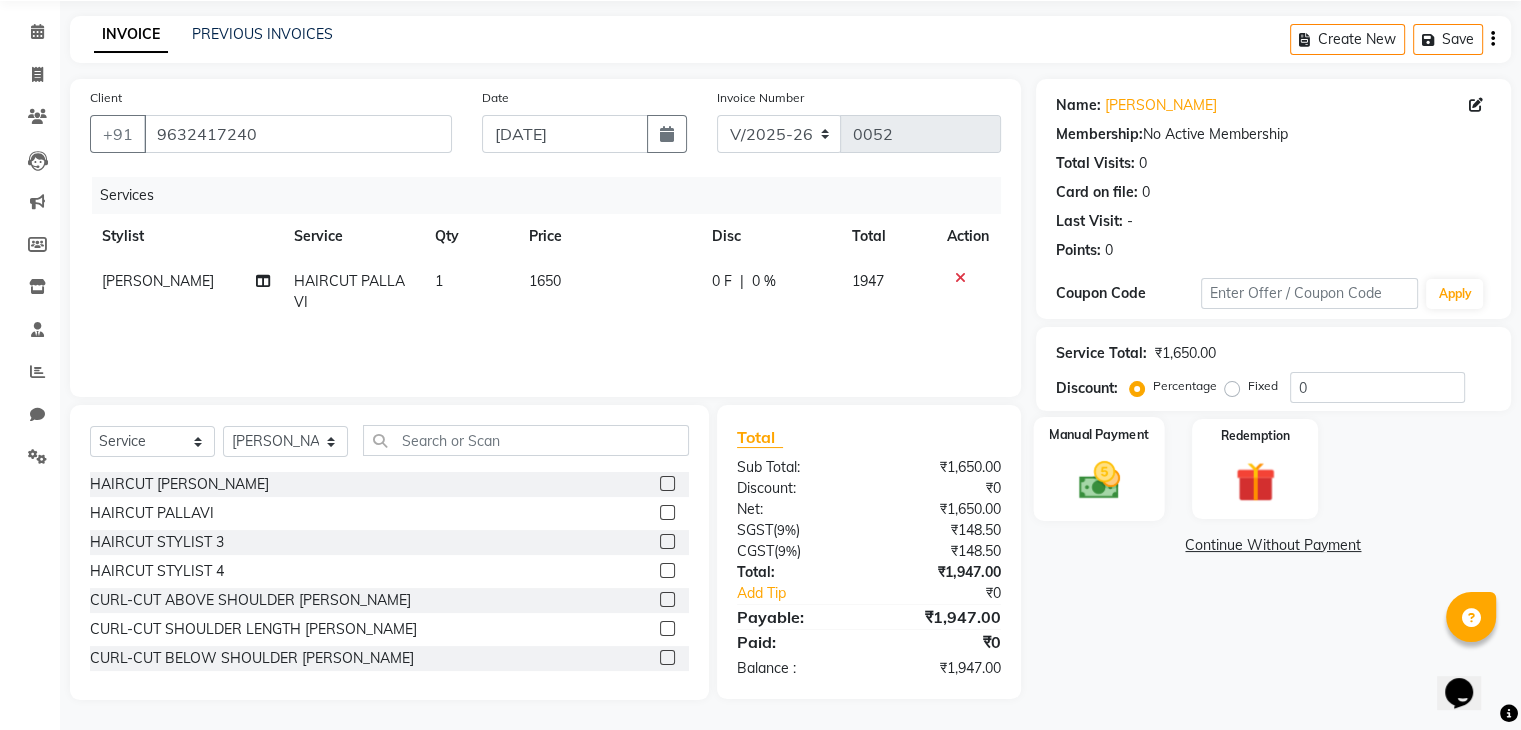 click 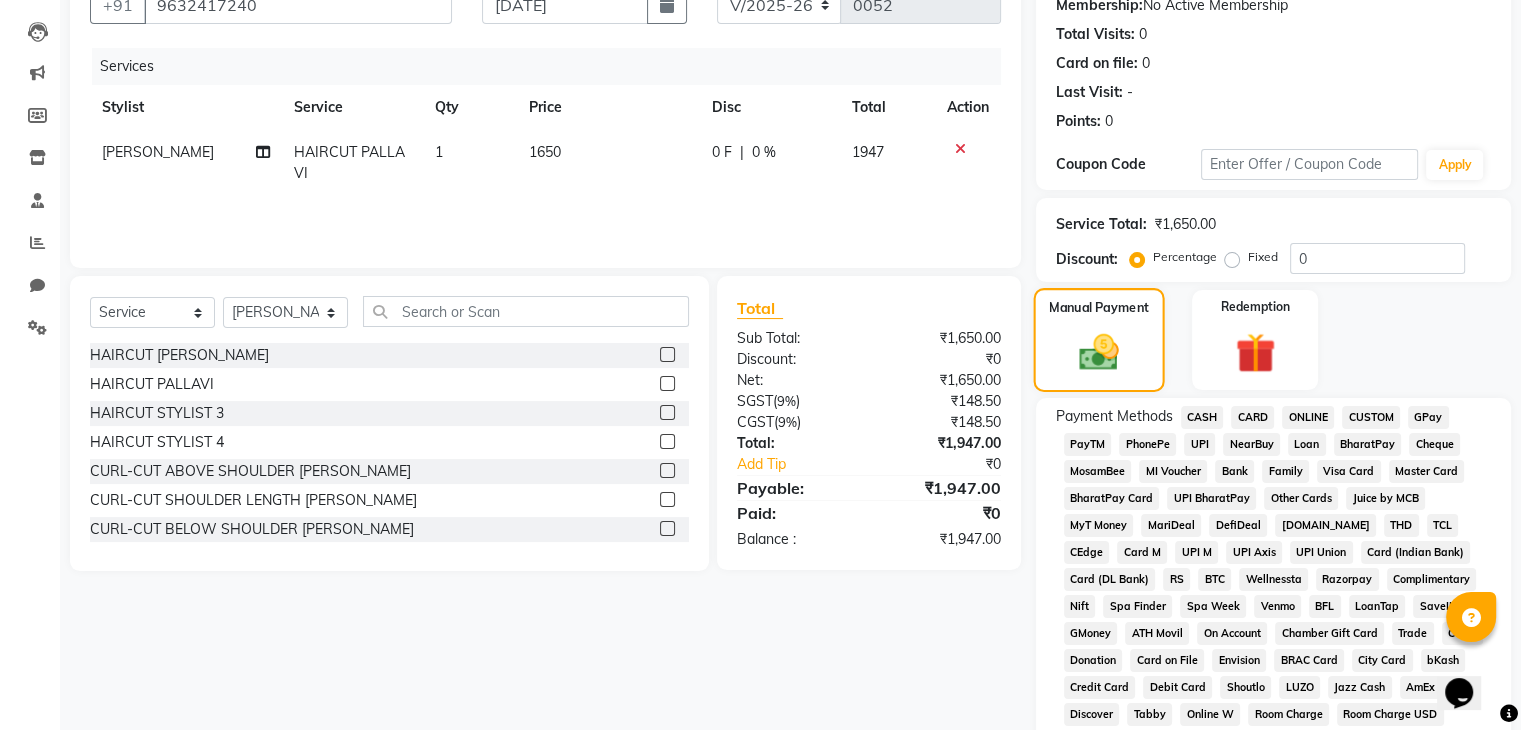 scroll, scrollTop: 215, scrollLeft: 0, axis: vertical 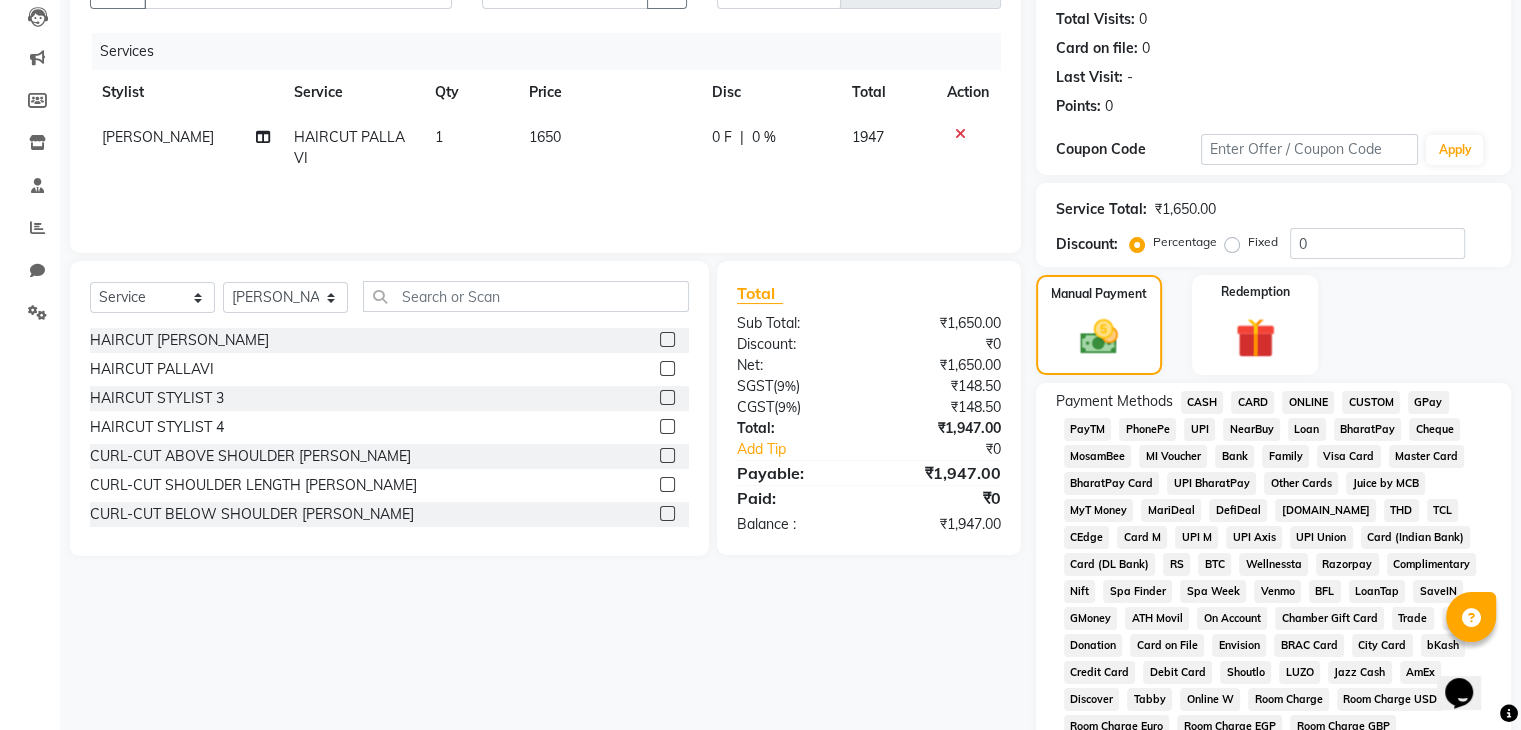 click on "UPI" 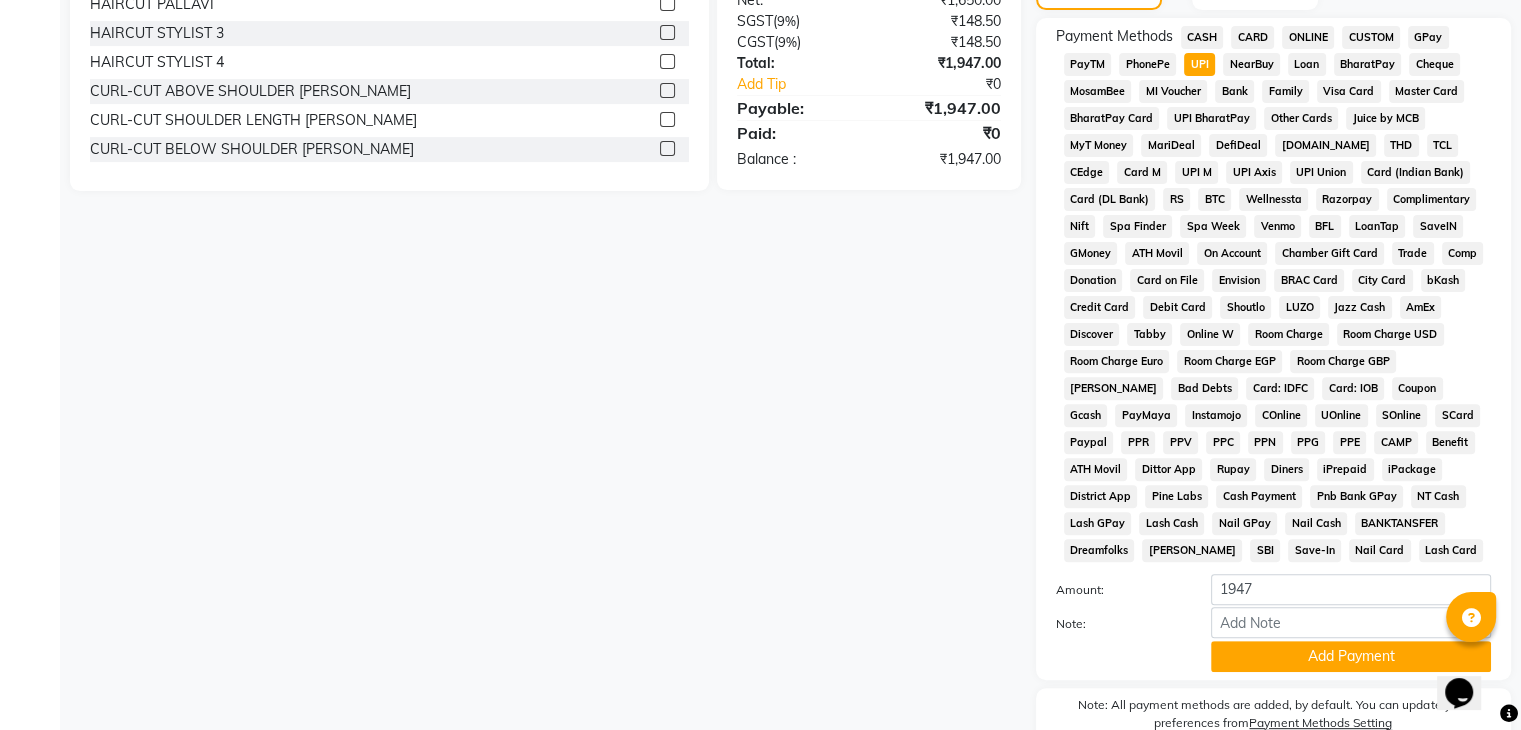 scroll, scrollTop: 693, scrollLeft: 0, axis: vertical 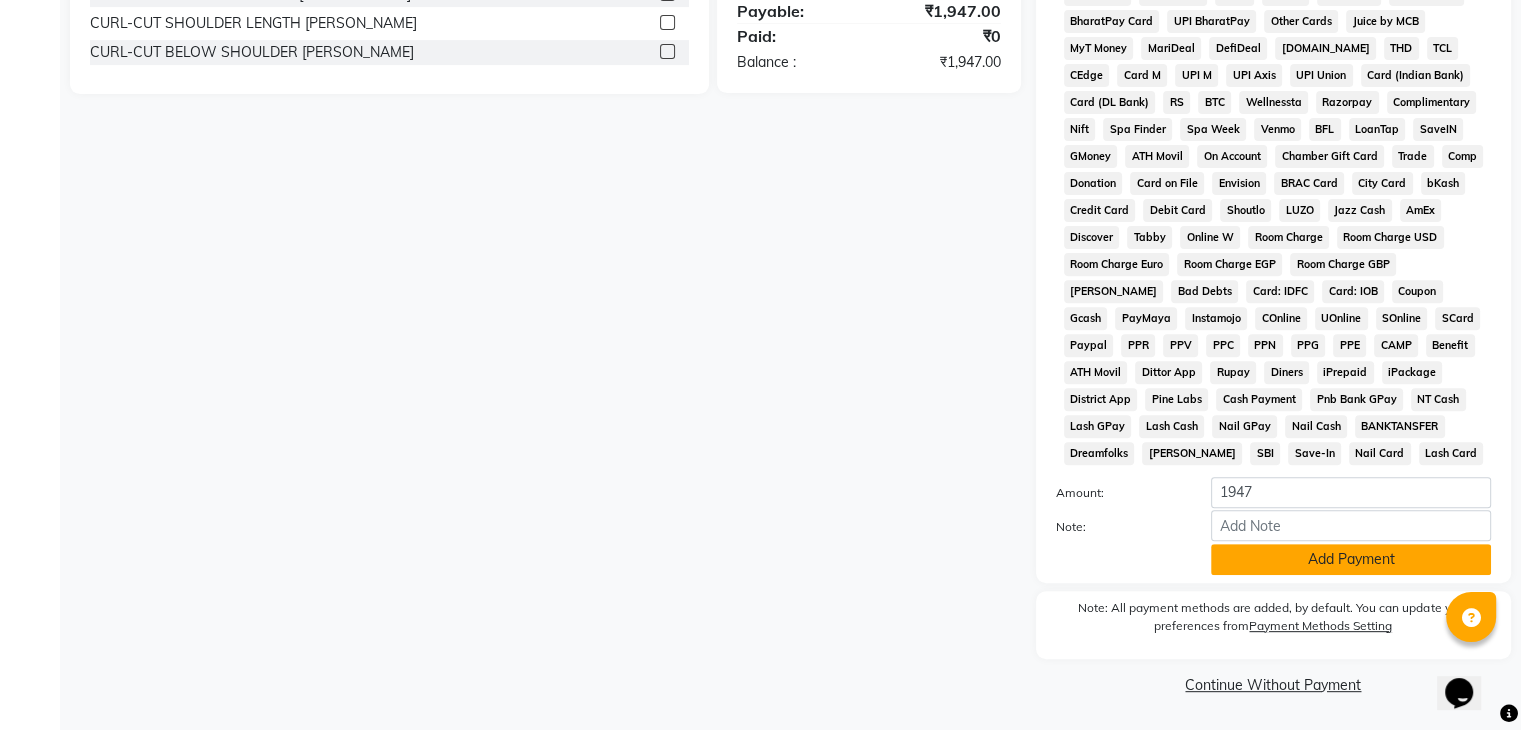 click on "Add Payment" 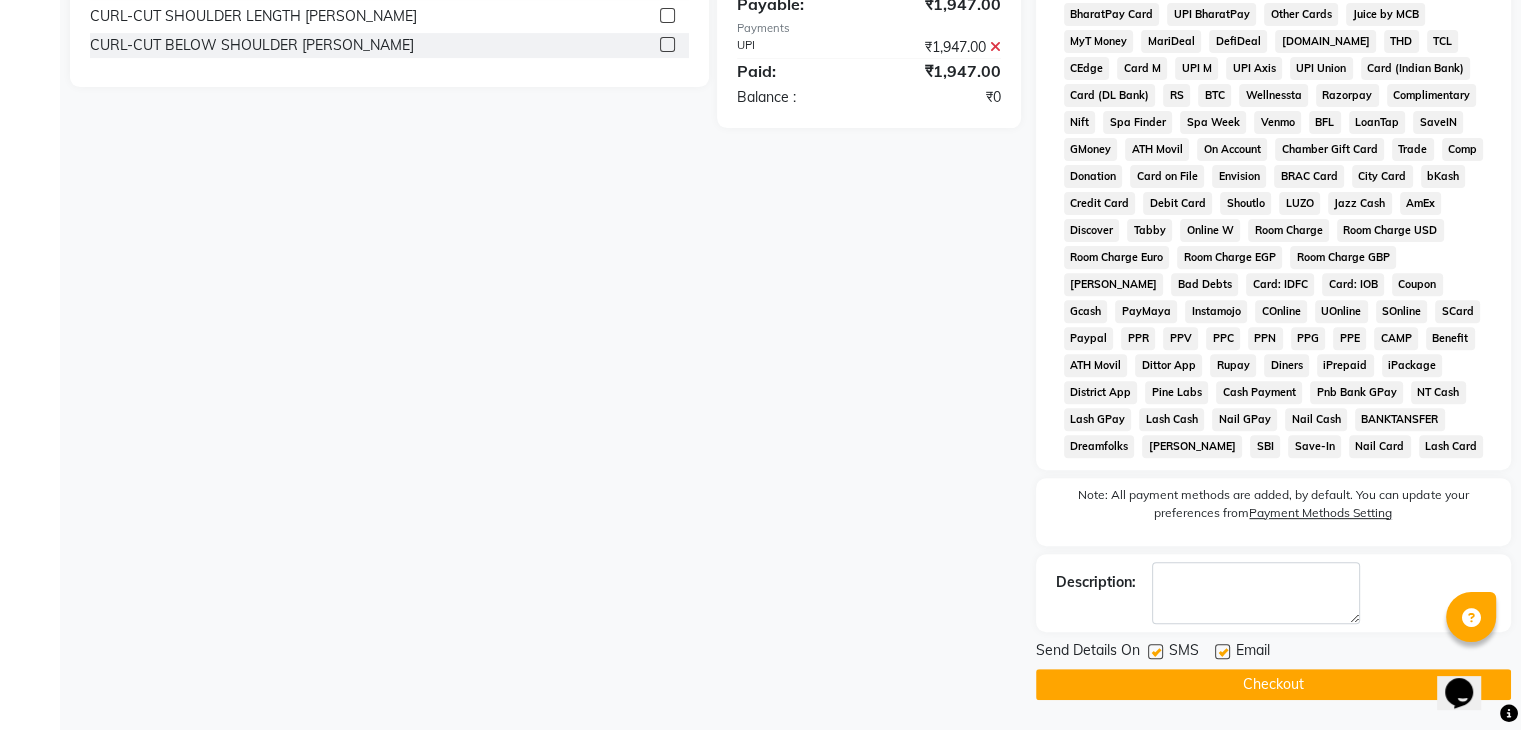 click on "Checkout" 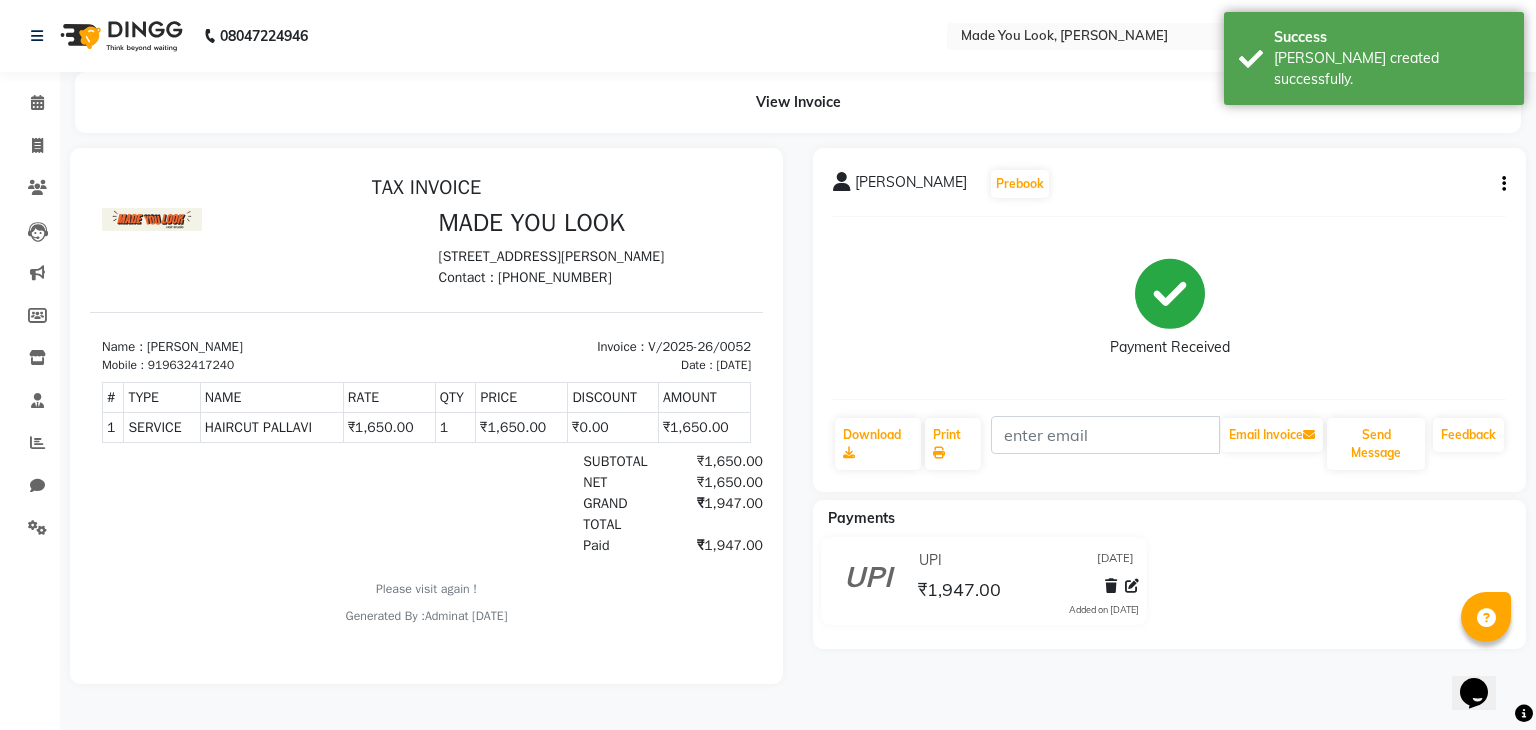 scroll, scrollTop: 0, scrollLeft: 0, axis: both 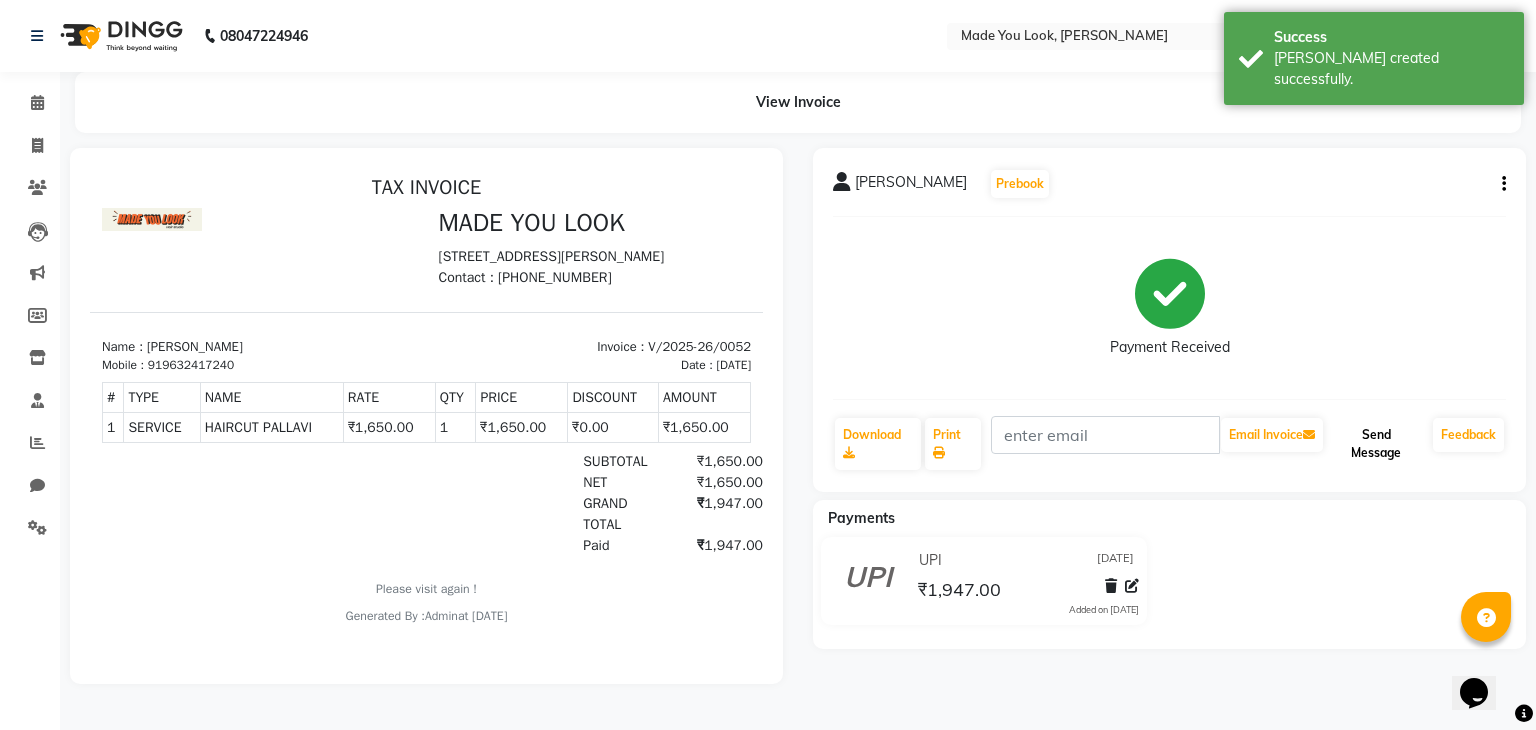 click on "Send Message" 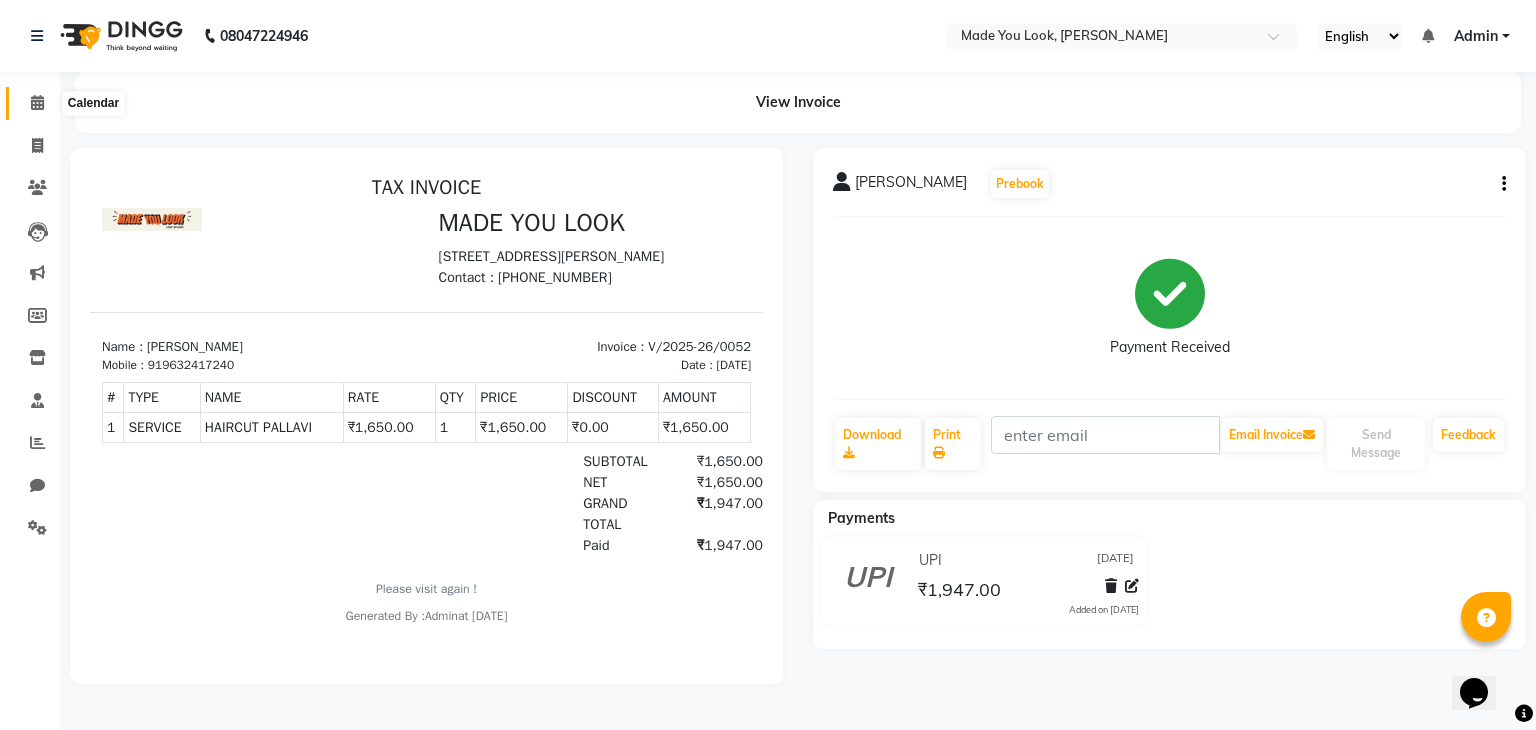 click 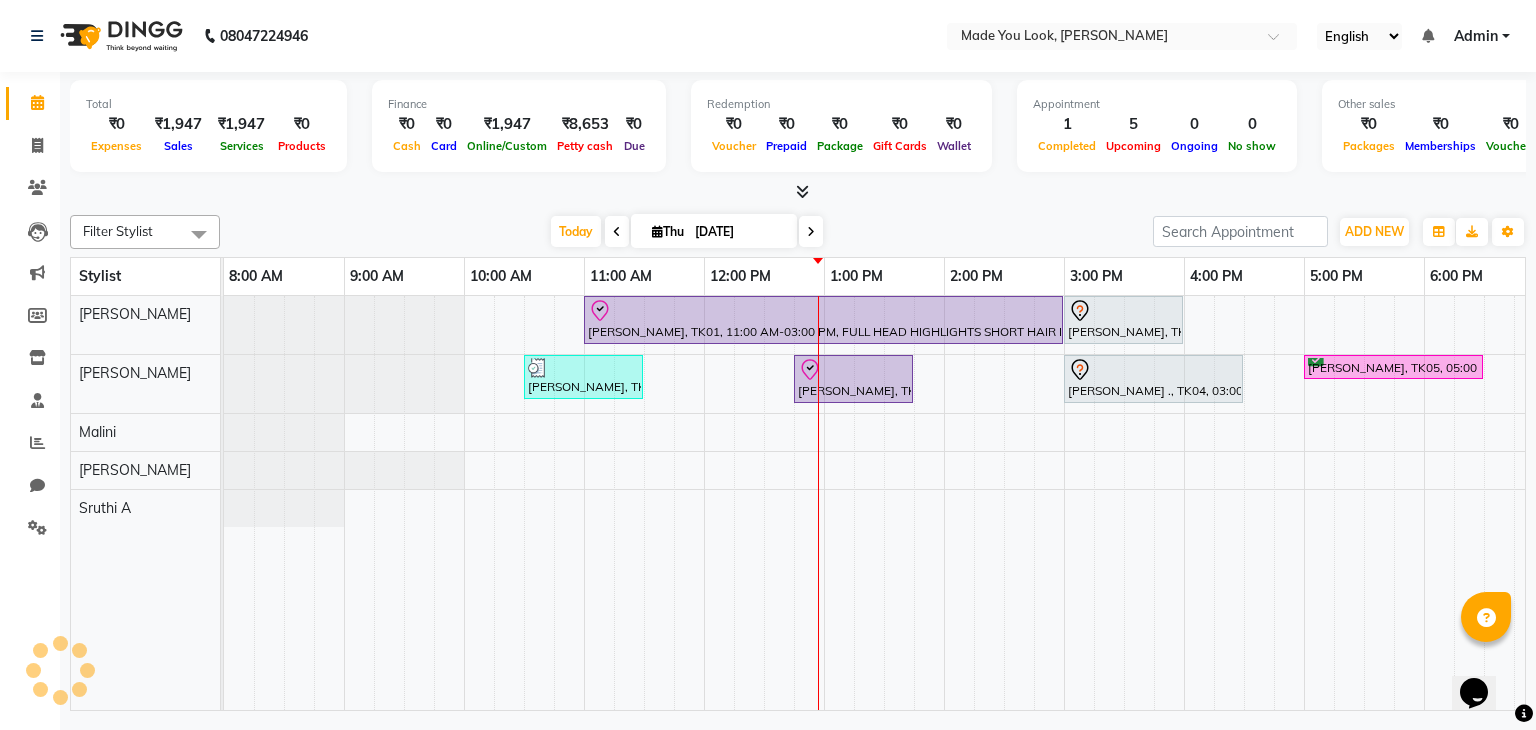 scroll, scrollTop: 0, scrollLeft: 0, axis: both 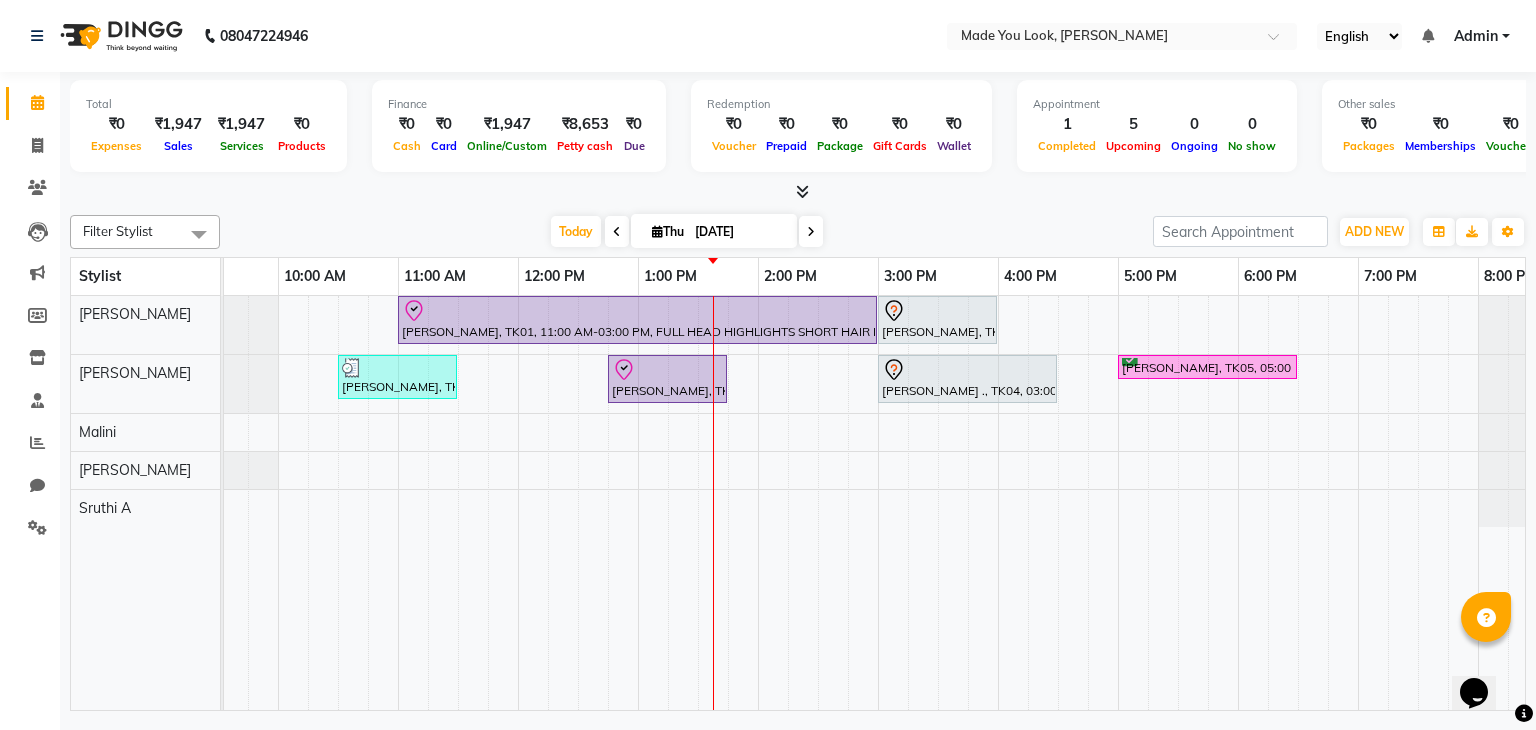 click at bounding box center [811, 231] 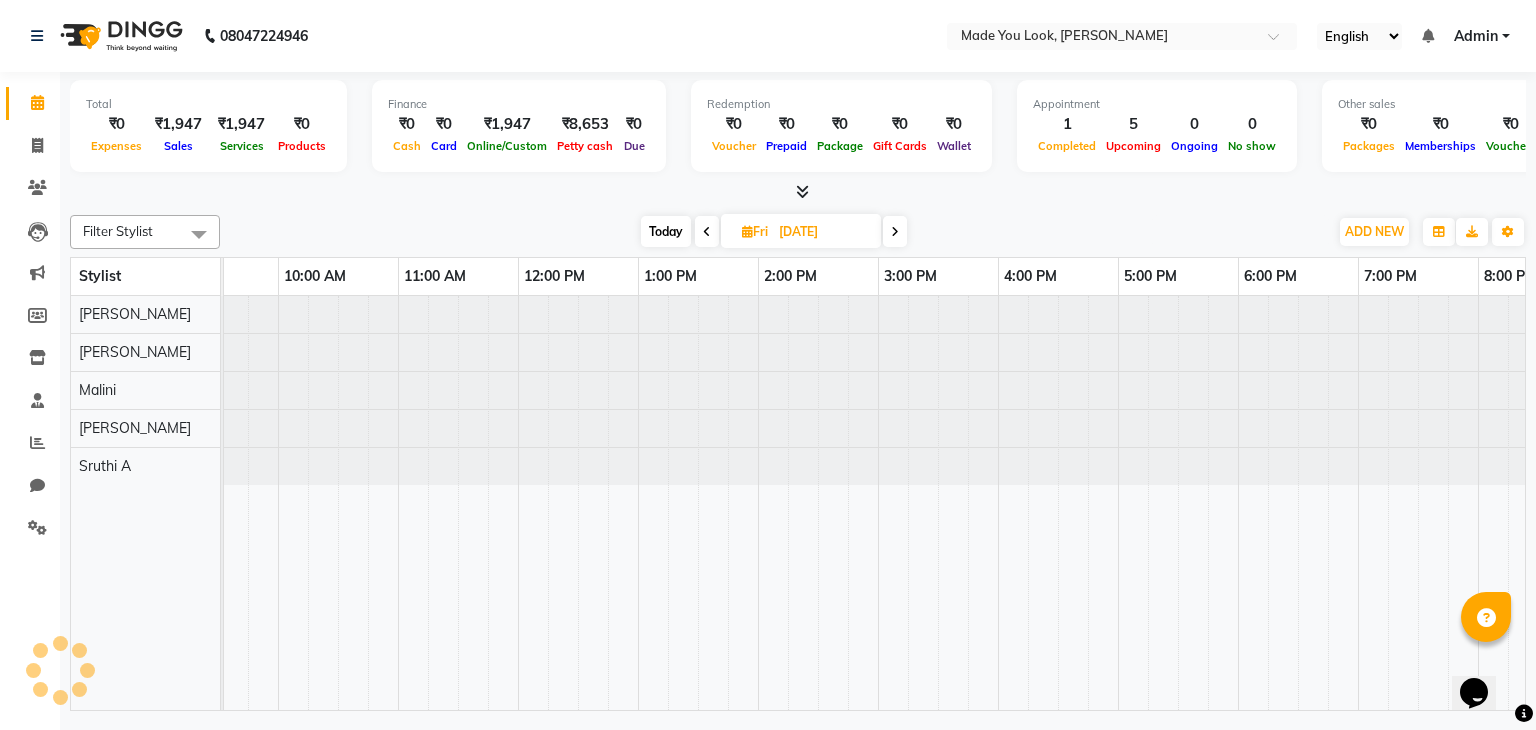 scroll, scrollTop: 0, scrollLeft: 258, axis: horizontal 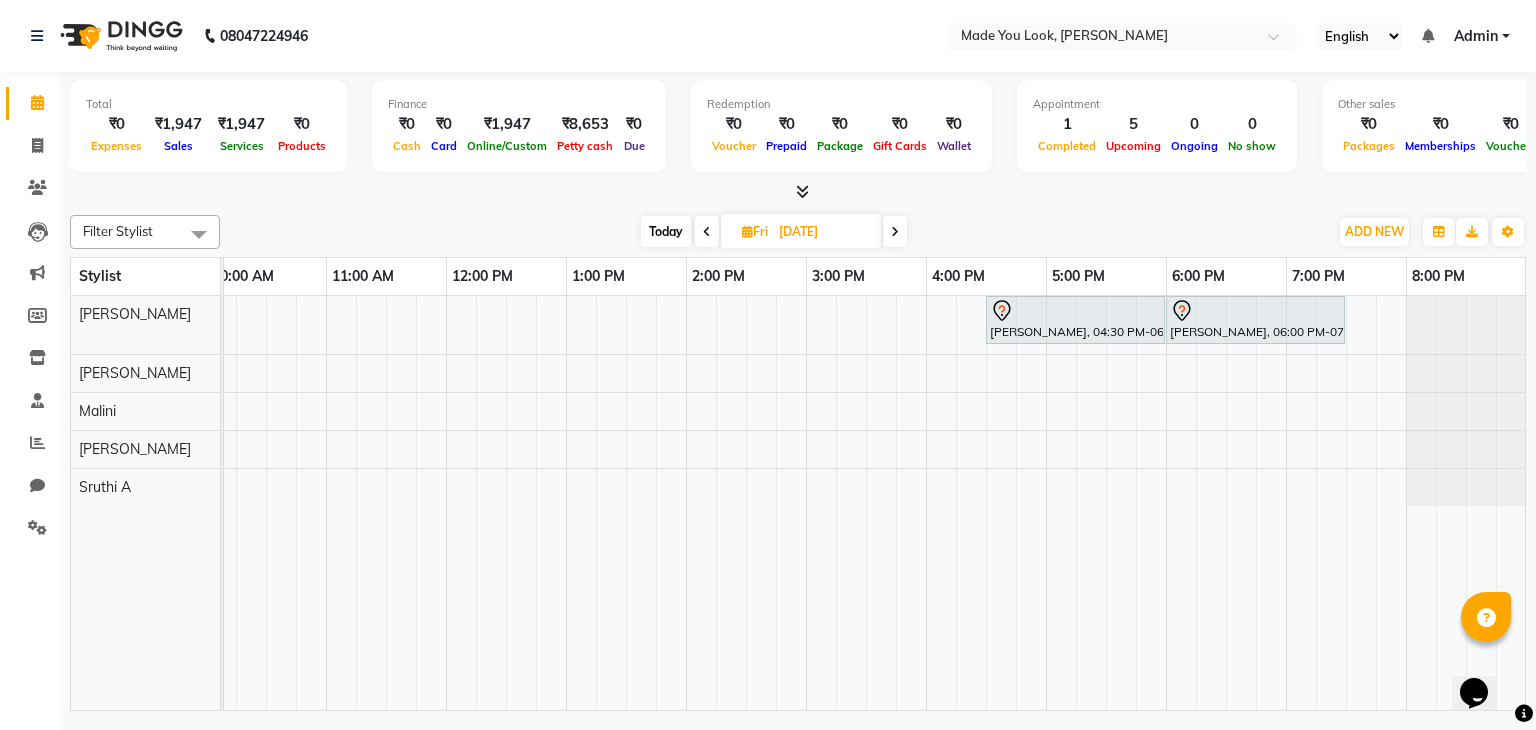 click at bounding box center [895, 232] 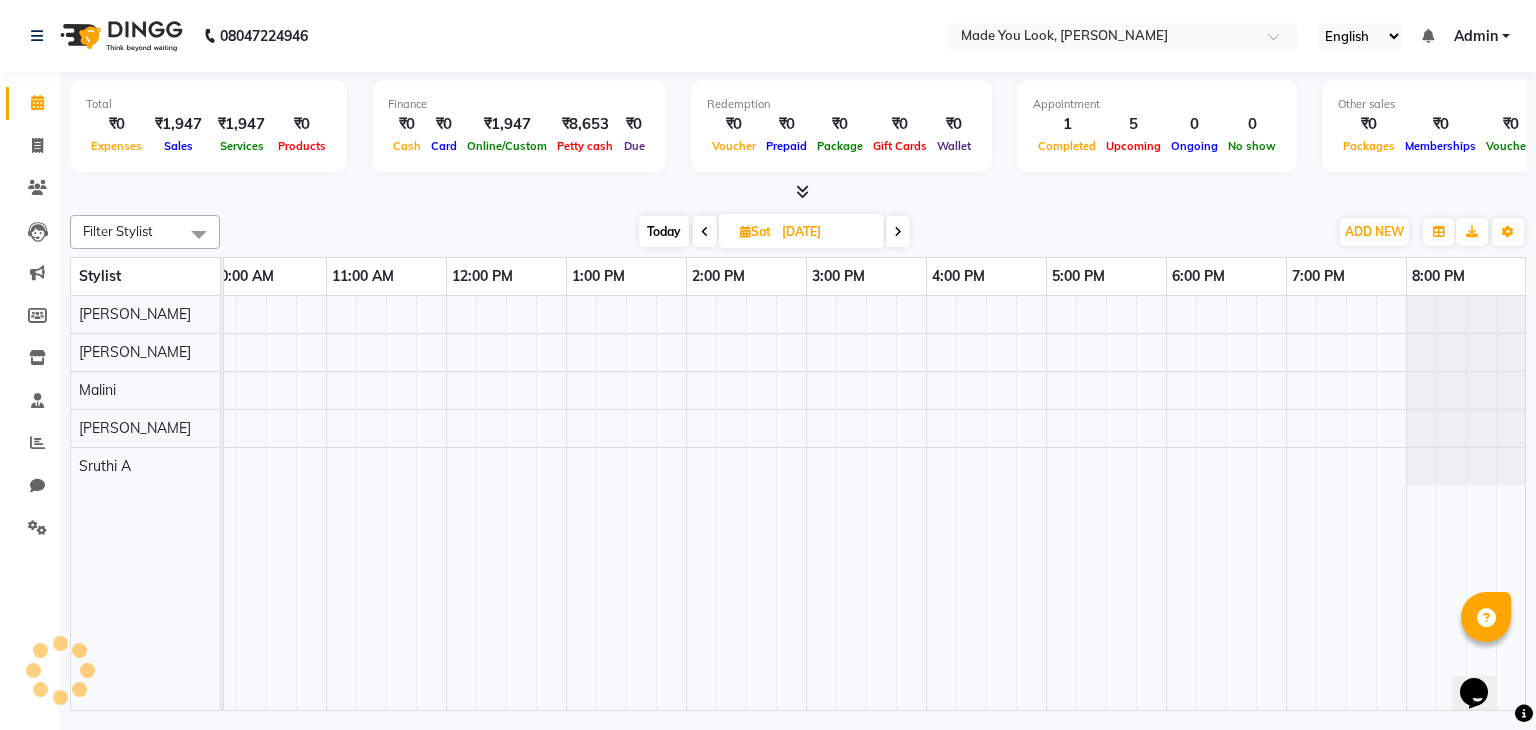 scroll, scrollTop: 0, scrollLeft: 258, axis: horizontal 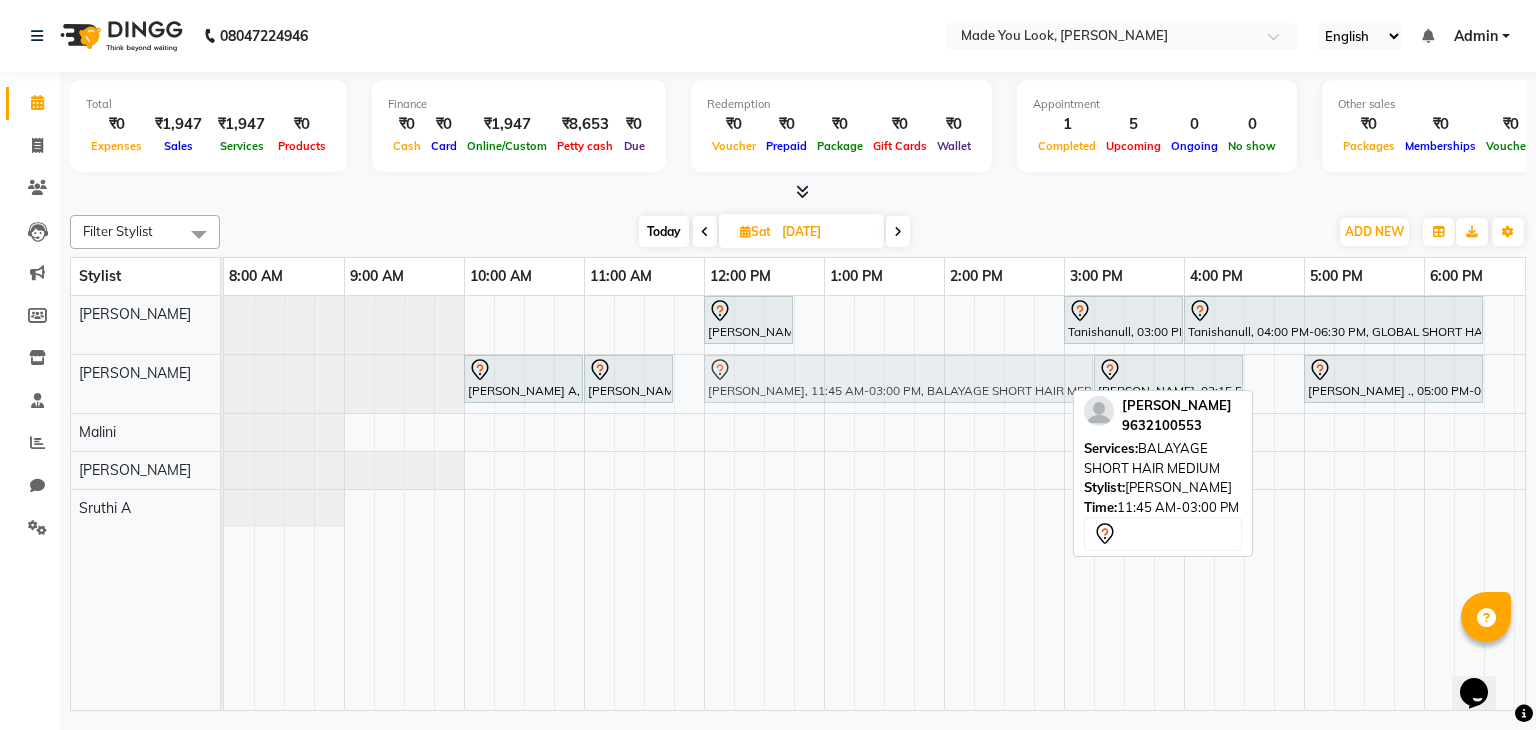 drag, startPoint x: 757, startPoint y: 365, endPoint x: 788, endPoint y: 365, distance: 31 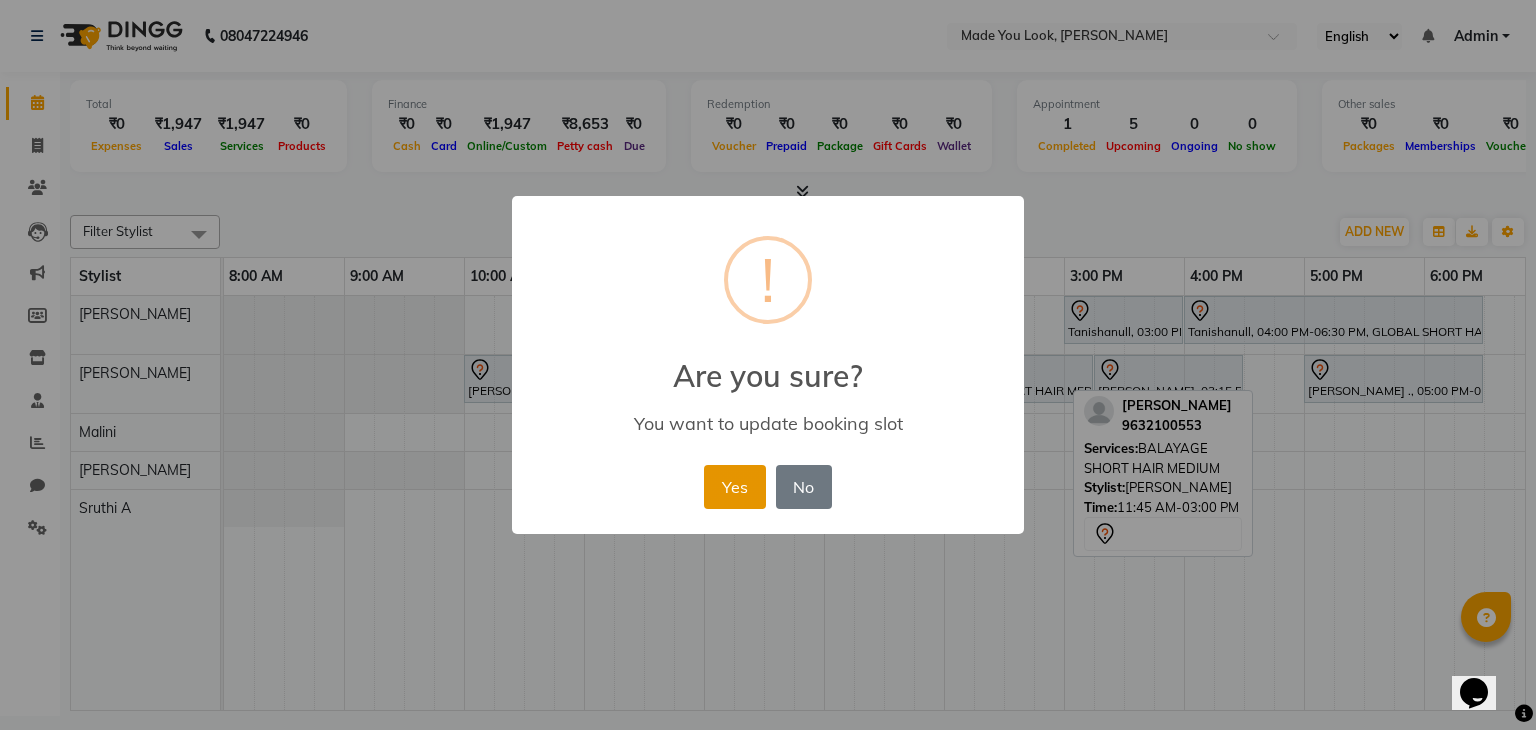 click on "Yes" at bounding box center [734, 487] 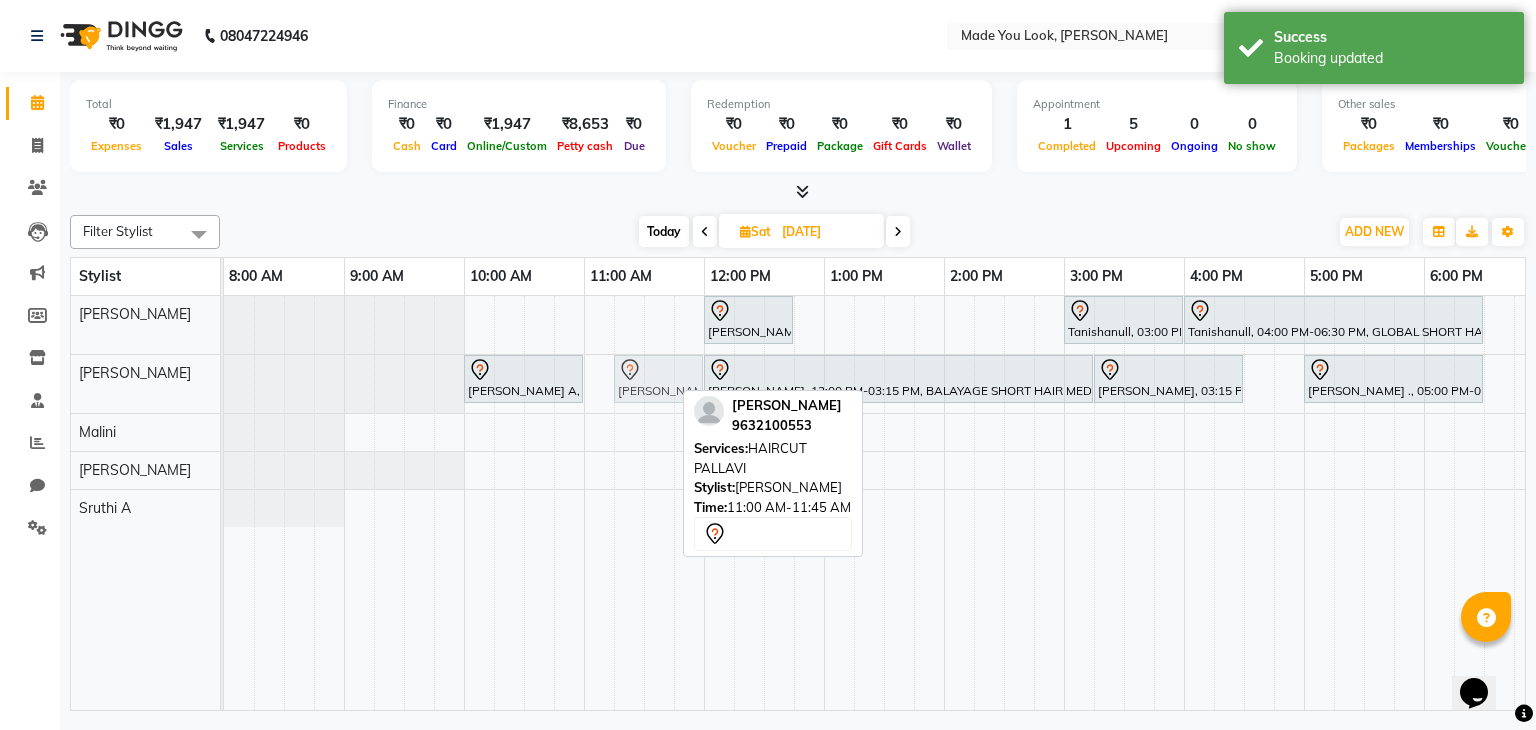 drag, startPoint x: 608, startPoint y: 377, endPoint x: 640, endPoint y: 379, distance: 32.06244 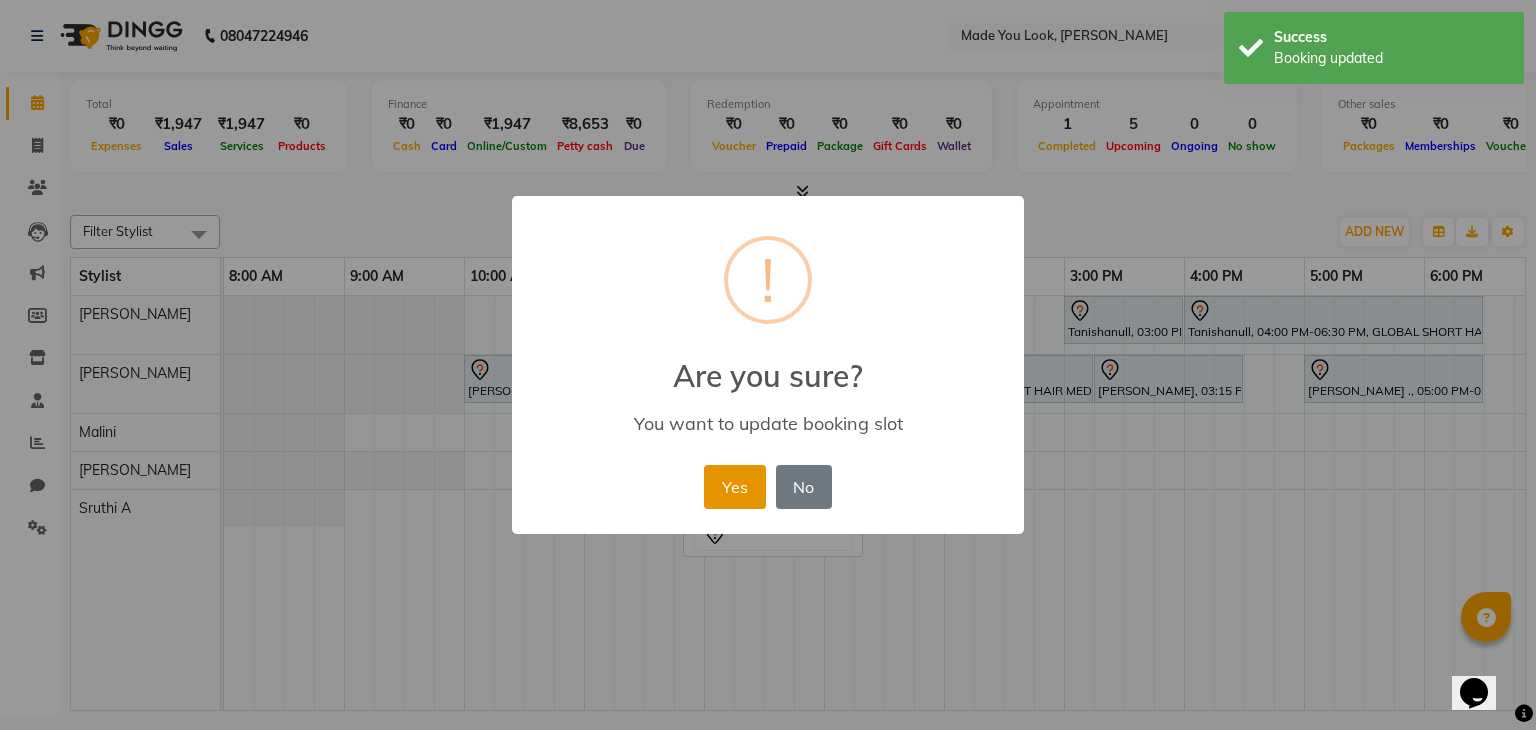 click on "Yes" at bounding box center (734, 487) 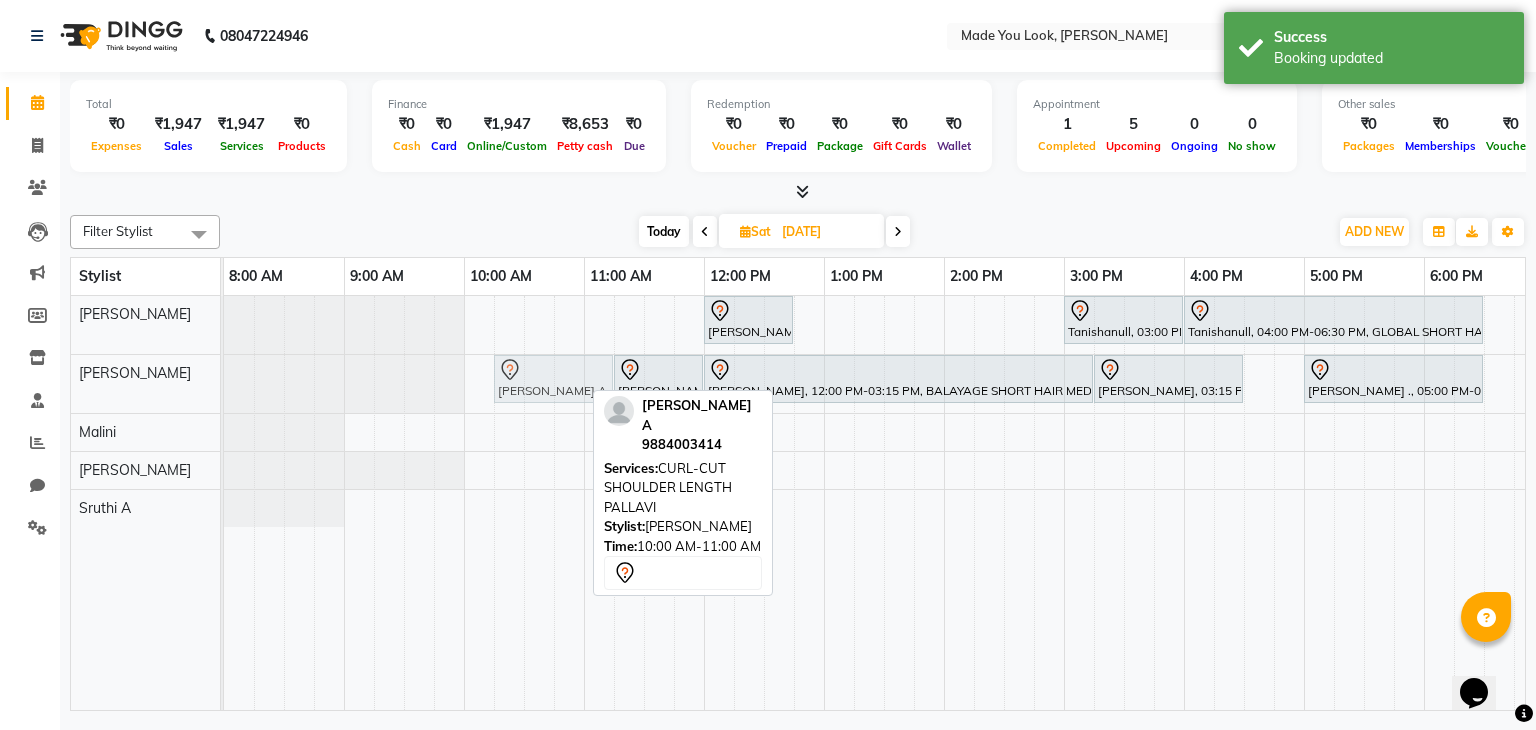 drag, startPoint x: 517, startPoint y: 376, endPoint x: 564, endPoint y: 369, distance: 47.518417 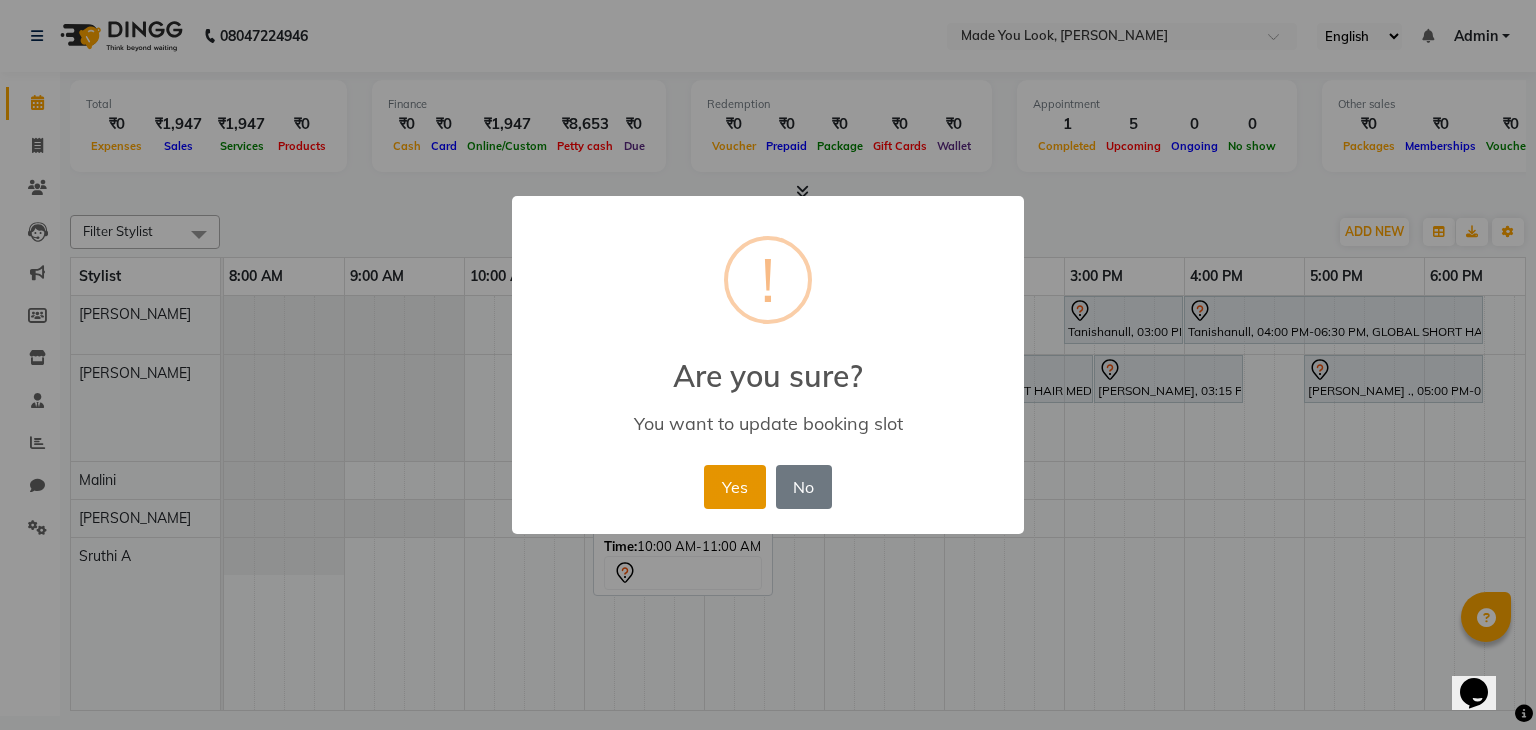 click on "Yes" at bounding box center [734, 487] 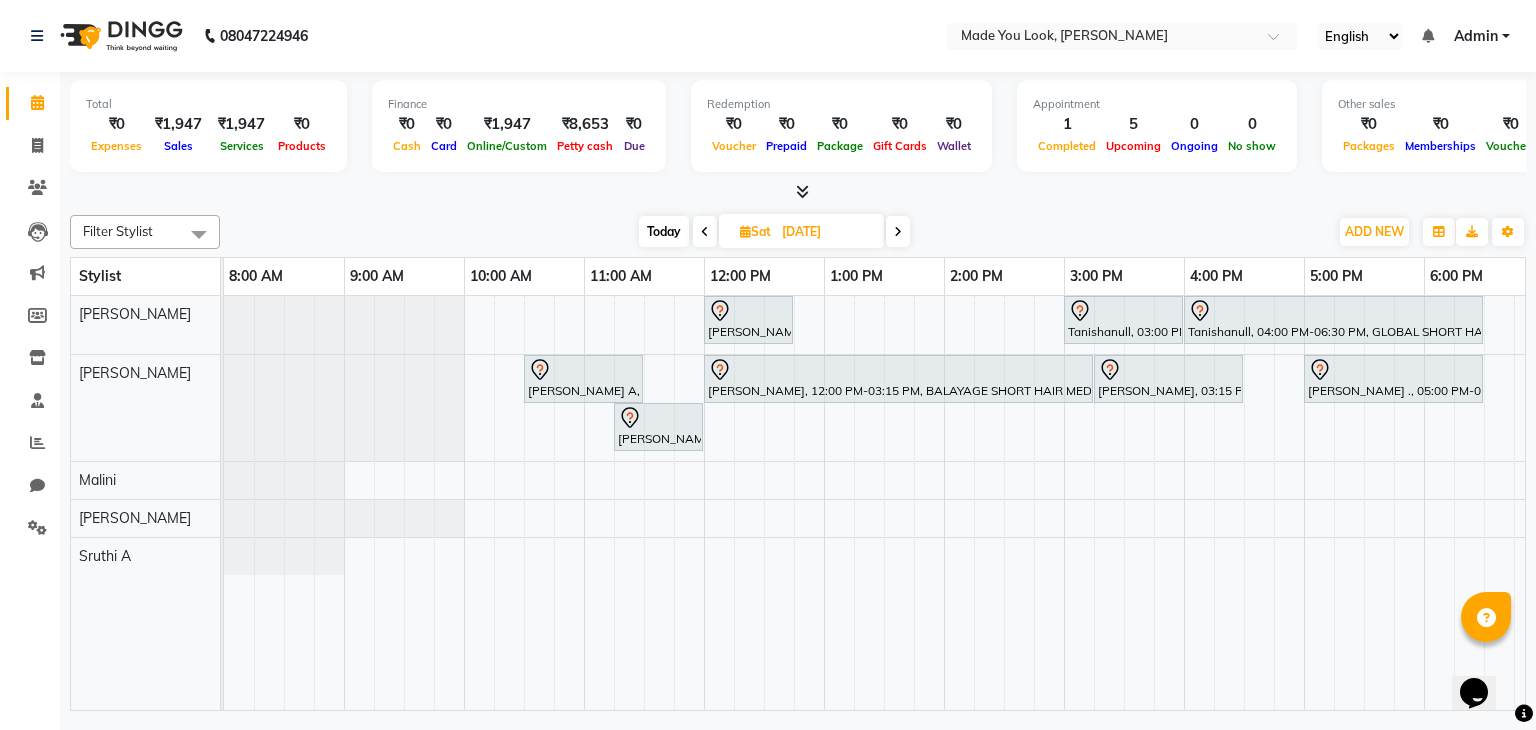 click at bounding box center [1289, 503] 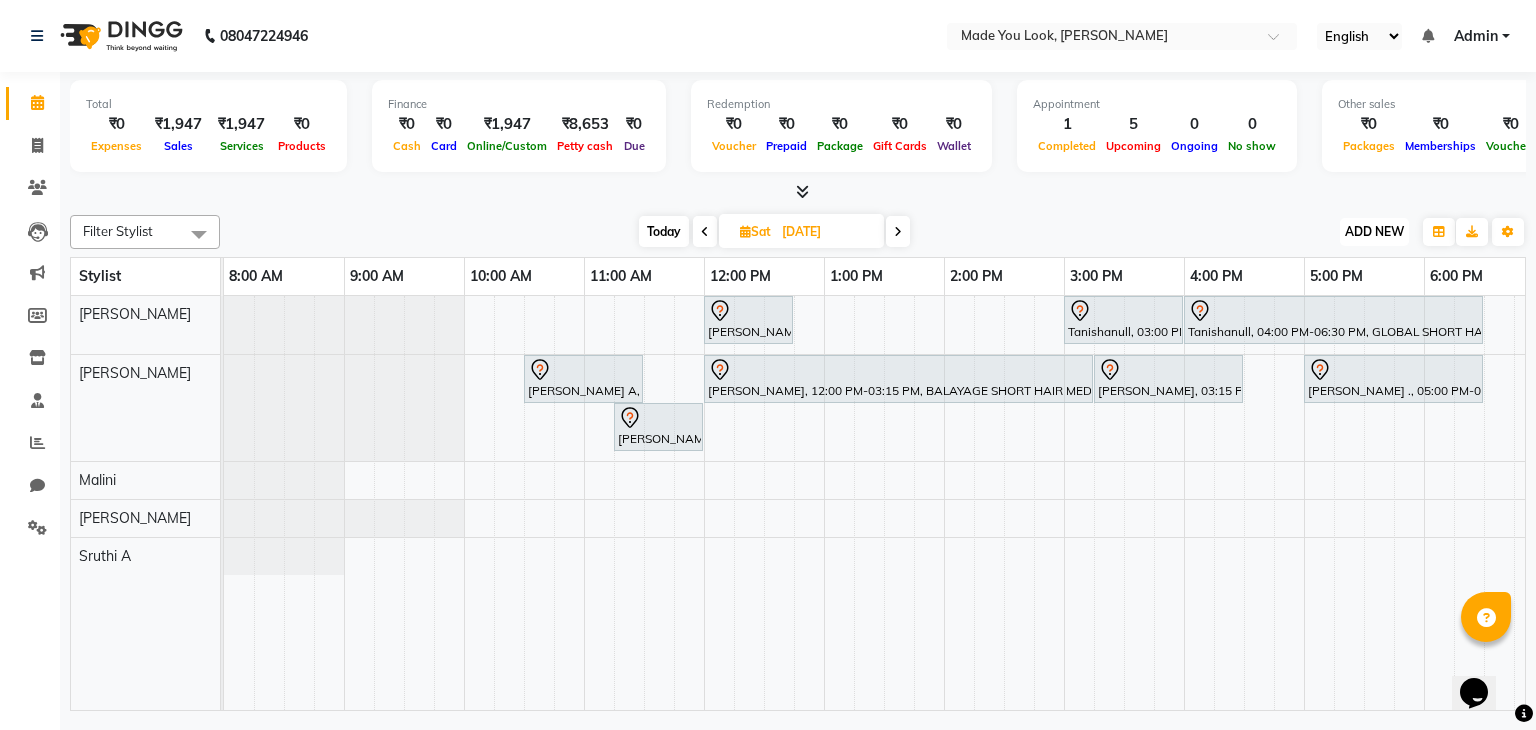 click on "ADD NEW Toggle Dropdown" at bounding box center [1374, 232] 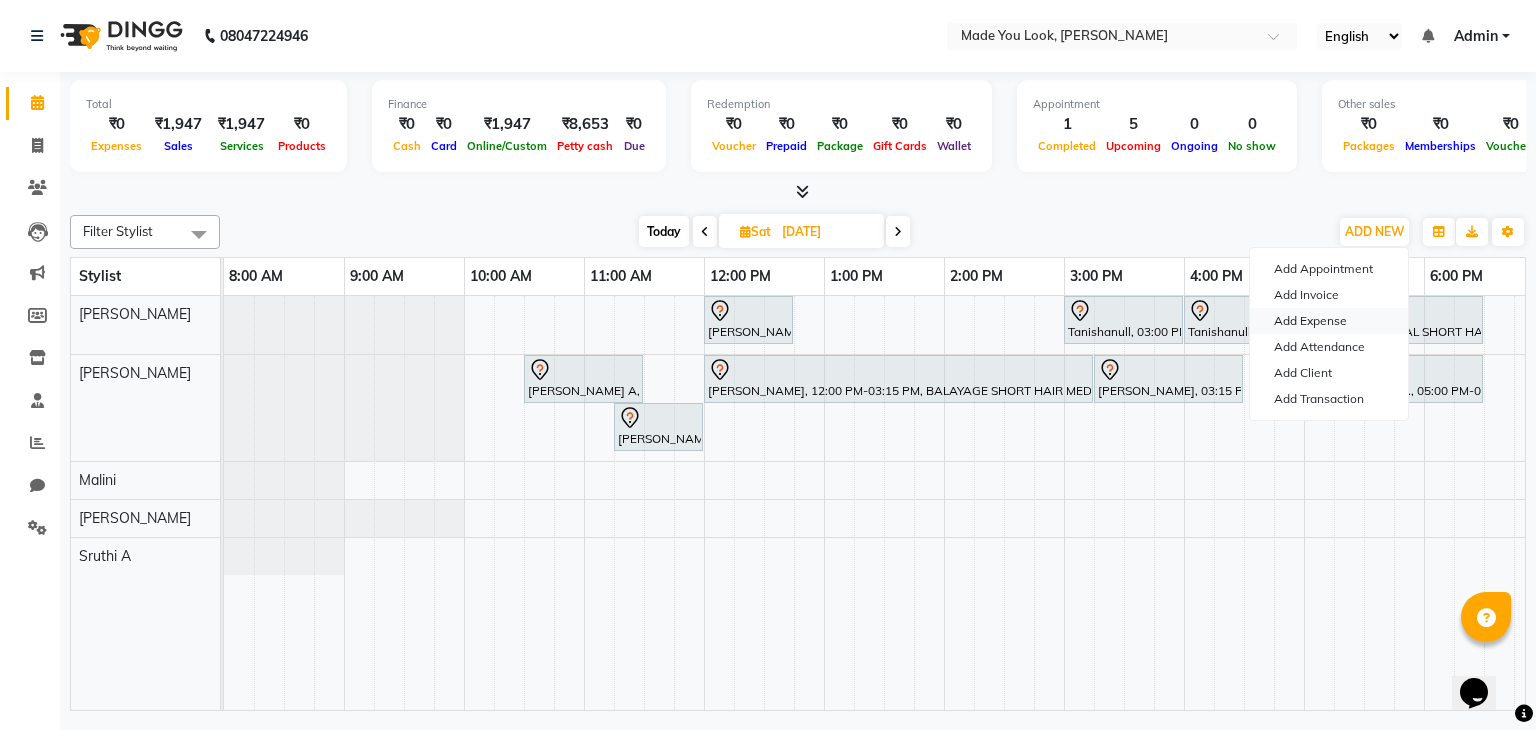 click on "Add Expense" at bounding box center [1329, 321] 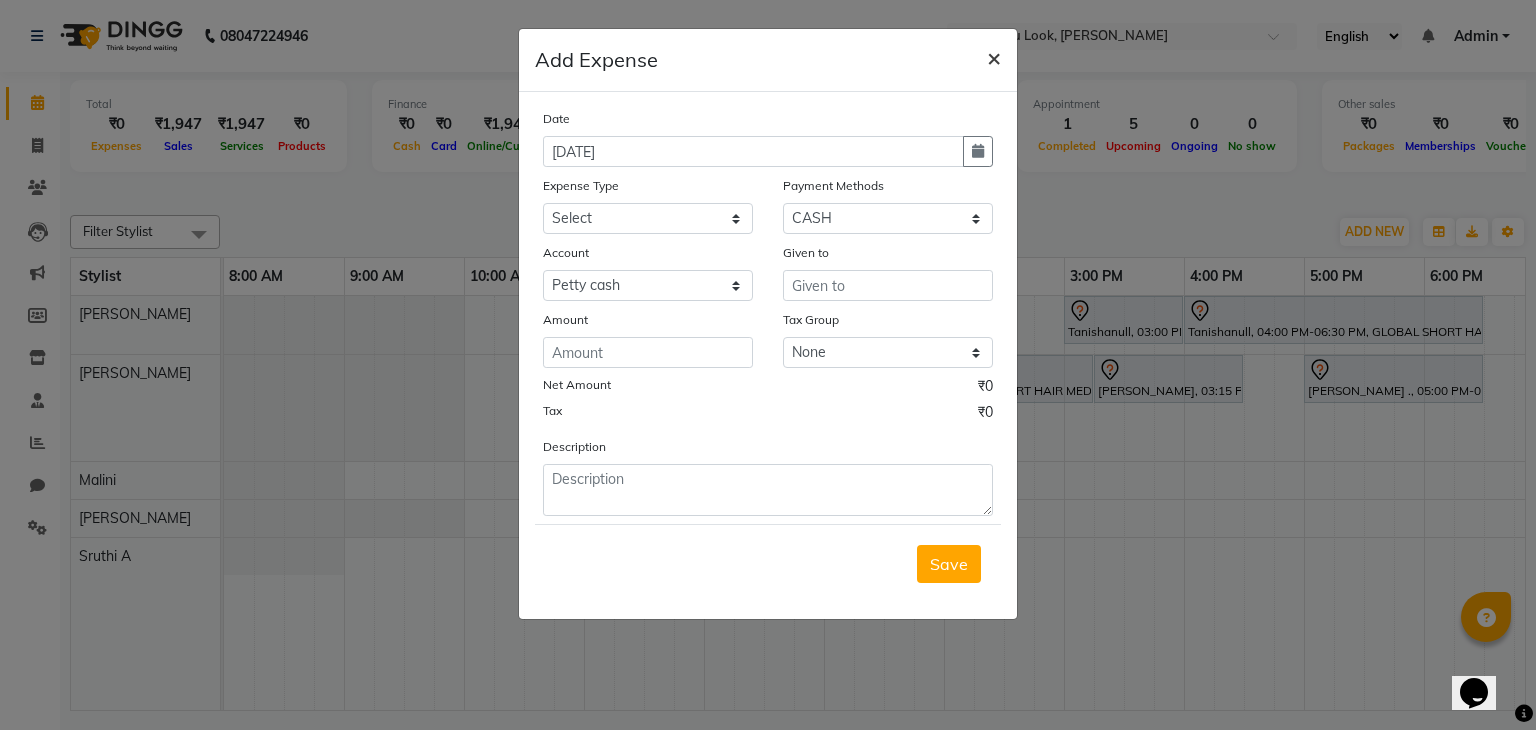 click on "×" 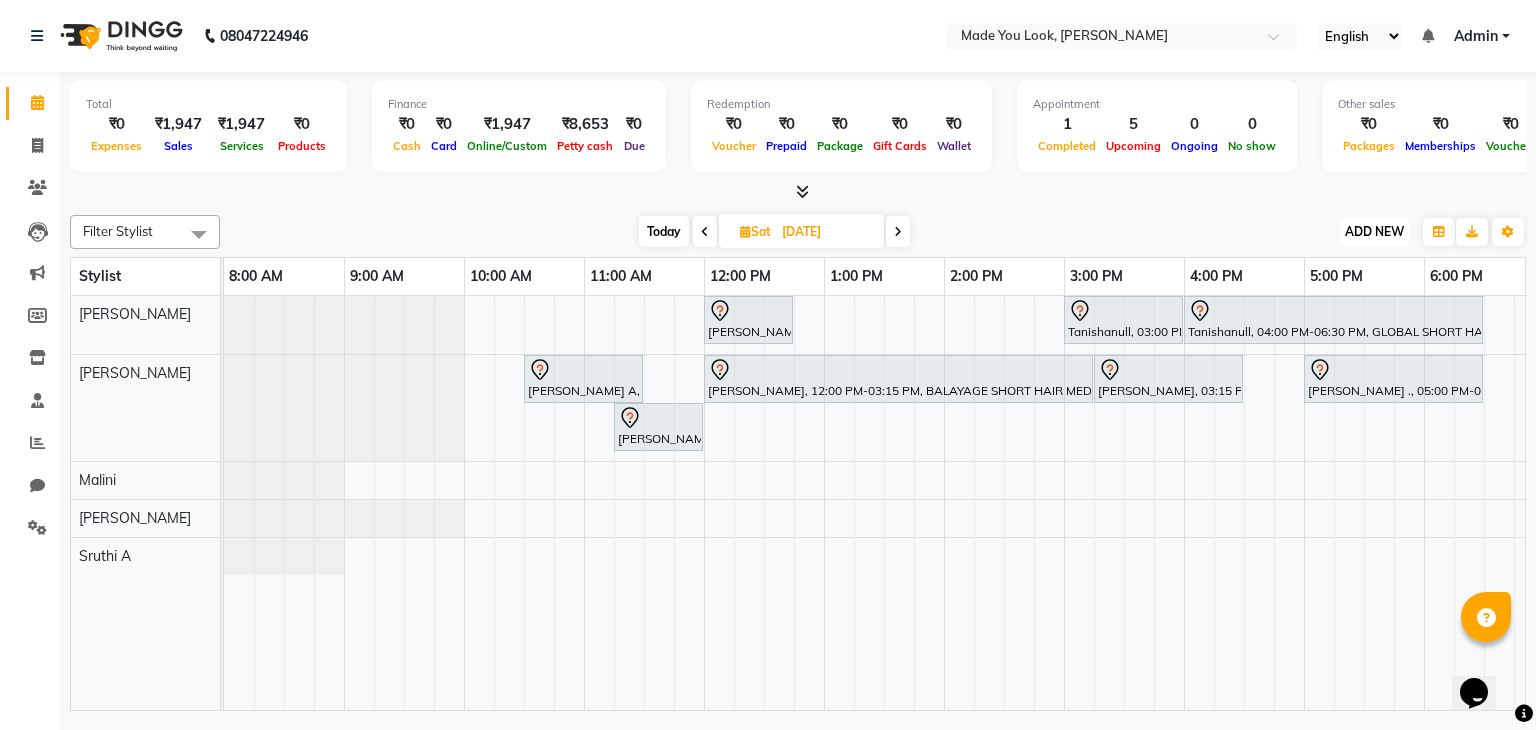 click on "ADD NEW" at bounding box center [1374, 231] 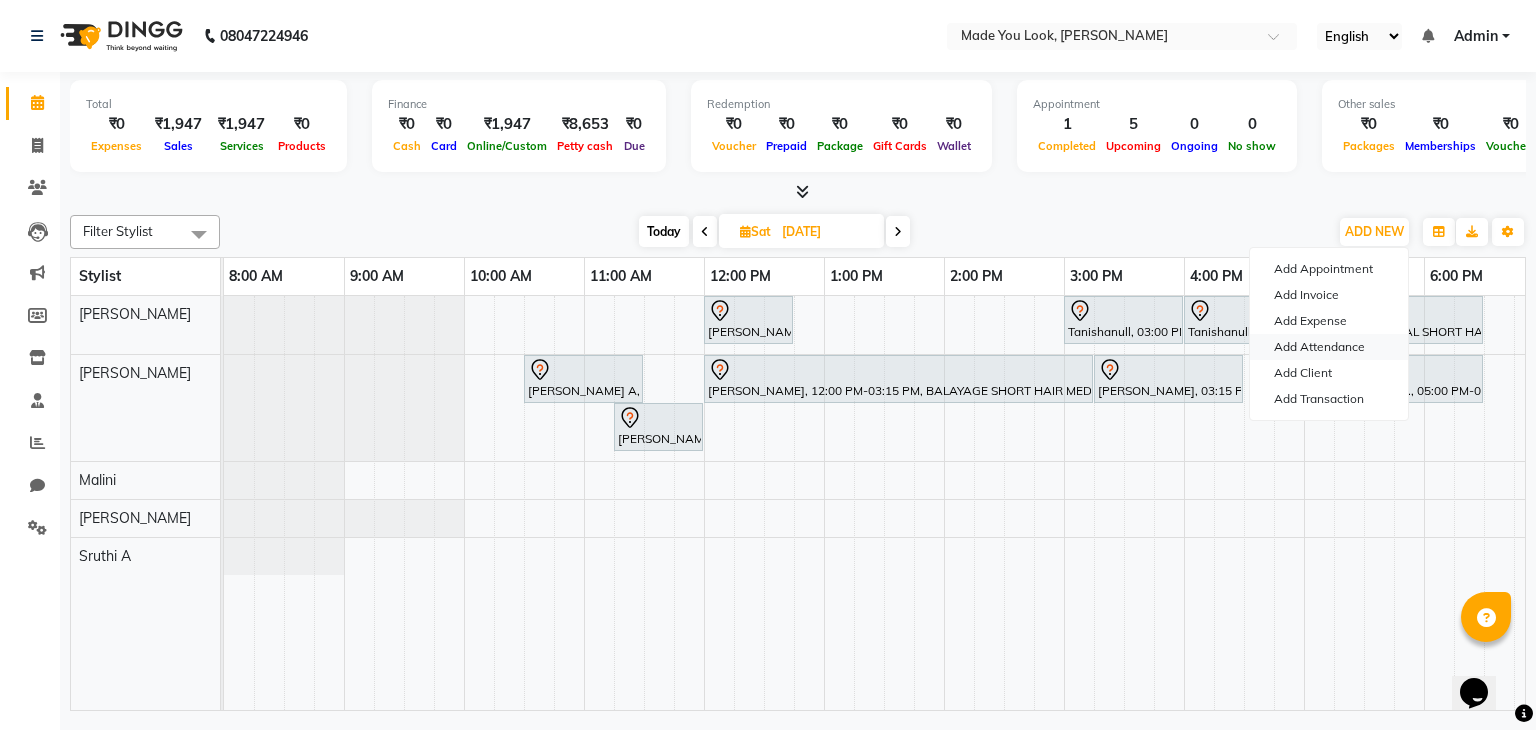 click on "Add Attendance" at bounding box center [1329, 347] 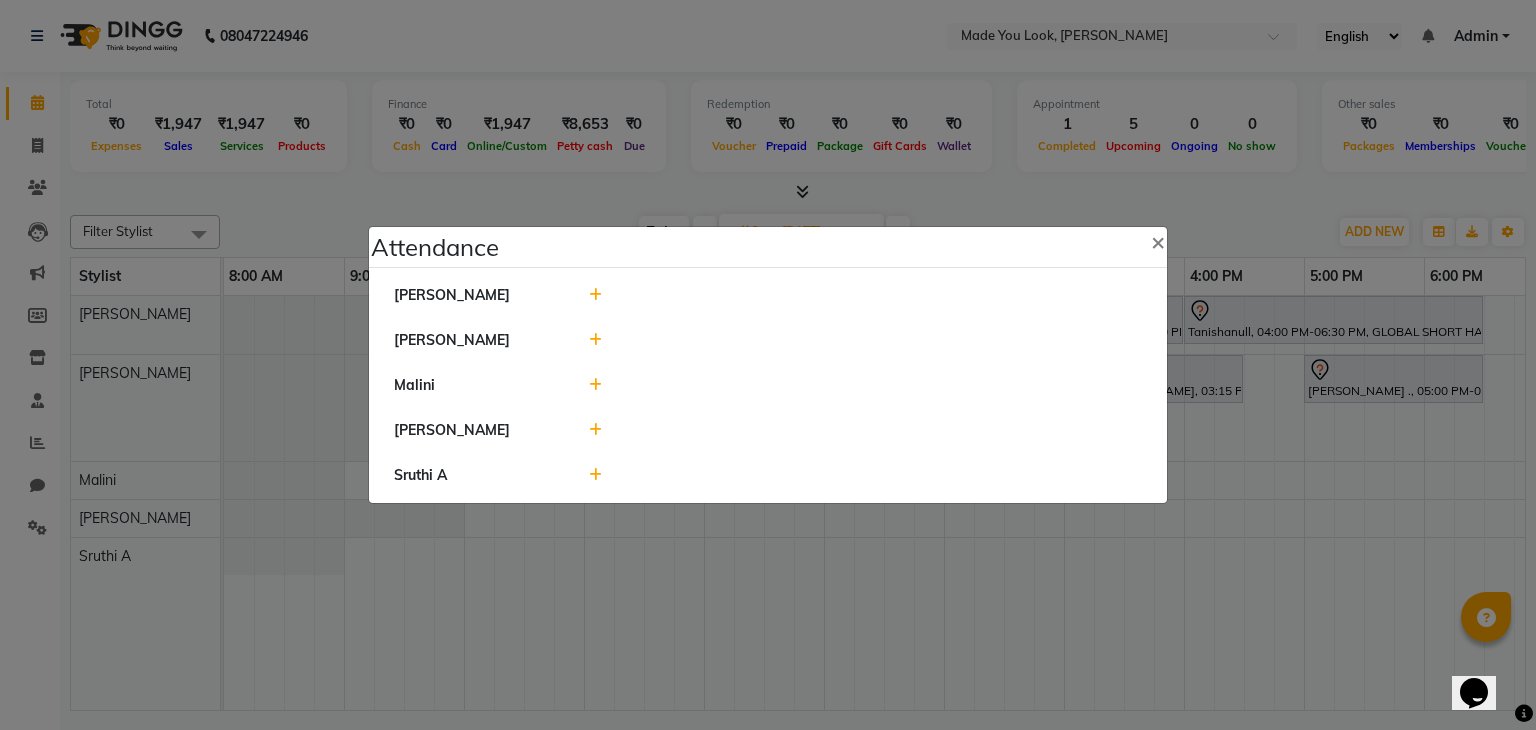 click 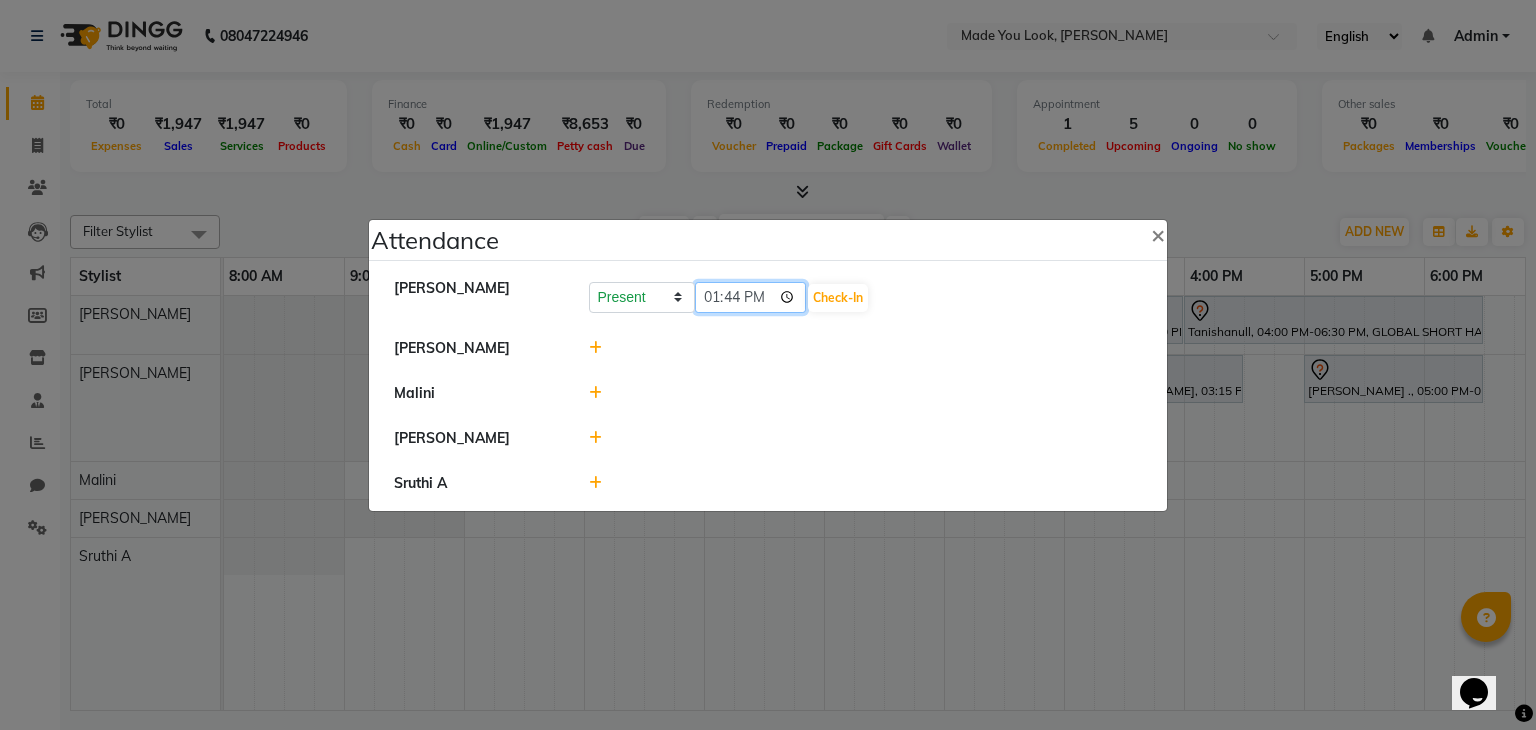 click on "13:44" 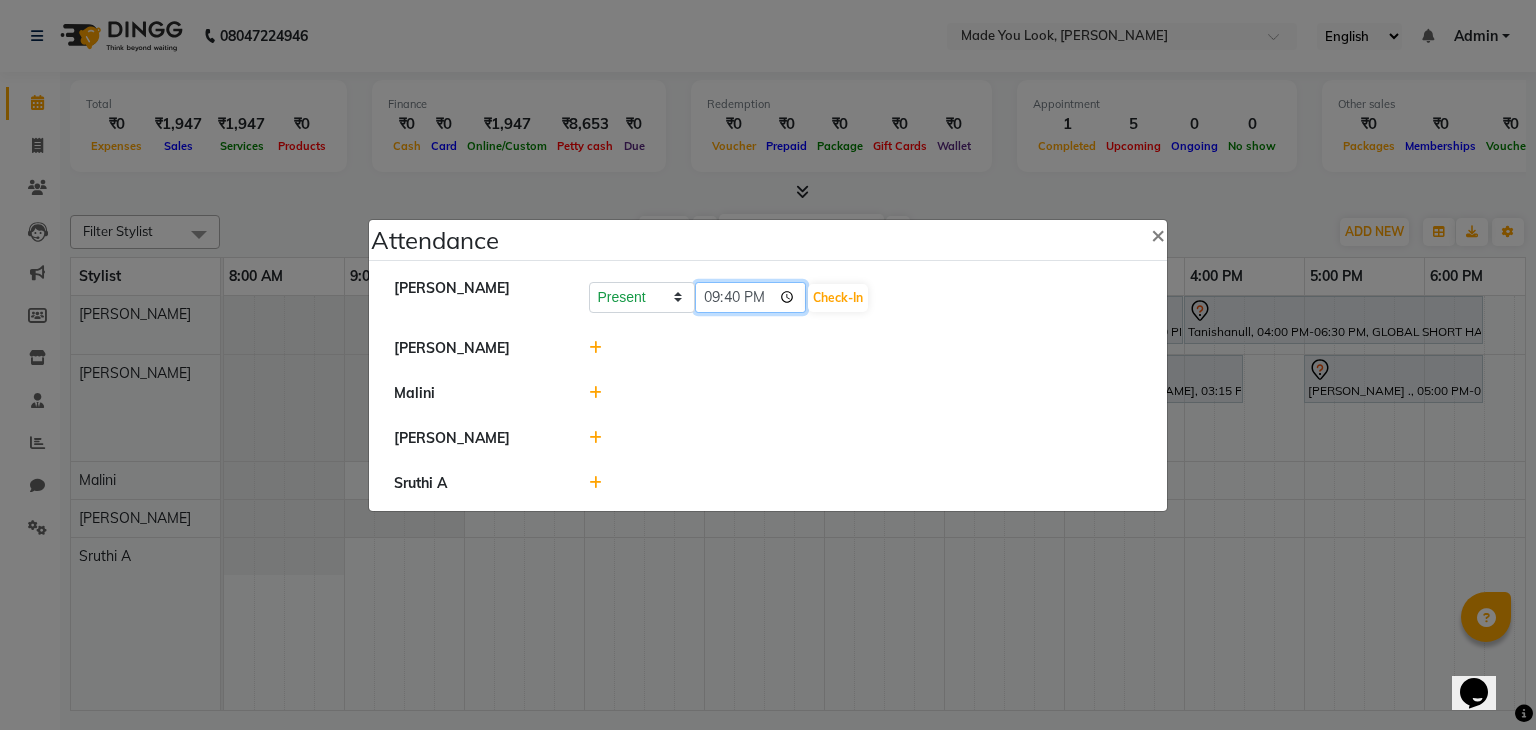 type on "09:40" 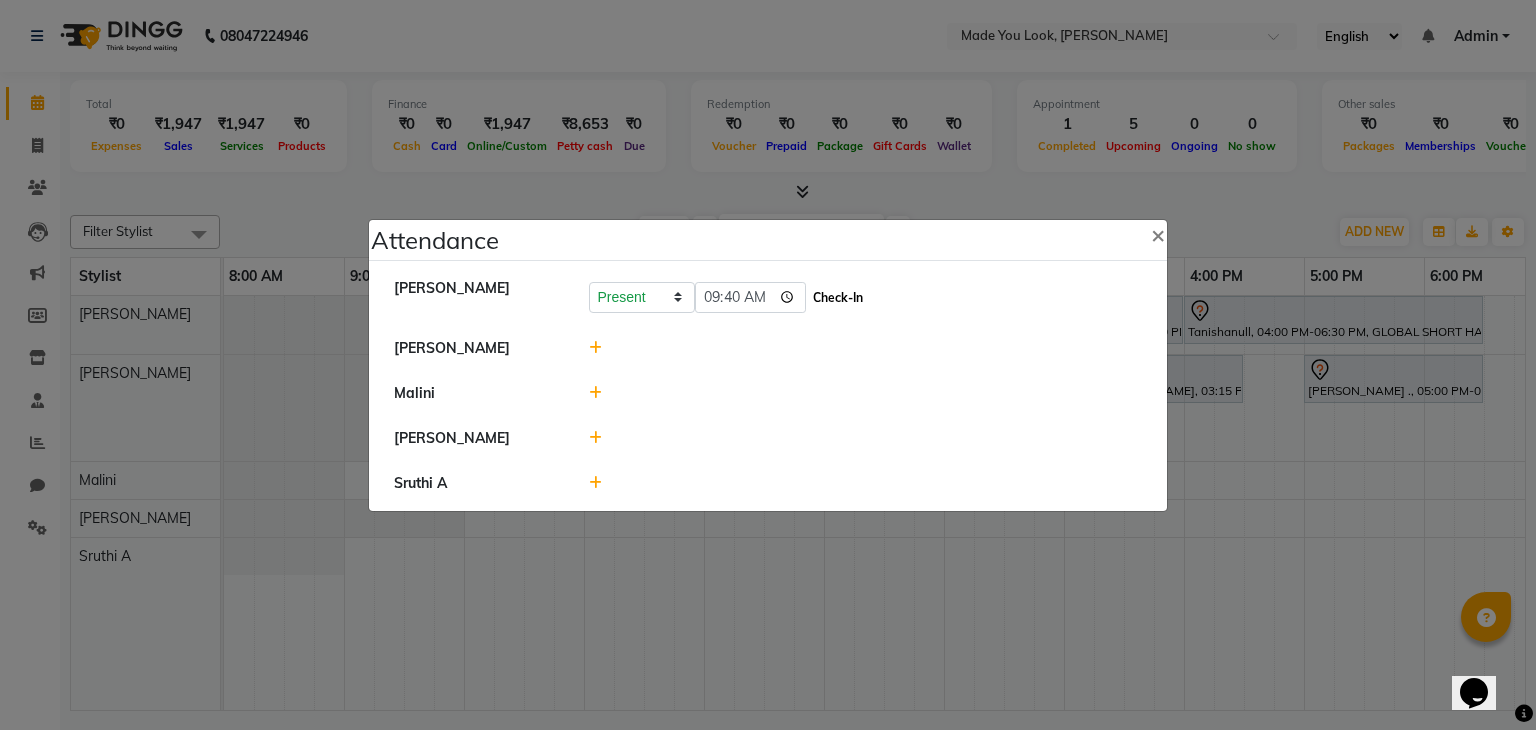 click on "Check-In" 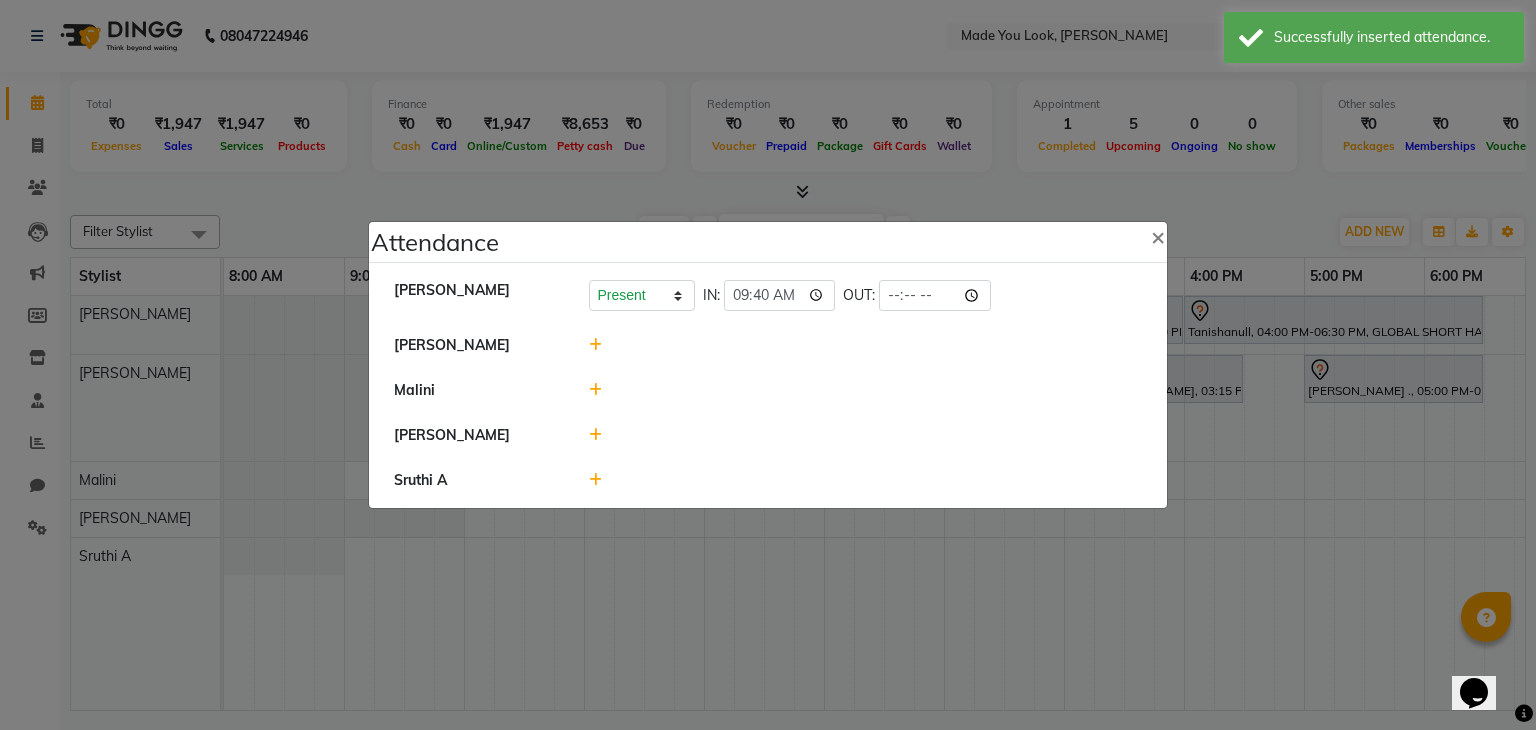 click 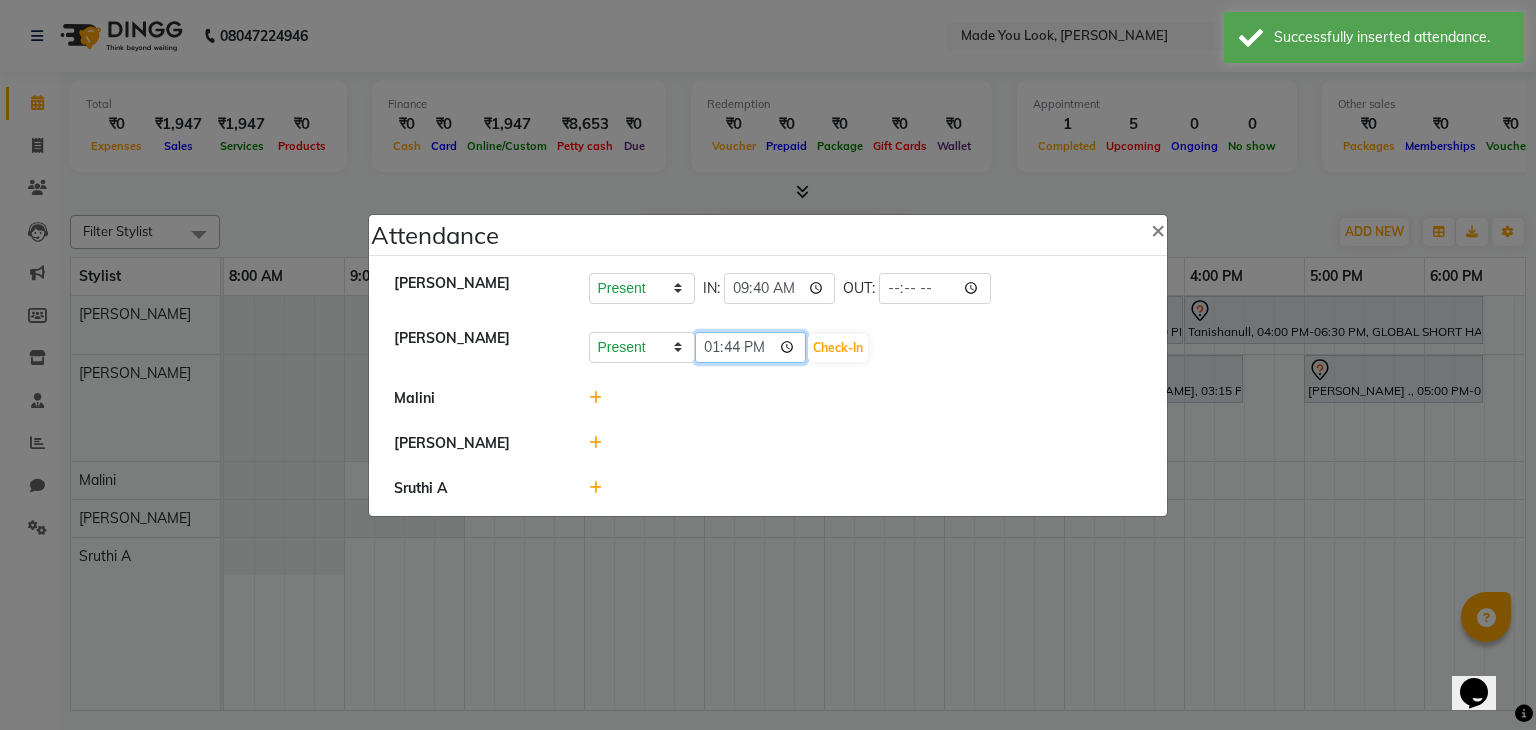 click on "13:44" 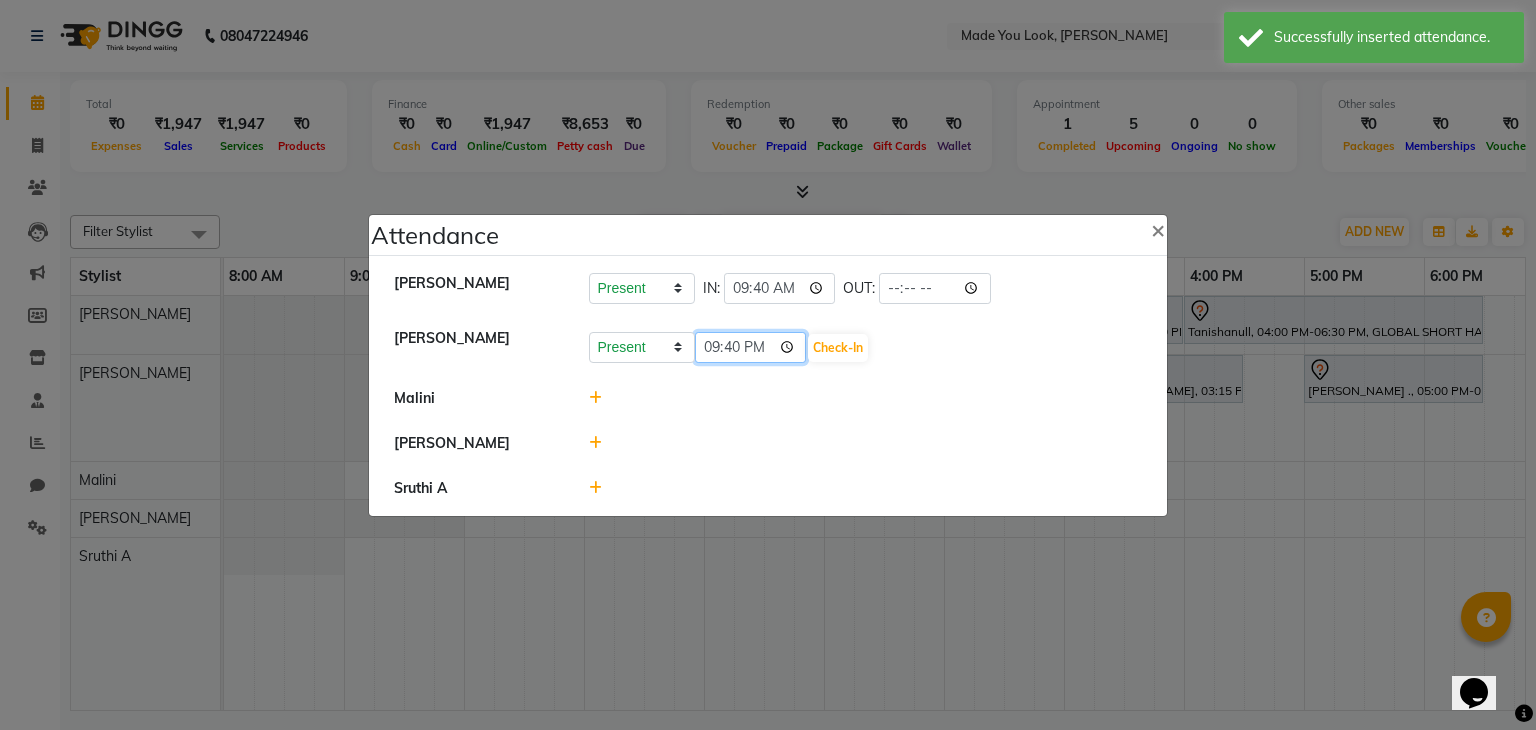 type on "09:40" 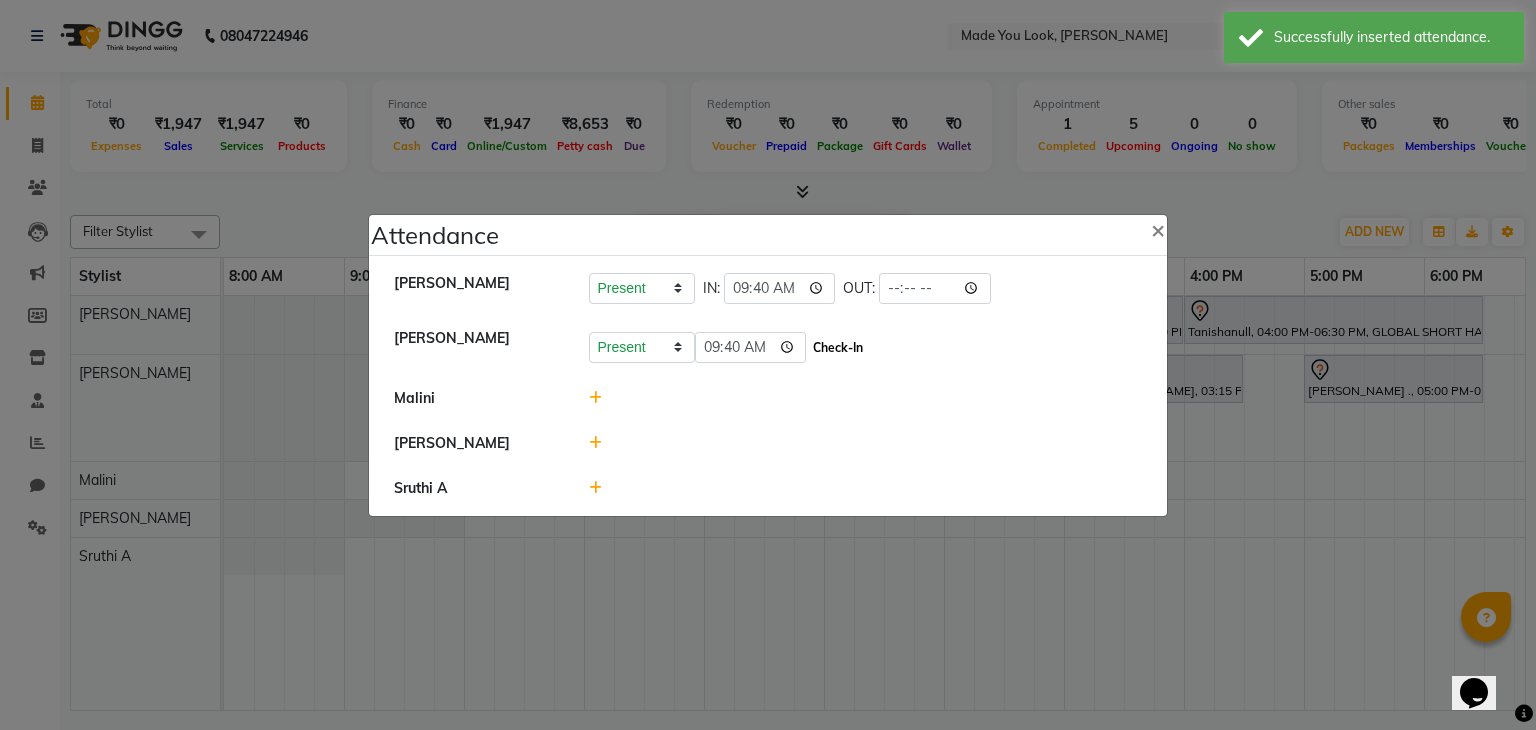 click on "Check-In" 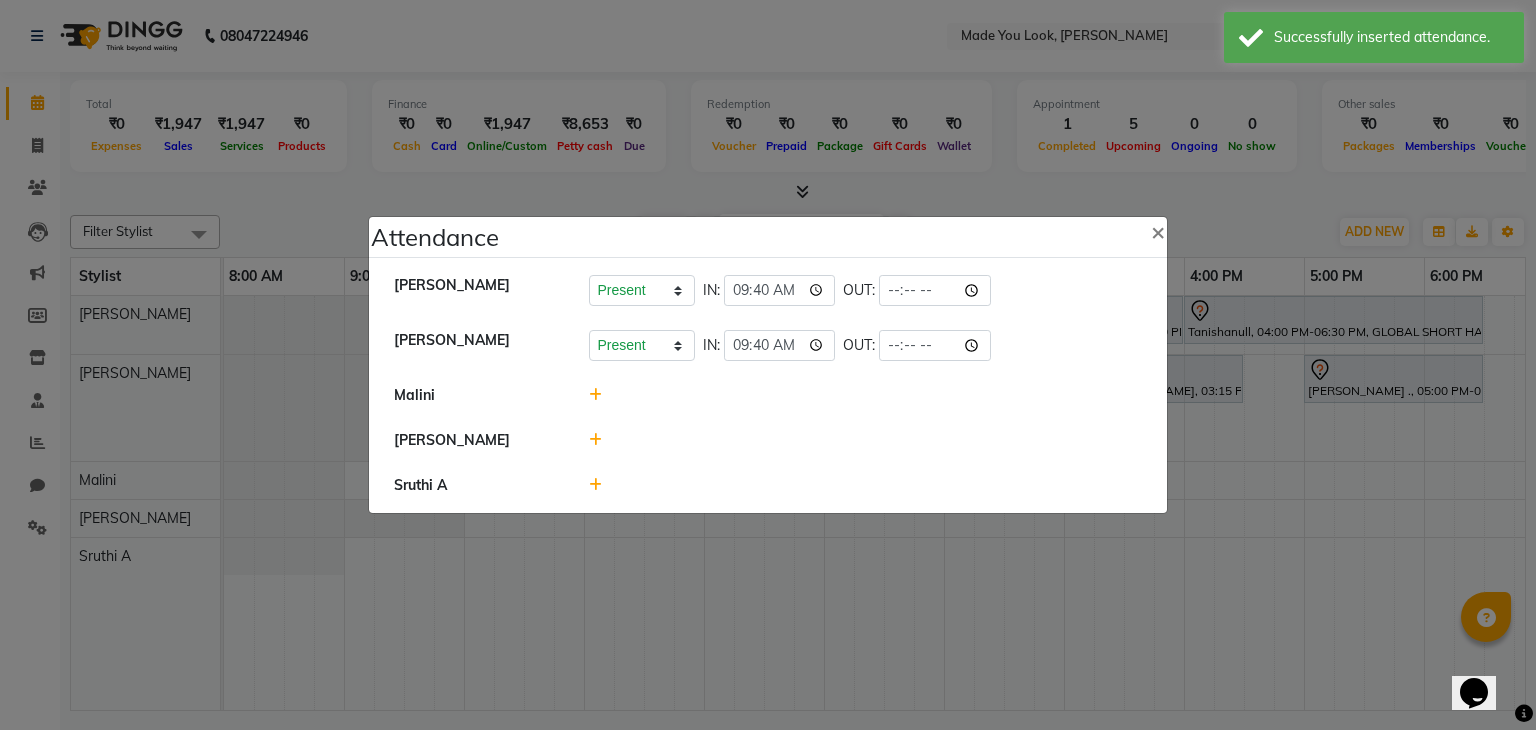 click 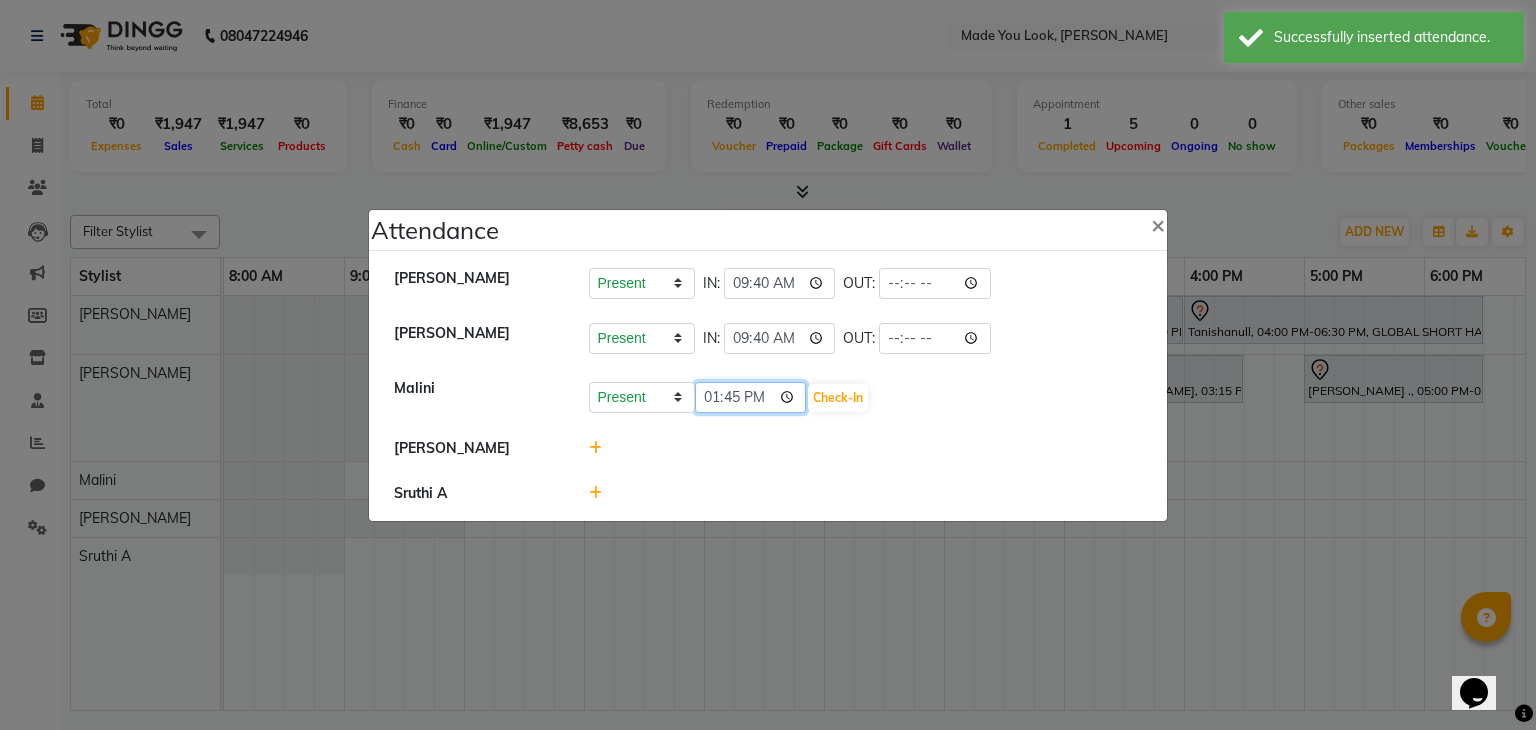 click on "13:45" 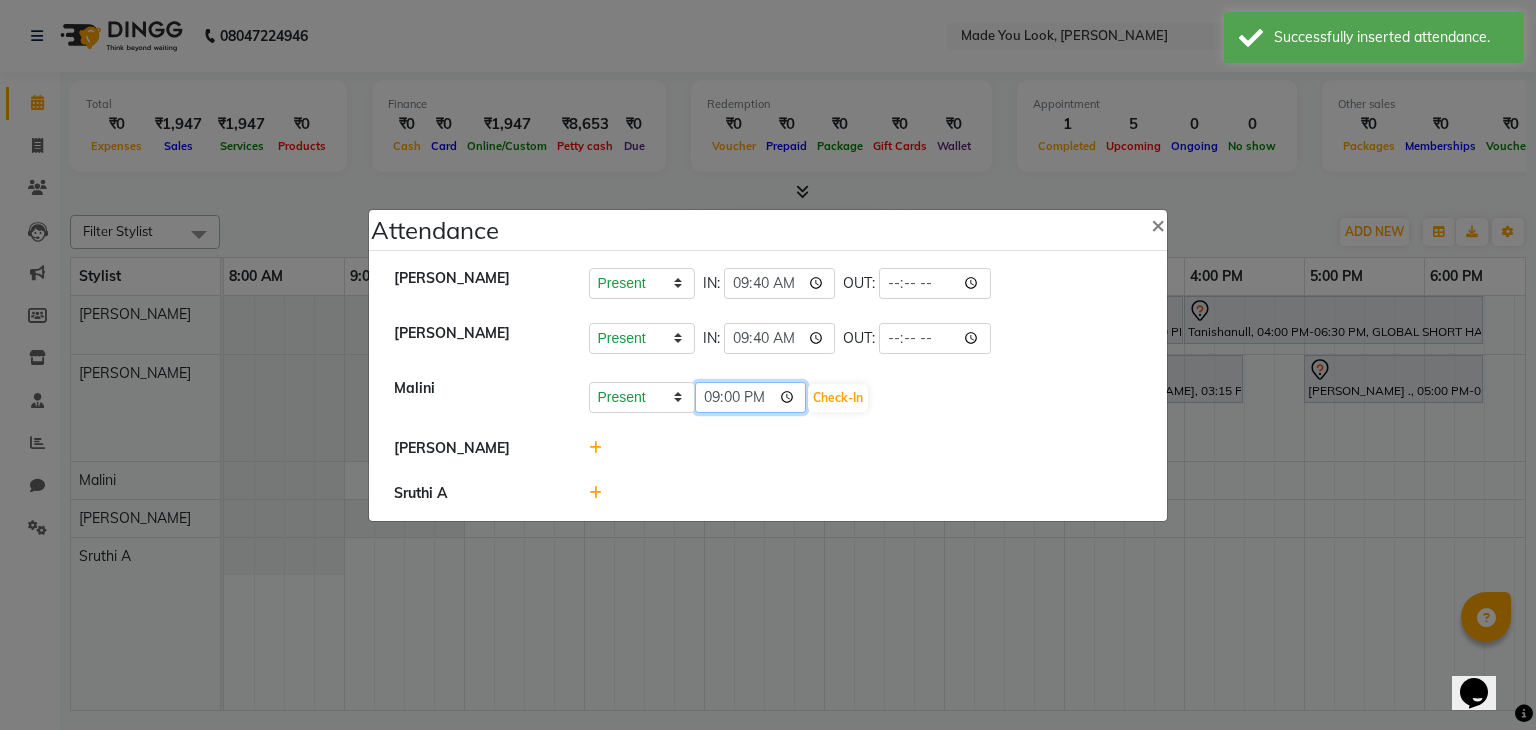 type on "09:00" 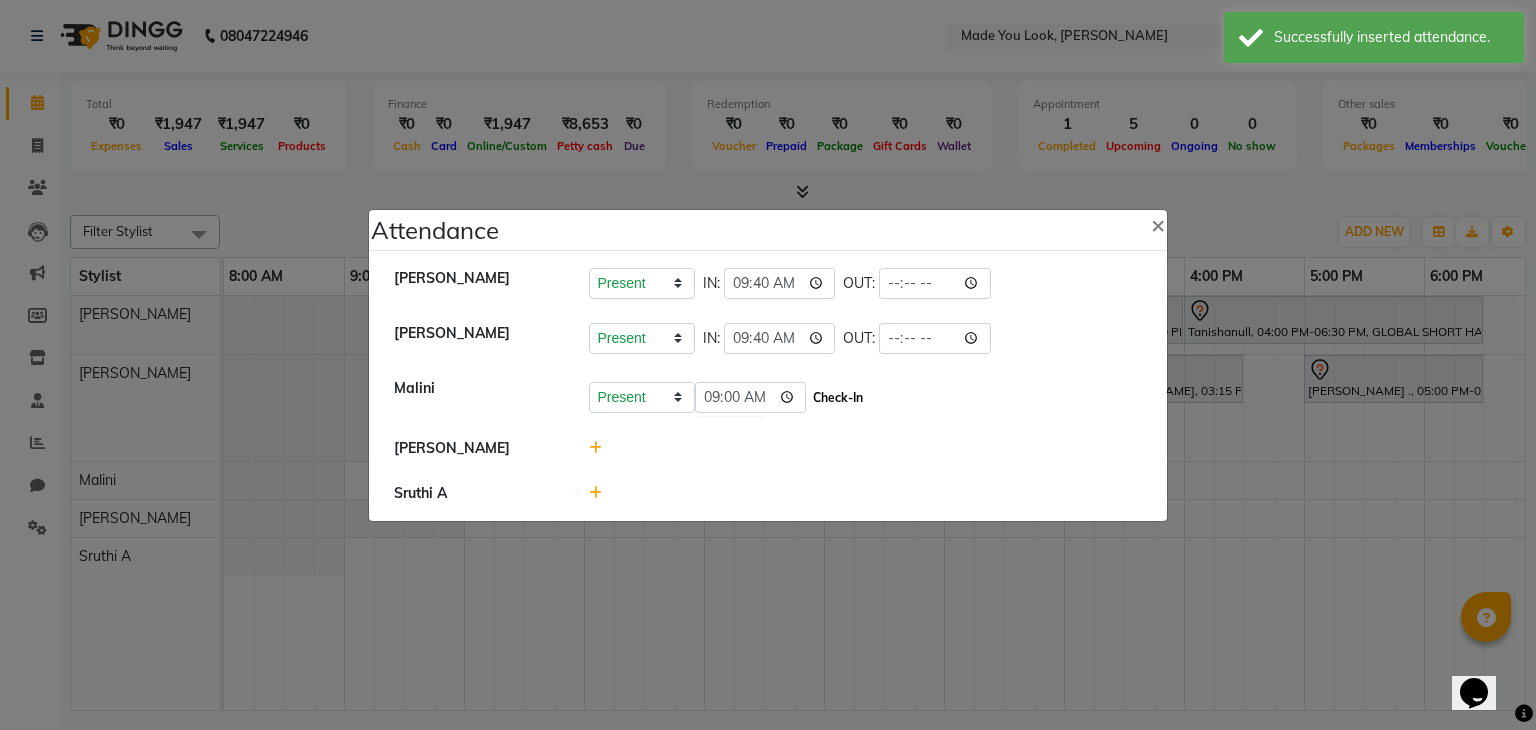 click on "Check-In" 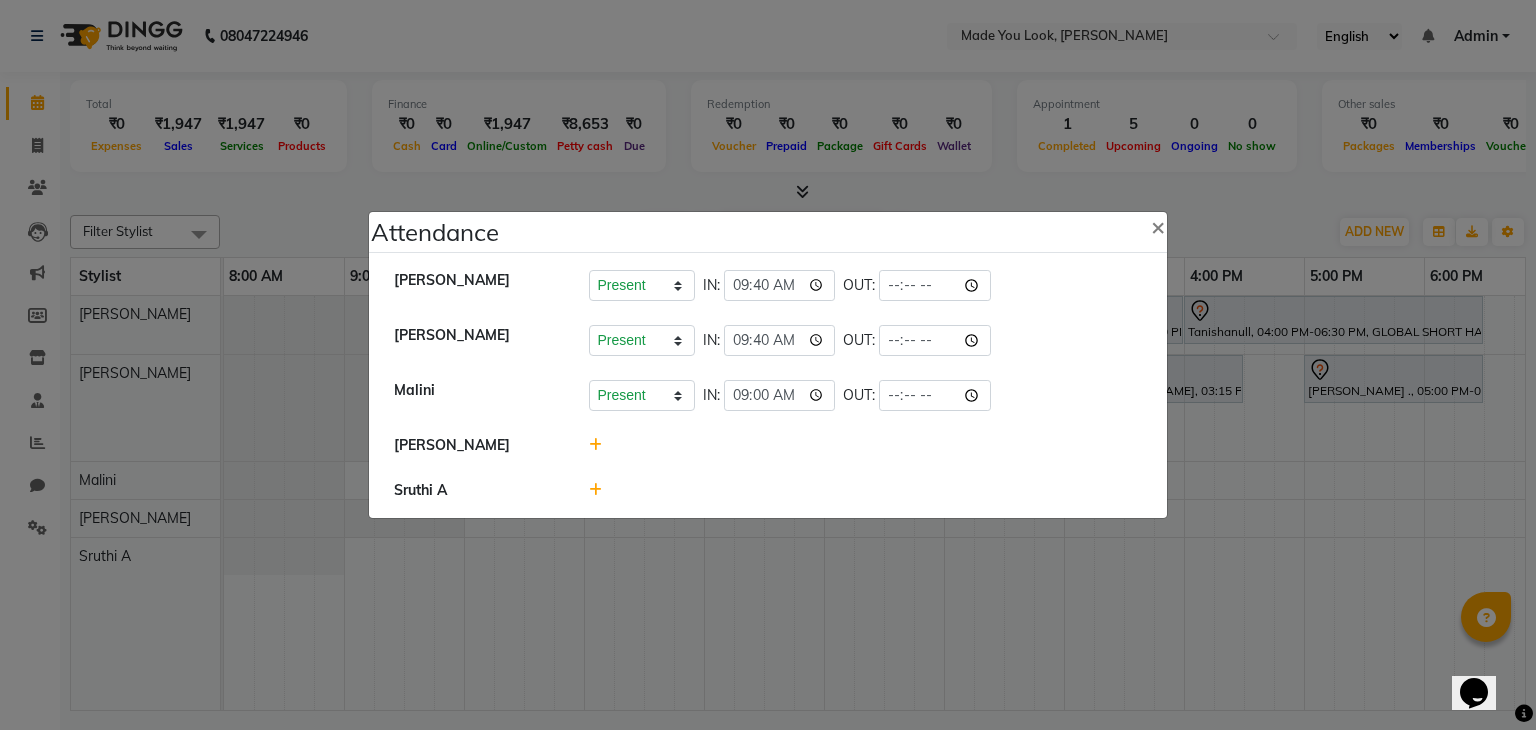 click 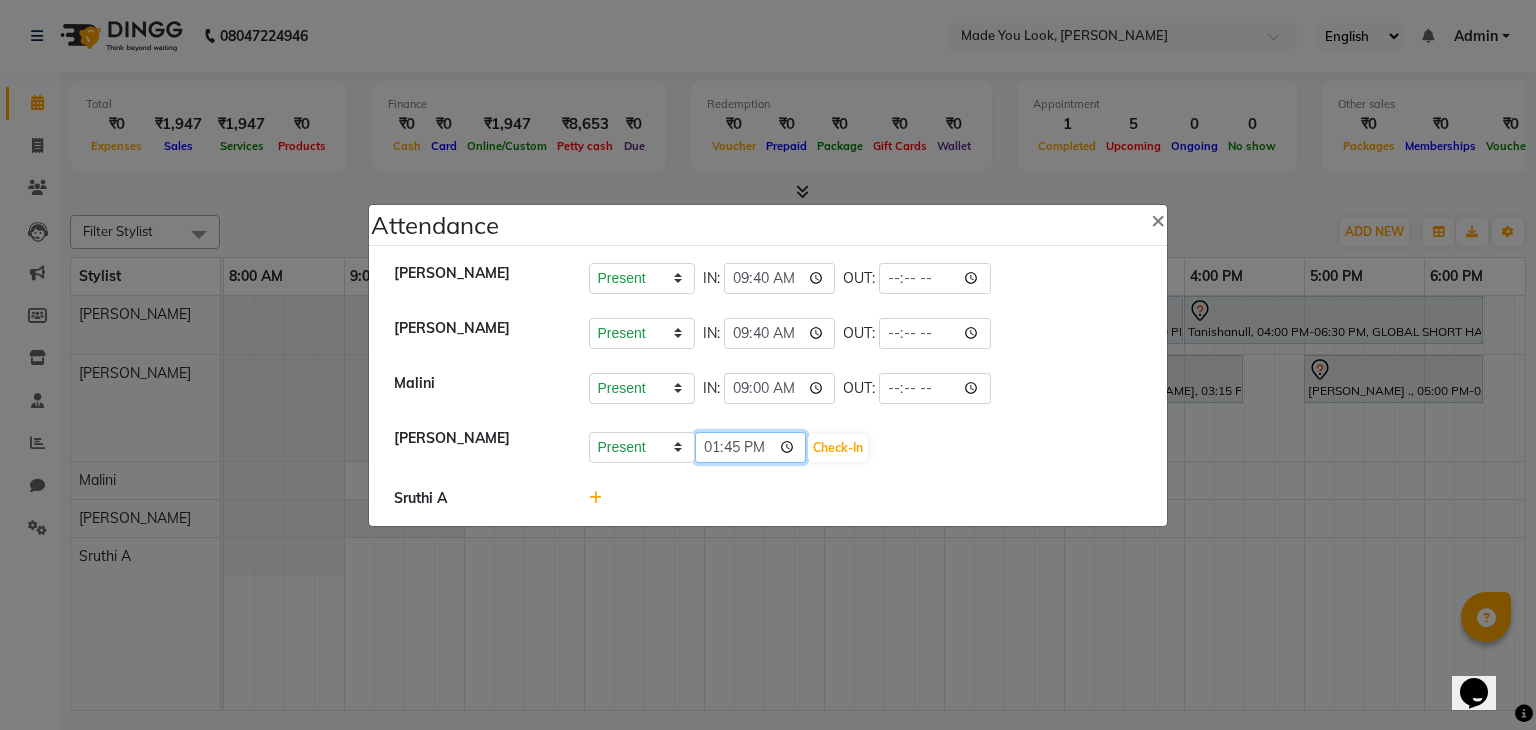 click on "13:45" 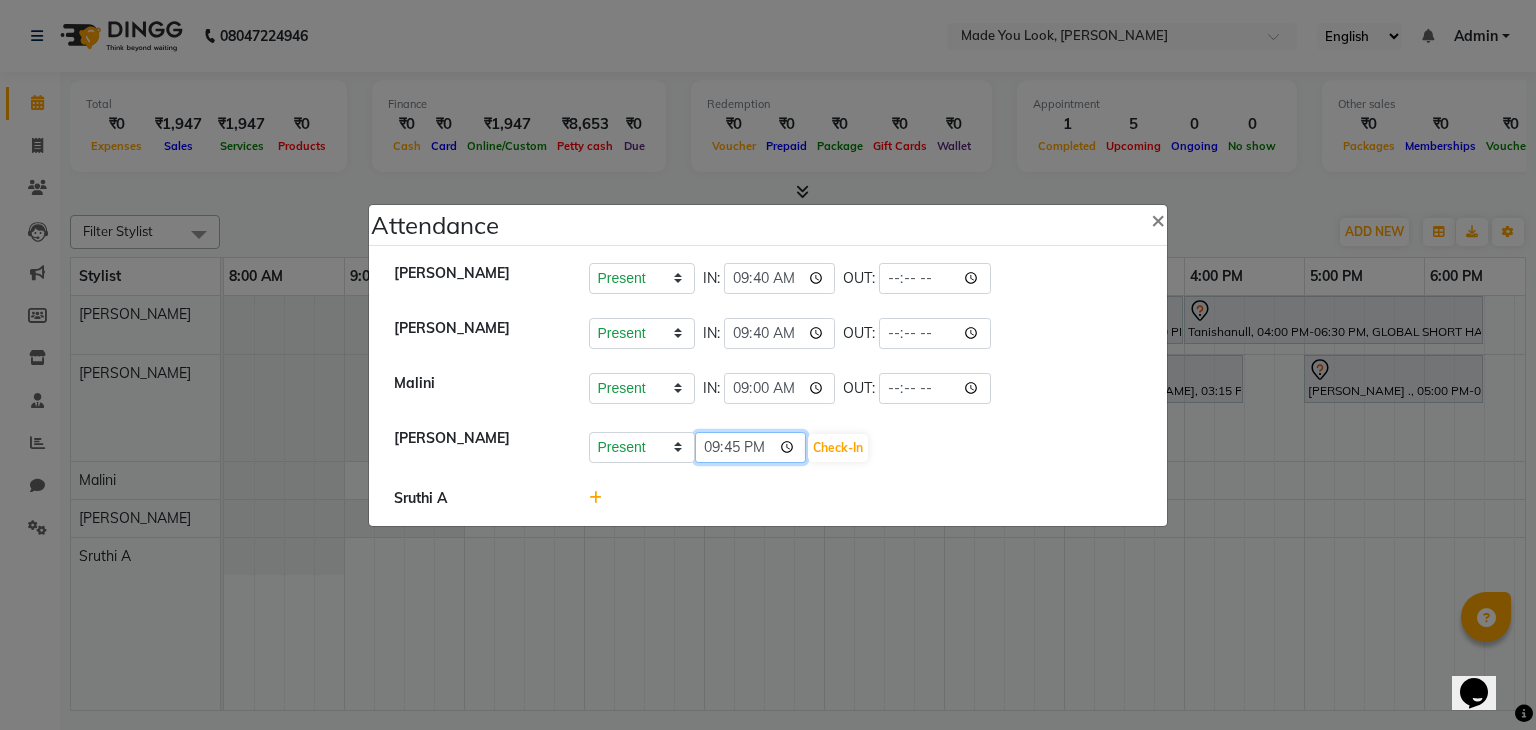 type on "09:45" 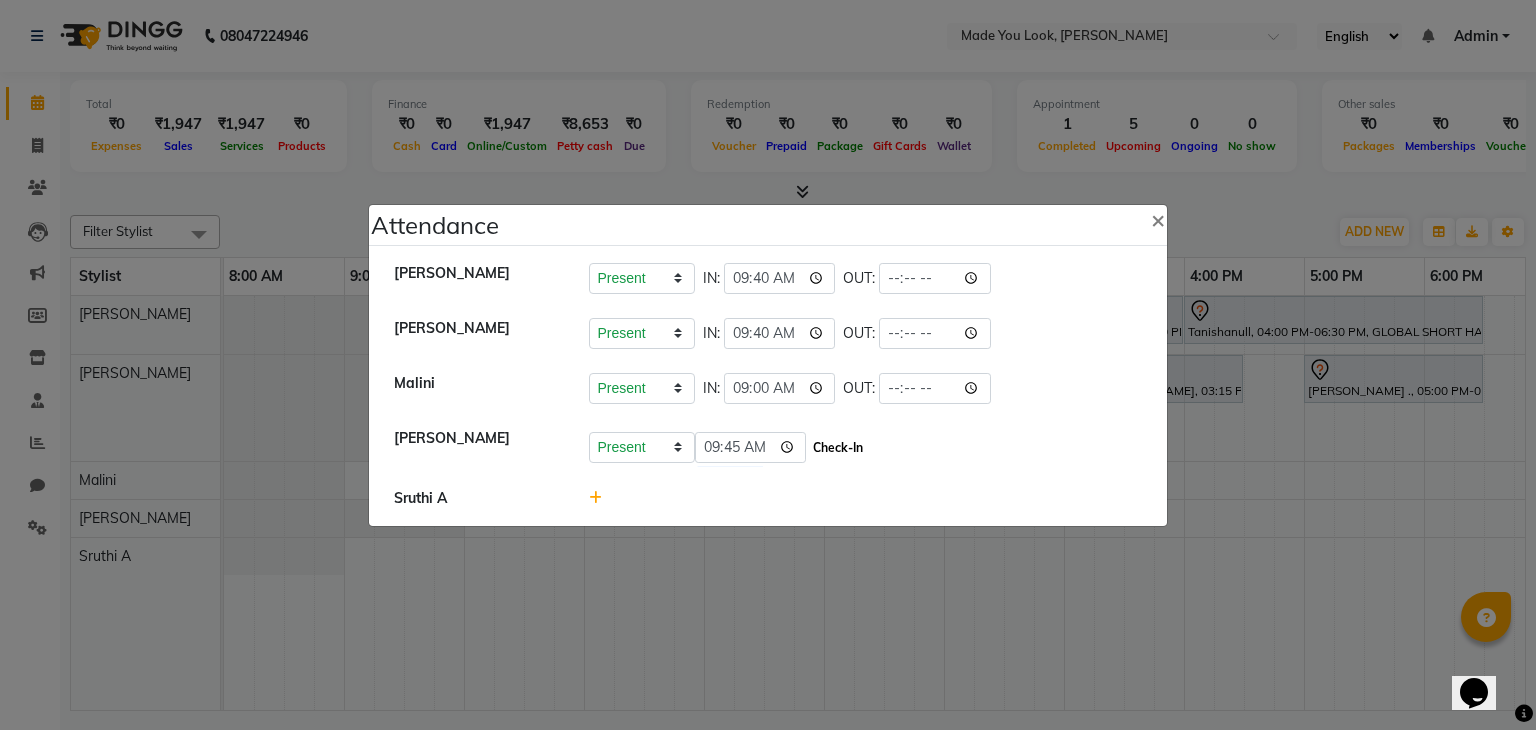 click on "Check-In" 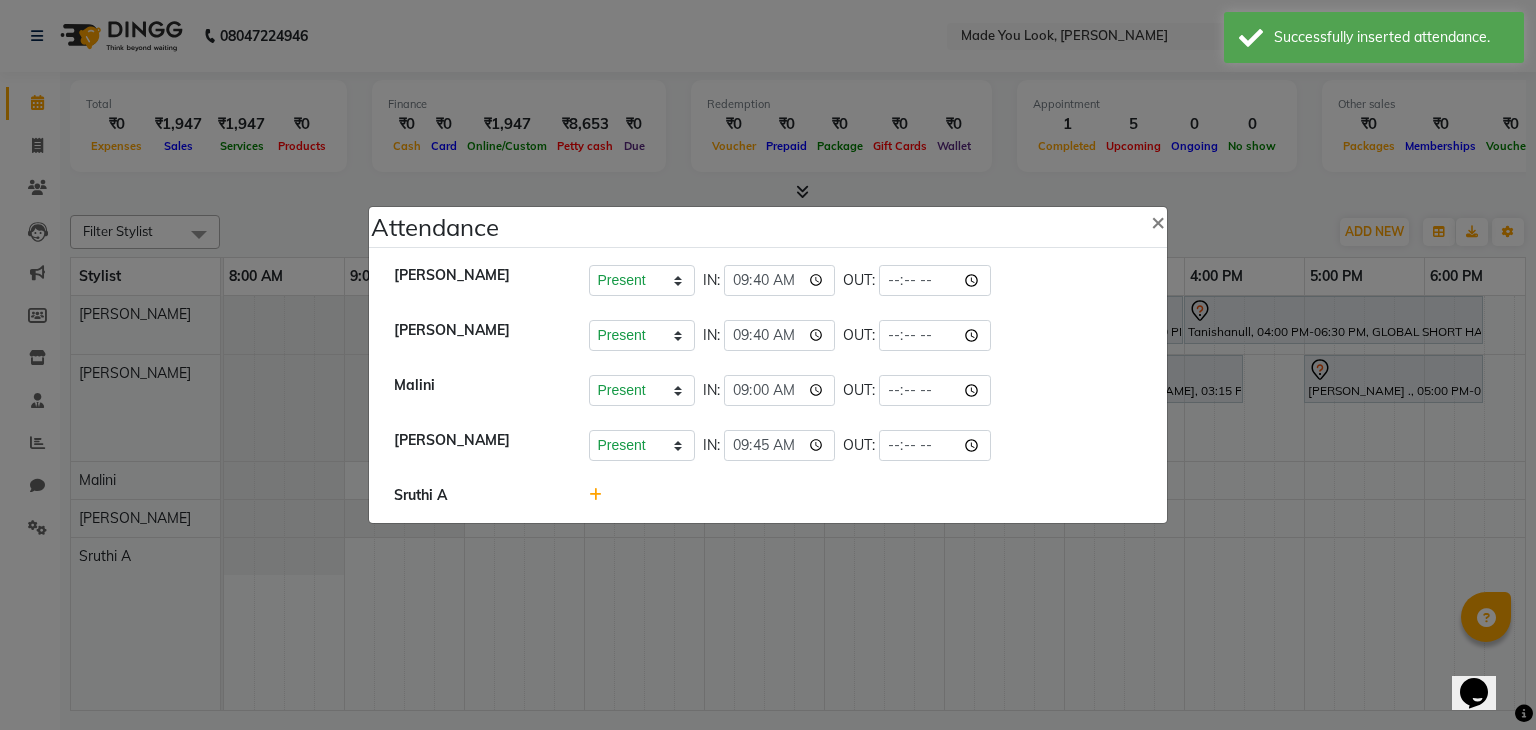 click 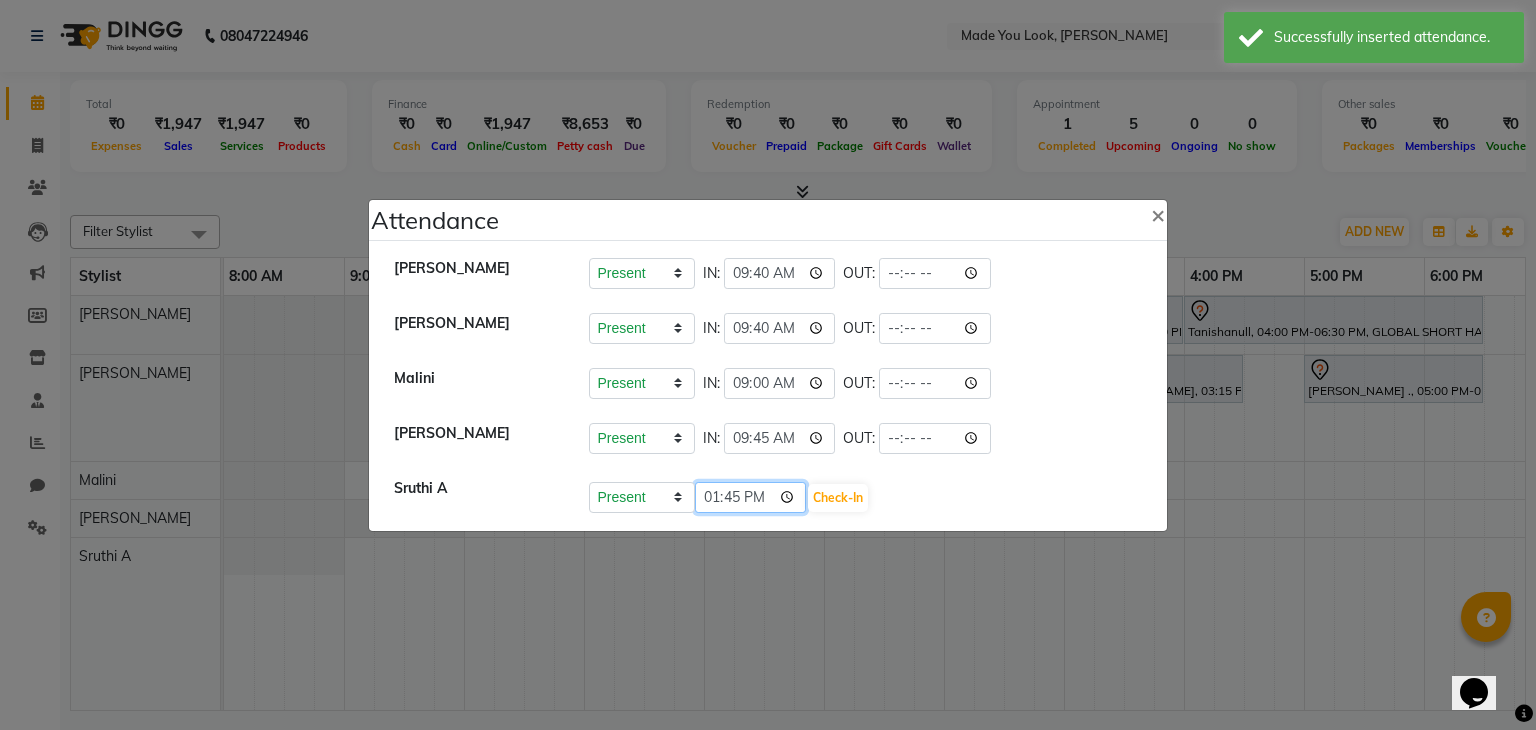 click on "13:45" 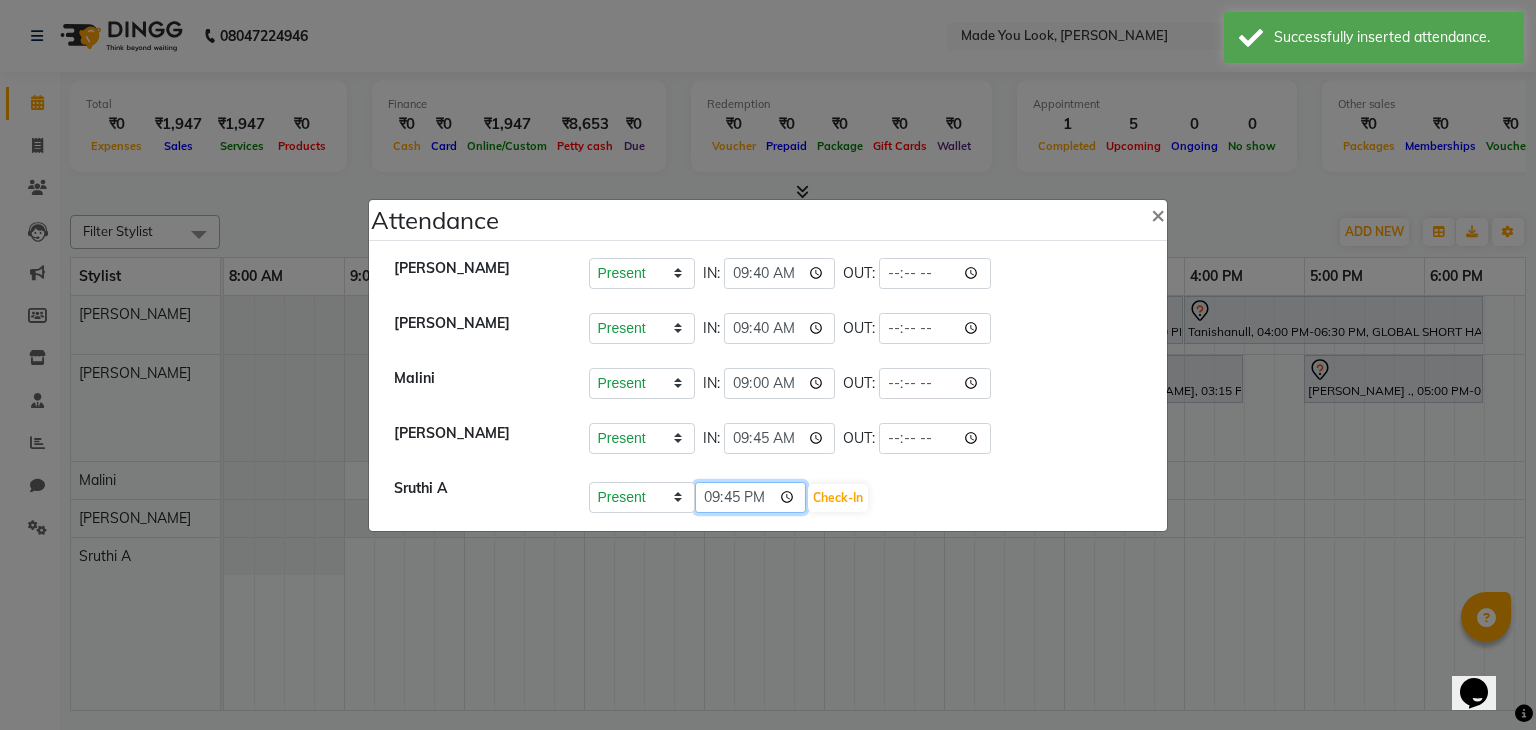 type on "09:45" 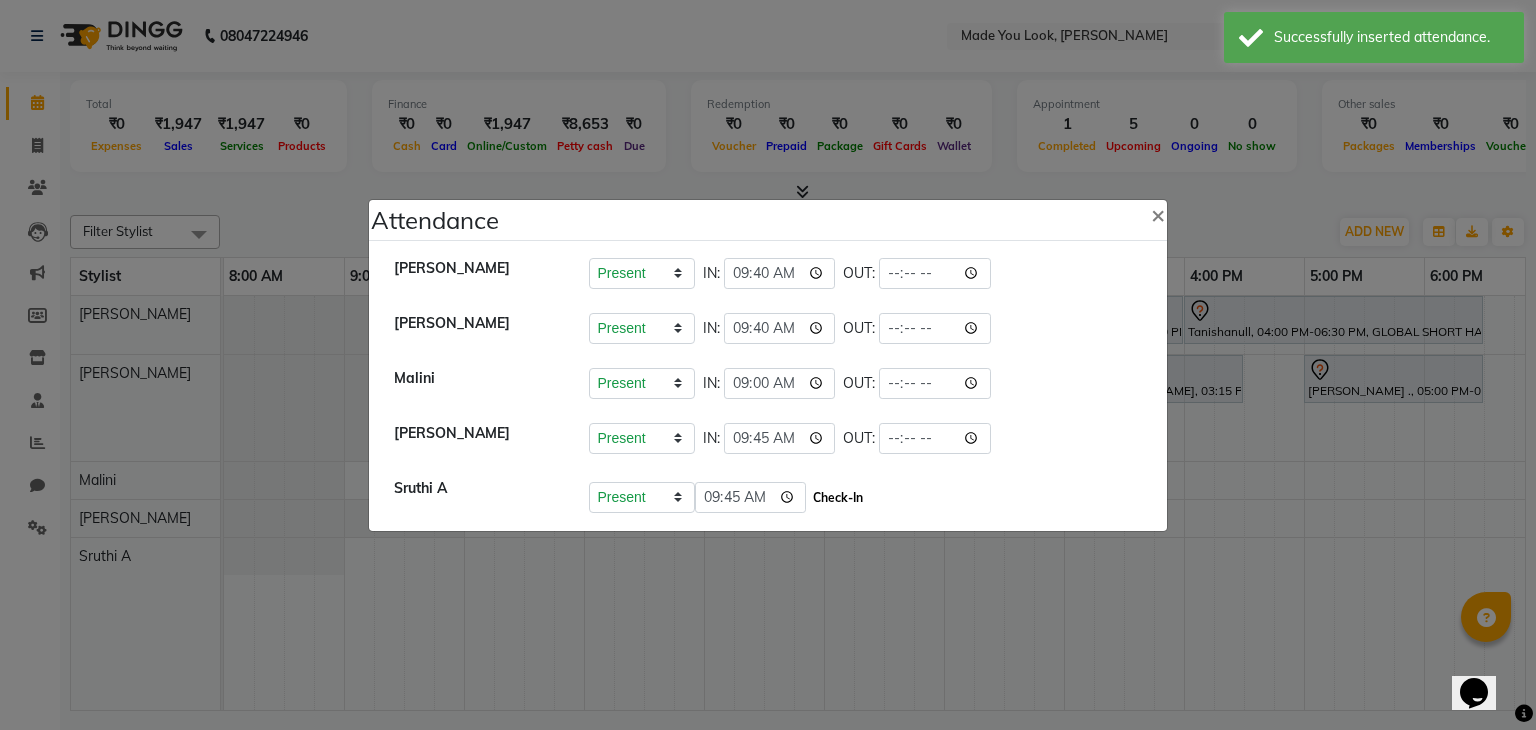 click on "Check-In" 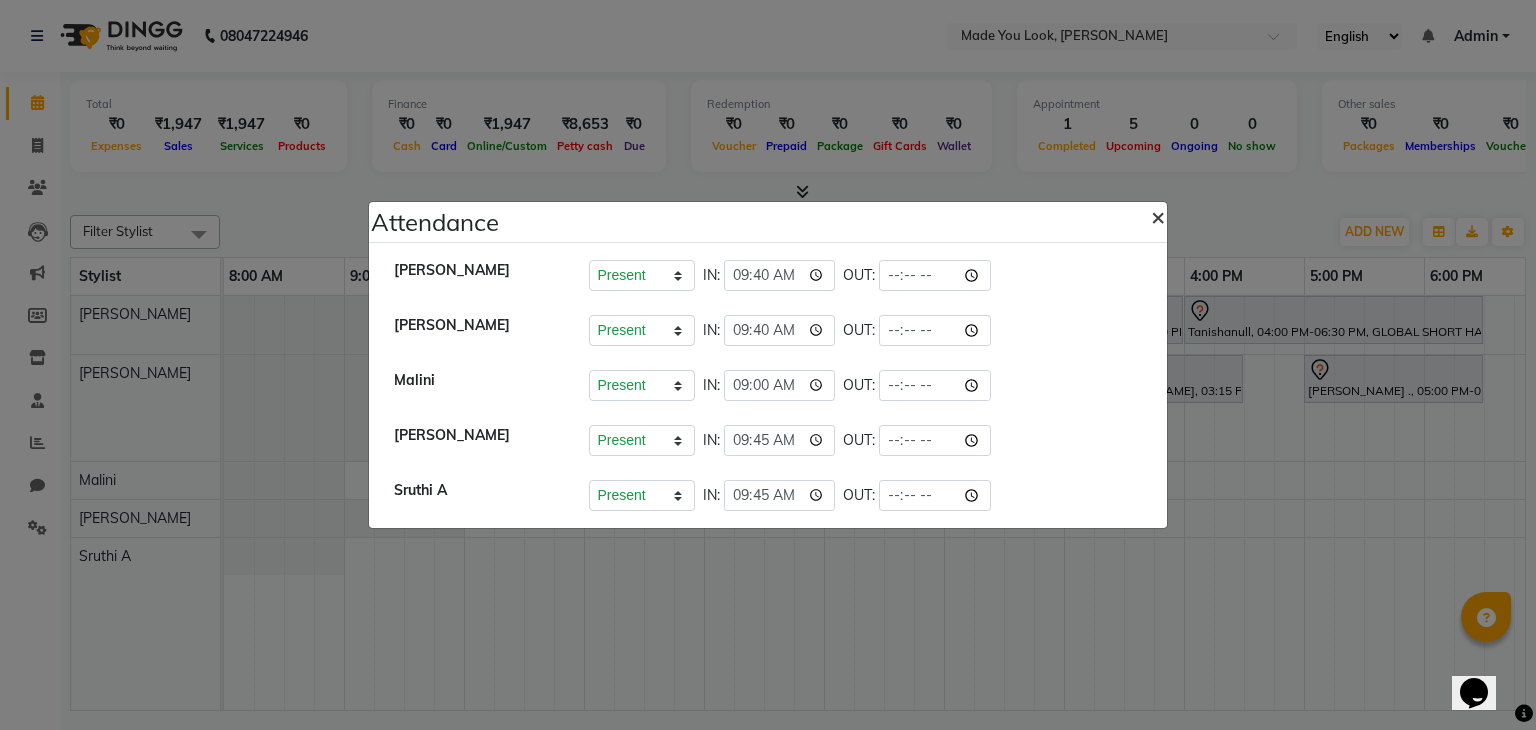 click on "×" 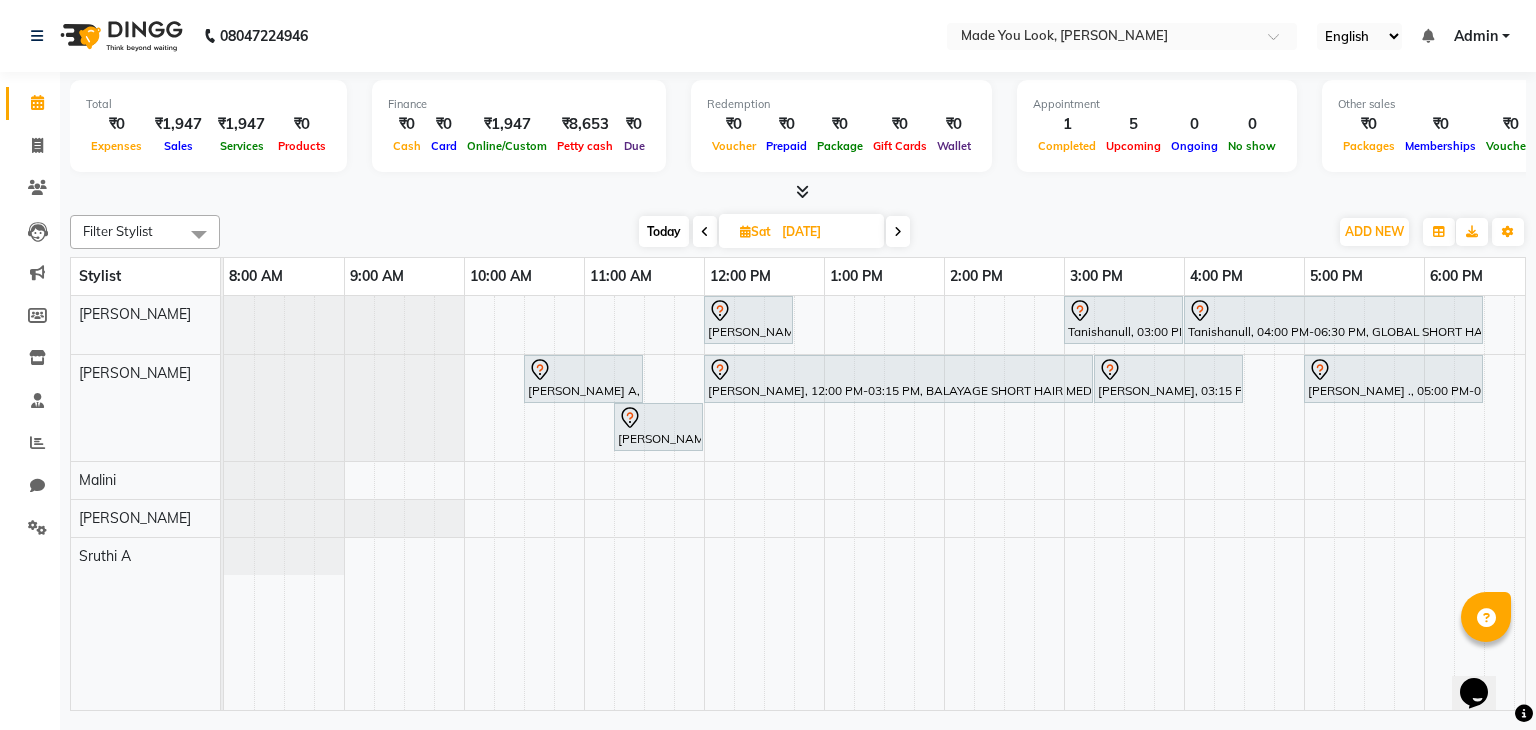 click on "[DATE]" at bounding box center [826, 232] 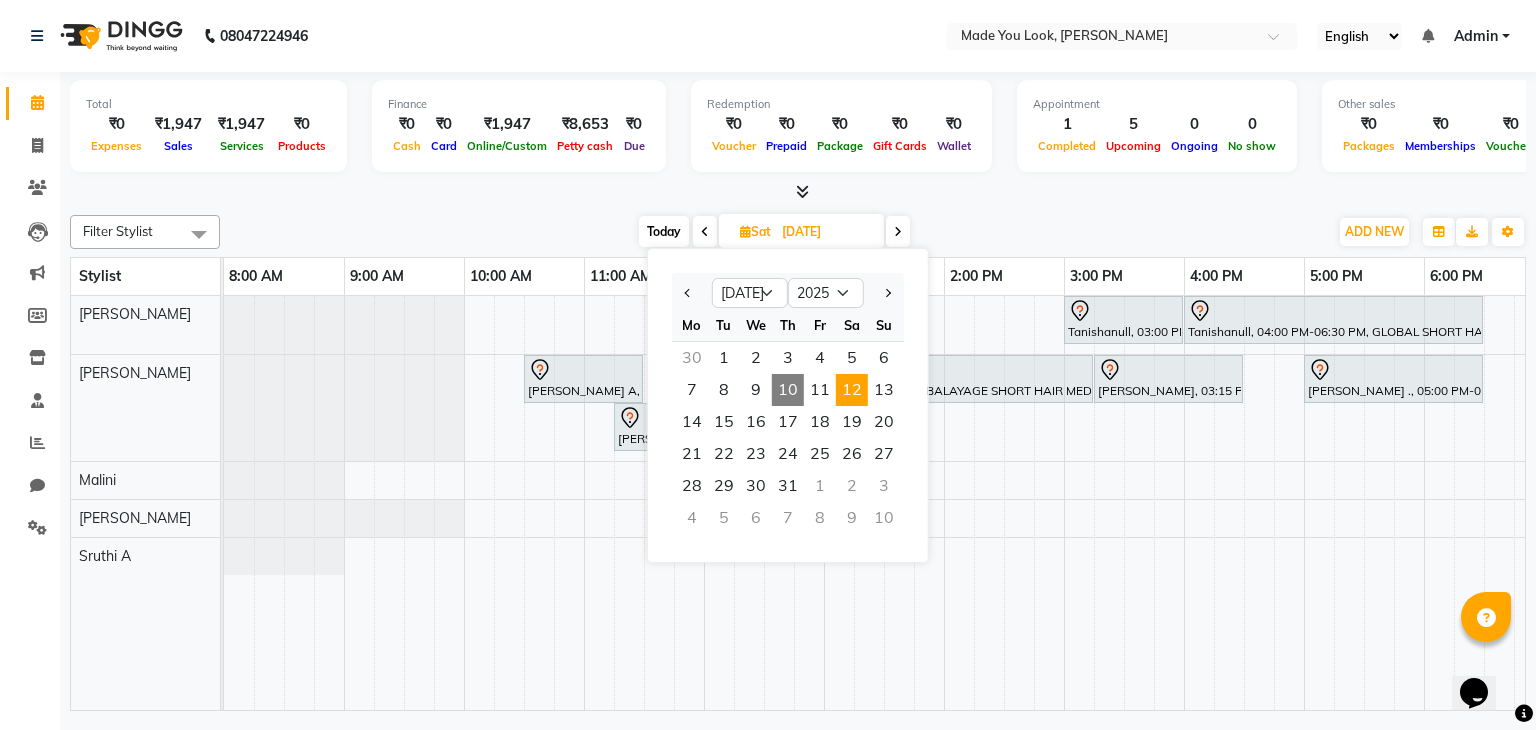 click on "10" at bounding box center [788, 390] 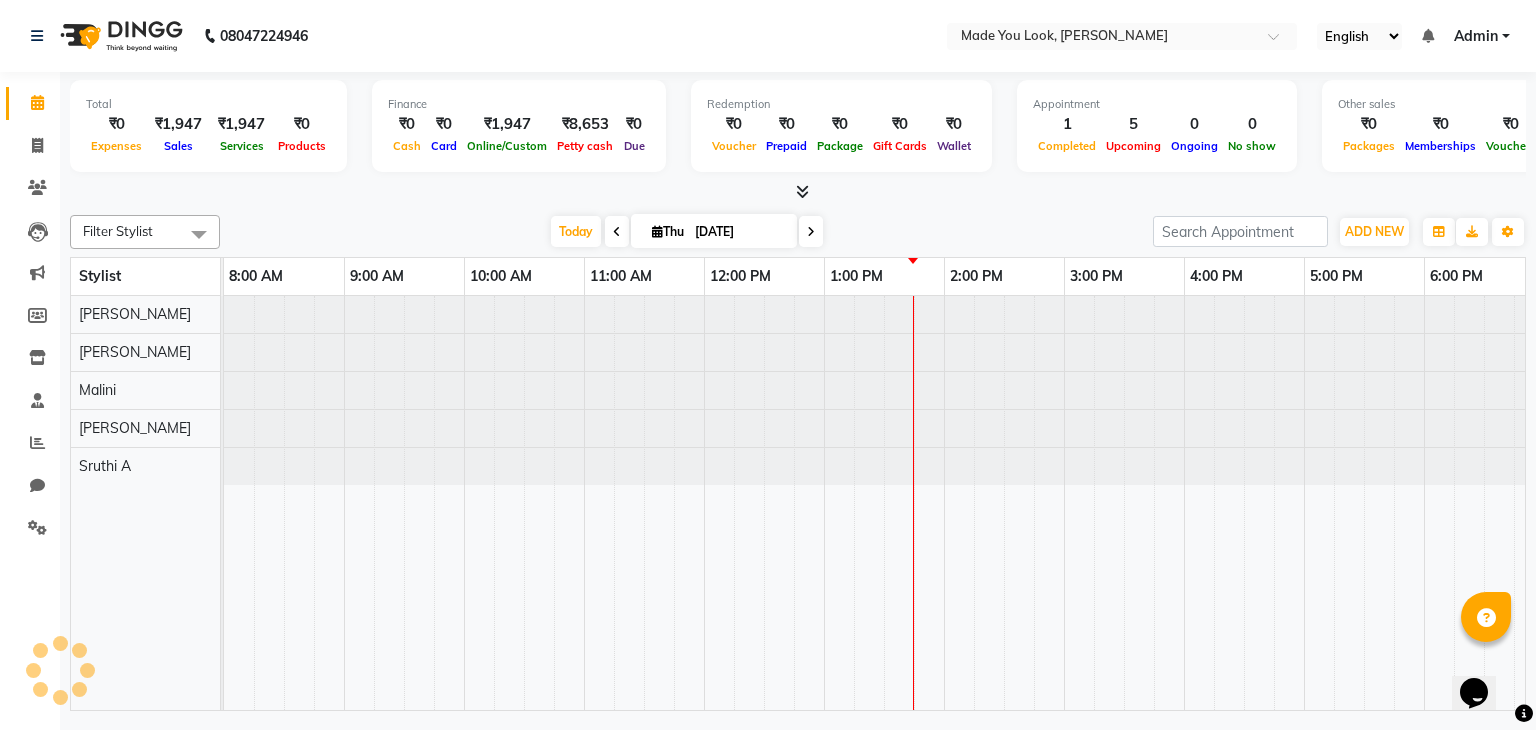 scroll, scrollTop: 0, scrollLeft: 258, axis: horizontal 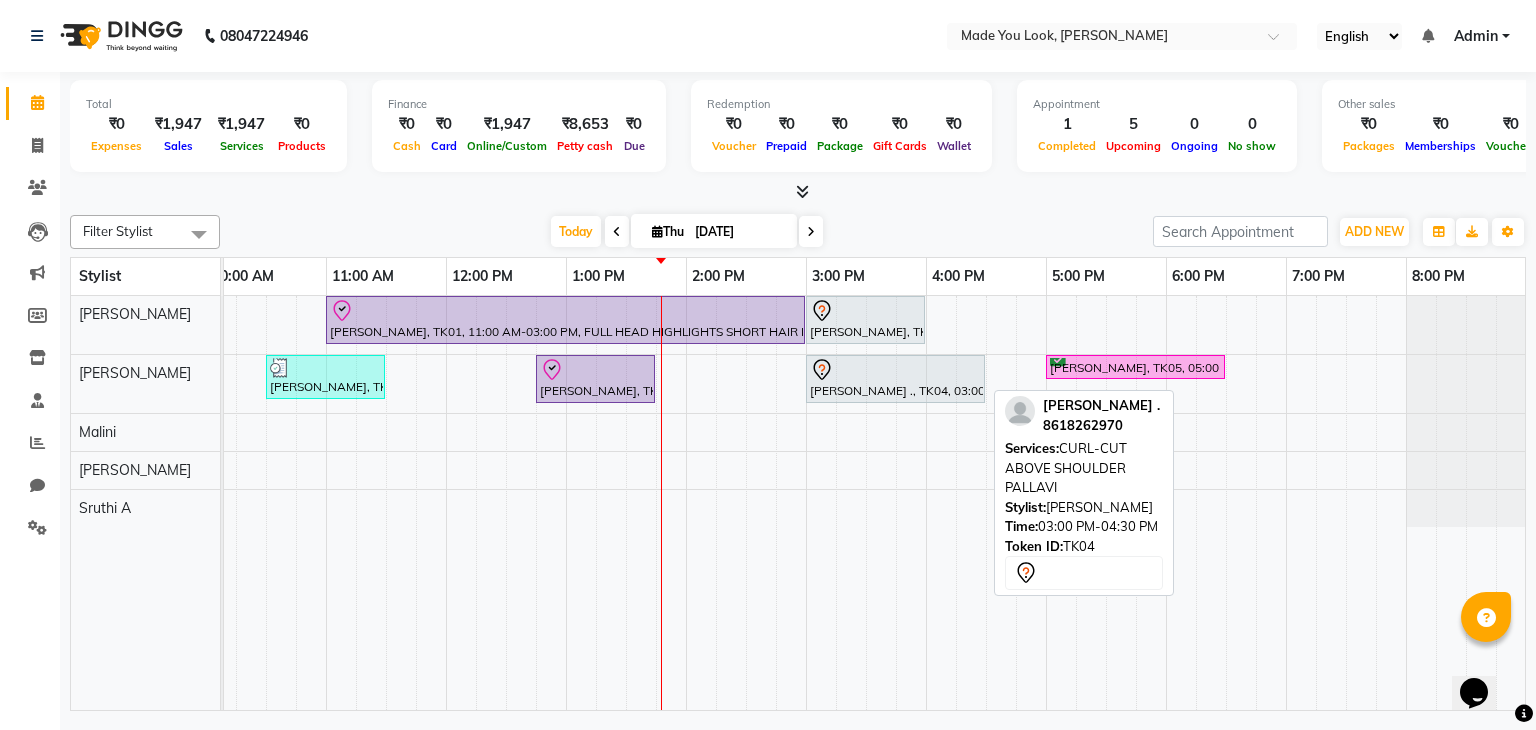 click on "[PERSON_NAME] ., TK04, 03:00 PM-04:30 PM, CURL-CUT ABOVE SHOULDER PALLAVI" at bounding box center (895, 379) 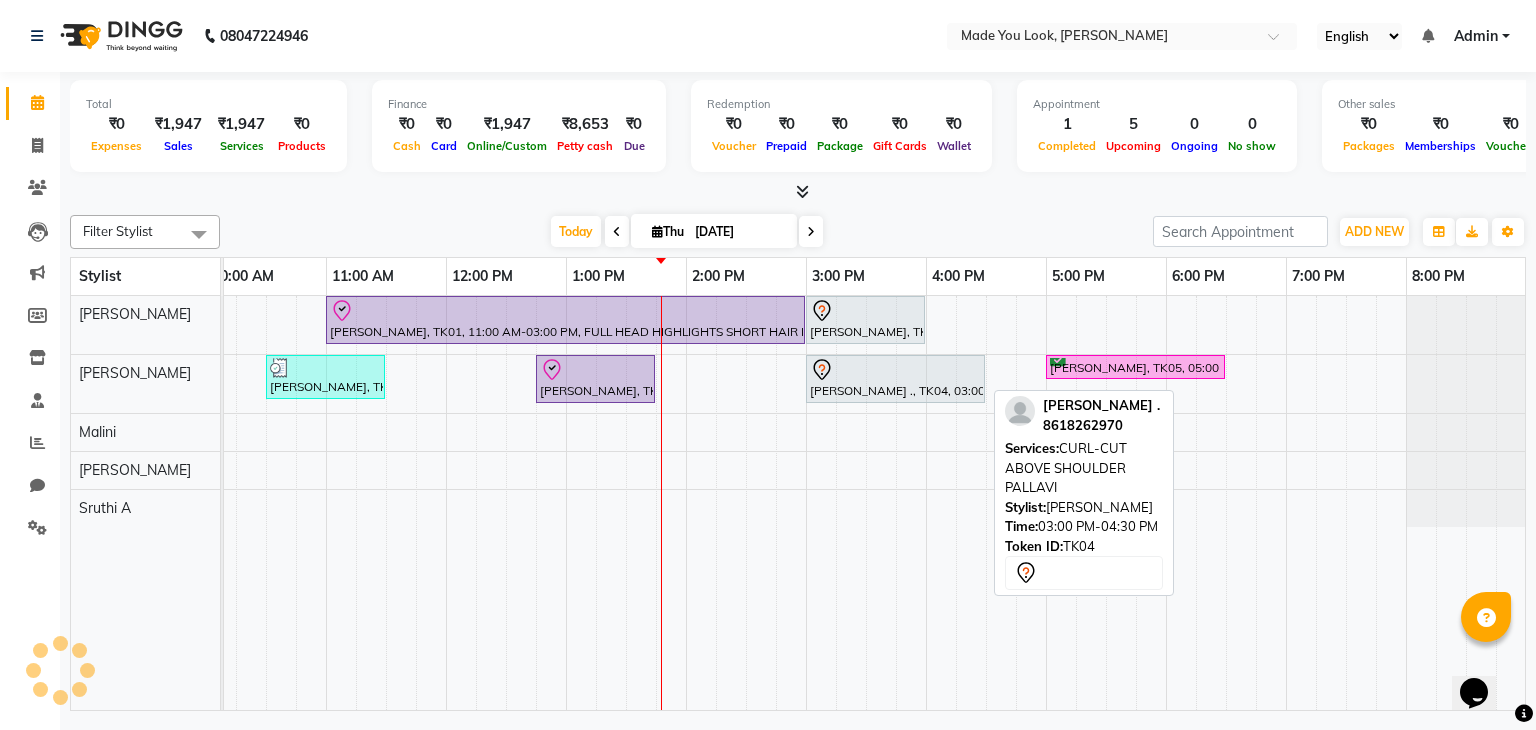click on "[PERSON_NAME] ., TK04, 03:00 PM-04:30 PM, CURL-CUT ABOVE SHOULDER PALLAVI" at bounding box center [895, 379] 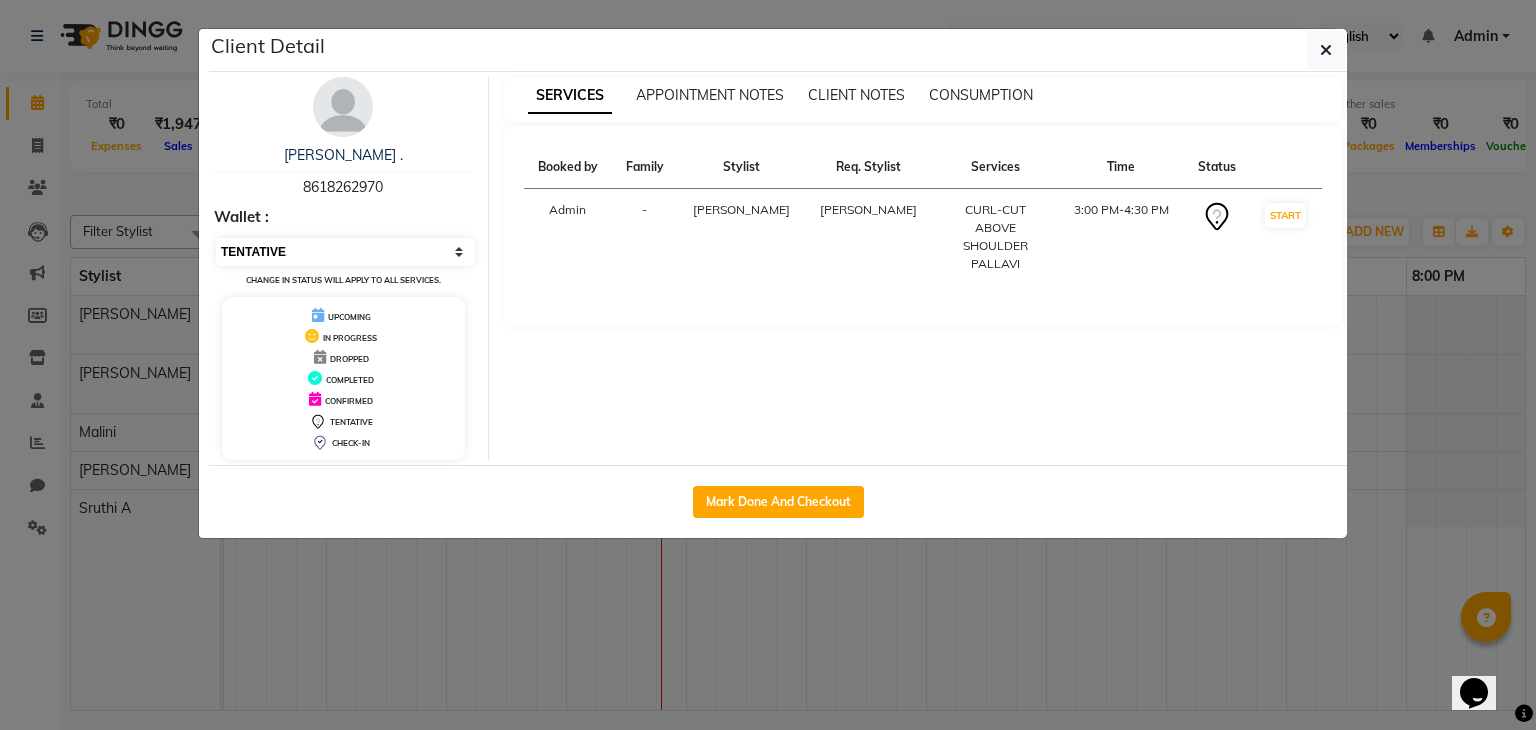 click on "Select IN SERVICE CONFIRMED TENTATIVE CHECK IN MARK DONE DROPPED UPCOMING" at bounding box center (345, 252) 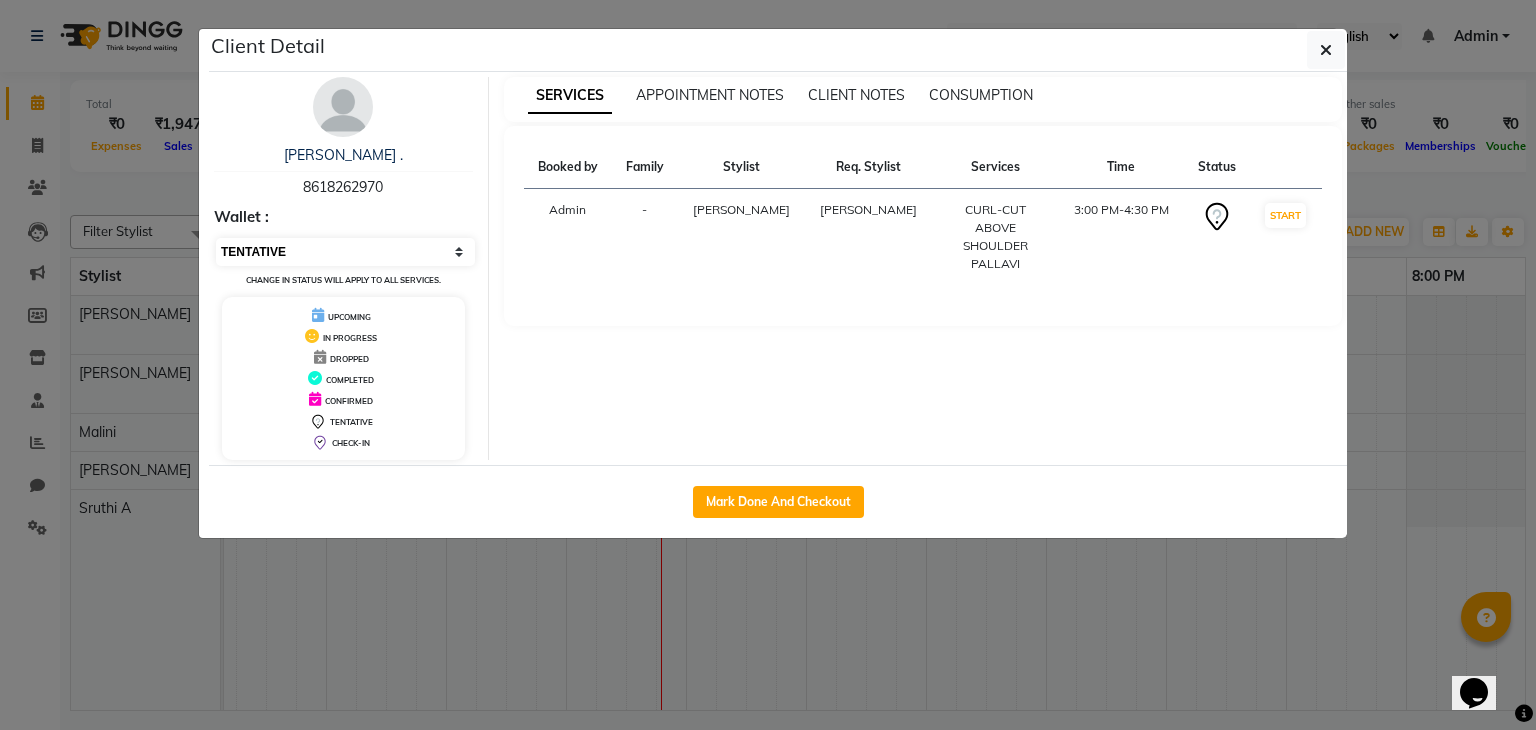 select on "6" 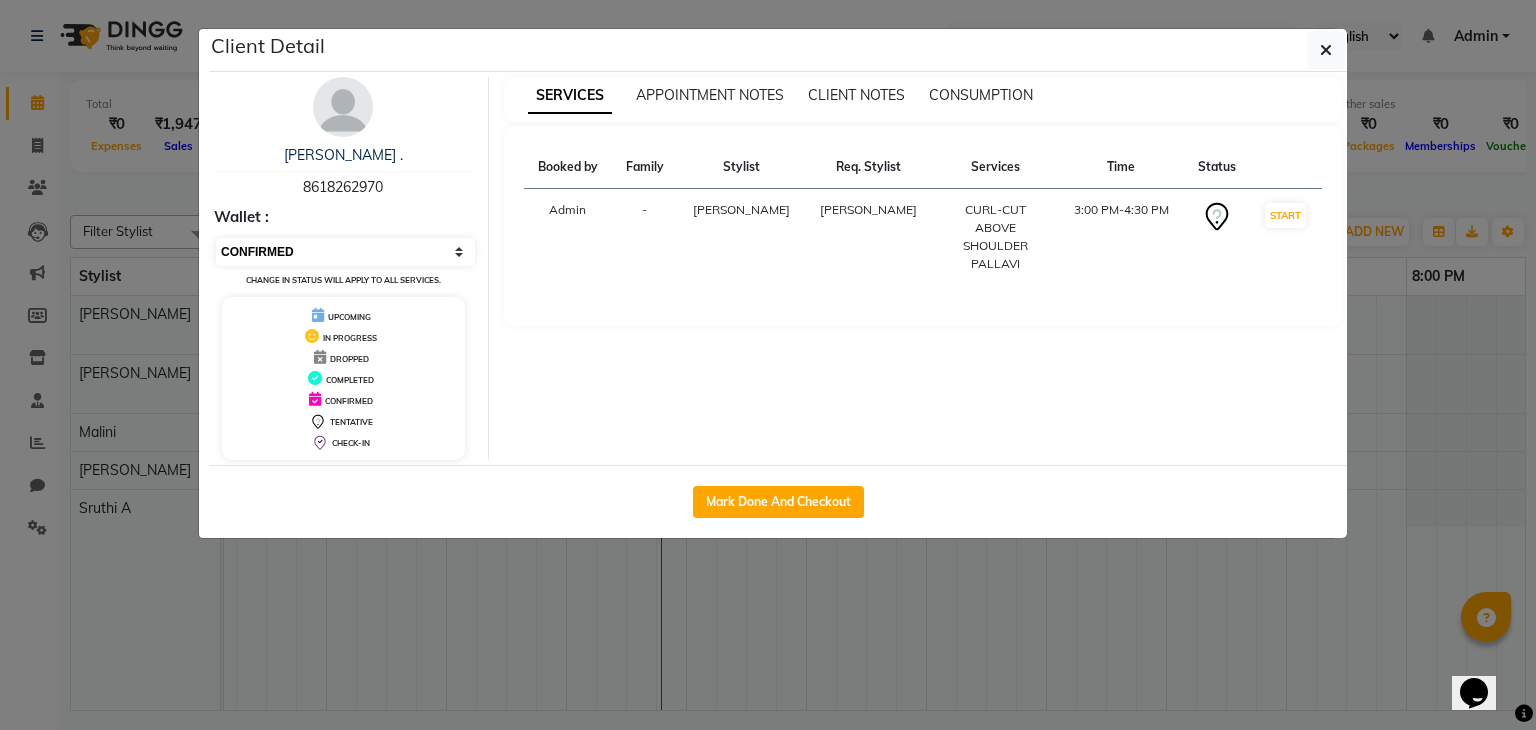 click on "Select IN SERVICE CONFIRMED TENTATIVE CHECK IN MARK DONE DROPPED UPCOMING" at bounding box center (345, 252) 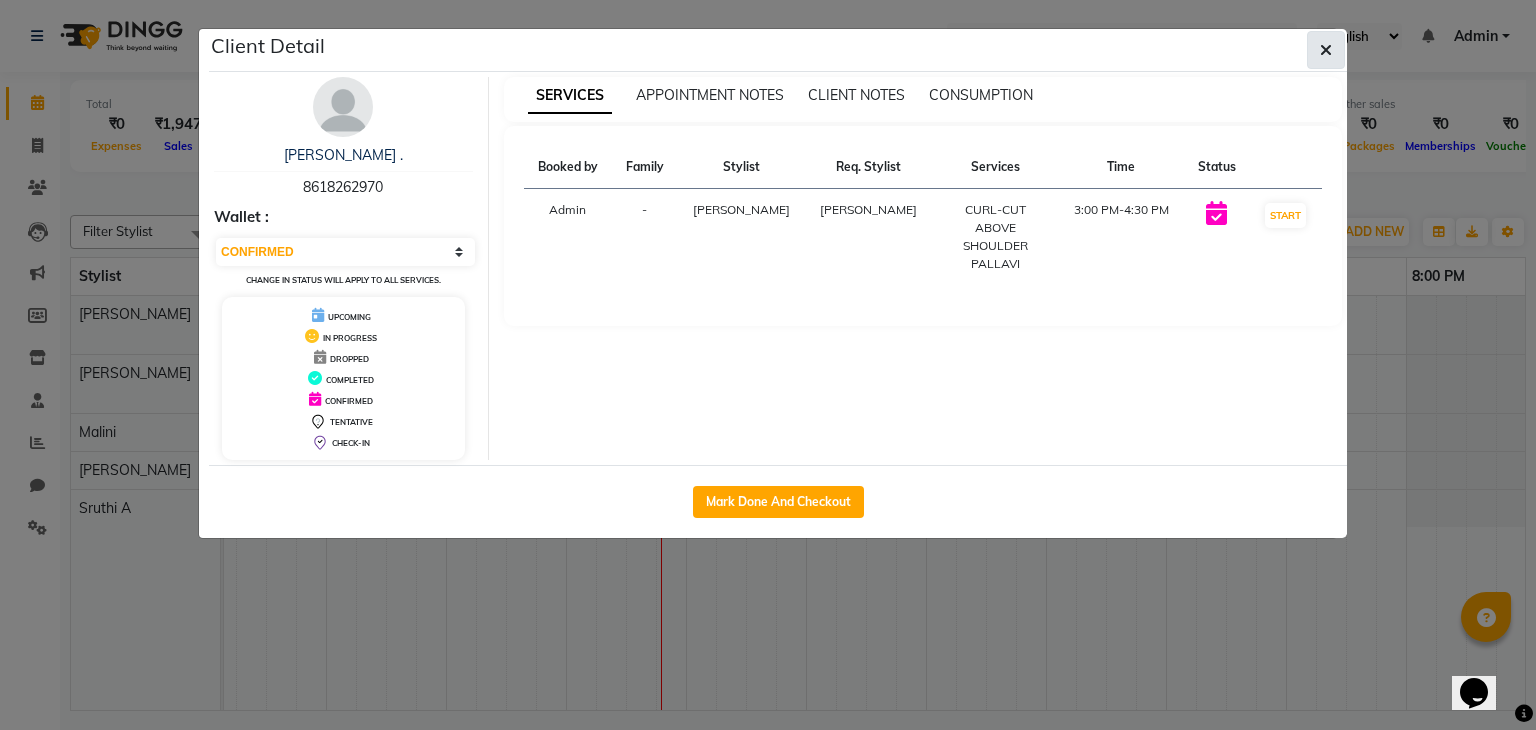 click 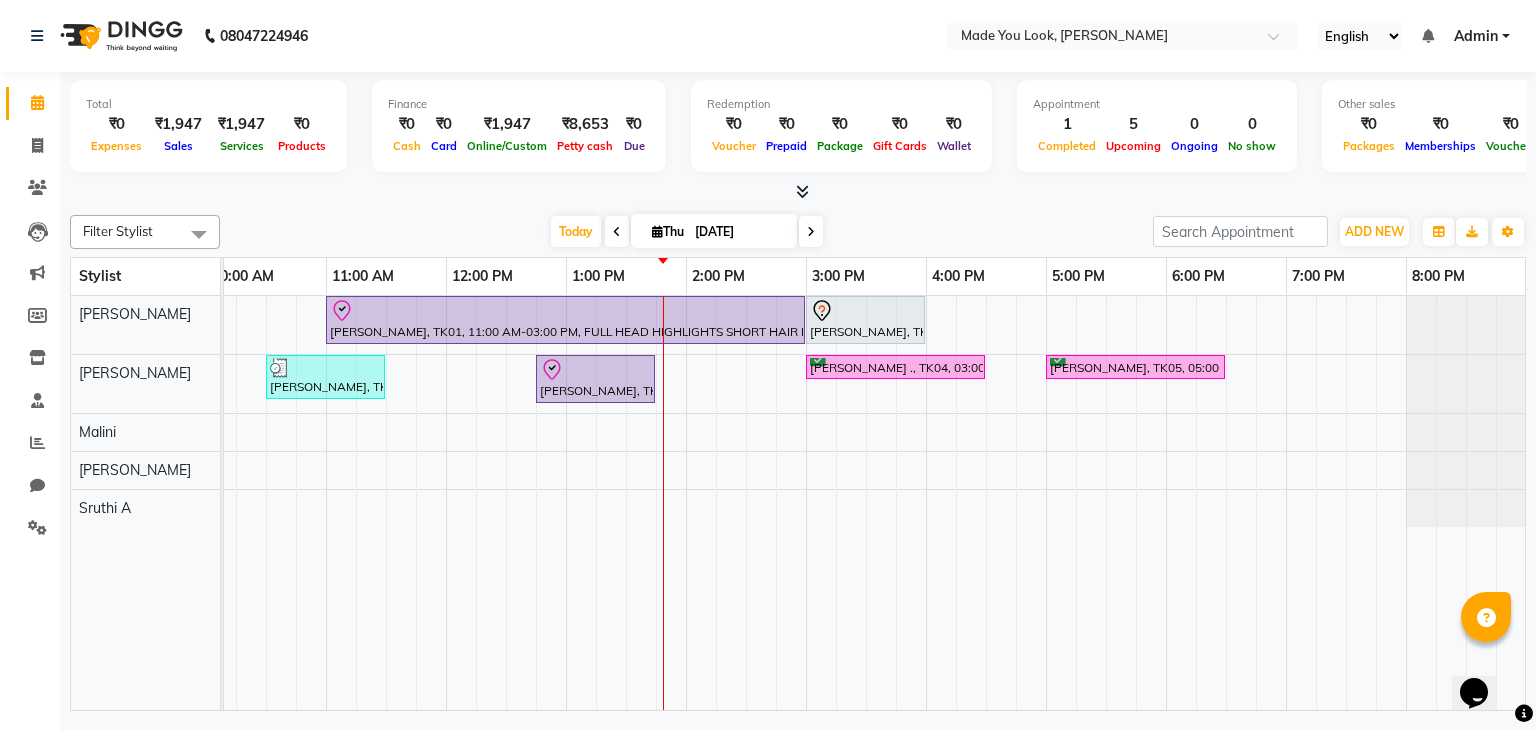 click on "[DATE]" at bounding box center [739, 232] 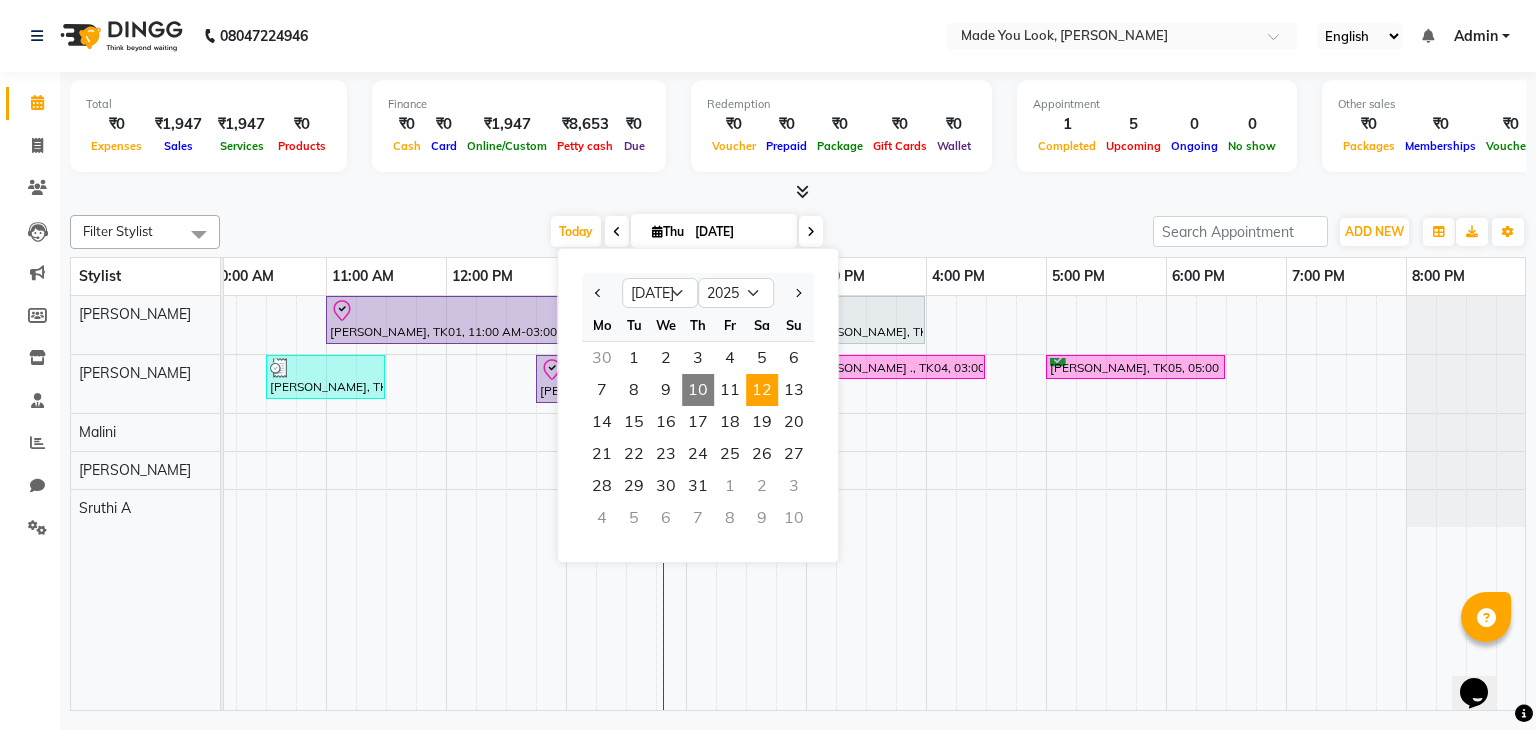 click on "12" at bounding box center (762, 390) 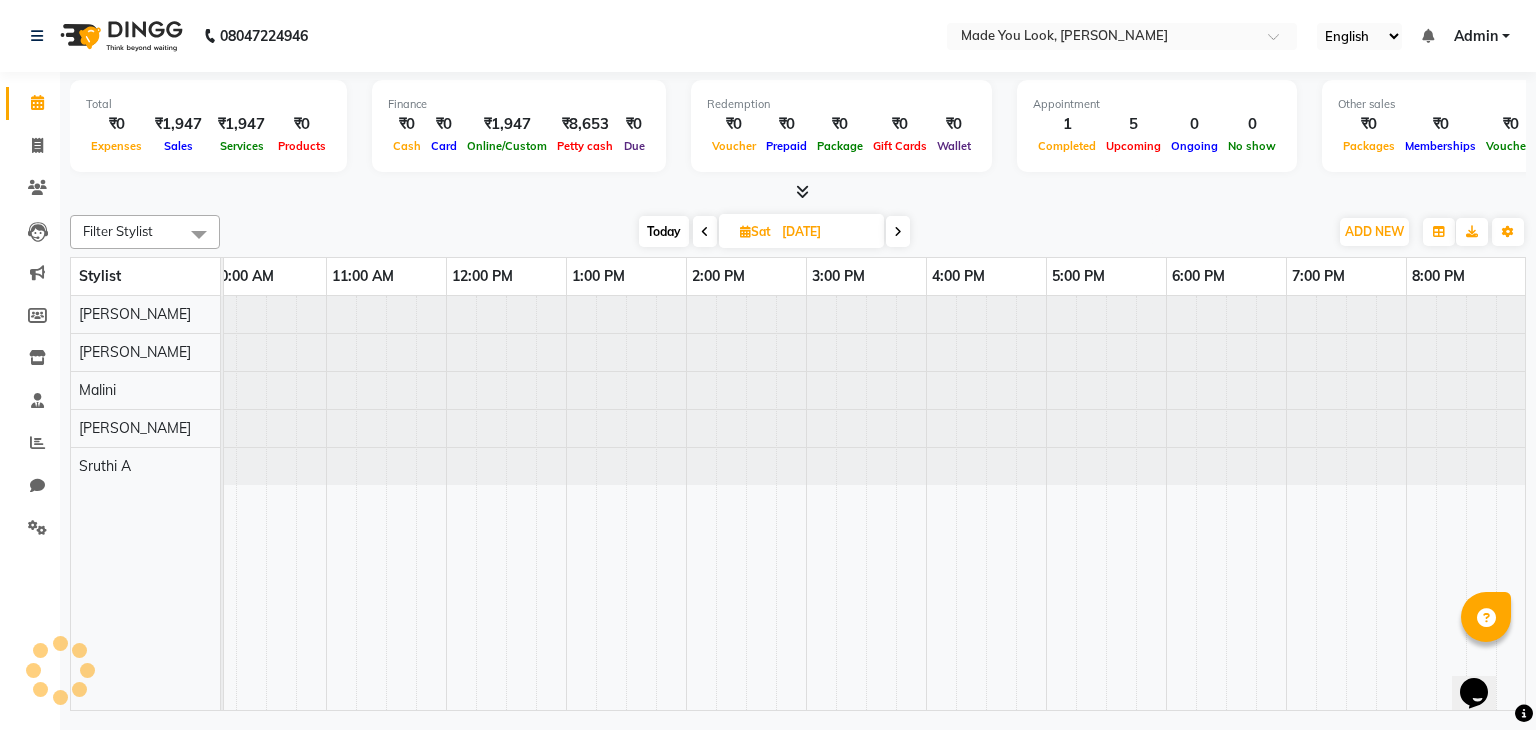 scroll, scrollTop: 0, scrollLeft: 258, axis: horizontal 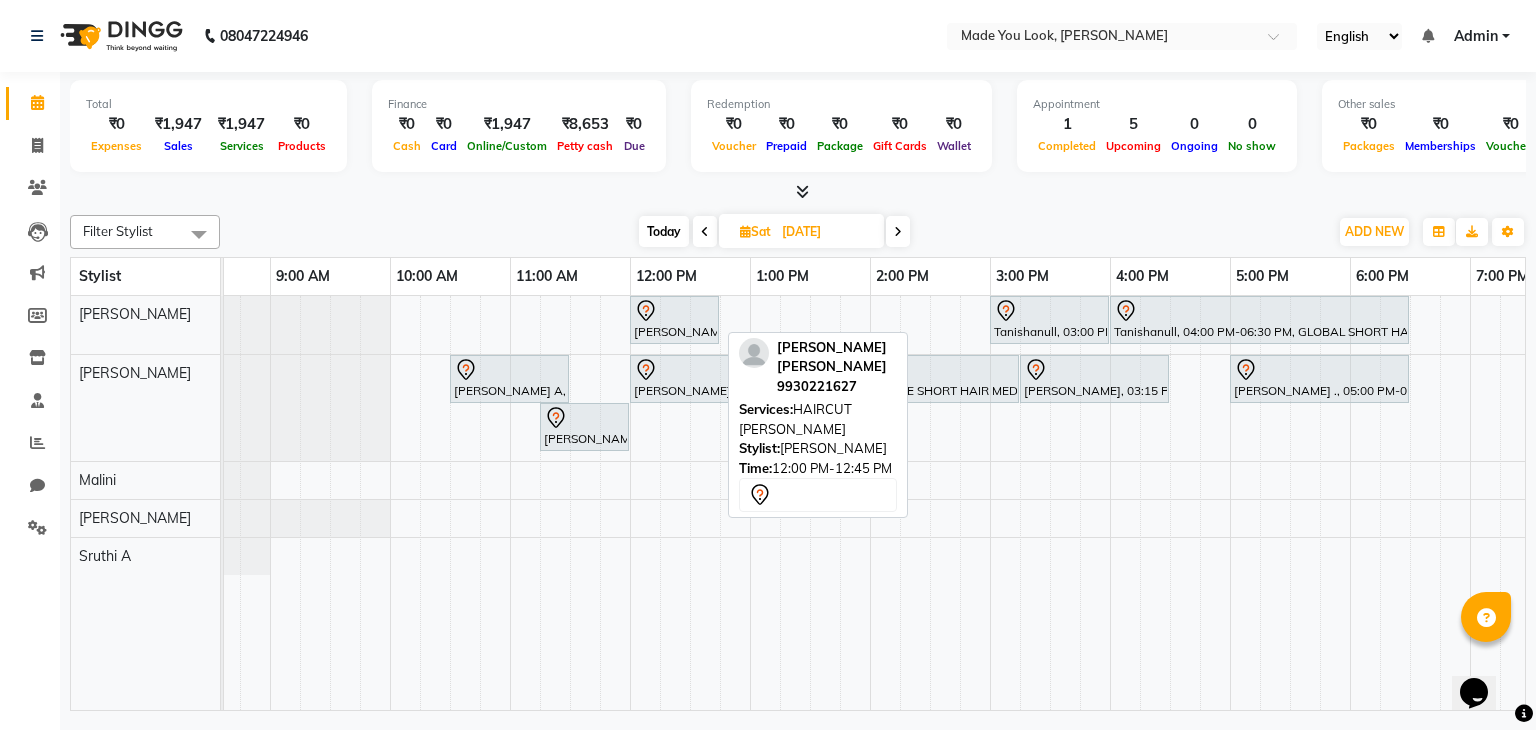 click 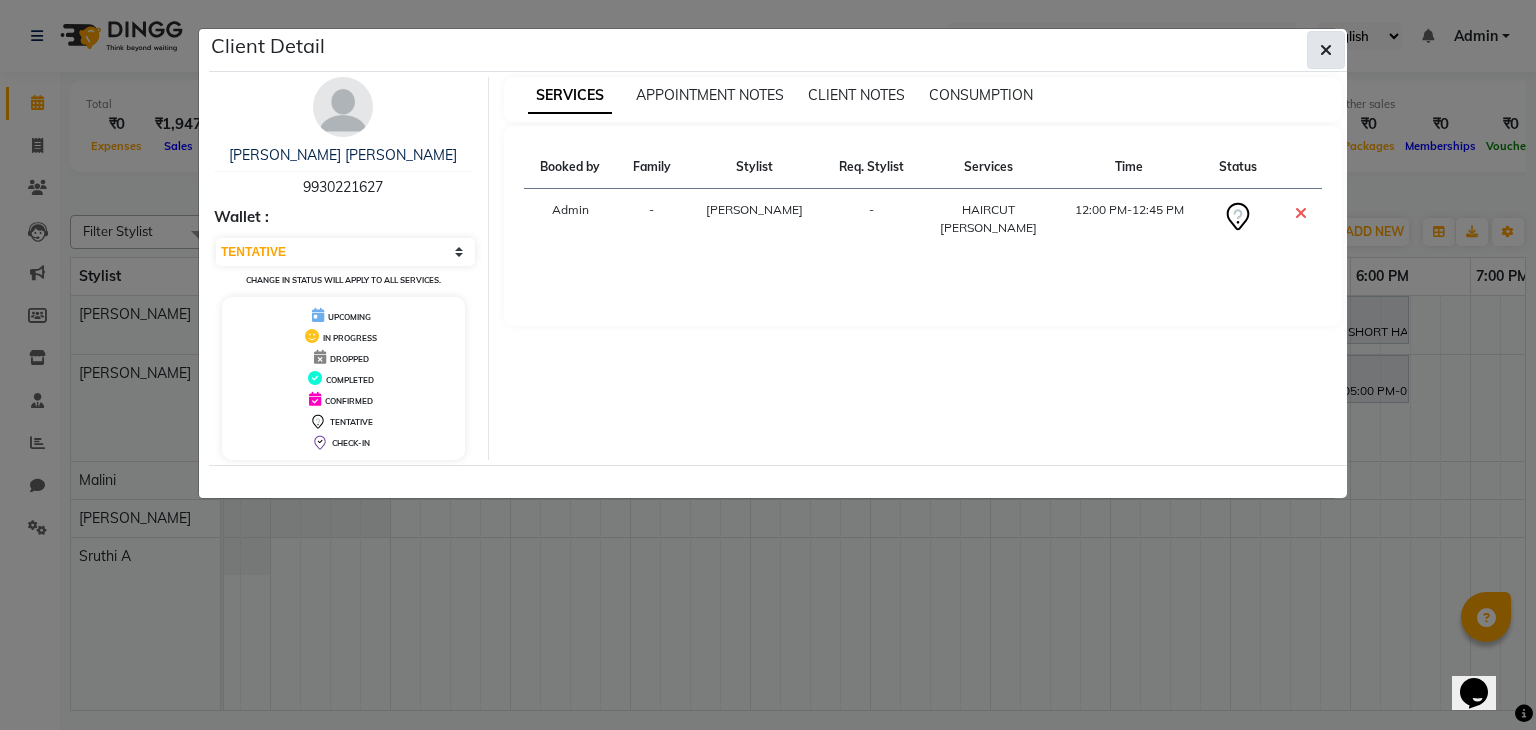 click 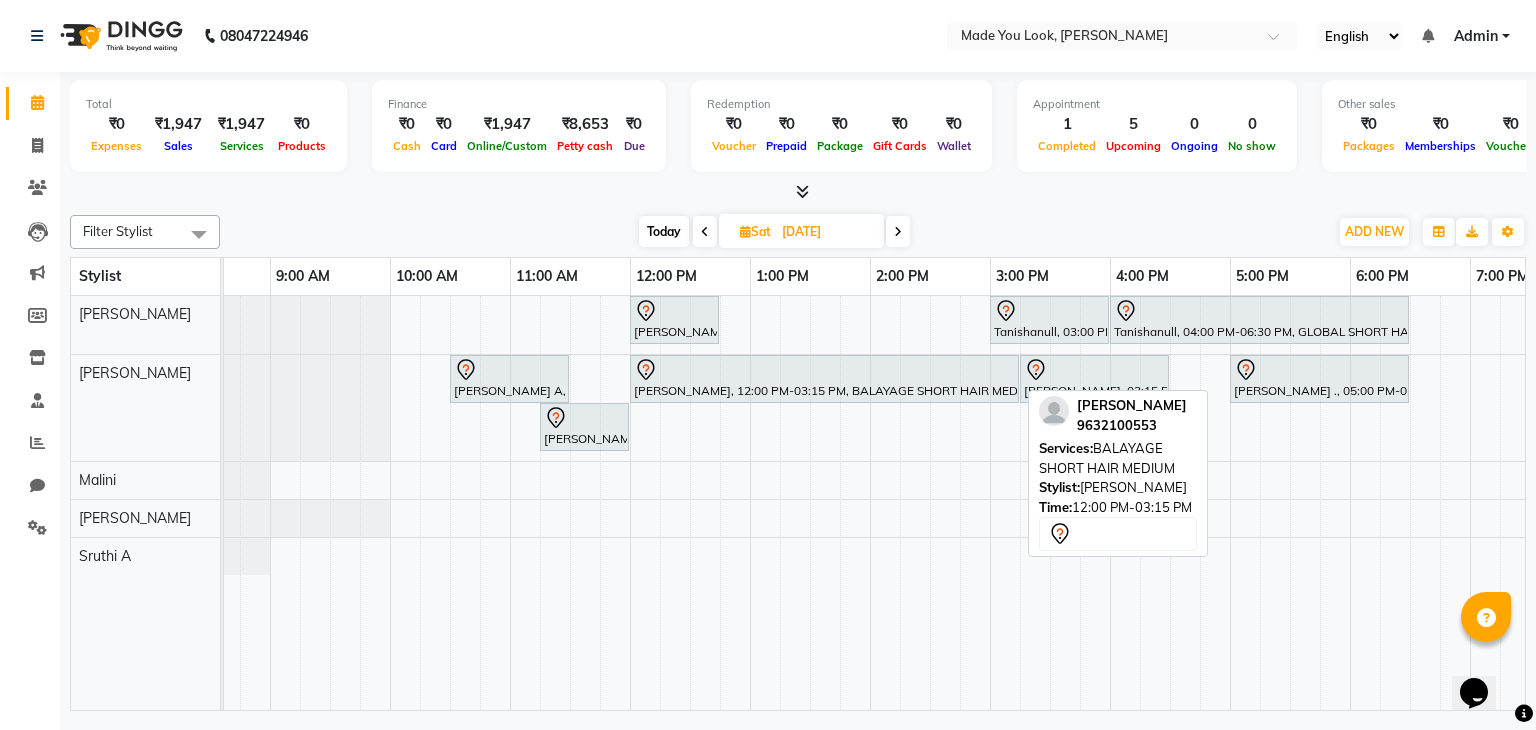 click on "[PERSON_NAME], 12:00 PM-03:15 PM, BALAYAGE SHORT HAIR MEDIUM" at bounding box center (824, 379) 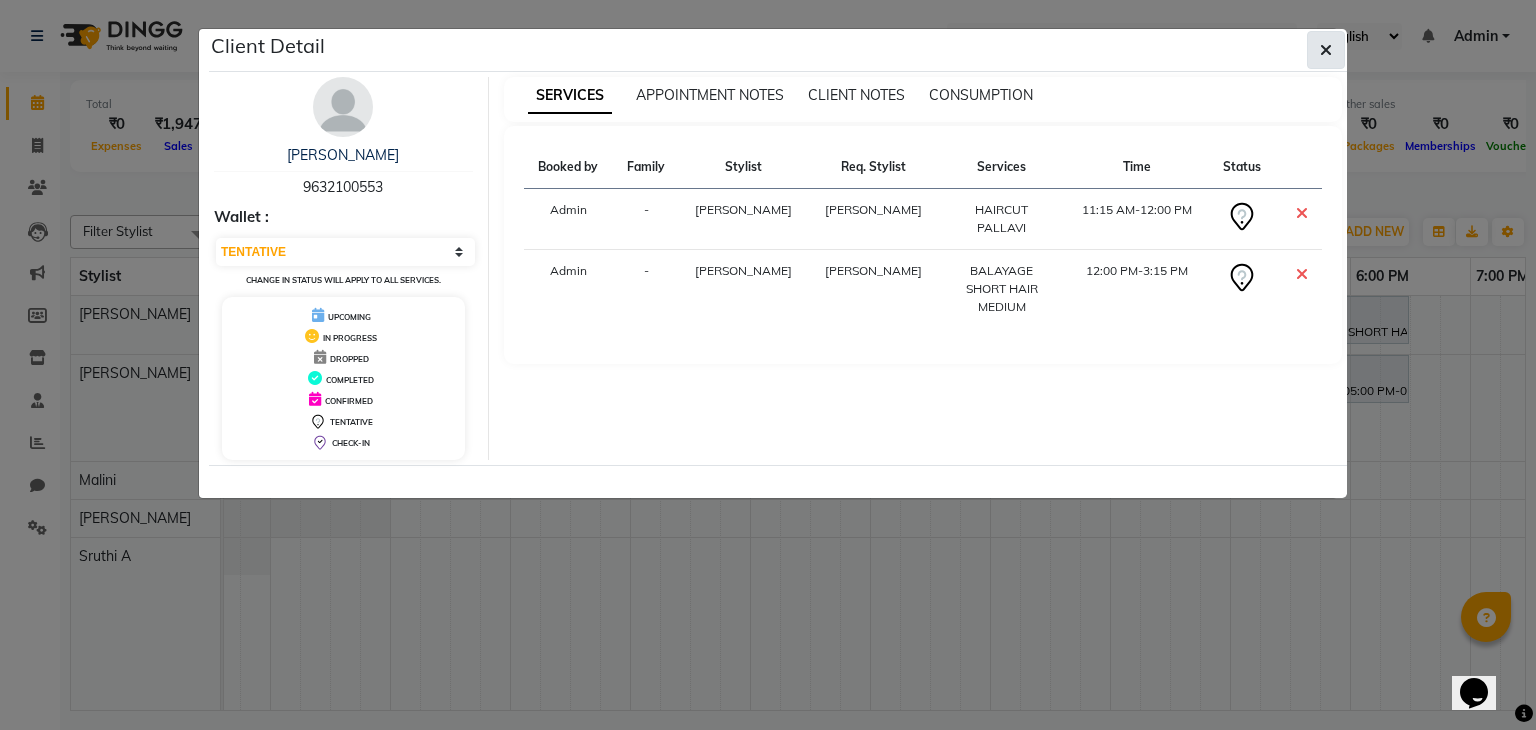 drag, startPoint x: 1300, startPoint y: 65, endPoint x: 1325, endPoint y: 45, distance: 32.01562 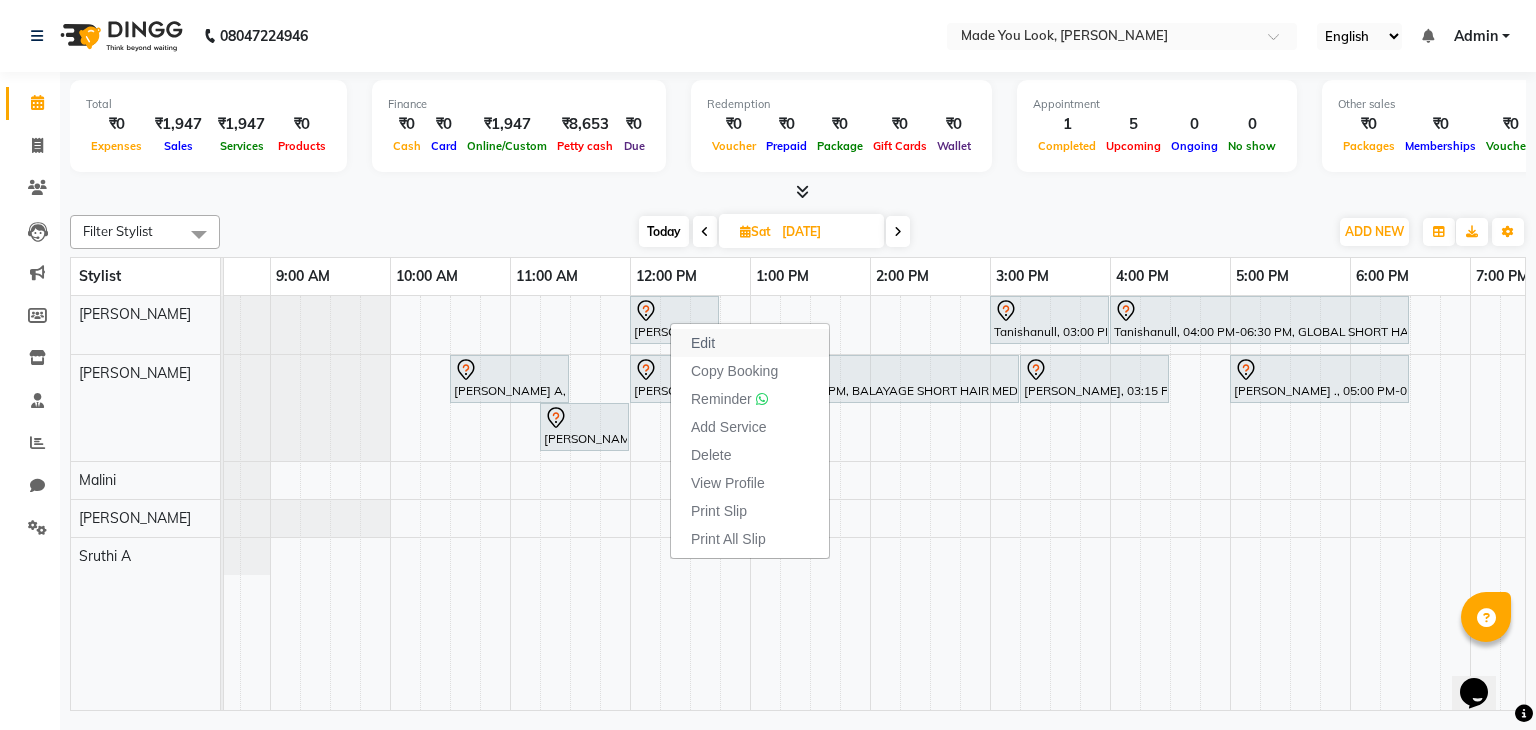 click on "Edit" at bounding box center (703, 343) 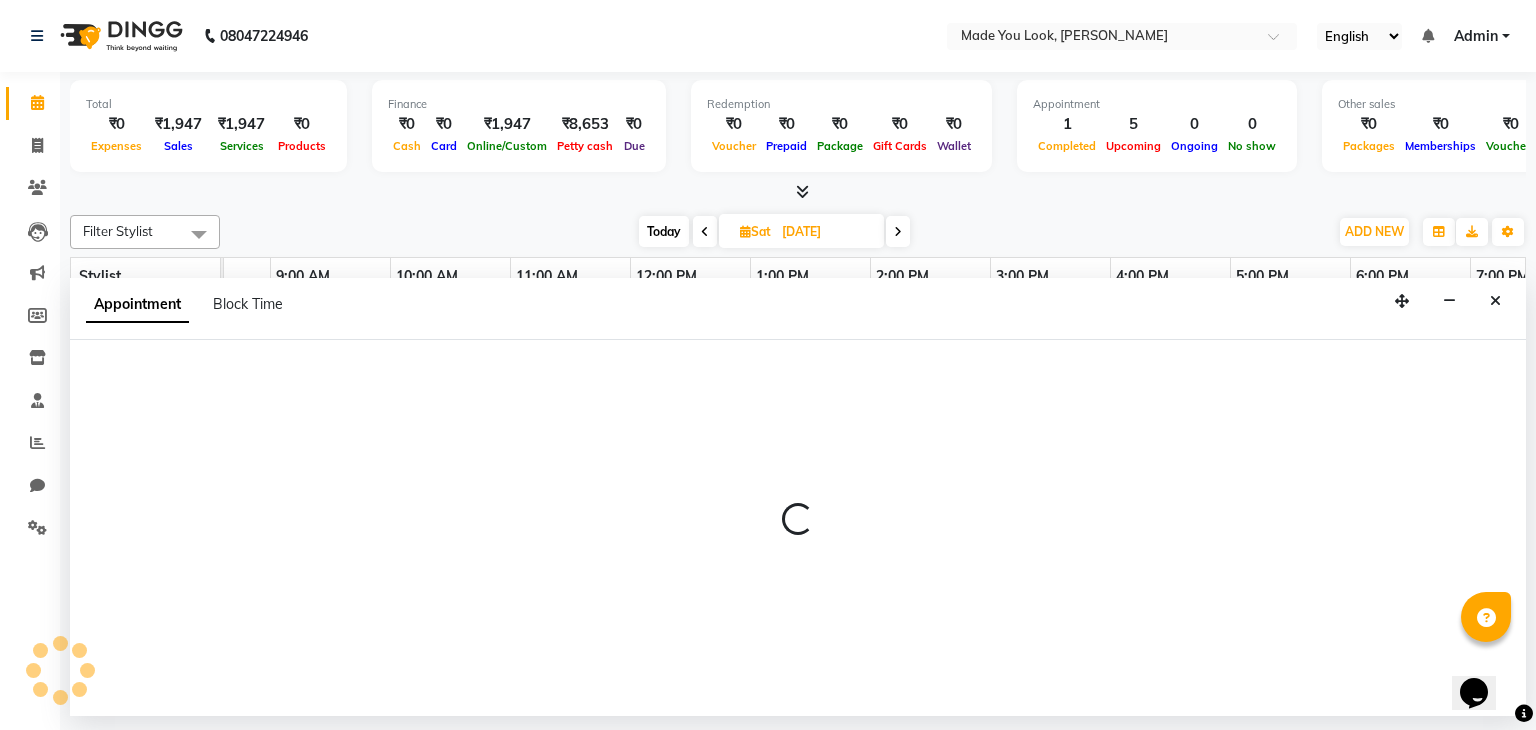 select on "83312" 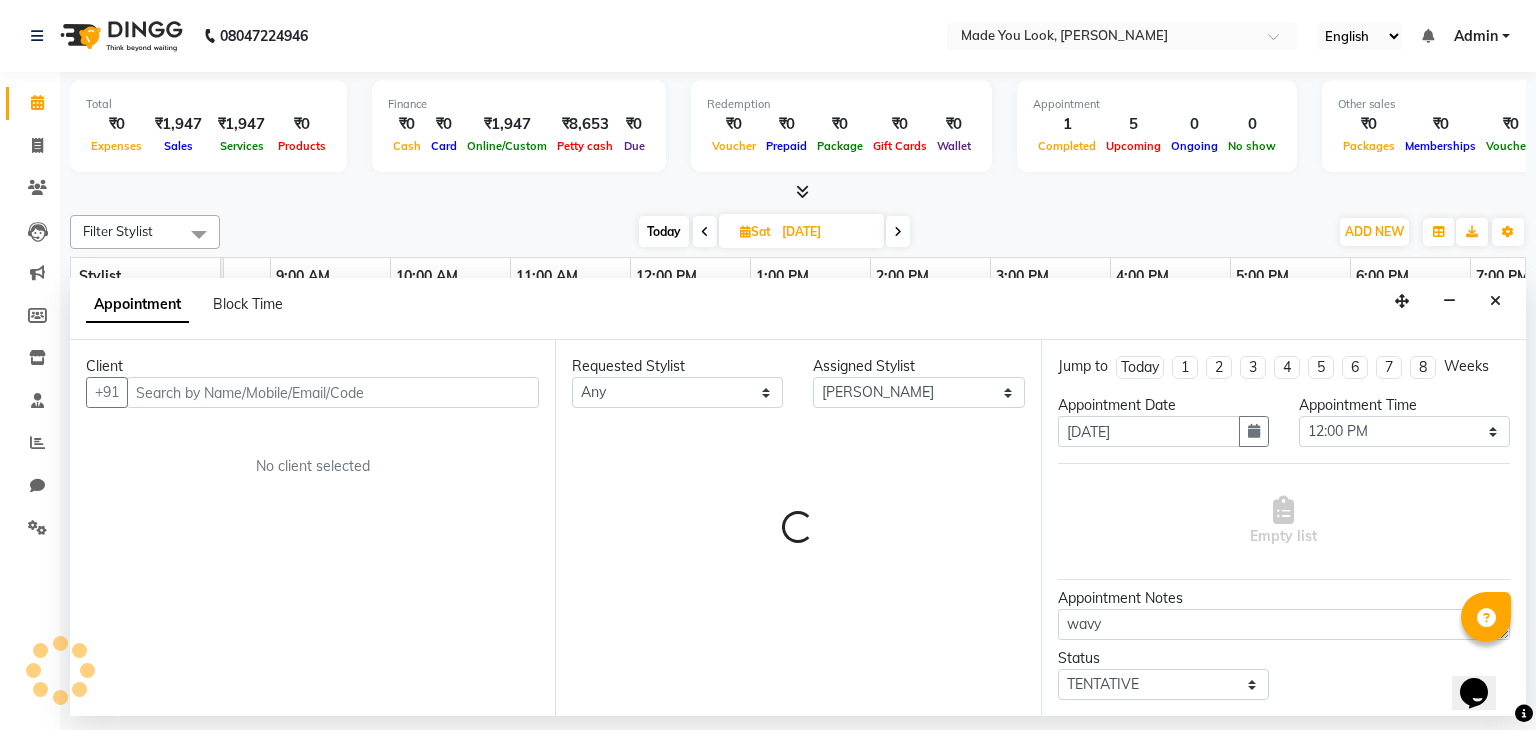 scroll, scrollTop: 0, scrollLeft: 258, axis: horizontal 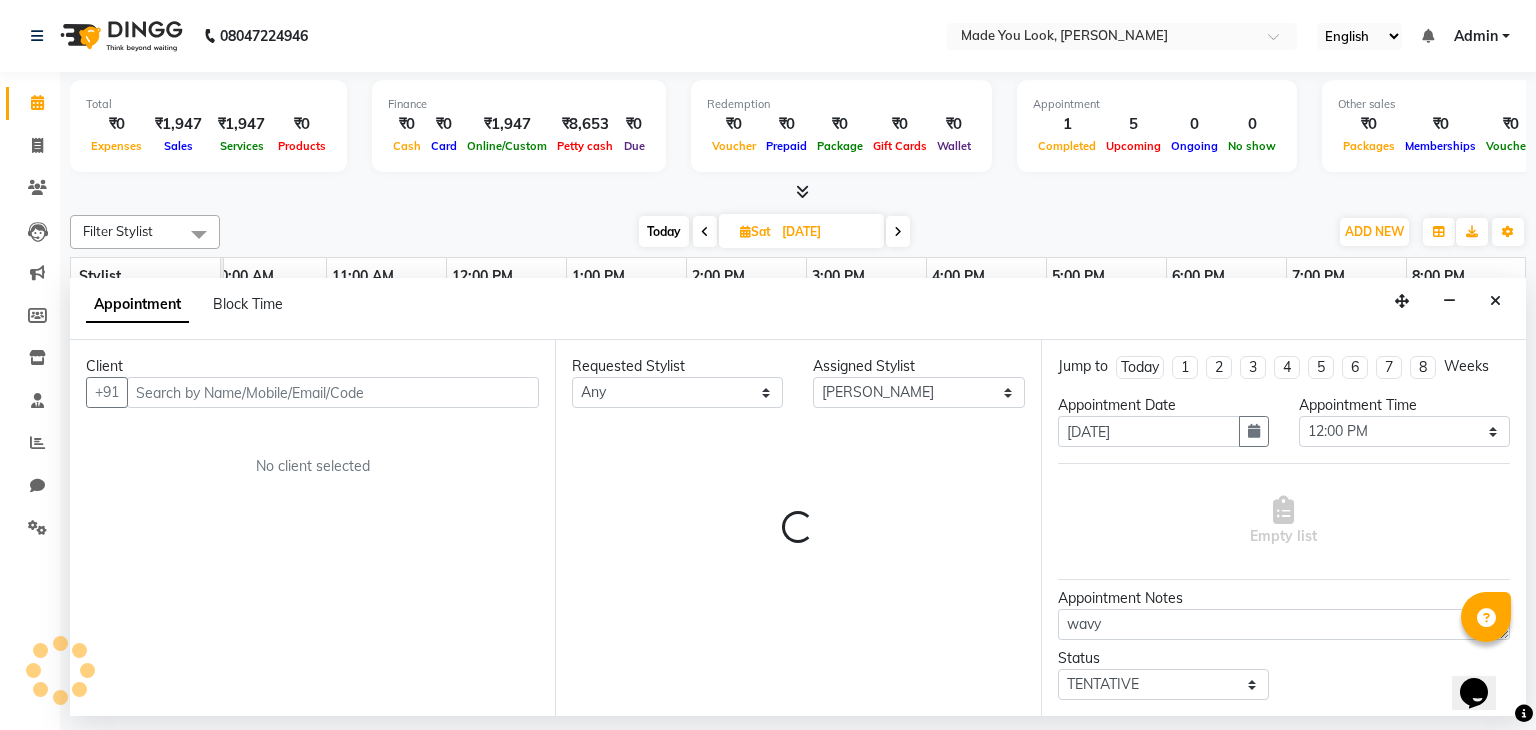 select on "4108" 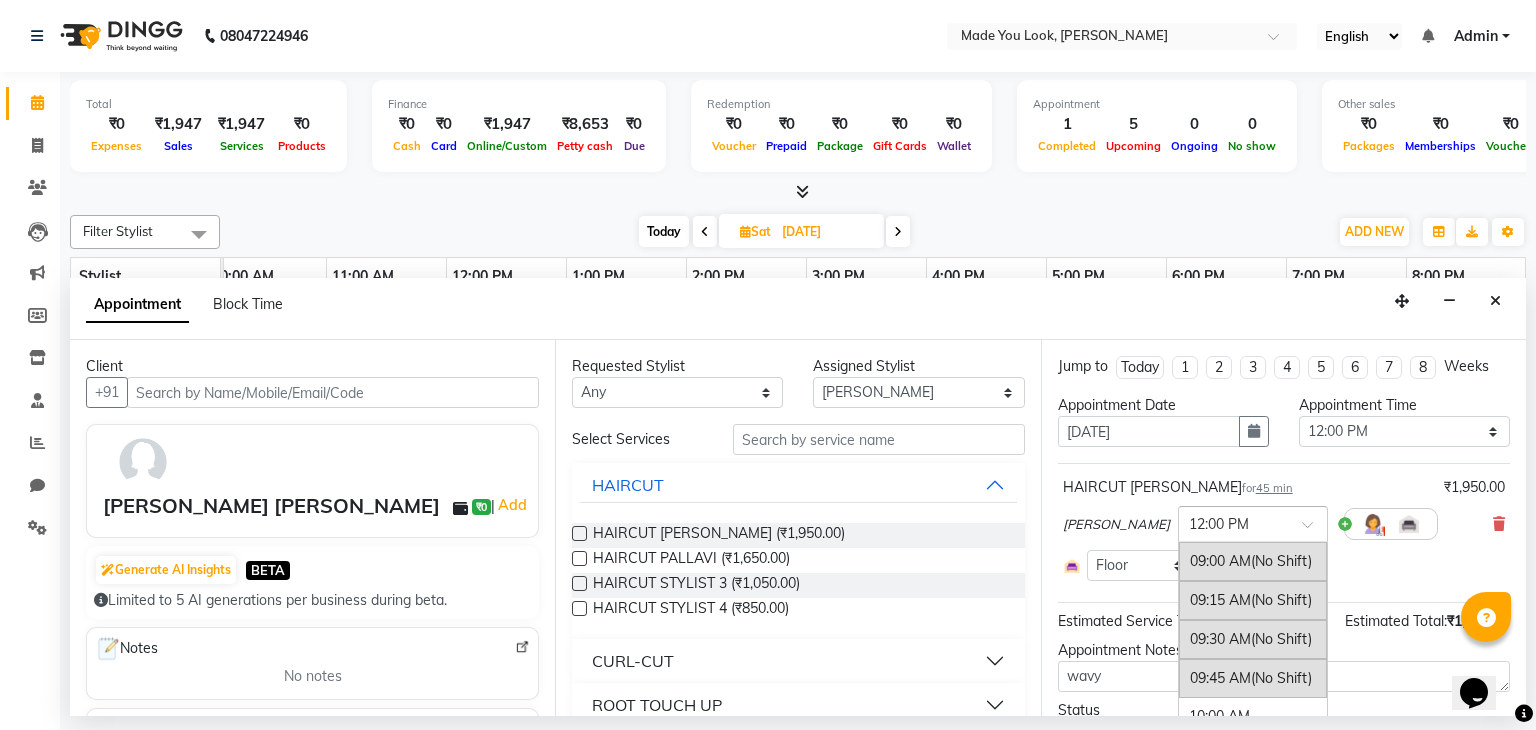 click at bounding box center [1253, 522] 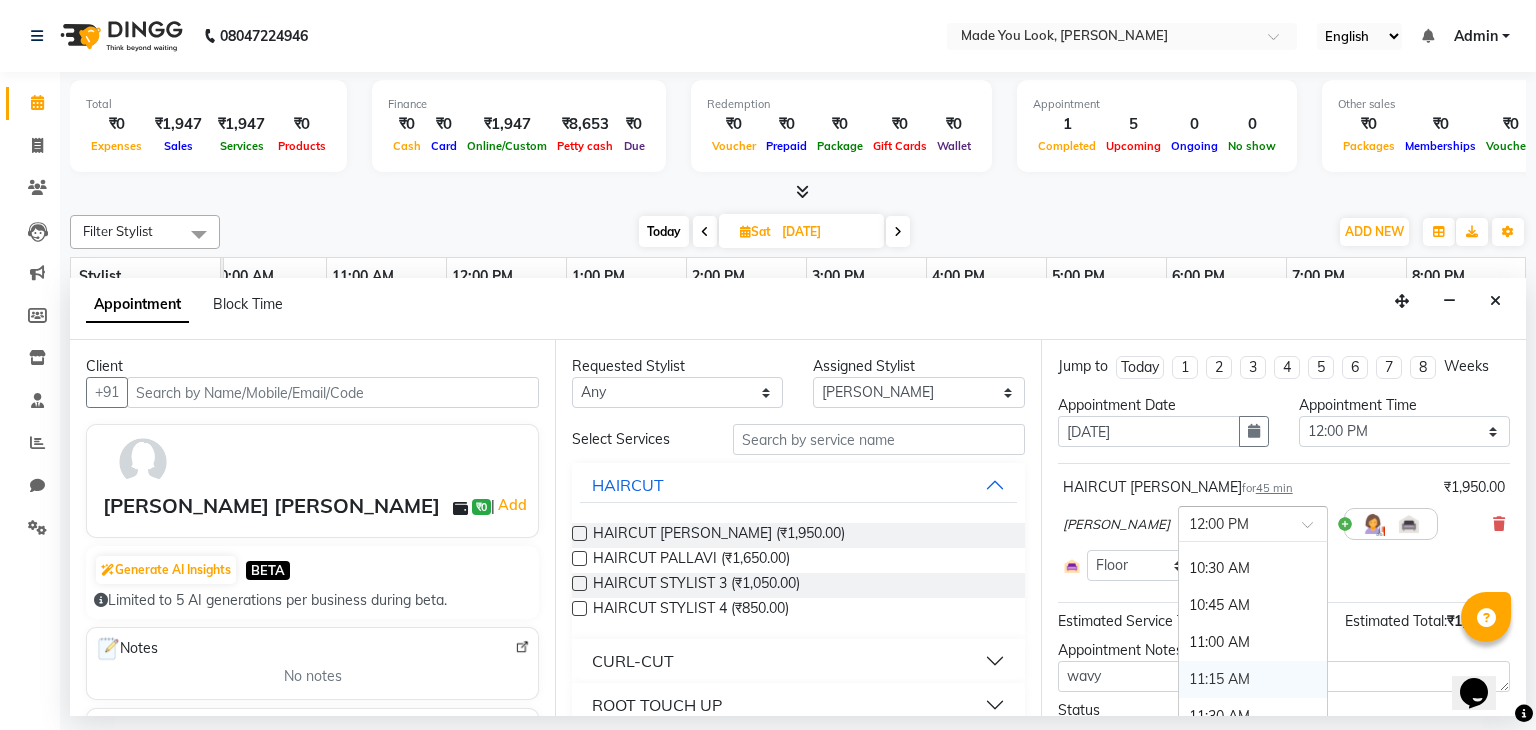 scroll, scrollTop: 222, scrollLeft: 0, axis: vertical 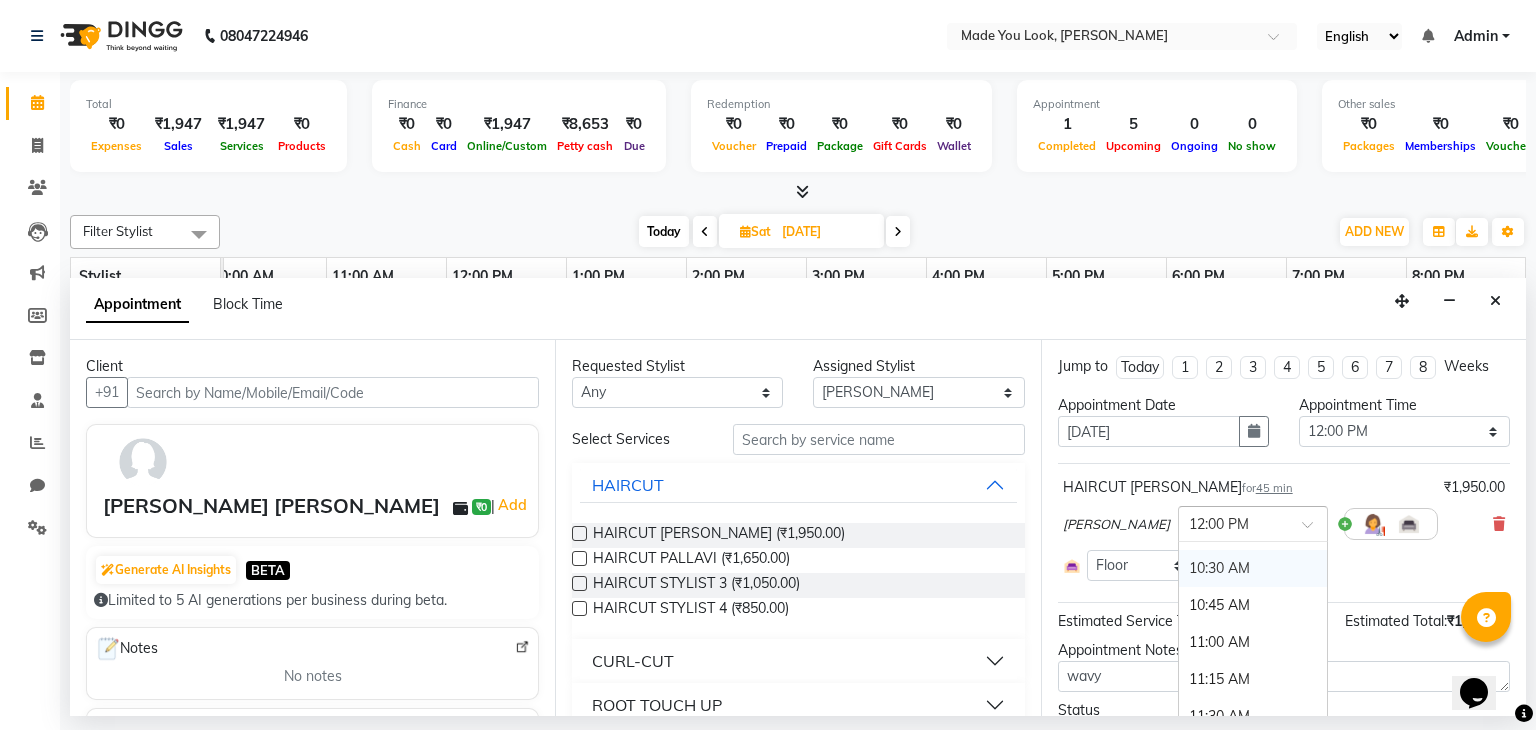 click on "10:30 AM" at bounding box center [1253, 568] 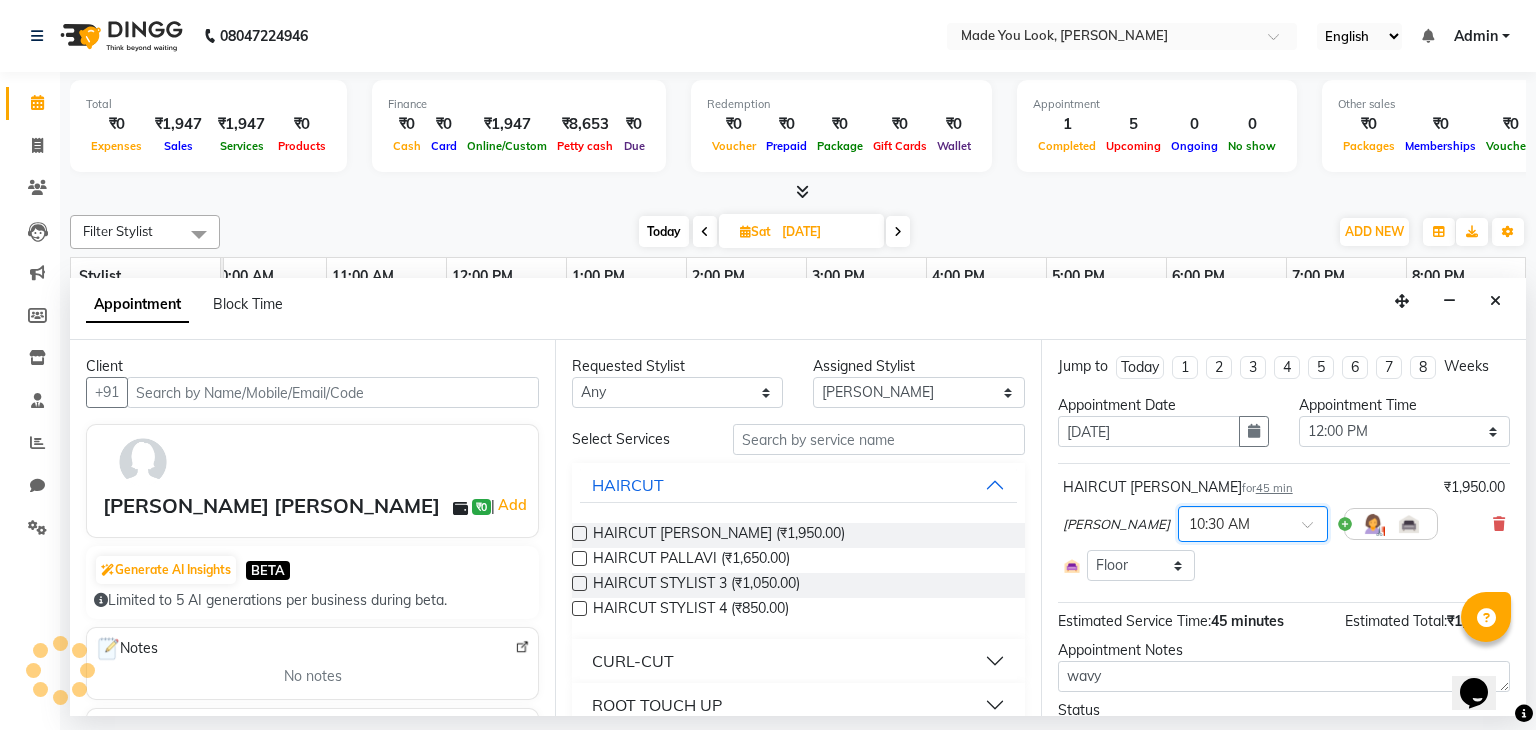 scroll, scrollTop: 103, scrollLeft: 0, axis: vertical 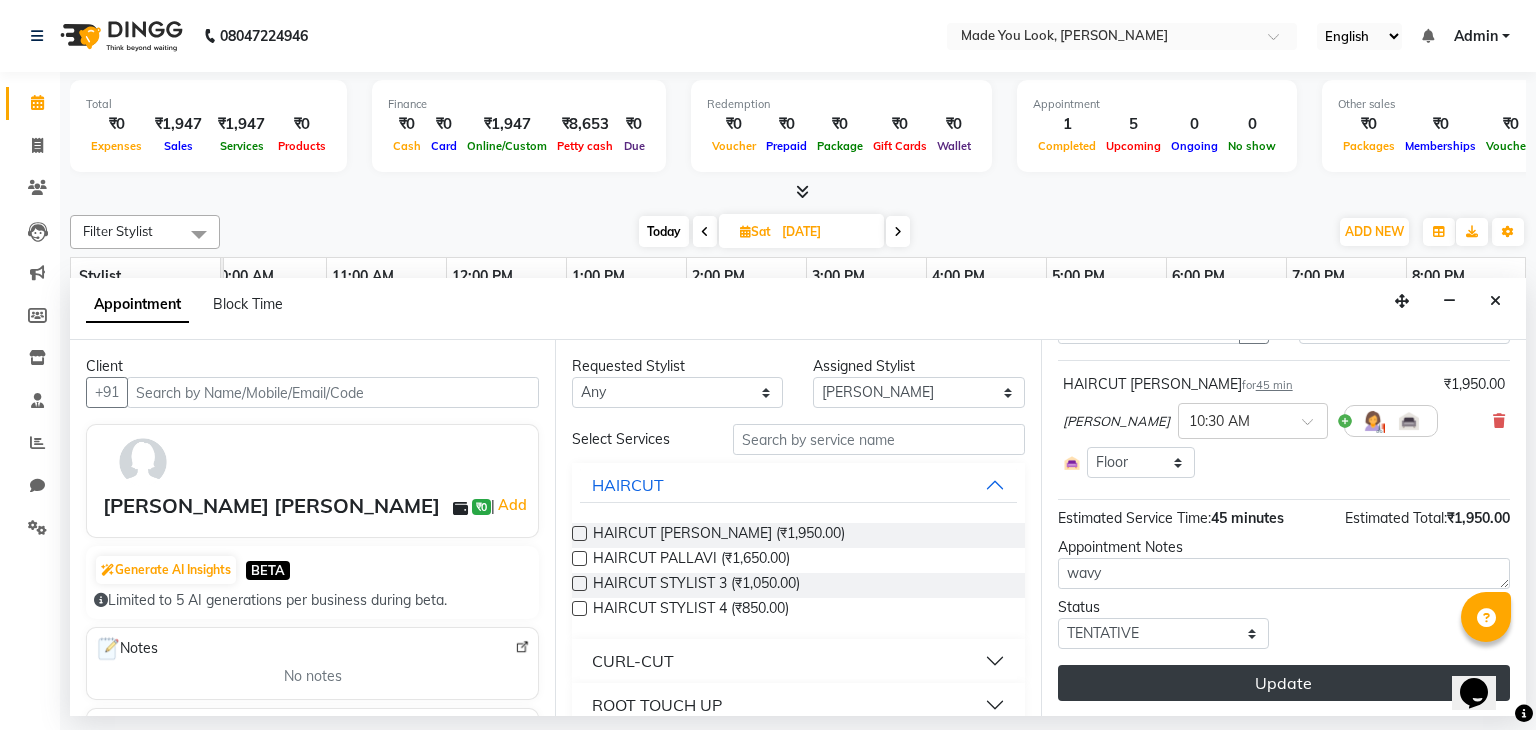 click on "Update" at bounding box center (1284, 683) 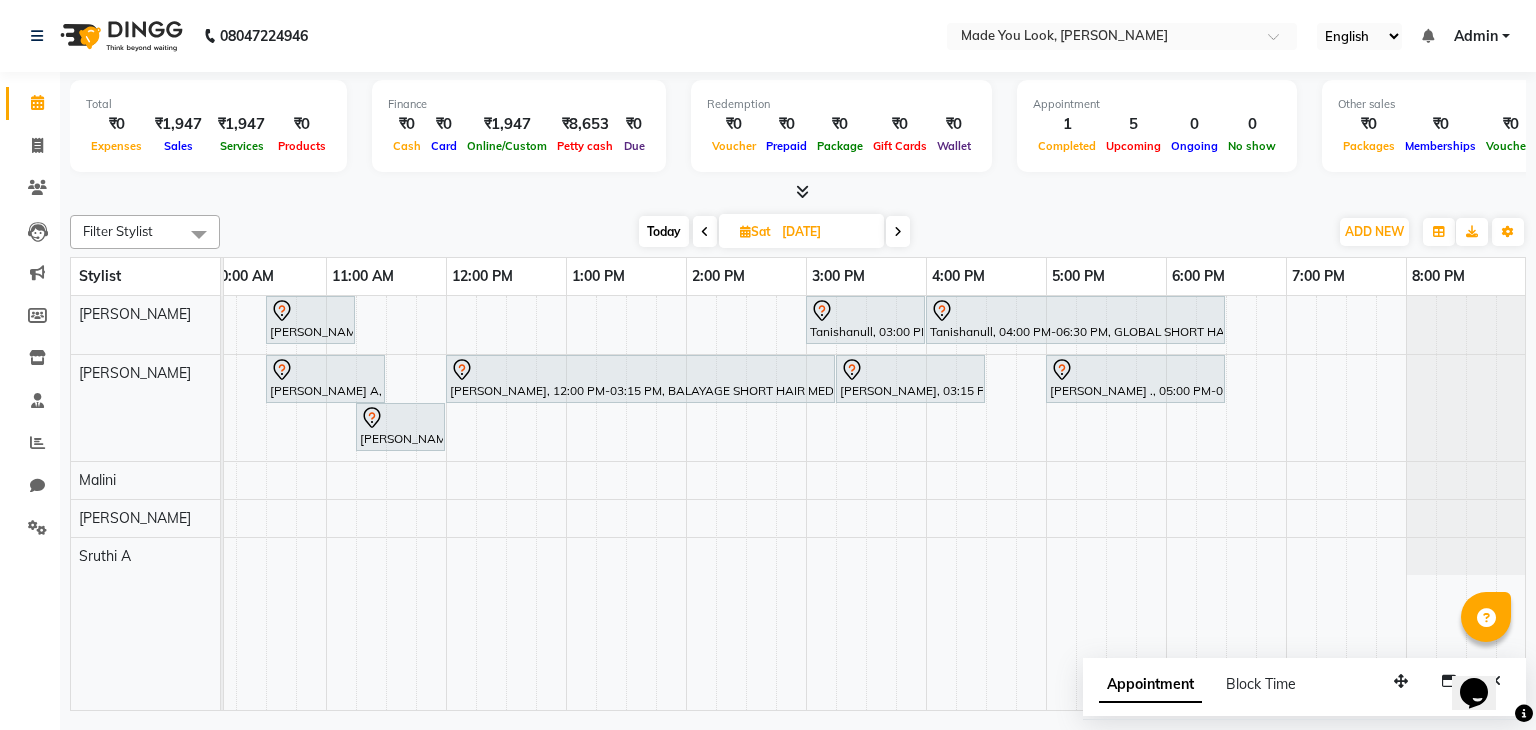 scroll, scrollTop: 0, scrollLeft: 154, axis: horizontal 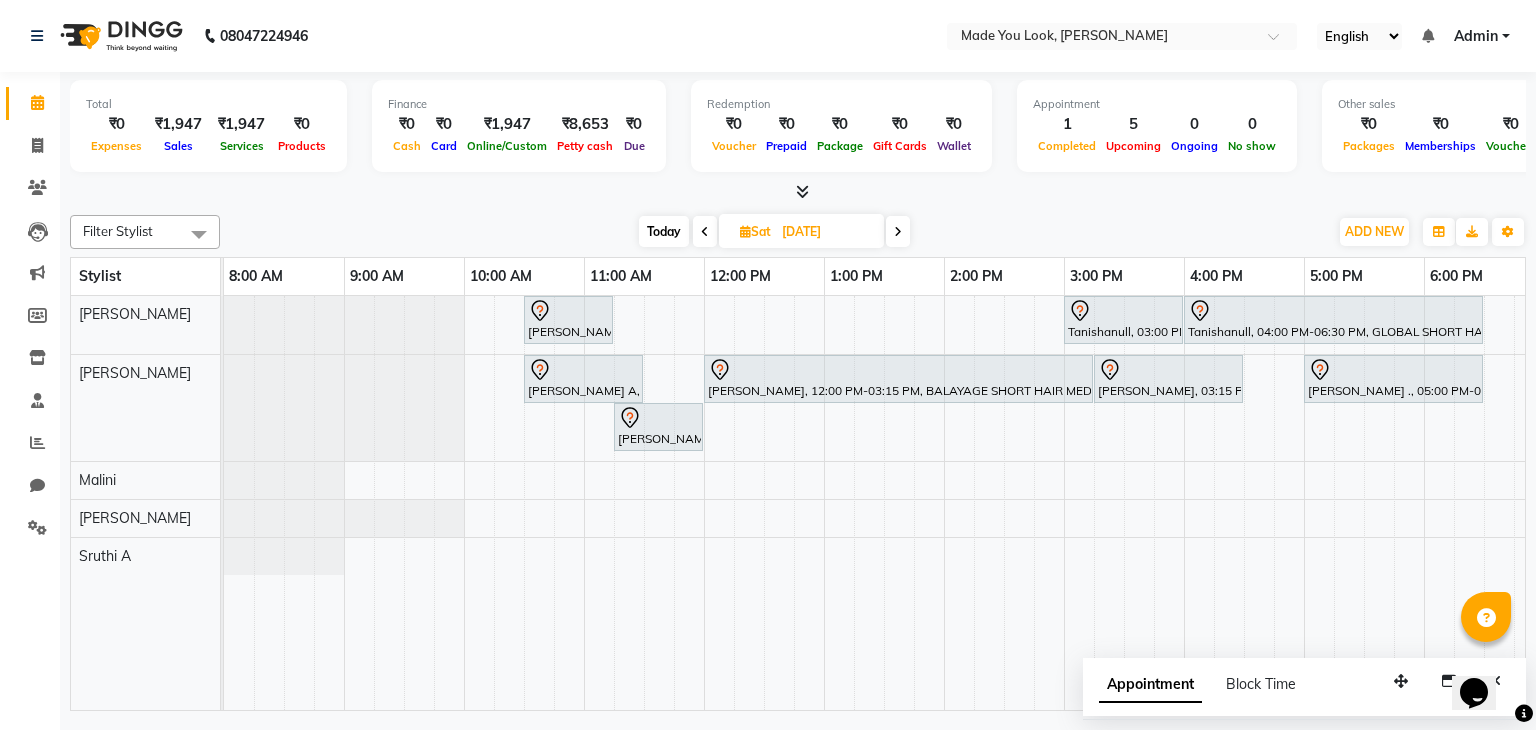 click on "Today" at bounding box center (664, 231) 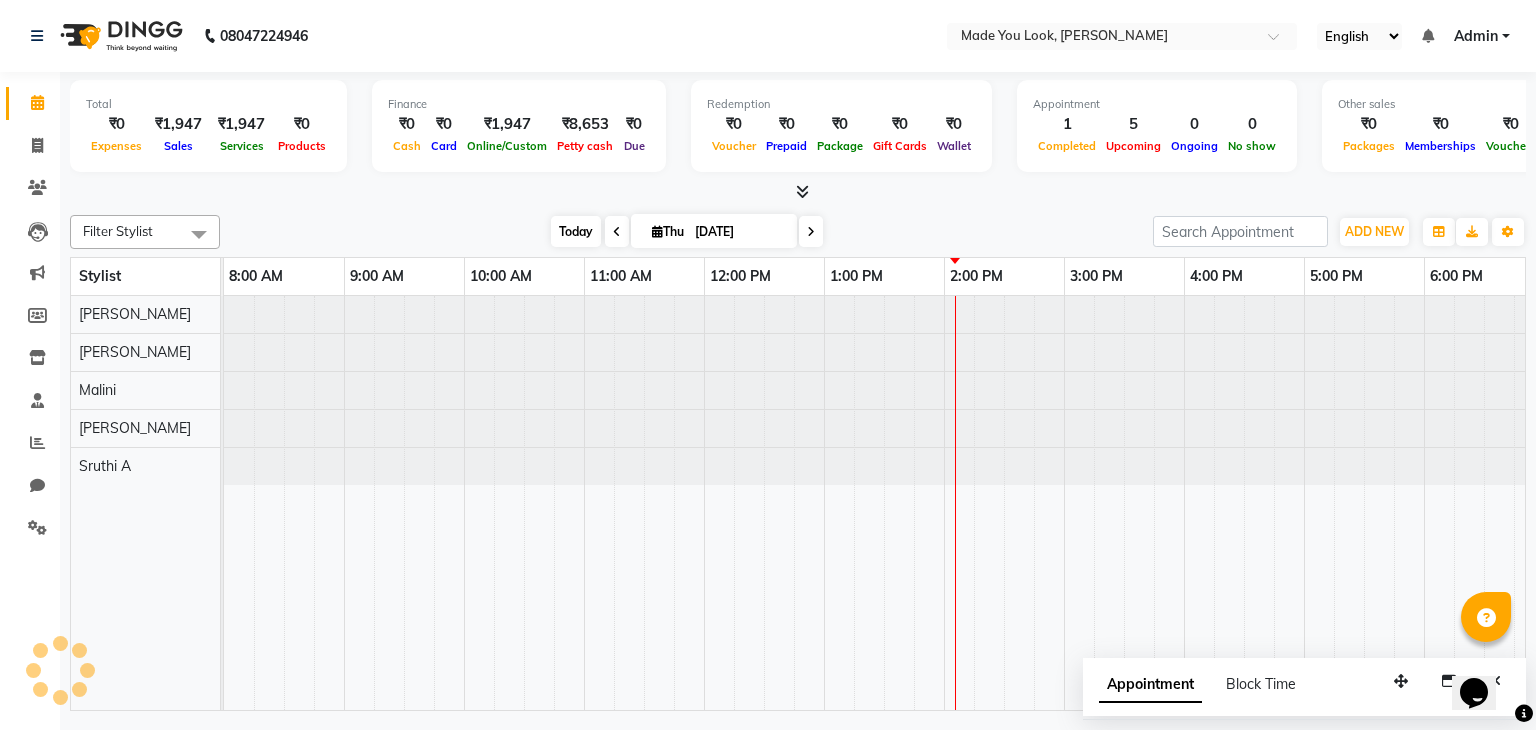 scroll, scrollTop: 0, scrollLeft: 258, axis: horizontal 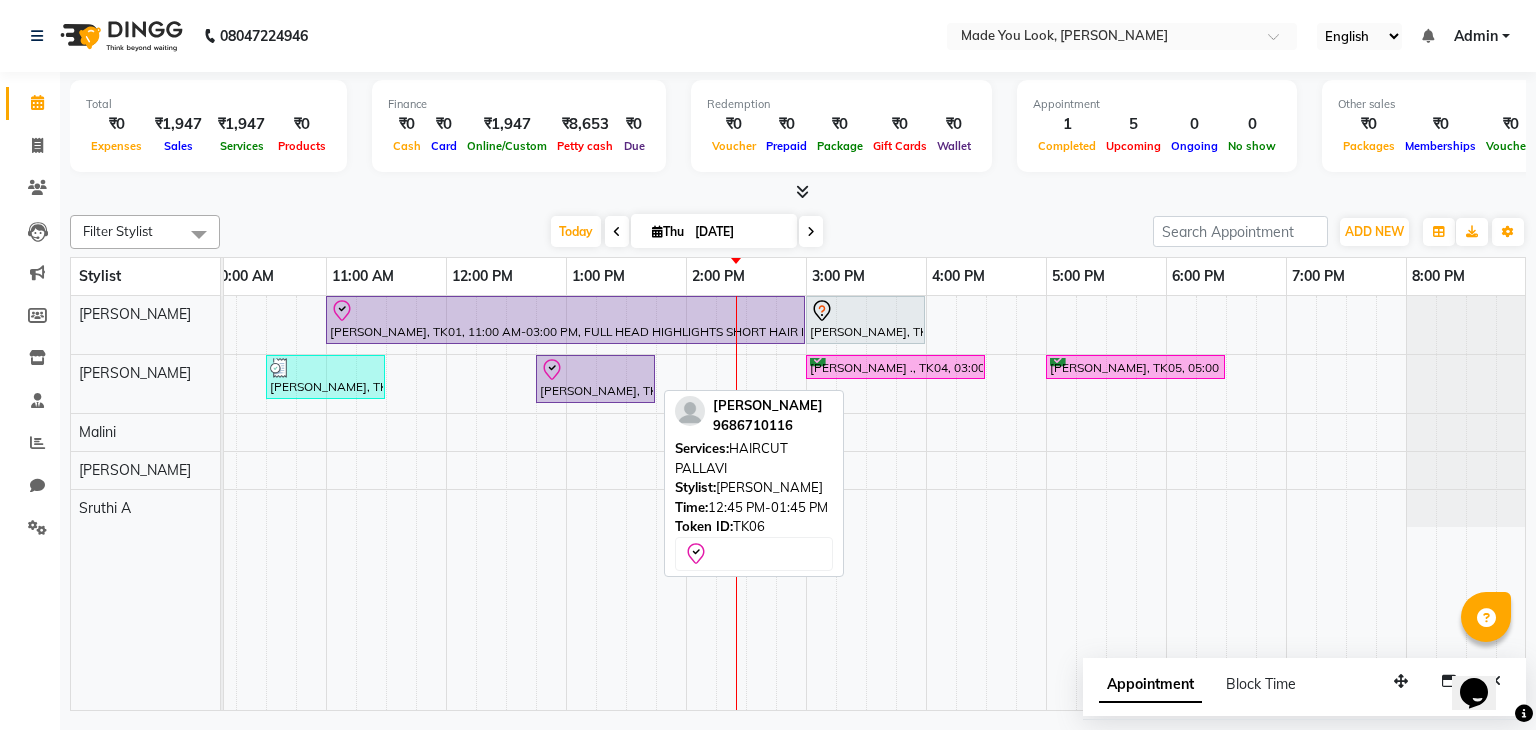 click on "[PERSON_NAME], TK06, 12:45 PM-01:45 PM, HAIRCUT PALLAVI" at bounding box center [595, 379] 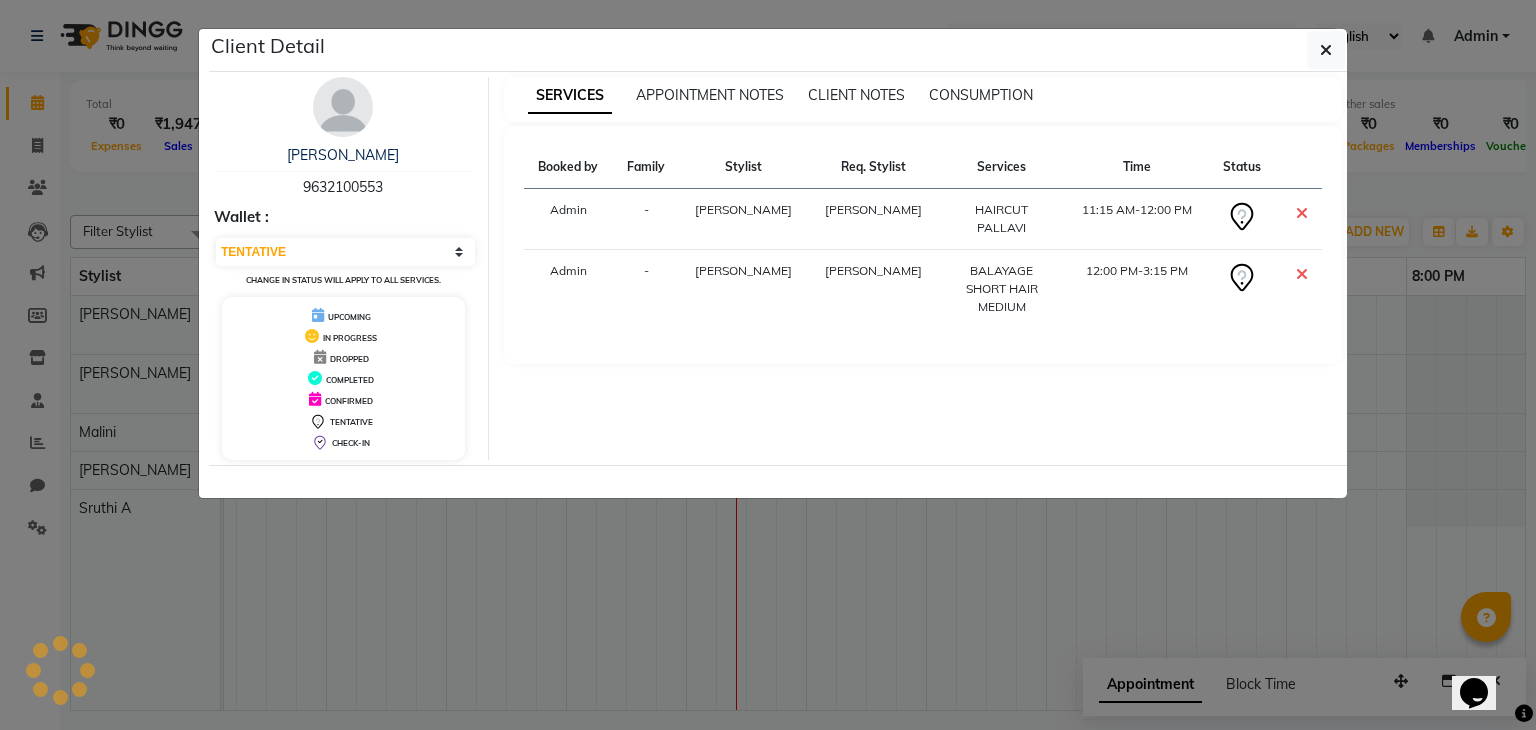 select on "8" 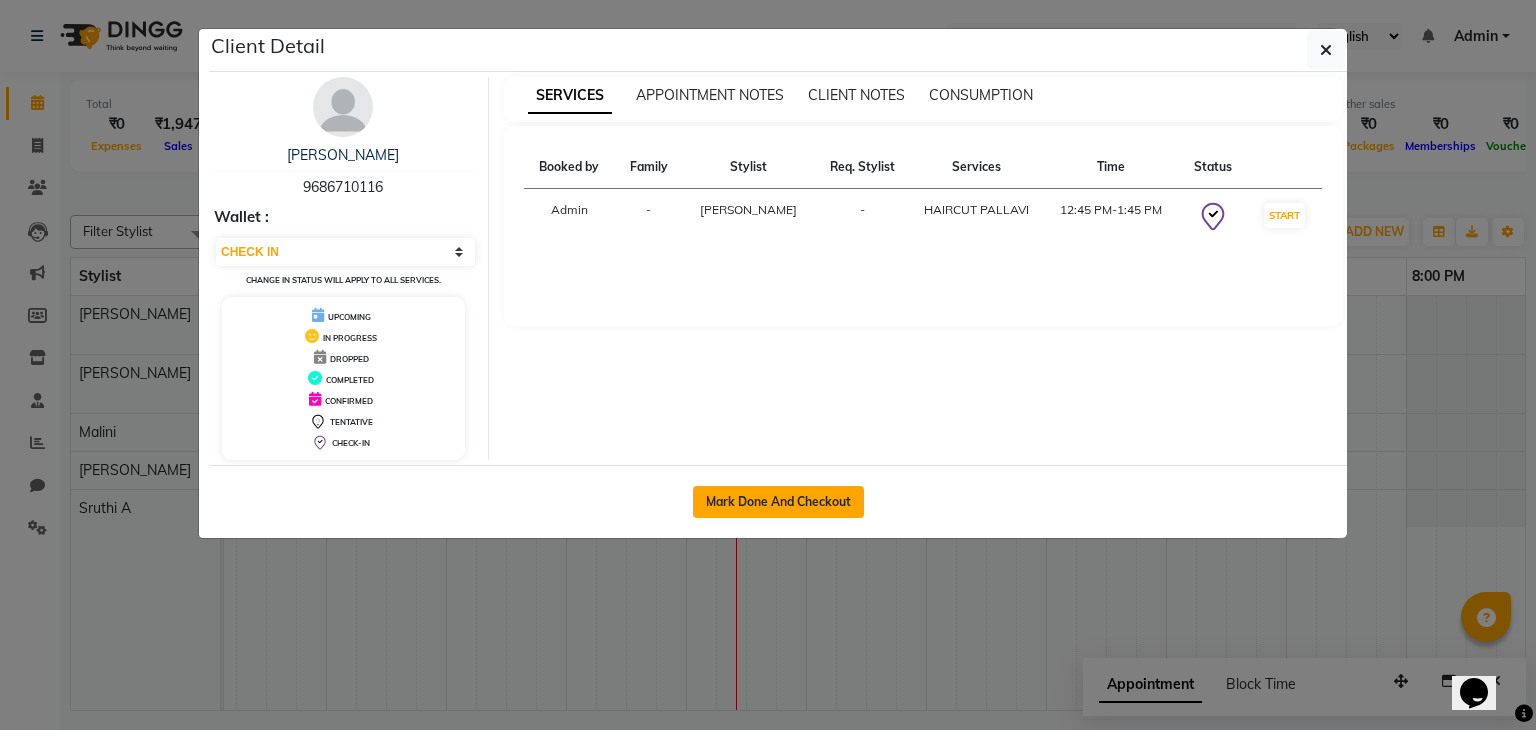 click on "Mark Done And Checkout" 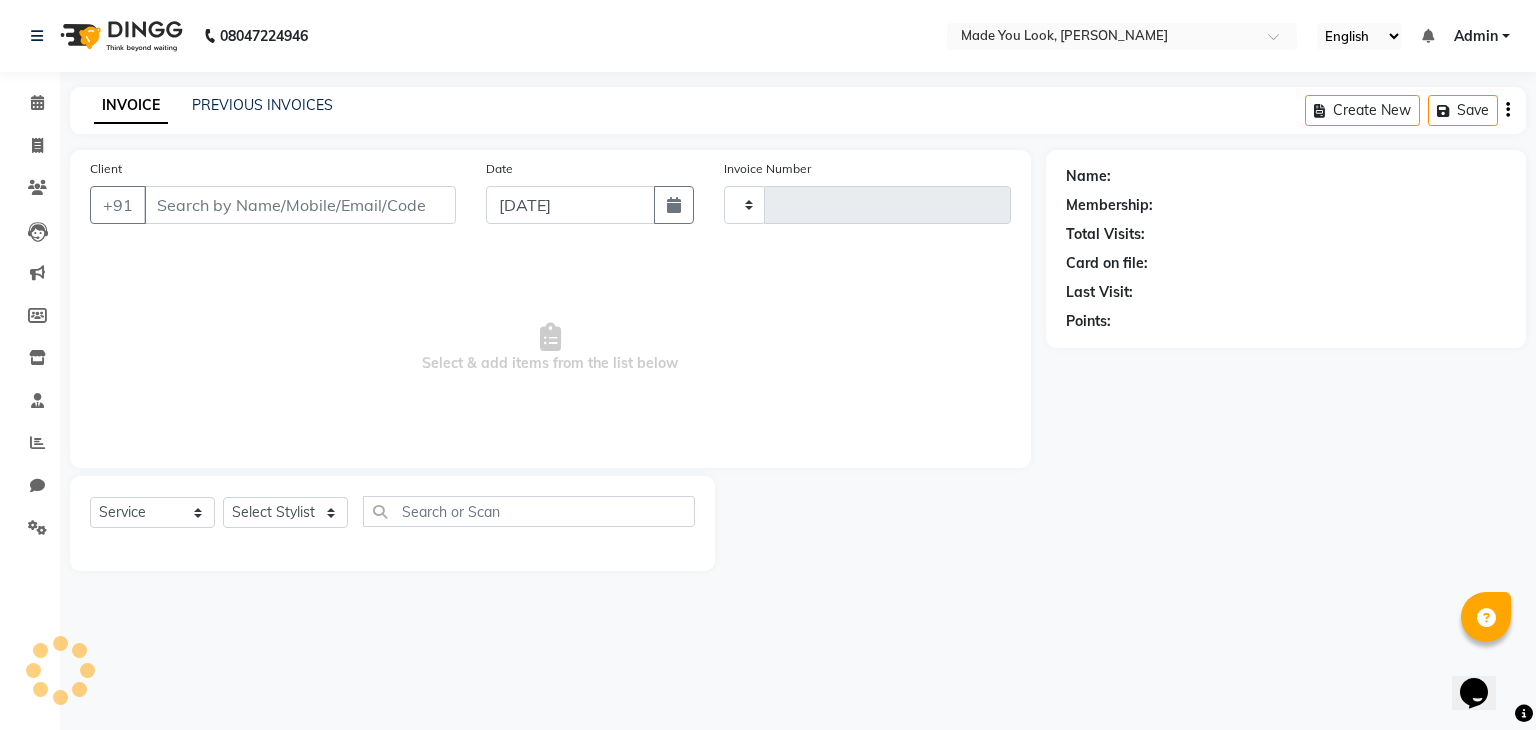 select on "3" 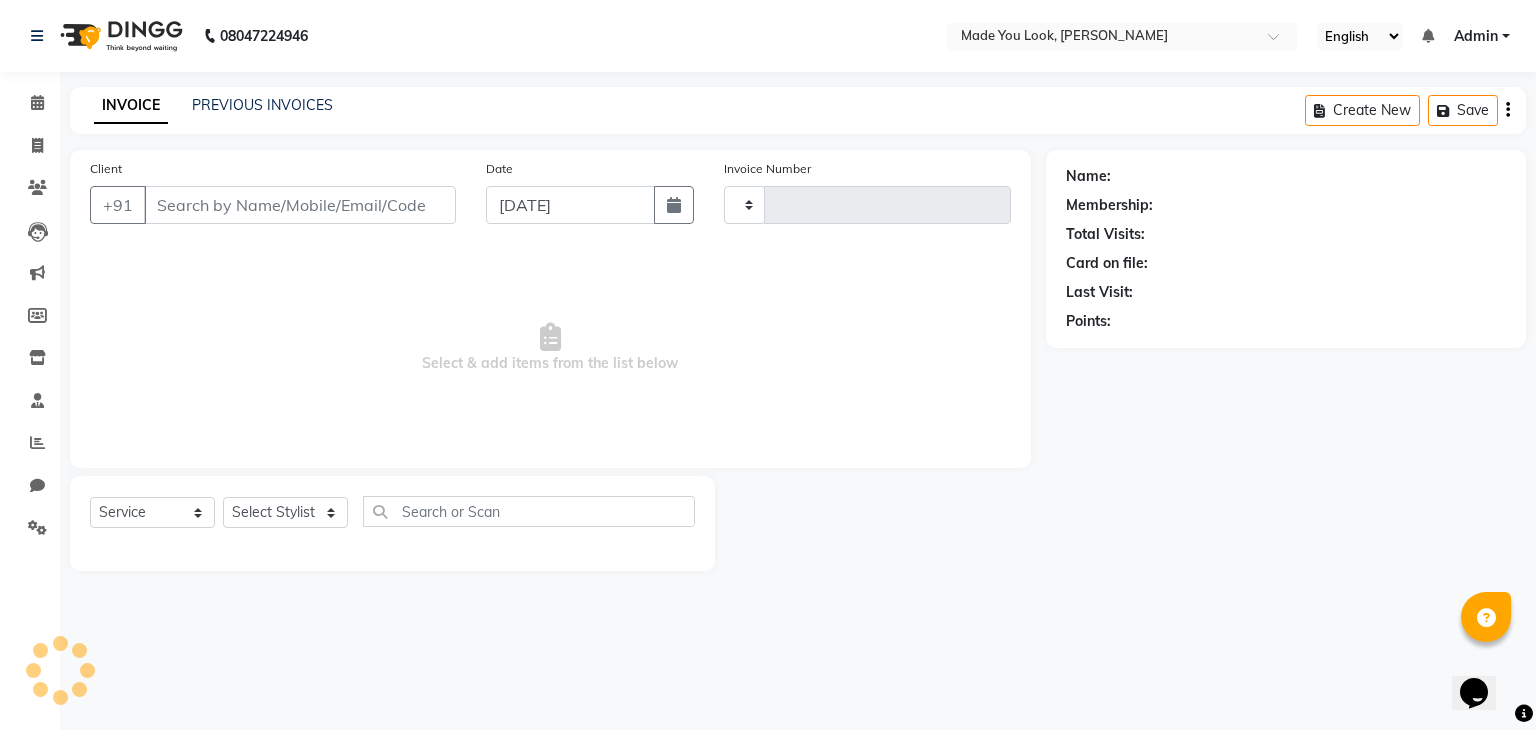 type on "0053" 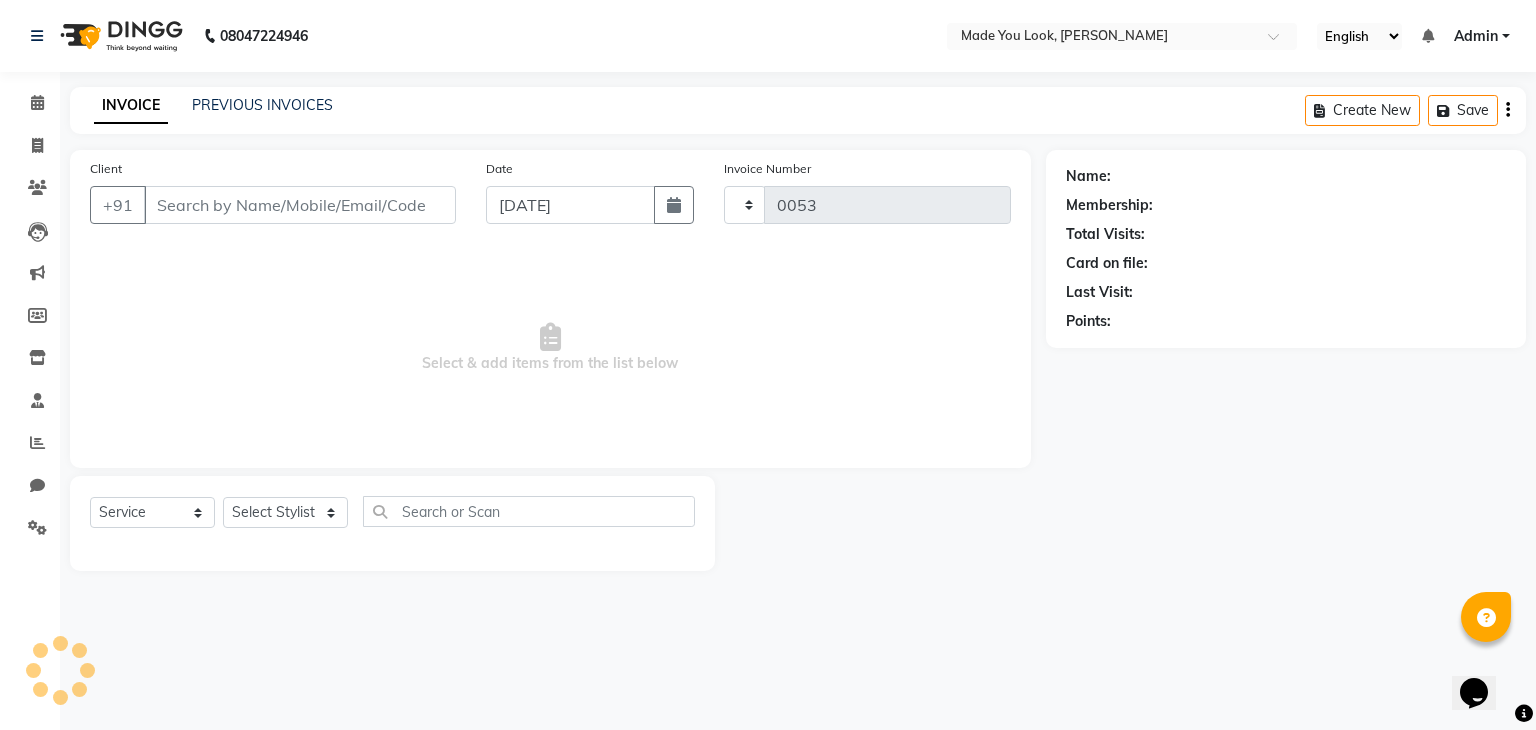 select on "8181" 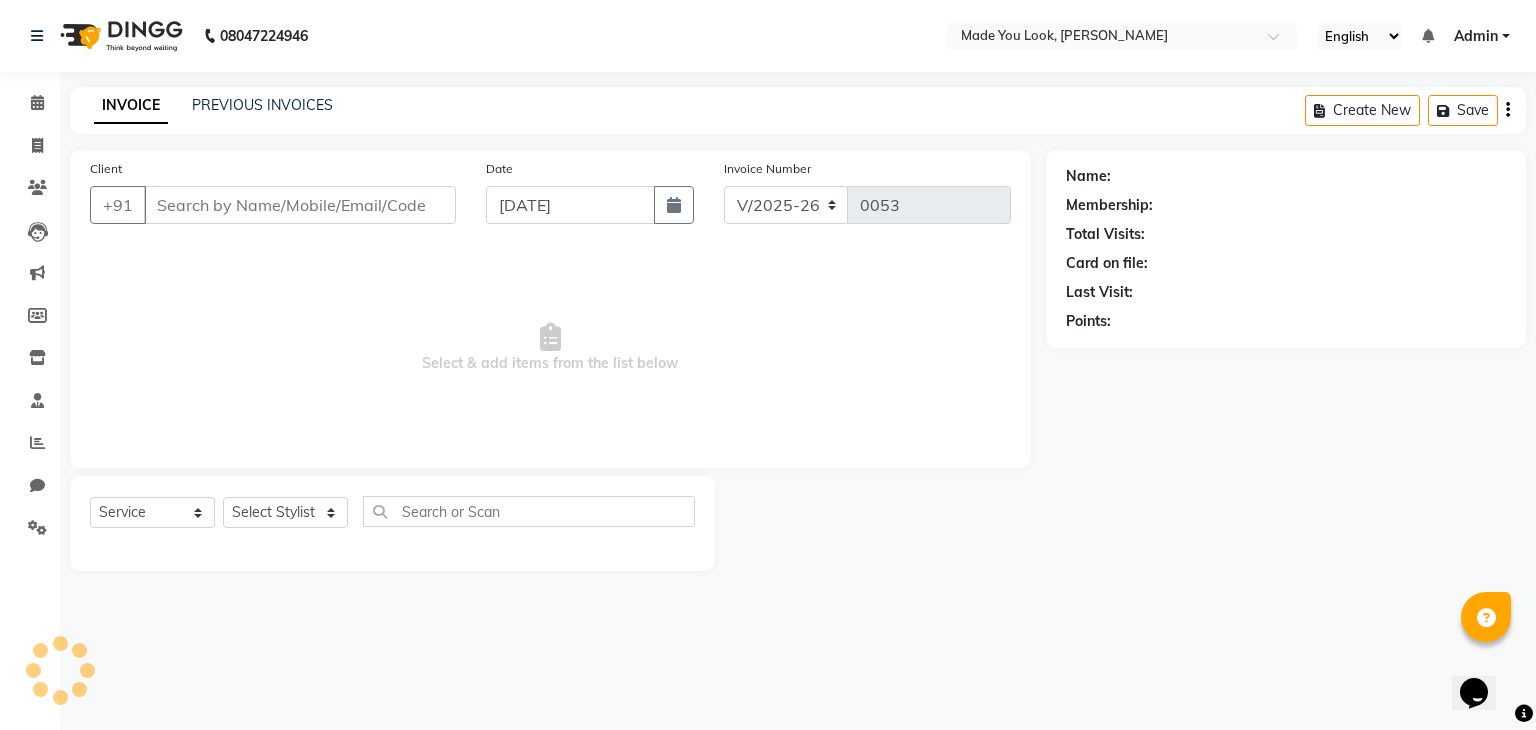 type on "9686710116" 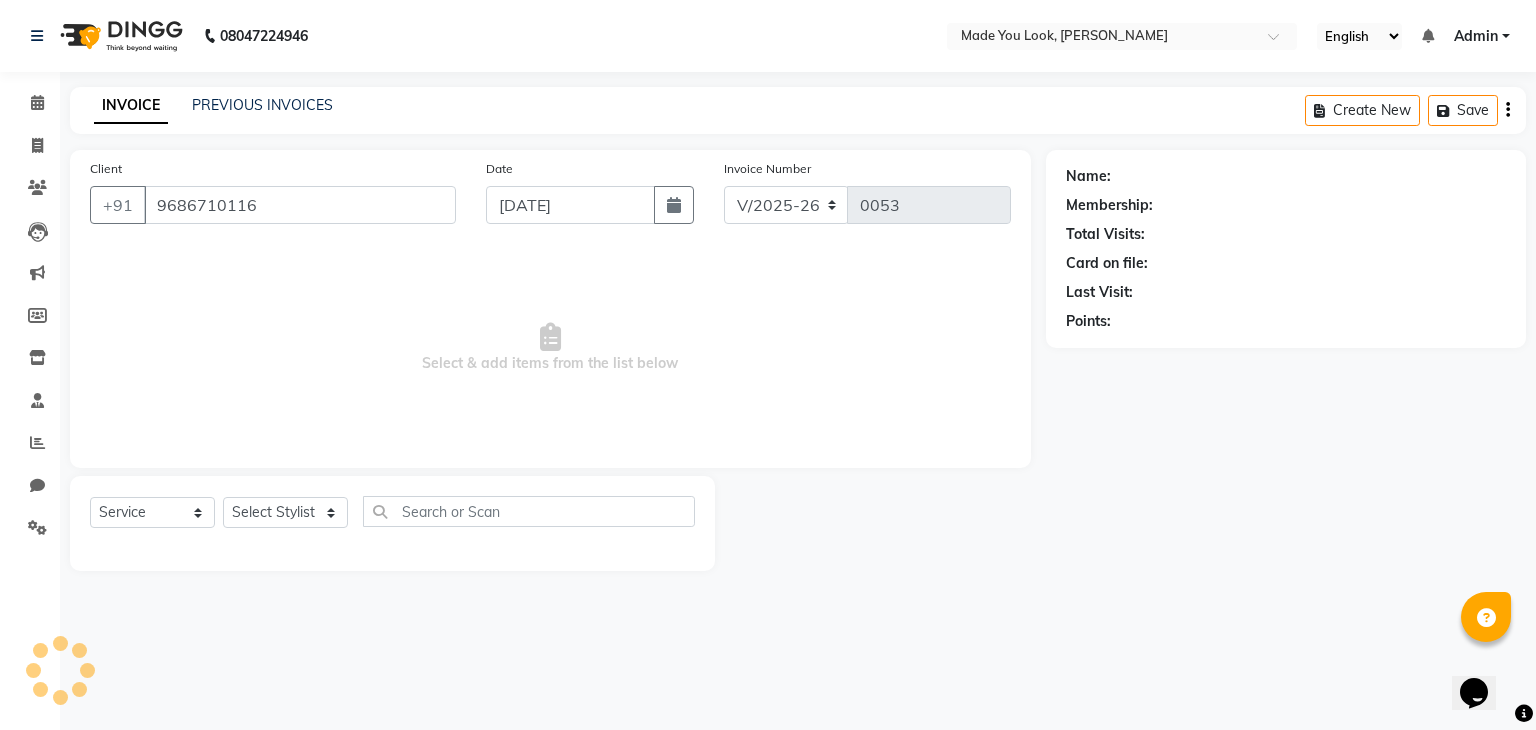 select on "83313" 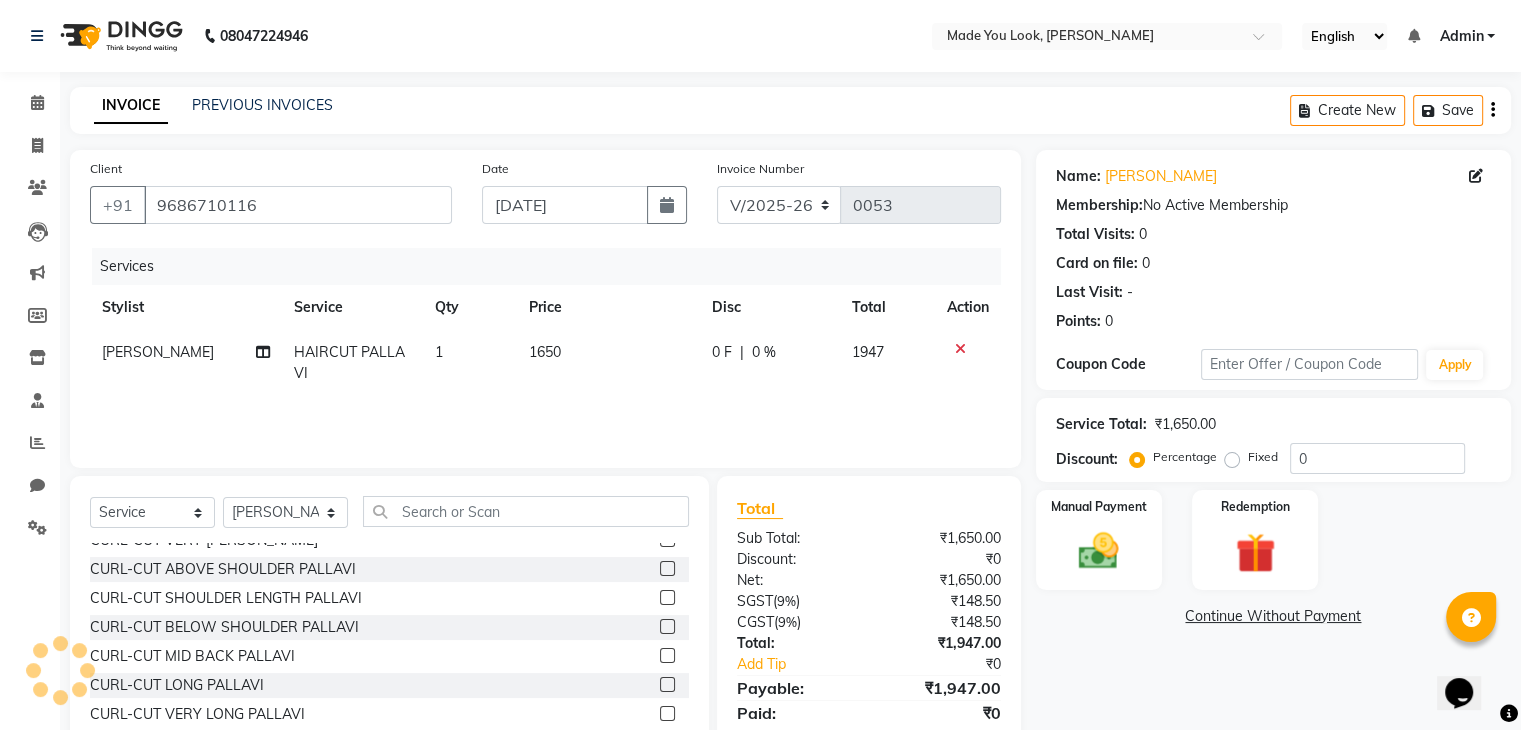 scroll, scrollTop: 275, scrollLeft: 0, axis: vertical 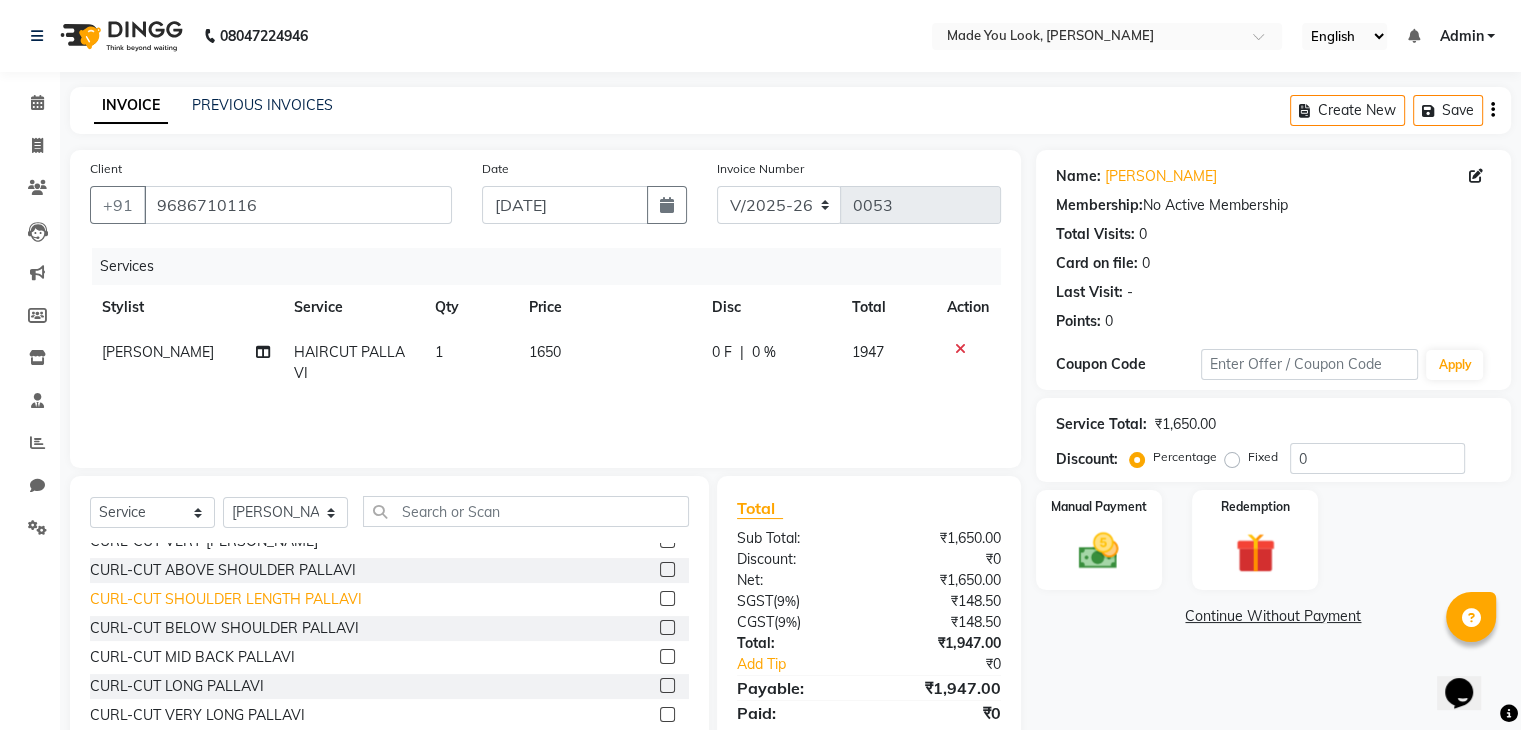 click on "CURL-CUT SHOULDER LENGTH PALLAVI" 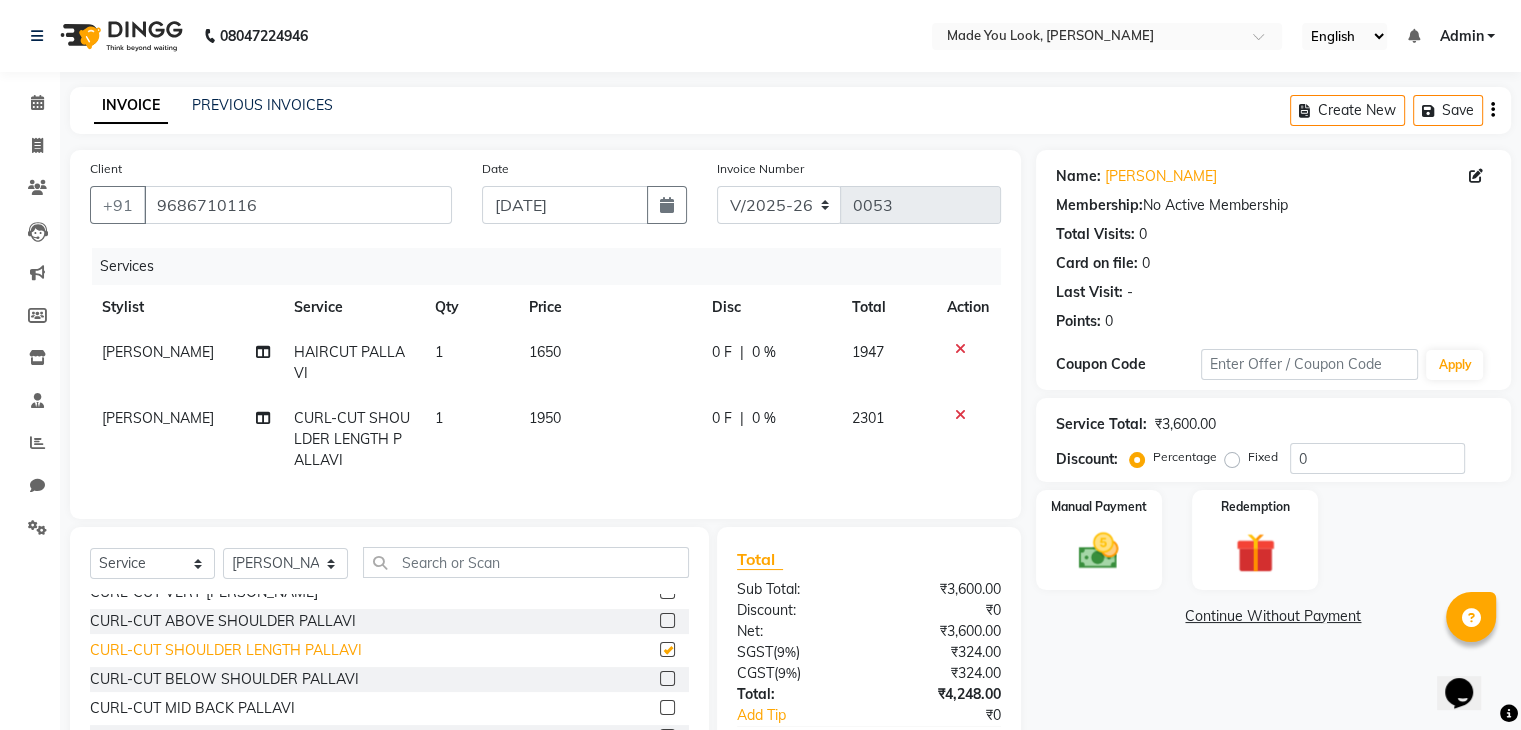 checkbox on "false" 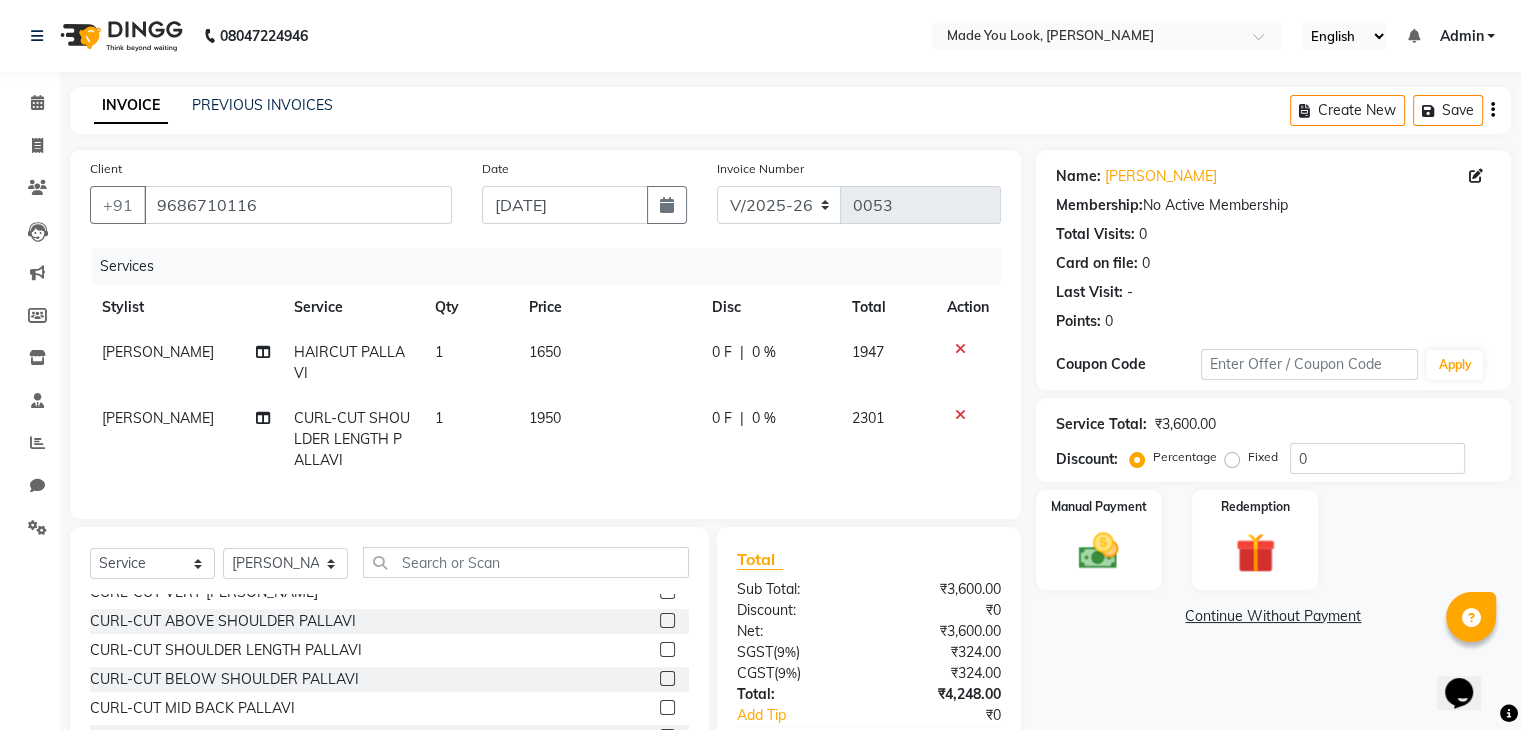 click 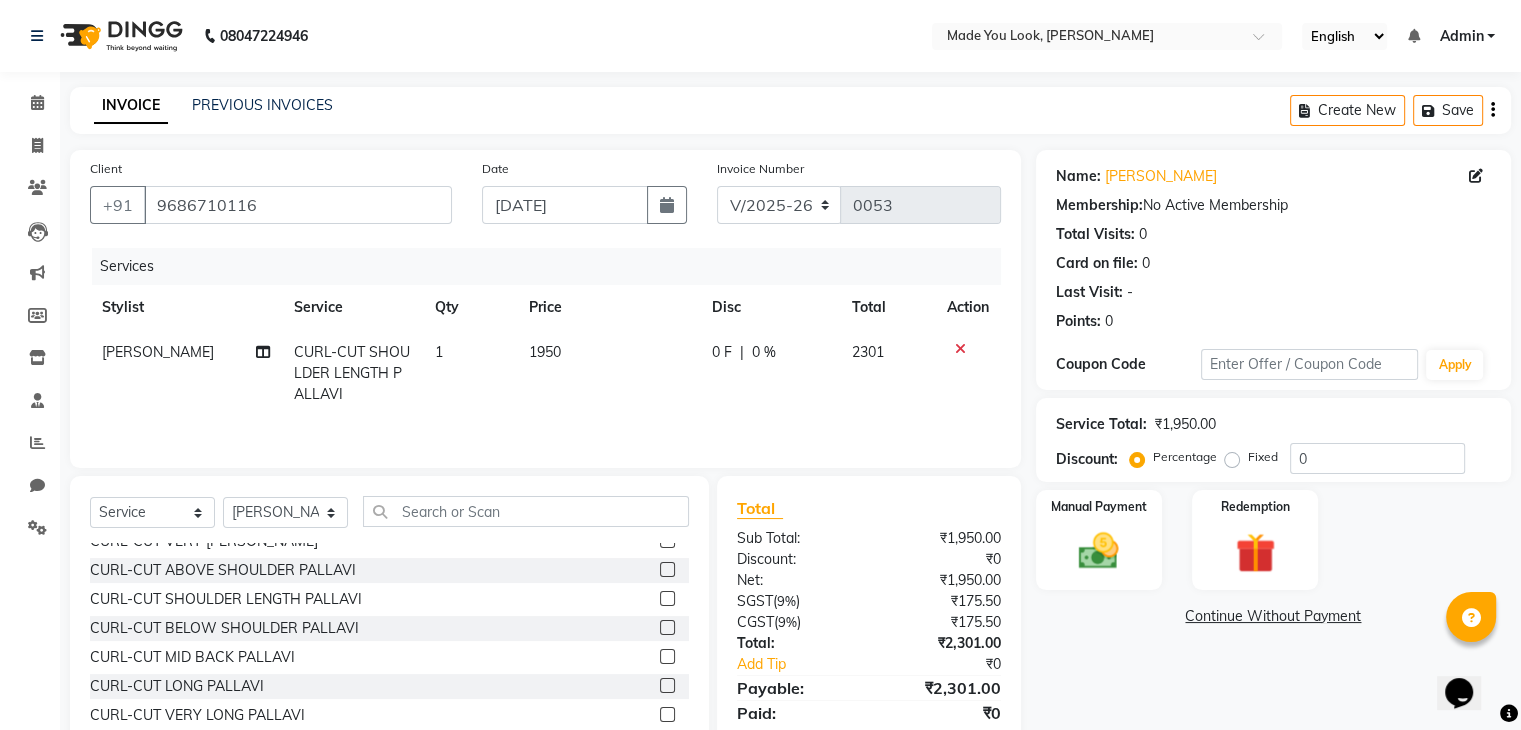 scroll, scrollTop: 72, scrollLeft: 0, axis: vertical 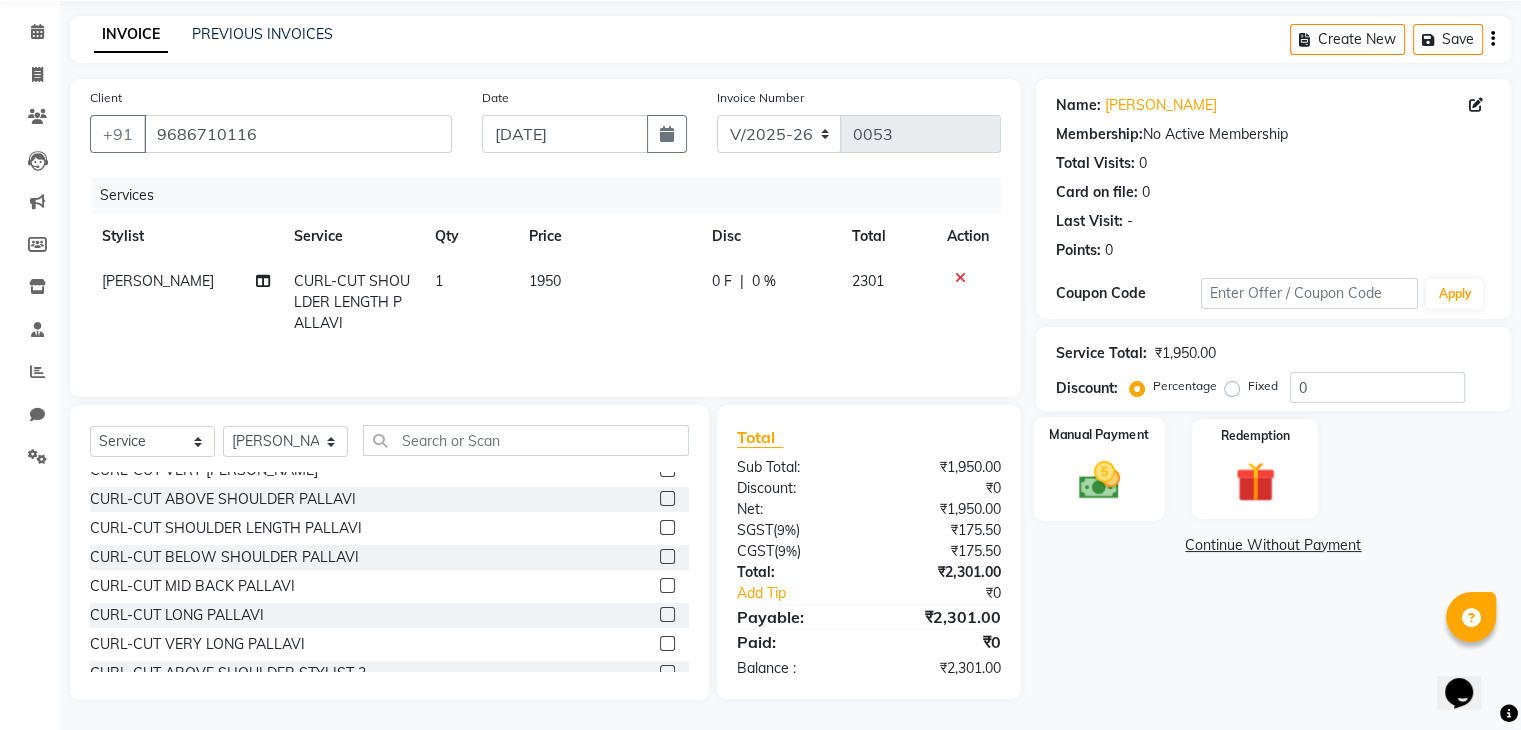 click 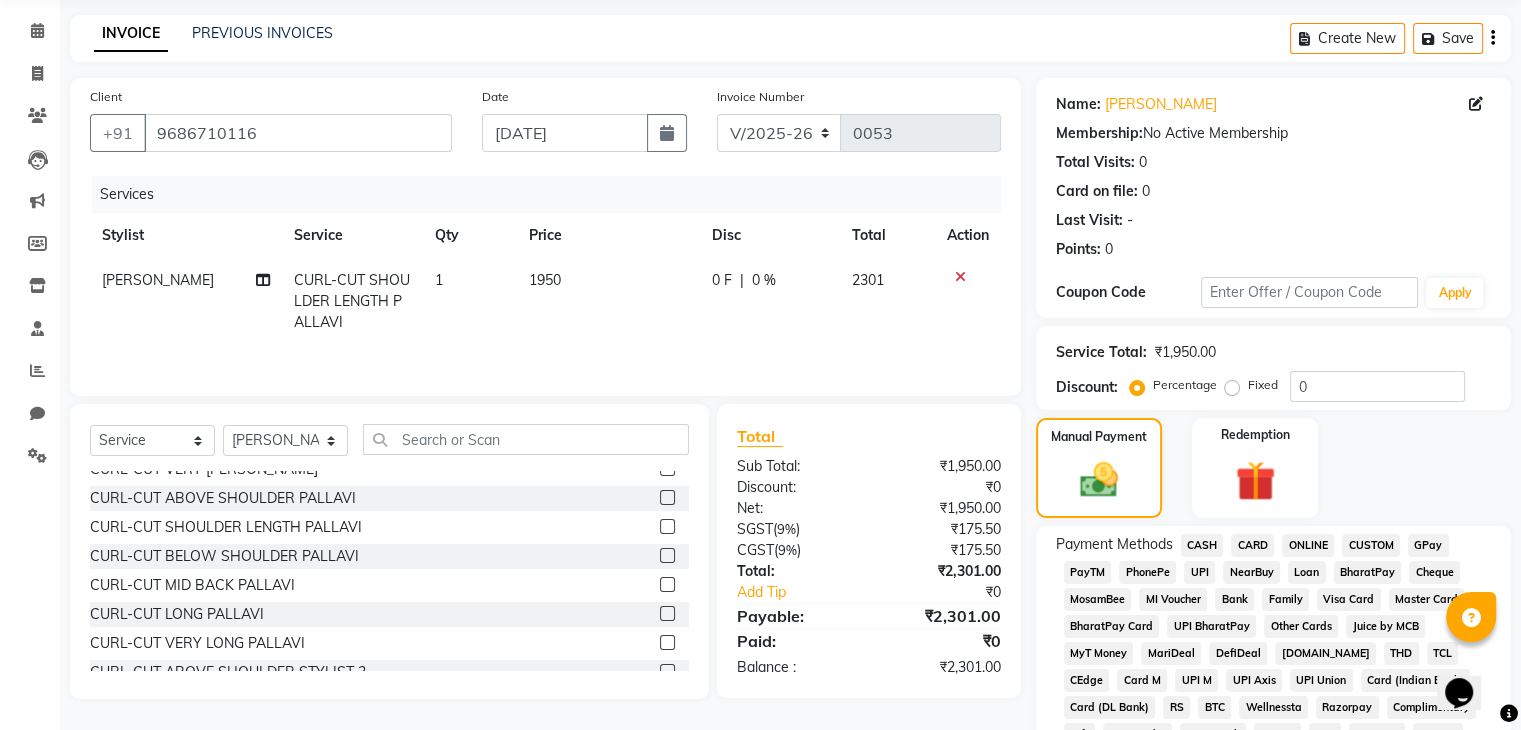 click on "CARD" 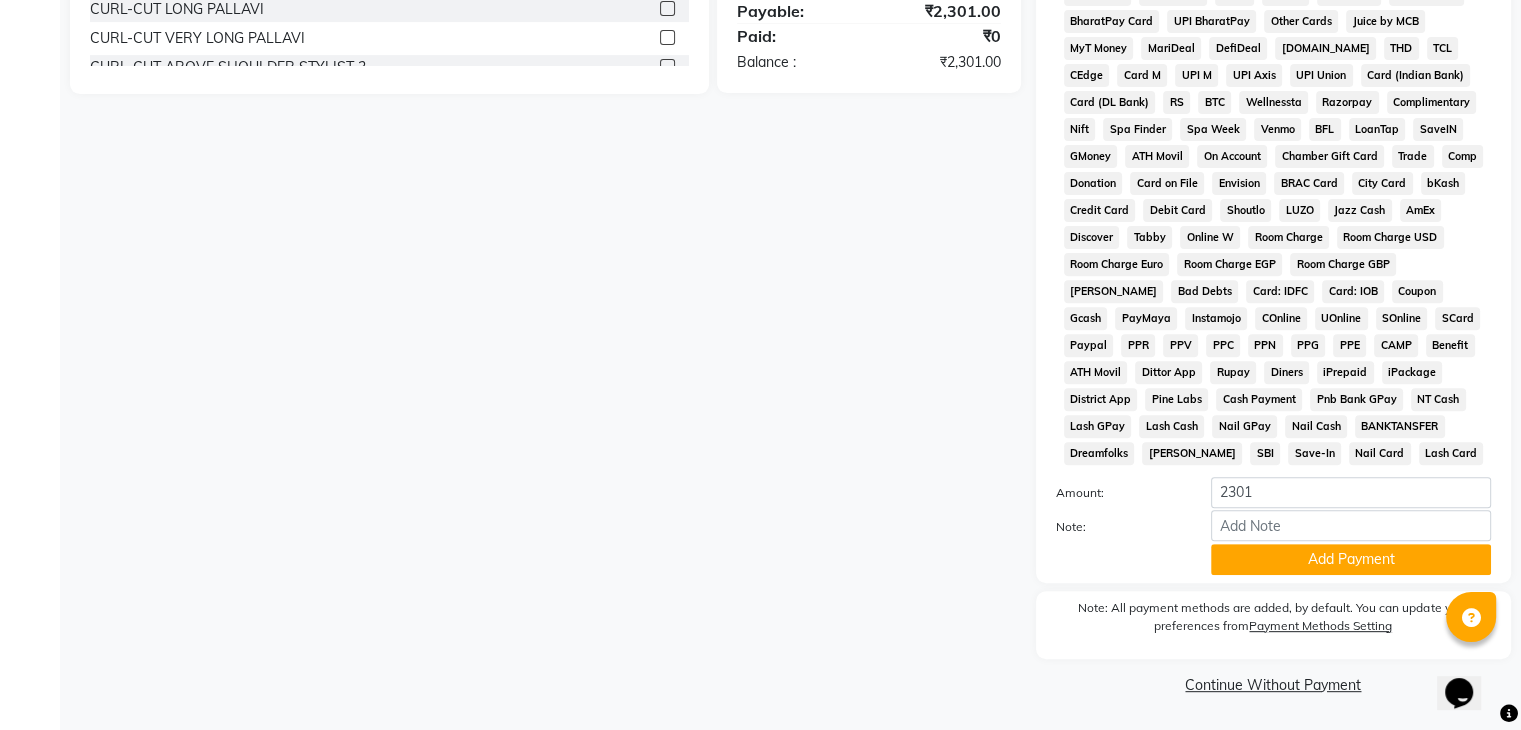 scroll, scrollTop: 692, scrollLeft: 0, axis: vertical 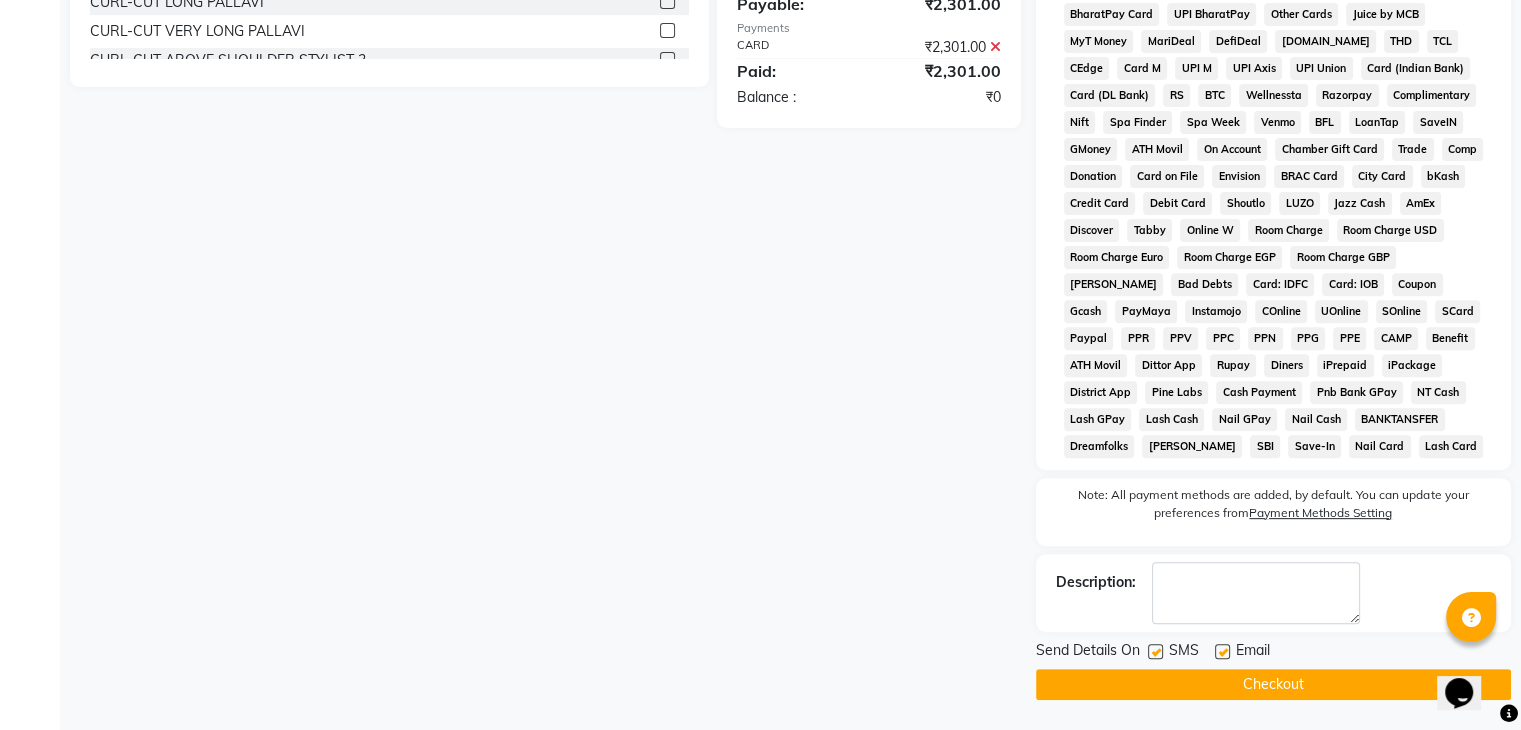 click on "Checkout" 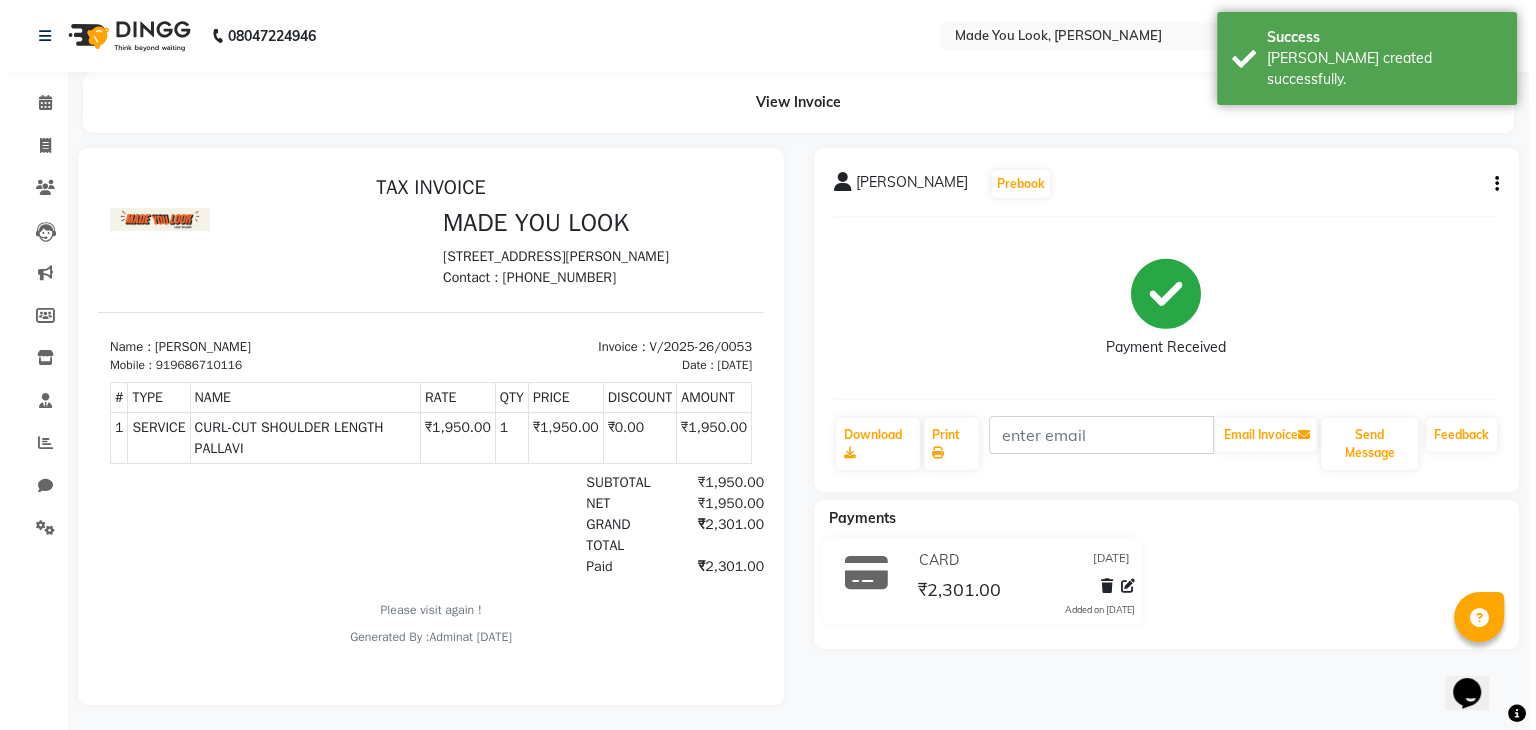 scroll, scrollTop: 0, scrollLeft: 0, axis: both 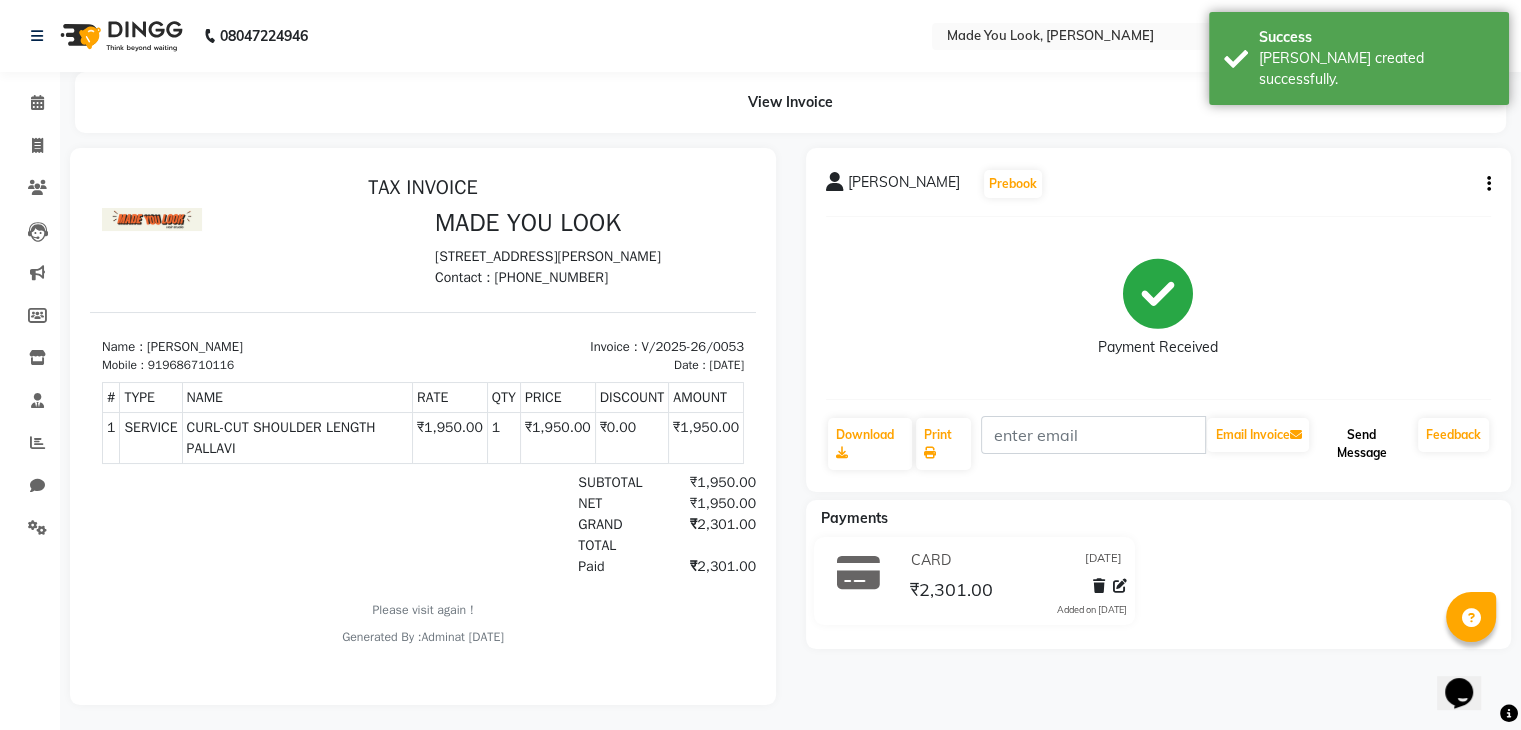 click on "Send Message" 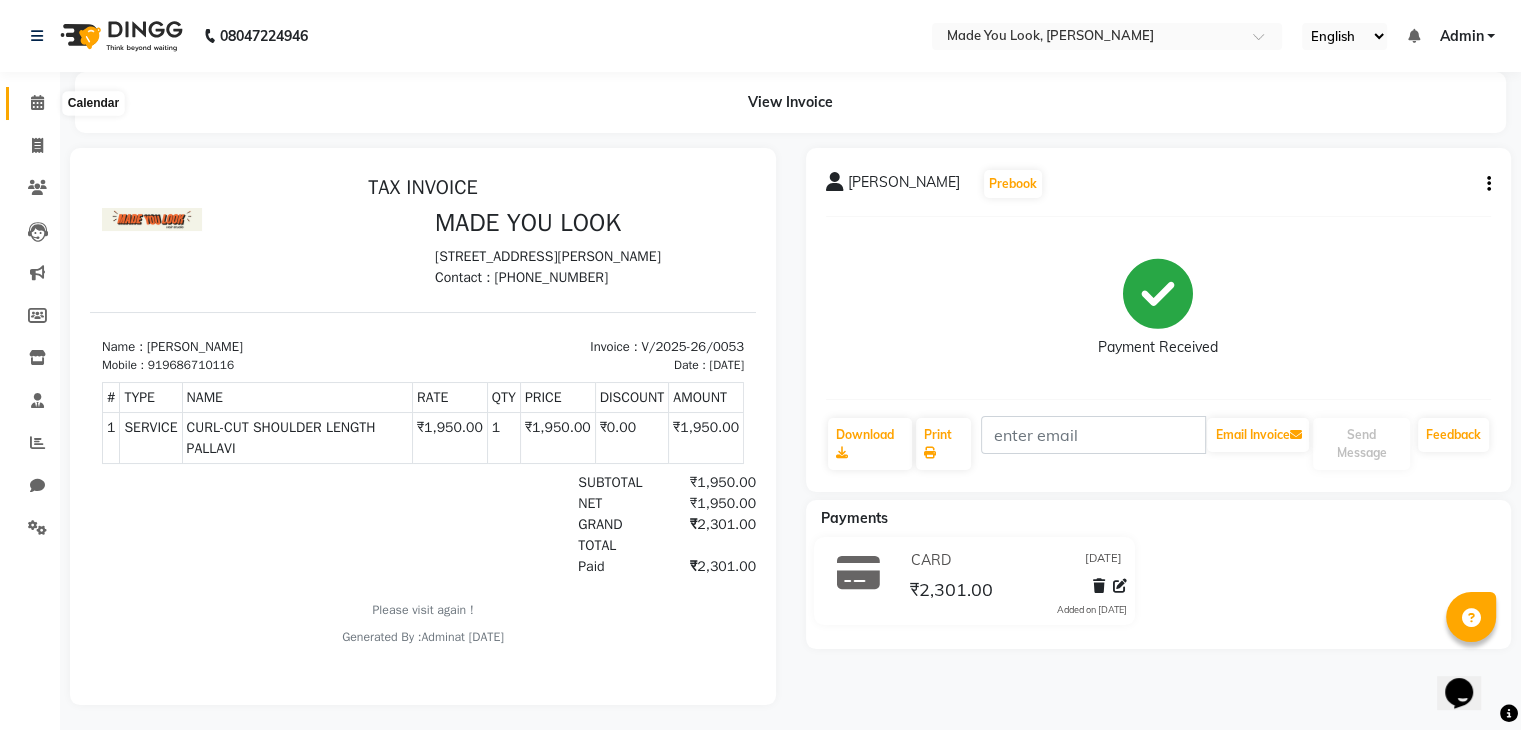 click on "Calendar" 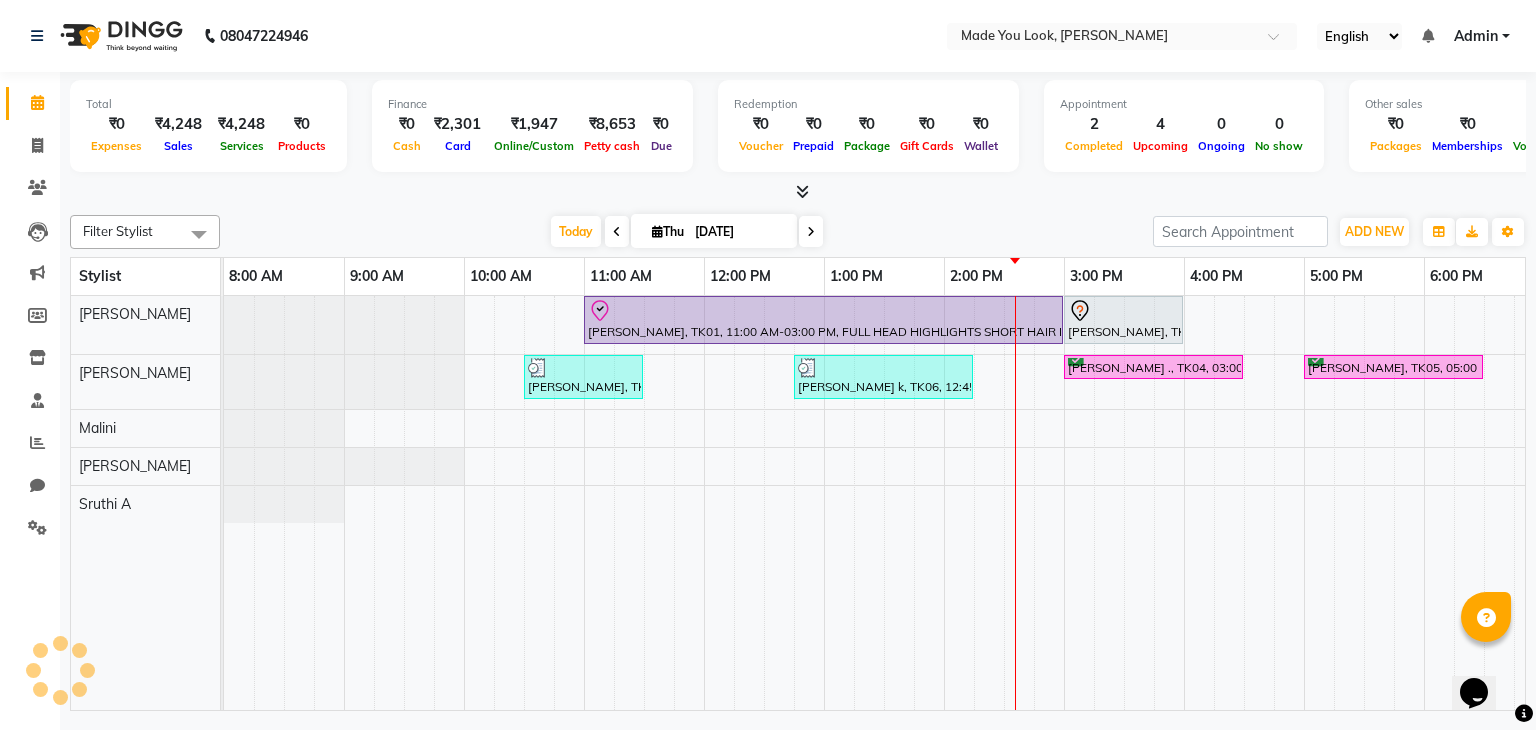 scroll, scrollTop: 0, scrollLeft: 0, axis: both 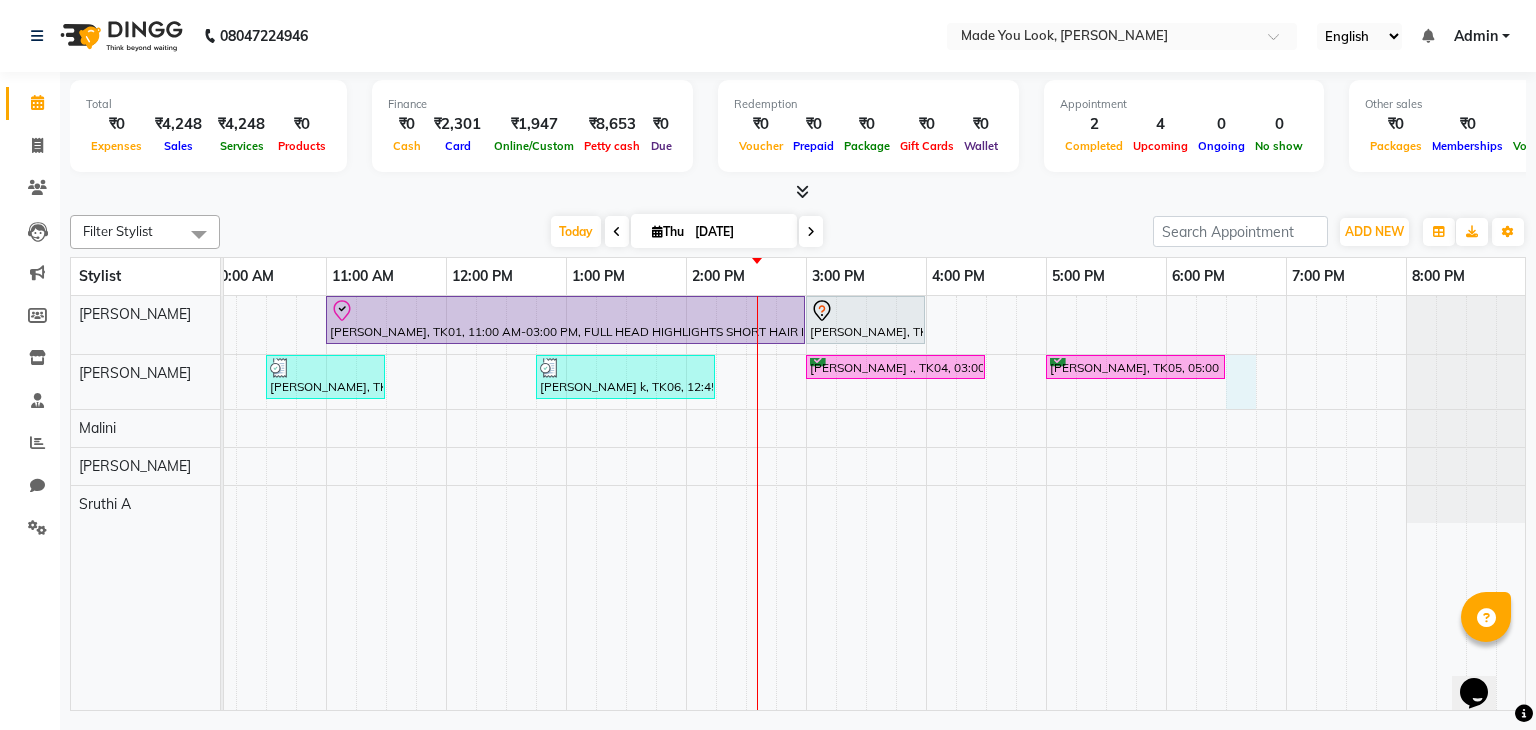 click on "[PERSON_NAME], TK01, 11:00 AM-03:00 PM, FULL HEAD HIGHLIGHTS SHORT HAIR BASE             [PERSON_NAME], TK02, 03:00 PM-04:00 PM, HAIRCUT [PERSON_NAME] mahadimame, TK03, 10:30 AM-11:30 AM, HAIRCUT PALLAVI     [PERSON_NAME] k, TK06, 12:45 PM-02:15 PM, CURL-CUT SHOULDER LENGTH PALLAVI     greshma ., TK04, 03:00 PM-04:30 PM, CURL-CUT ABOVE SHOULDER PALLAVI     [PERSON_NAME], TK05, 05:00 PM-06:30 PM, HAIRCUT PALLAVI" at bounding box center [746, 503] 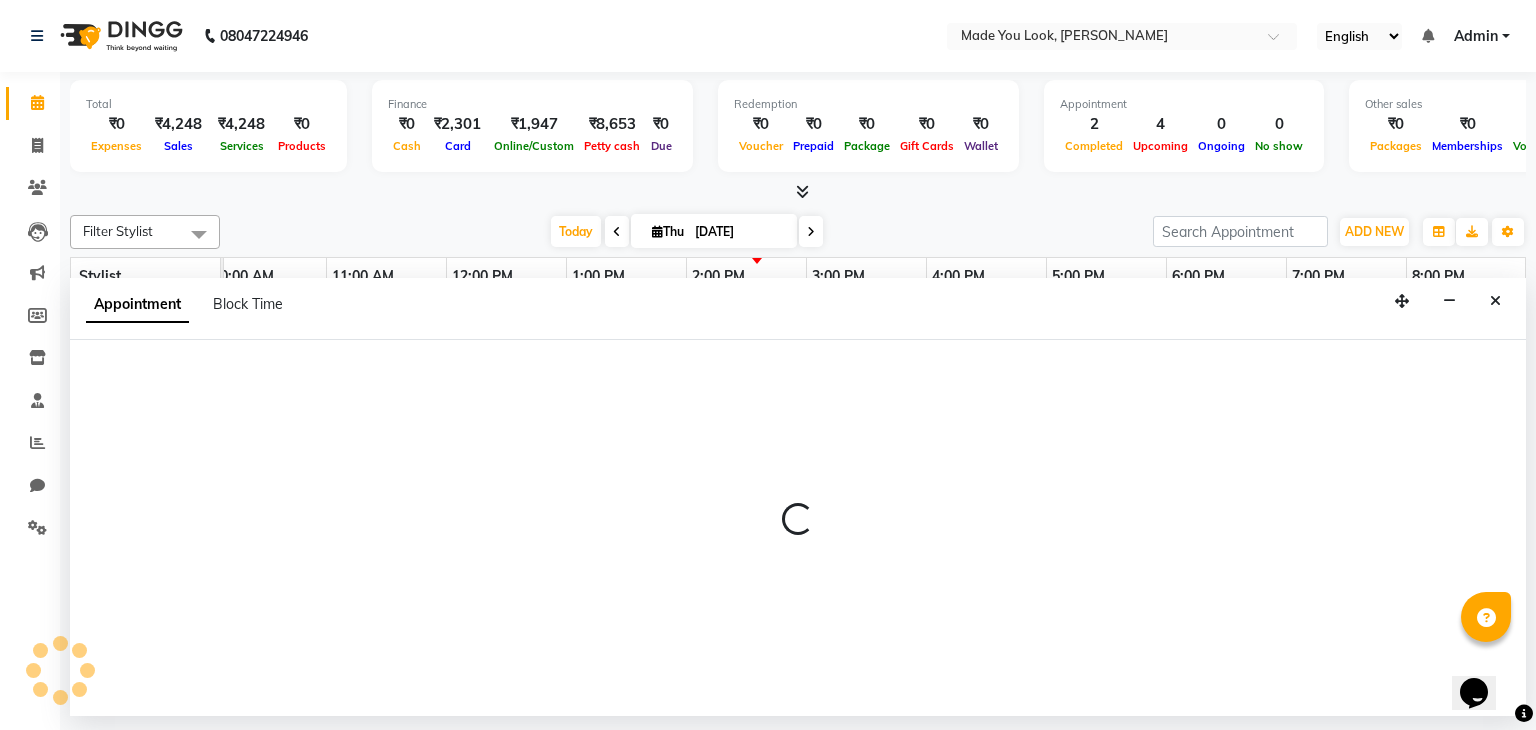 select on "83313" 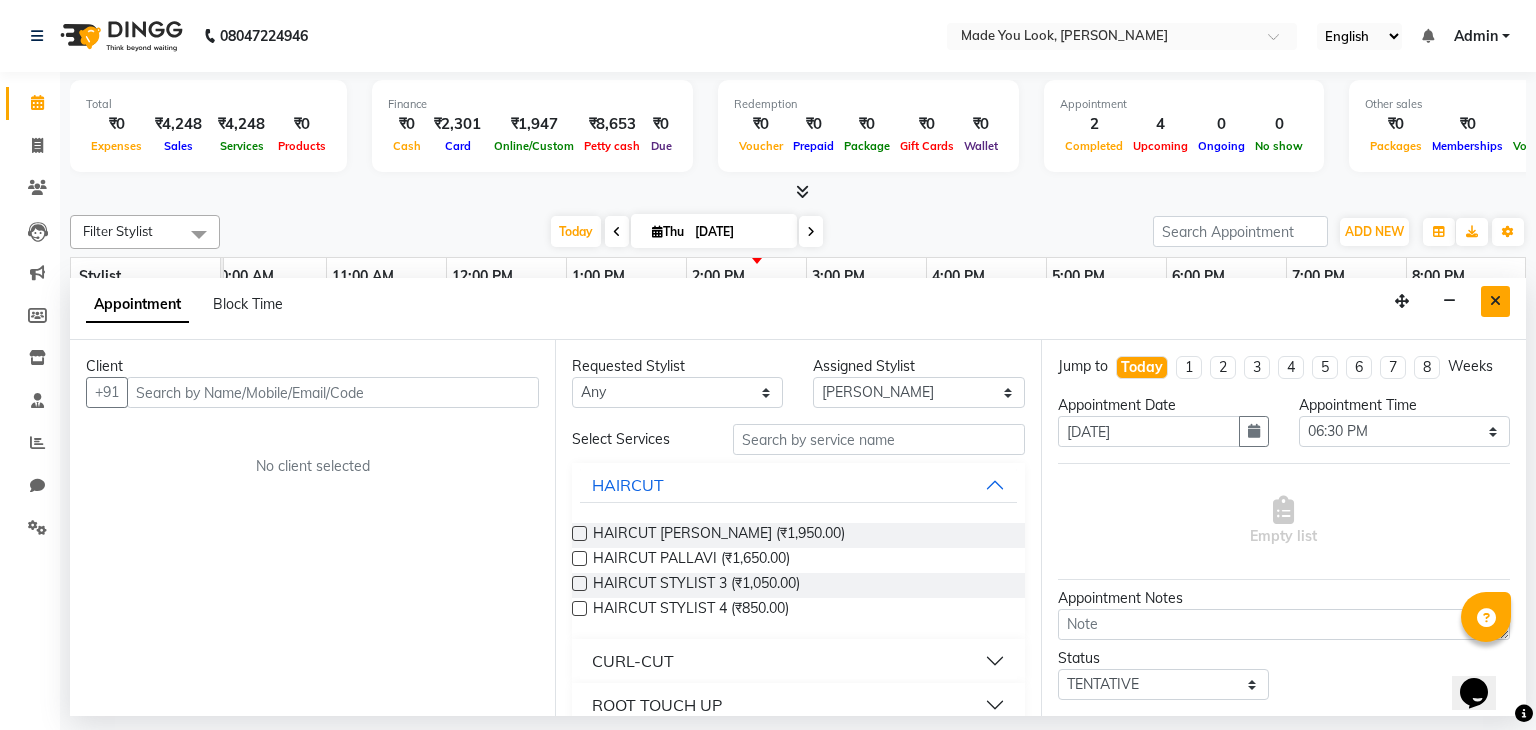 click at bounding box center (1495, 301) 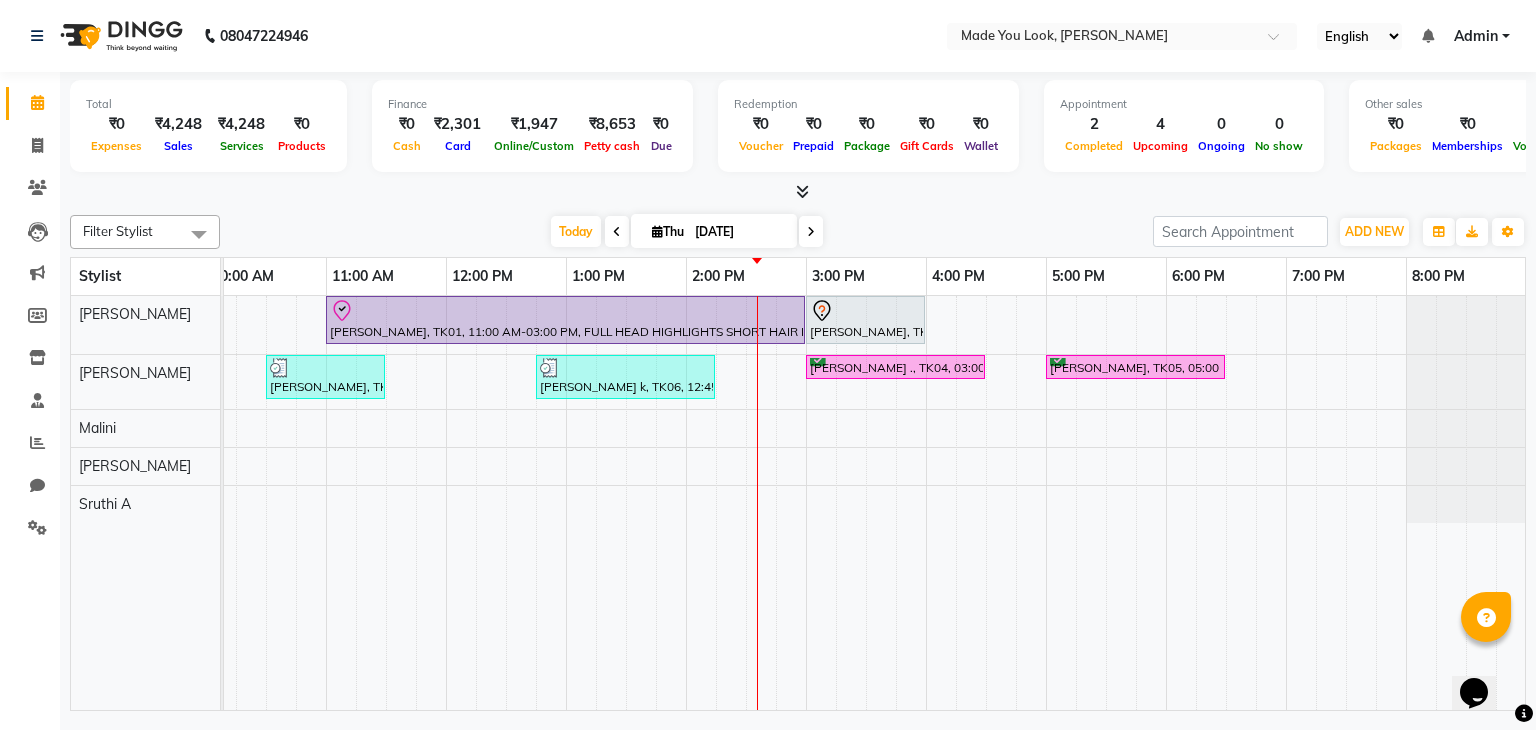click on "[PERSON_NAME], TK01, 11:00 AM-03:00 PM, FULL HEAD HIGHLIGHTS SHORT HAIR BASE             [PERSON_NAME], TK02, 03:00 PM-04:00 PM, HAIRCUT [PERSON_NAME] mahadimame, TK03, 10:30 AM-11:30 AM, HAIRCUT PALLAVI     [PERSON_NAME] k, TK06, 12:45 PM-02:15 PM, CURL-CUT SHOULDER LENGTH PALLAVI     greshma ., TK04, 03:00 PM-04:30 PM, CURL-CUT ABOVE SHOULDER PALLAVI     [PERSON_NAME], TK05, 05:00 PM-06:30 PM, HAIRCUT PALLAVI" at bounding box center (746, 503) 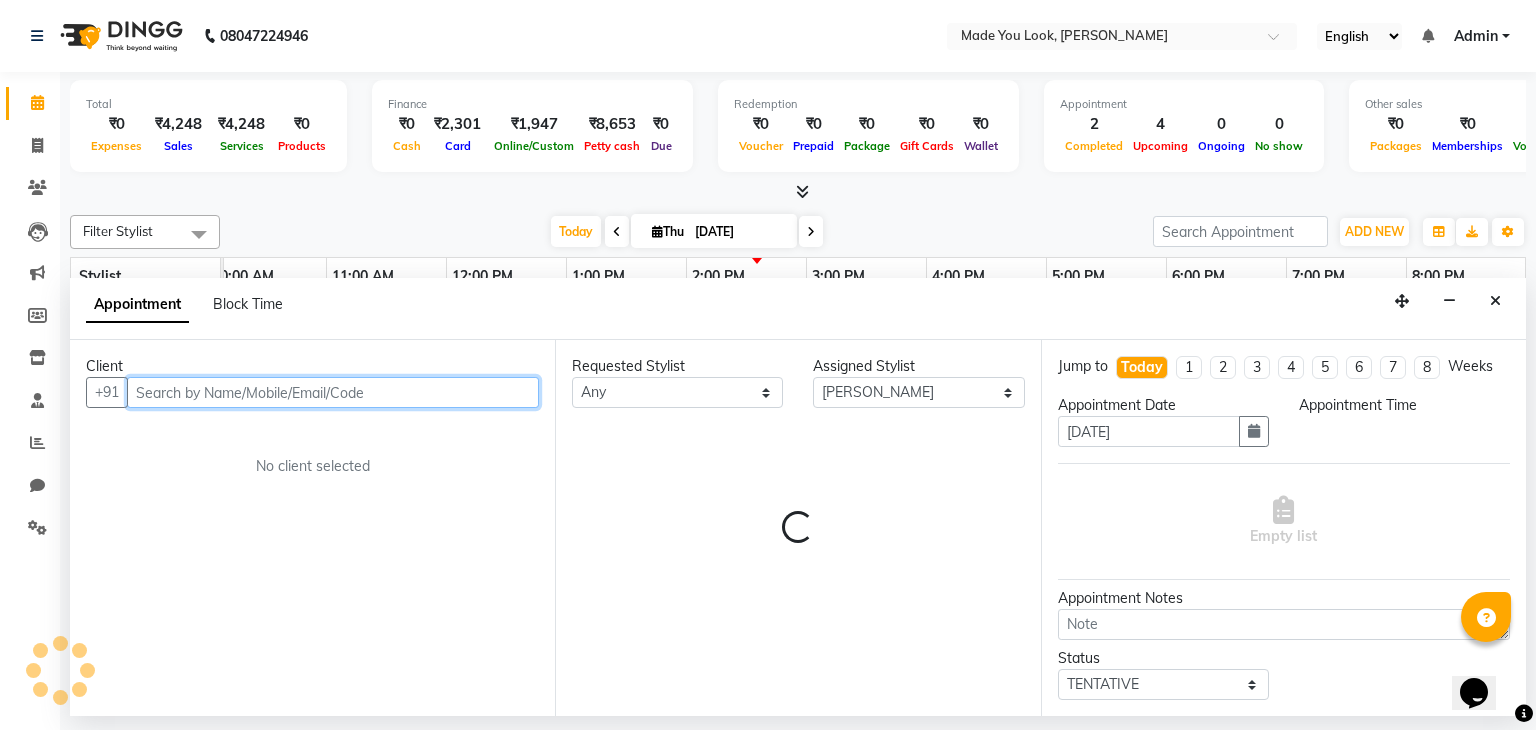 select on "1110" 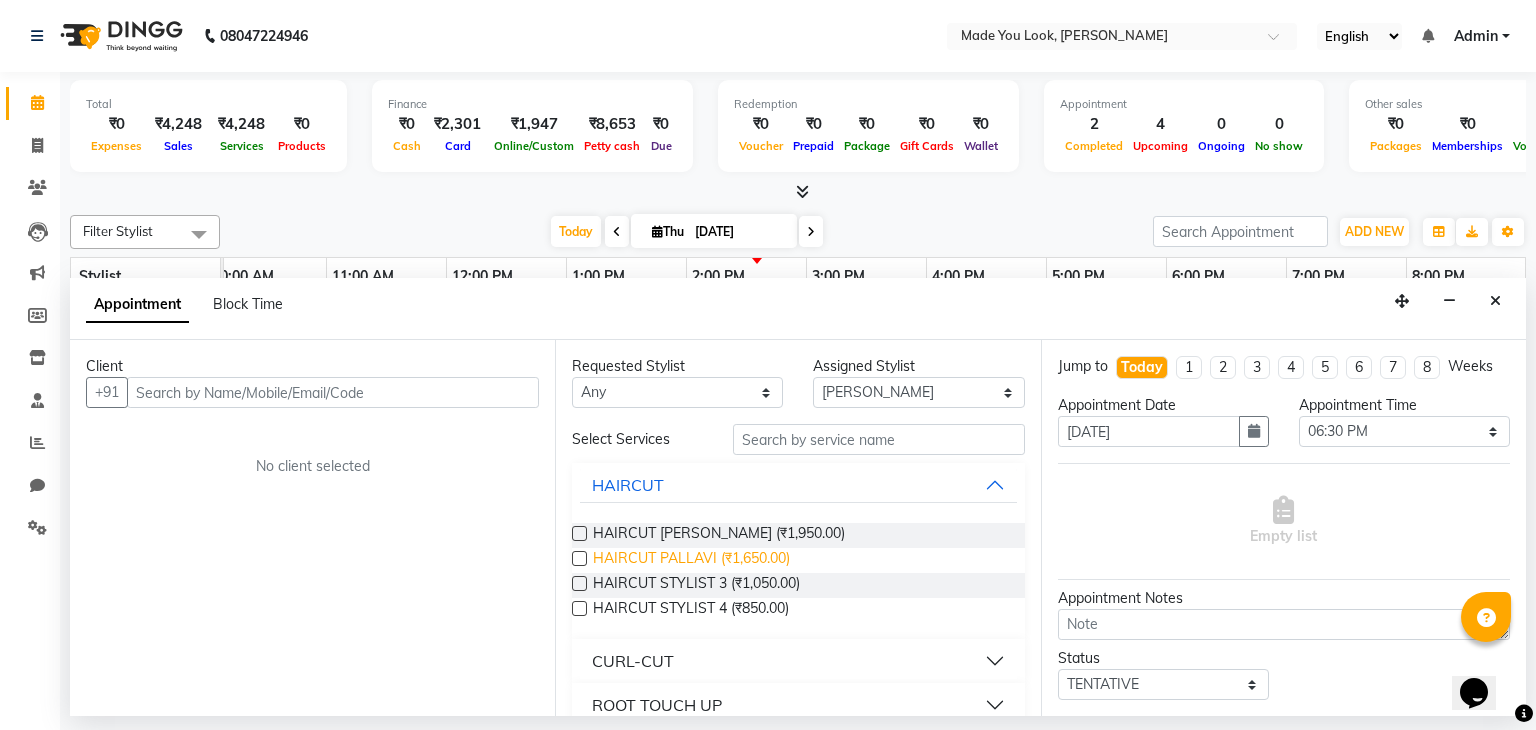 click on "HAIRCUT PALLAVI (₹1,650.00)" at bounding box center (691, 560) 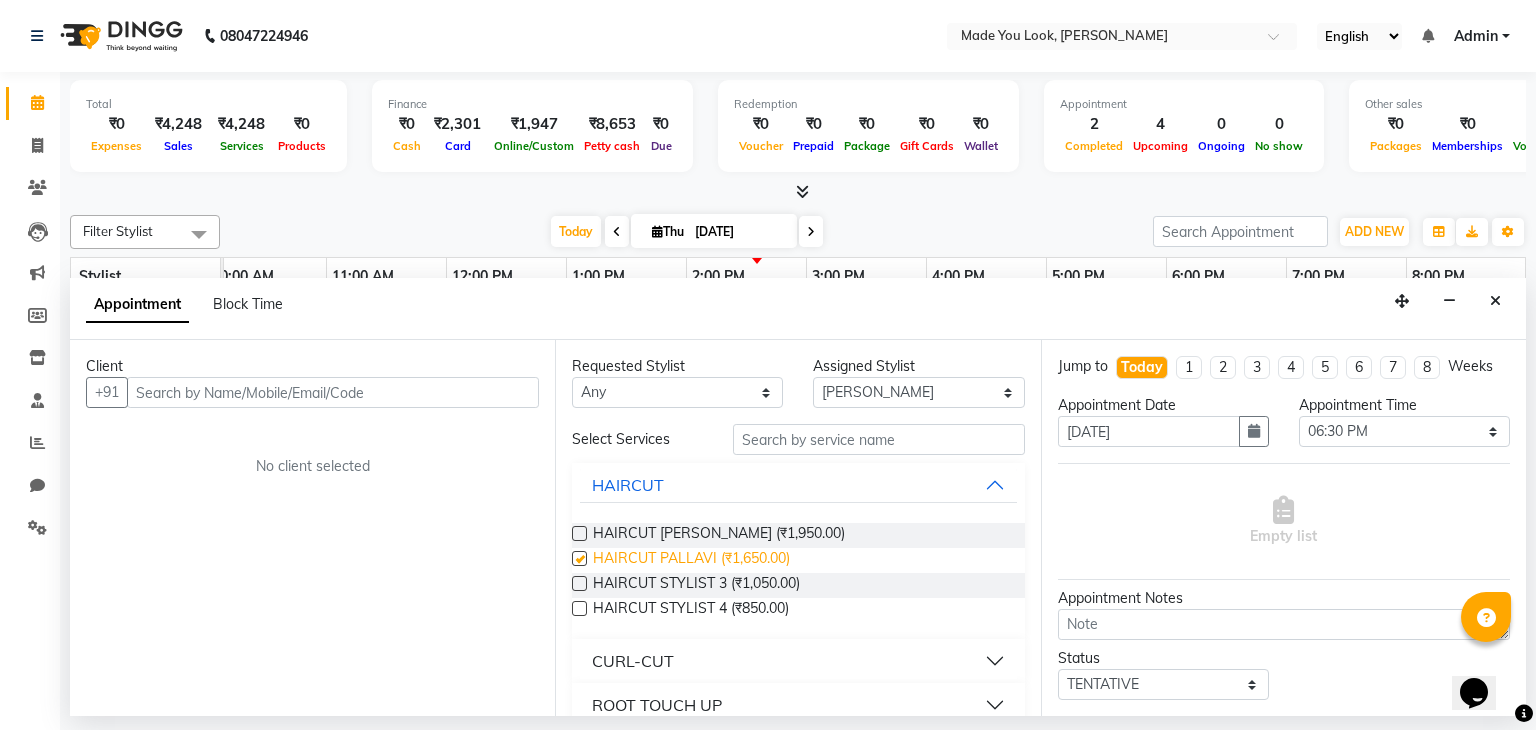 checkbox on "false" 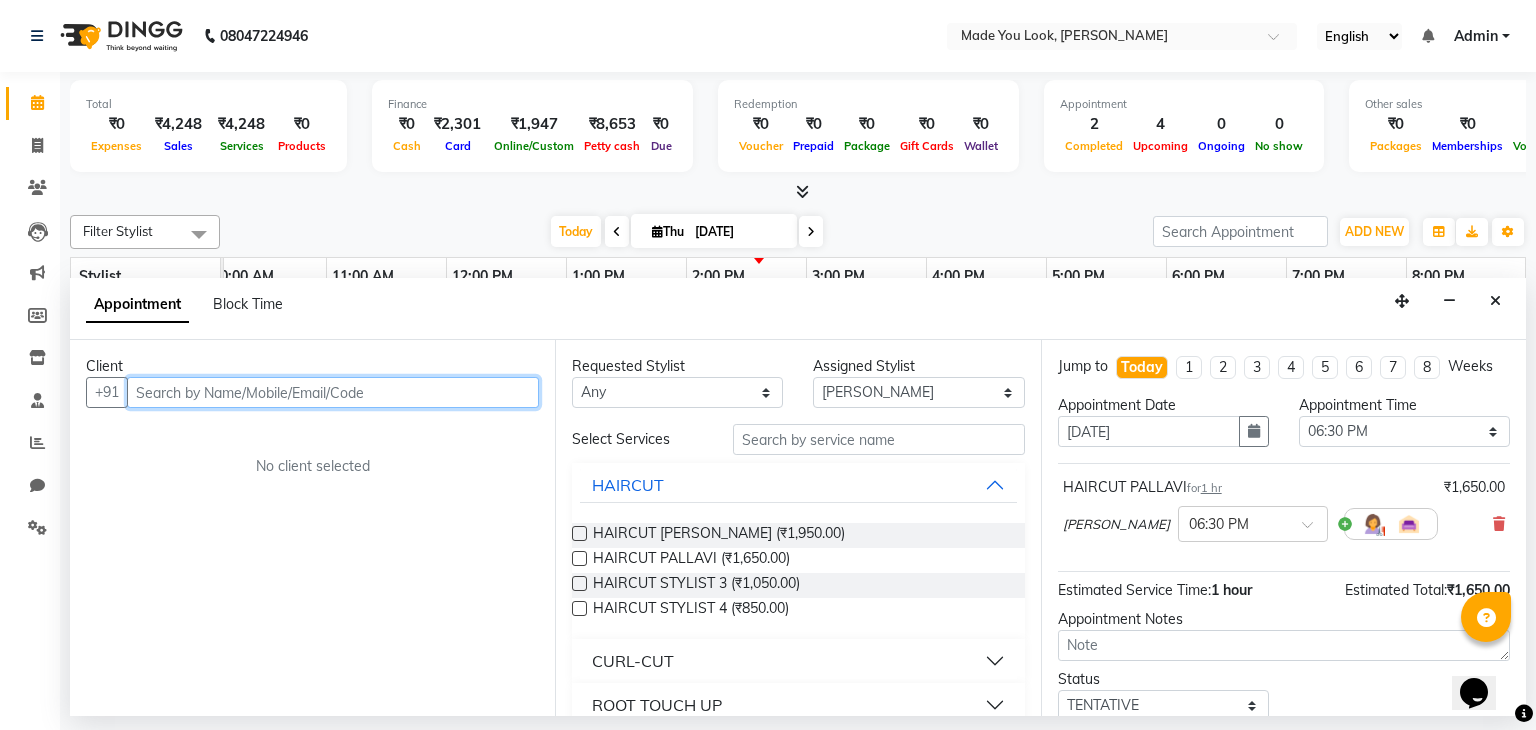 click at bounding box center (333, 392) 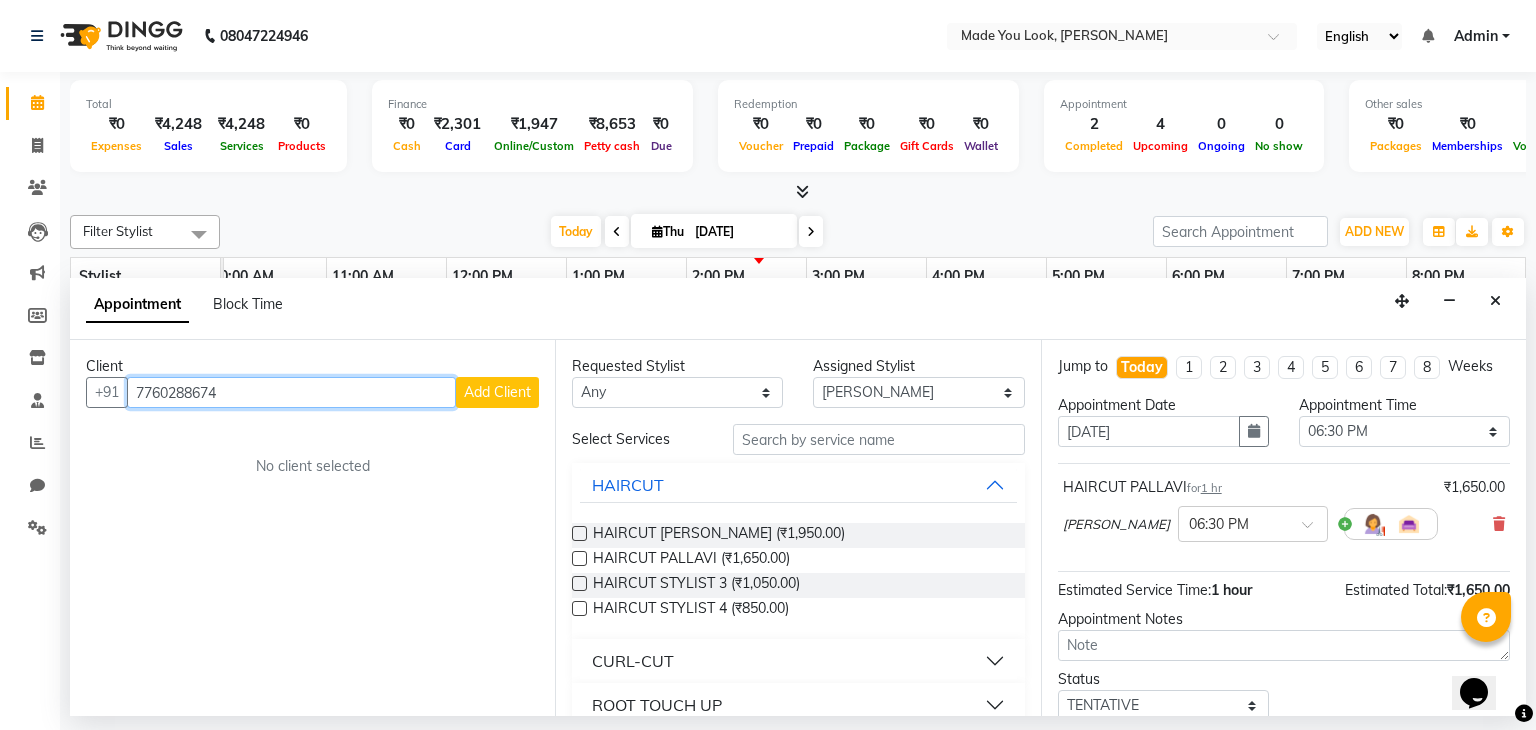 type on "7760288674" 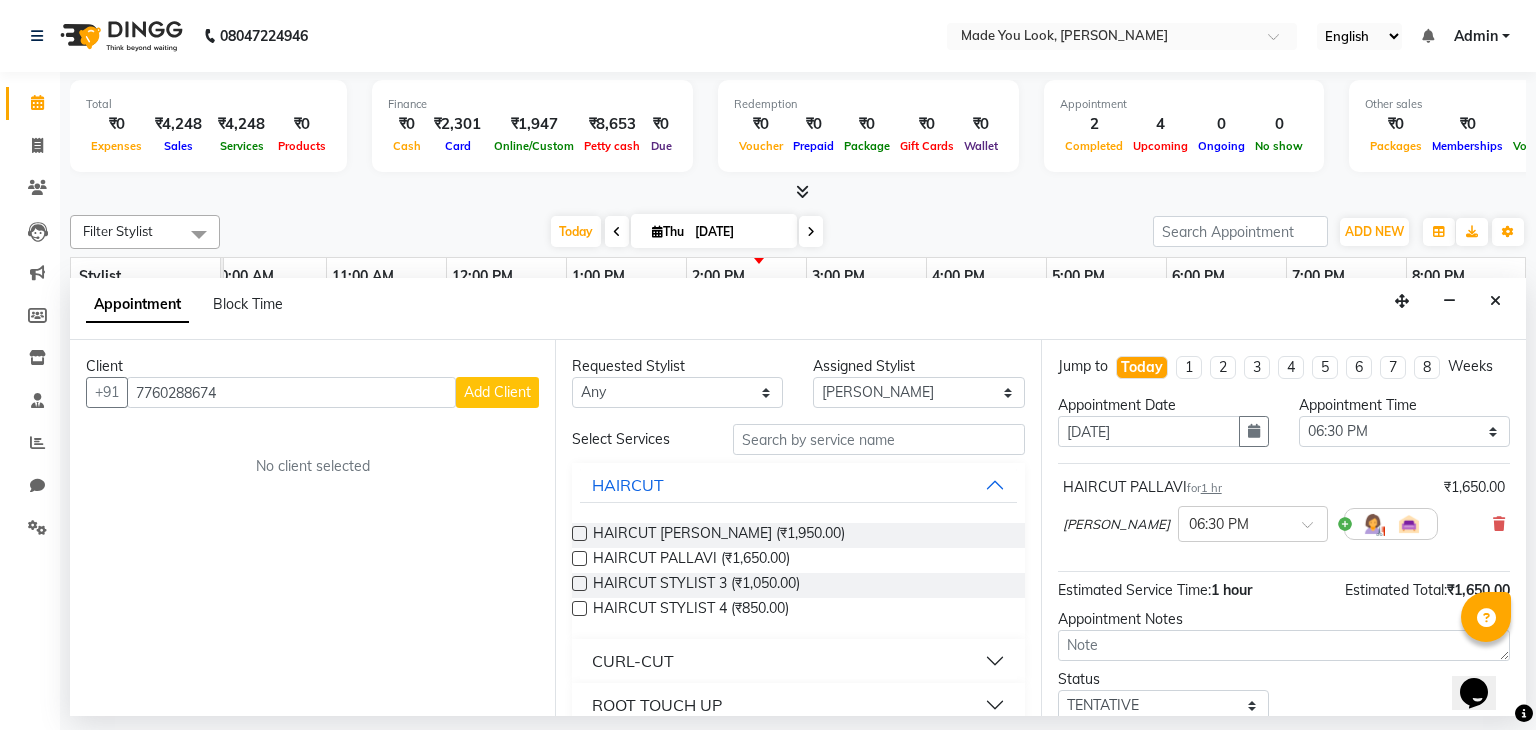 click on "Add Client" at bounding box center (497, 392) 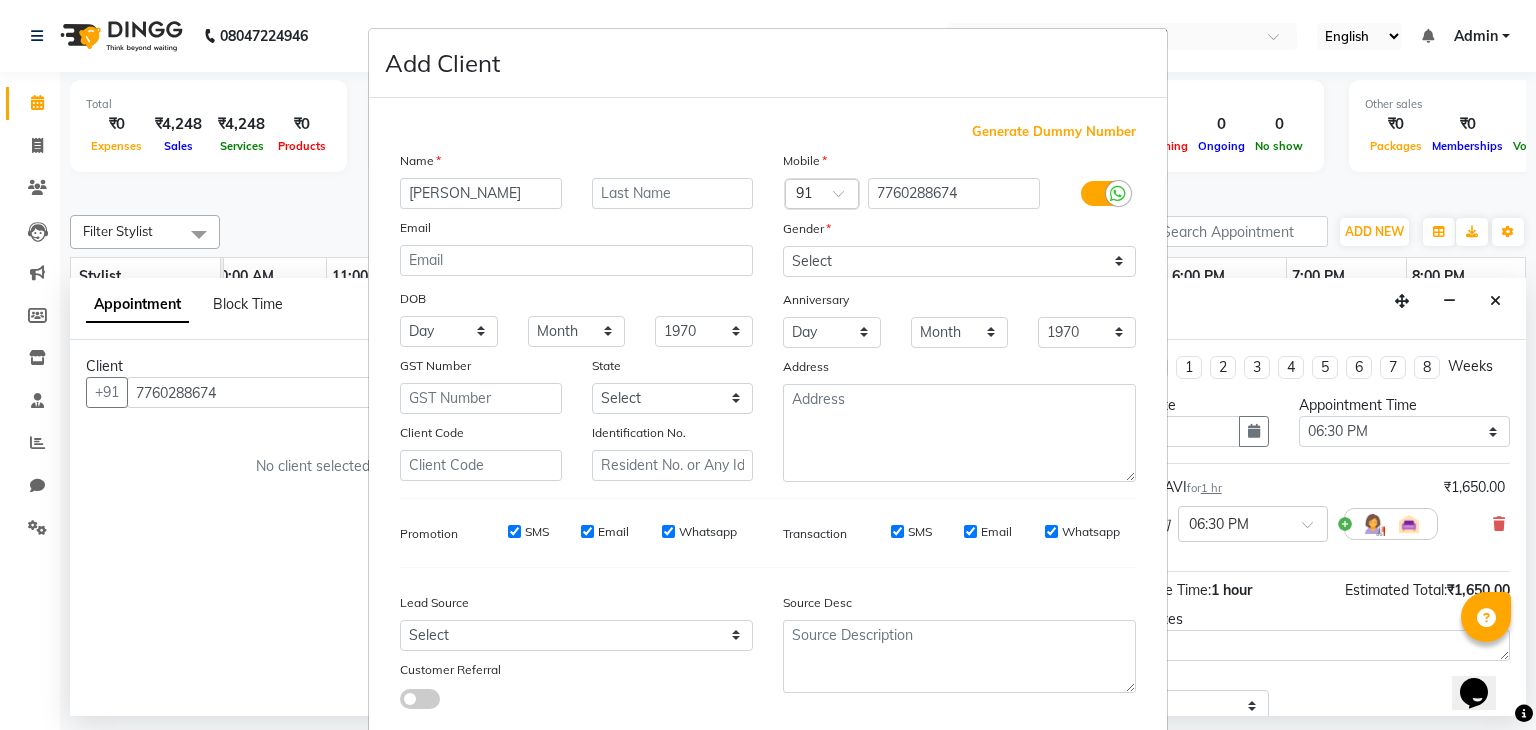 type on "[PERSON_NAME]" 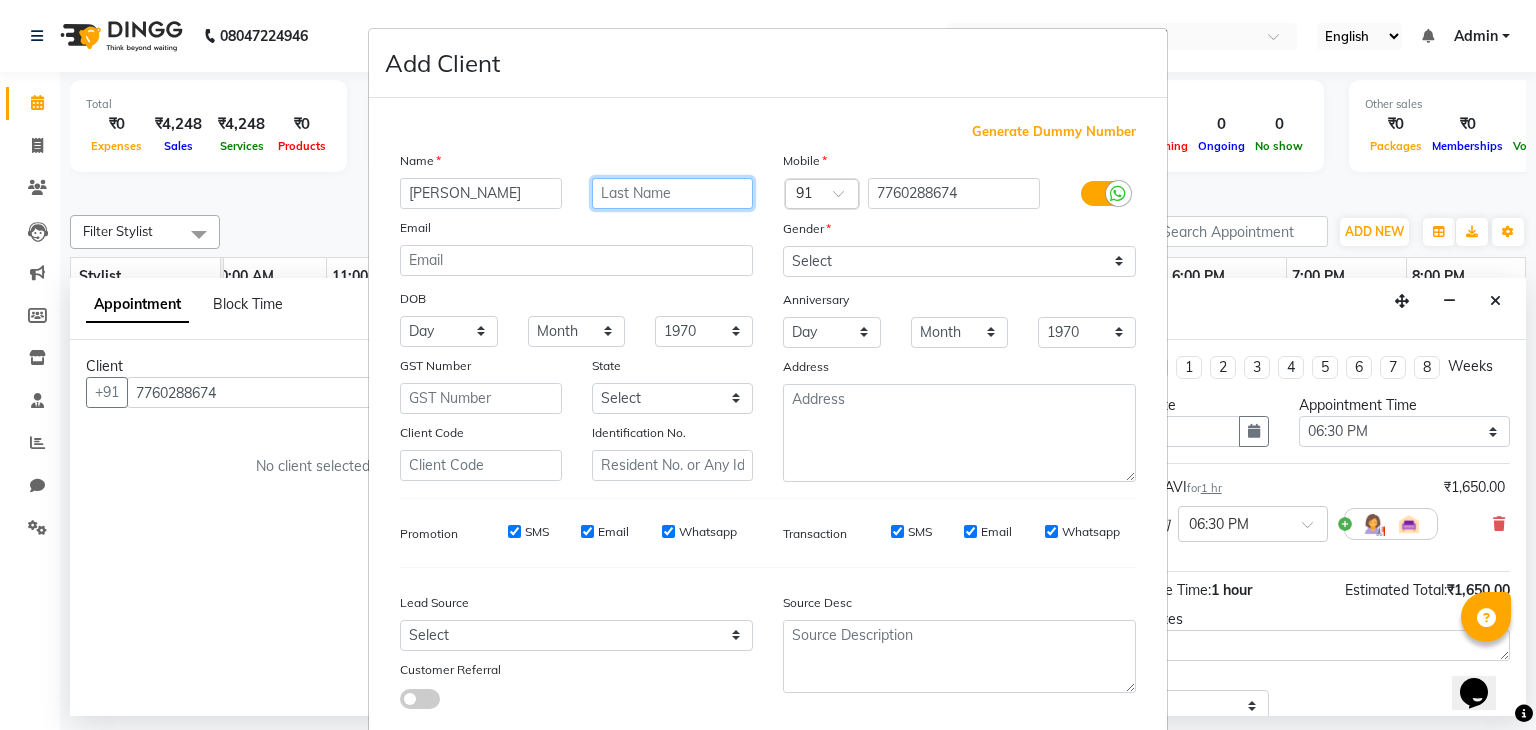 click at bounding box center [673, 193] 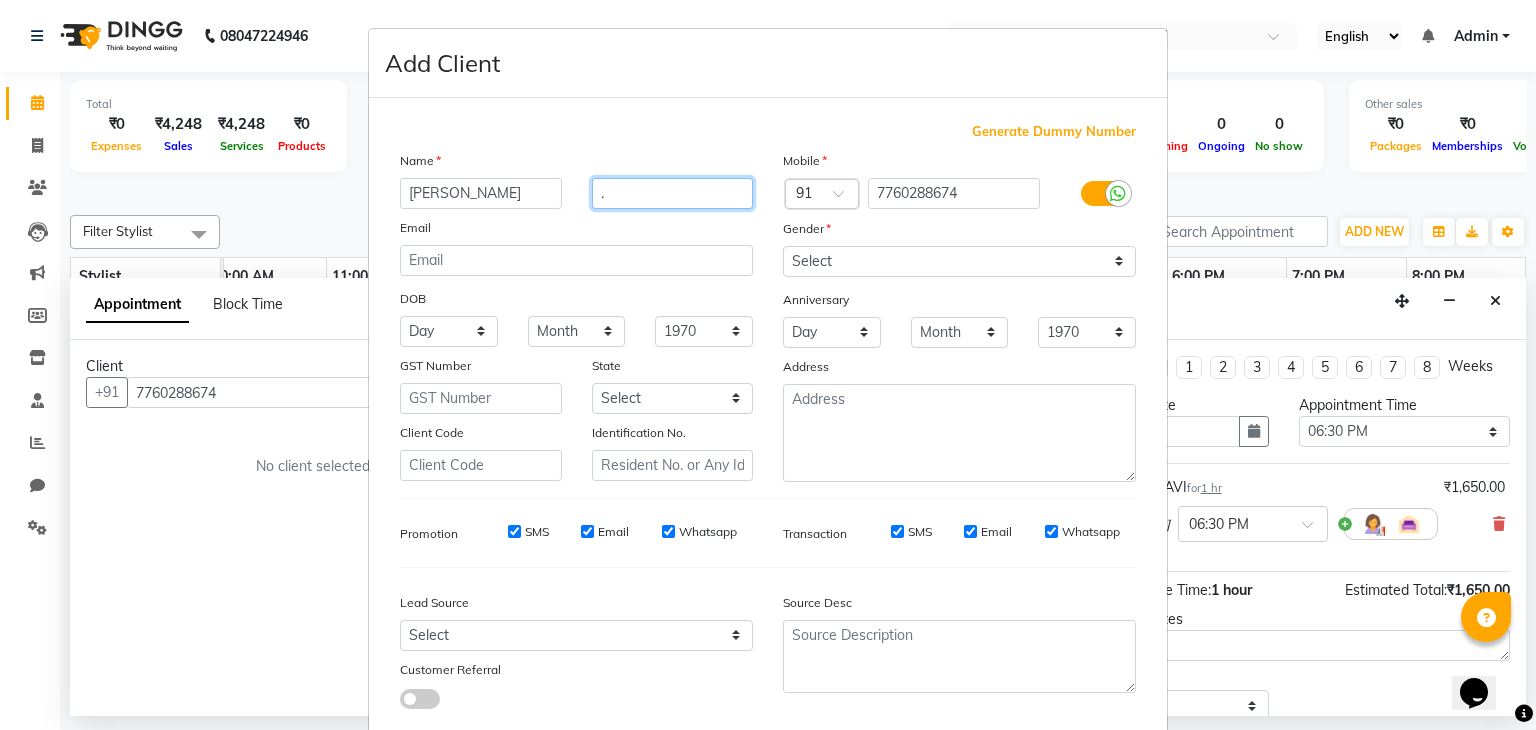 type on "." 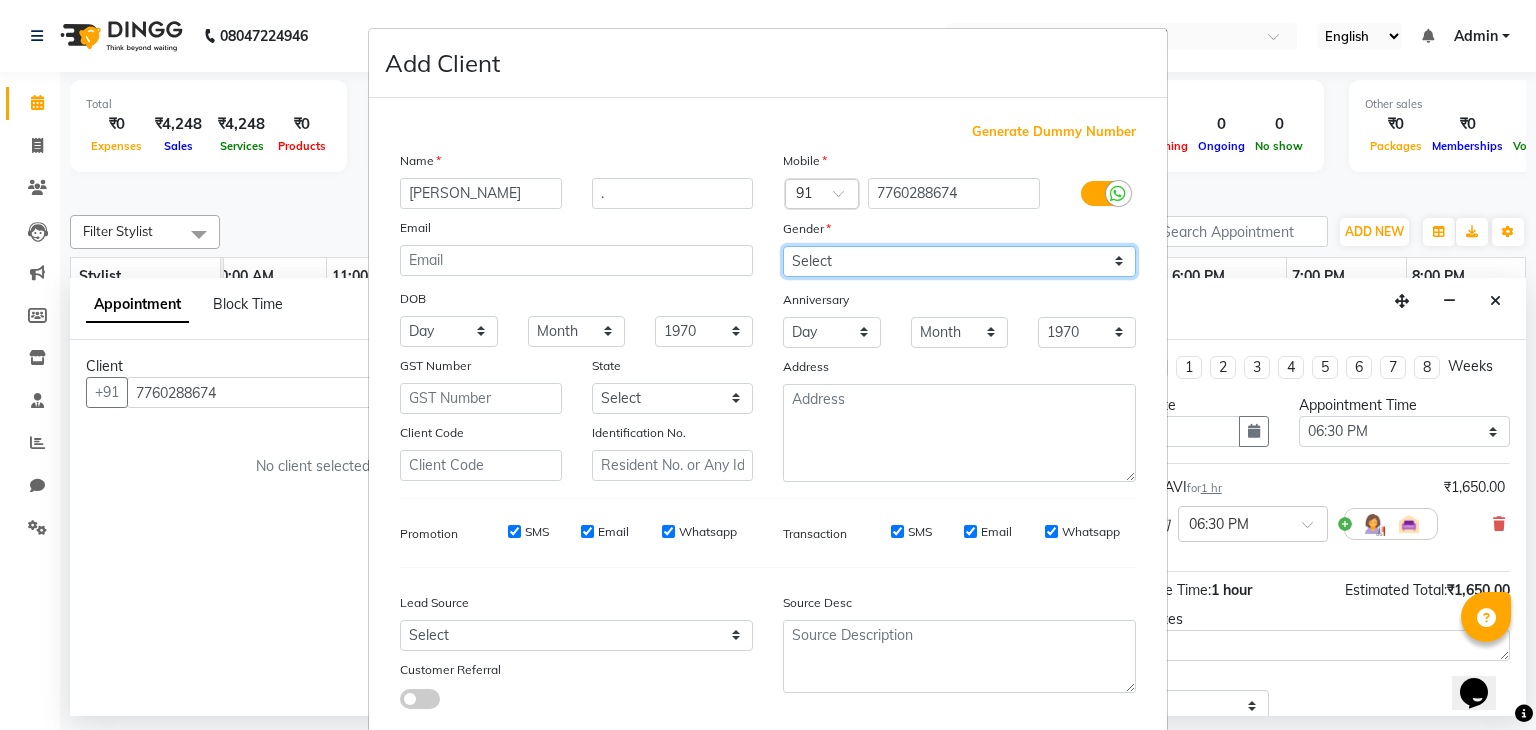 click on "Select [DEMOGRAPHIC_DATA] [DEMOGRAPHIC_DATA] Other Prefer Not To Say" at bounding box center [959, 261] 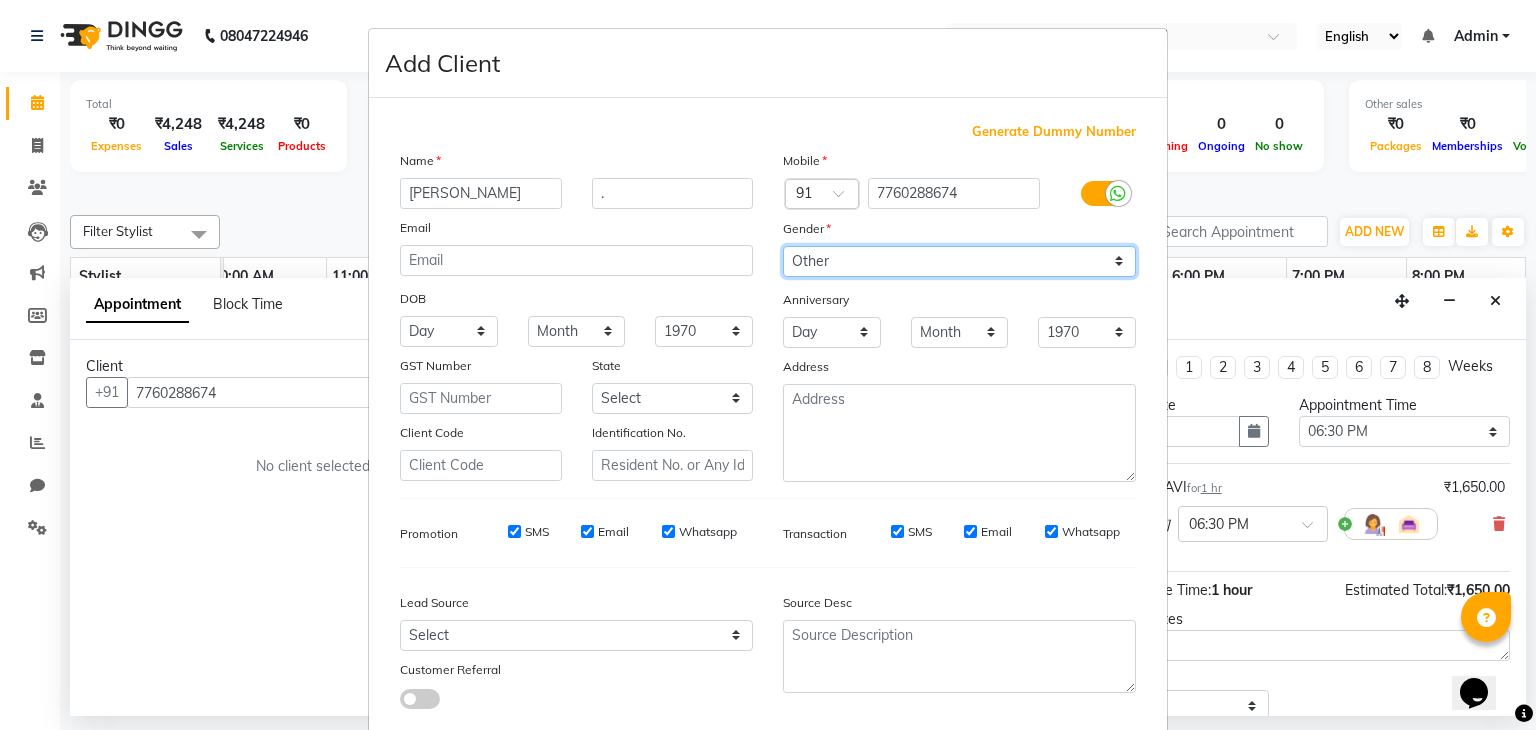 click on "Select [DEMOGRAPHIC_DATA] [DEMOGRAPHIC_DATA] Other Prefer Not To Say" at bounding box center (959, 261) 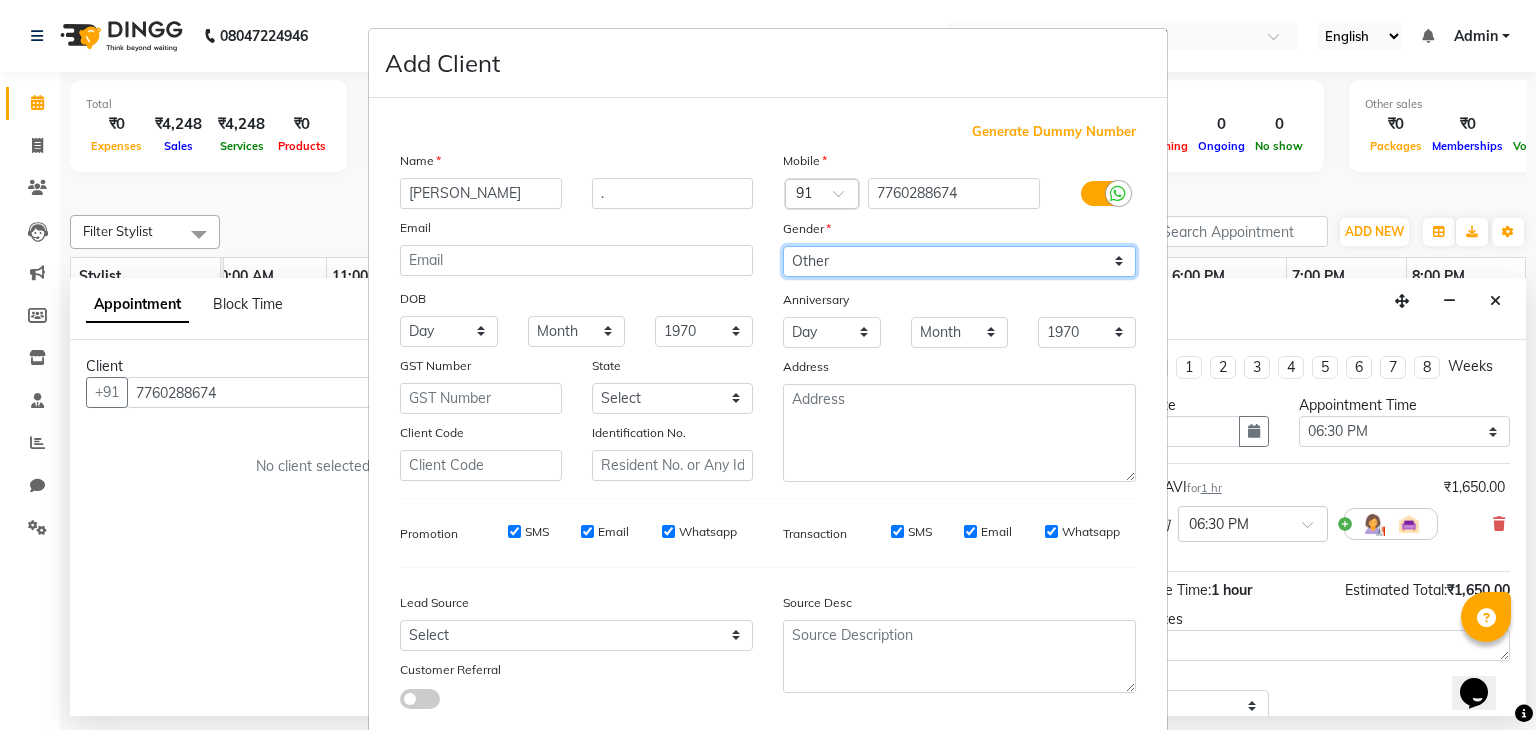 scroll, scrollTop: 127, scrollLeft: 0, axis: vertical 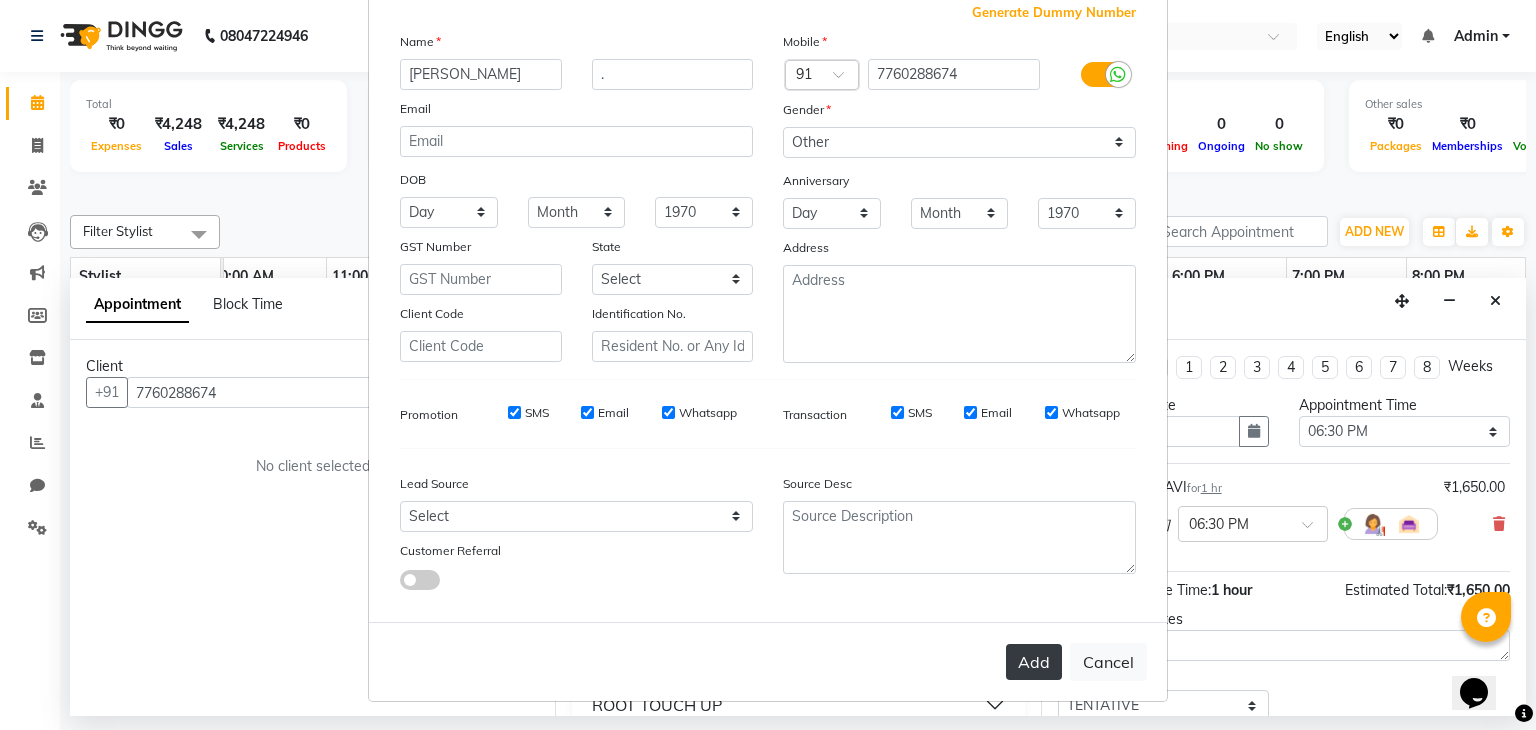 click on "Add" at bounding box center (1034, 662) 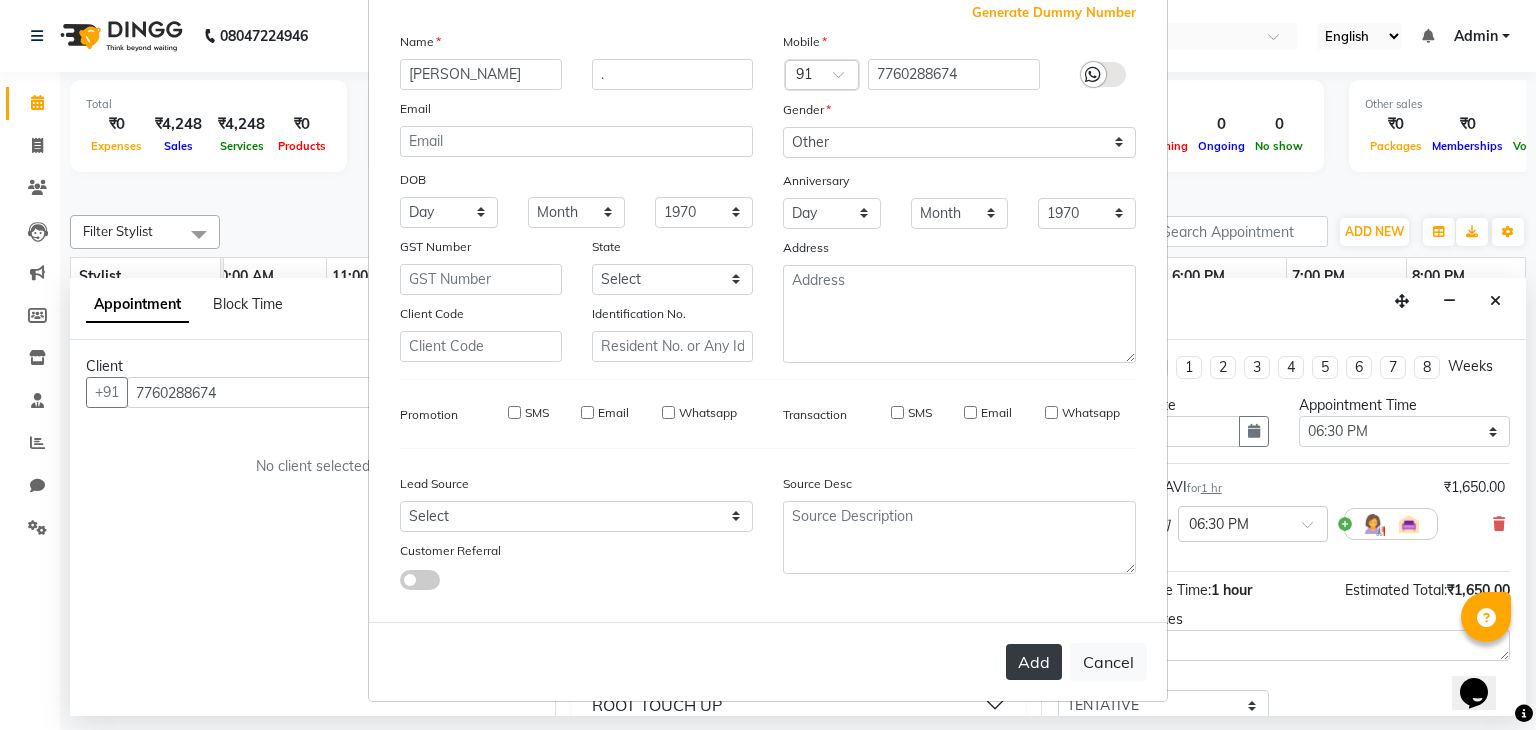 type 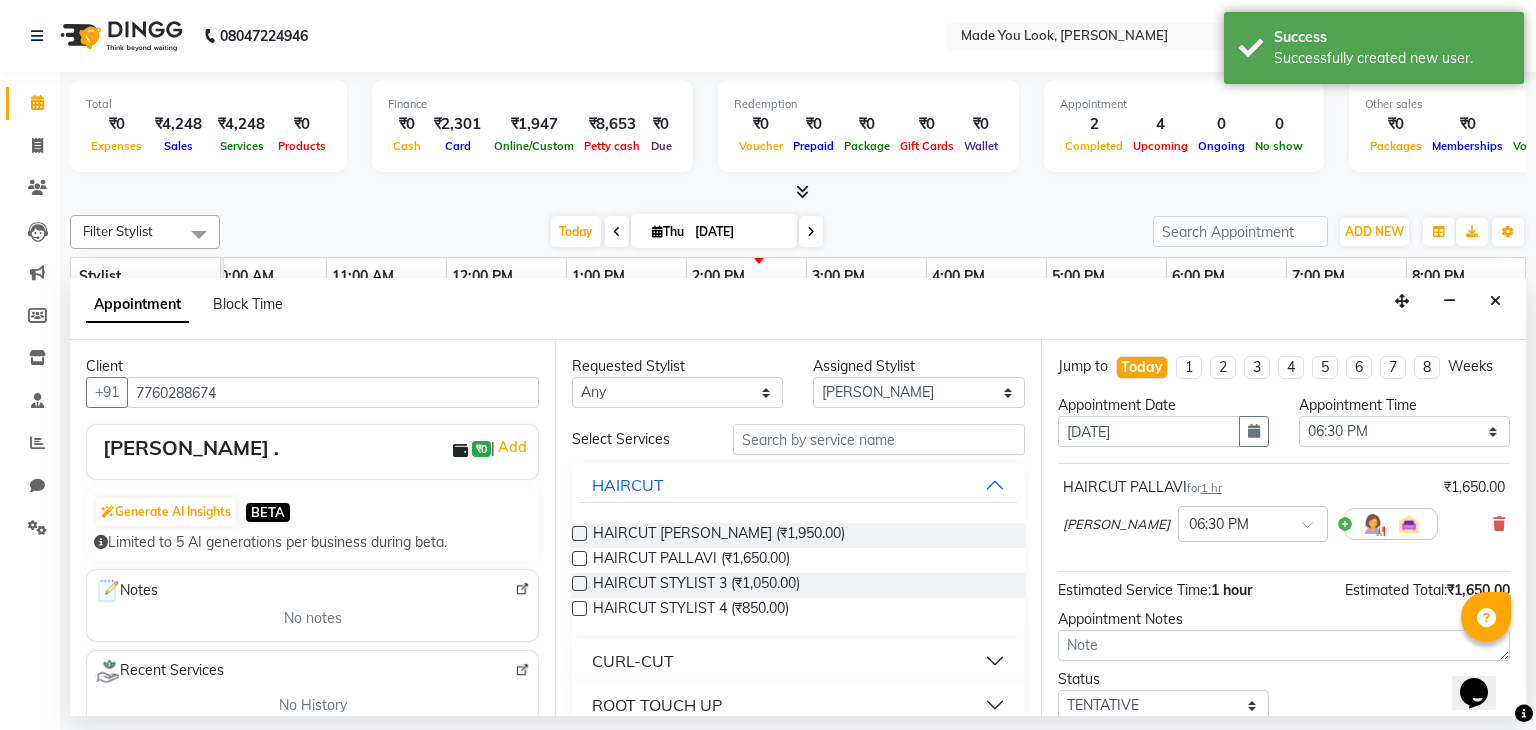 scroll, scrollTop: 130, scrollLeft: 0, axis: vertical 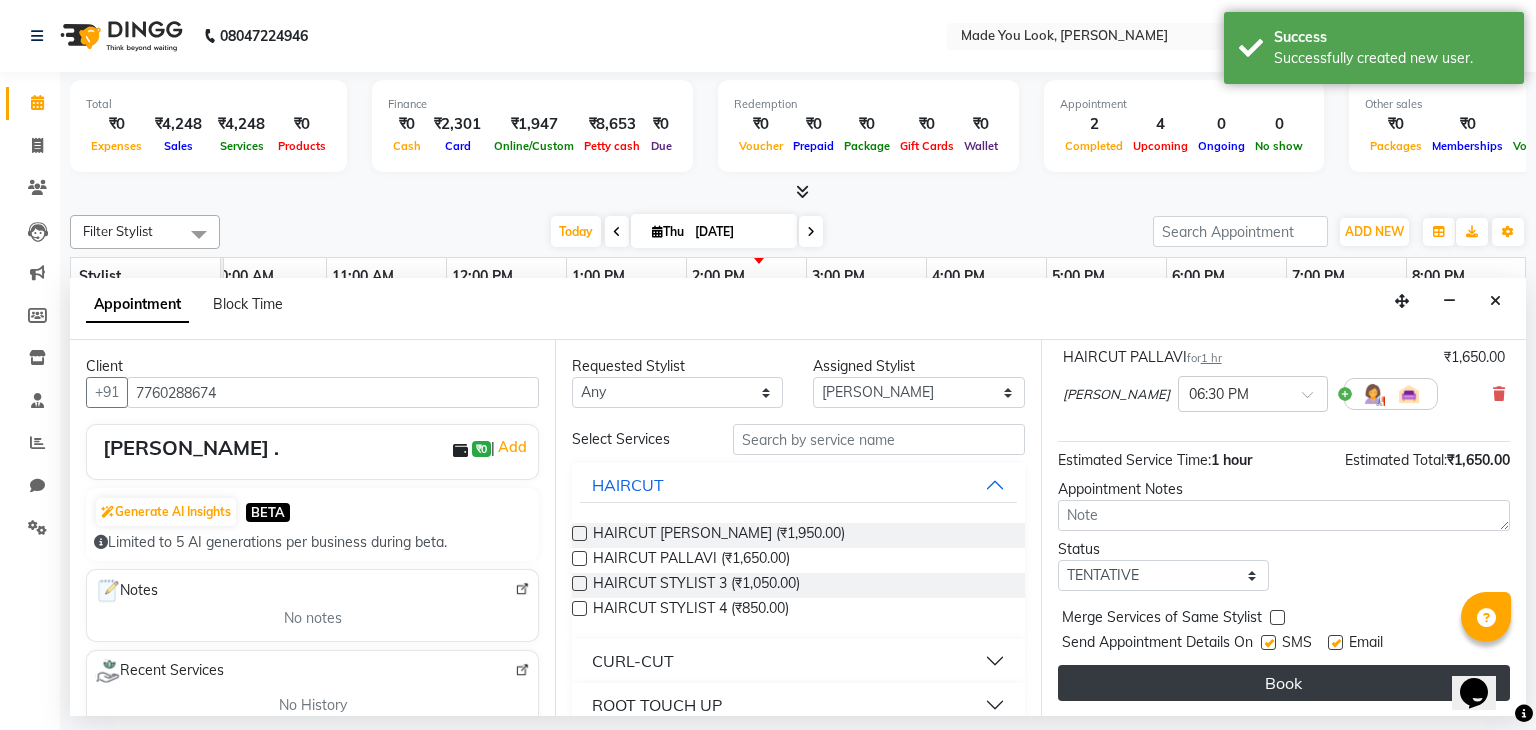 click on "Book" at bounding box center (1284, 683) 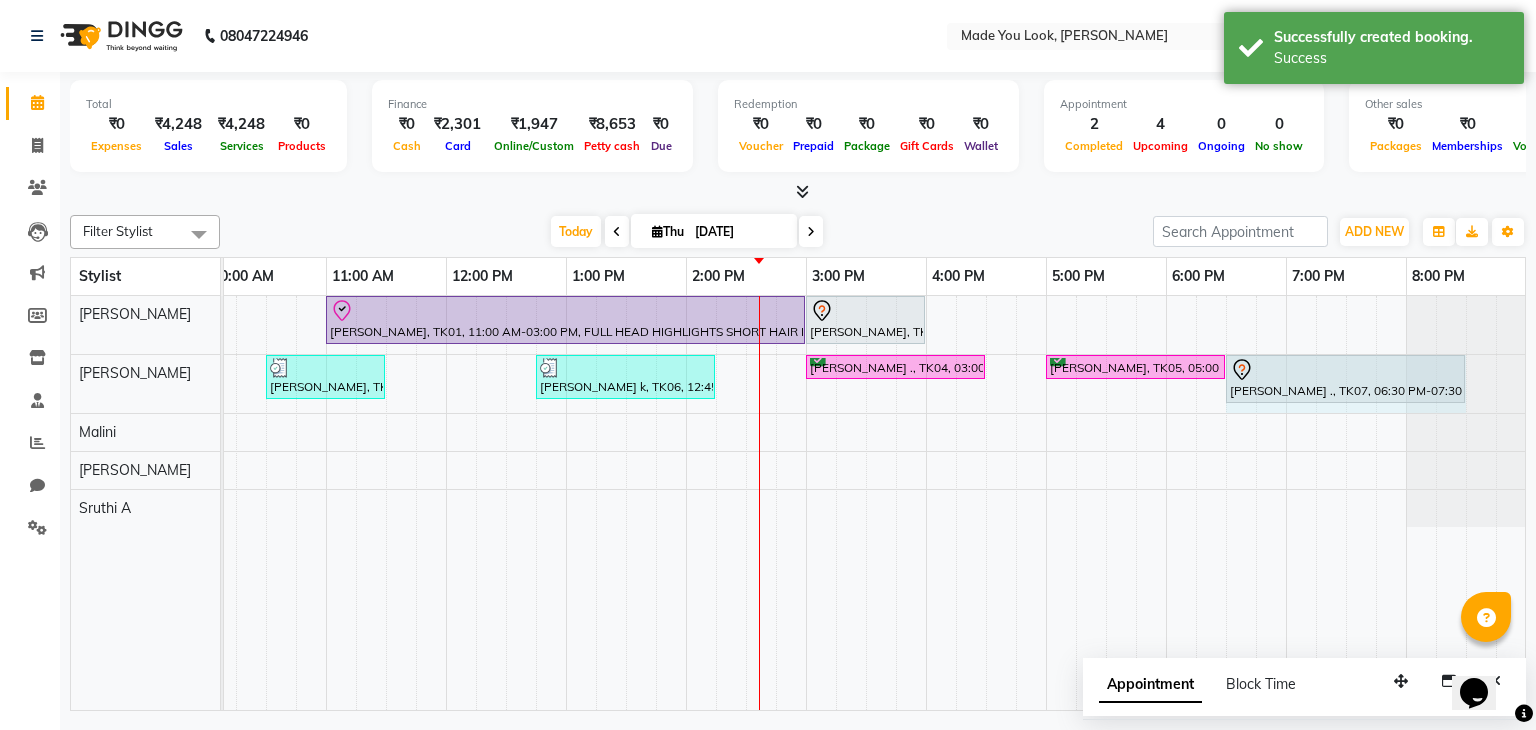 drag, startPoint x: 1344, startPoint y: 381, endPoint x: 1444, endPoint y: 381, distance: 100 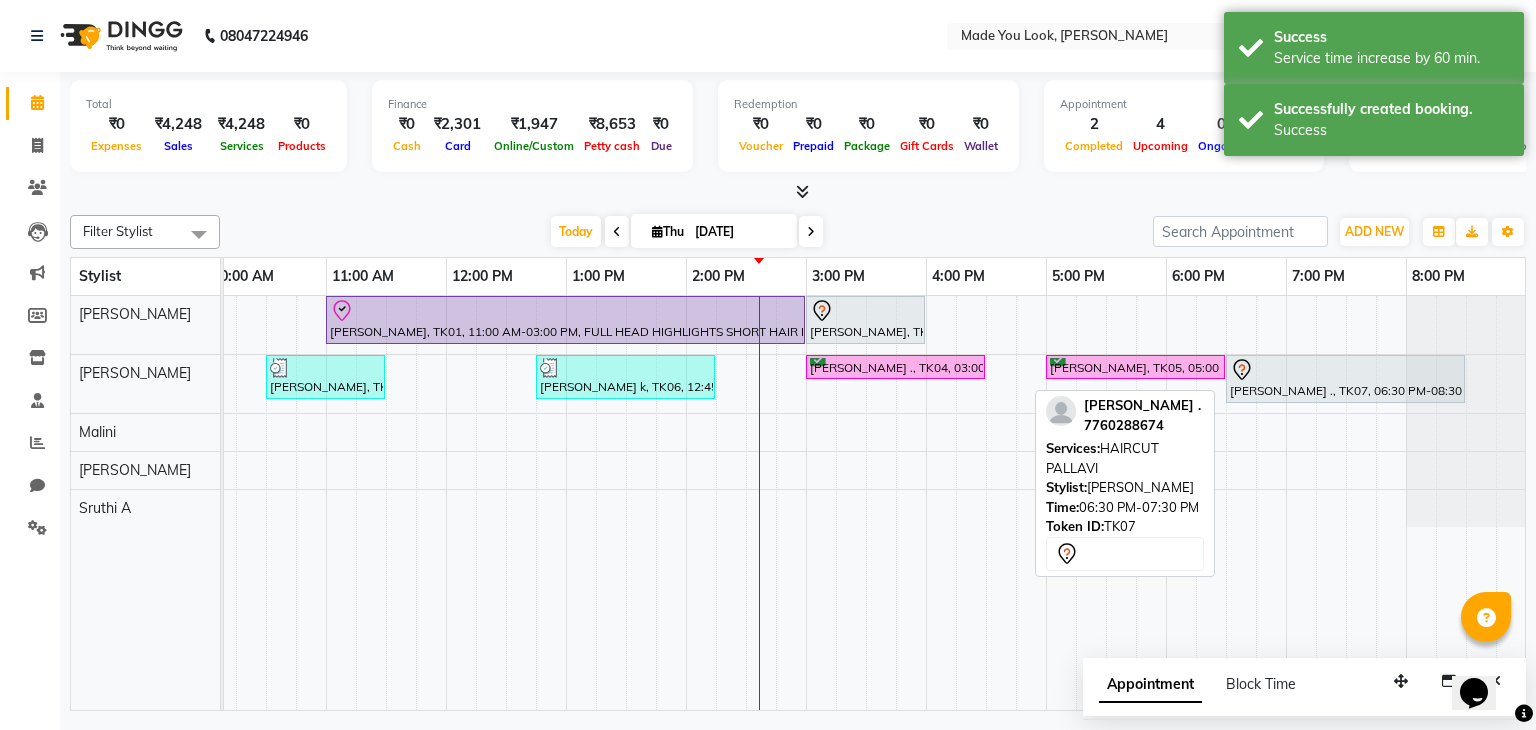 click at bounding box center (1464, 379) 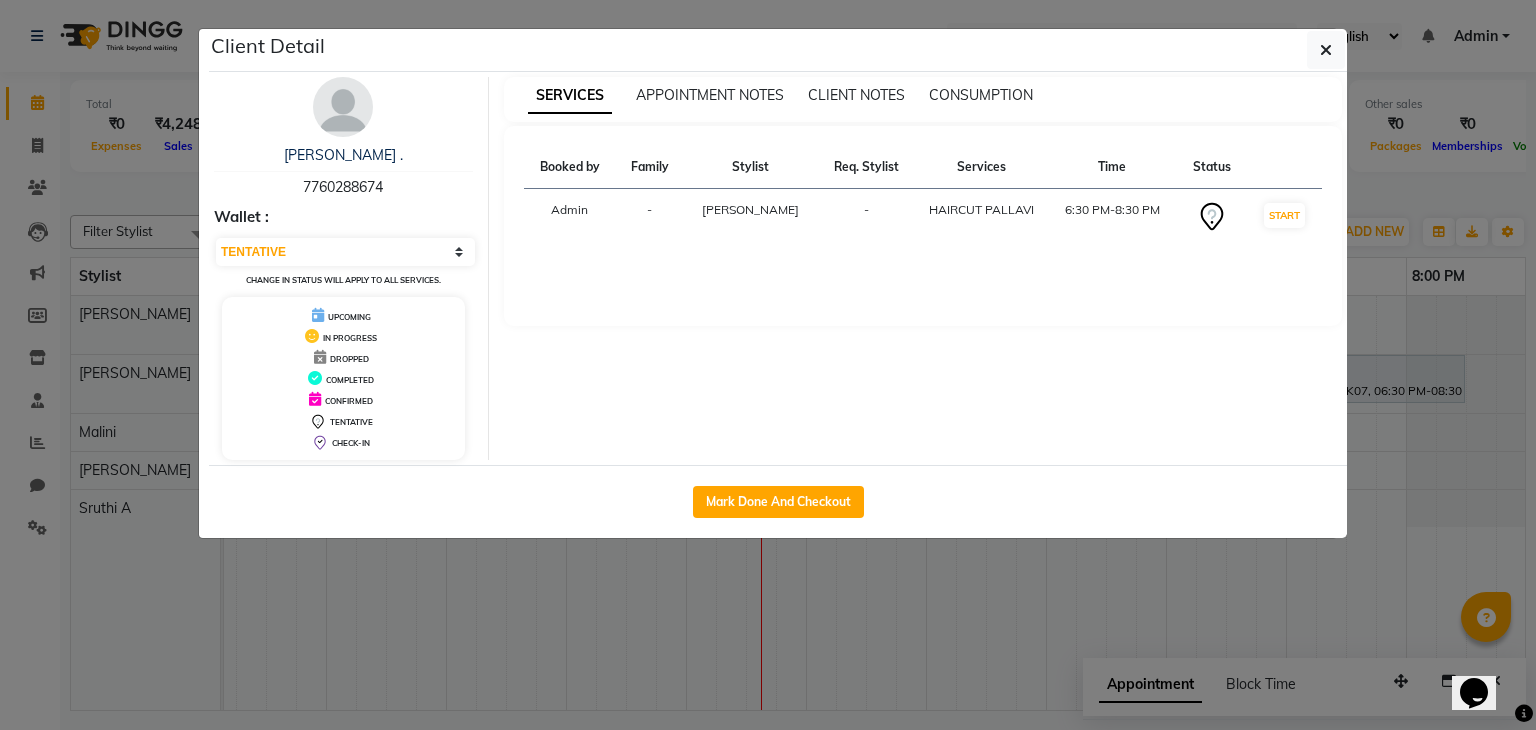 click on "Client Detail  [PERSON_NAME] .   7760288674 Wallet : Select IN SERVICE CONFIRMED TENTATIVE CHECK IN MARK DONE DROPPED UPCOMING Change in status will apply to all services. UPCOMING IN PROGRESS DROPPED COMPLETED CONFIRMED TENTATIVE CHECK-IN SERVICES APPOINTMENT NOTES CLIENT NOTES CONSUMPTION Booked by Family Stylist Req. Stylist Services Time Status  Admin  - [PERSON_NAME] -  HAIRCUT PALLAVI   6:30 PM-8:30 PM   START   Mark Done And Checkout" 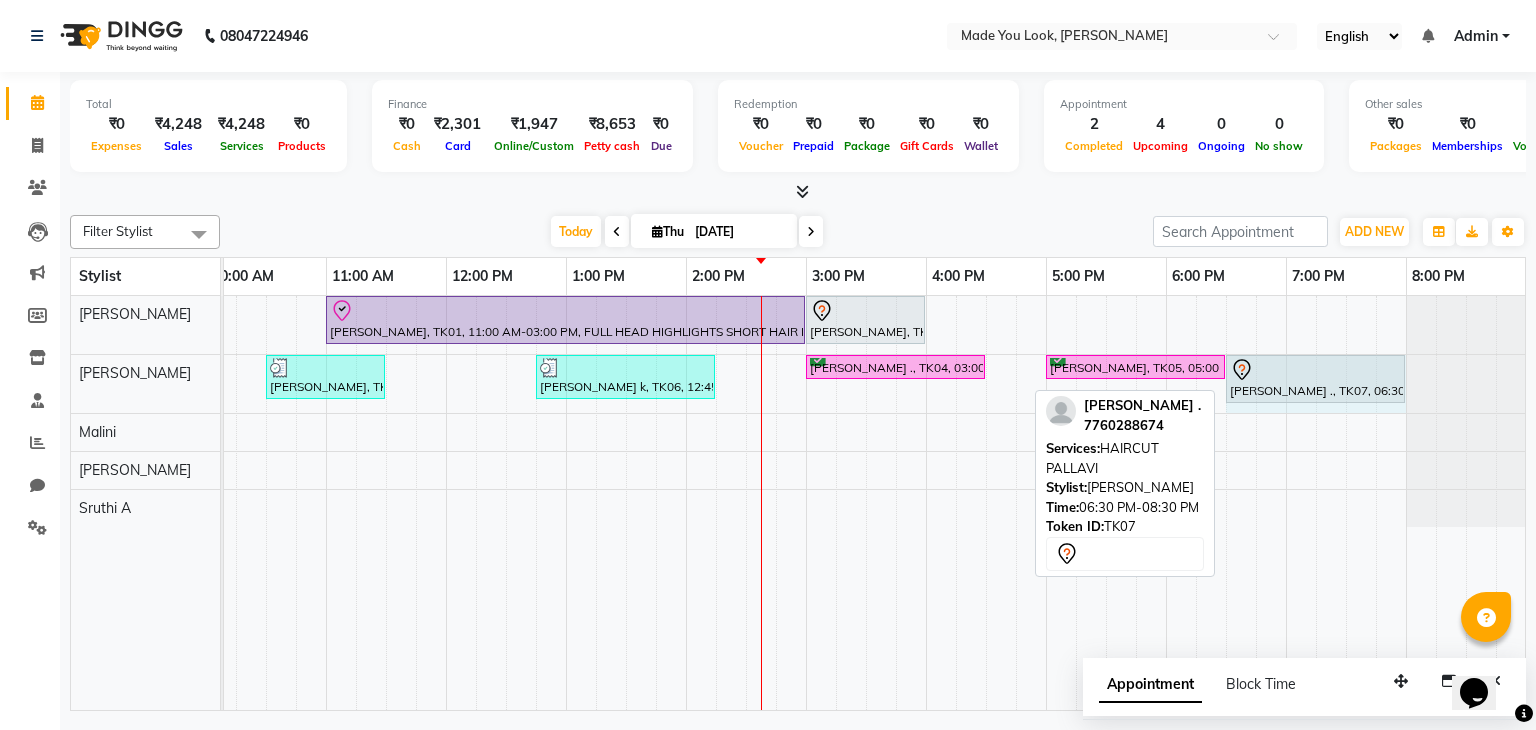 drag, startPoint x: 1461, startPoint y: 380, endPoint x: 1389, endPoint y: 378, distance: 72.02777 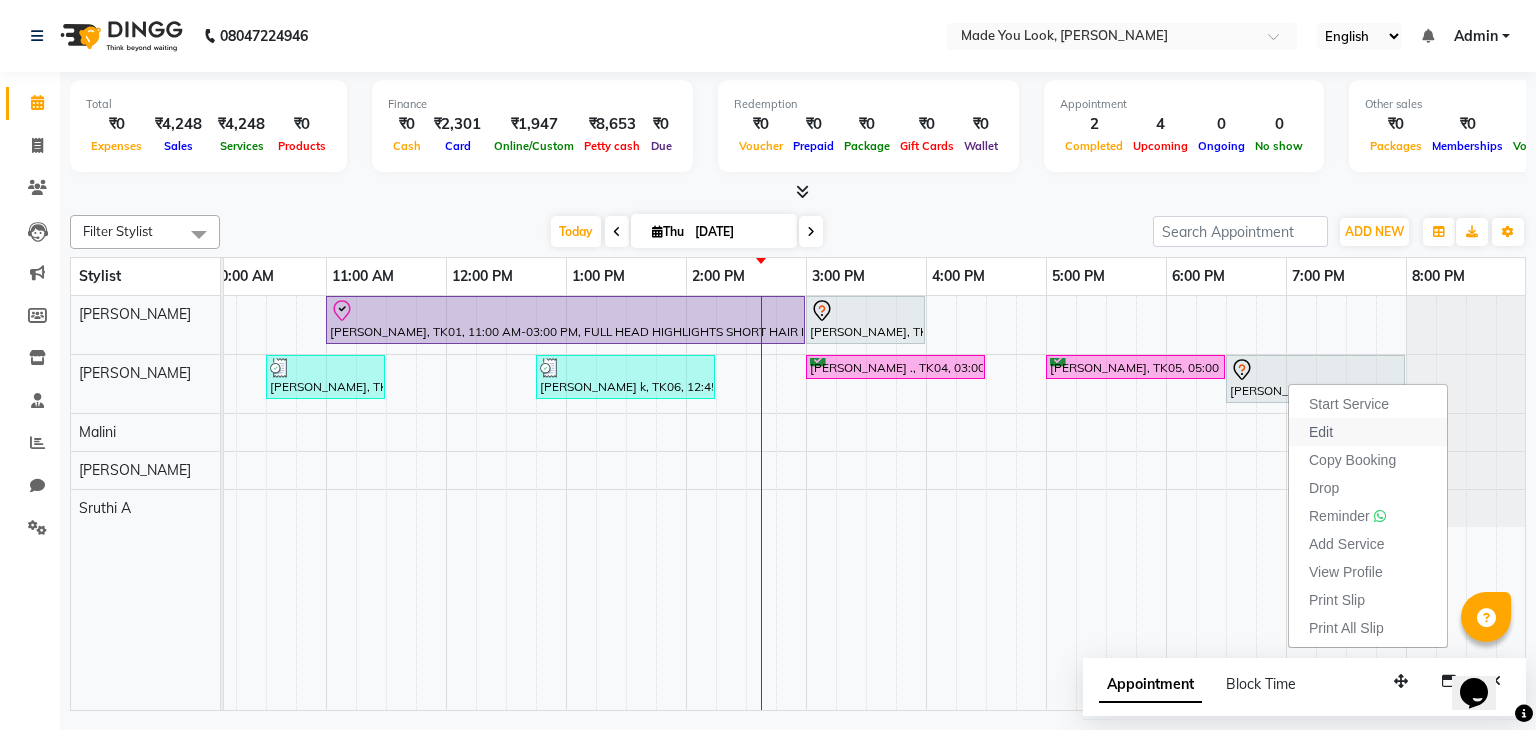 click on "Edit" at bounding box center (1368, 432) 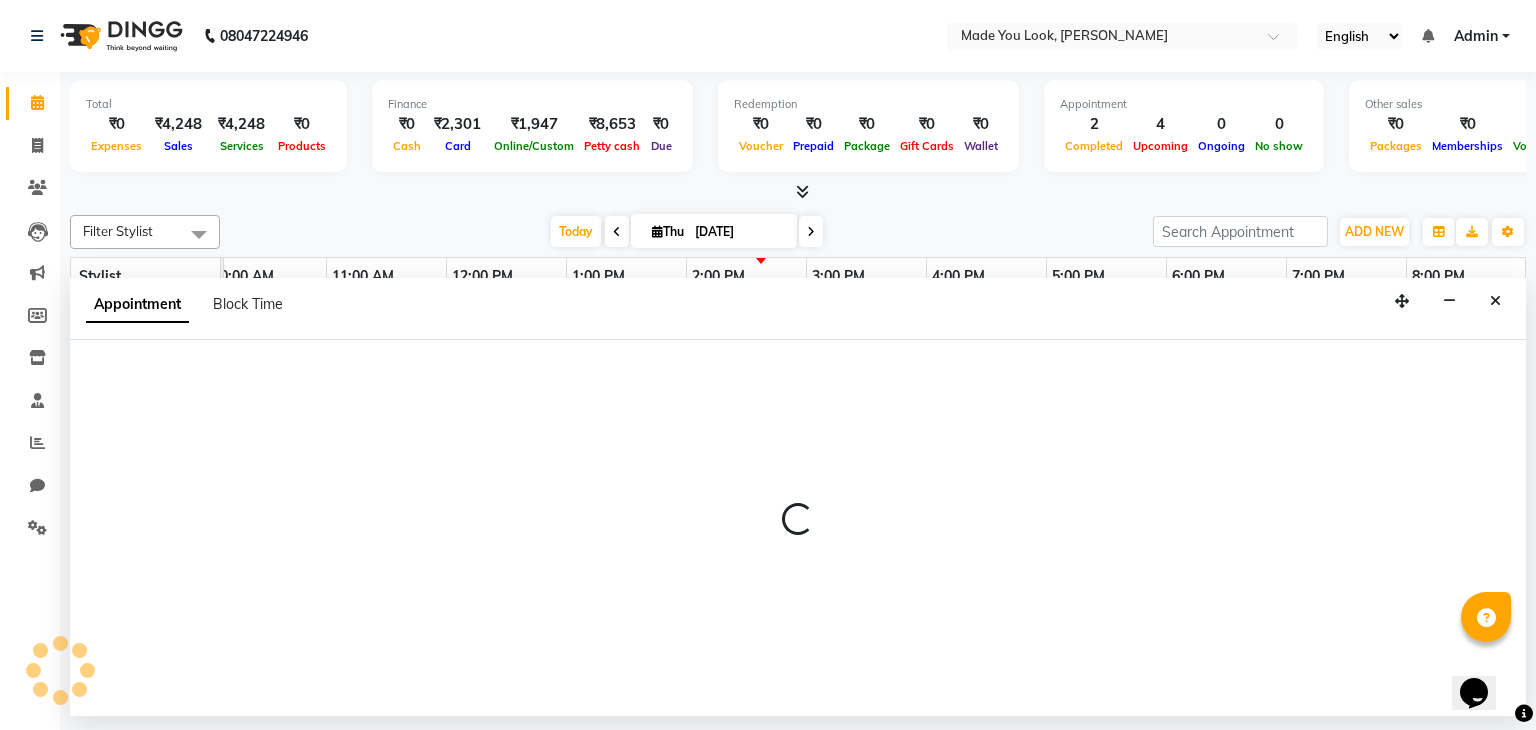 select on "1110" 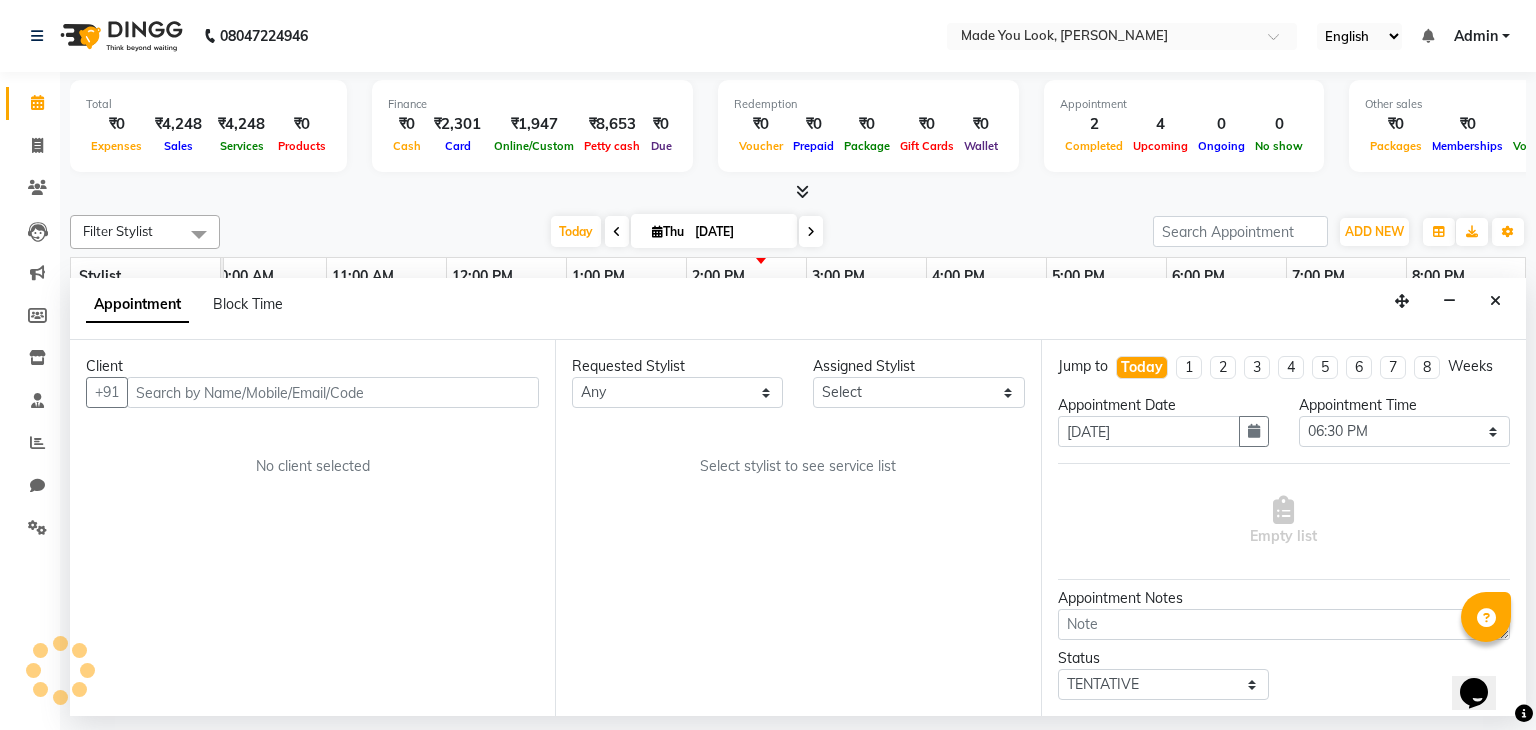 select on "83313" 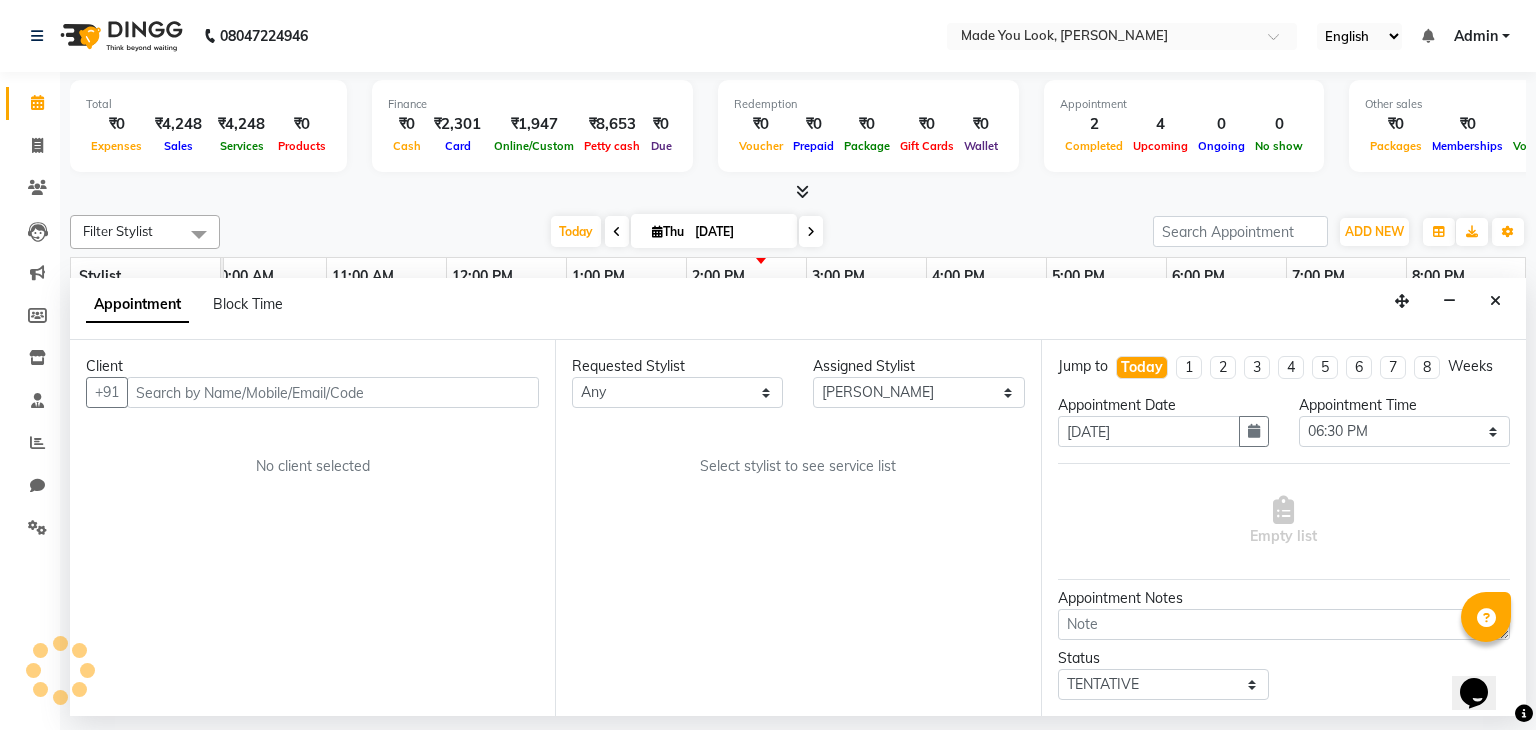 scroll, scrollTop: 0, scrollLeft: 258, axis: horizontal 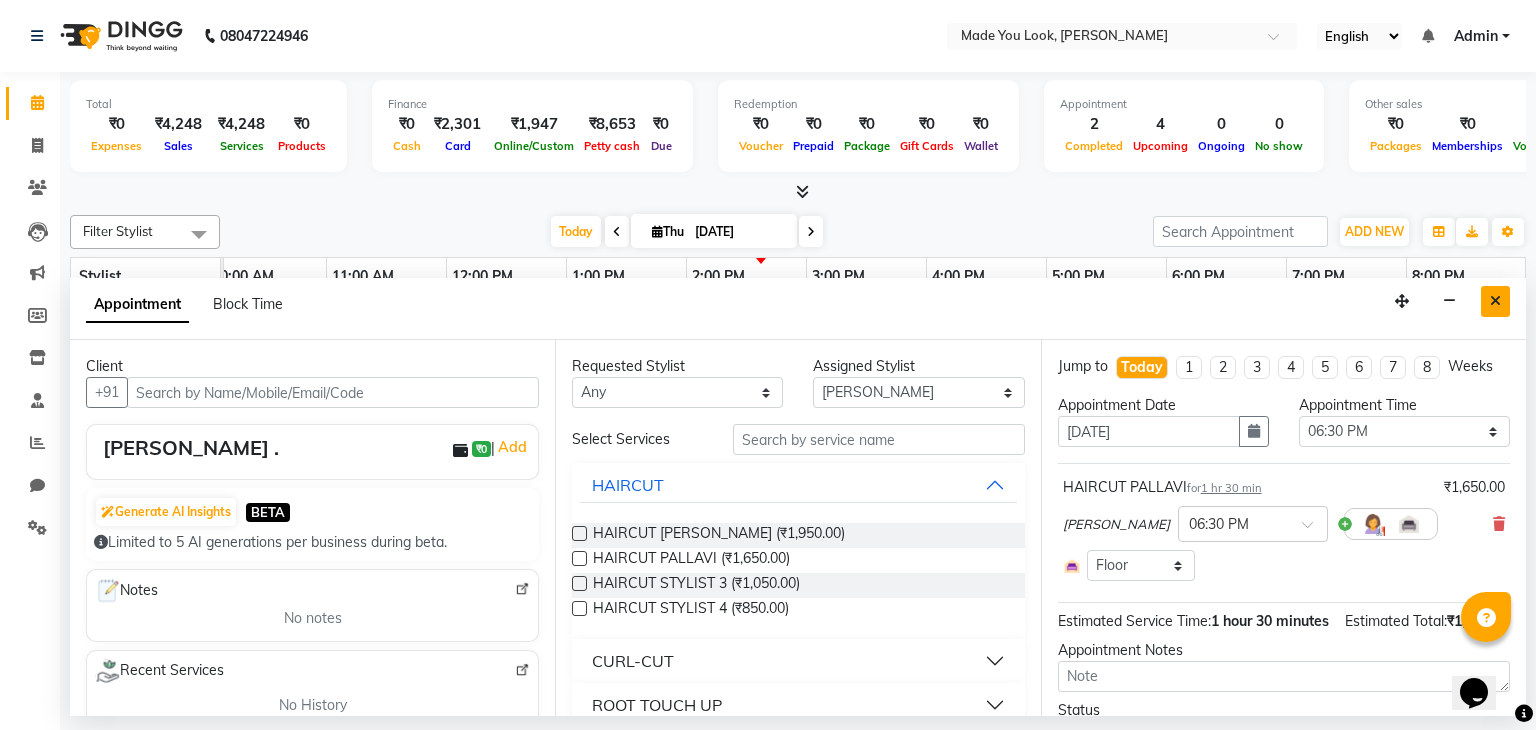 click at bounding box center (1495, 301) 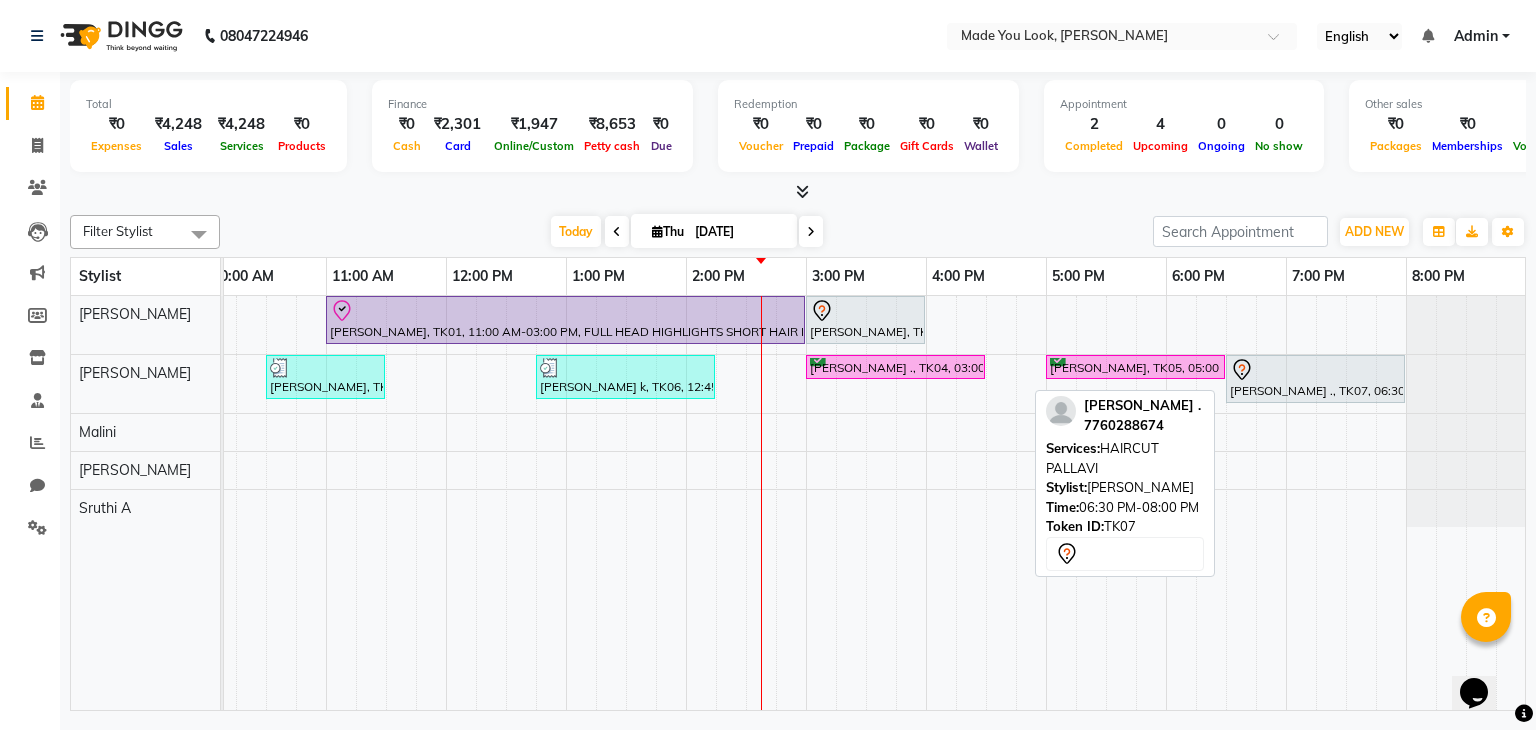 click on "[PERSON_NAME] ., TK07, 06:30 PM-08:00 PM, HAIRCUT PALLAVI" at bounding box center [1315, 379] 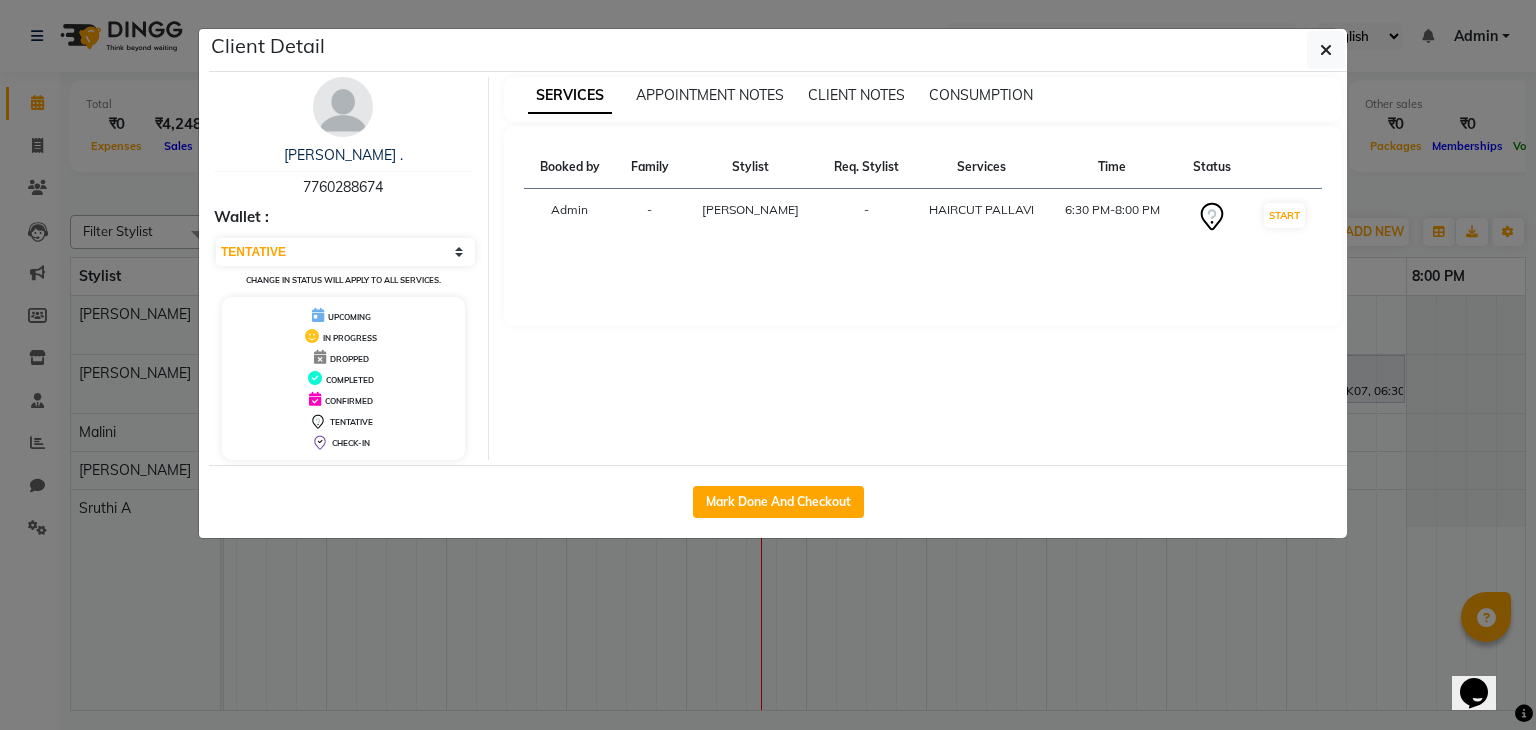 click at bounding box center [343, 171] 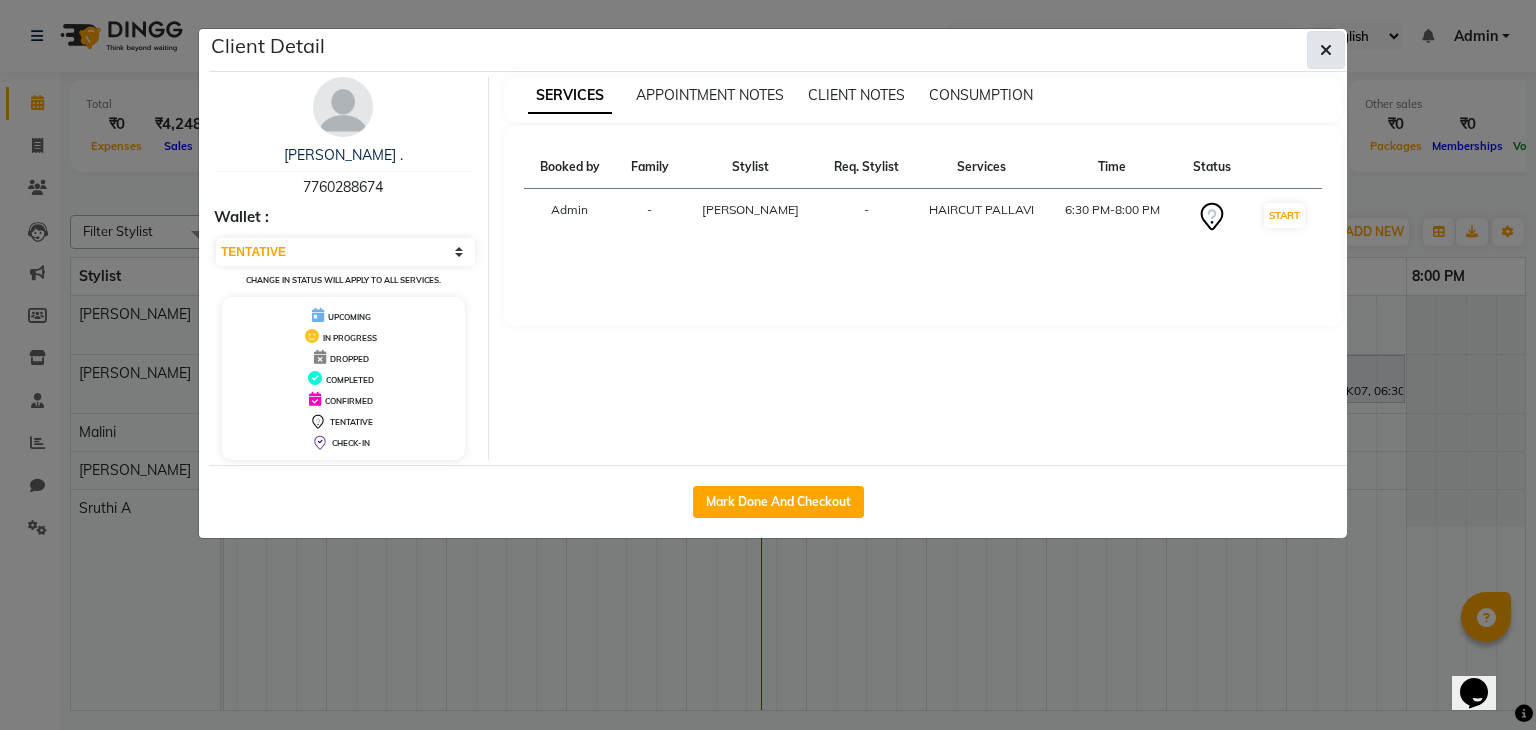 click 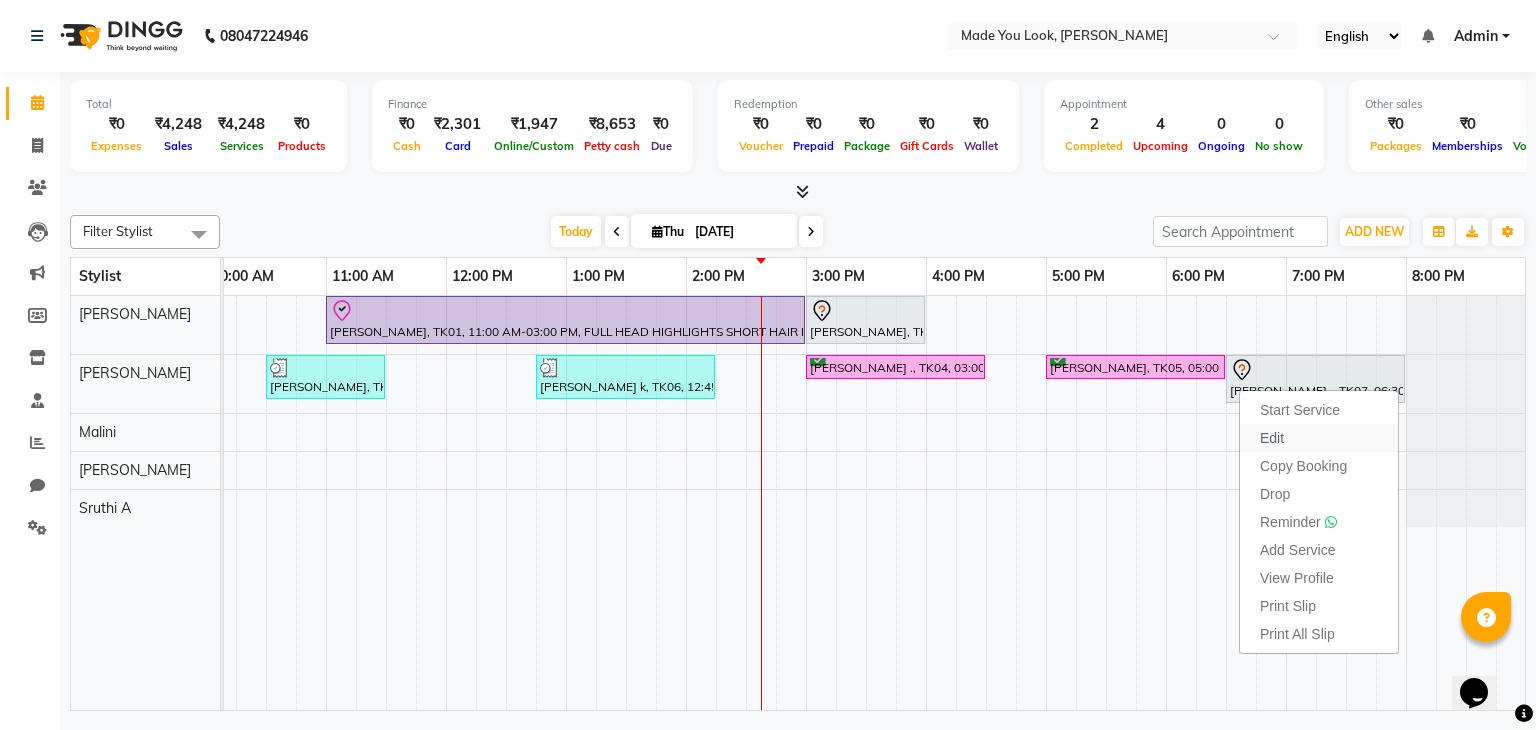click on "Edit" at bounding box center (1272, 438) 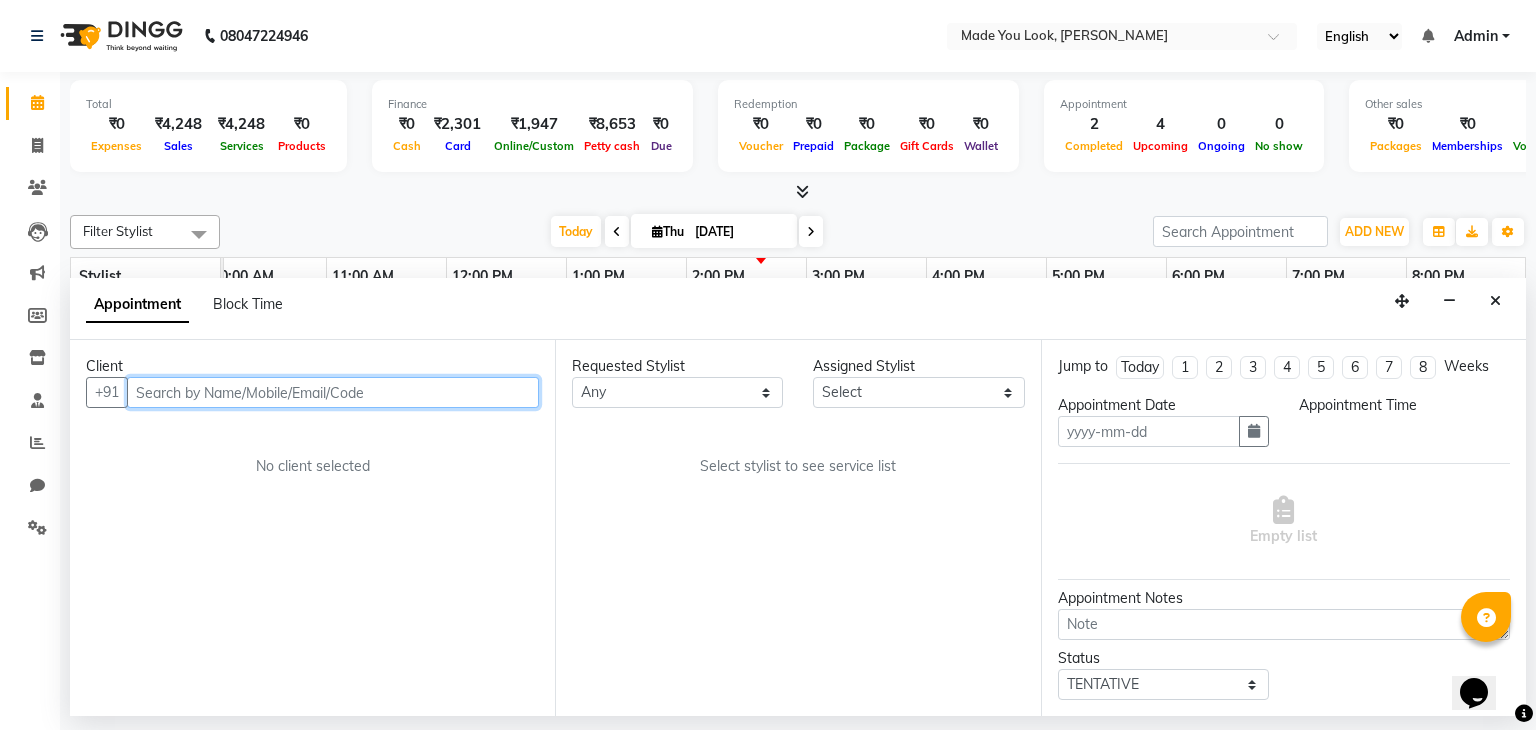 type on "[DATE]" 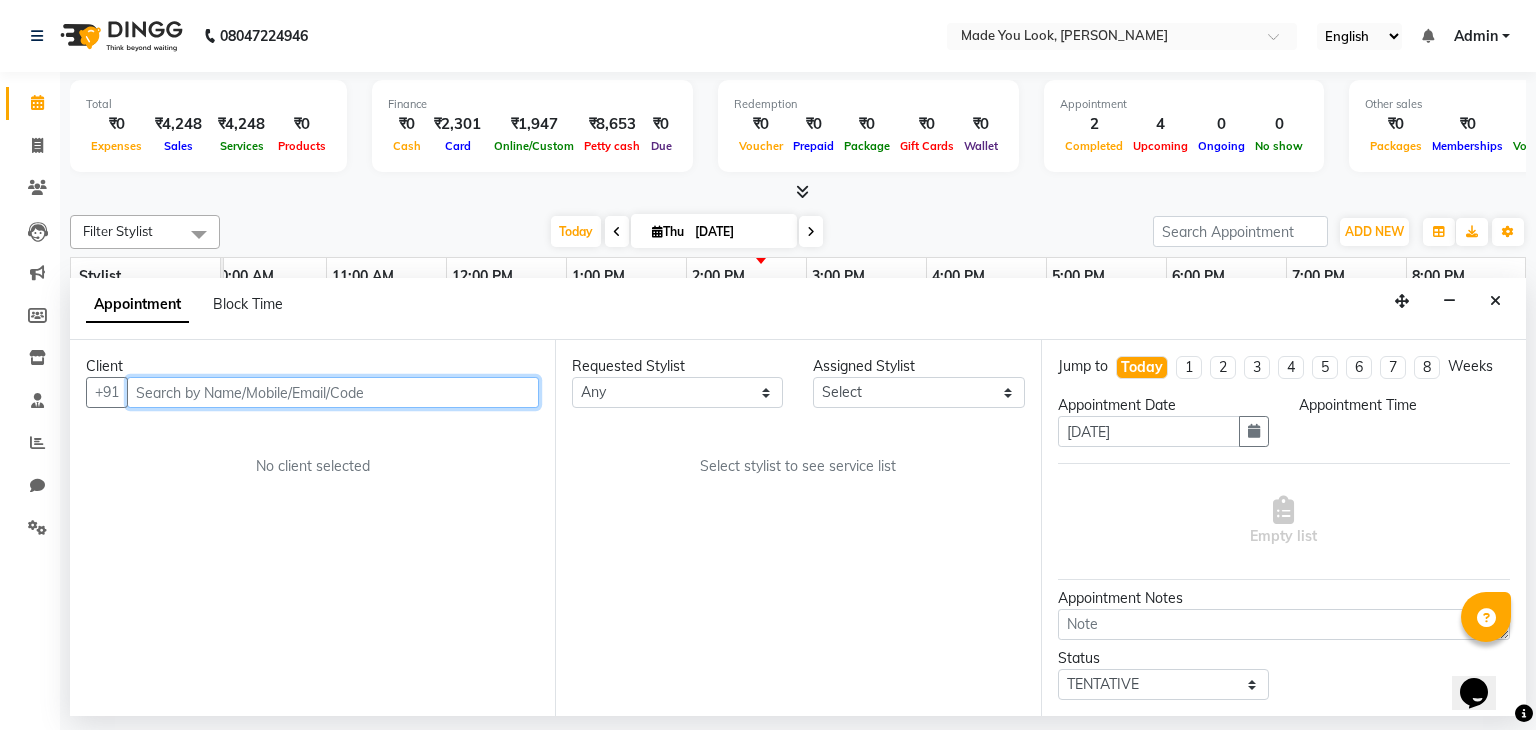 select on "83313" 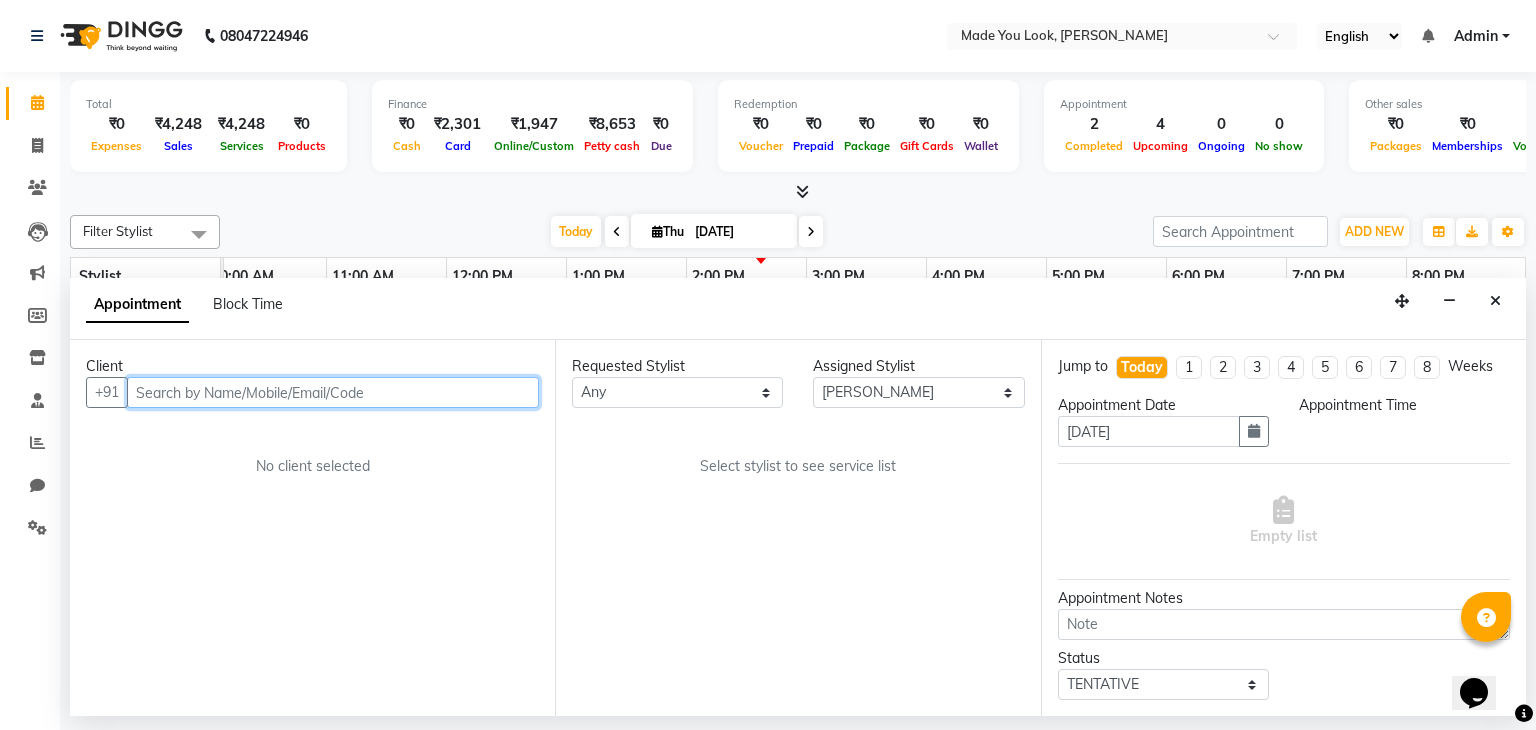 scroll, scrollTop: 0, scrollLeft: 258, axis: horizontal 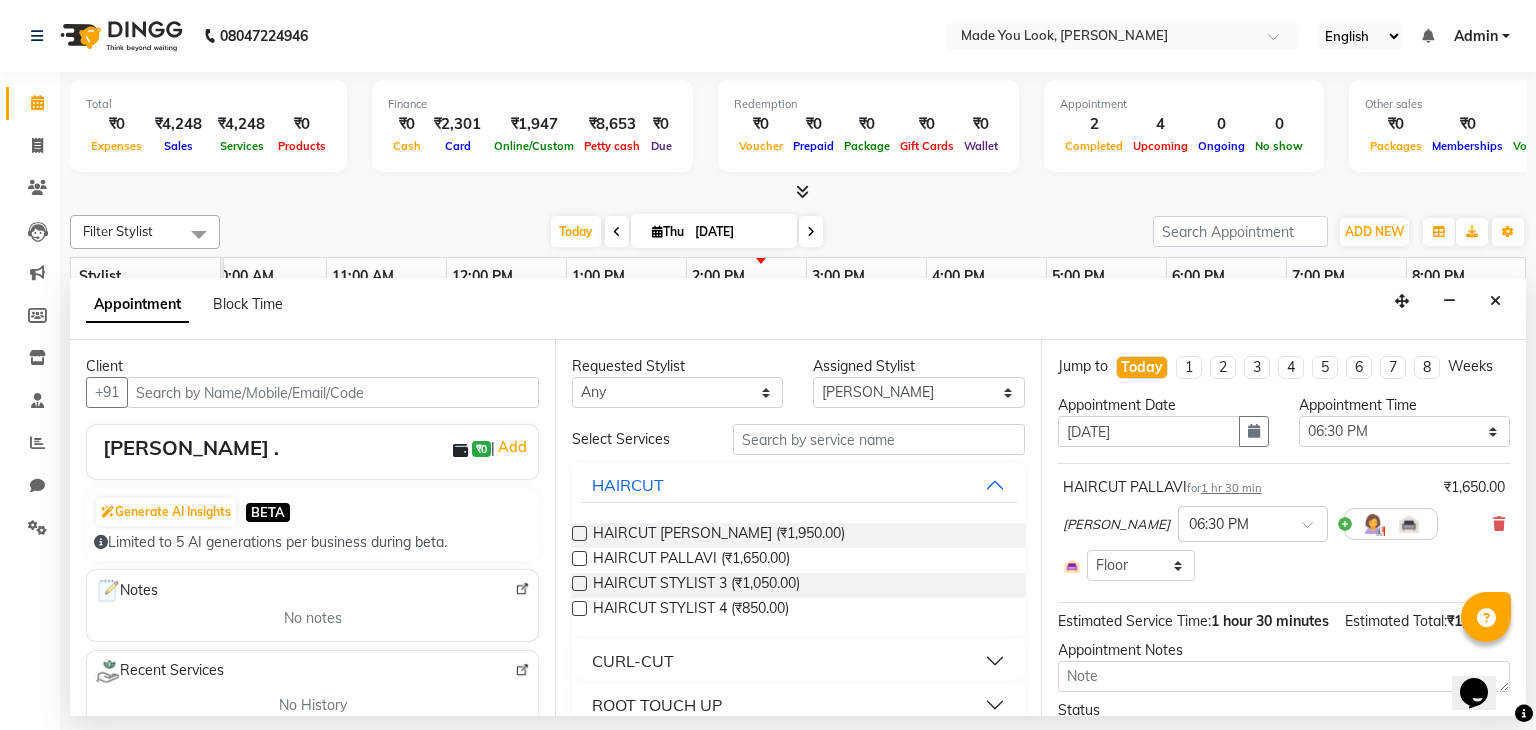 click on "[PERSON_NAME] .    ₹0  |   Add" at bounding box center (312, 452) 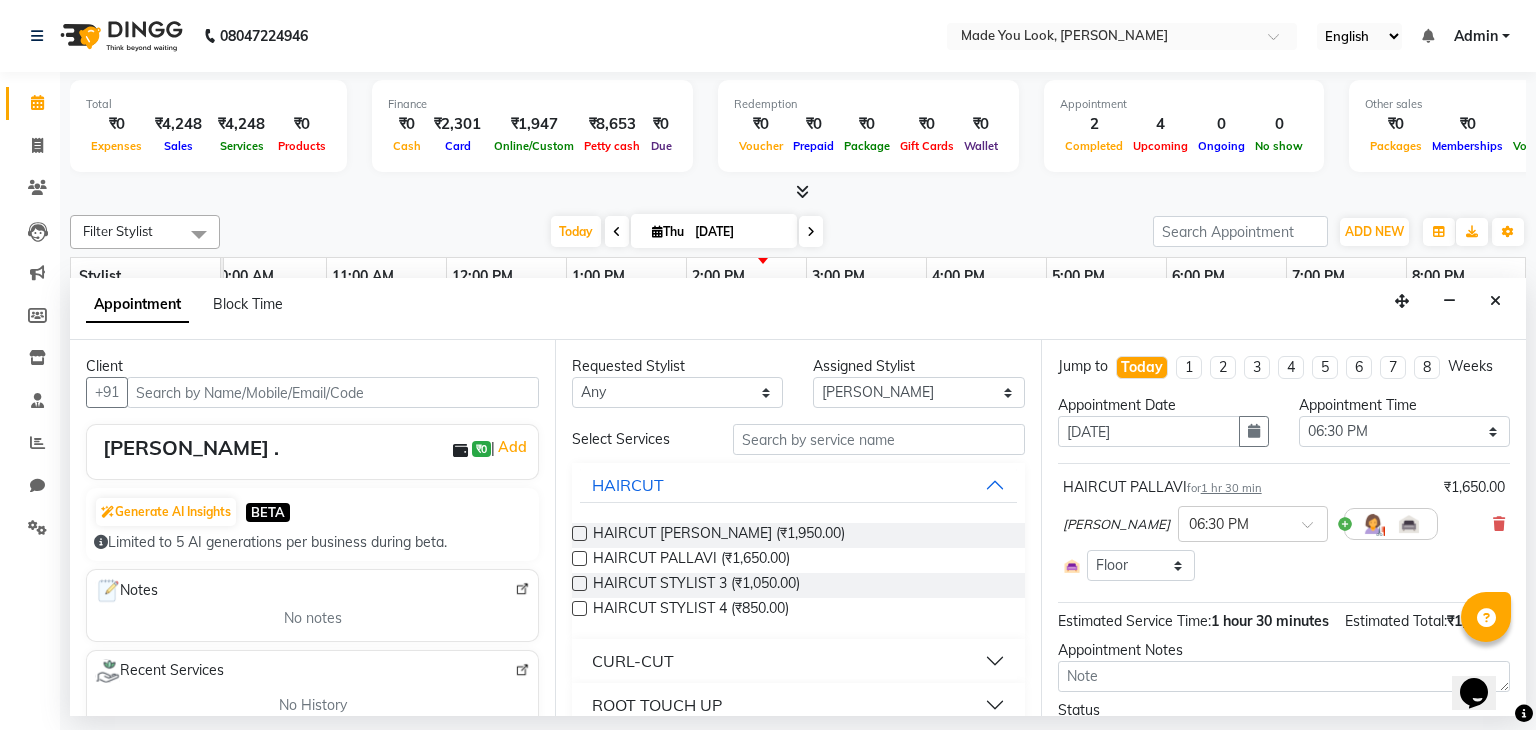 click on "[PERSON_NAME] ." at bounding box center (191, 448) 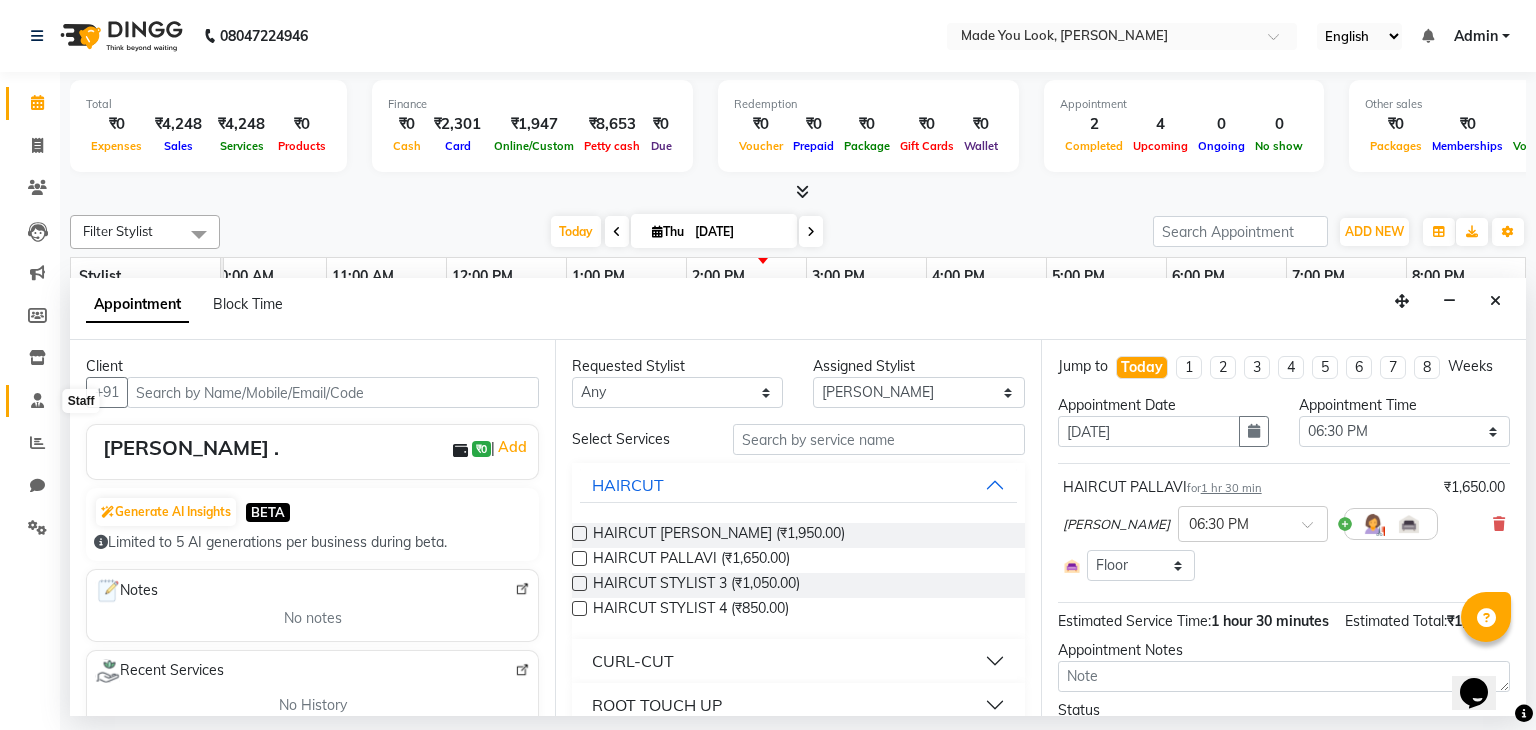 click 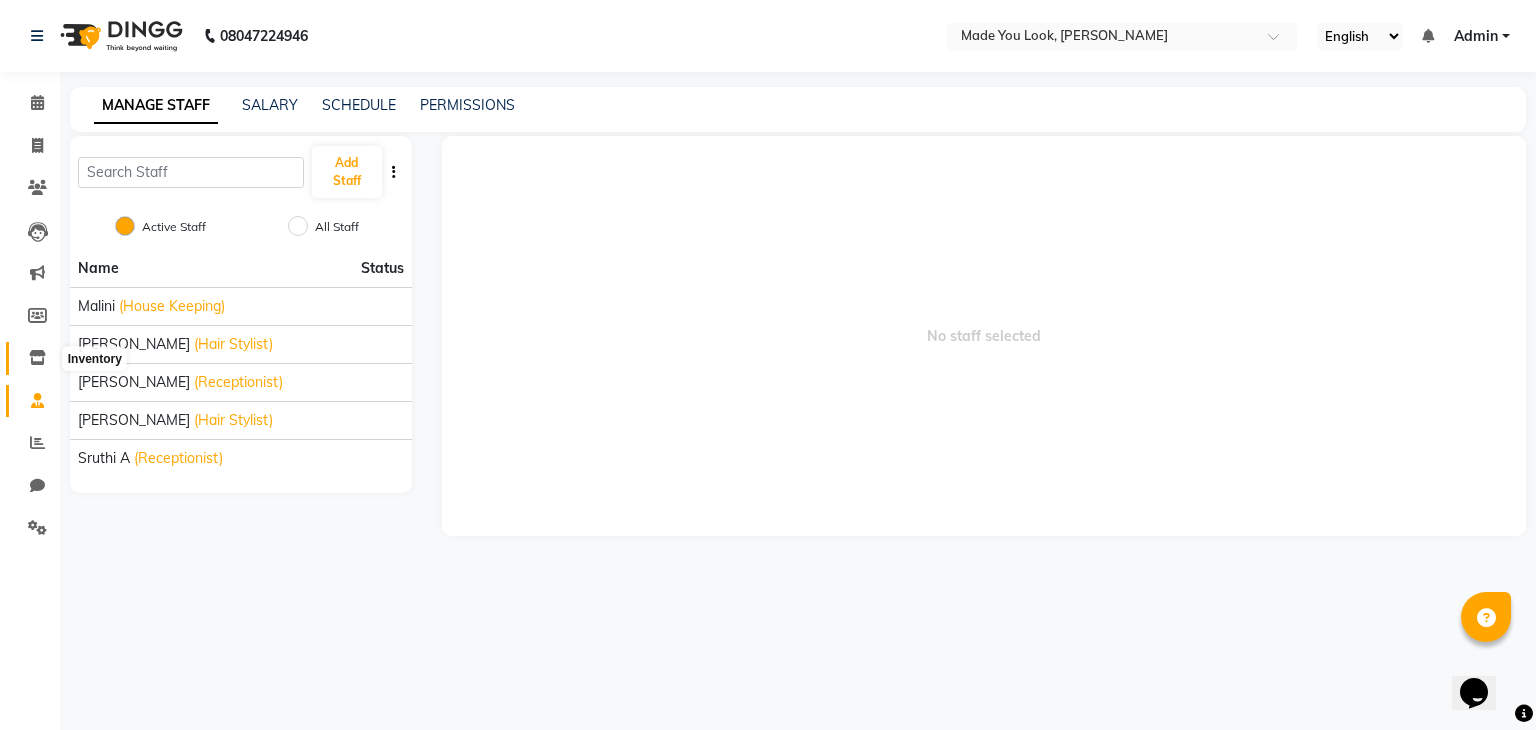 click 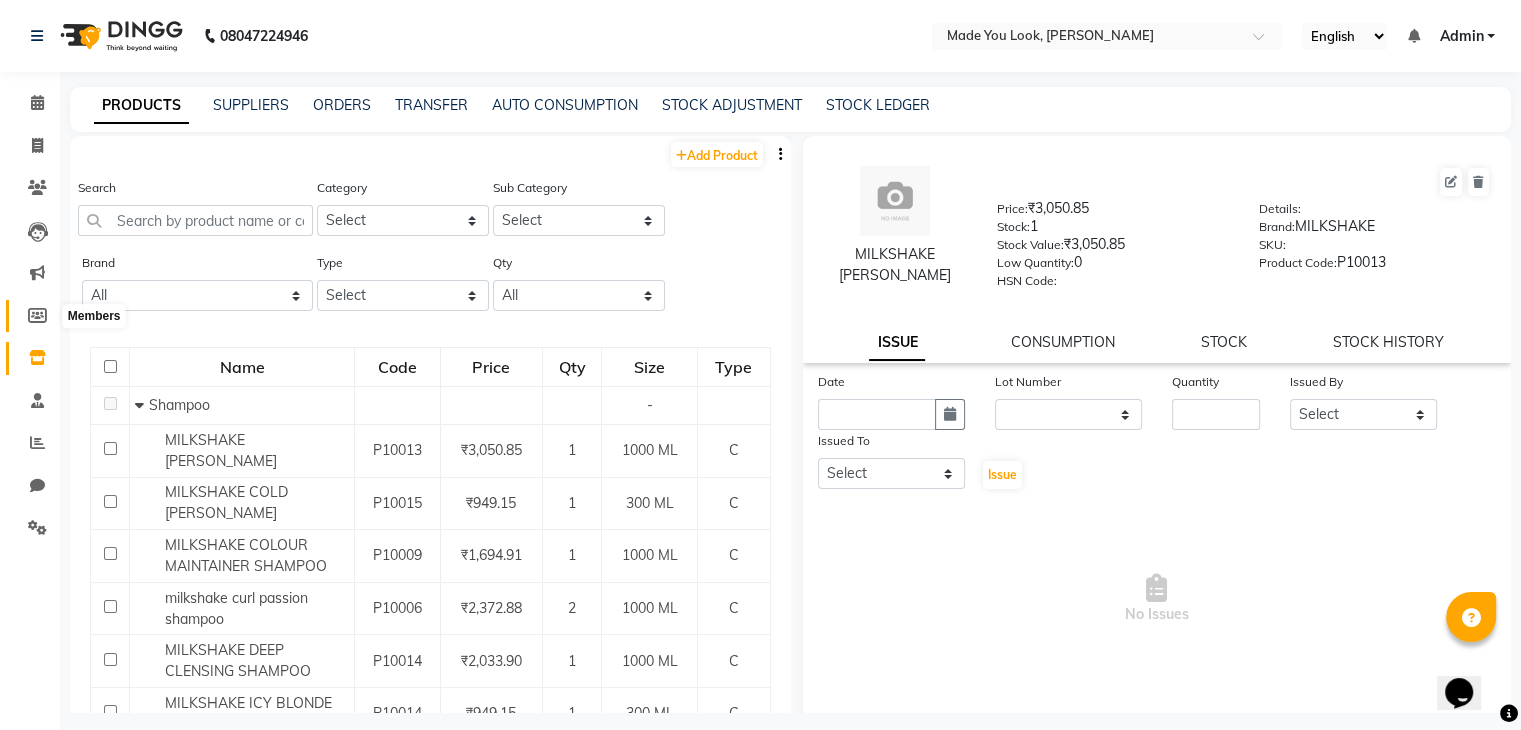 click 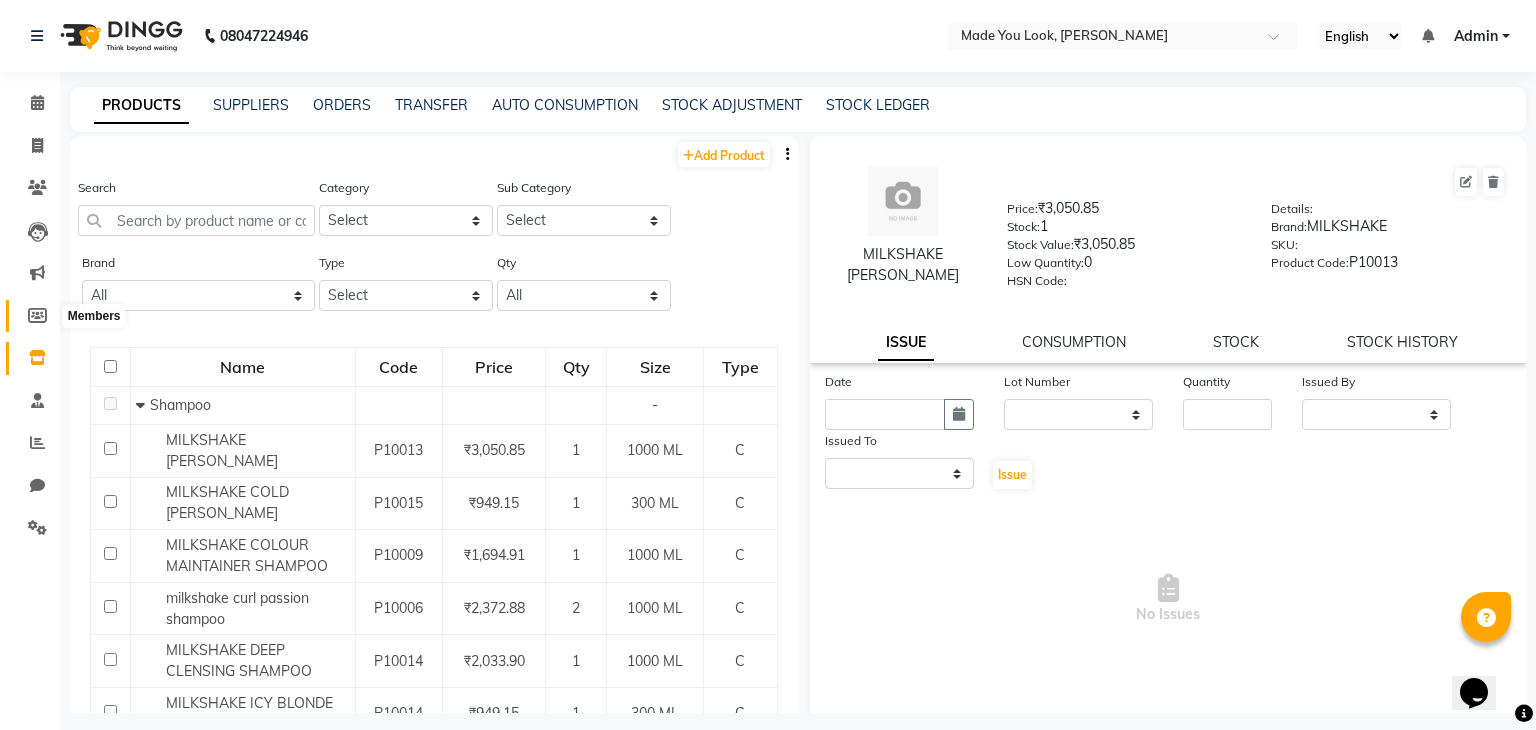 select 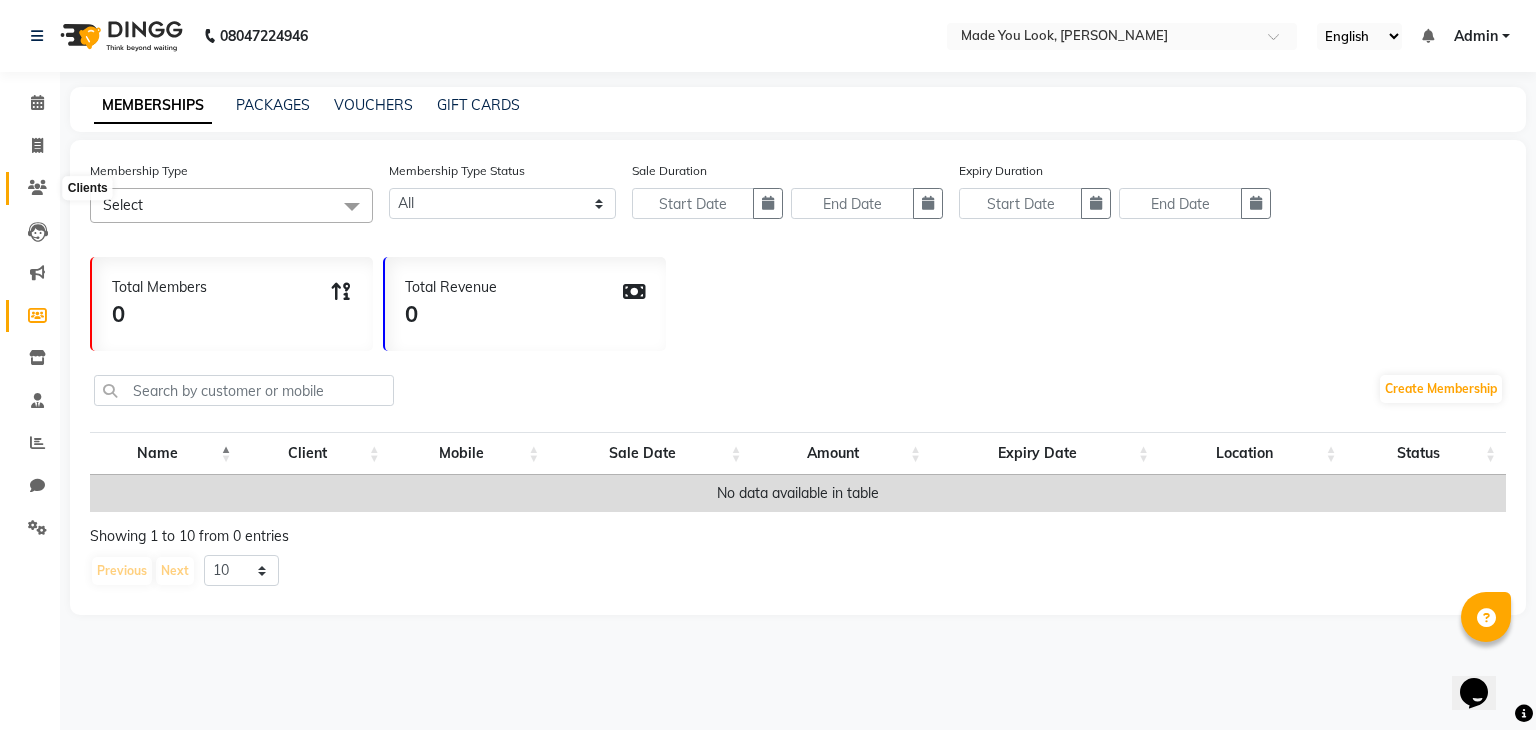 click 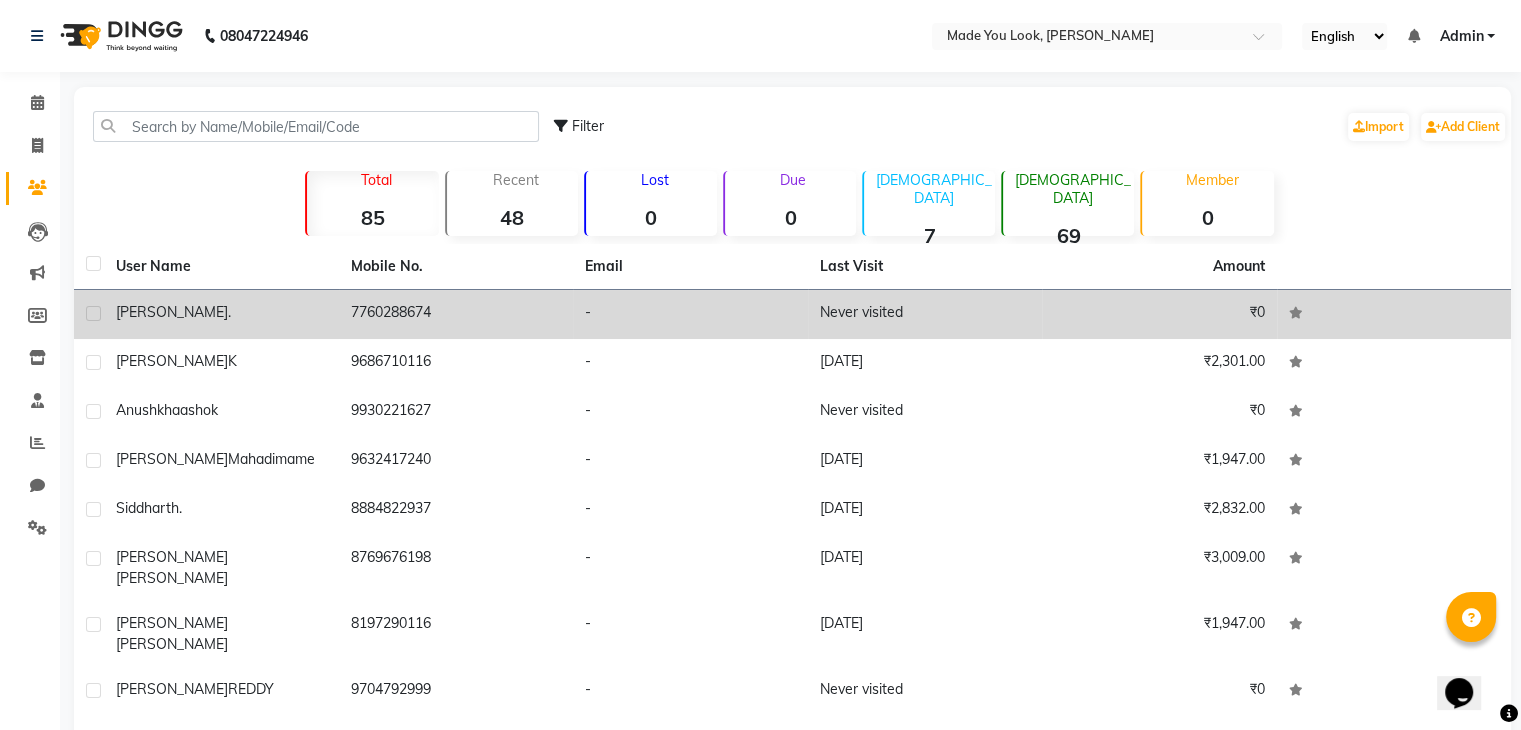 click on "7760288674" 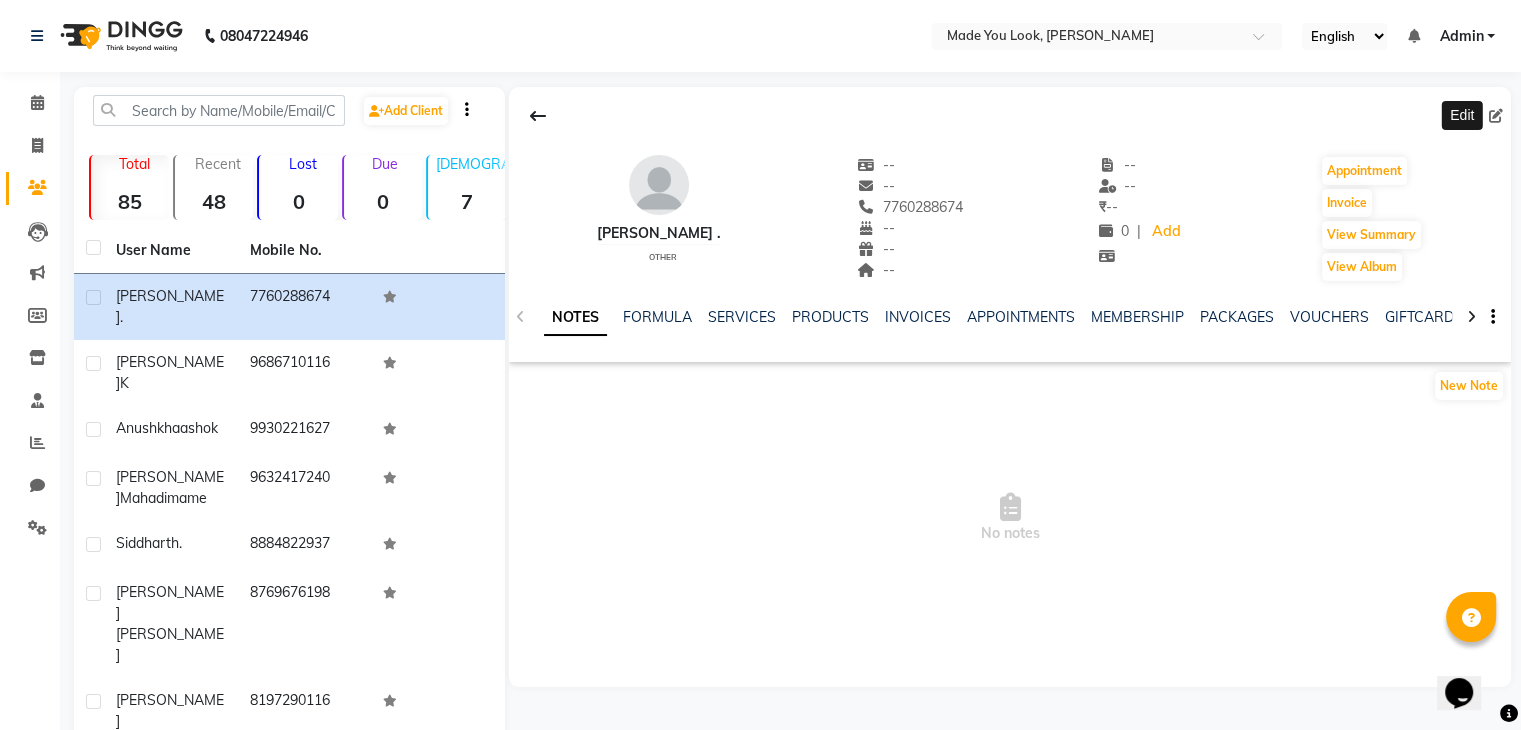 click 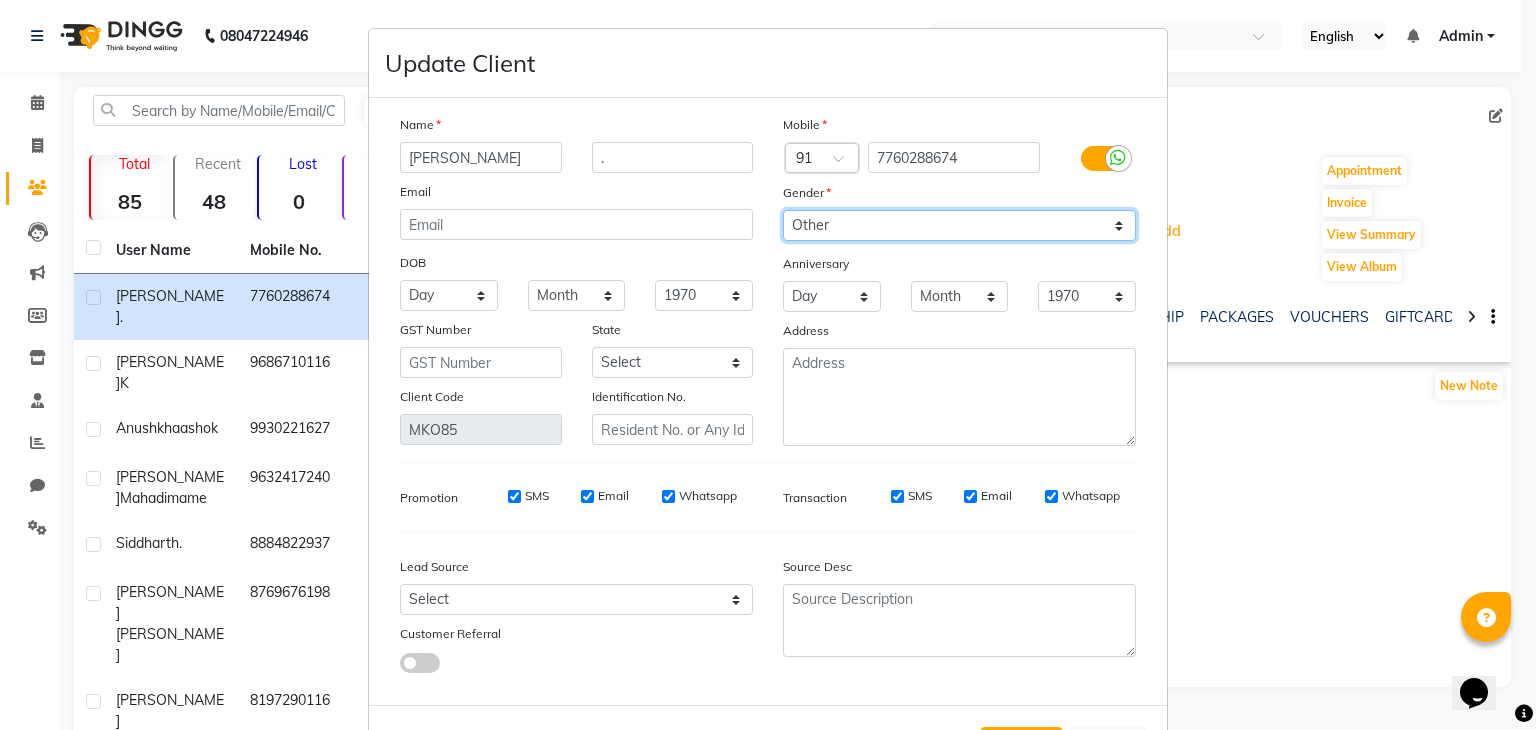 click on "Select [DEMOGRAPHIC_DATA] [DEMOGRAPHIC_DATA] Other Prefer Not To Say" at bounding box center [959, 225] 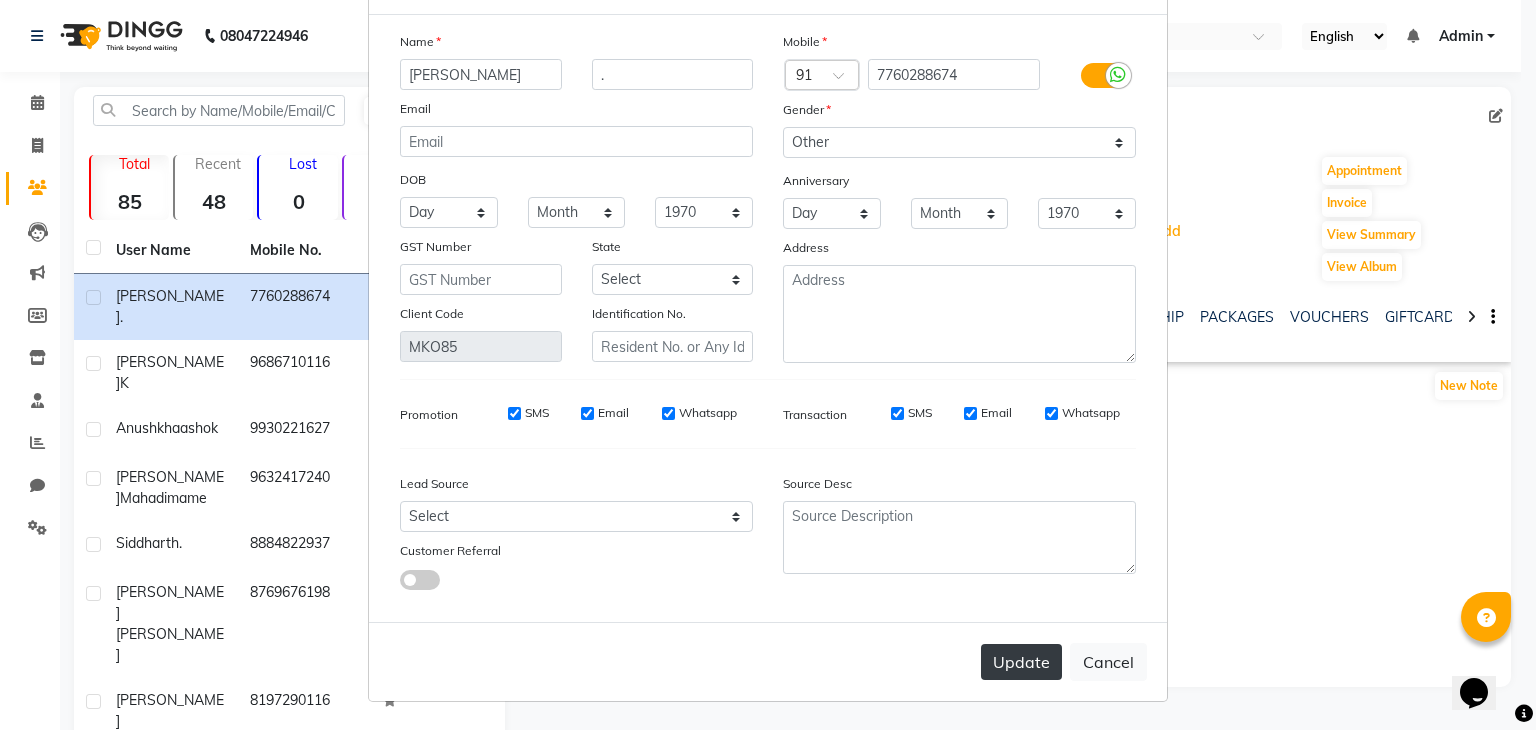 click on "Update" at bounding box center (1021, 662) 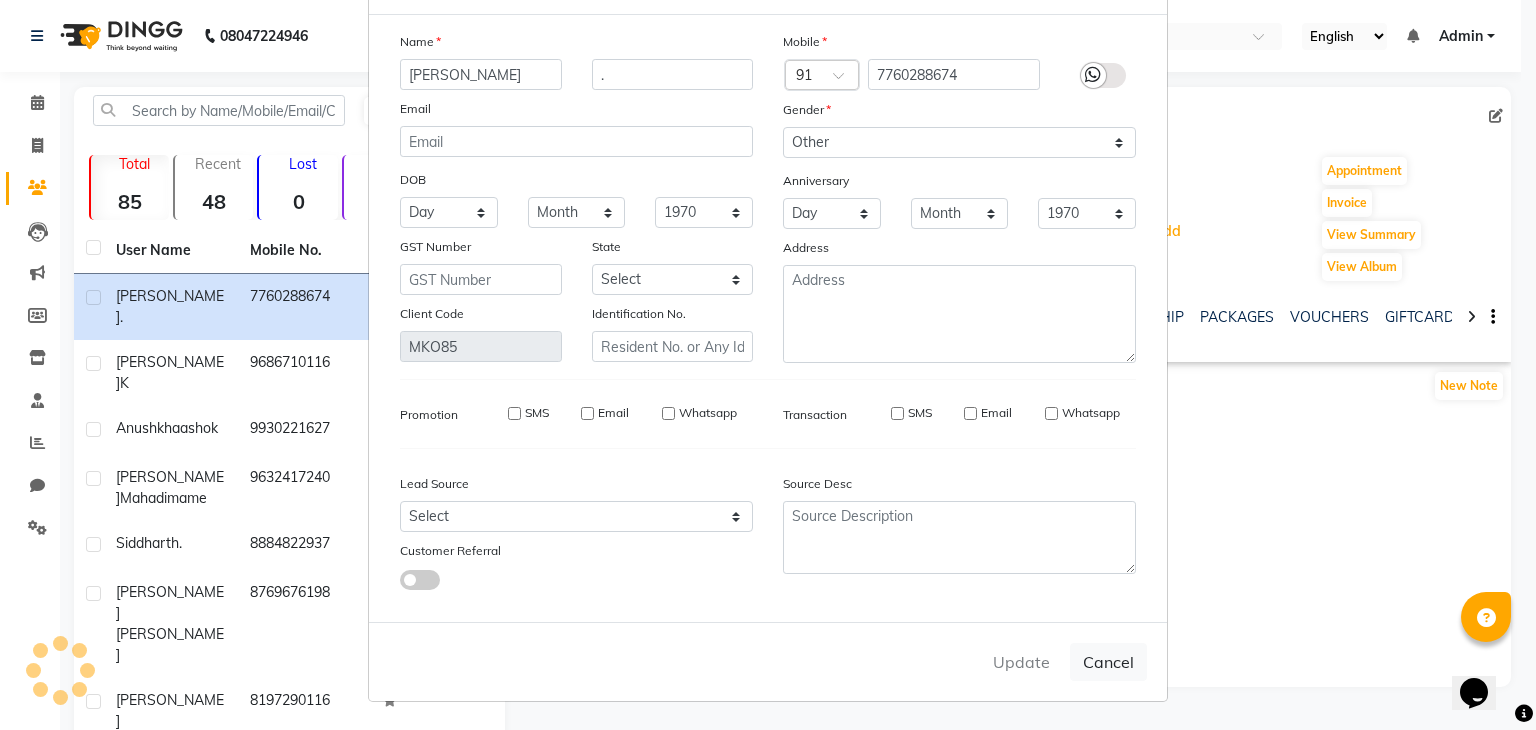 type 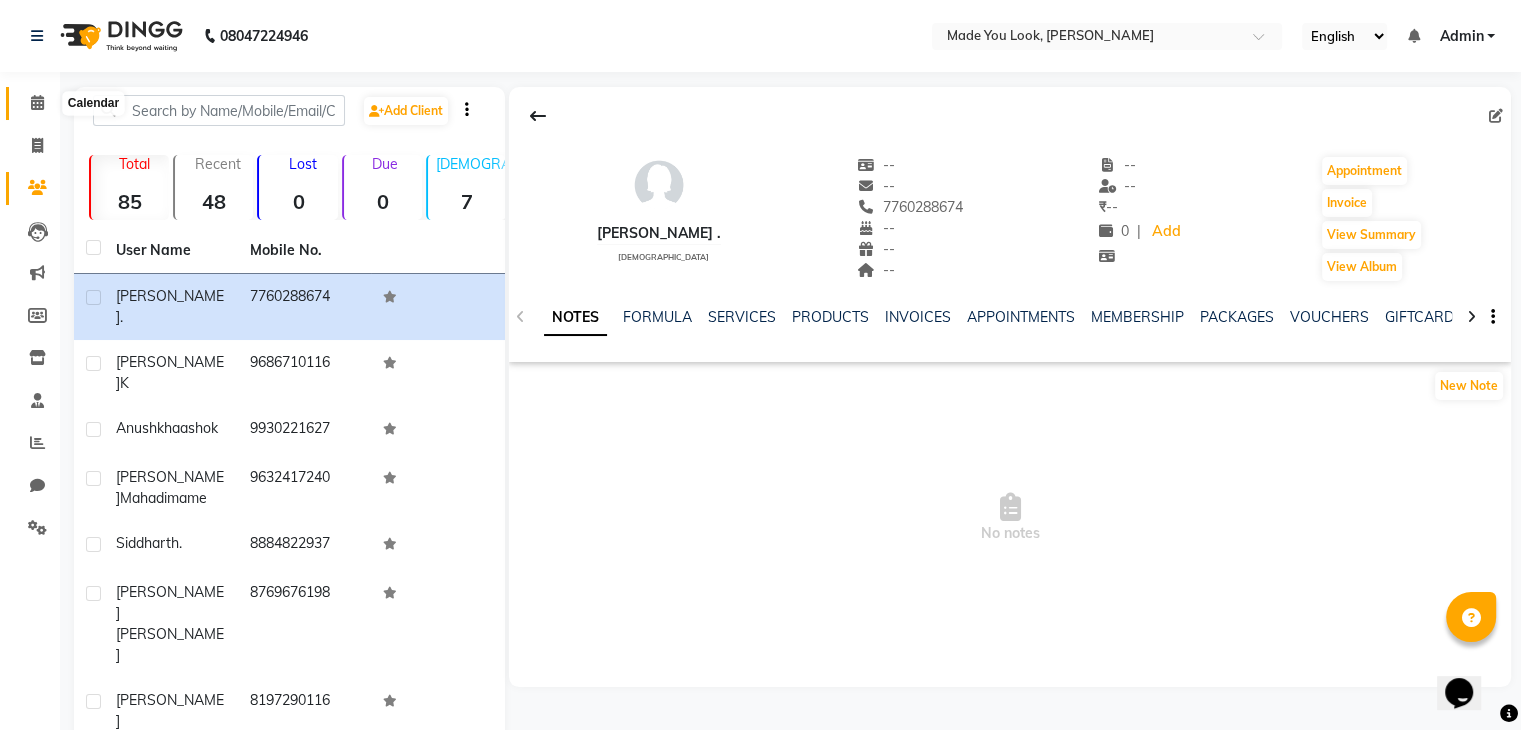click 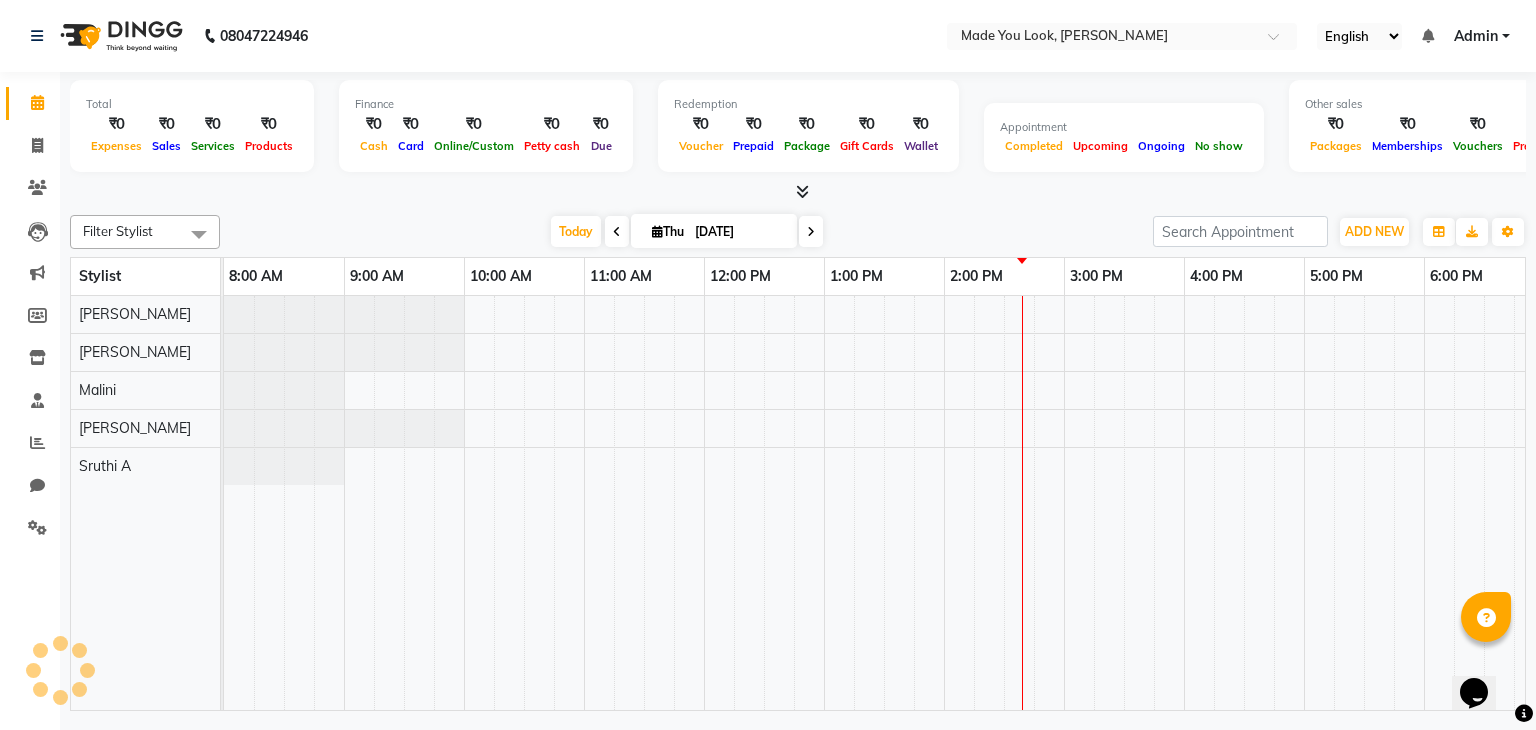 scroll, scrollTop: 0, scrollLeft: 0, axis: both 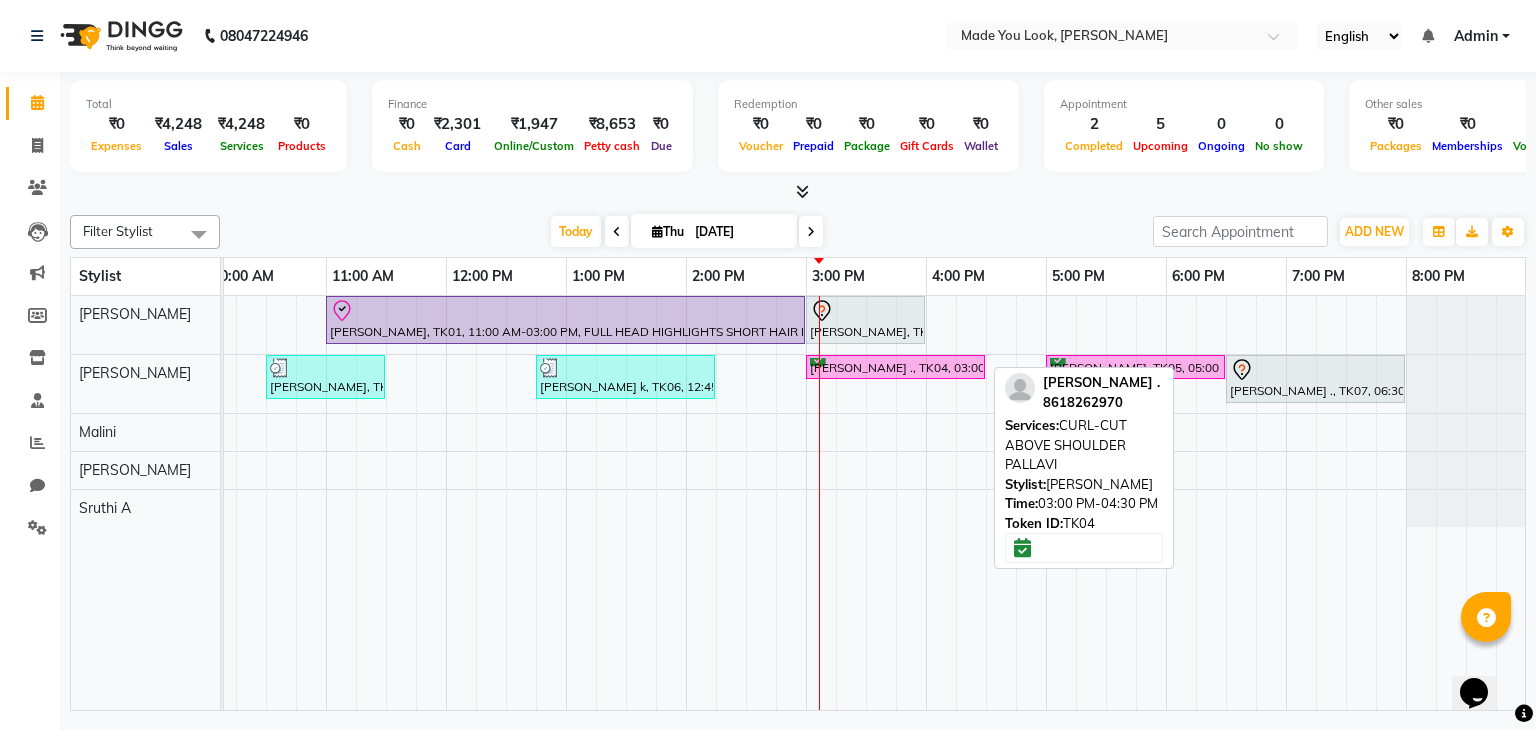 click on "[PERSON_NAME] ., TK04, 03:00 PM-04:30 PM, CURL-CUT ABOVE SHOULDER PALLAVI" at bounding box center (895, 367) 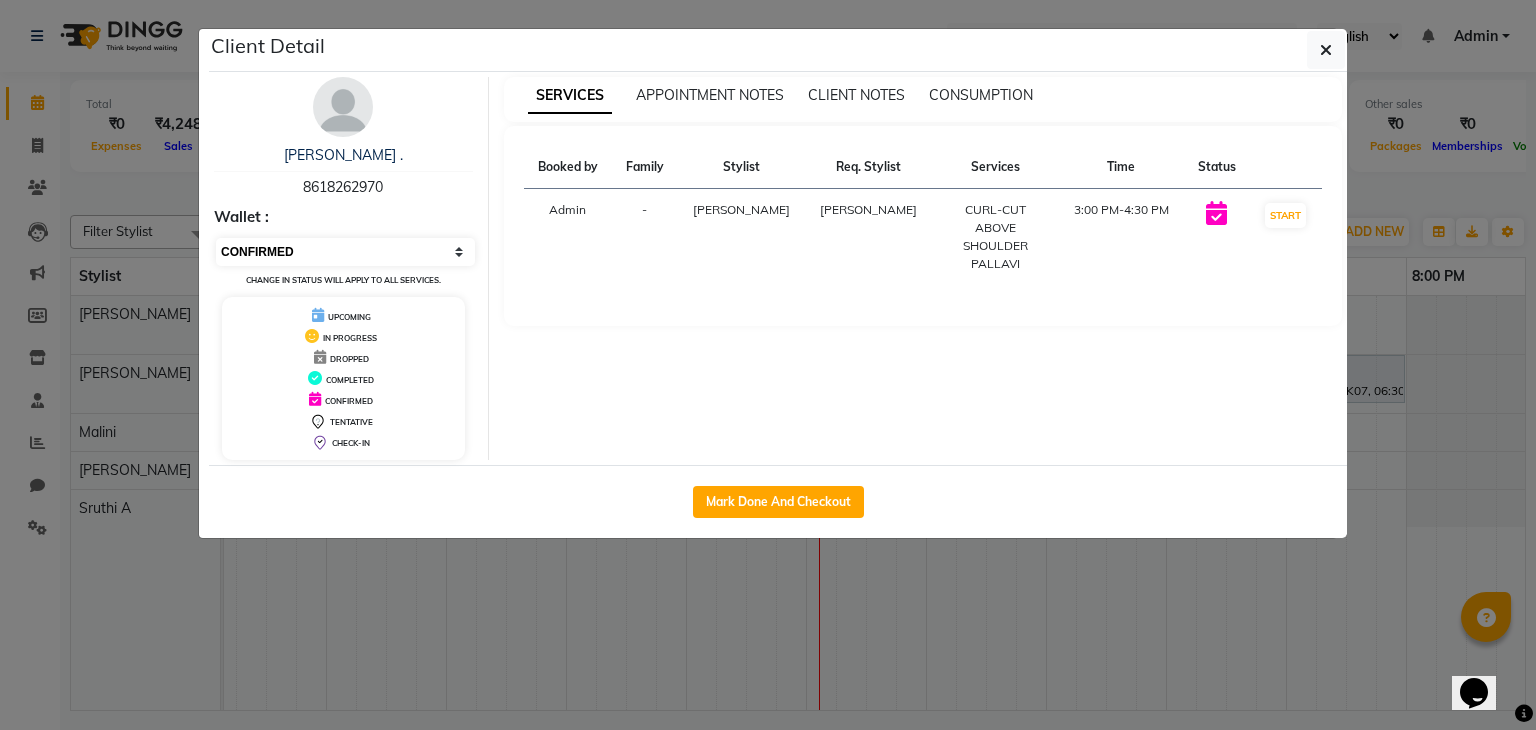 click on "Select IN SERVICE CONFIRMED TENTATIVE CHECK IN MARK DONE DROPPED UPCOMING" at bounding box center [345, 252] 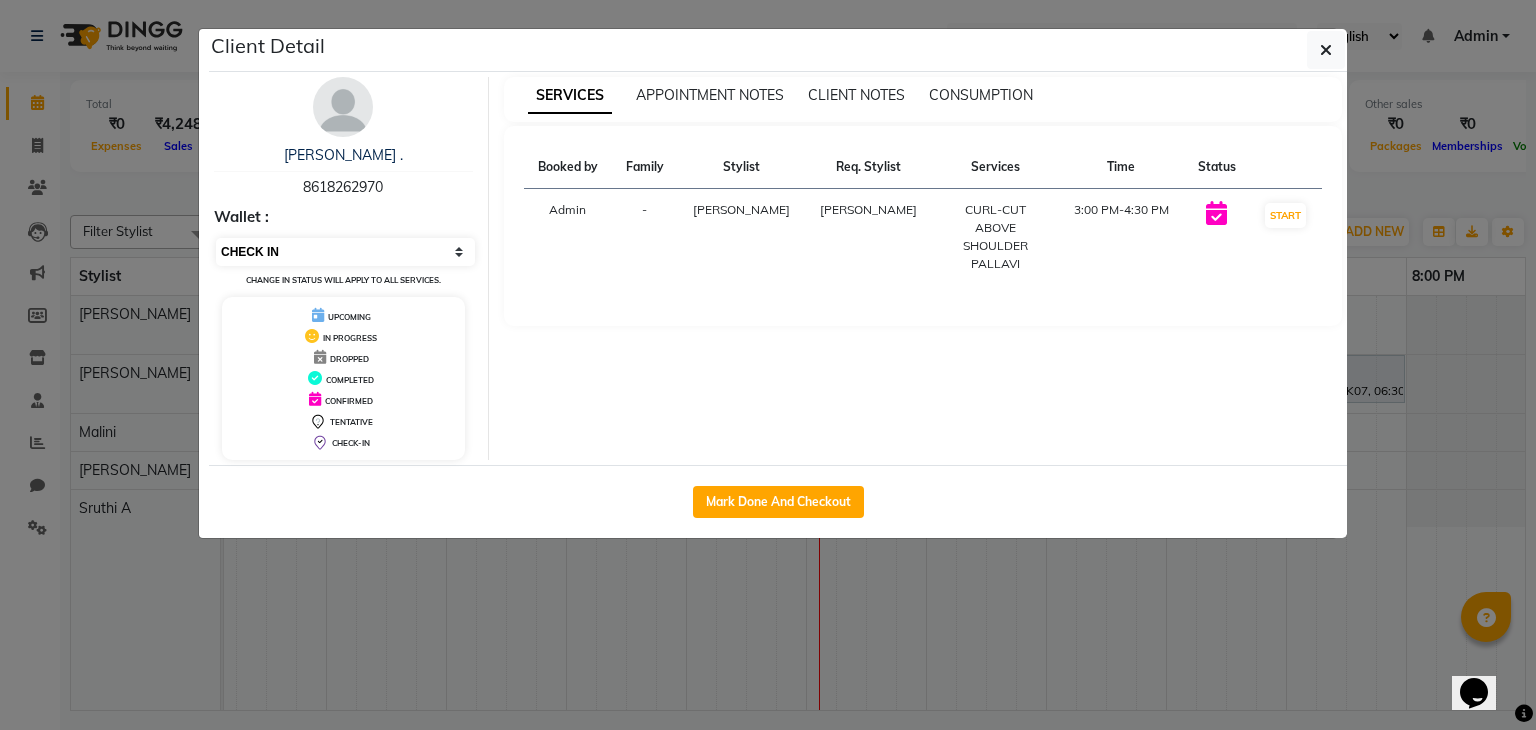 click on "Select IN SERVICE CONFIRMED TENTATIVE CHECK IN MARK DONE DROPPED UPCOMING" at bounding box center (345, 252) 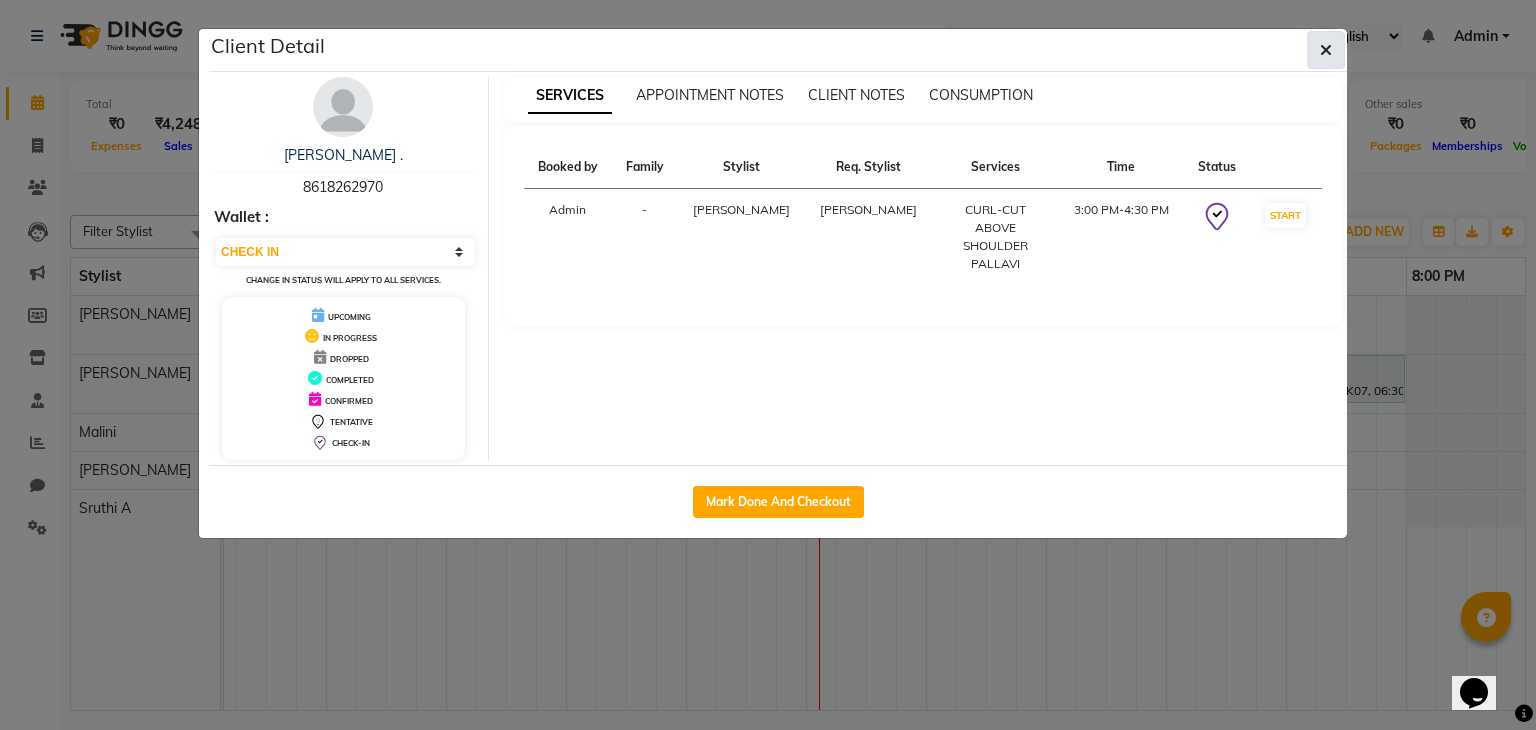 click 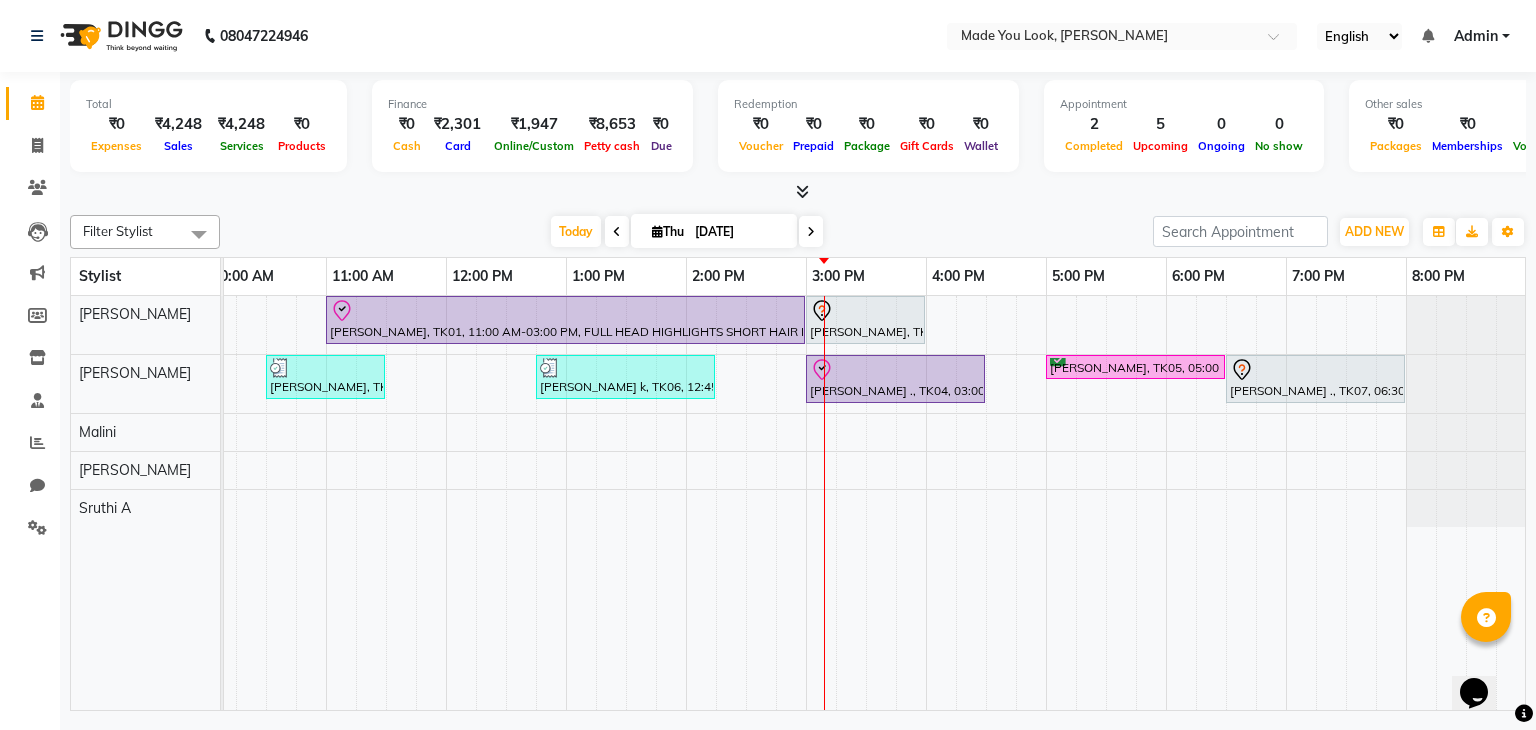 click at bounding box center [811, 231] 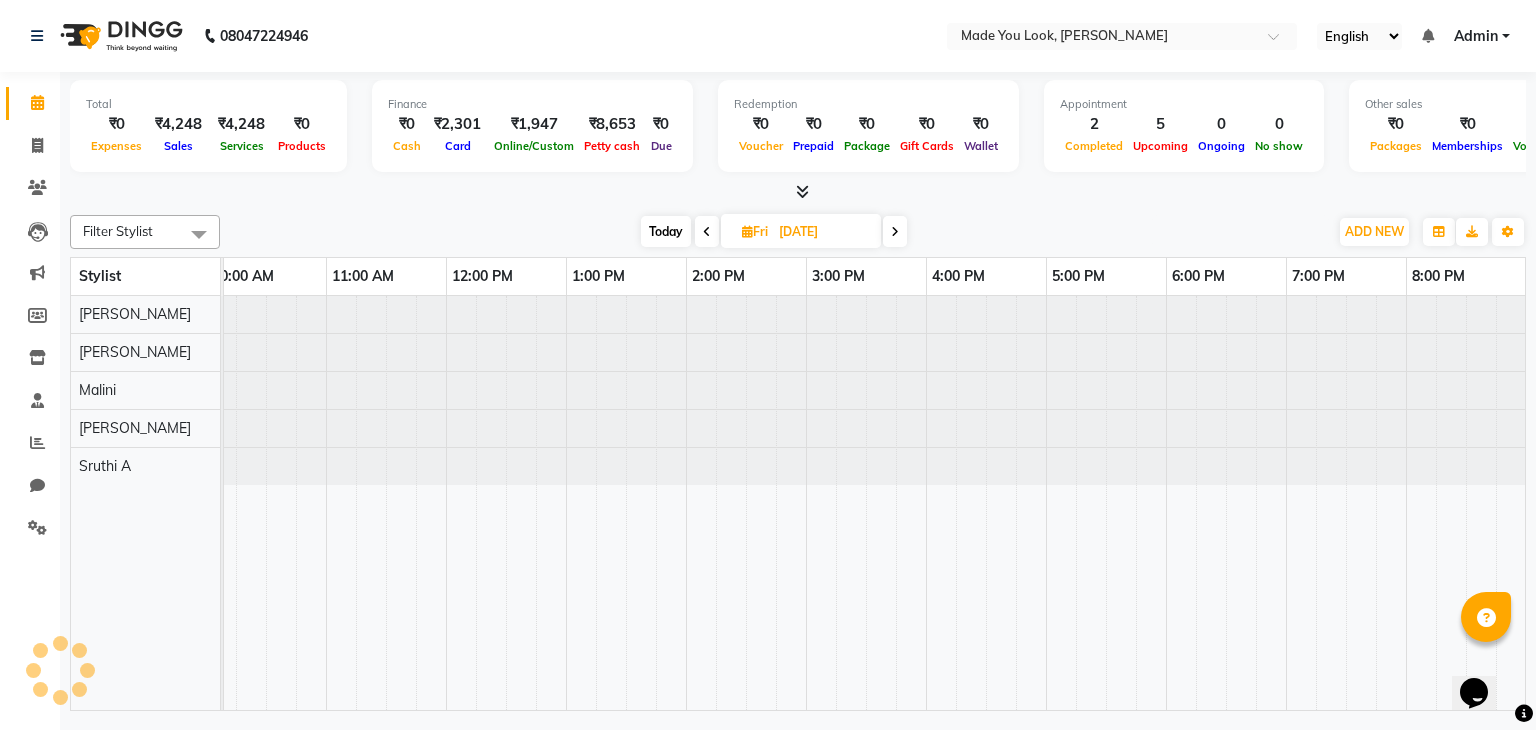 scroll, scrollTop: 0, scrollLeft: 258, axis: horizontal 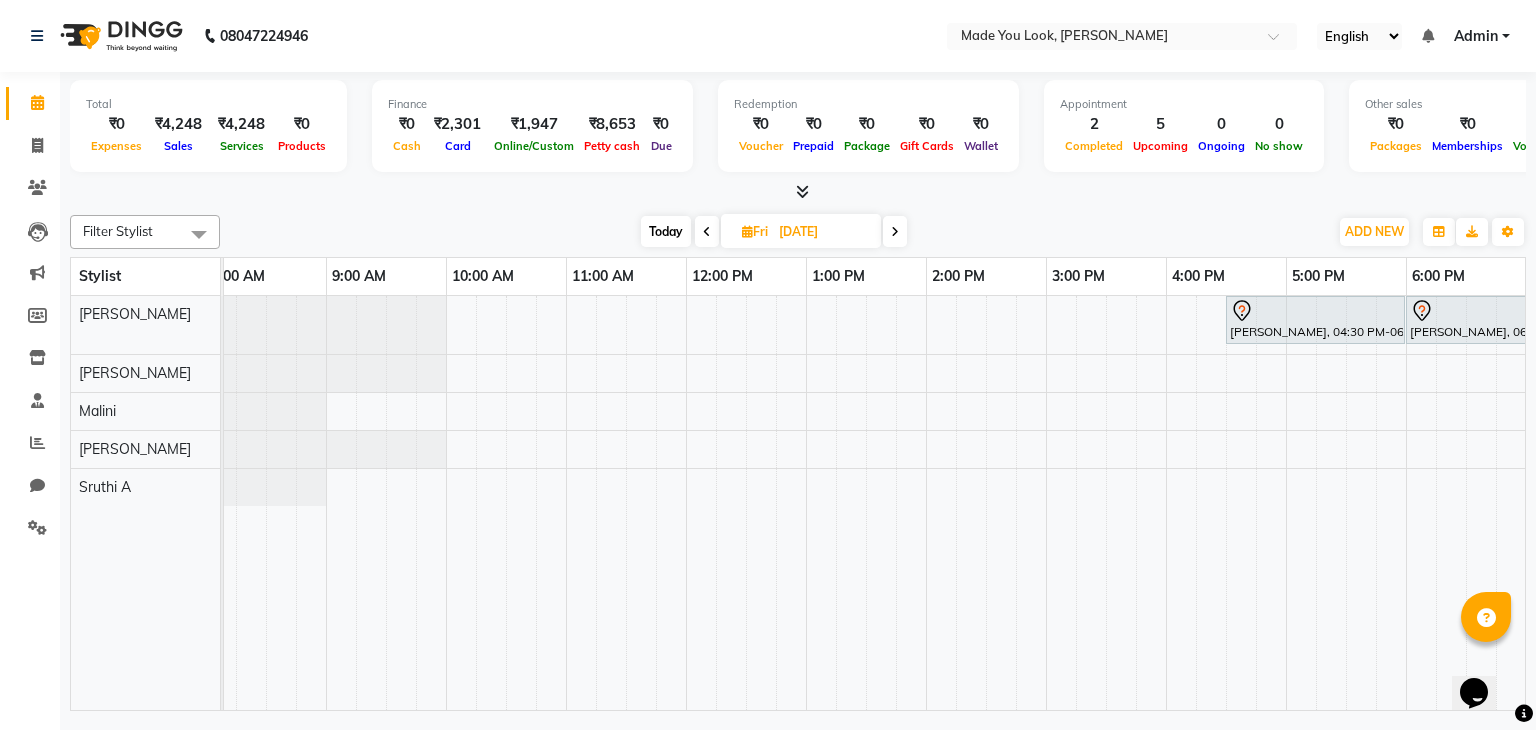 click at bounding box center (895, 232) 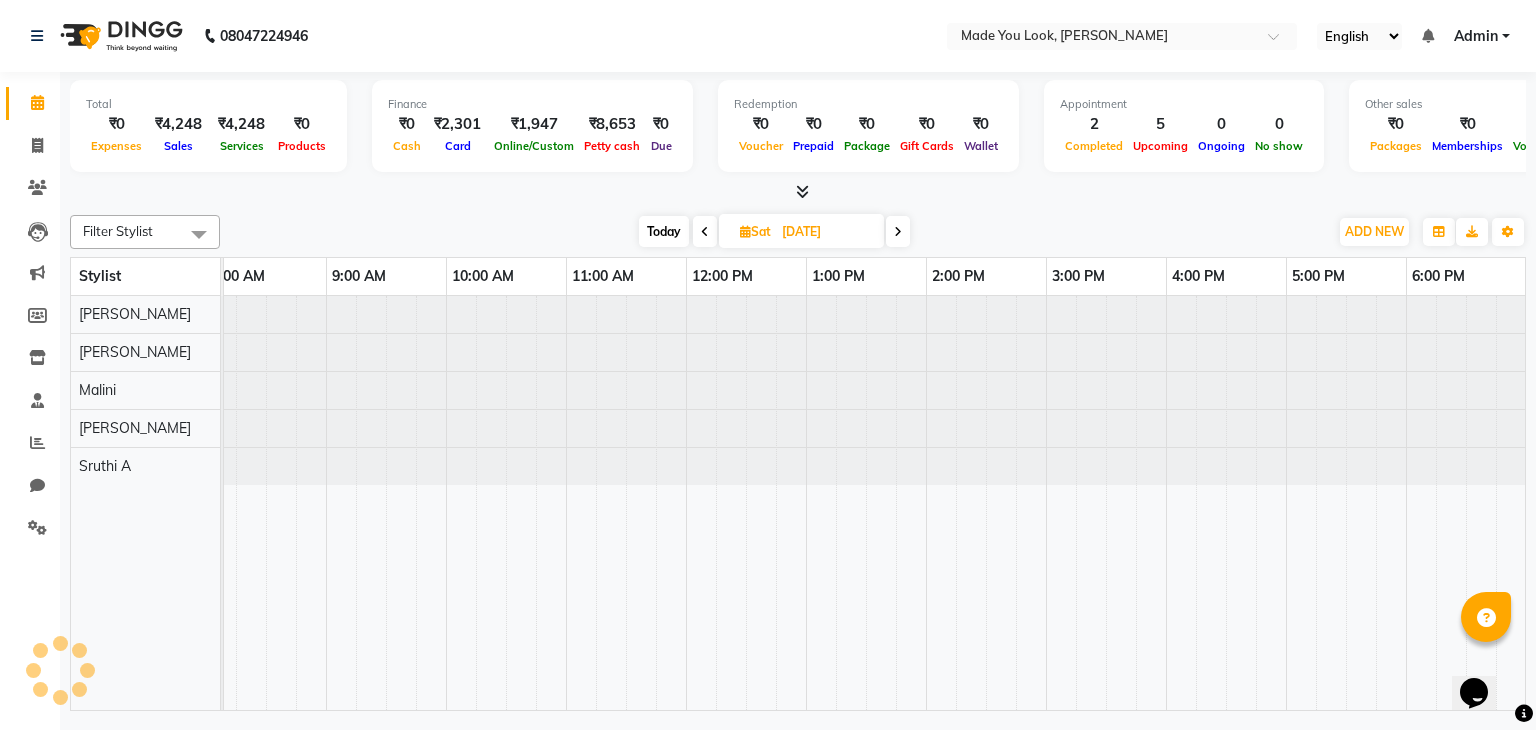scroll, scrollTop: 0, scrollLeft: 258, axis: horizontal 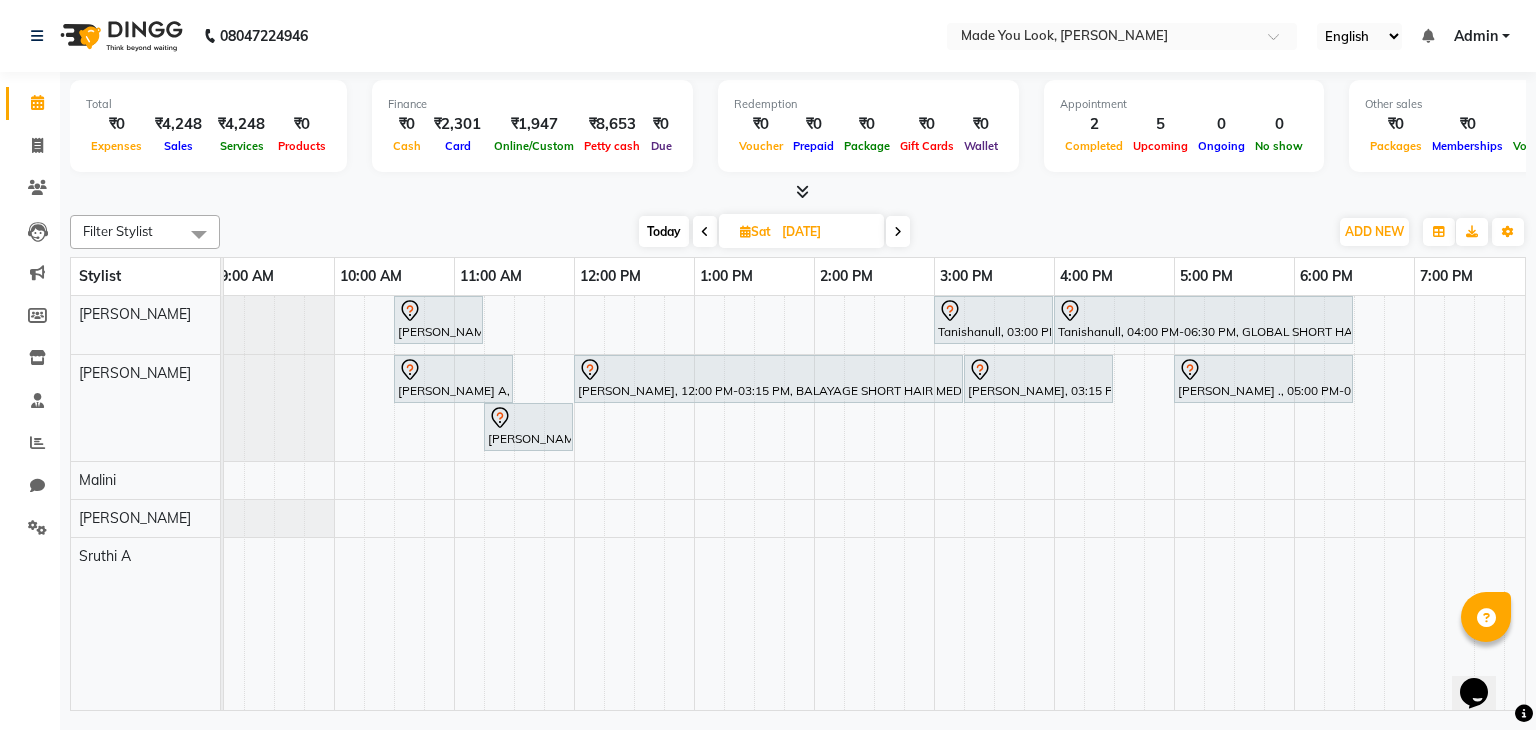 click at bounding box center [898, 232] 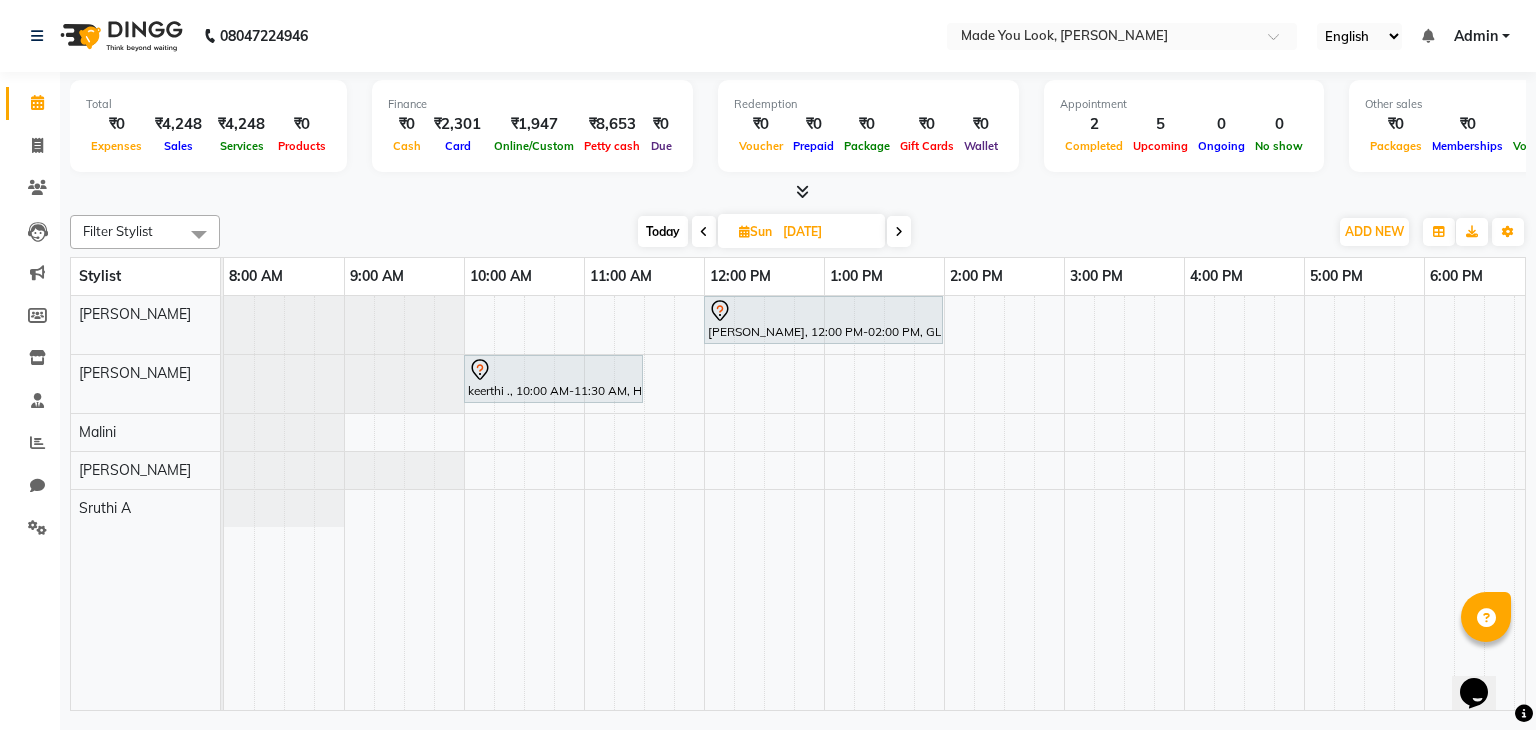 click at bounding box center (704, 232) 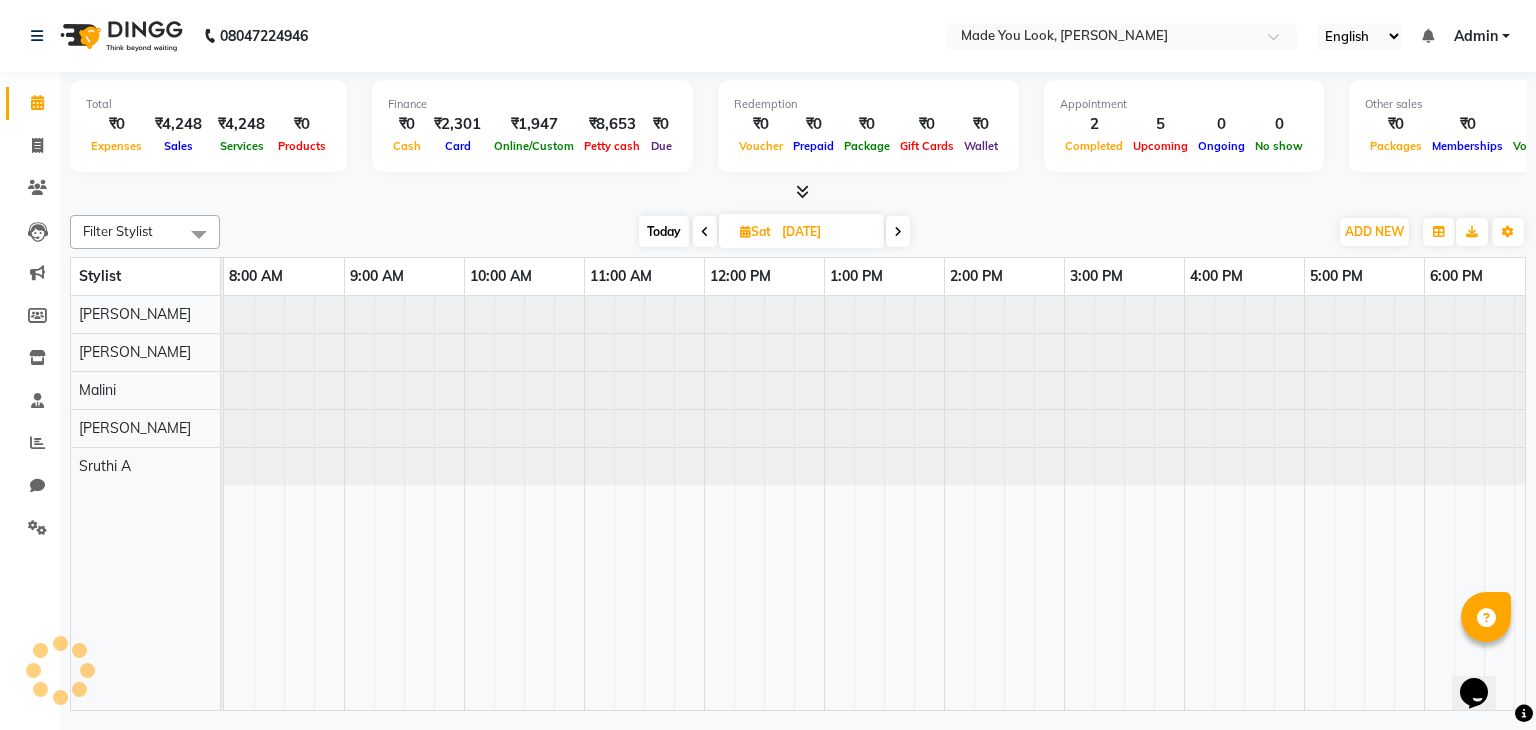 click at bounding box center [705, 232] 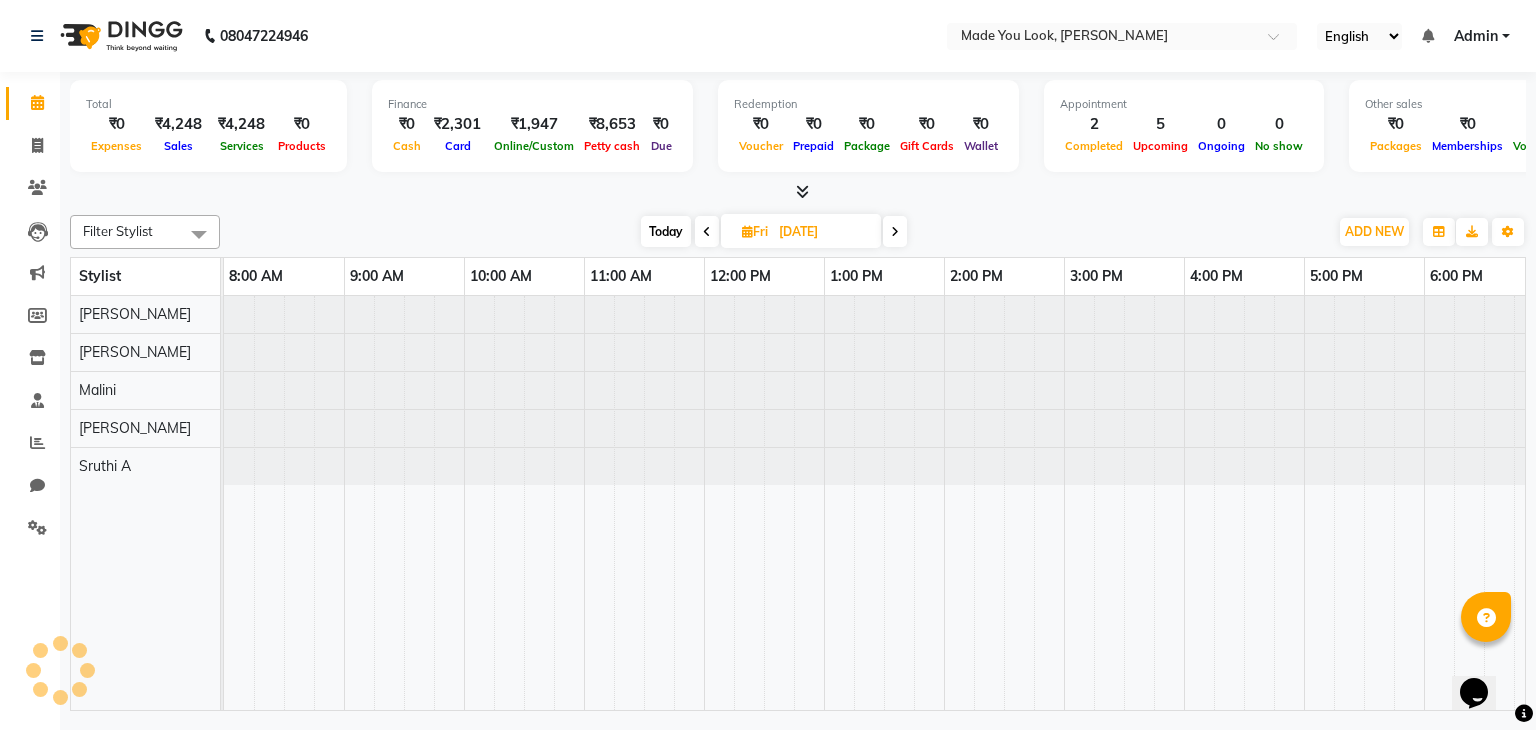 click on "Today" at bounding box center (666, 231) 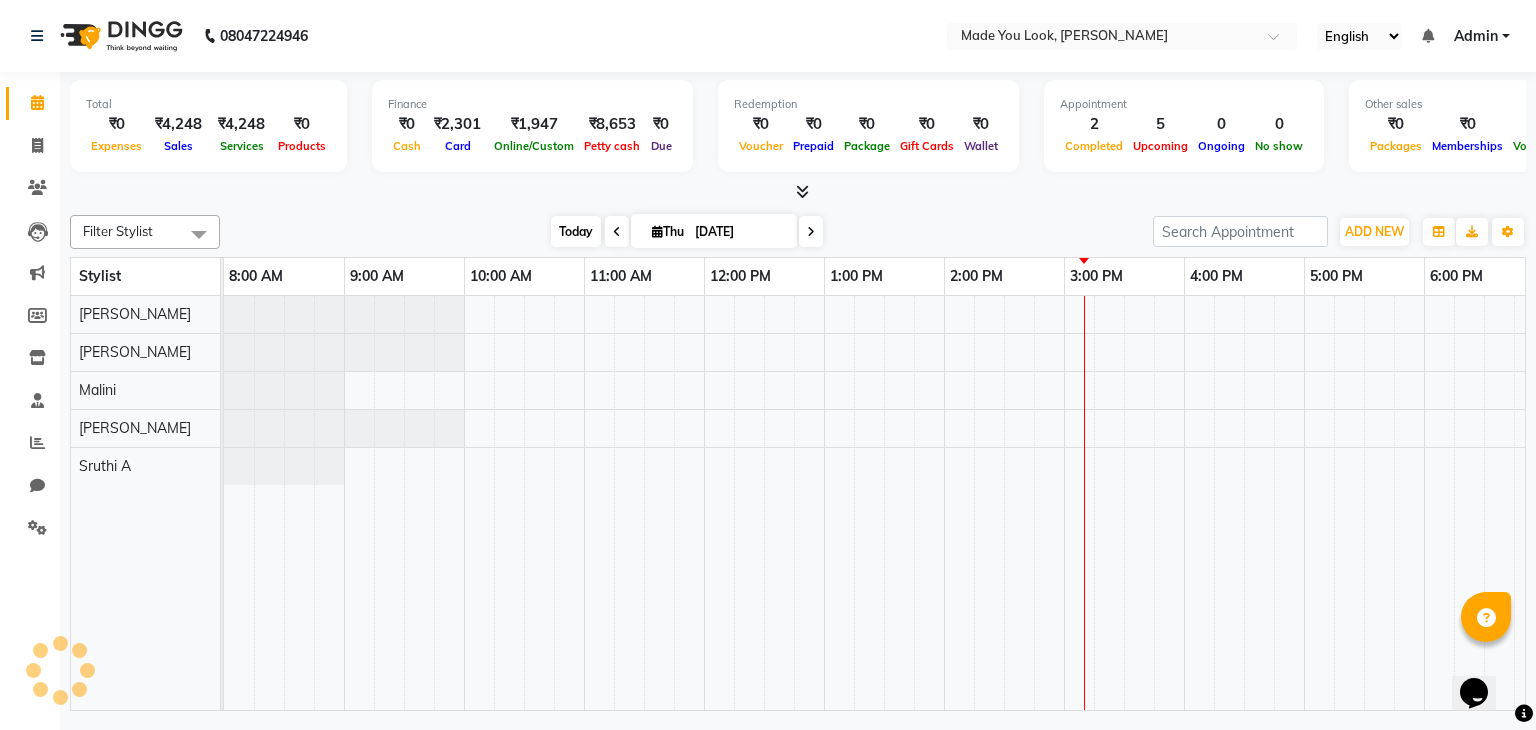 scroll, scrollTop: 0, scrollLeft: 258, axis: horizontal 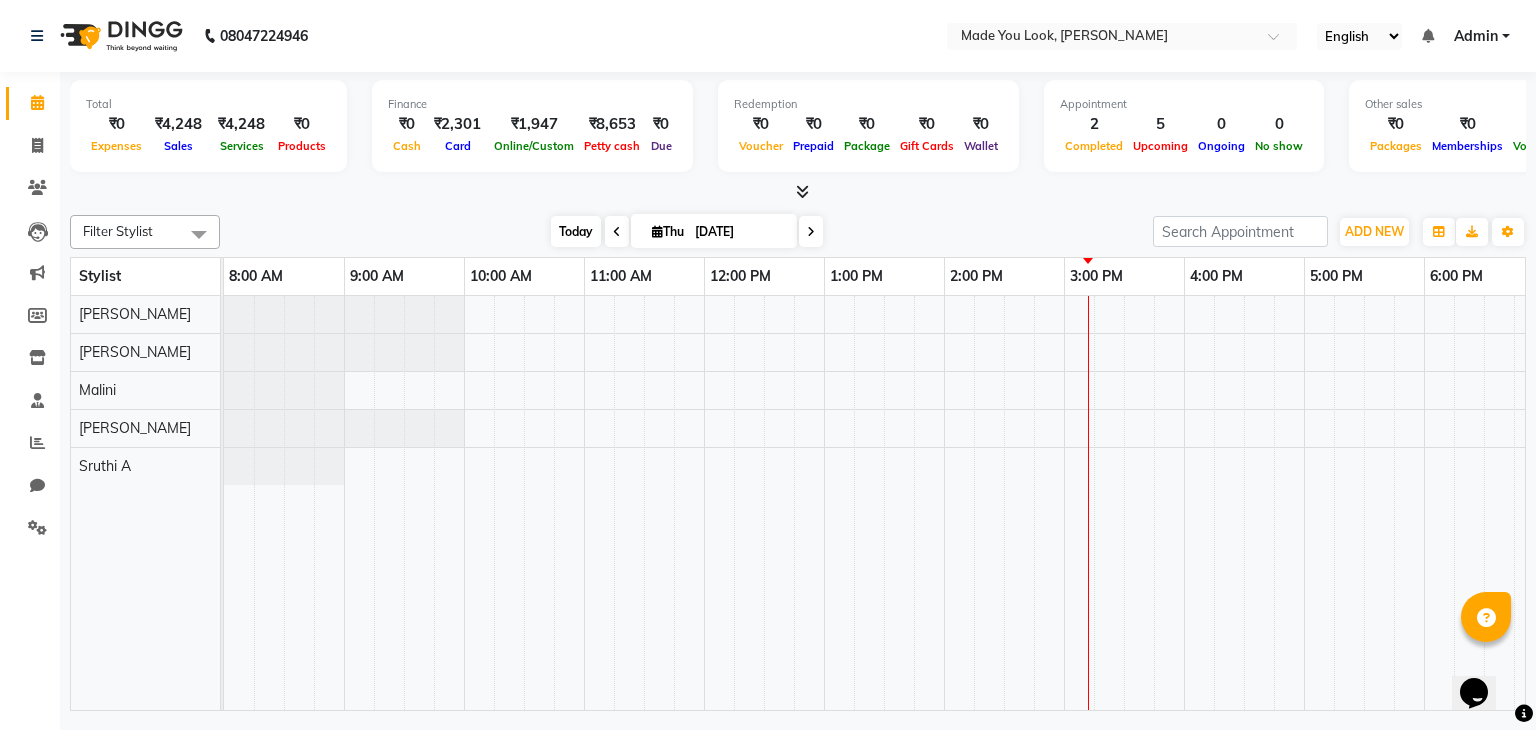 click on "Today" at bounding box center (576, 231) 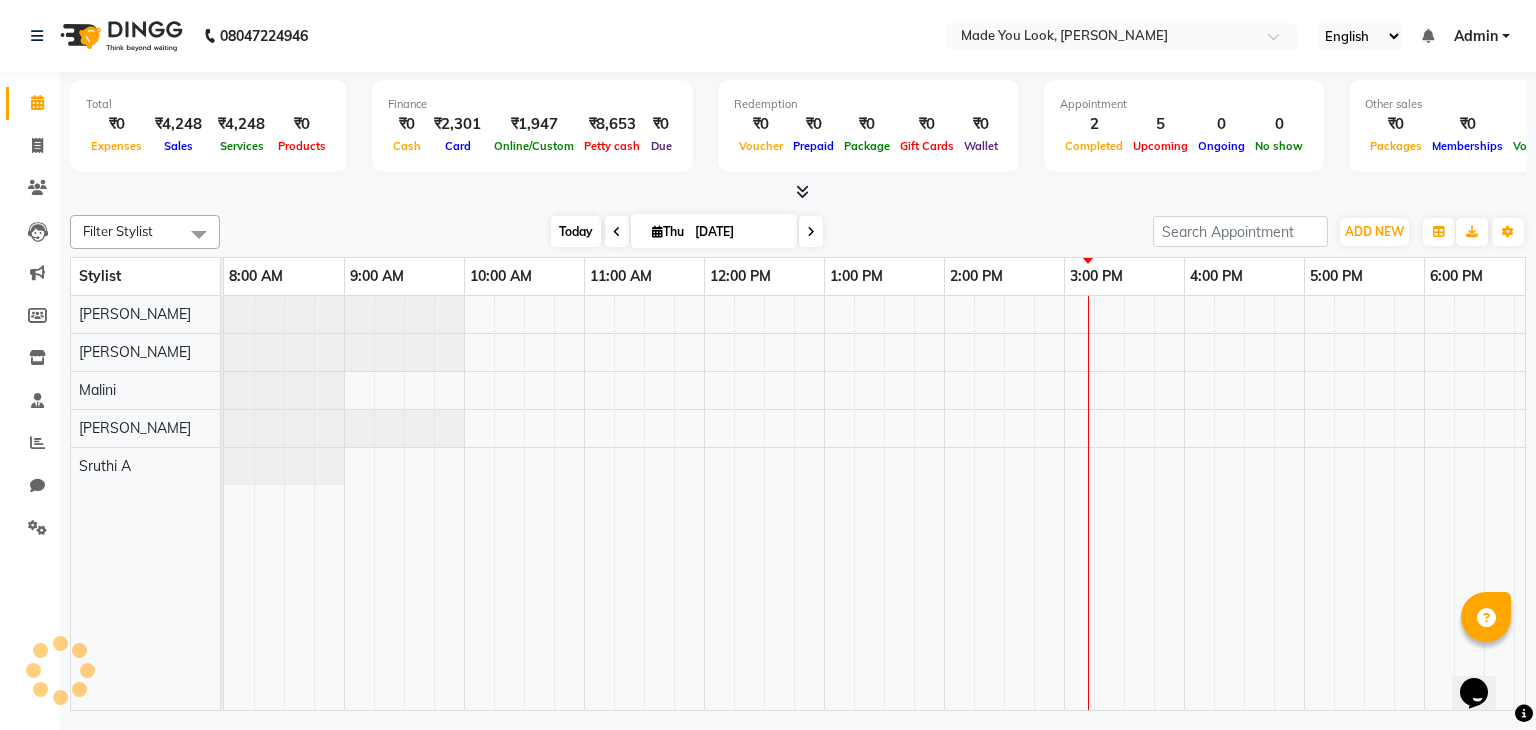 scroll, scrollTop: 0, scrollLeft: 258, axis: horizontal 